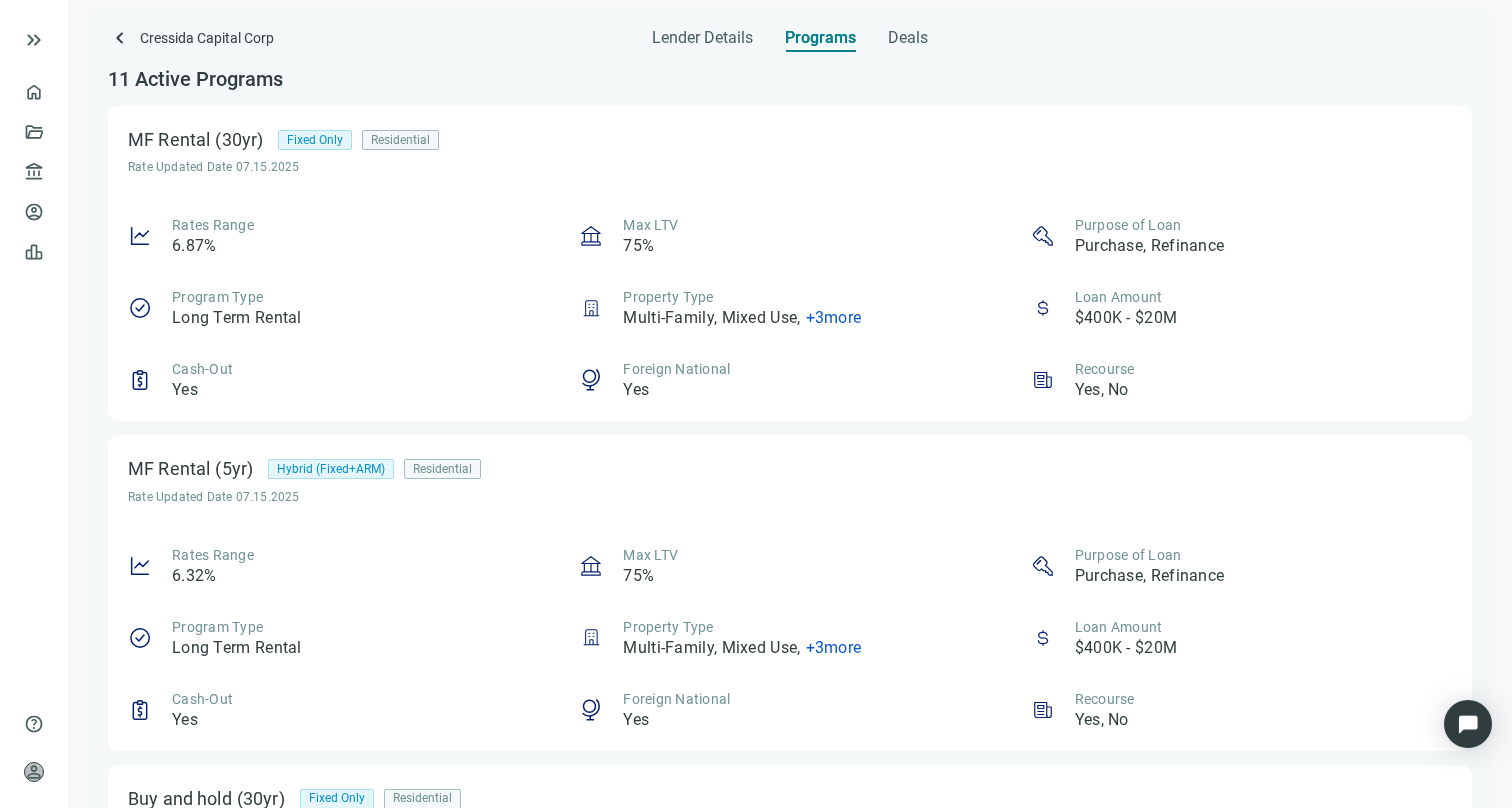 scroll, scrollTop: 0, scrollLeft: 0, axis: both 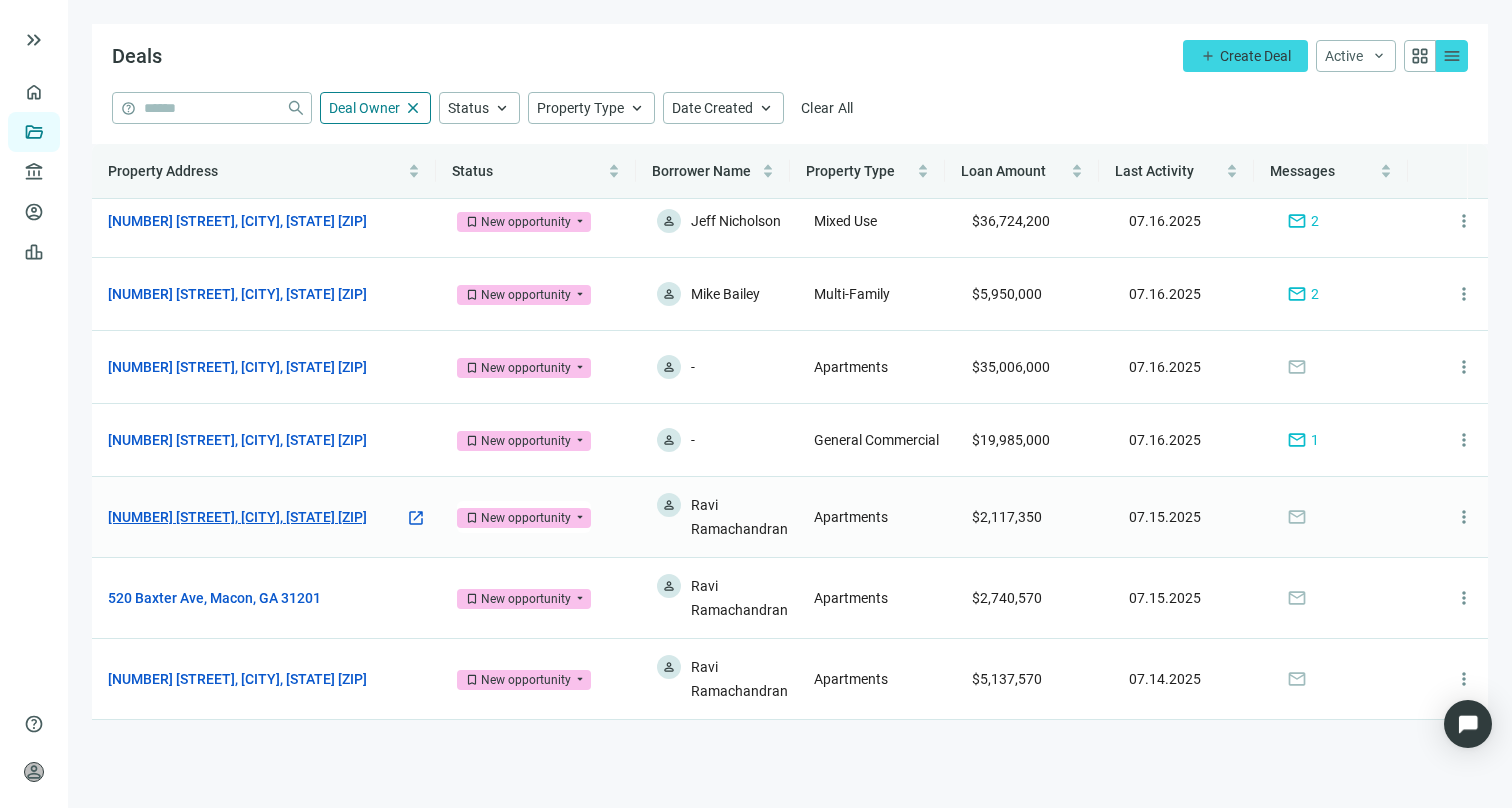 click on "[NUMBER] [STREET], [CITY], [STATE] [ZIP]" at bounding box center [237, 517] 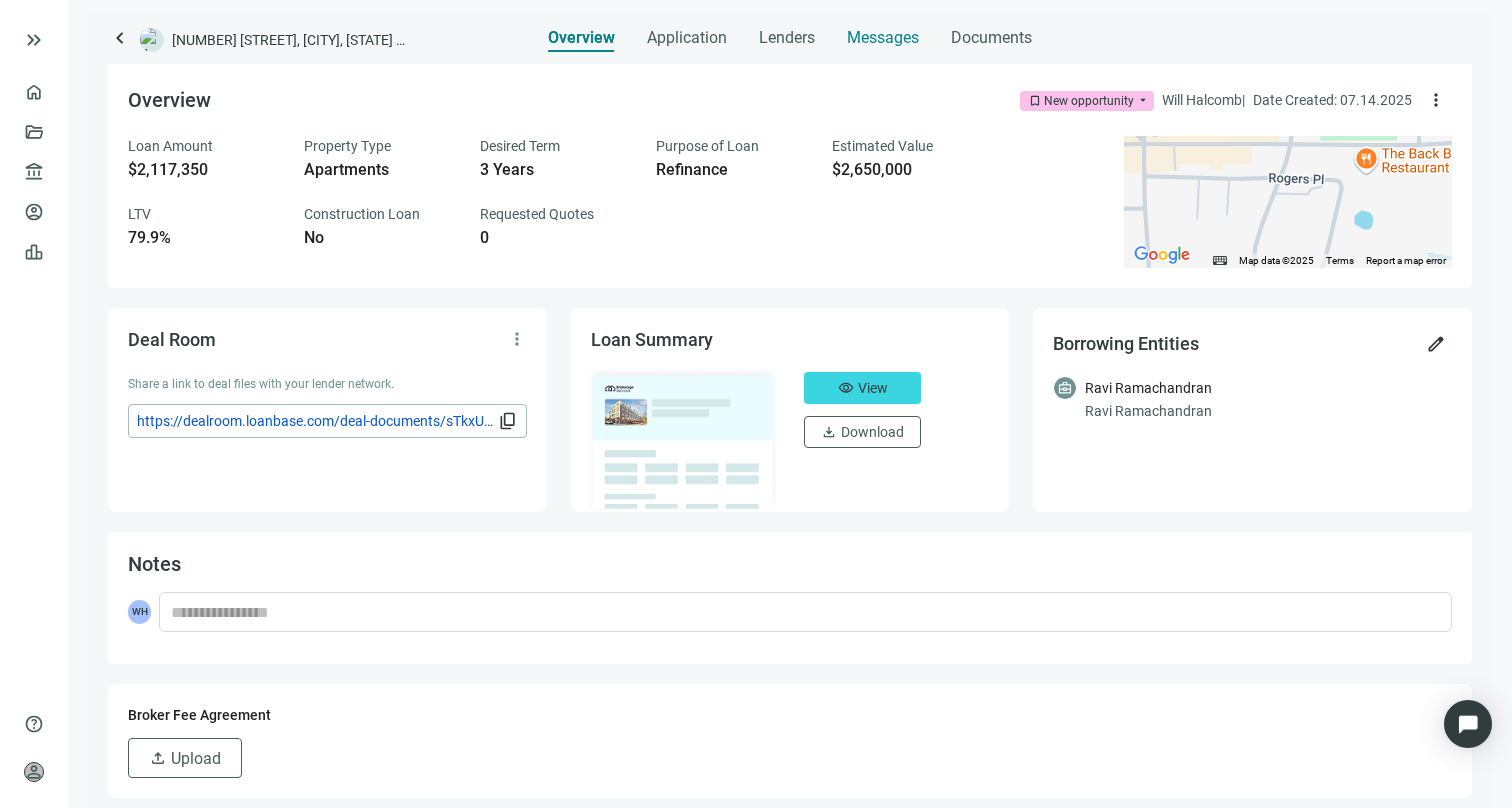 click on "Messages" at bounding box center [883, 32] 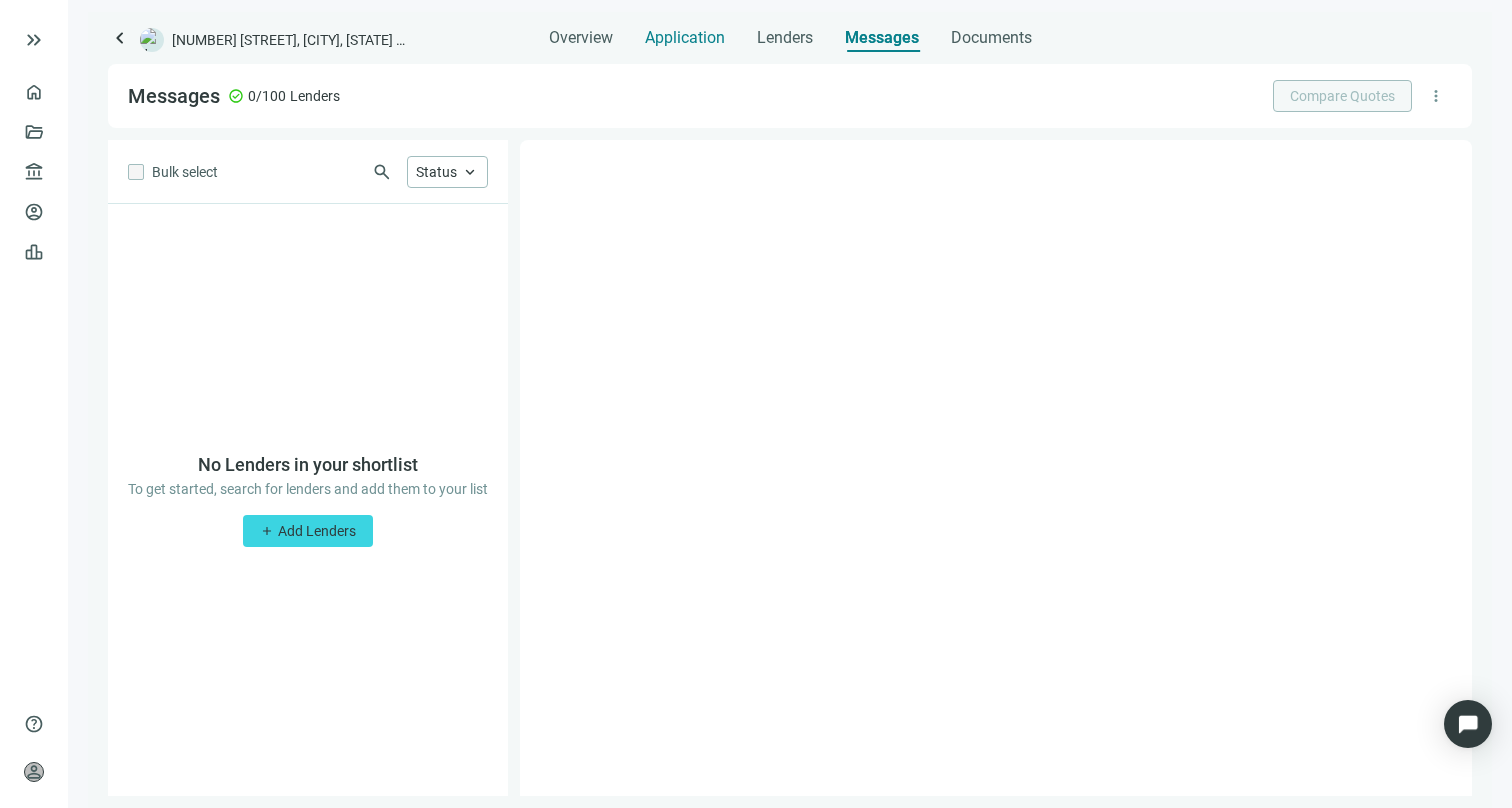 click on "Application" at bounding box center (685, 38) 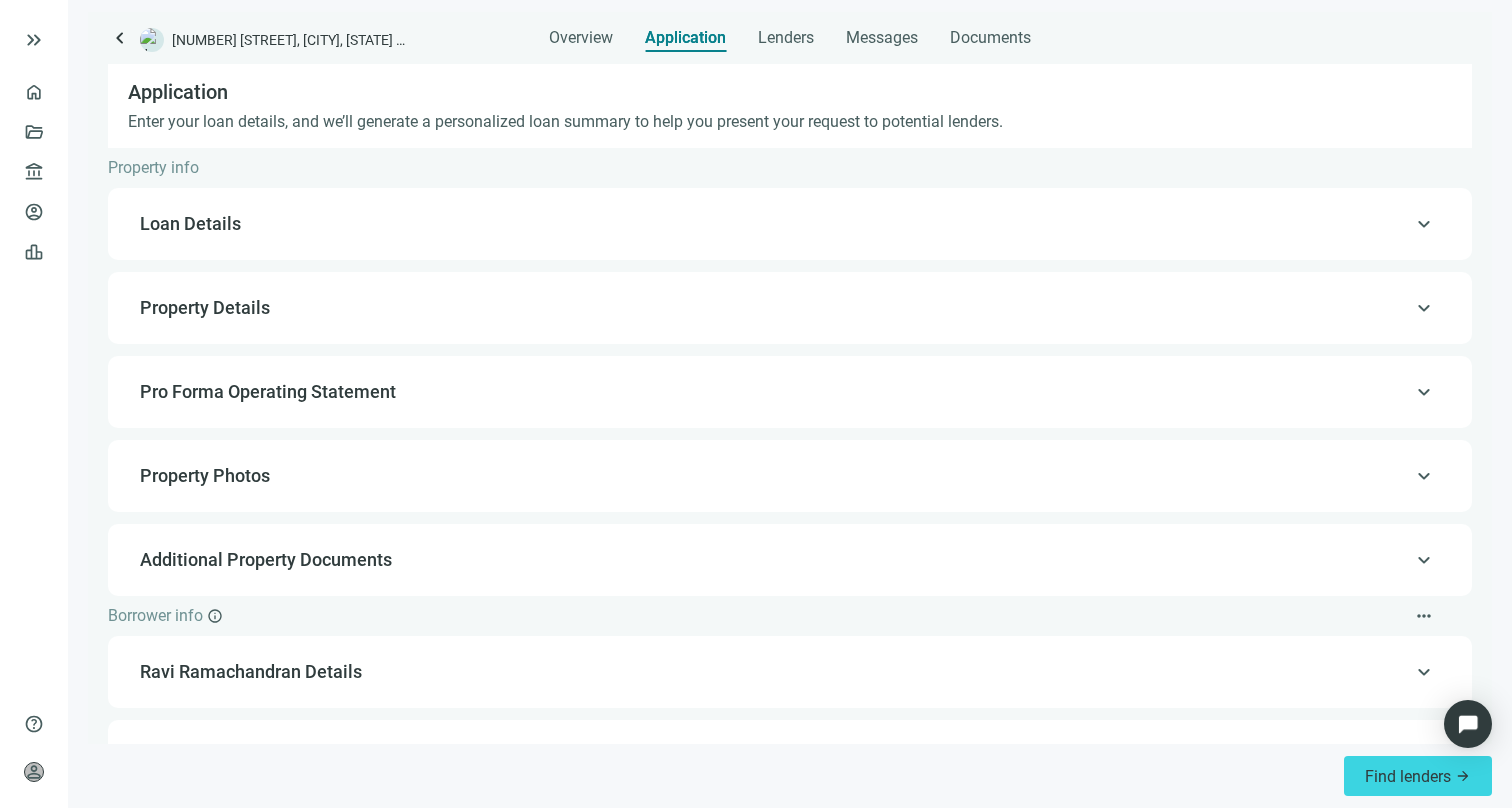 click on "keyboard_arrow_up Loan Details" at bounding box center (790, 224) 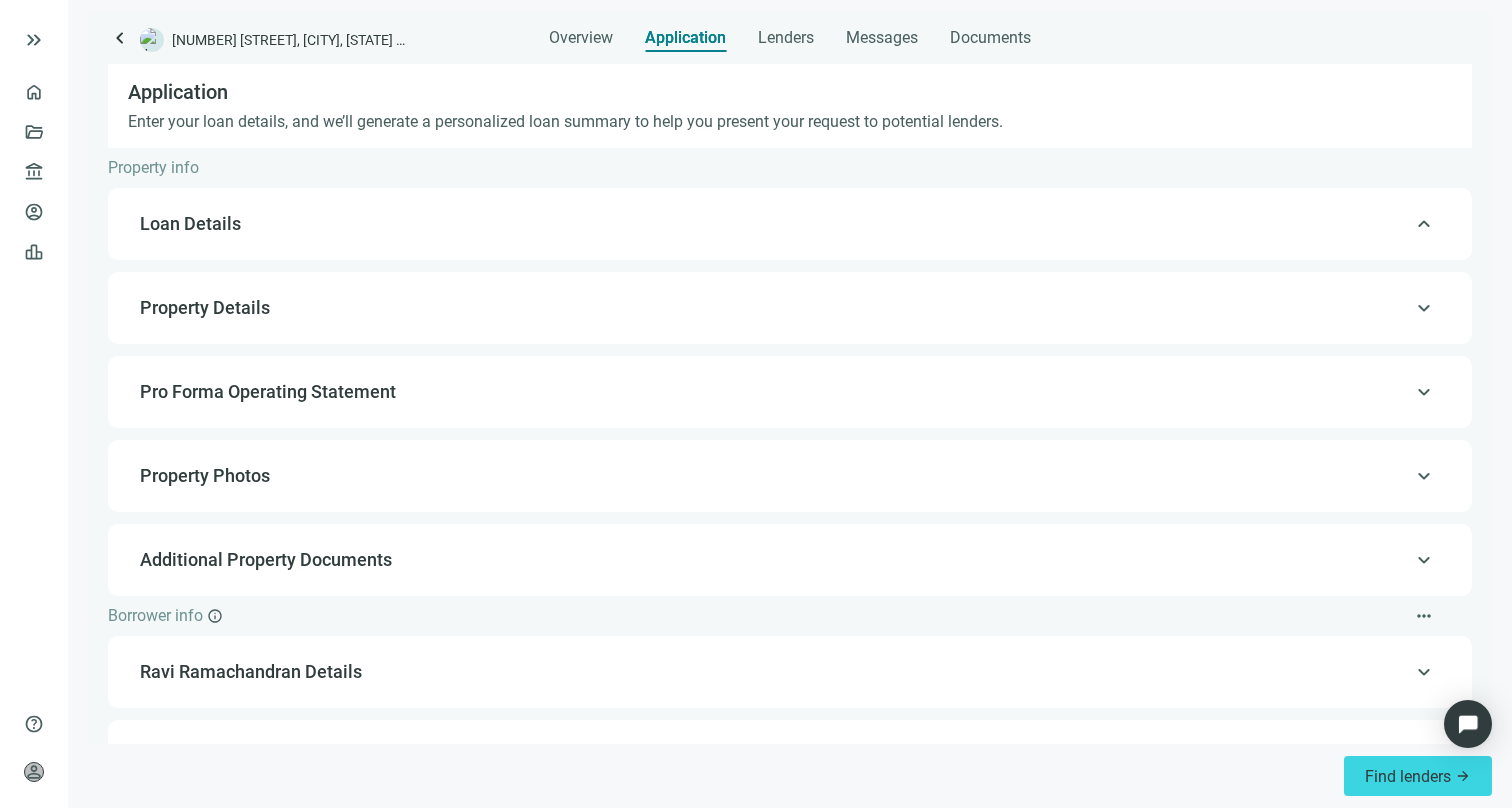 type on "**********" 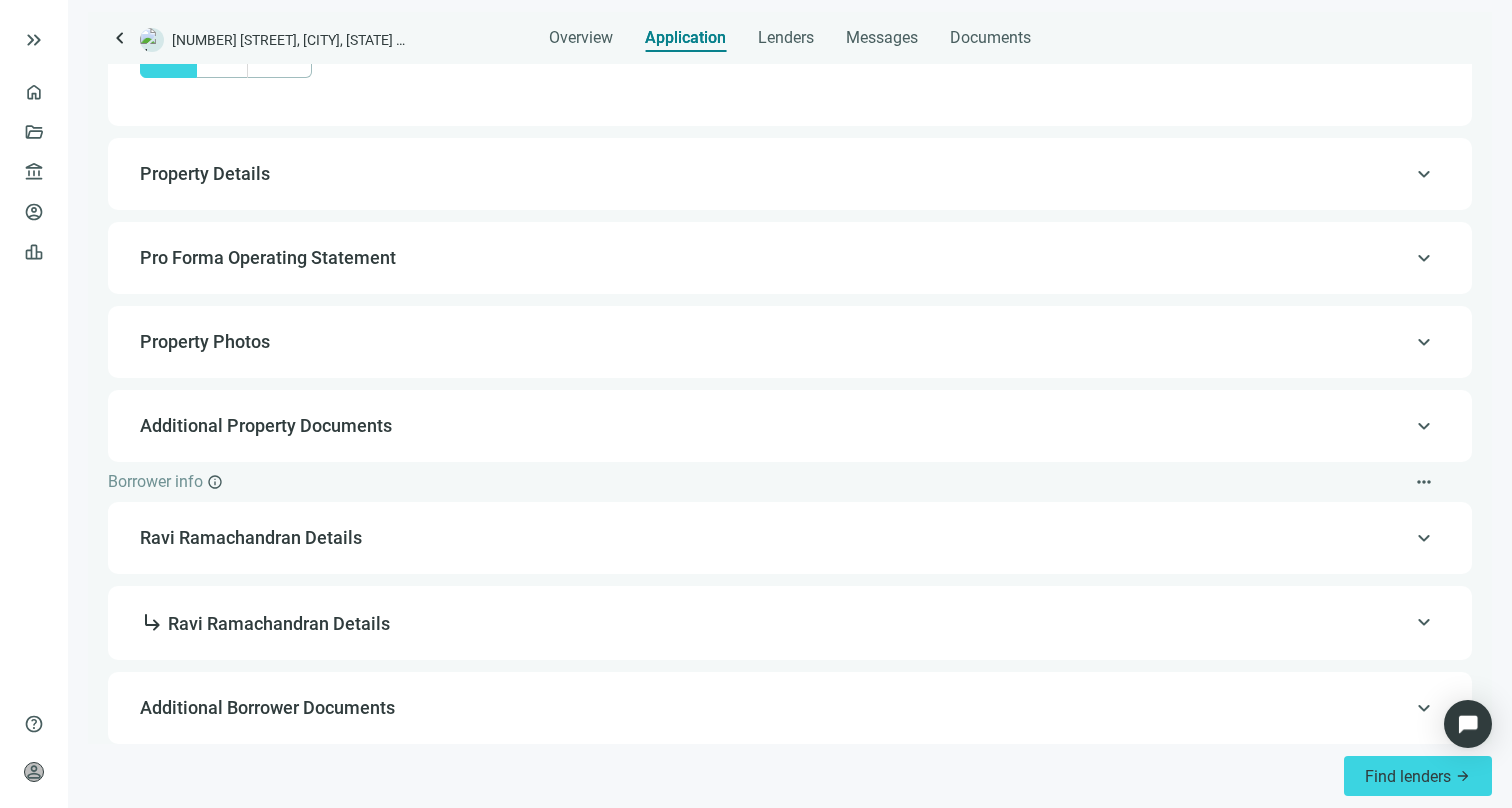 scroll, scrollTop: 1687, scrollLeft: 0, axis: vertical 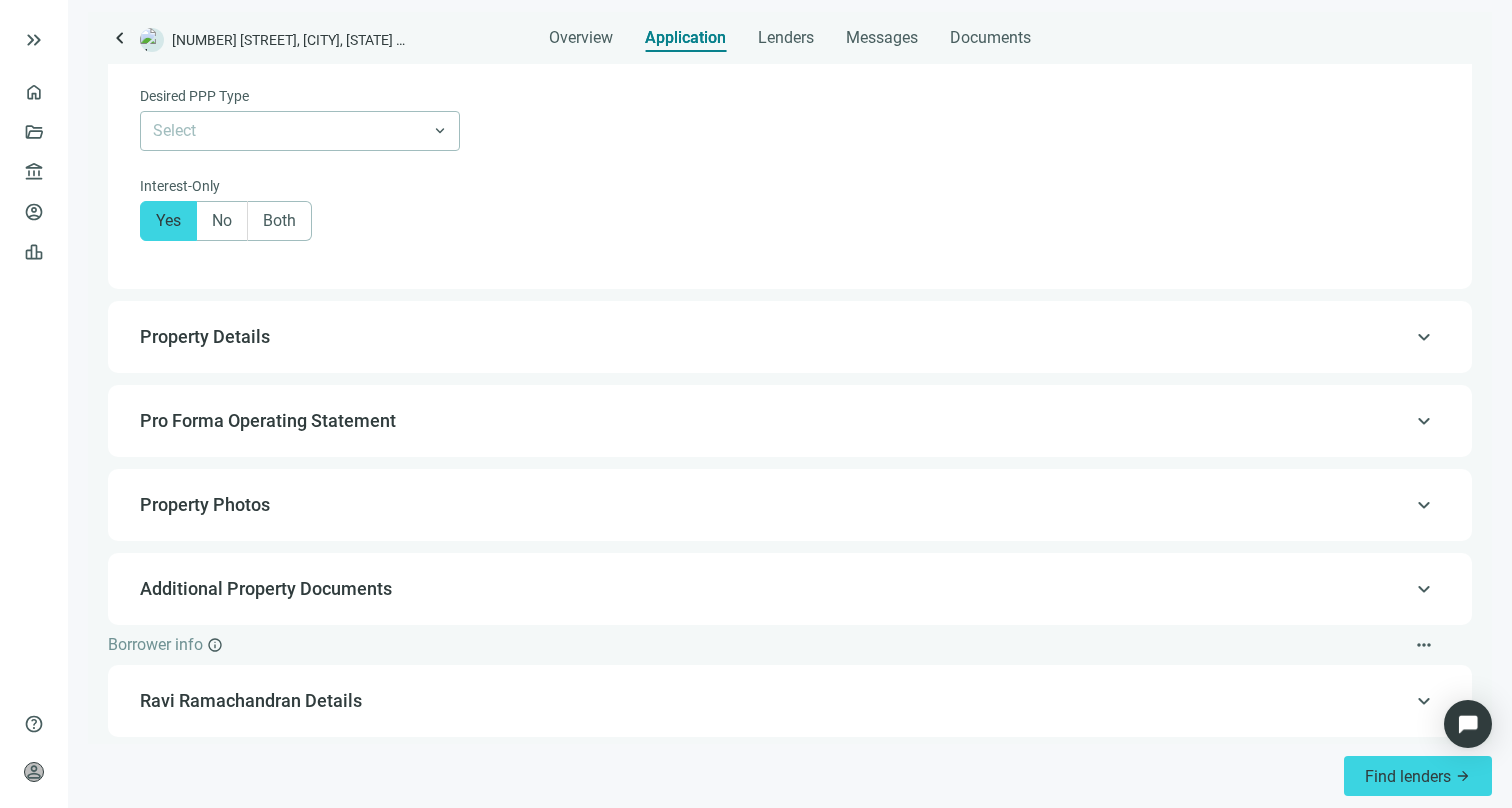 click on "Property Details" at bounding box center (788, 337) 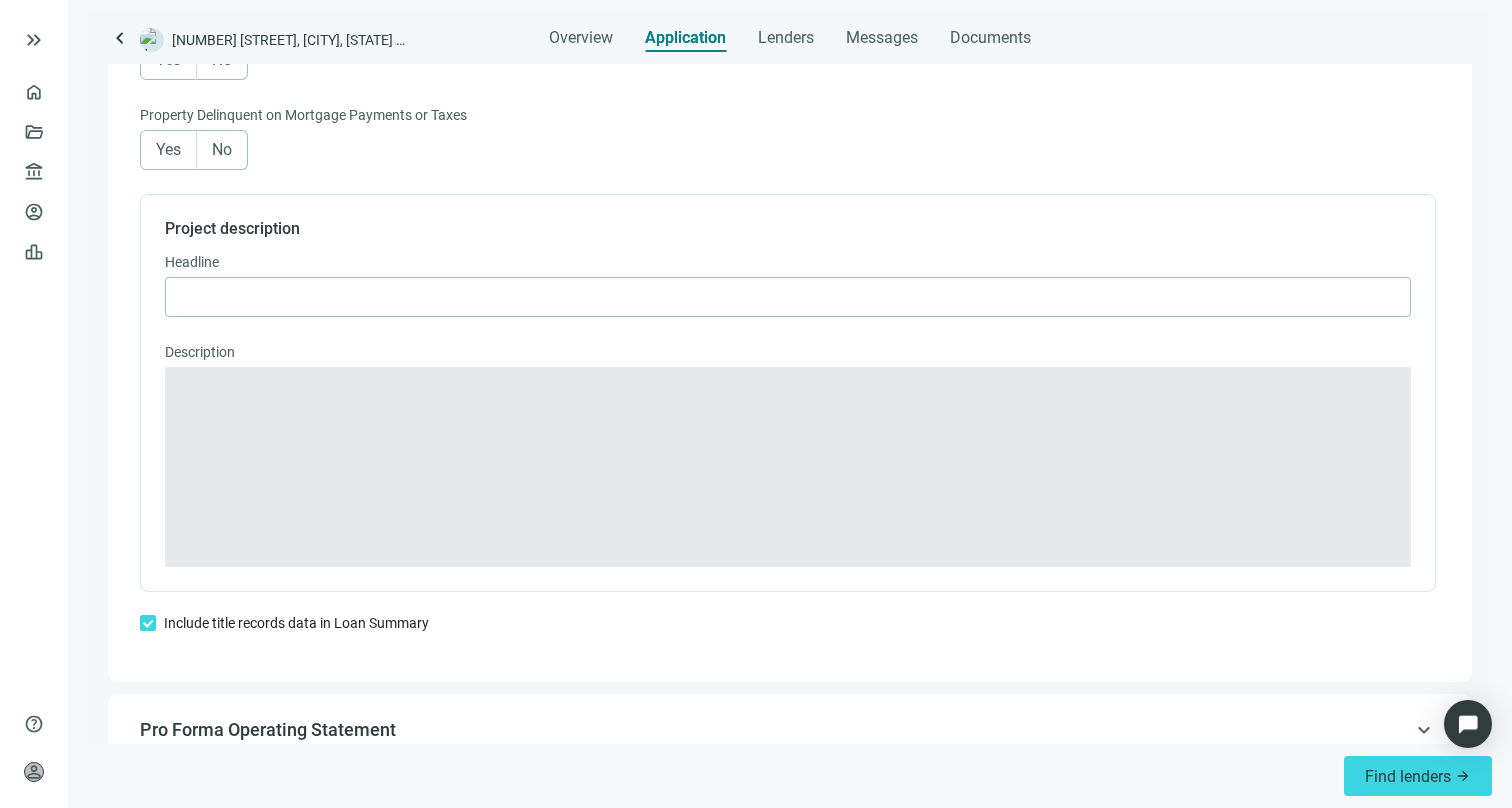scroll, scrollTop: 1038, scrollLeft: 0, axis: vertical 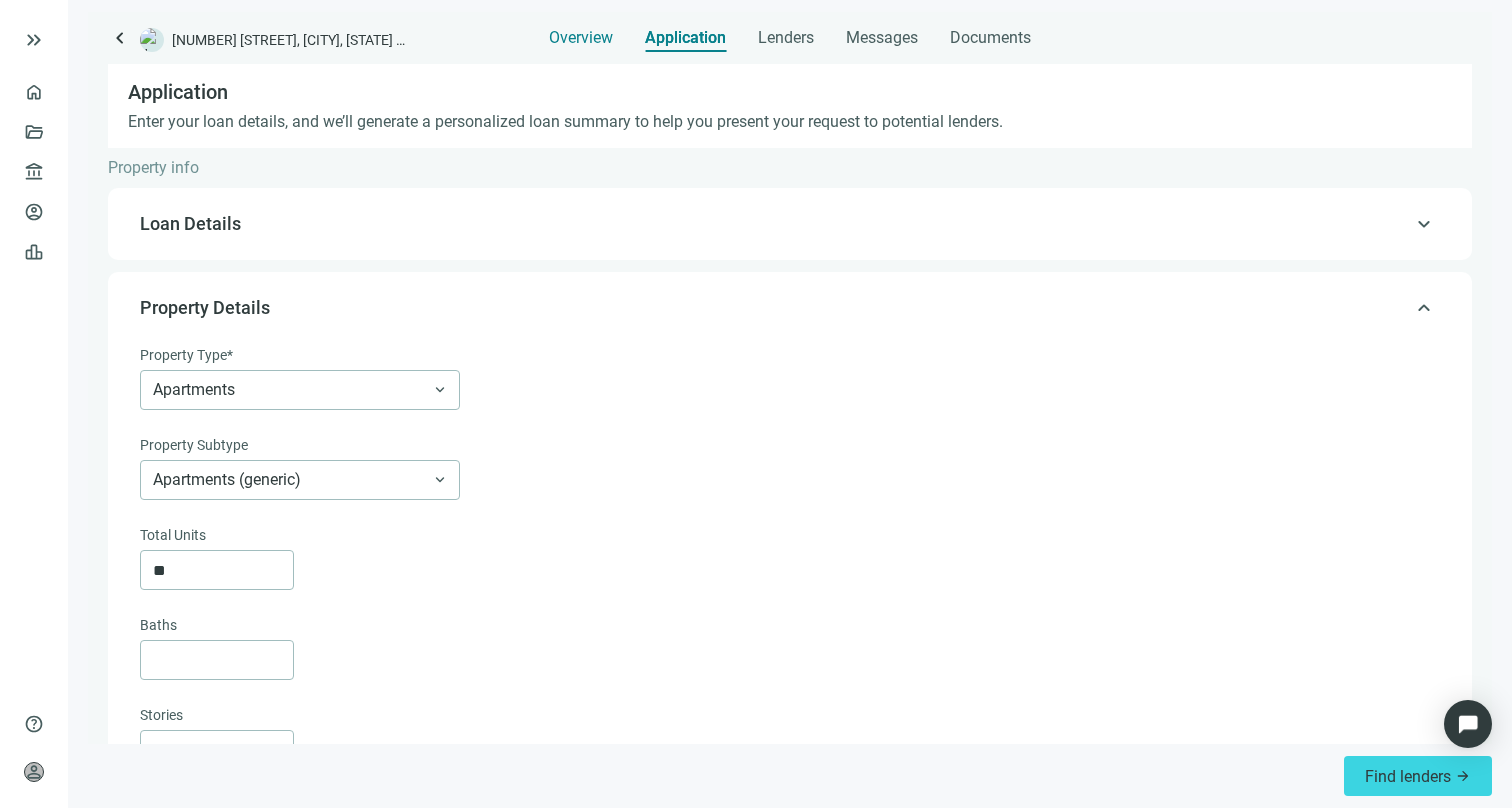 click on "Overview" at bounding box center (581, 38) 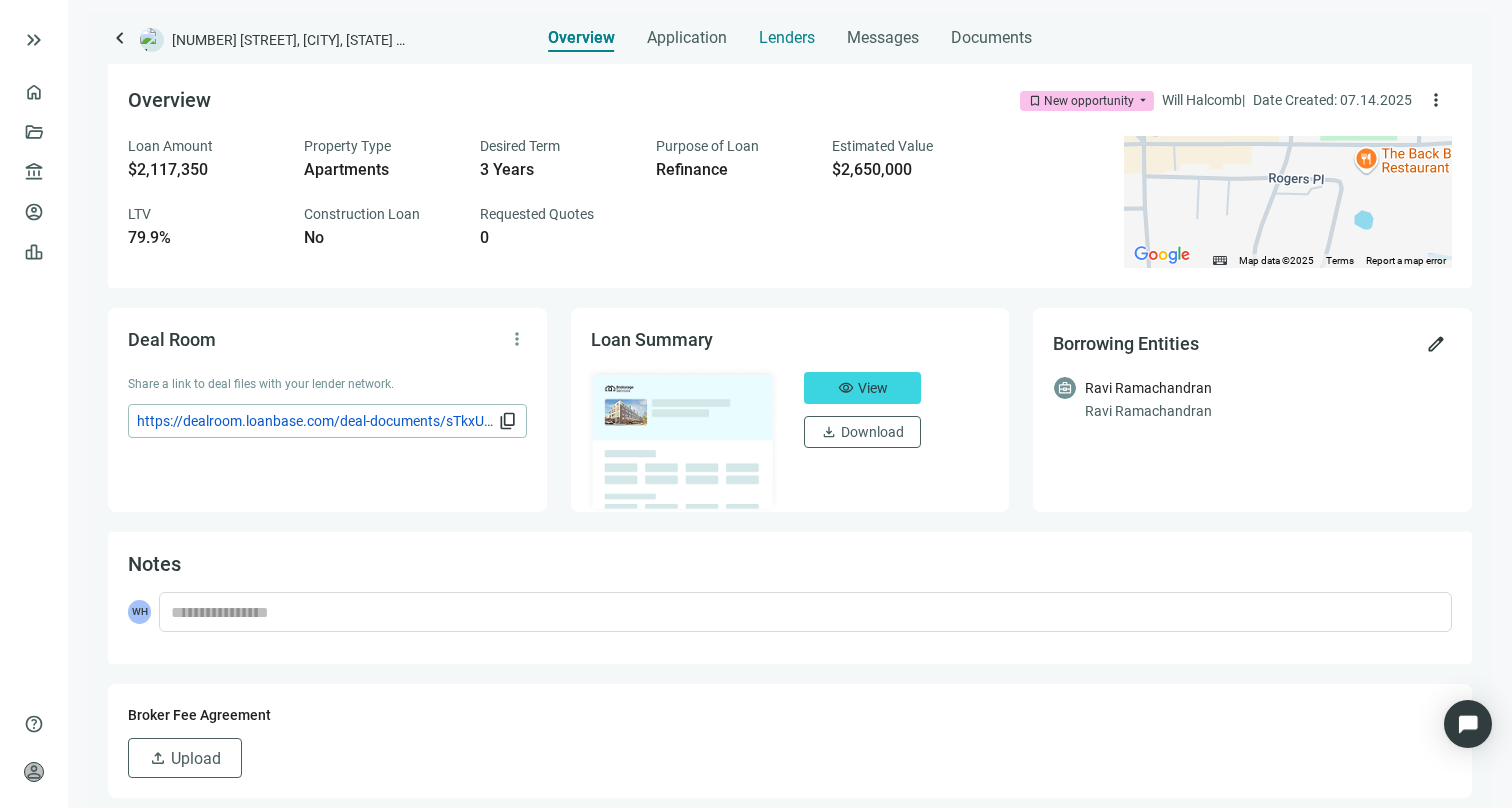 click on "Lenders" at bounding box center (787, 38) 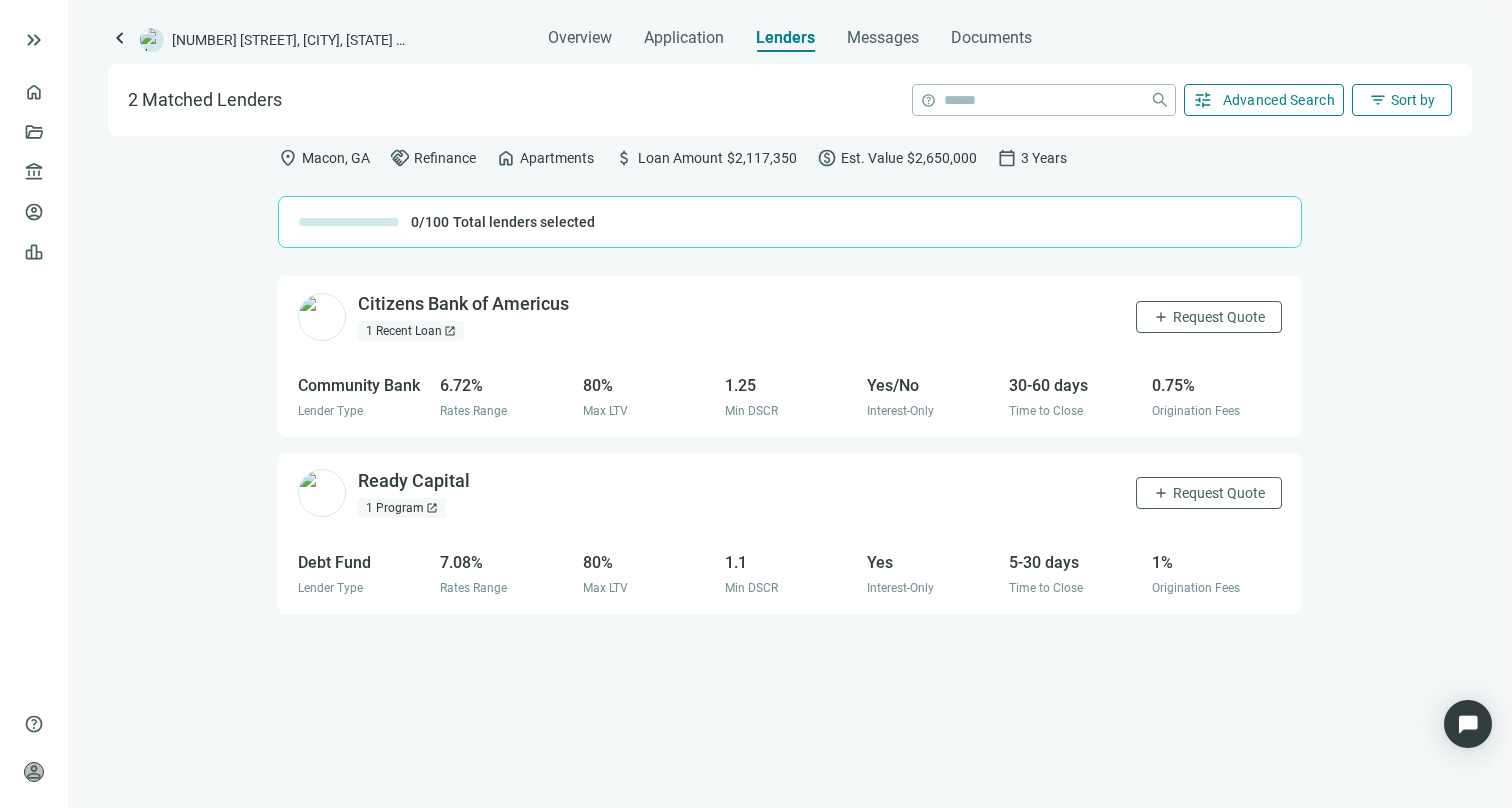 click on "Advanced Search" at bounding box center (1279, 100) 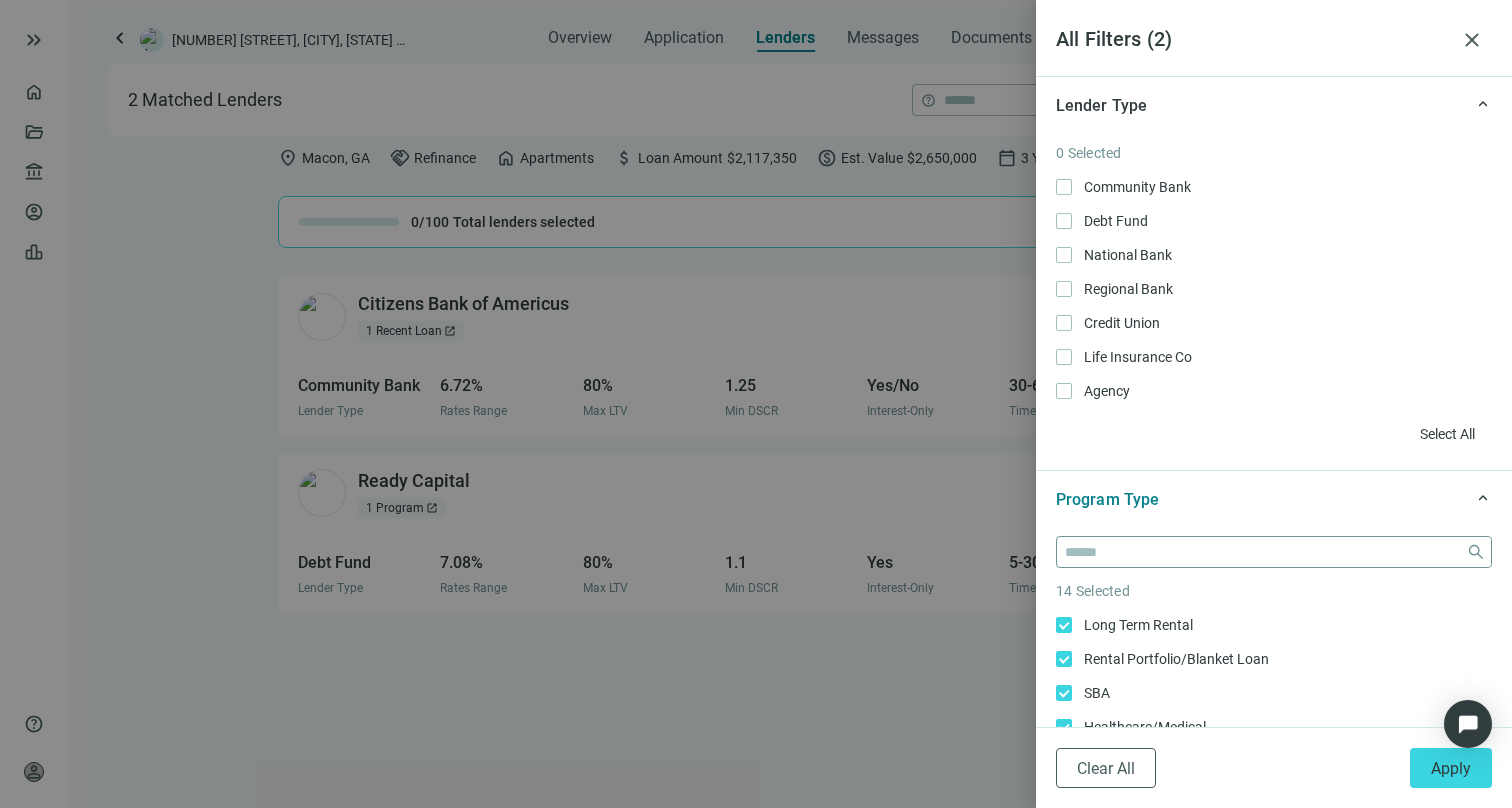 scroll, scrollTop: 141, scrollLeft: 0, axis: vertical 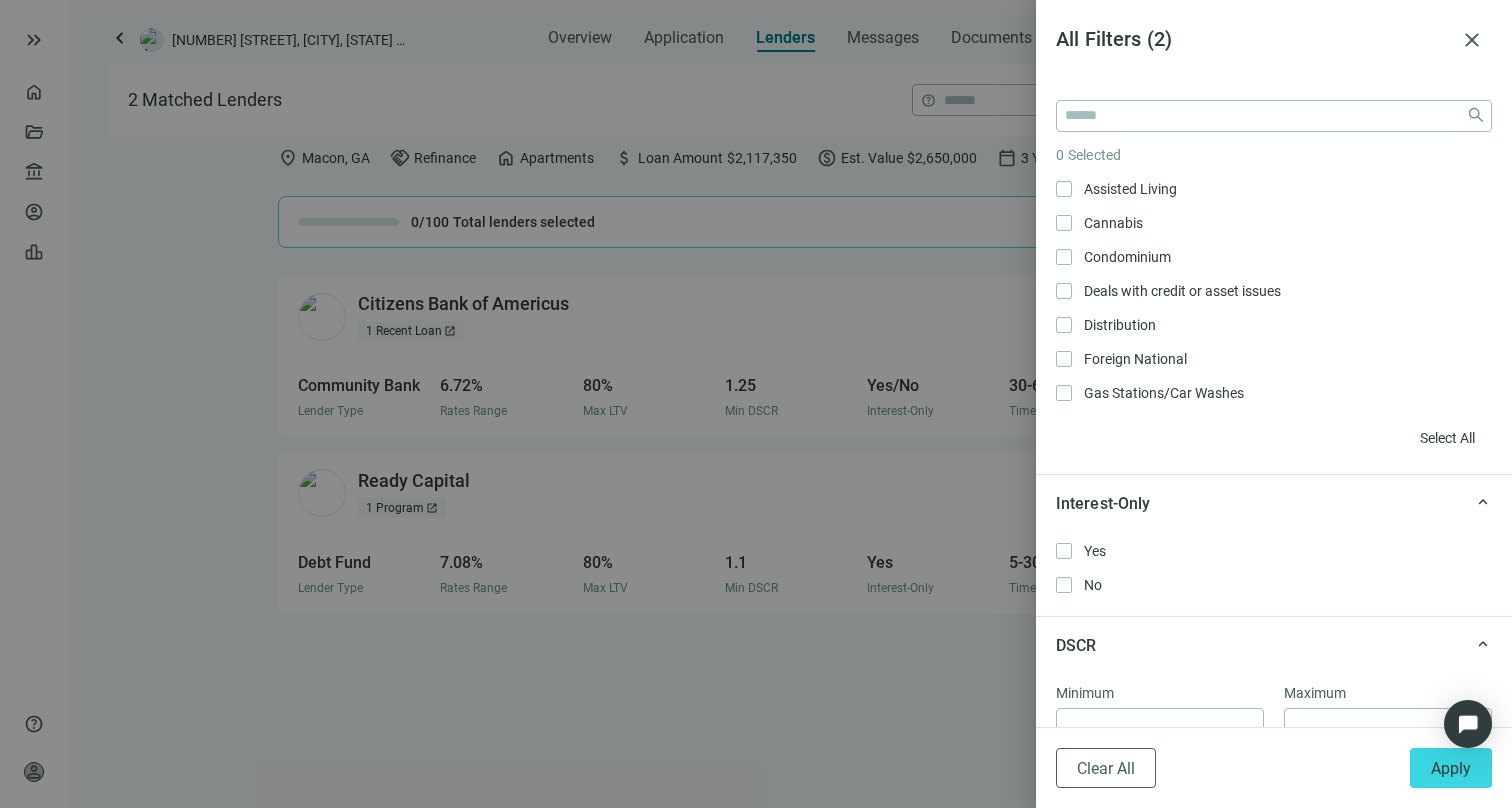 click at bounding box center [756, 404] 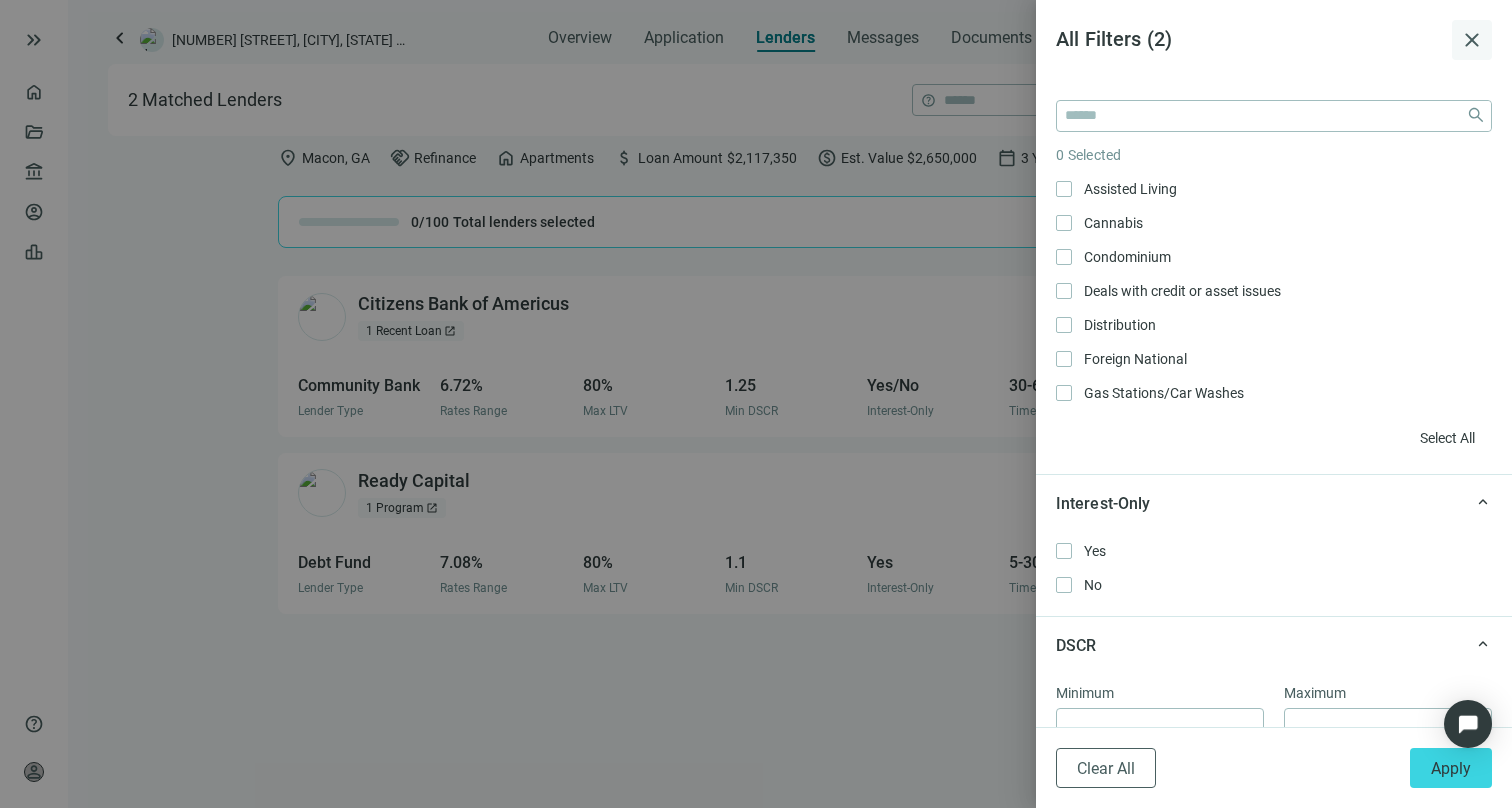 click on "close" at bounding box center [1472, 40] 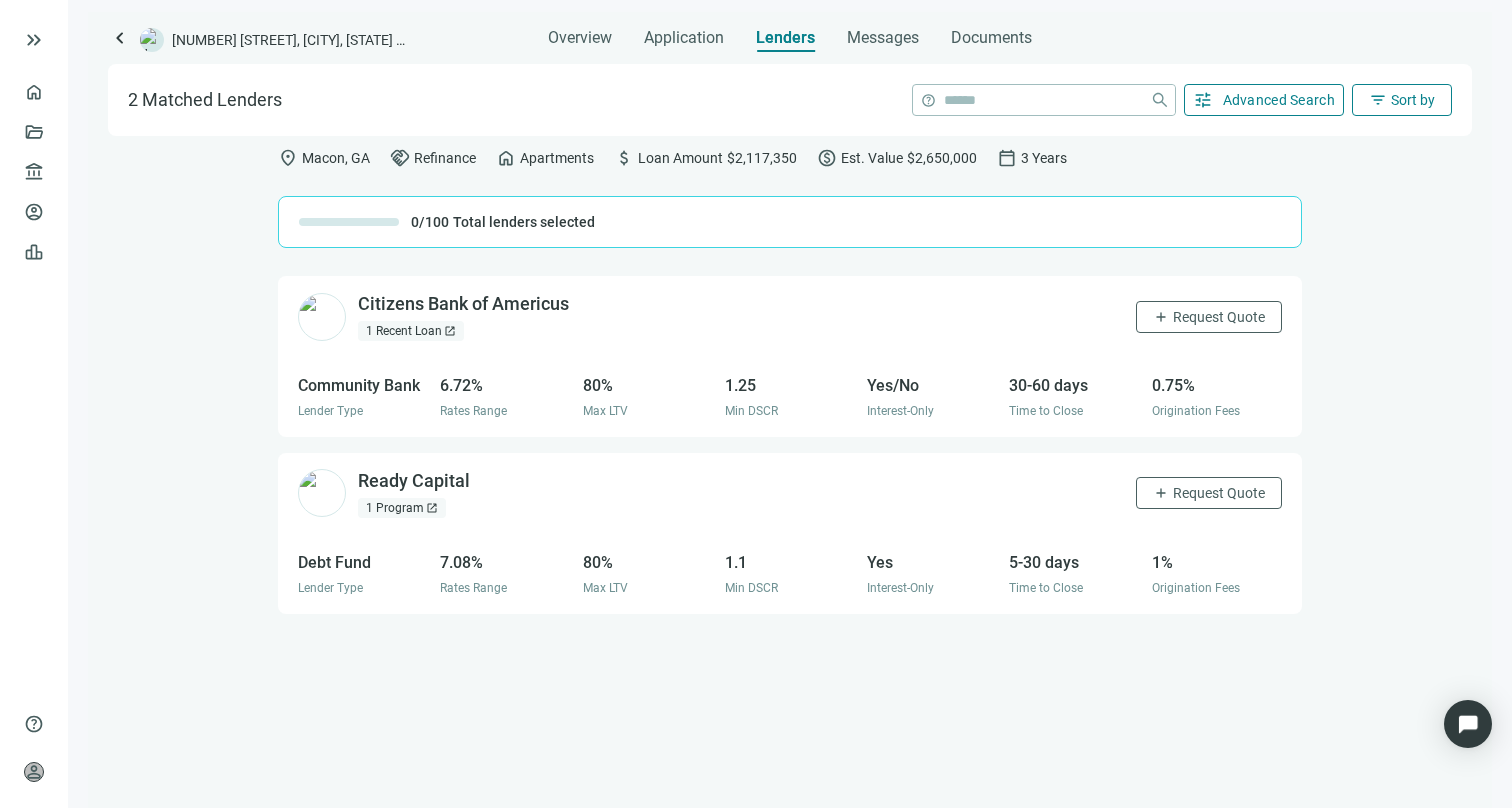 click on "keyboard_arrow_left 365 Rogers Ave, Macon, GA 31204 Overview Application Lenders Messages Documents 2 Matched Lenders help close tune Advanced Search filter_list Sort by location_on Macon, GA handshake Refinance home Apartments attach_money Loan Amount $2,117,350 paid Est. Value $2,650,000 calendar_today 3 Years 0/100 Total lenders selected Citizens Bank of Americus open_in_new 1 Recent Loan open_in_new add Request Quote Community Bank Lender Type 6.72% Rates Range 80% Max LTV 1.25 Min DSCR Yes/No Interest-Only 30-60 days Time to Close 0.75% Origination Fees Ready Capital open_in_new 1 Program open_in_new add Request Quote Debt Fund Lender Type 7.08% Rates Range 80% Max LTV 1.1 Min DSCR Yes Interest-Only 5-30 days Time to Close 1% Origination Fees" at bounding box center (790, 410) 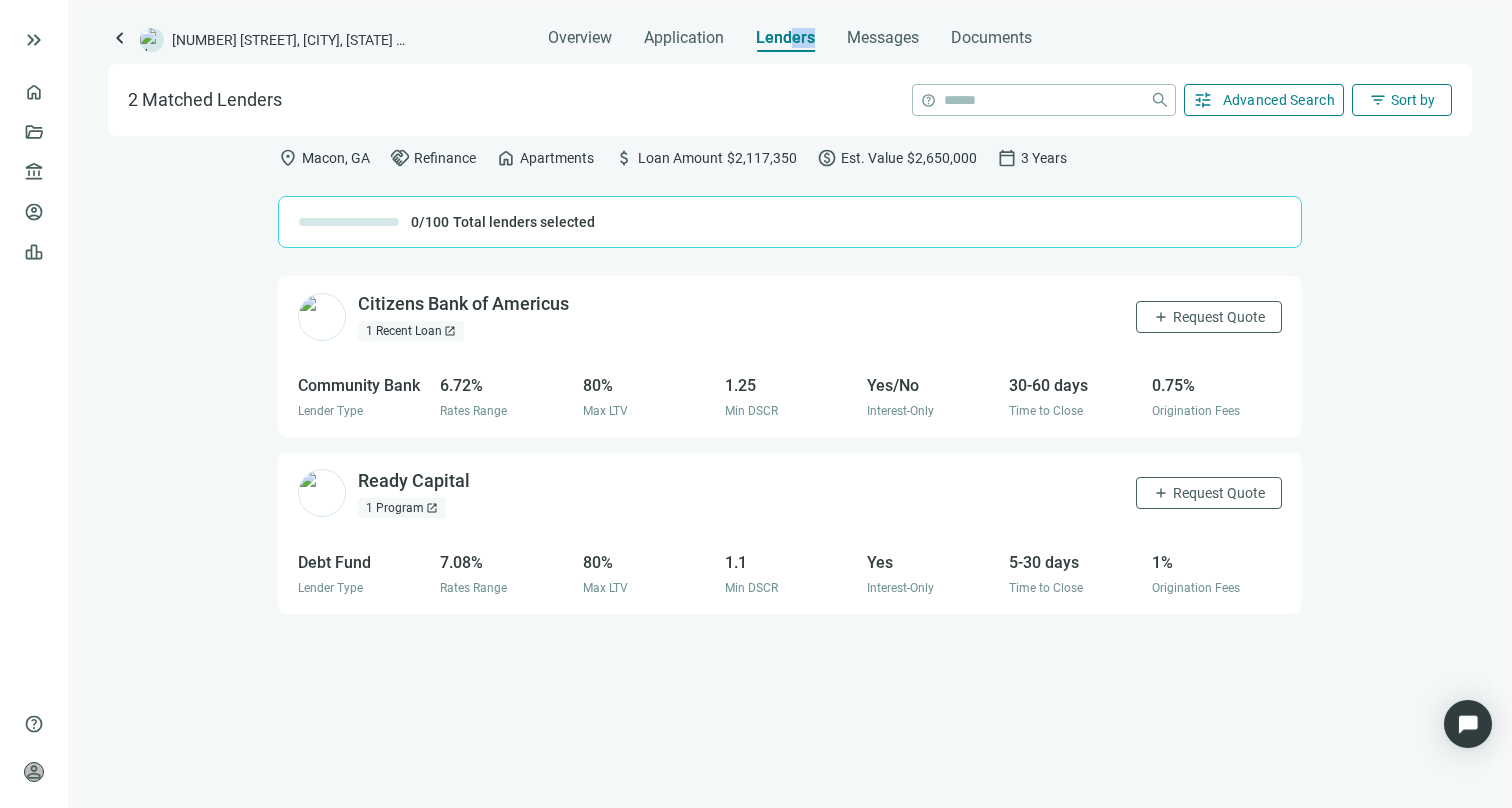drag, startPoint x: 791, startPoint y: 43, endPoint x: 819, endPoint y: 43, distance: 28 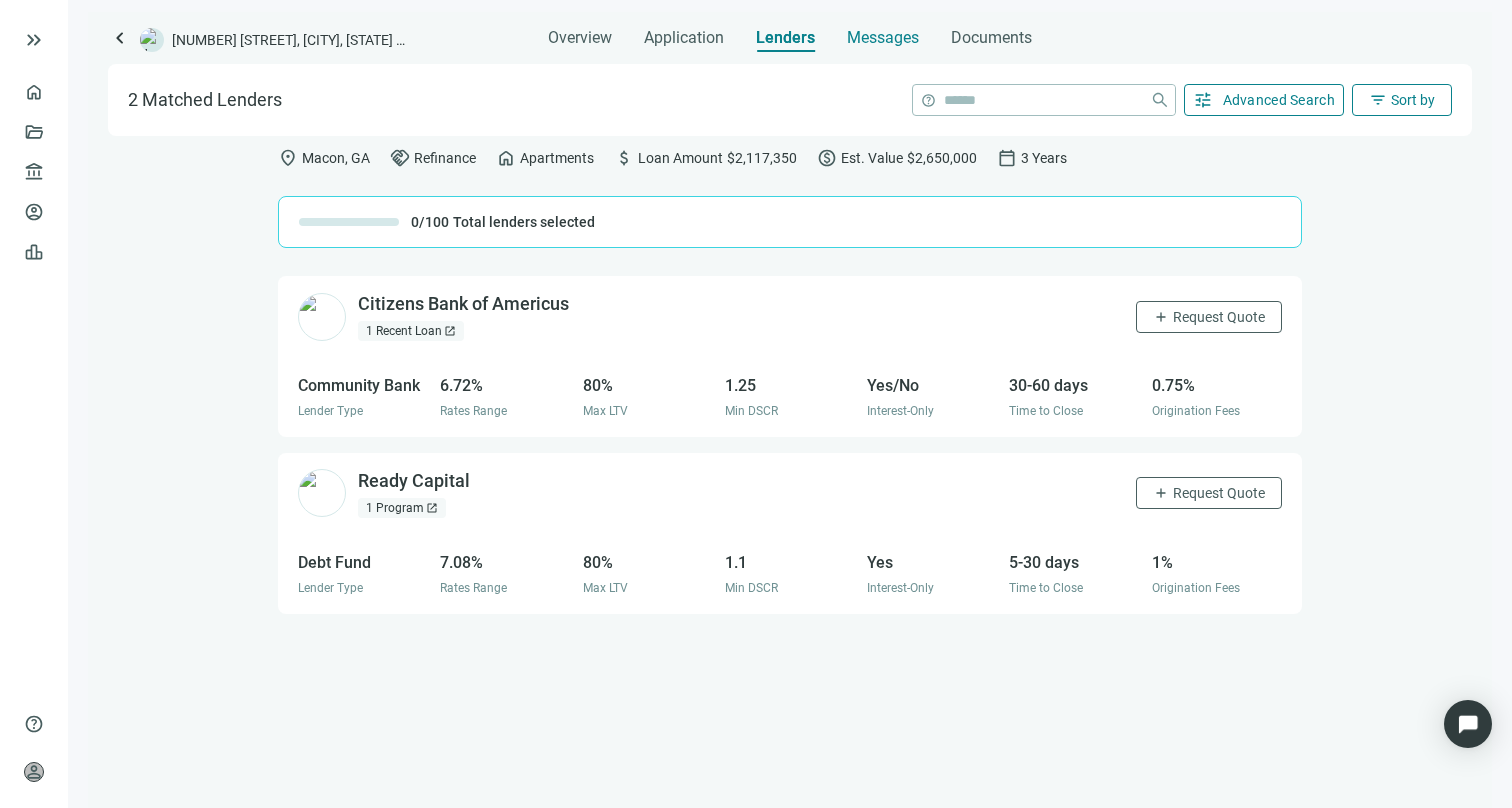 click on "Messages" at bounding box center [883, 37] 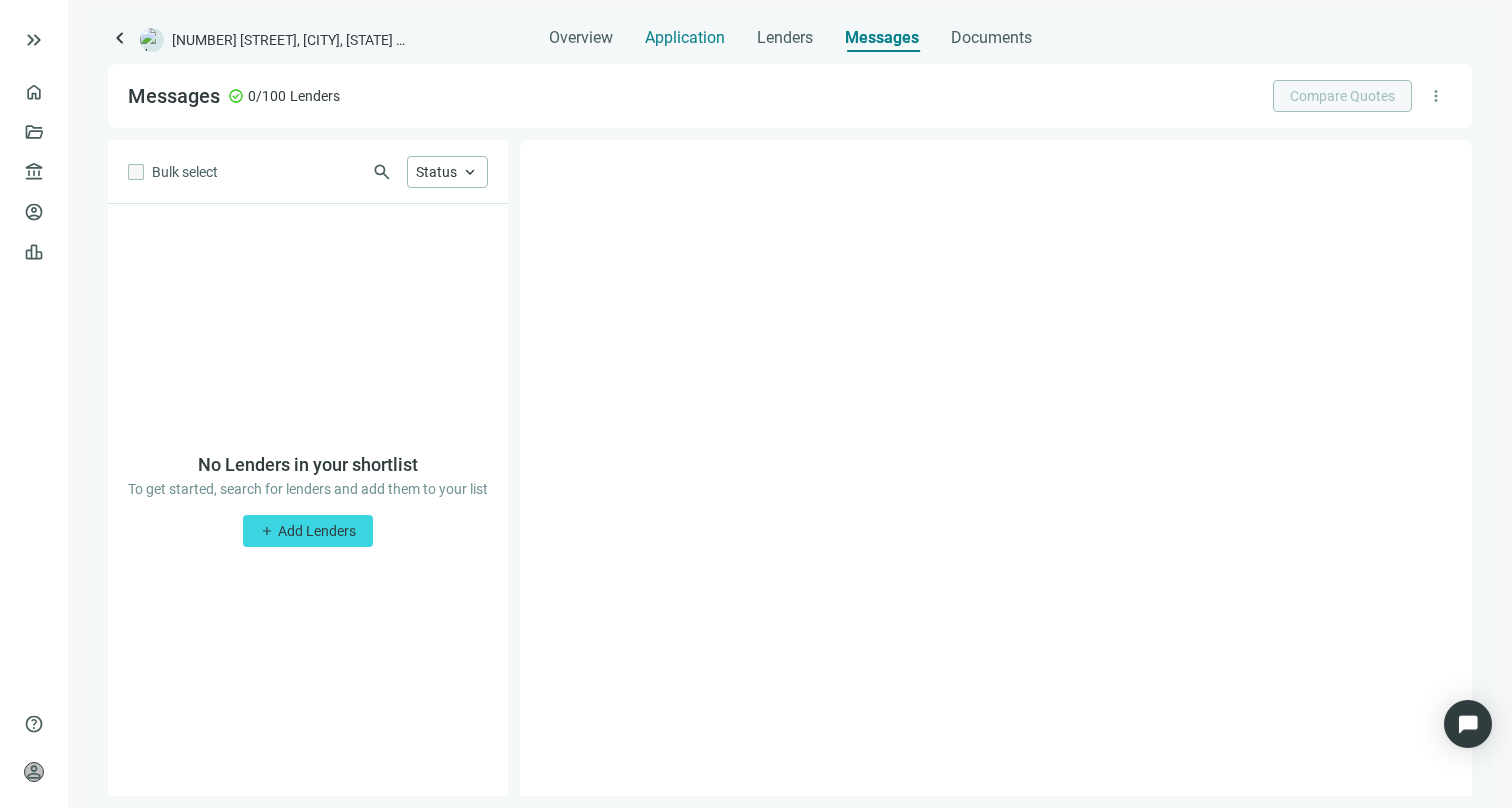 click on "Application" at bounding box center [685, 38] 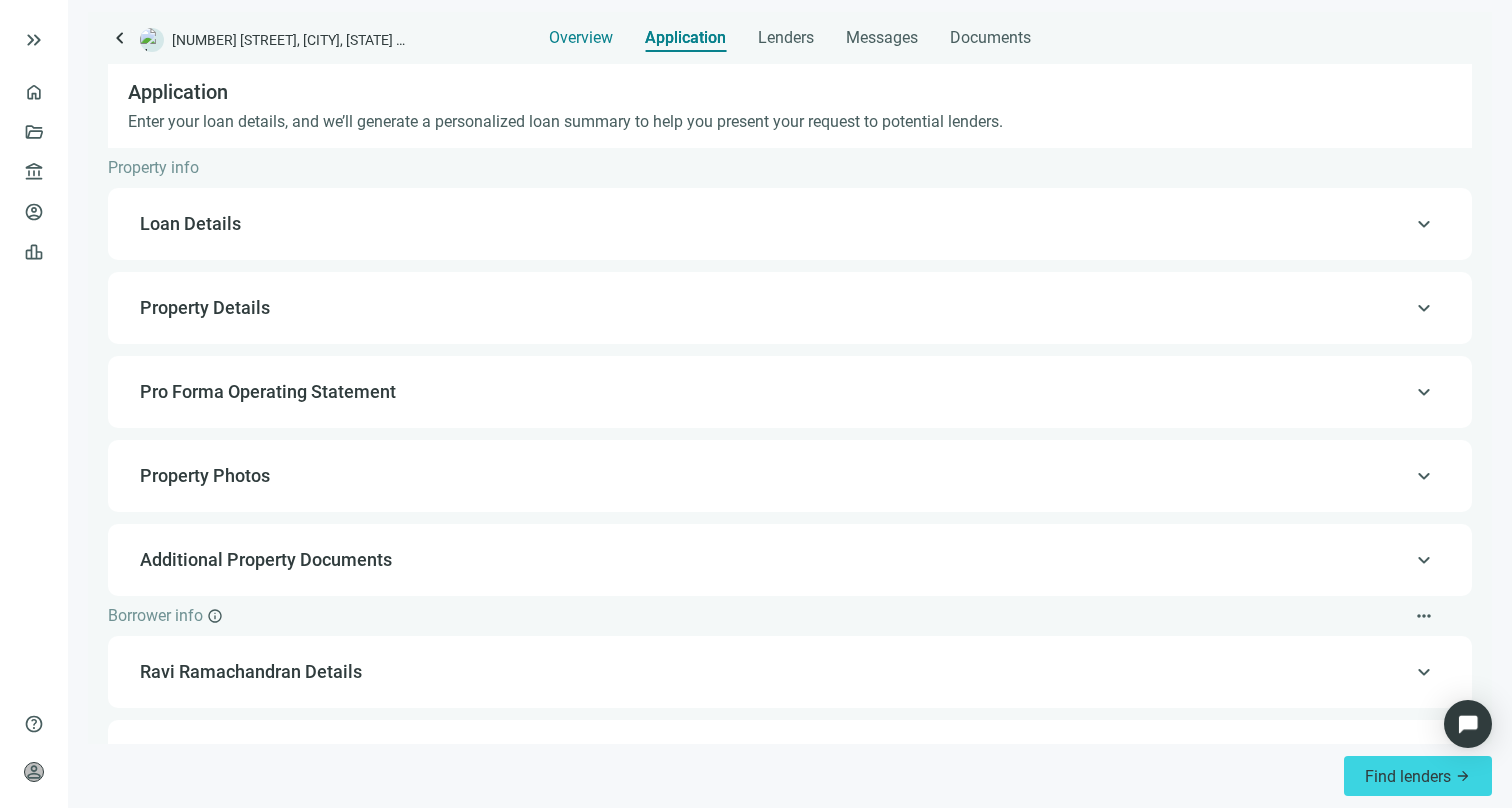 click on "Overview" at bounding box center [581, 38] 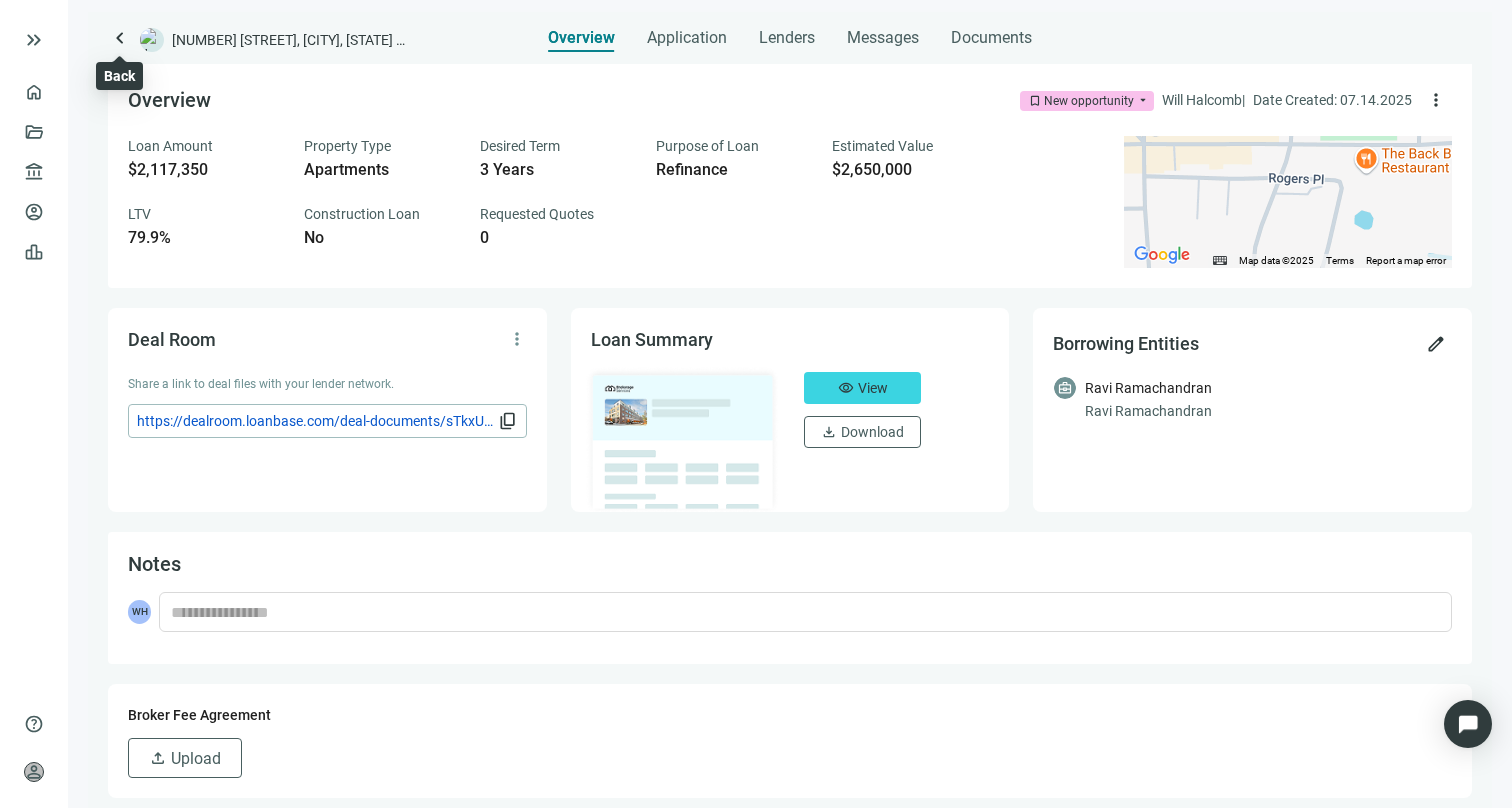 click on "keyboard_arrow_left" at bounding box center [120, 38] 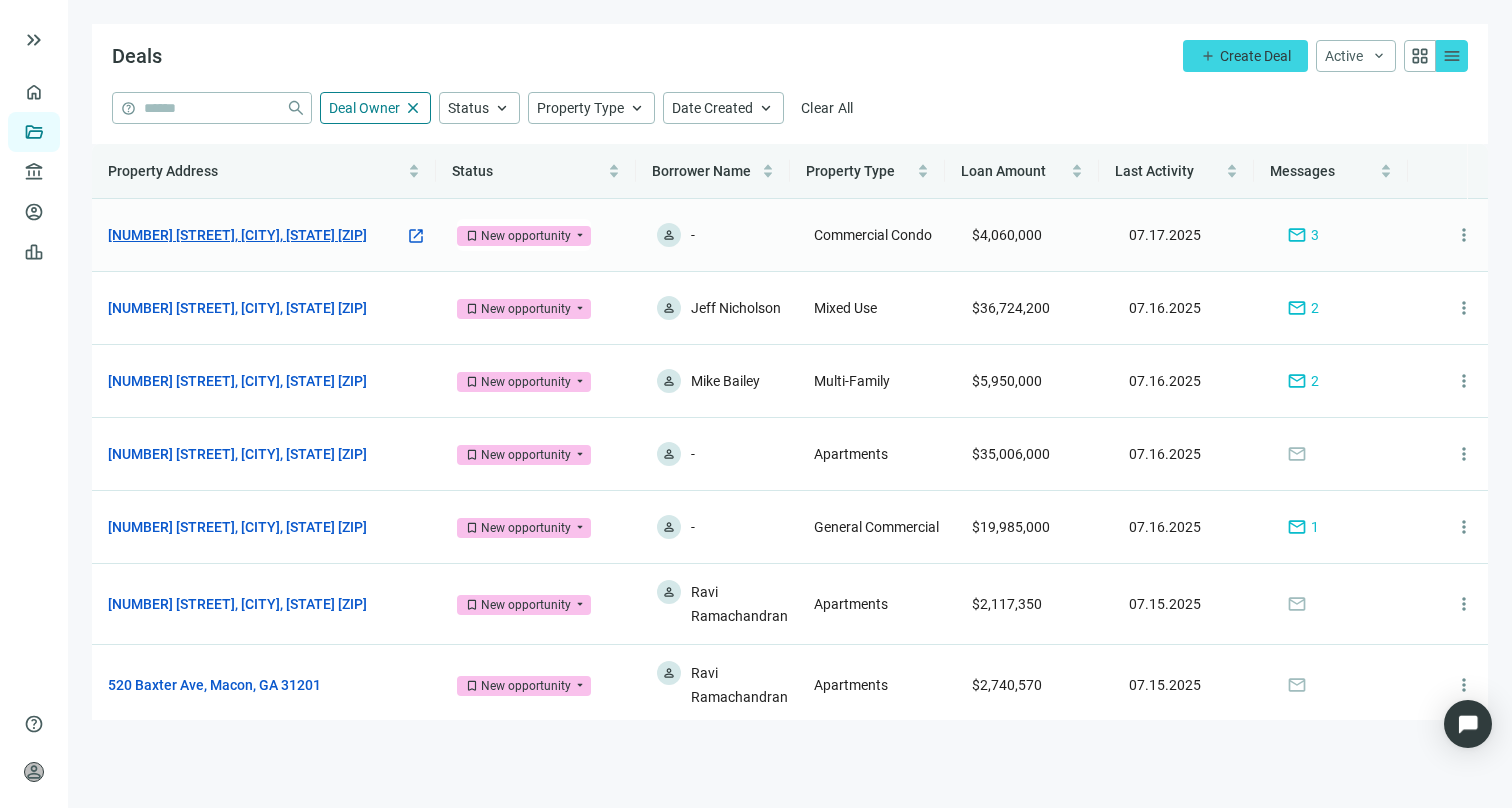 click on "[NUMBER] [STREET], [CITY], [STATE] [POSTAL_CODE]" at bounding box center (237, 235) 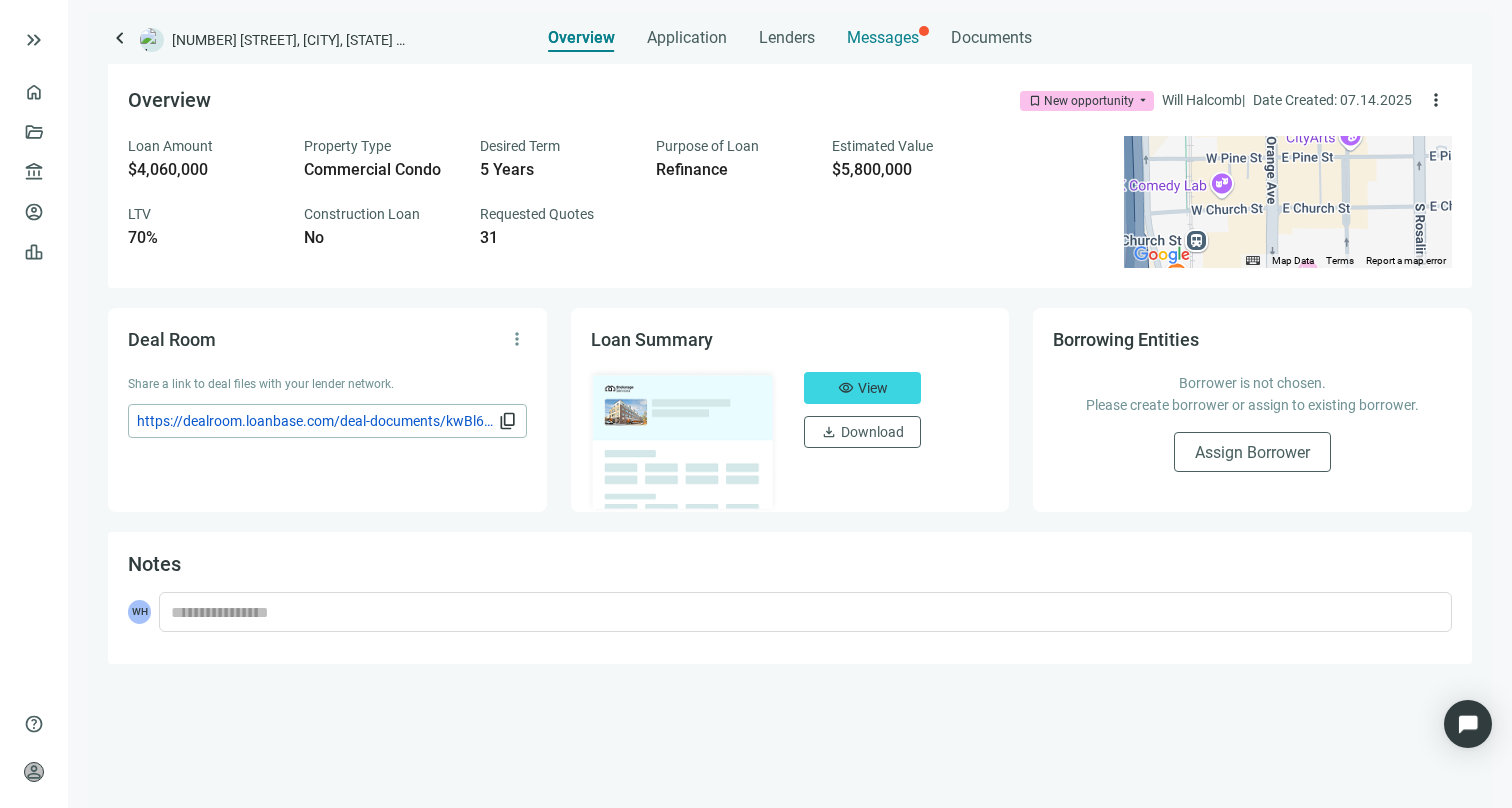 click on "Messages" at bounding box center [883, 37] 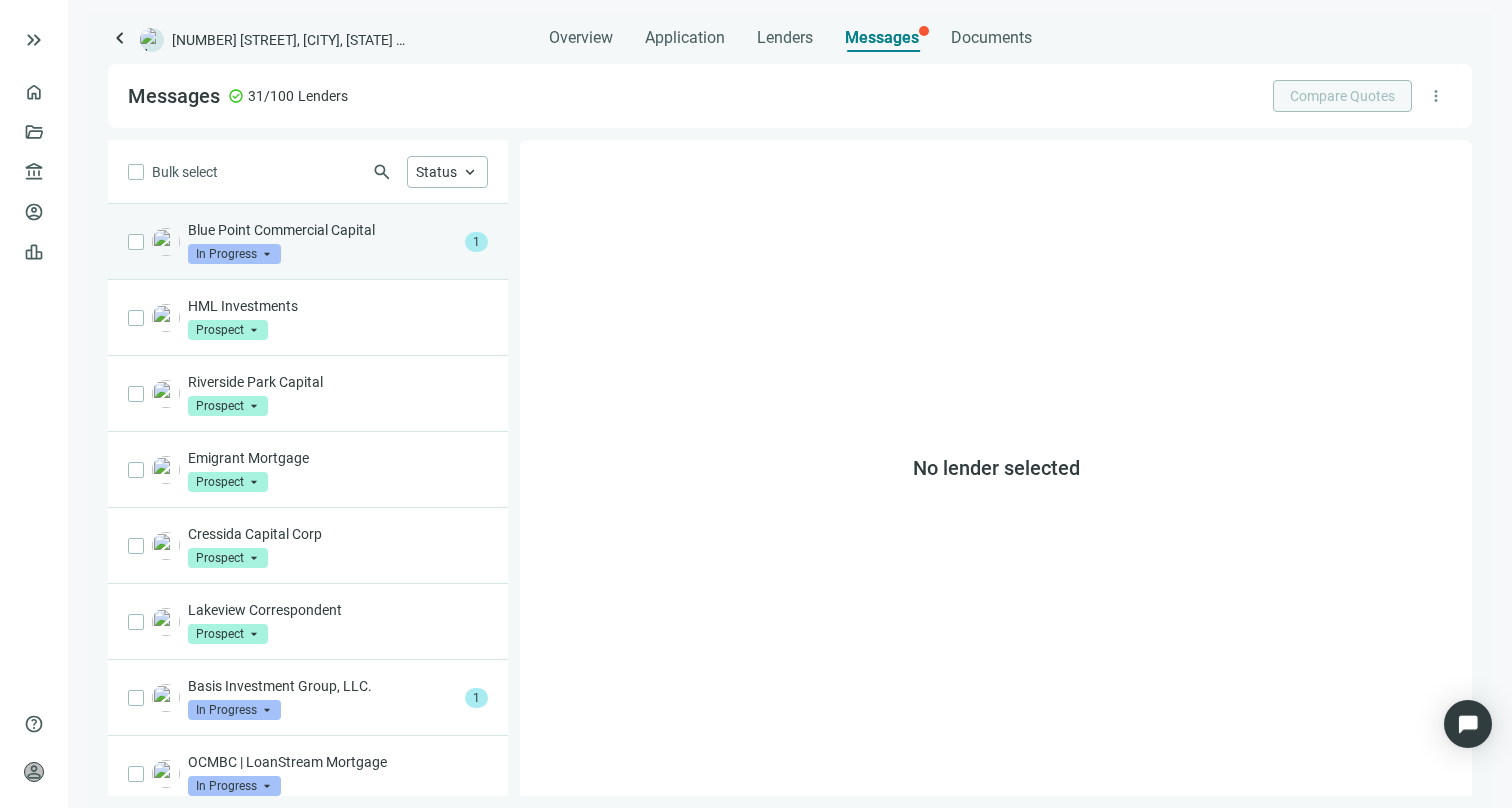 click on "Blue Point Commercial Capital" at bounding box center [322, 230] 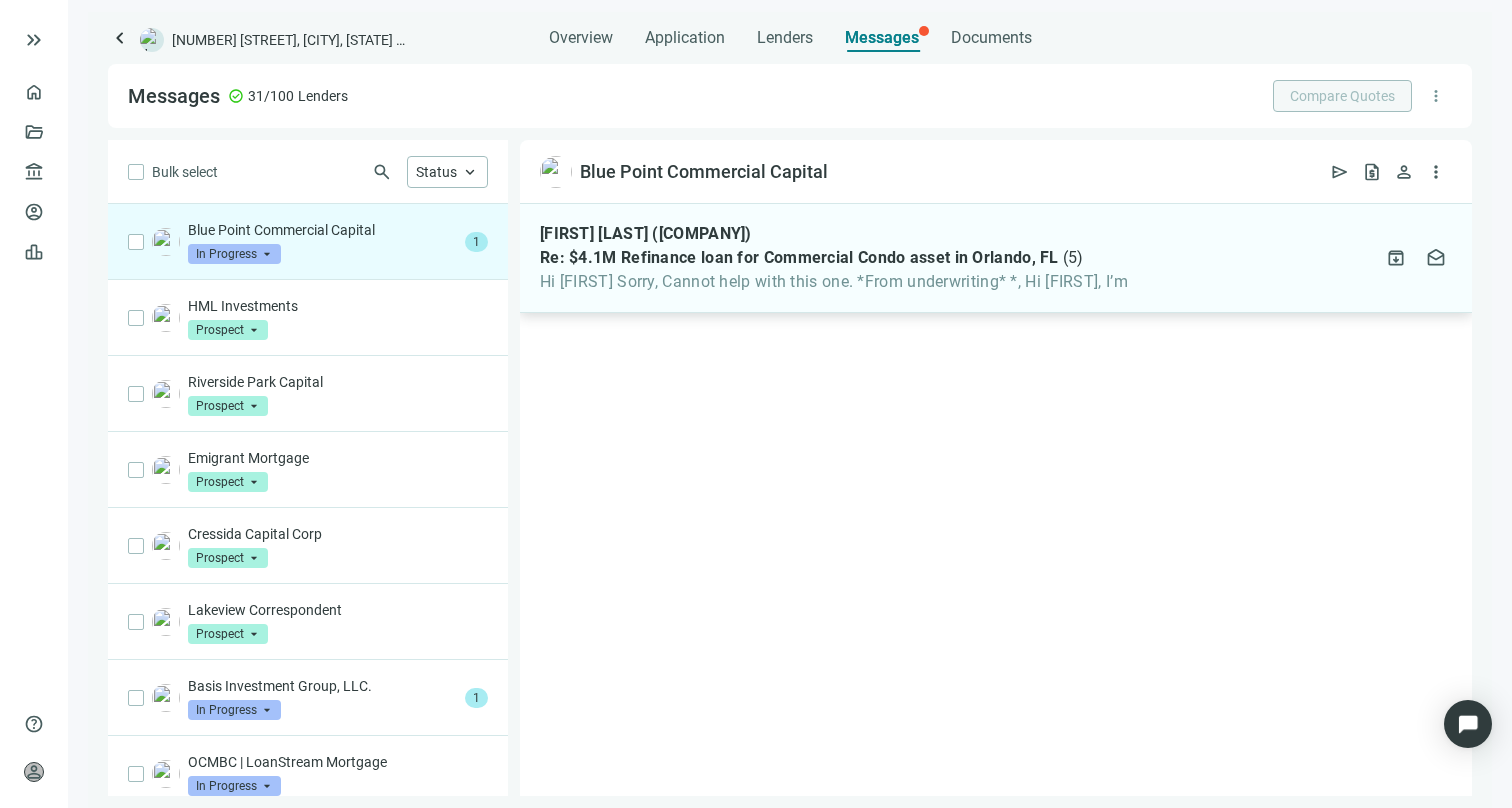 click on "Hi wILL Sorry, Cannot help with this one. *From underwriting* *, Hi Dave, I’m" at bounding box center [834, 282] 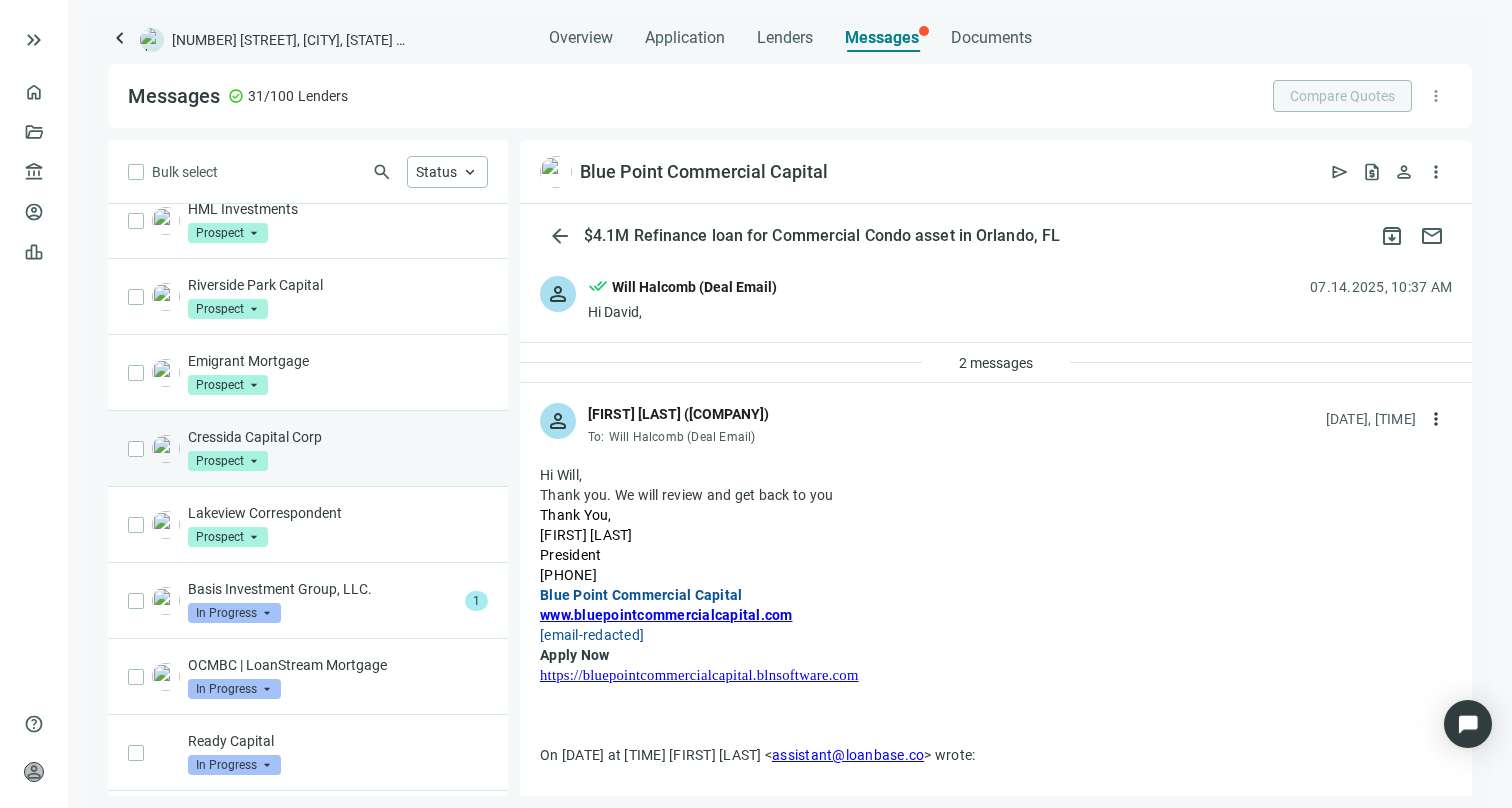 scroll, scrollTop: 117, scrollLeft: 0, axis: vertical 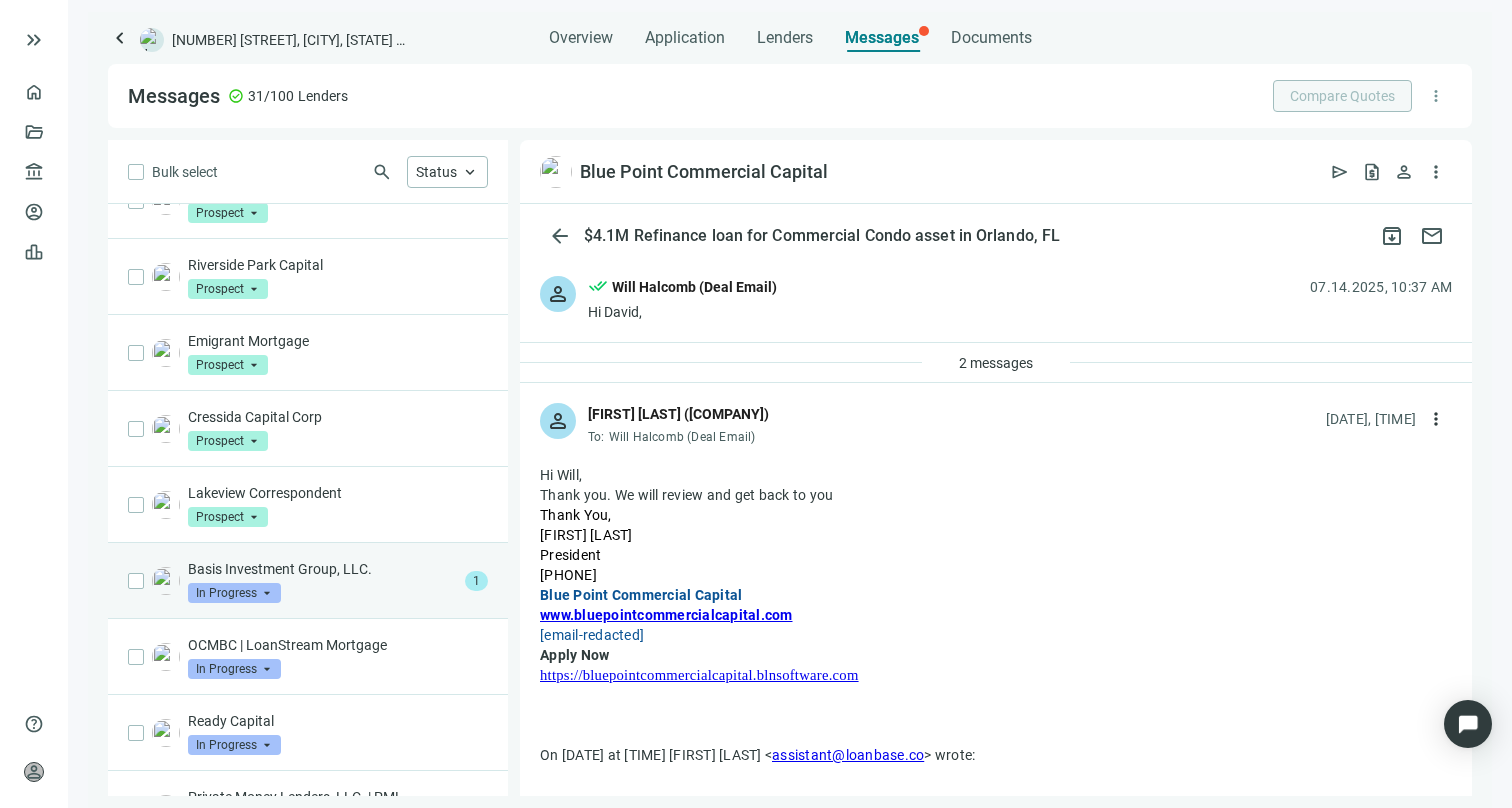 click on "In Progress" at bounding box center (234, 593) 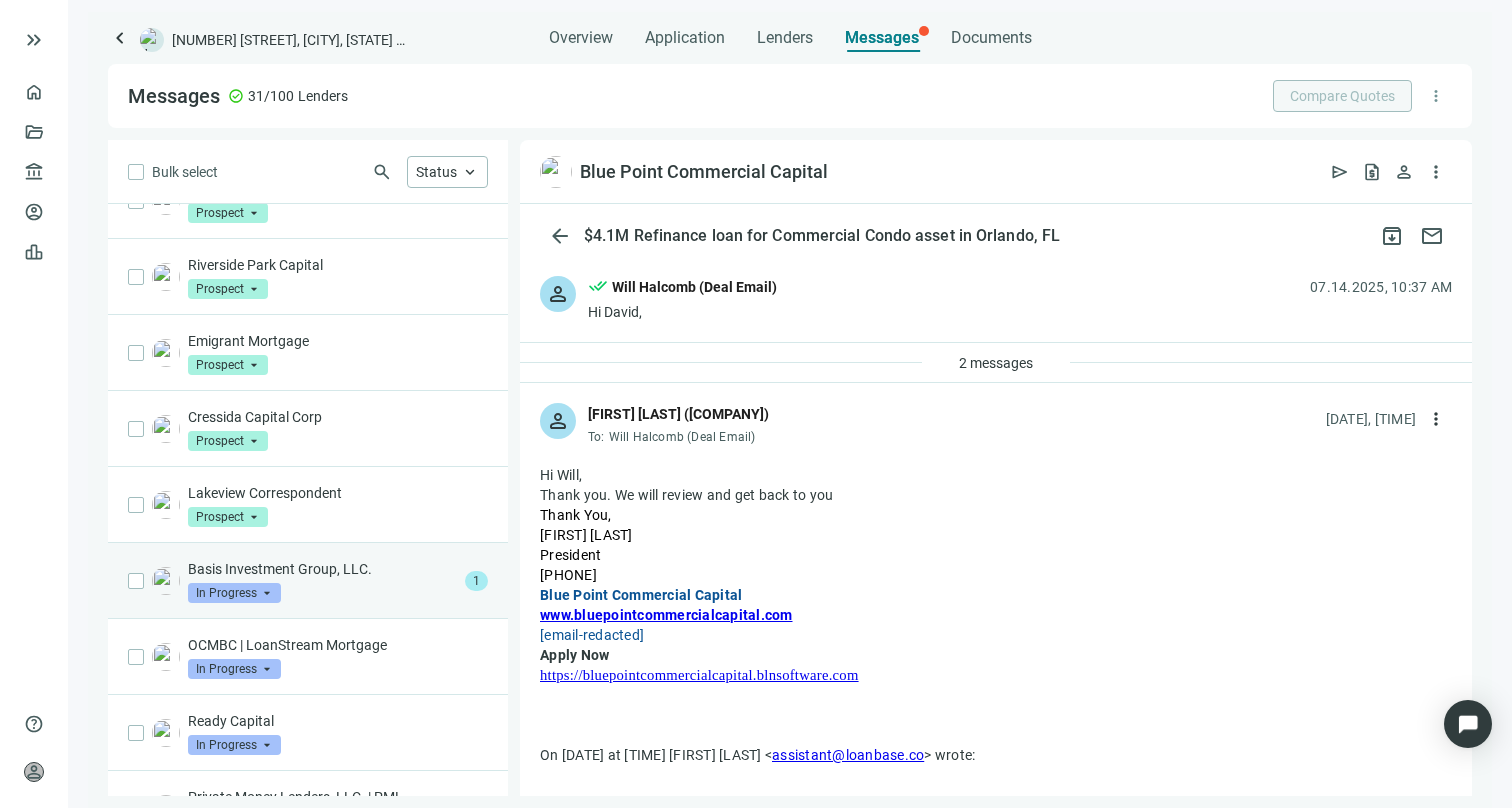 click on "Basis Investment Group, LLC. In Progress arrow_drop_down contacted in_progress quote_received Prospect Contacted In Progress Quote Received Pass 1" at bounding box center (308, 581) 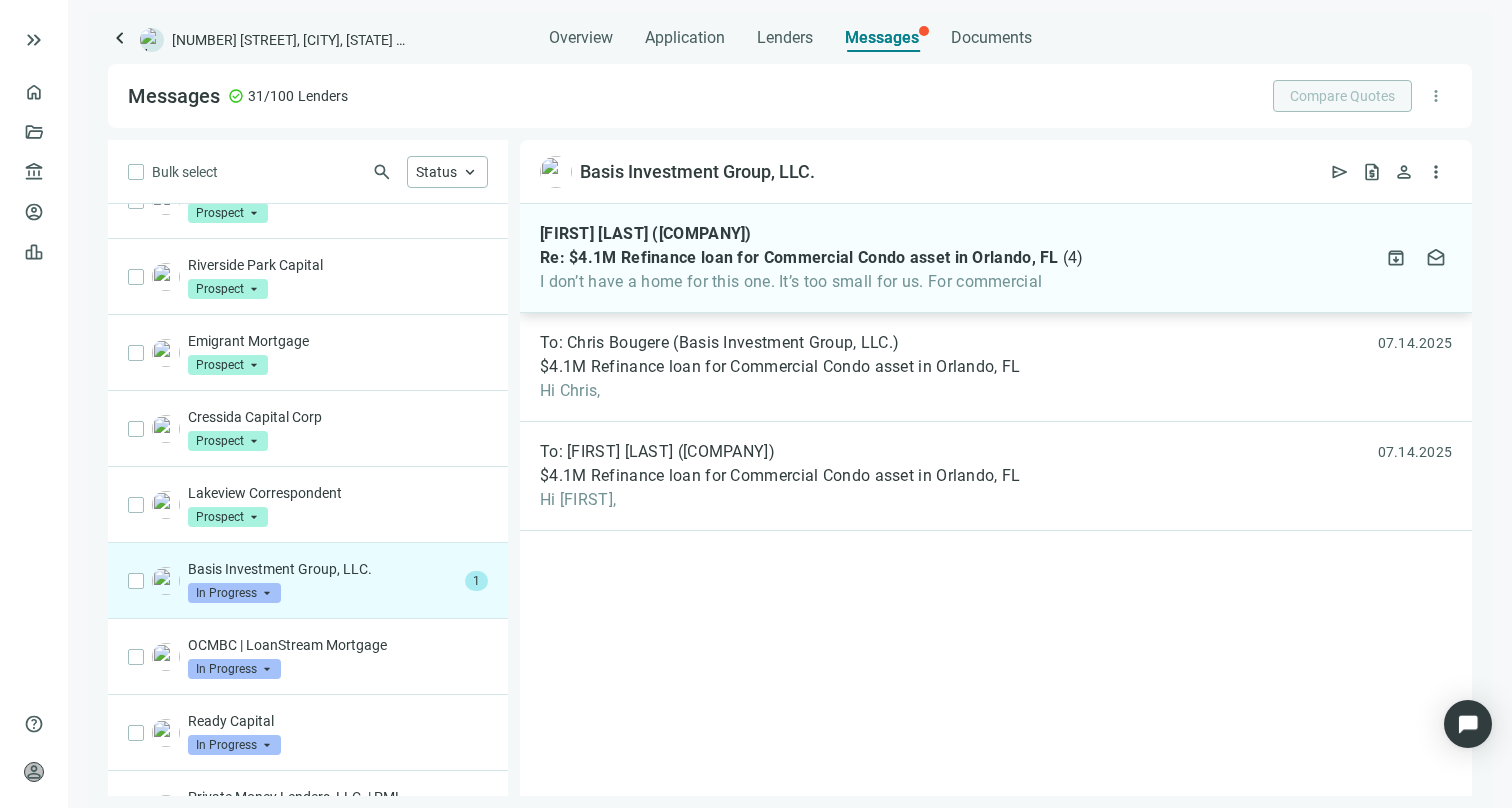 click on "Daniel Eibler (Basis Investment Group, LLC.) Re: $4.1M Refinance loan for Commercial Condo asset in Orlando, FL ( 4 ) I don’t have a home for this one. It’s too small for us. For commercial attach_file 07.16.2025 archive drafts" at bounding box center (996, 258) 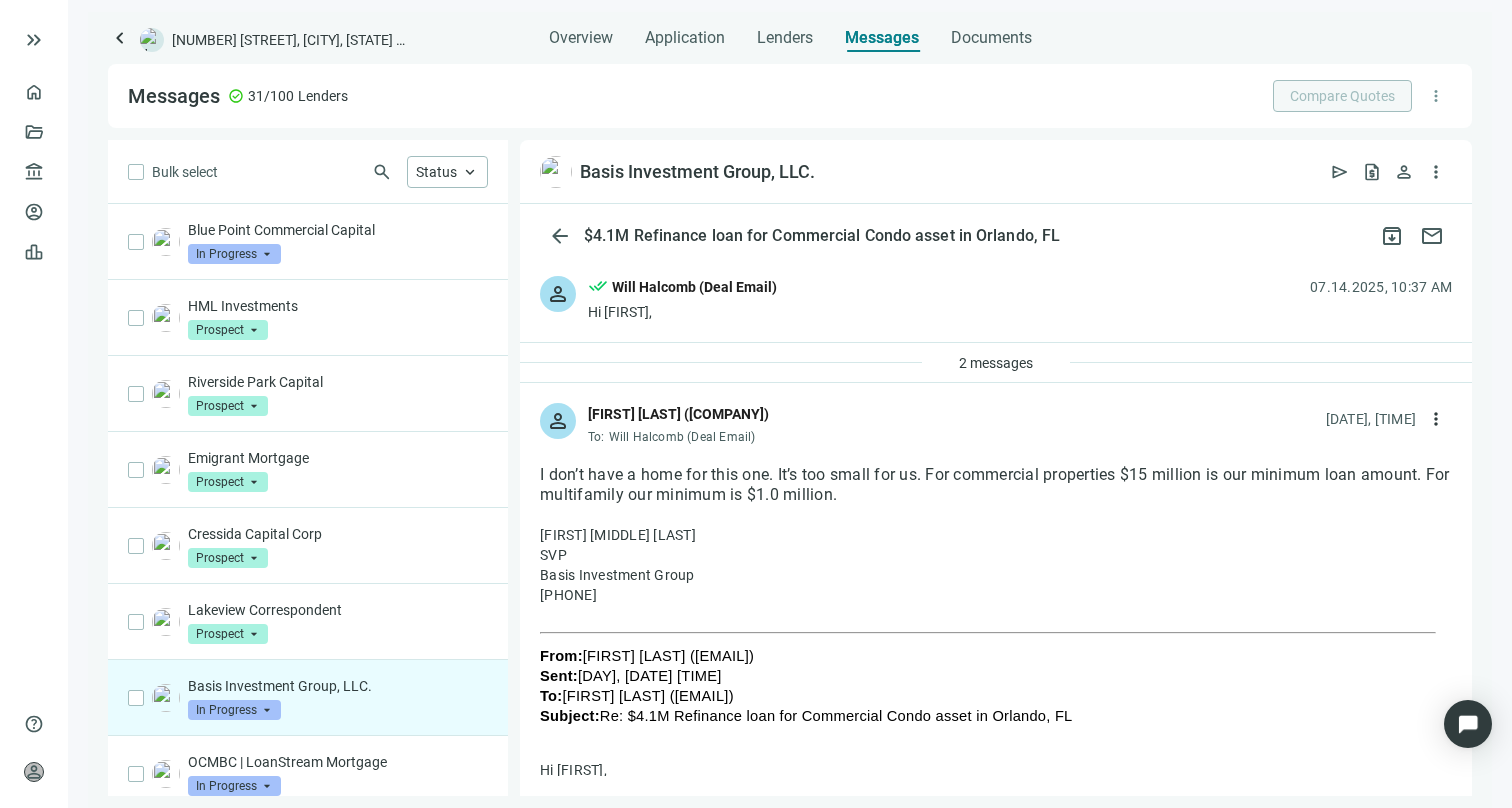 scroll, scrollTop: 162, scrollLeft: 0, axis: vertical 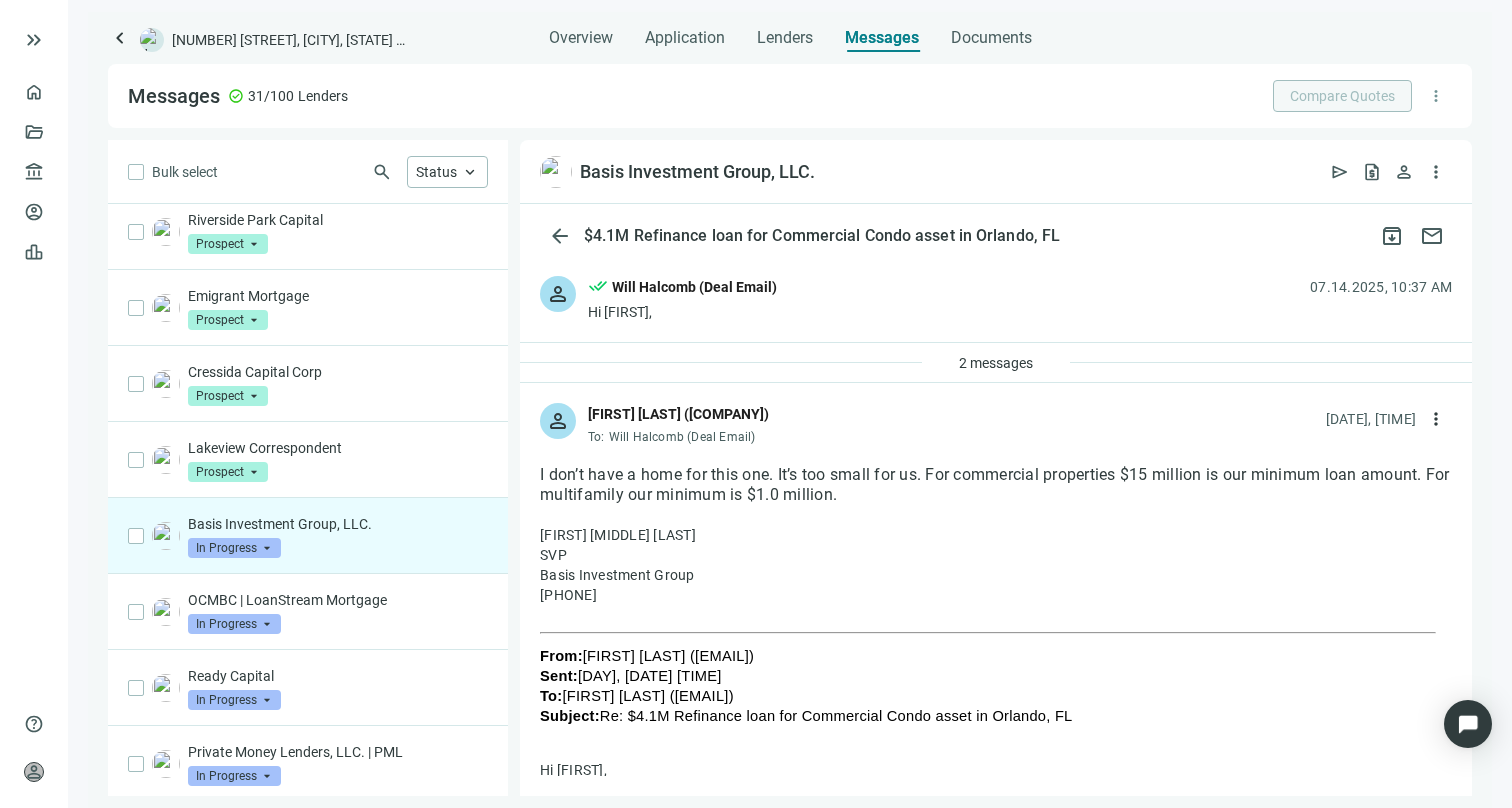 click on "Basis Investment Group, LLC. In Progress arrow_drop_down contacted in_progress quote_received Prospect Contacted In Progress Quote Received Pass" at bounding box center (338, 536) 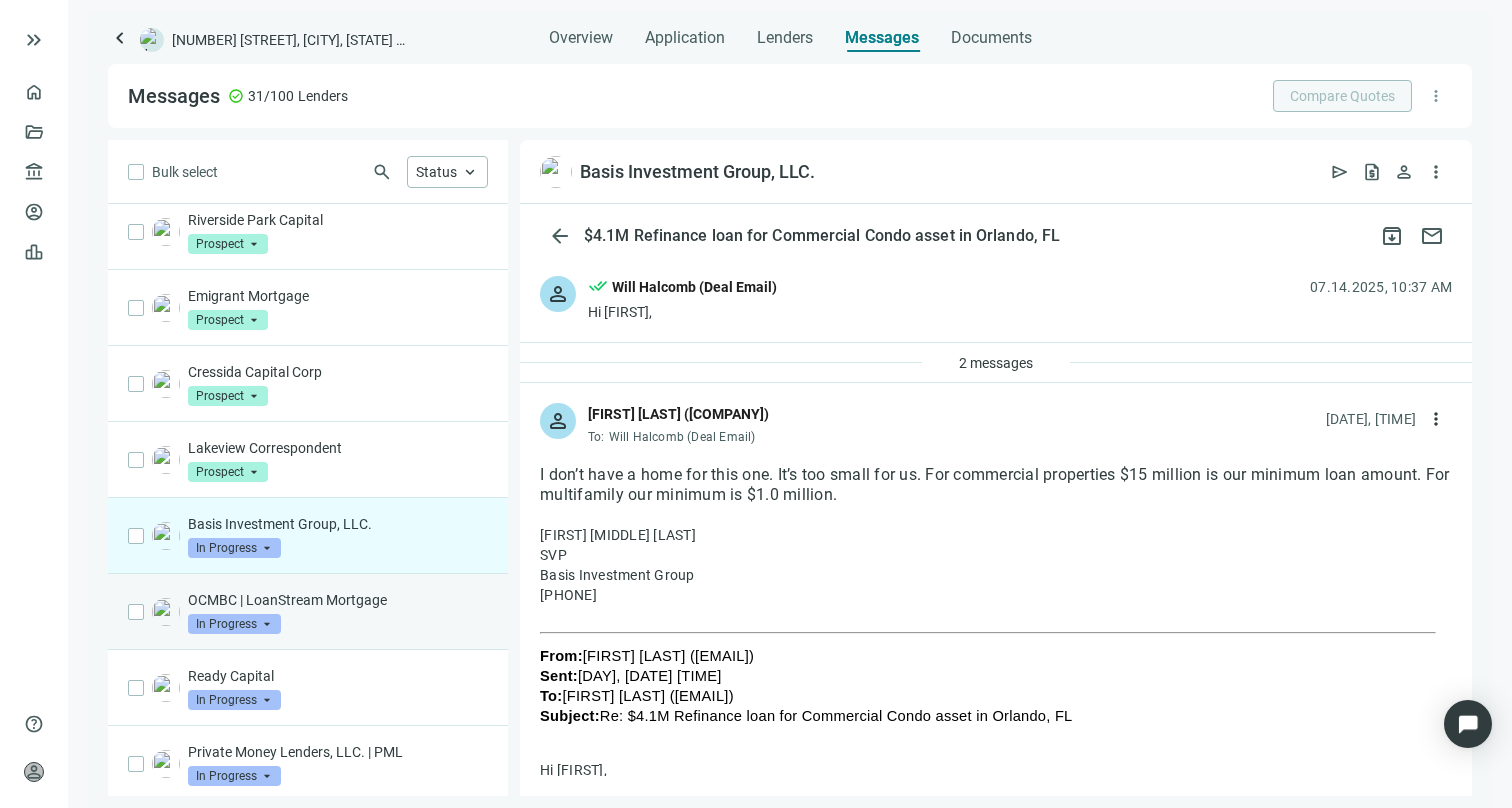 click on "OCMBC | LoanStream Mortgage In Progress arrow_drop_down" at bounding box center [338, 612] 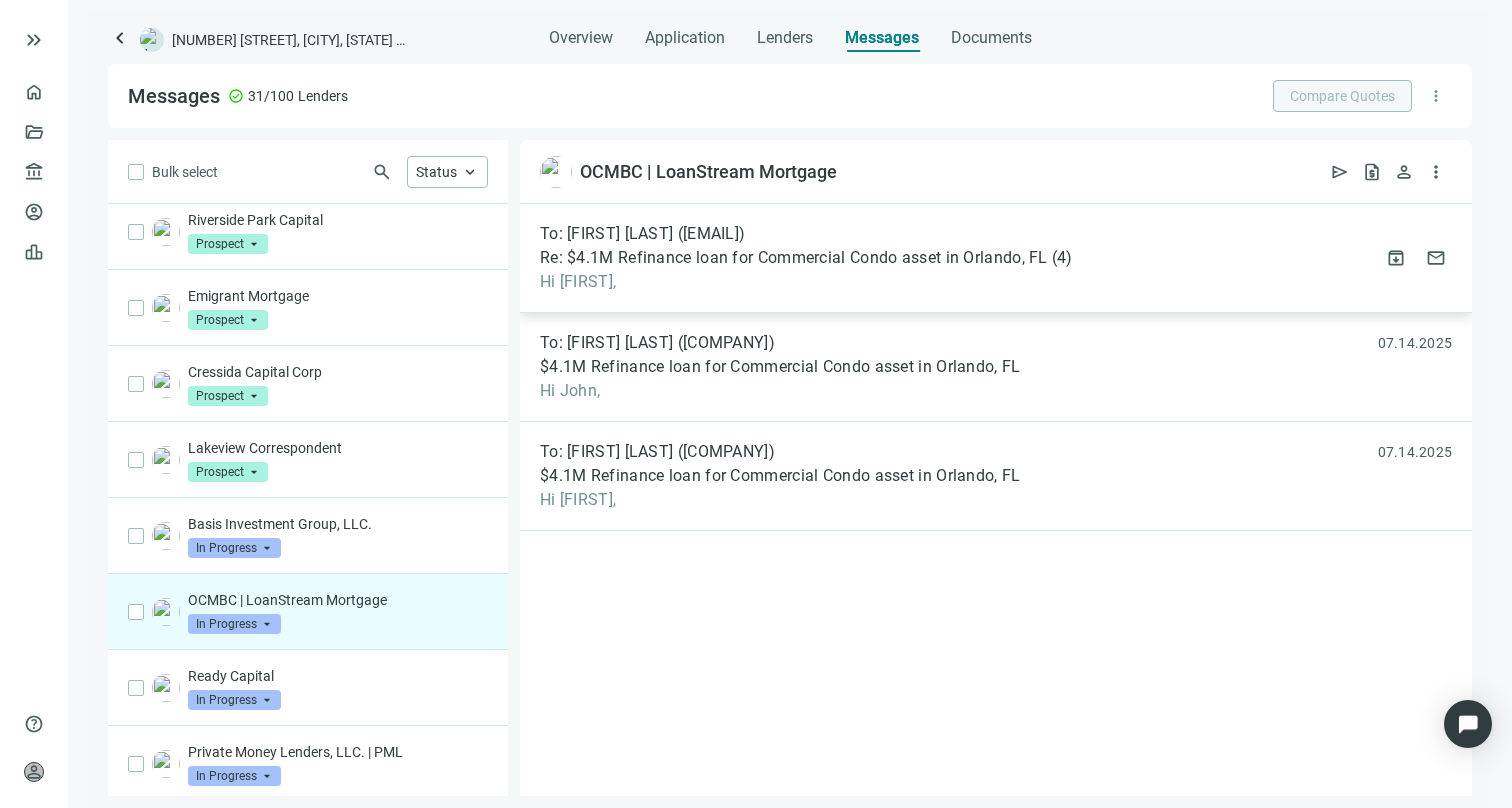 click on "To: Peter Flores (pflores@ocmbc.com)" at bounding box center [642, 234] 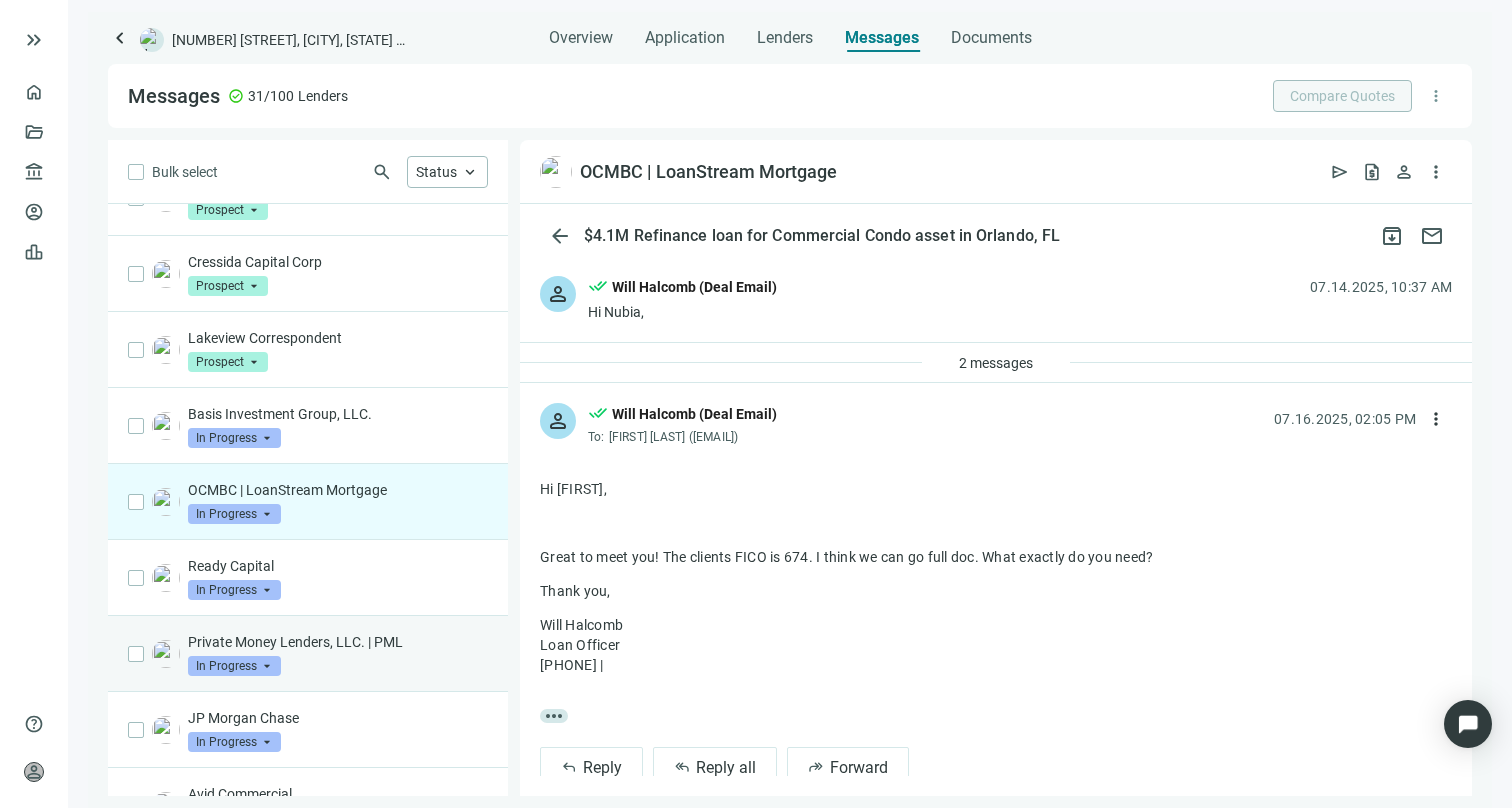 scroll, scrollTop: 298, scrollLeft: 0, axis: vertical 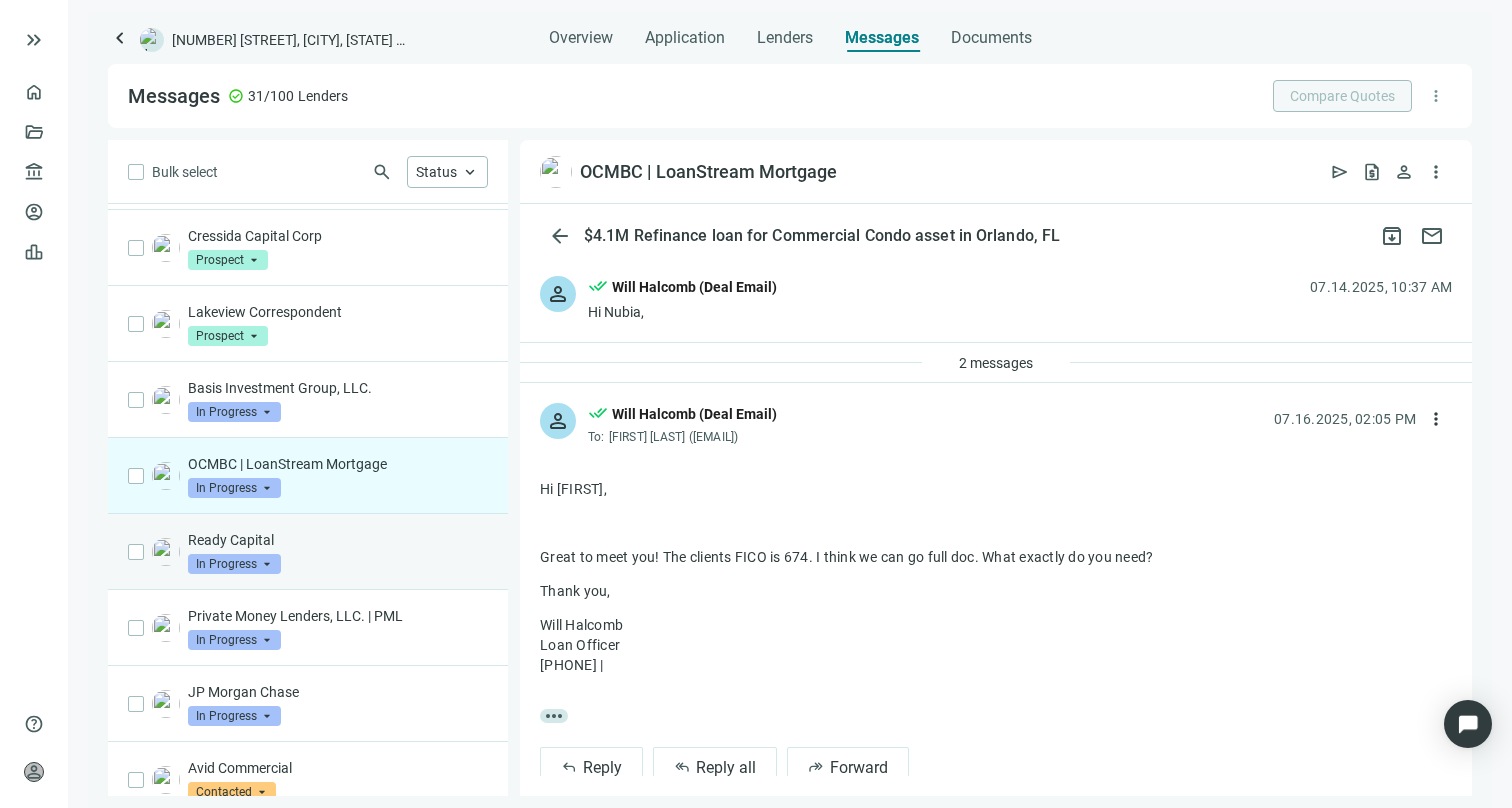 click on "Ready Capital In Progress arrow_drop_down" at bounding box center [338, 552] 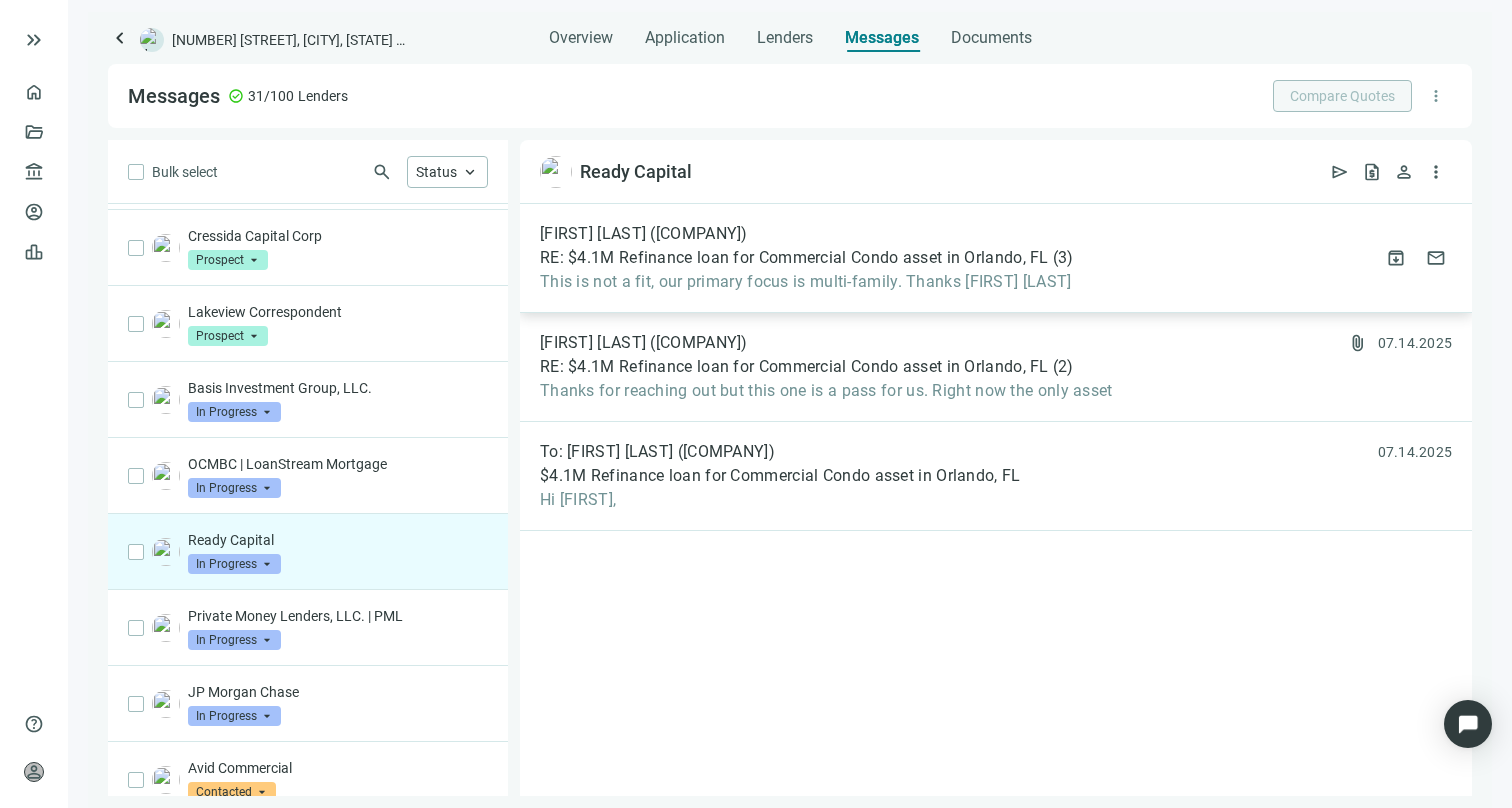 click on "Lisa Cappelletti (Ready Capital)" at bounding box center [644, 234] 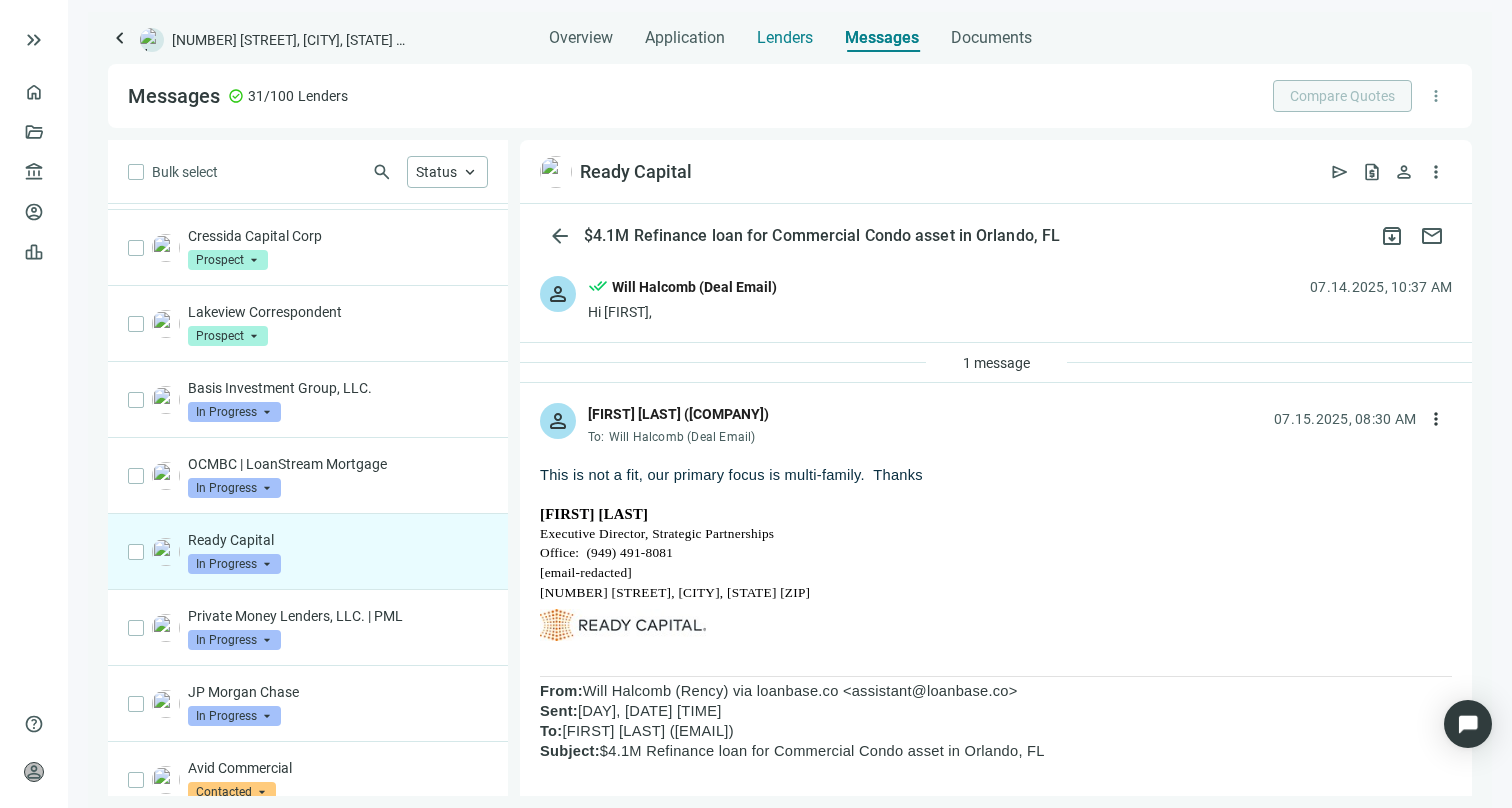 click on "Lenders" at bounding box center (785, 38) 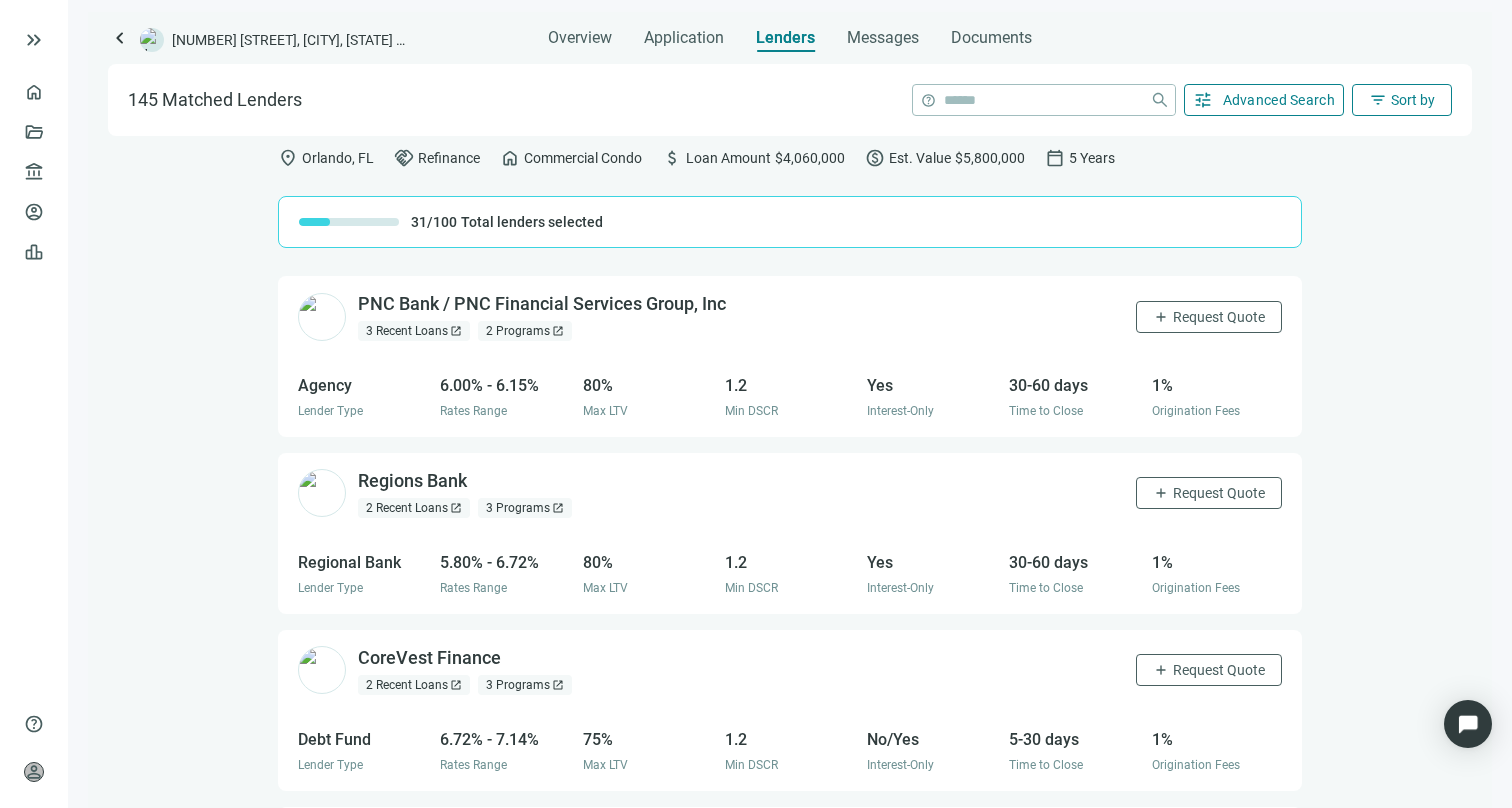 click on "Advanced Search" at bounding box center (1279, 100) 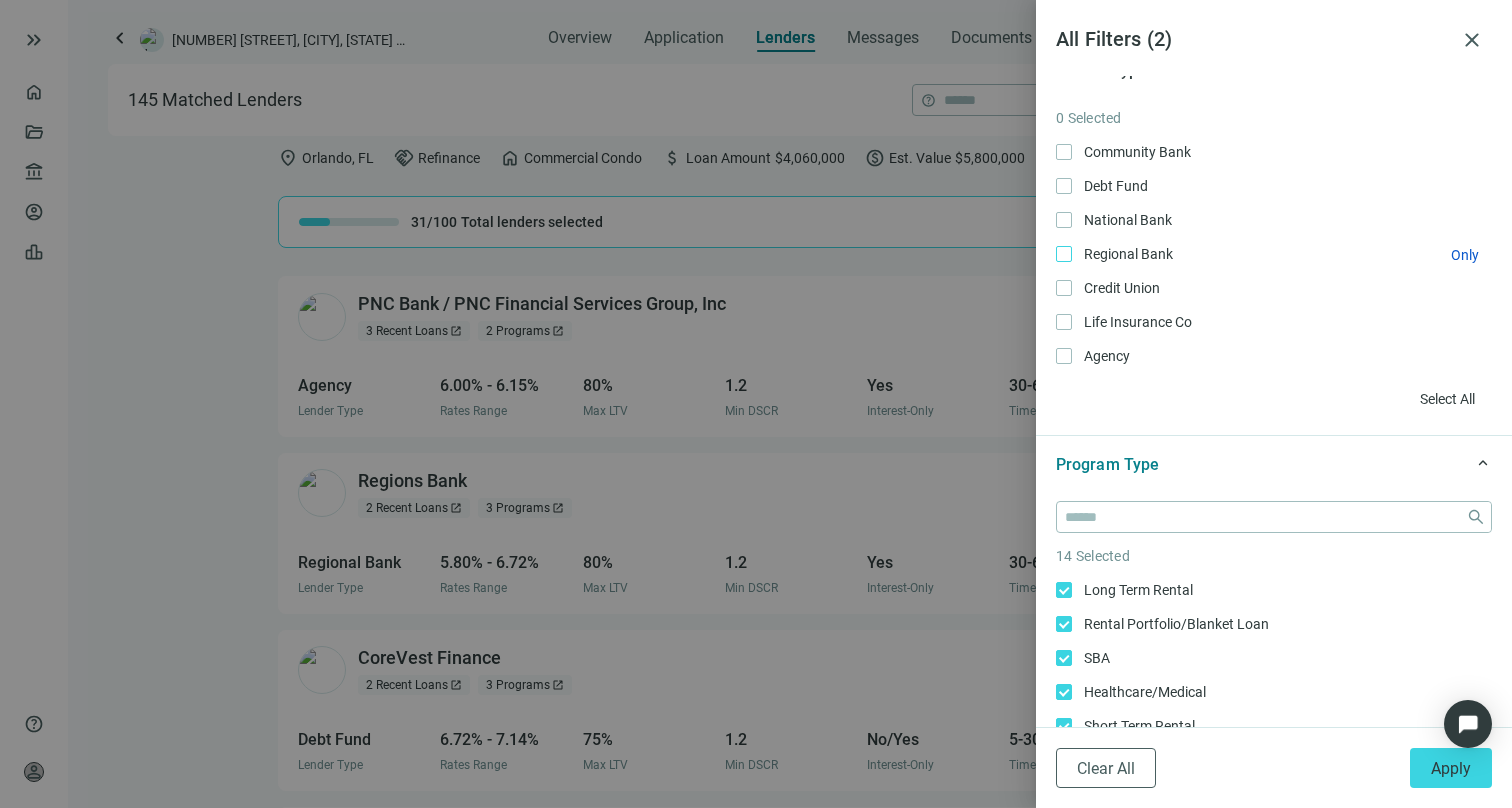 scroll, scrollTop: 36, scrollLeft: 0, axis: vertical 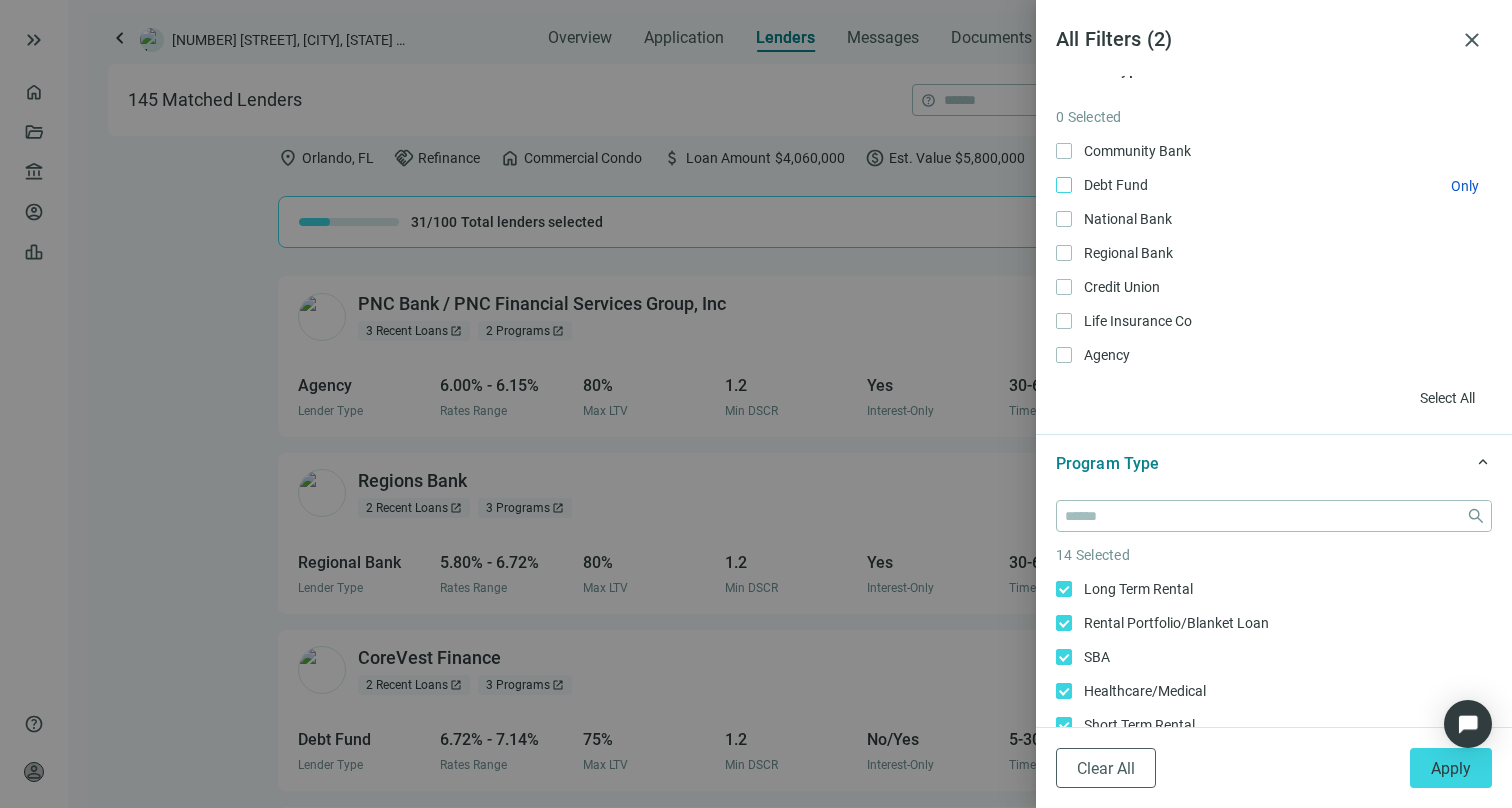 click on "Debt Fund Only" at bounding box center (1114, 185) 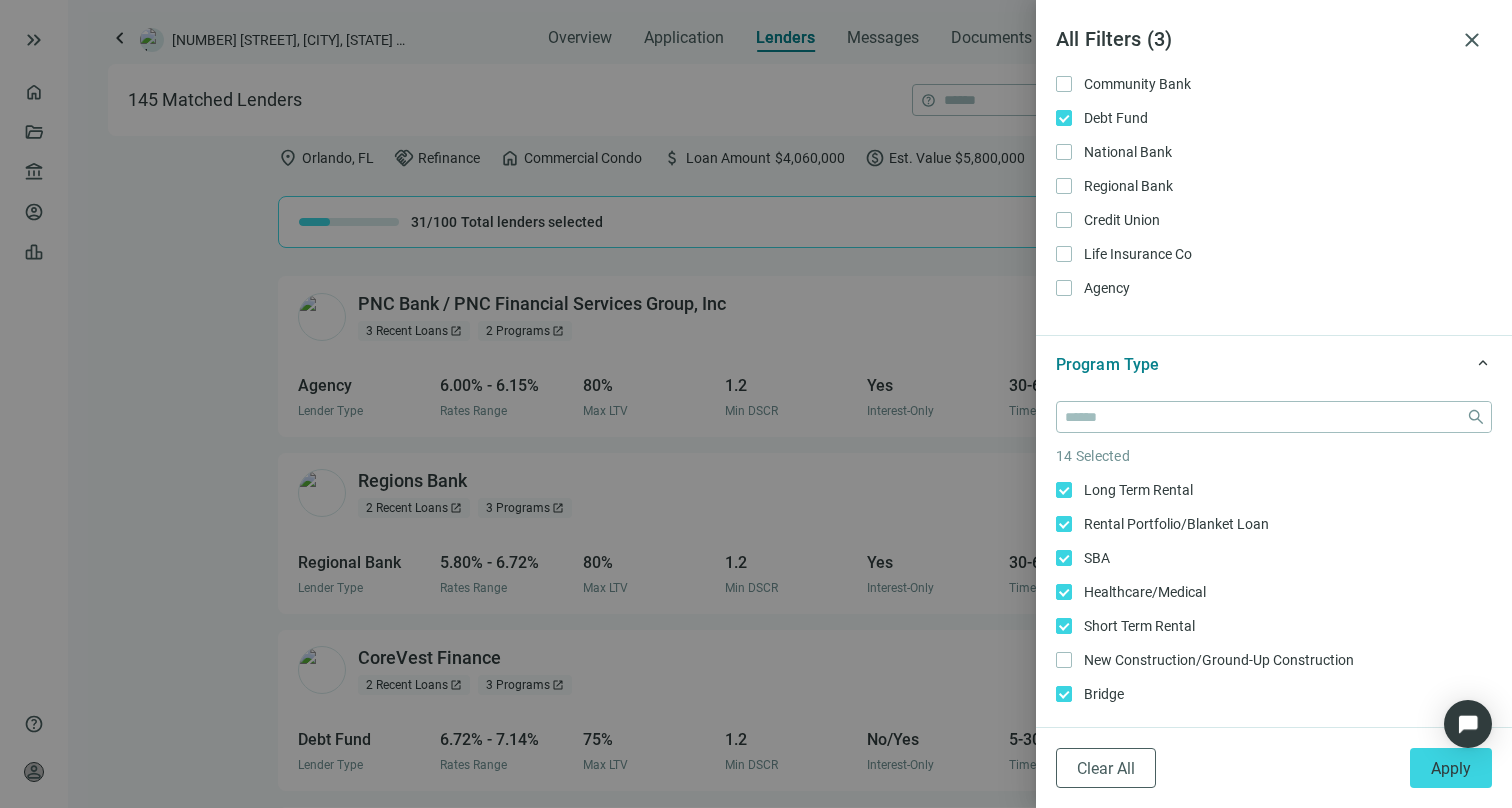scroll, scrollTop: 106, scrollLeft: 0, axis: vertical 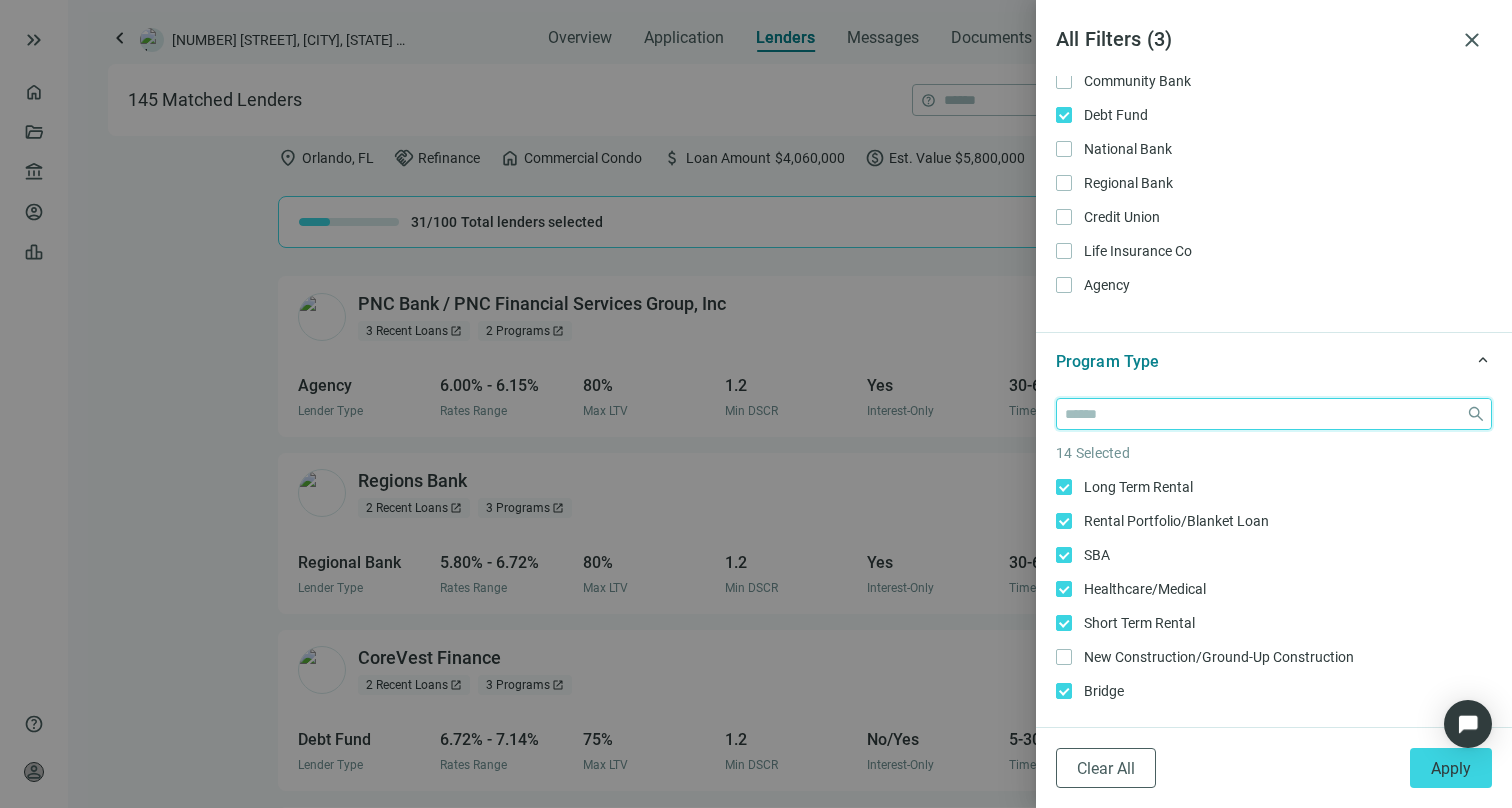 click at bounding box center (1261, 414) 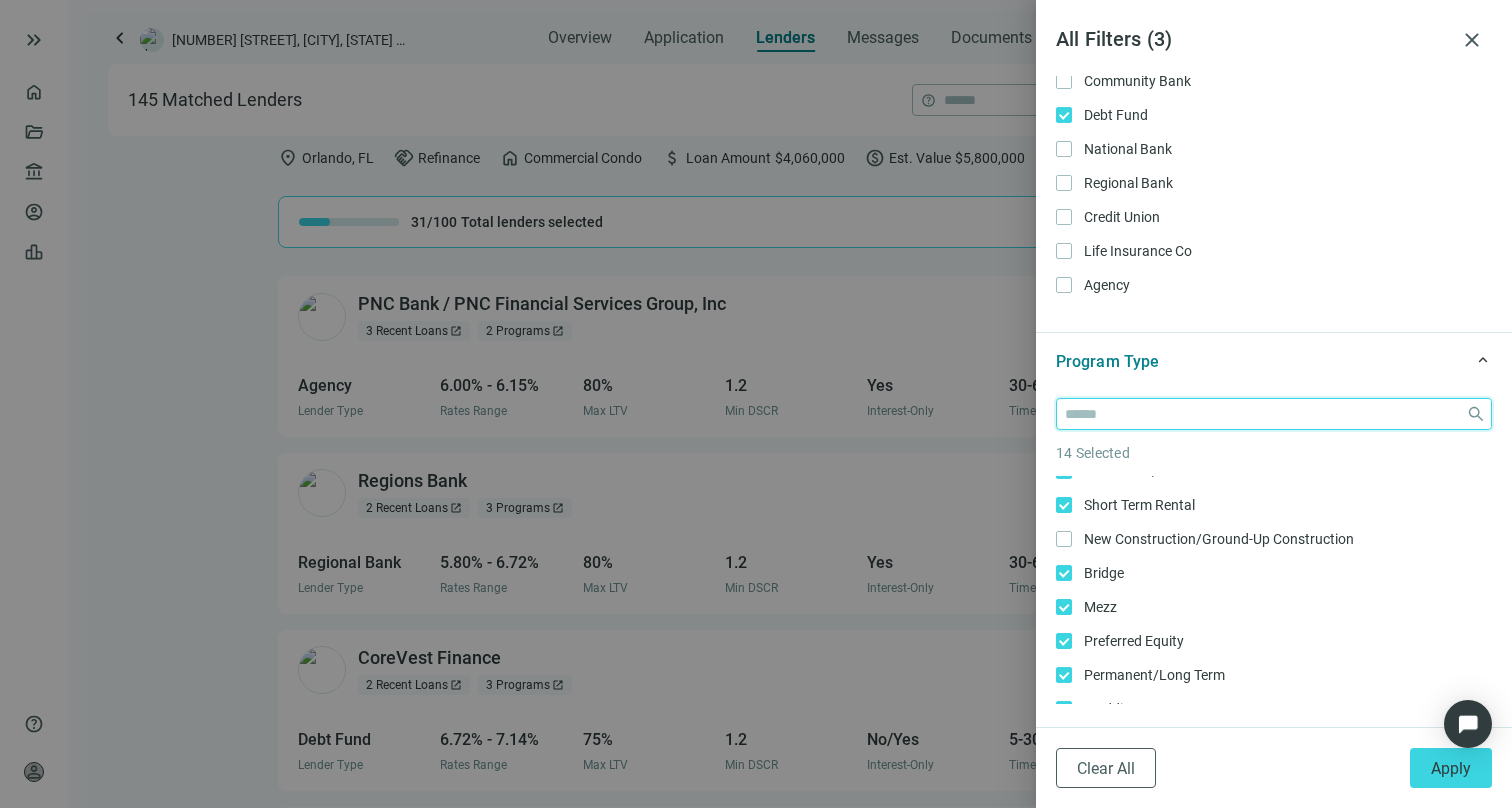 scroll, scrollTop: 119, scrollLeft: 0, axis: vertical 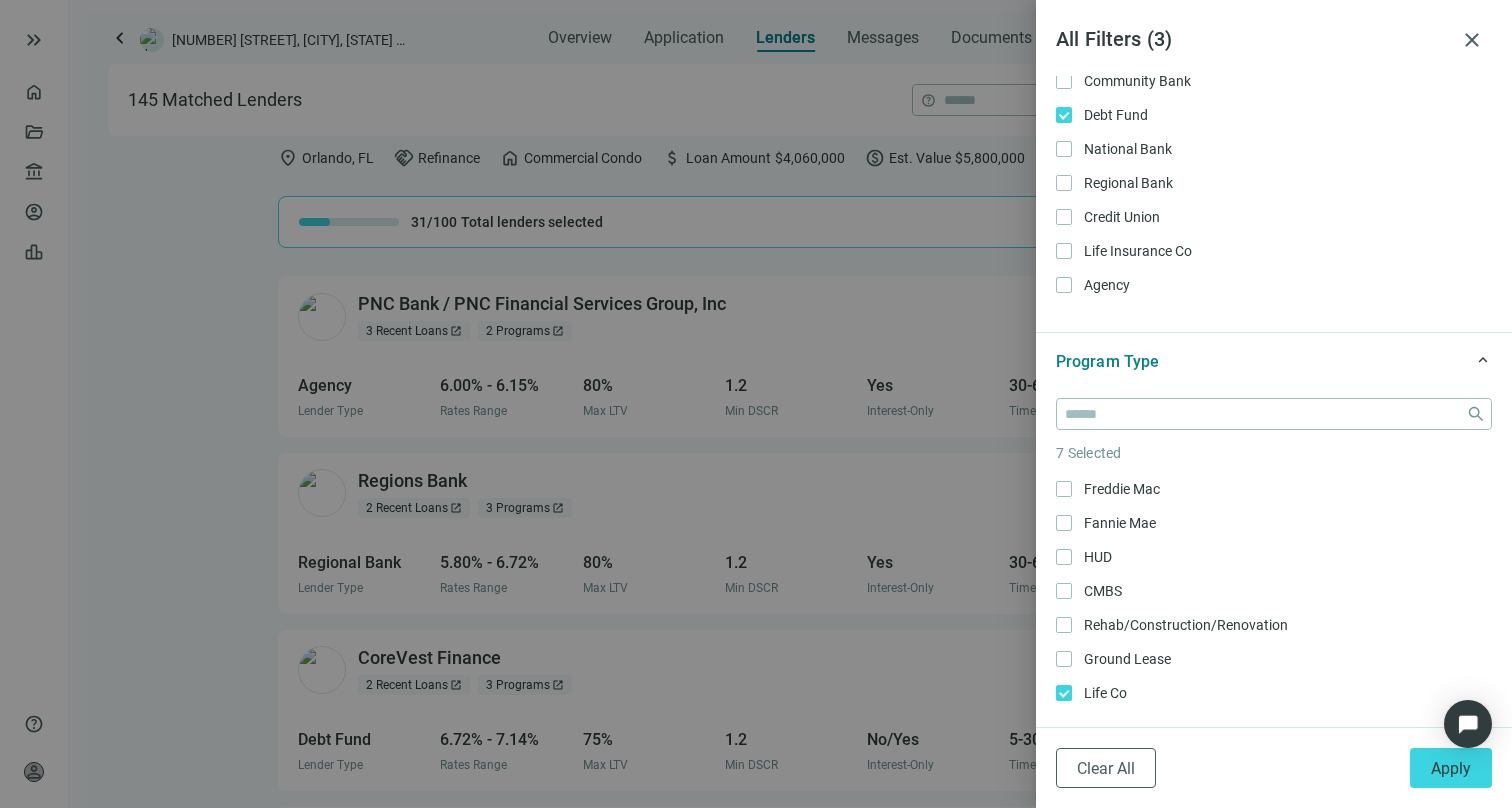 click on "close 7 Selected Long Term Rental Only Rental Portfolio/Blanket Loan Only SBA Only Healthcare/Medical Only Short Term Rental Only New Construction/Ground-Up Construction Only Bridge Only Mezz Only Preferred Equity Only Permanent/Long Term Only Freddie Mac Only Fannie Mae Only HUD Only CMBS Only Rehab/Construction/Renovation Only Ground Lease Only Life Co Only" at bounding box center (1274, 565) 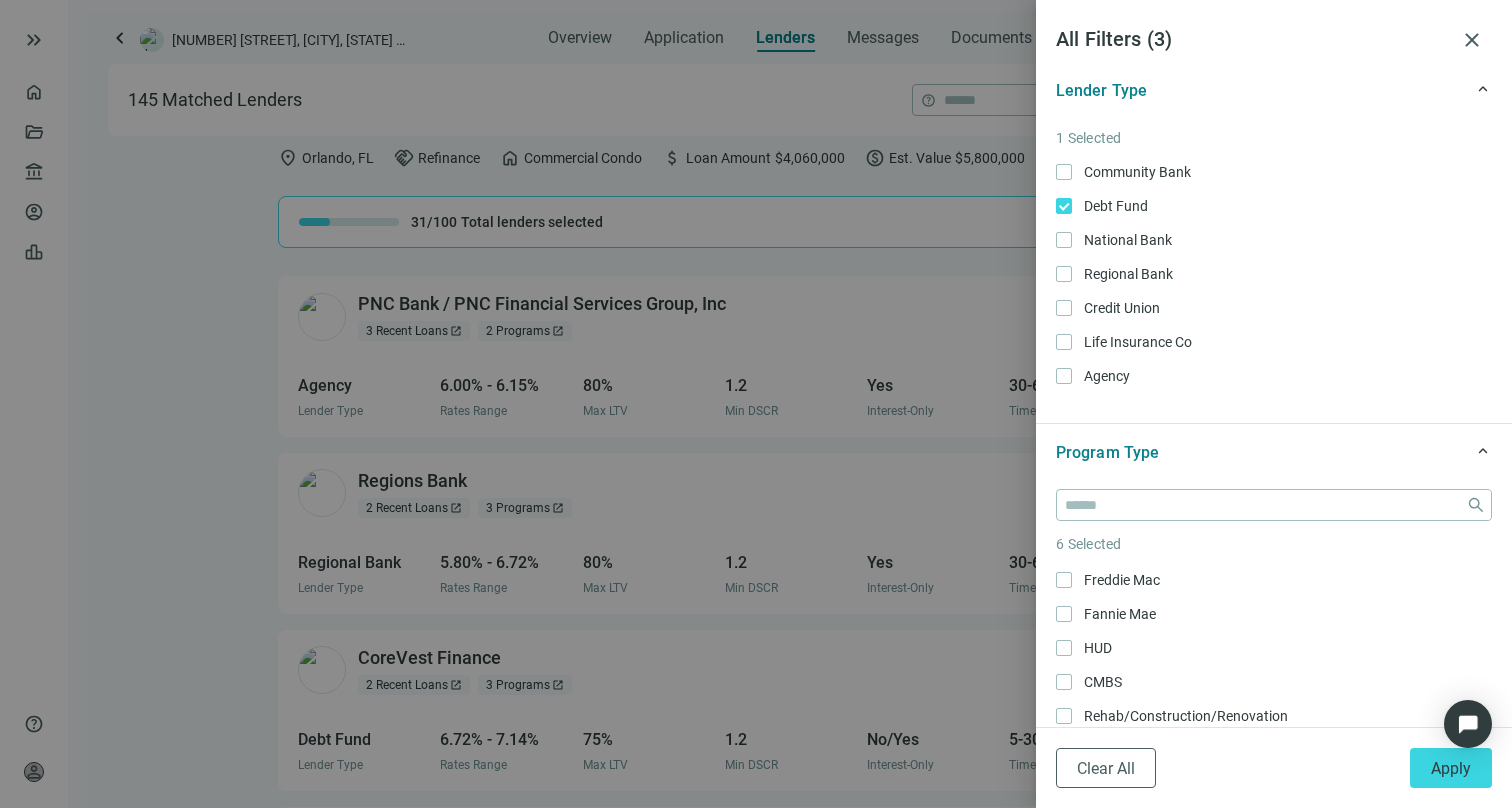 scroll, scrollTop: 0, scrollLeft: 0, axis: both 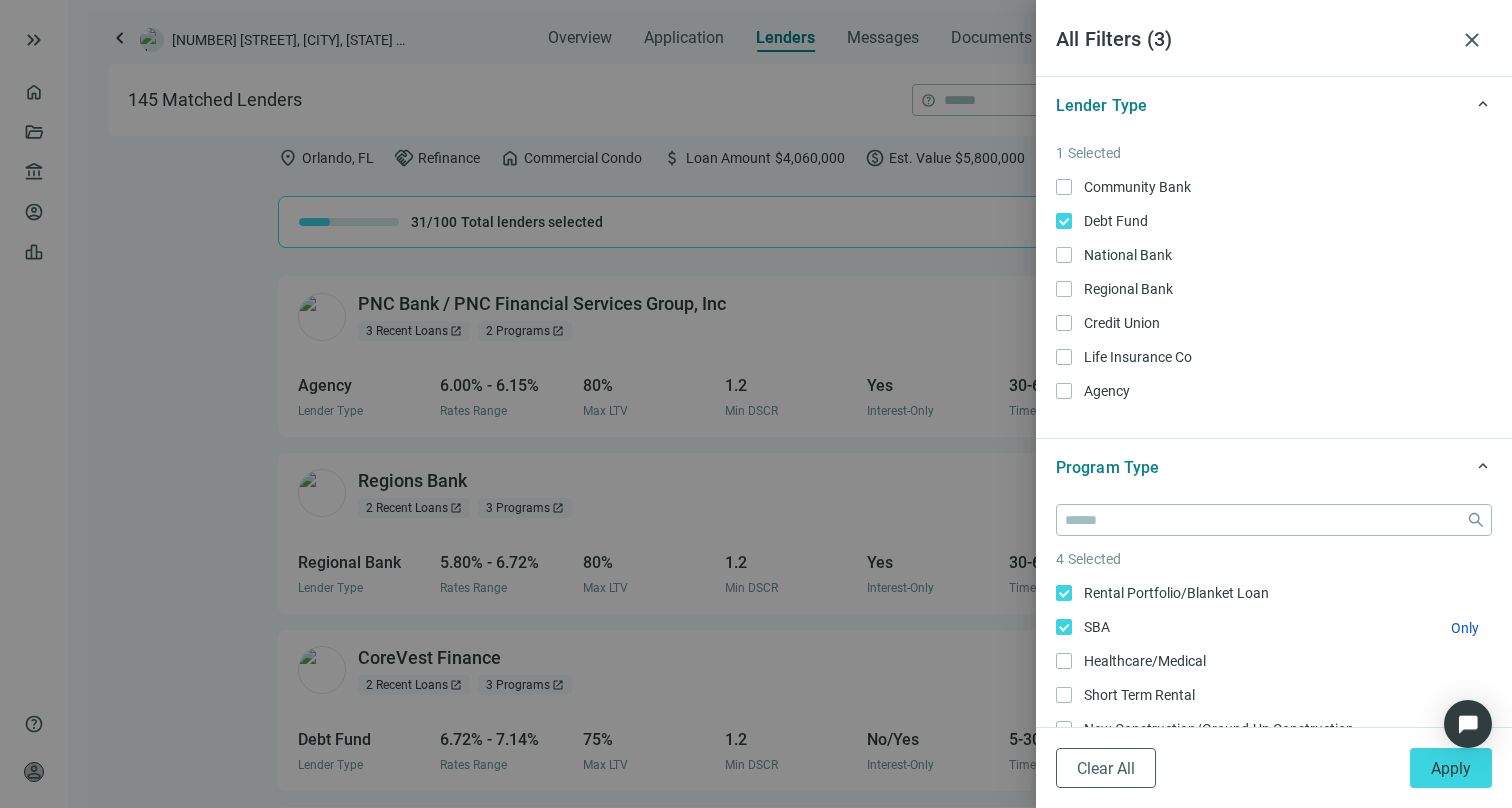 click on "SBA Only" at bounding box center (1274, 627) 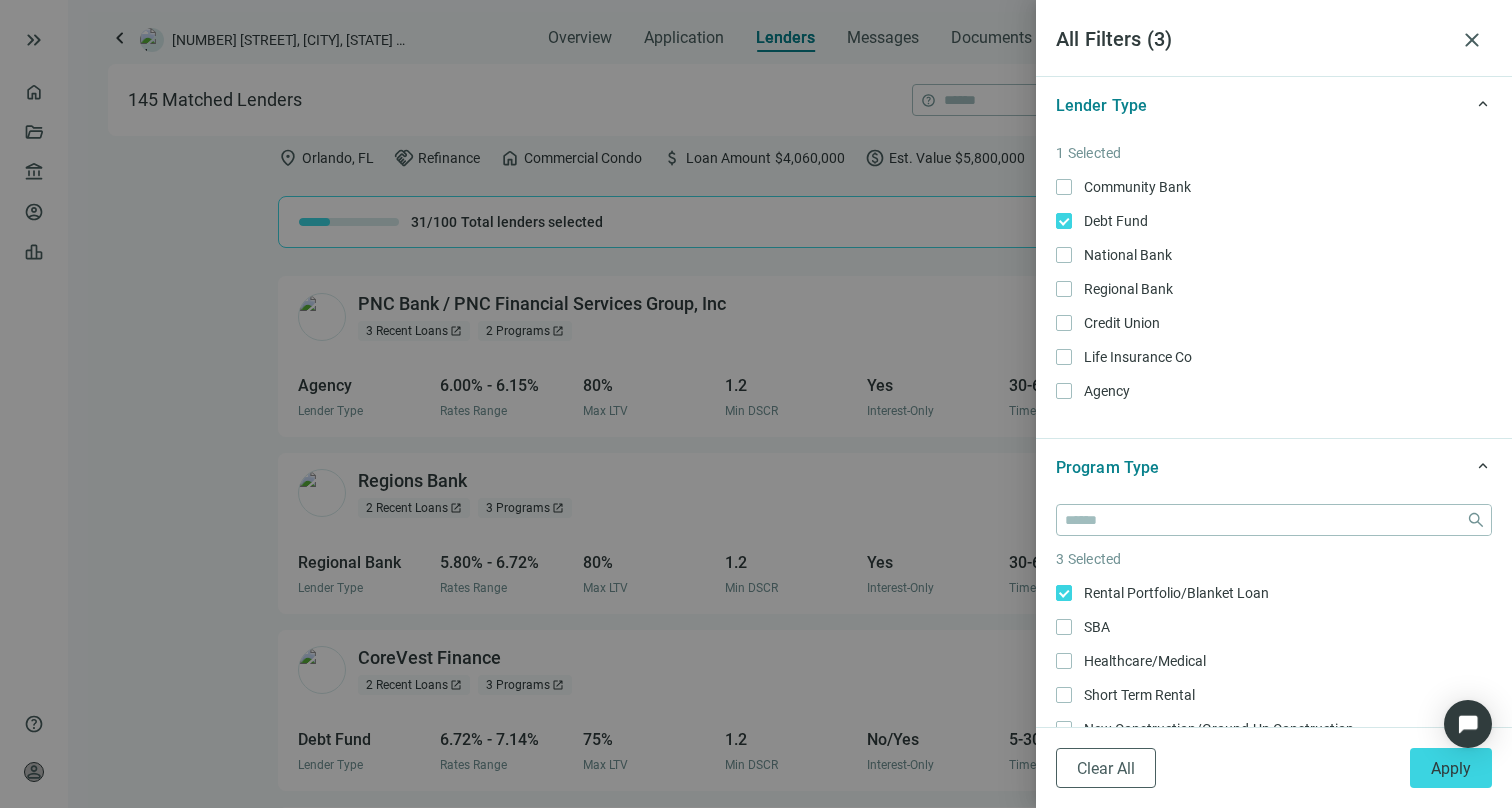 click on "Long Term Rental Only Rental Portfolio/Blanket Loan Only SBA Only Healthcare/Medical Only Short Term Rental Only New Construction/Ground-Up Construction Only Bridge Only Mezz Only Preferred Equity Only Permanent/Long Term Only Freddie Mac Only Fannie Mae Only HUD Only CMBS Only Rehab/Construction/Renovation Only Ground Lease Only Life Co Only" at bounding box center [1274, 831] 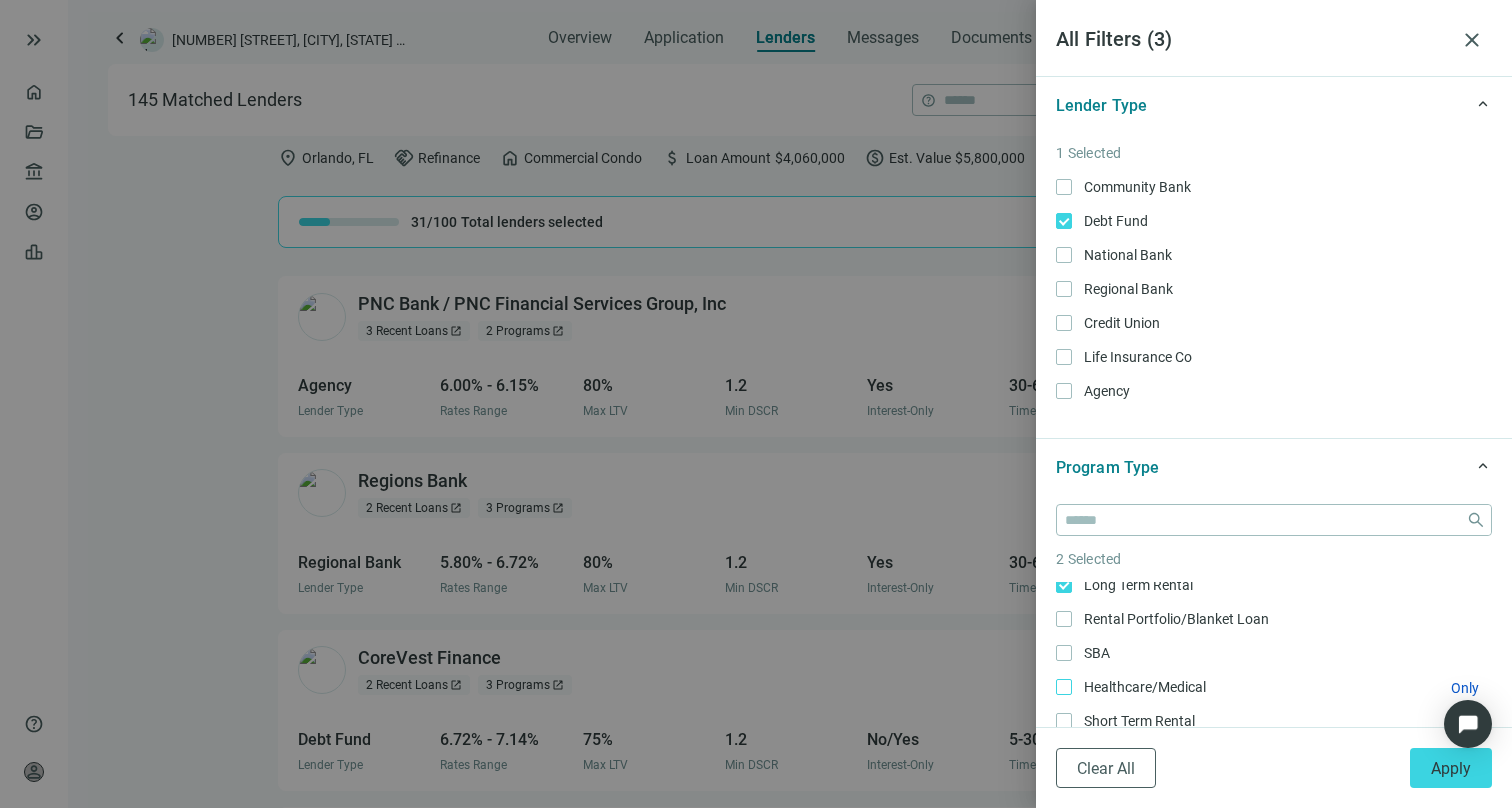 scroll, scrollTop: 0, scrollLeft: 0, axis: both 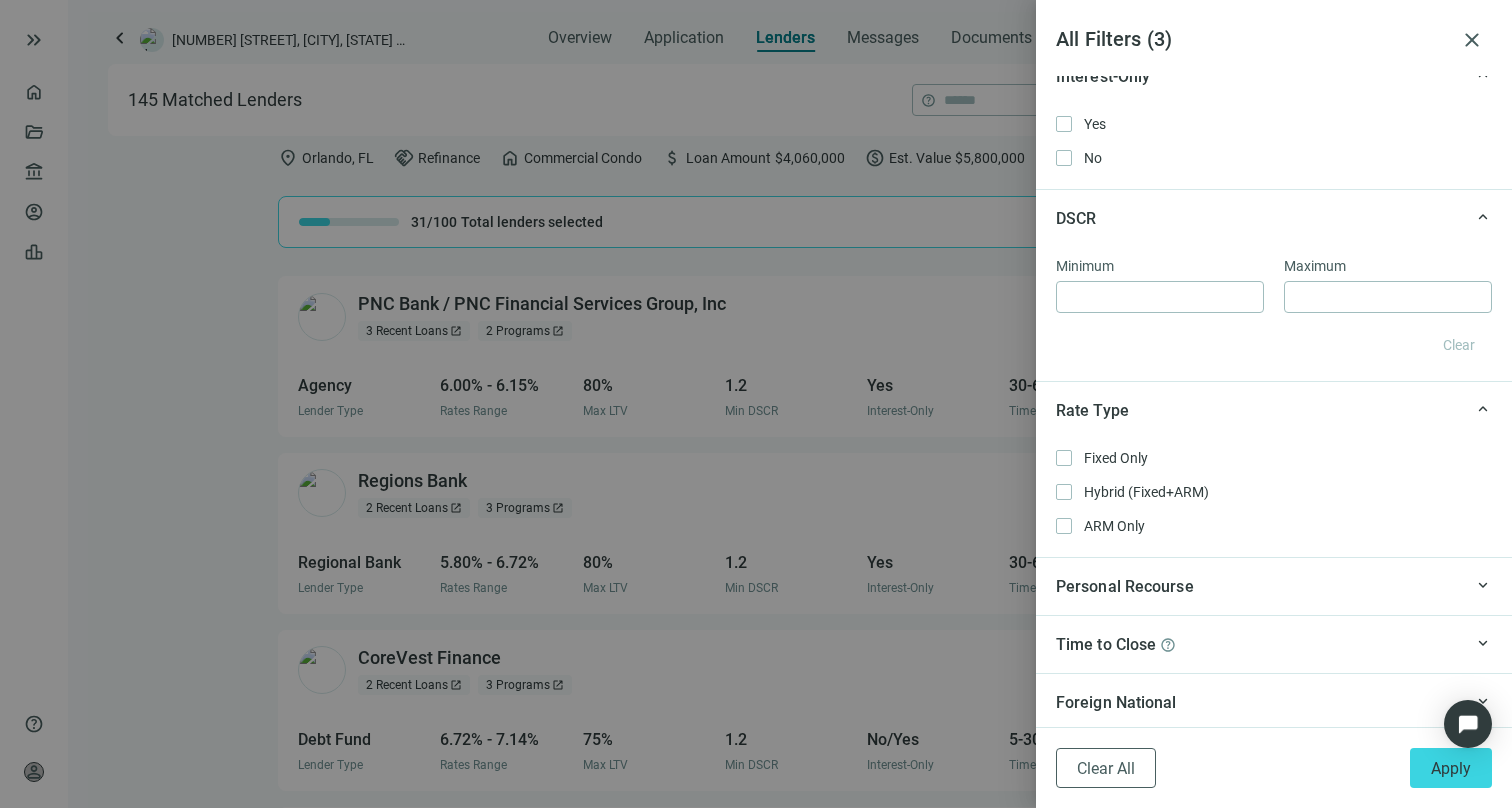 click on "Personal Recourse" at bounding box center [1259, 586] 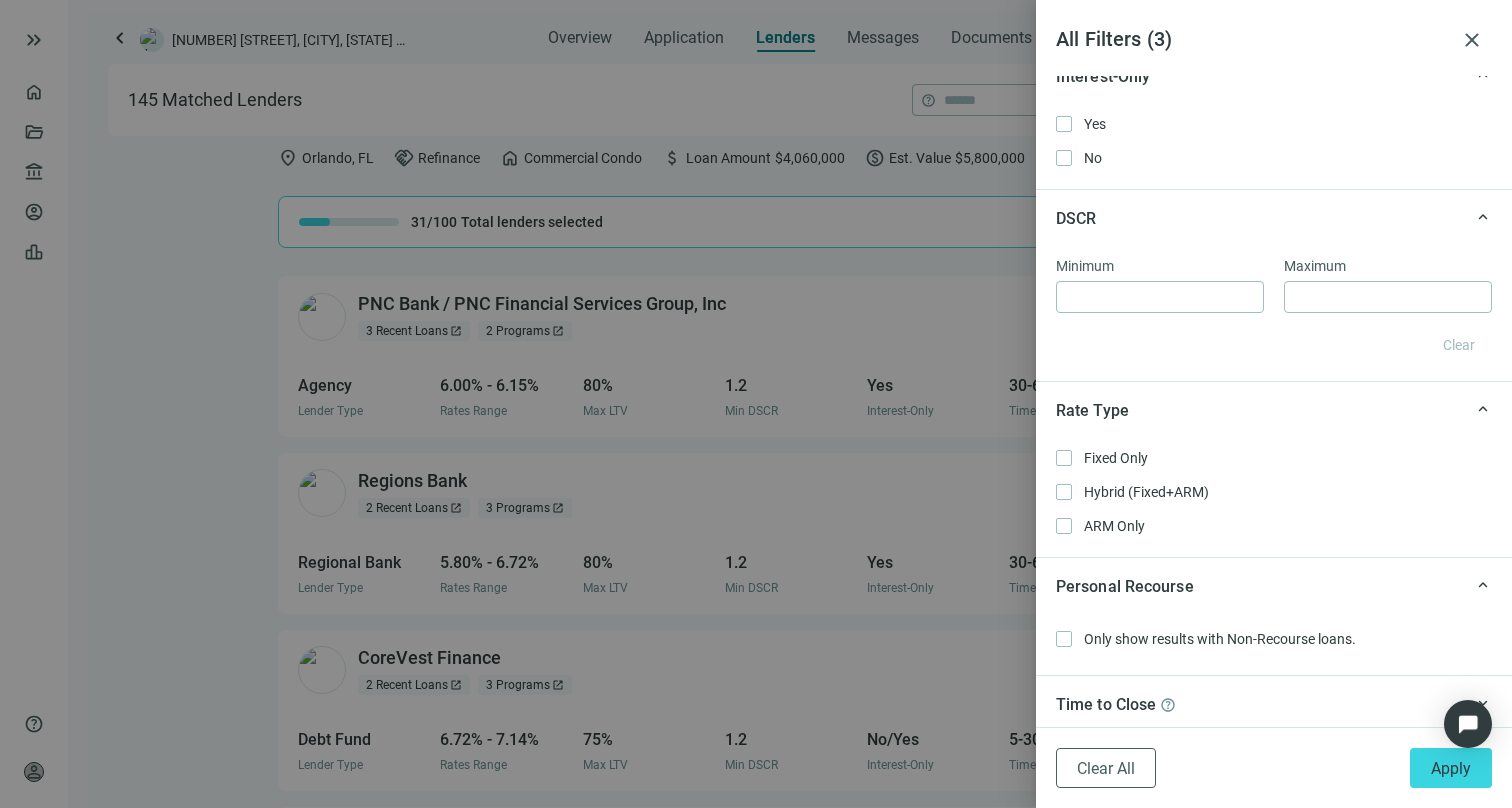 click on "Personal Recourse" at bounding box center [1259, 586] 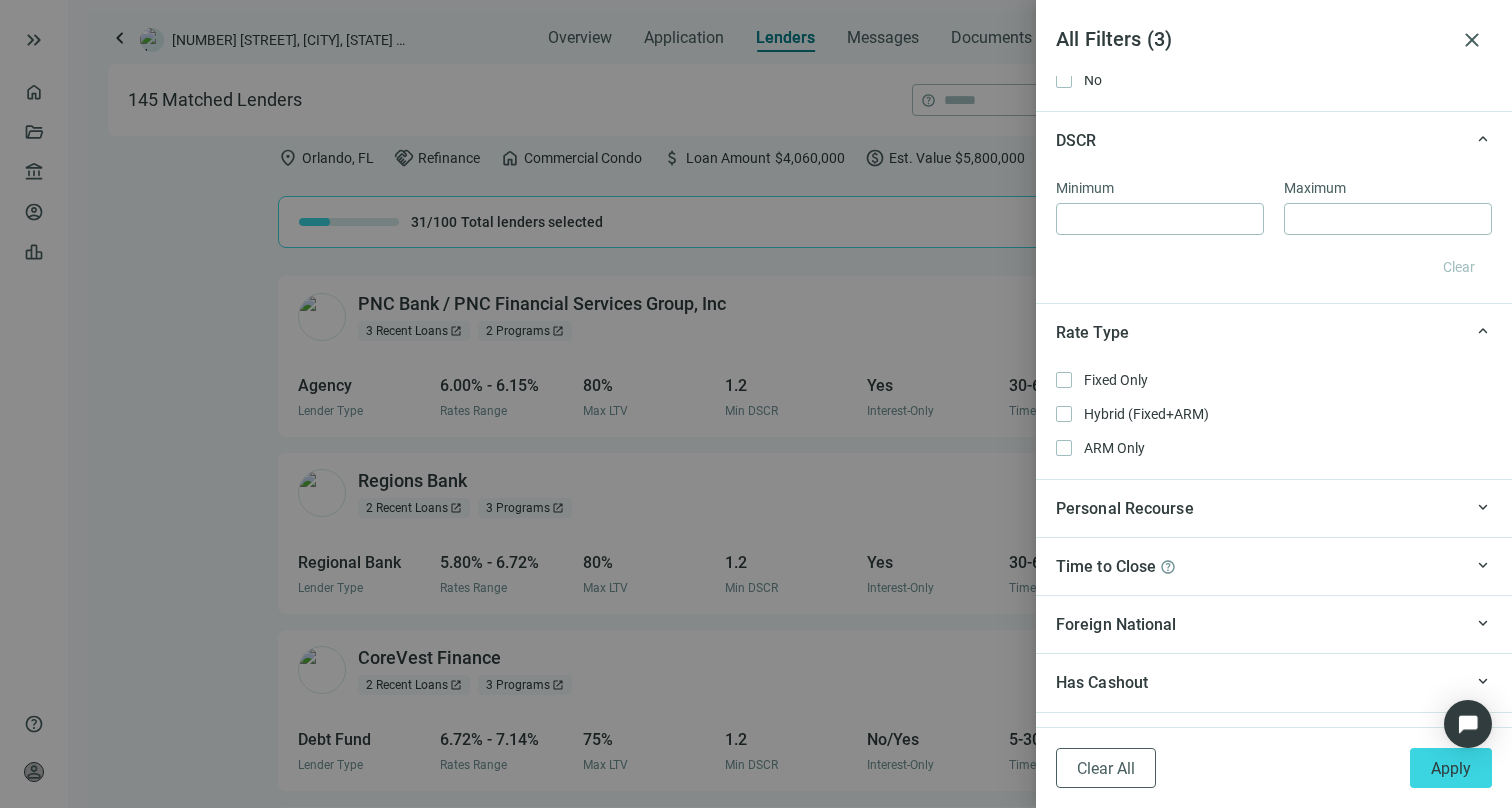 scroll, scrollTop: 1577, scrollLeft: 0, axis: vertical 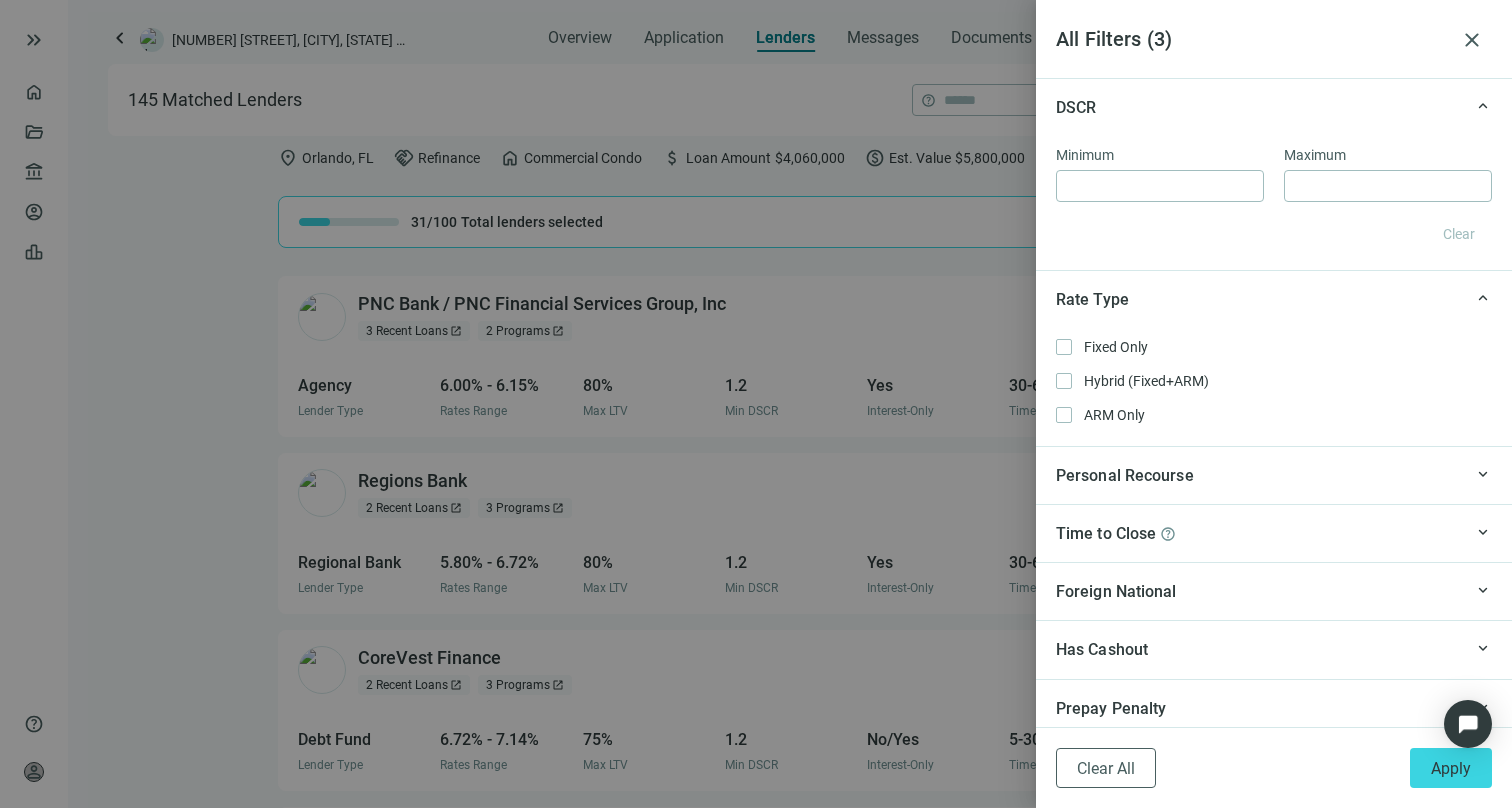 click on "Time to Close help" at bounding box center (1259, 533) 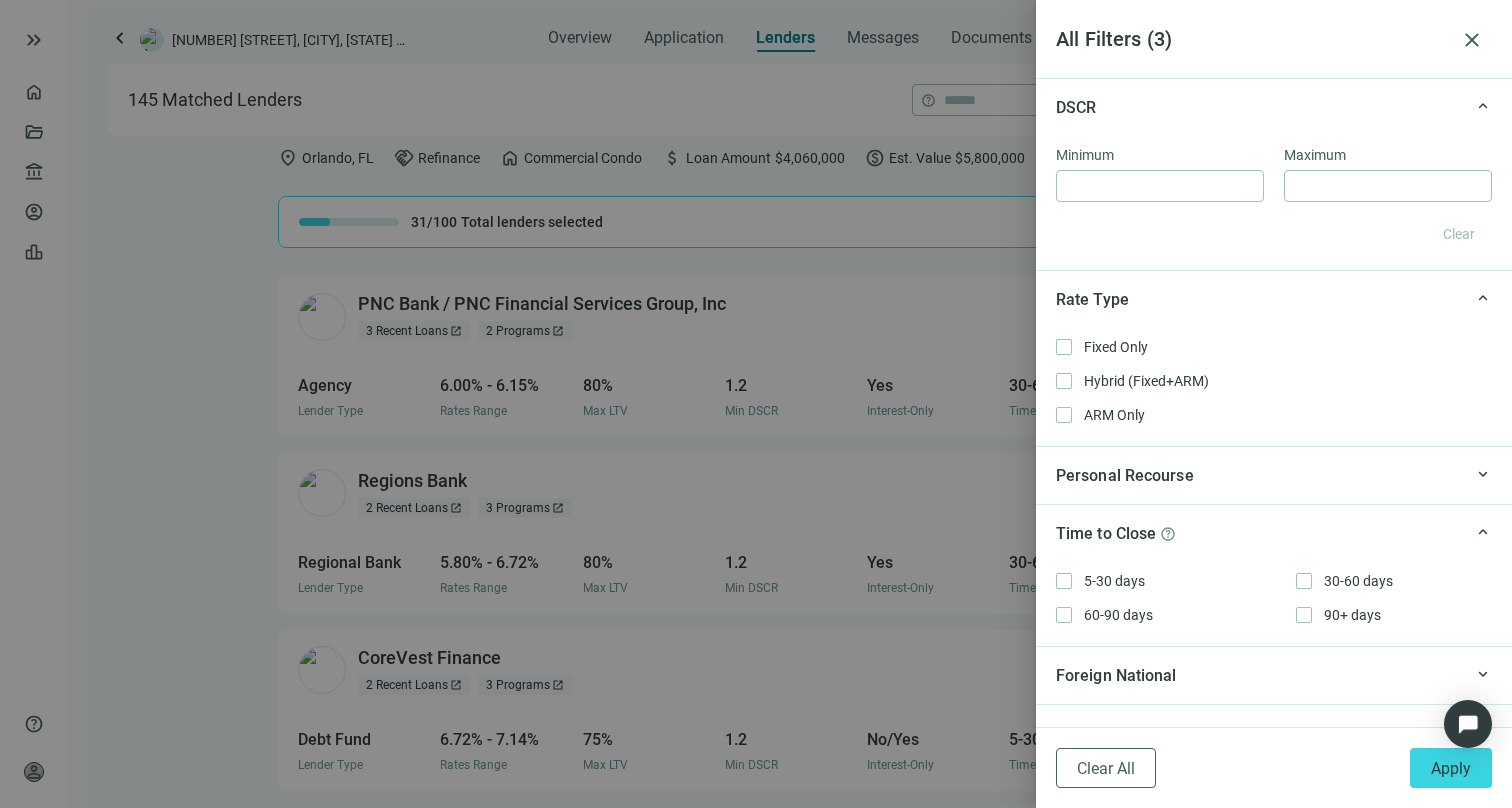 click on "Time to Close help" at bounding box center (1259, 533) 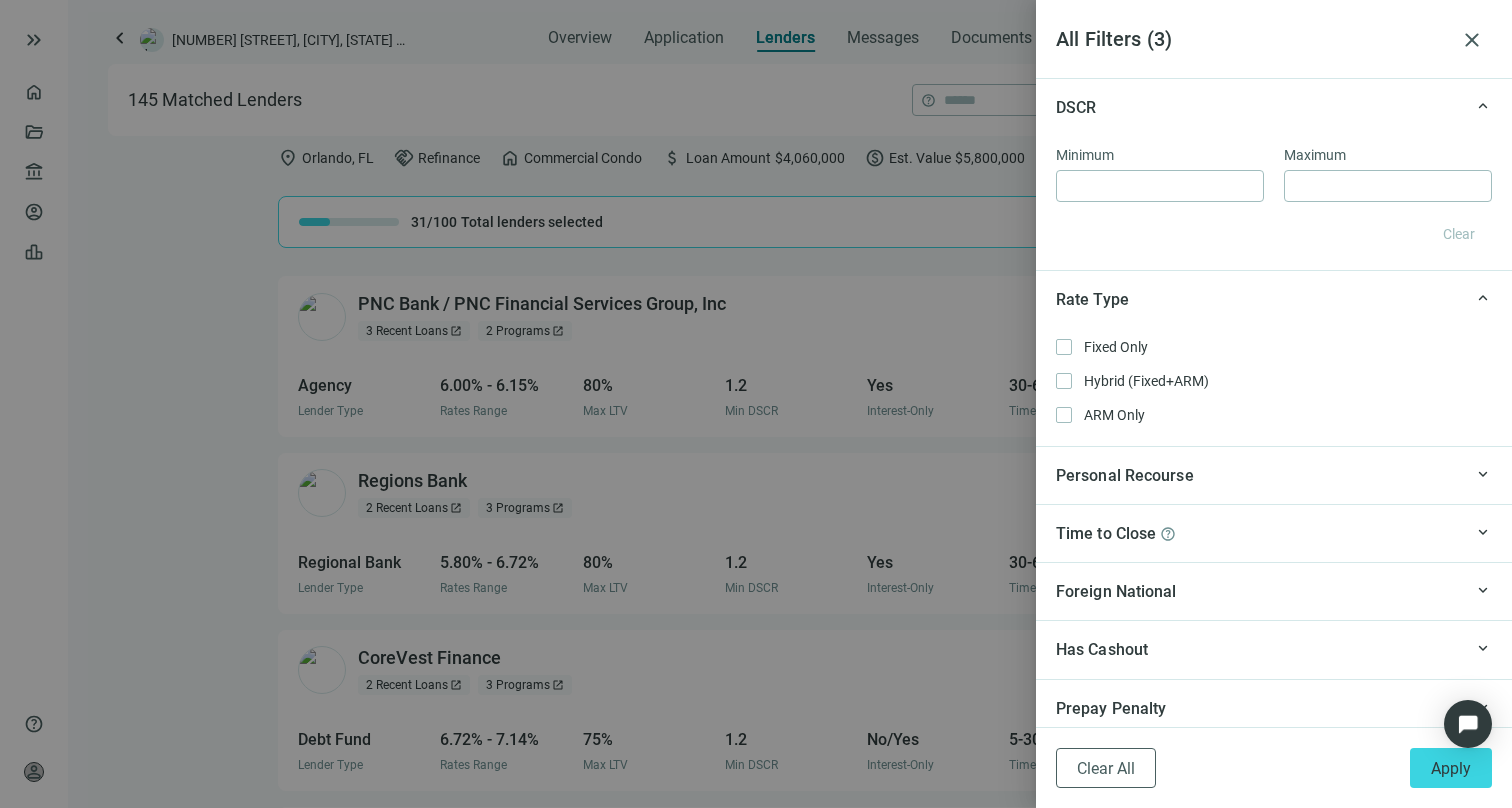 click on "Foreign National" at bounding box center [1259, 591] 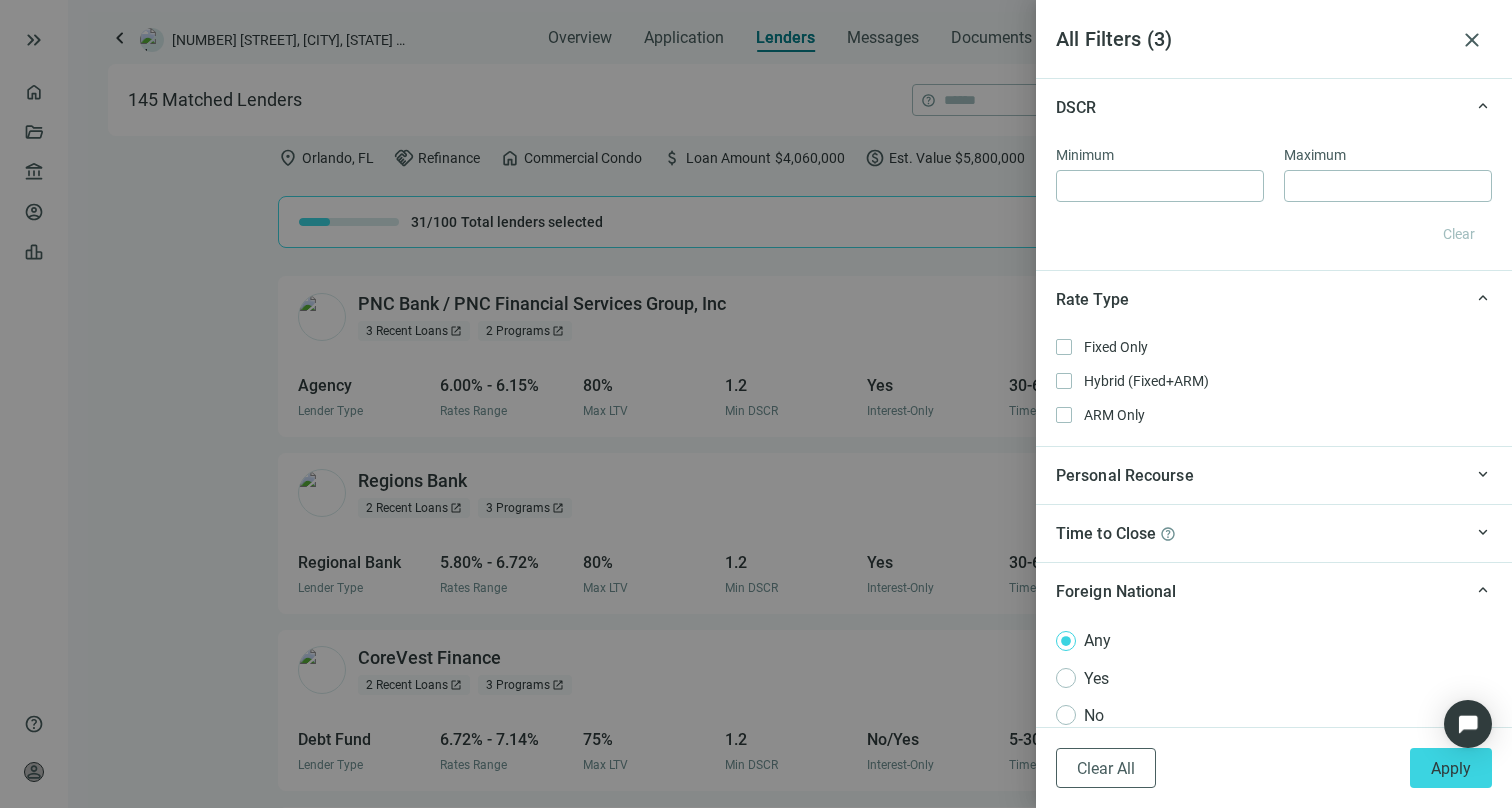 click on "Foreign National" at bounding box center (1259, 591) 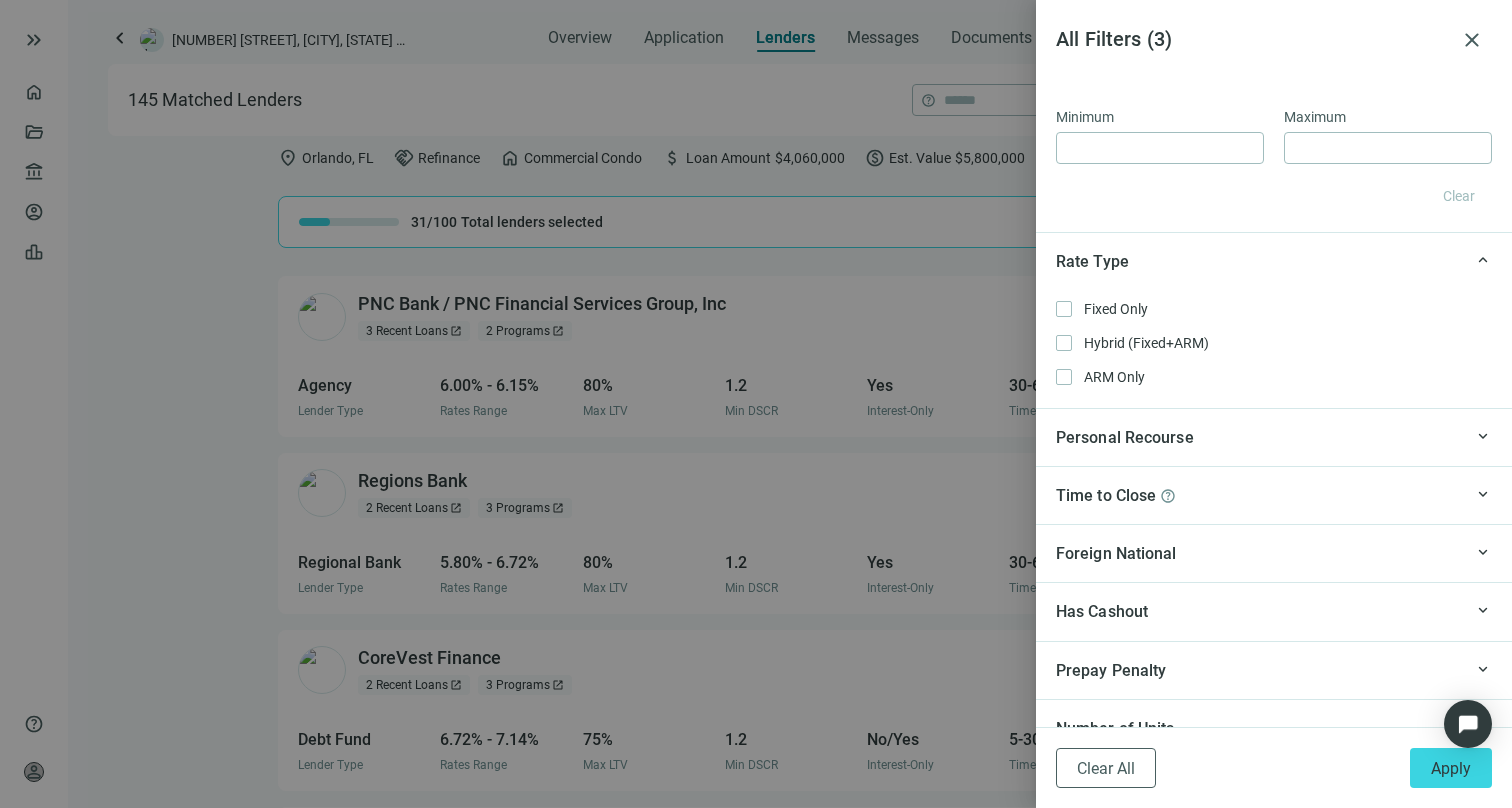 scroll, scrollTop: 1646, scrollLeft: 0, axis: vertical 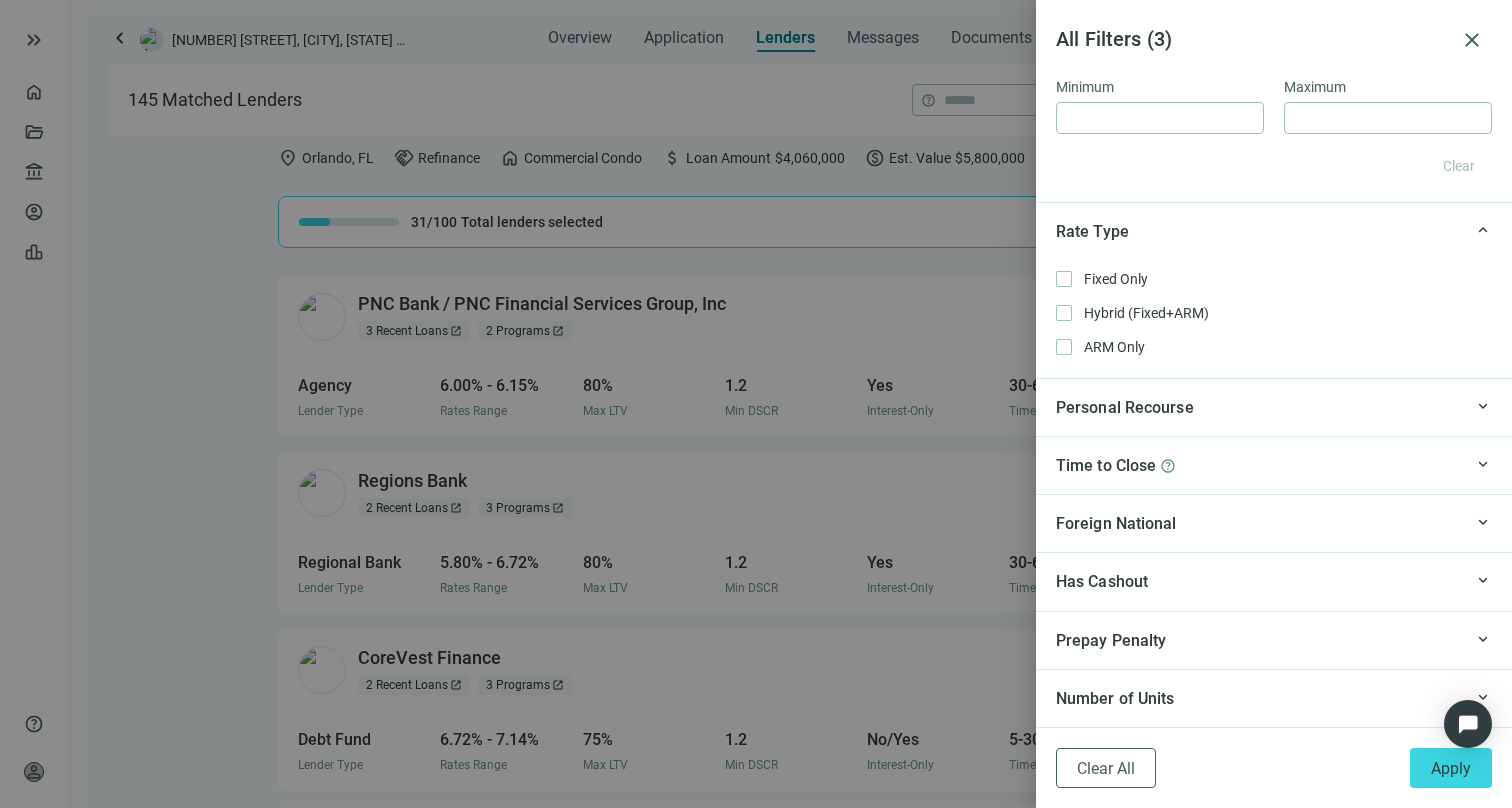 click on "Has Cashout" at bounding box center (1259, 581) 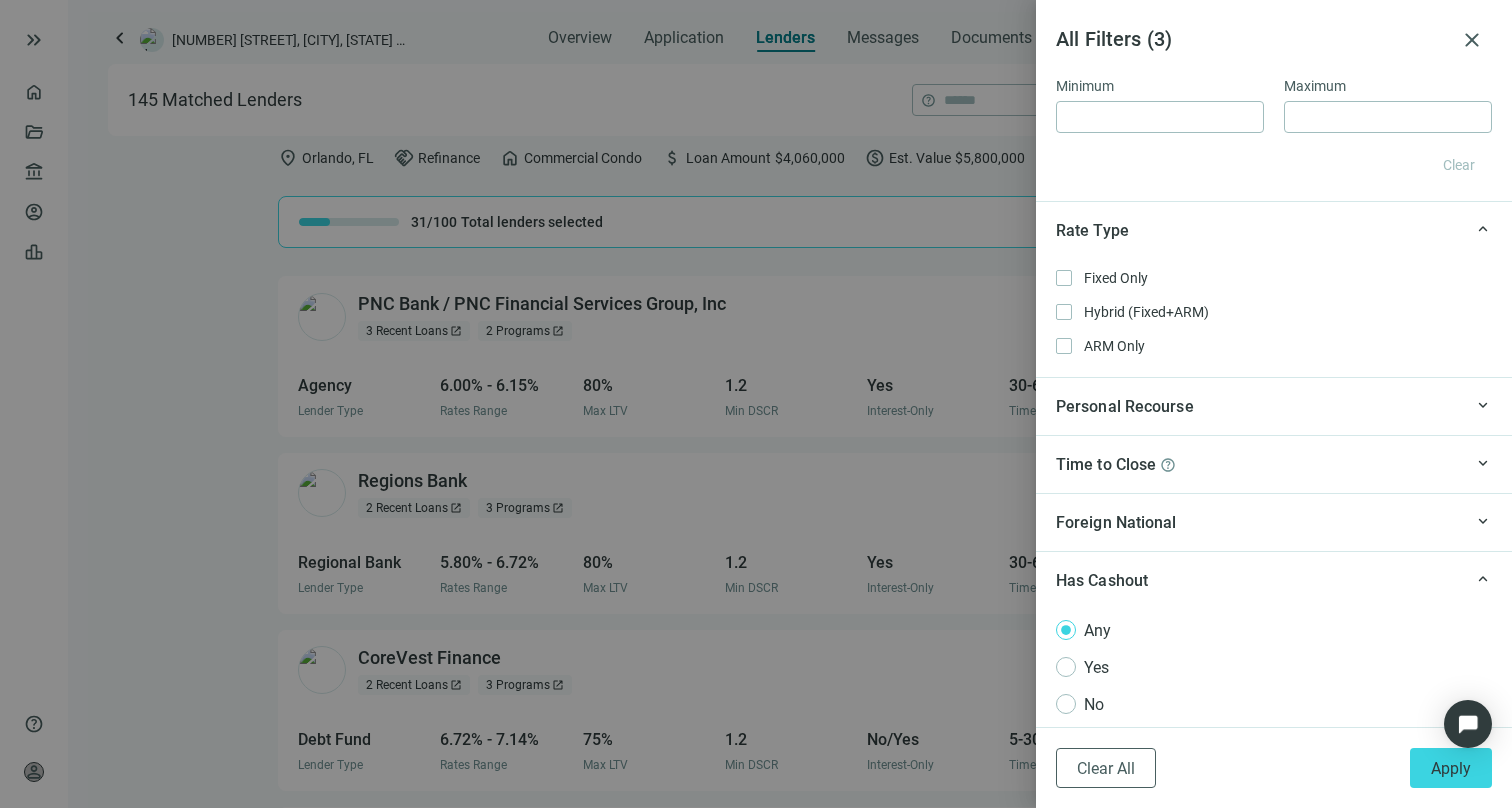 click on "Has Cashout" at bounding box center [1259, 580] 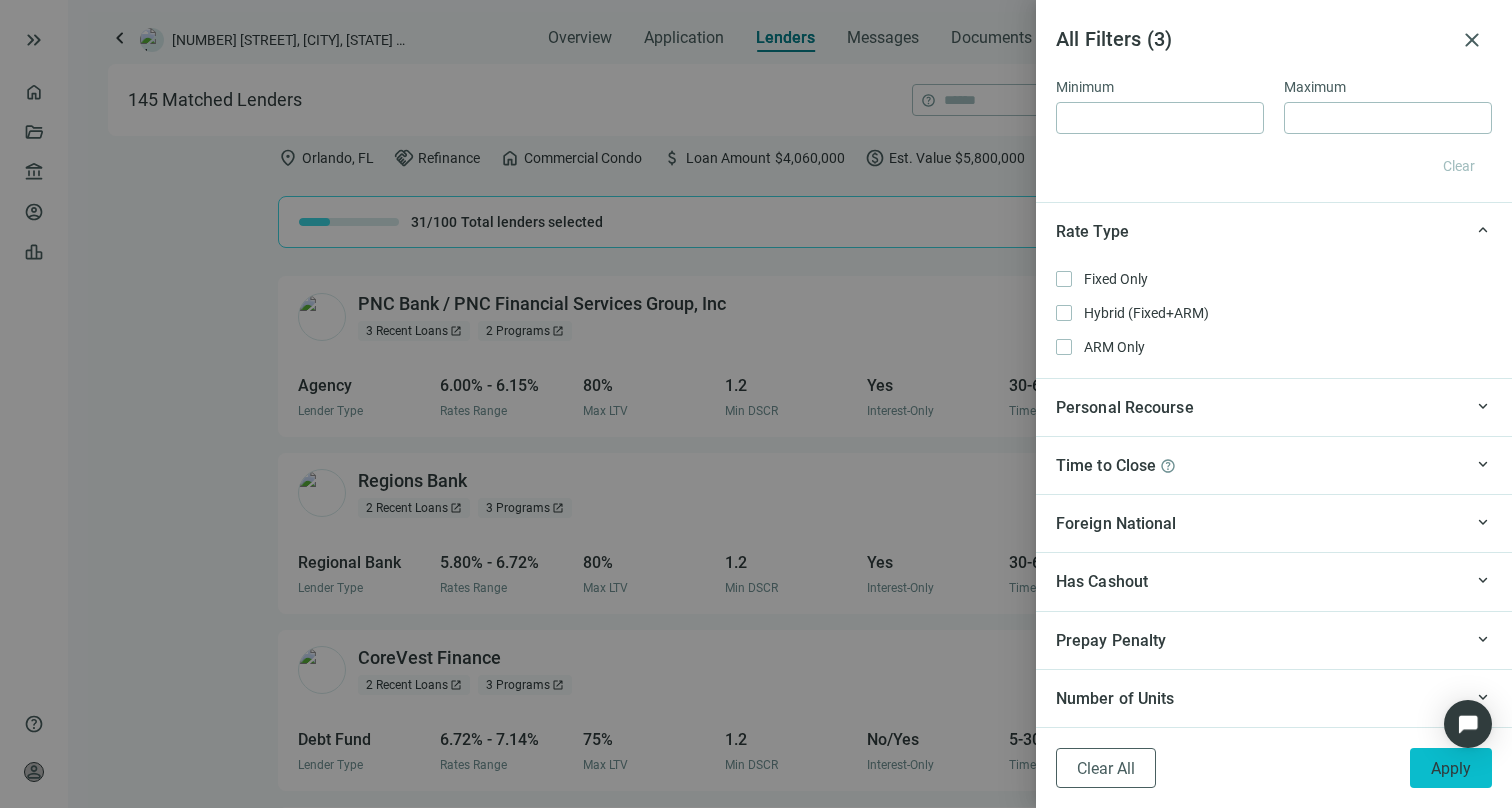 click on "Apply" at bounding box center (1451, 768) 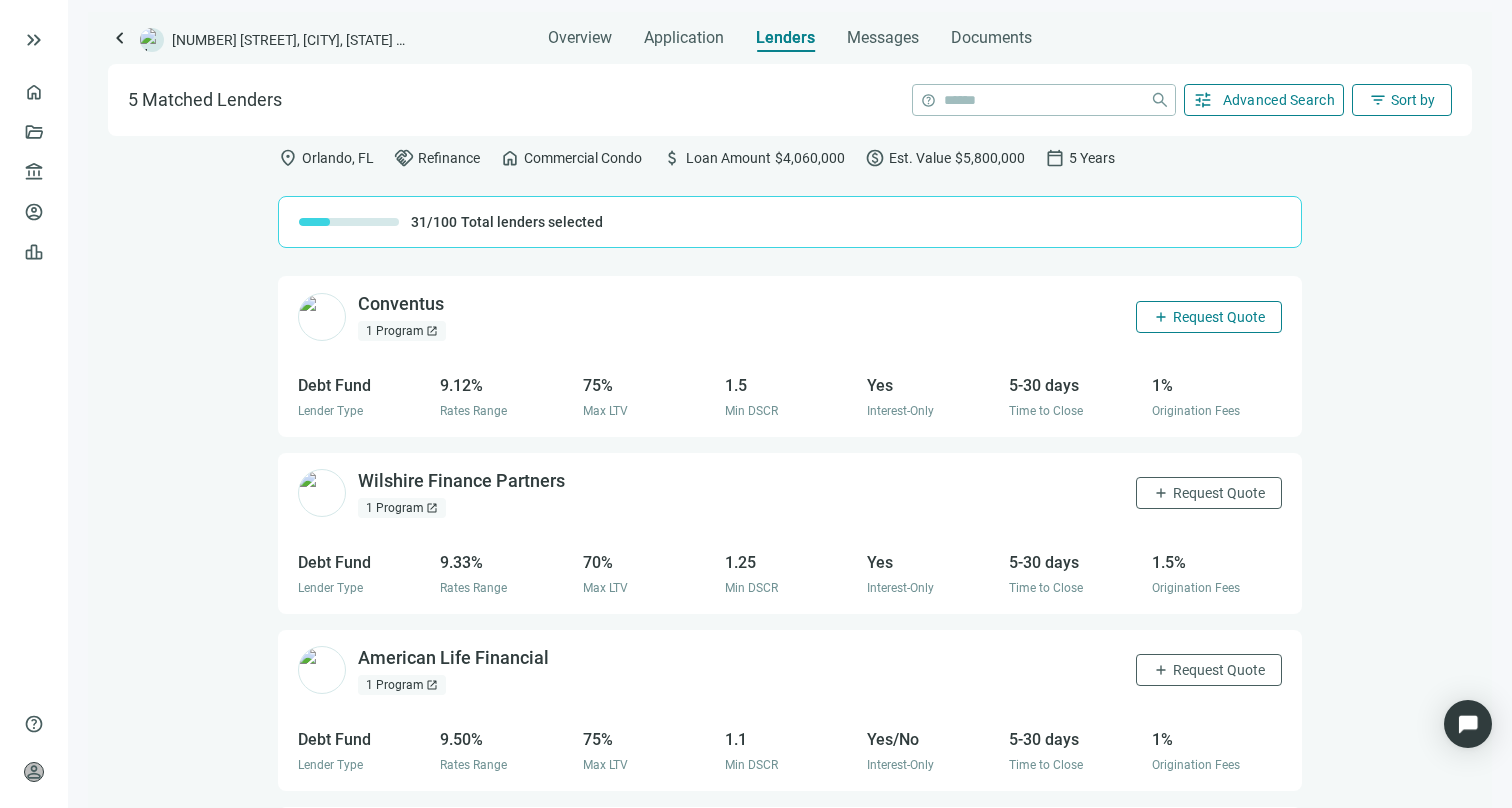 click on "Request Quote" at bounding box center [1219, 317] 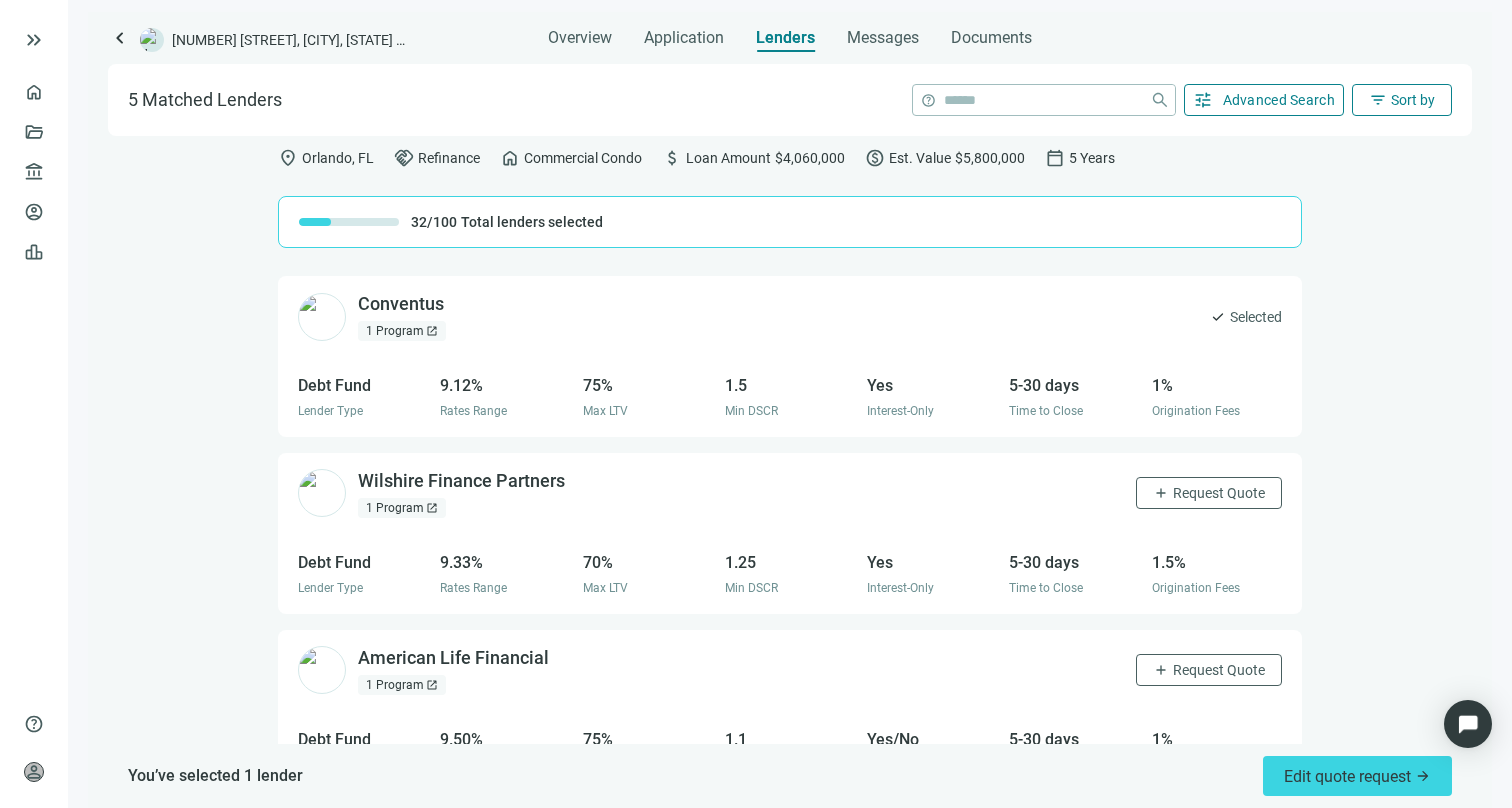 click on "Wilshire Finance Partners open_in_new 1 Program open_in_new add Request Quote" at bounding box center (790, 493) 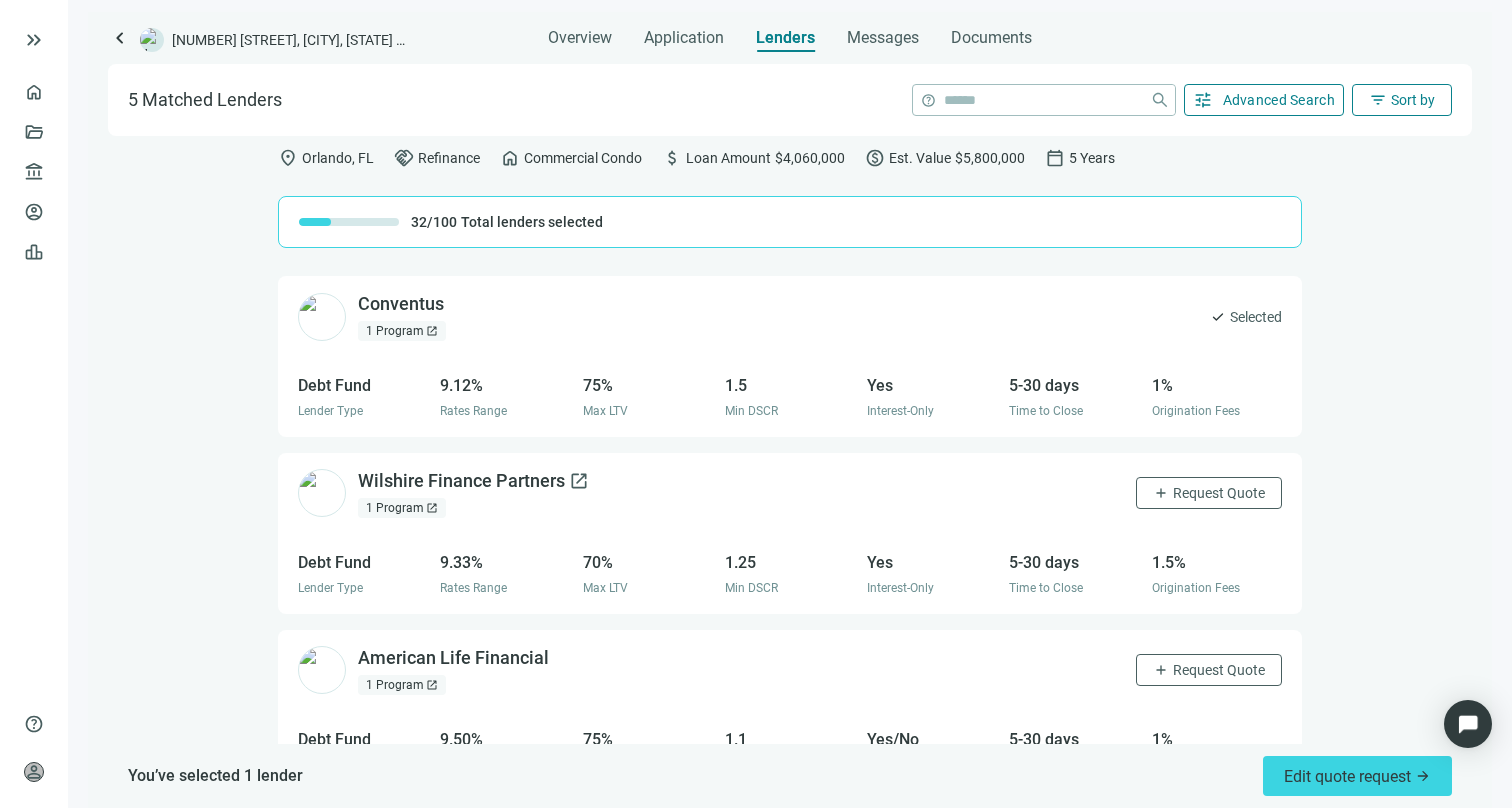 click on "open_in_new" at bounding box center (579, 481) 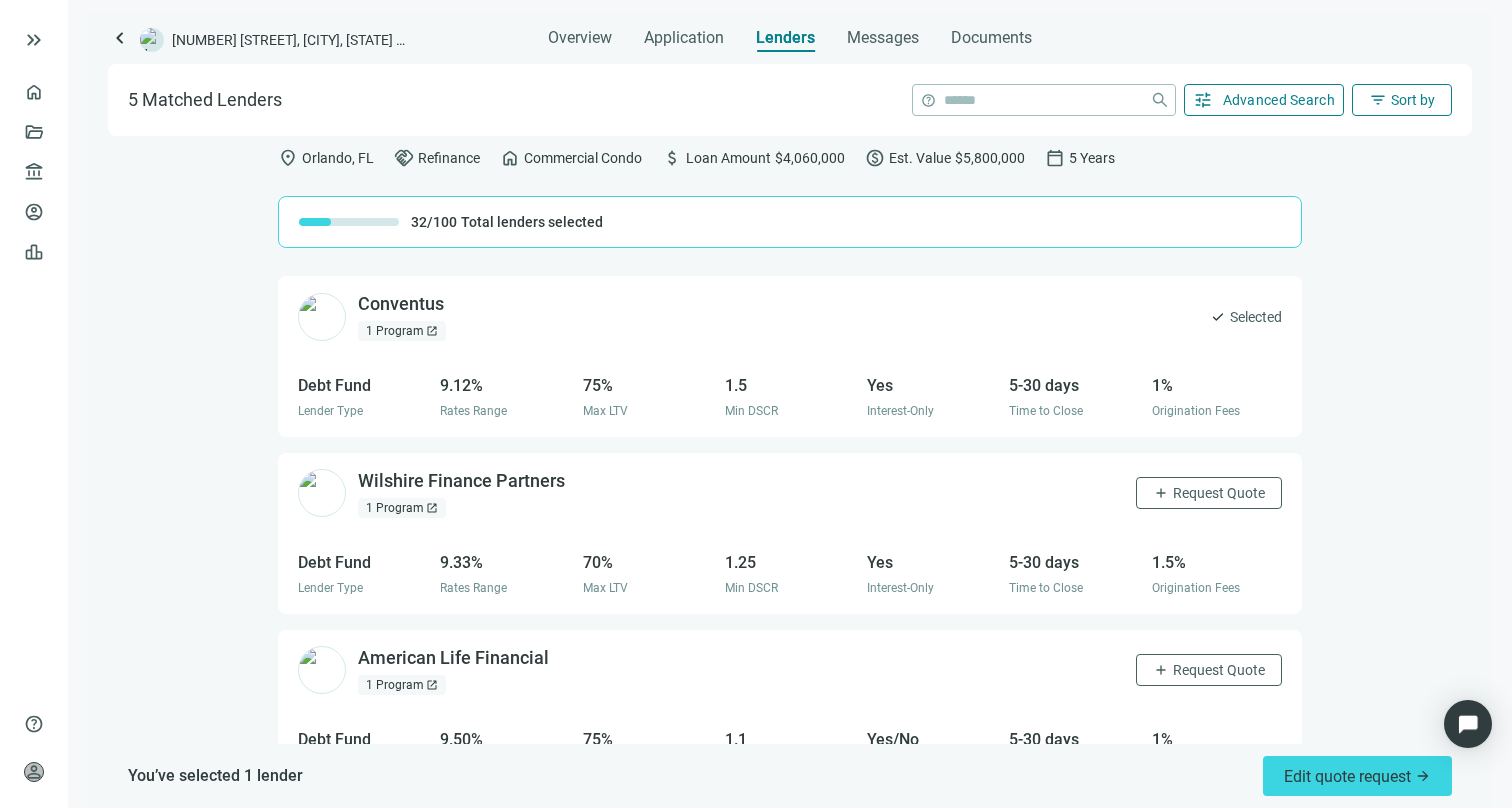 click on "Wilshire Finance Partners open_in_new 1 Program open_in_new add Request Quote" at bounding box center (790, 493) 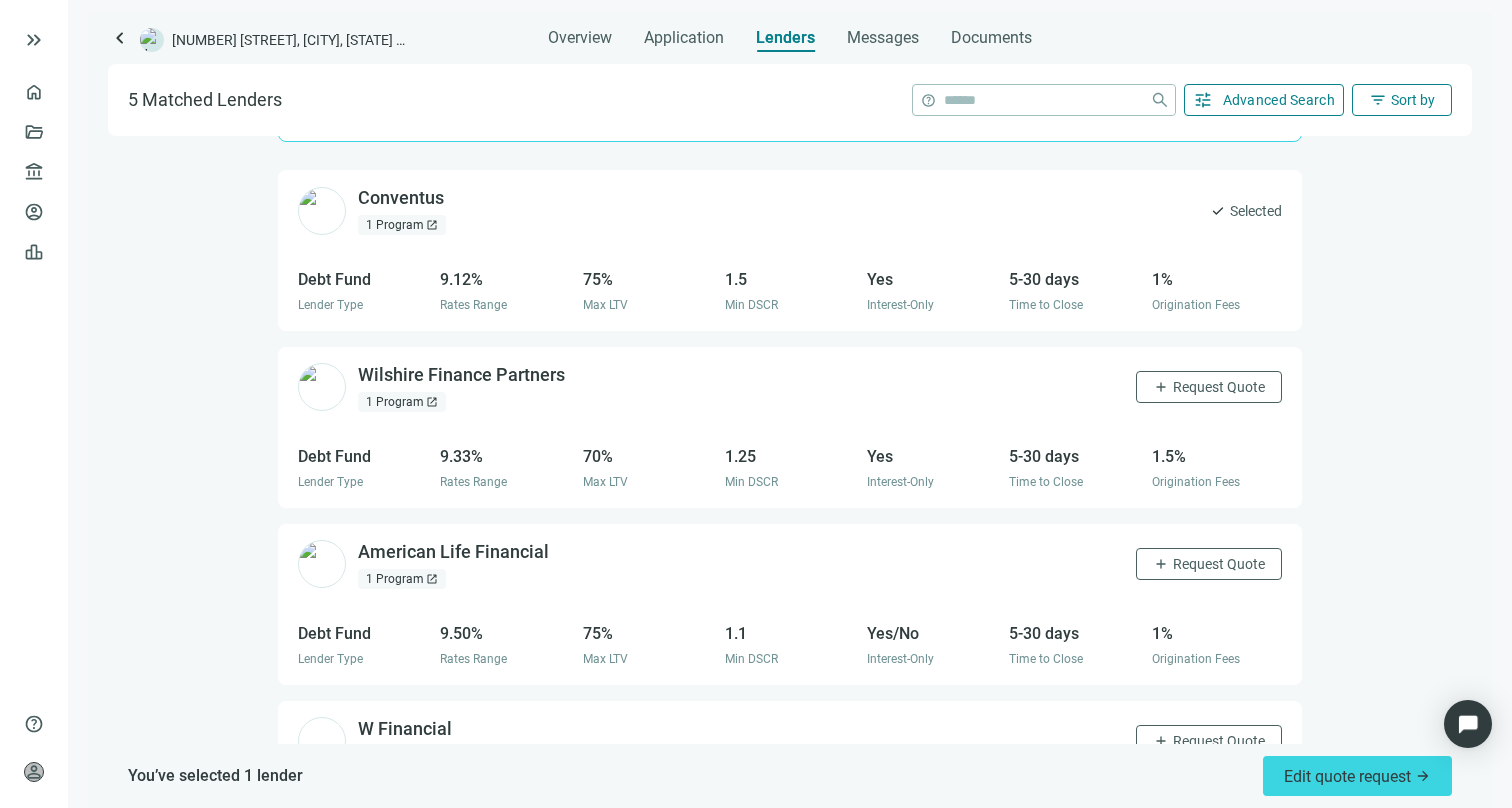 scroll, scrollTop: 187, scrollLeft: 0, axis: vertical 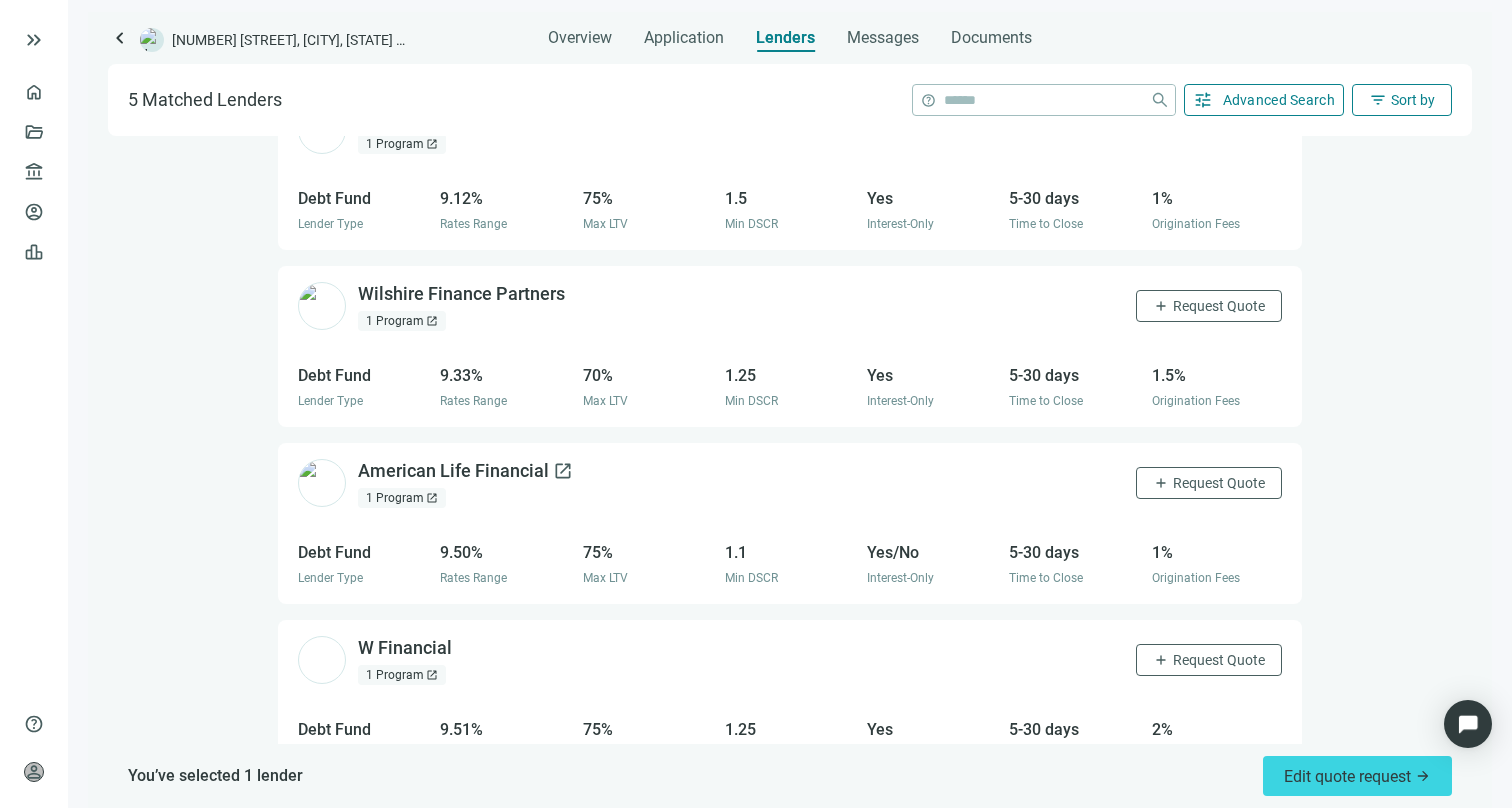 click on "American Life Financial open_in_new" at bounding box center [465, 471] 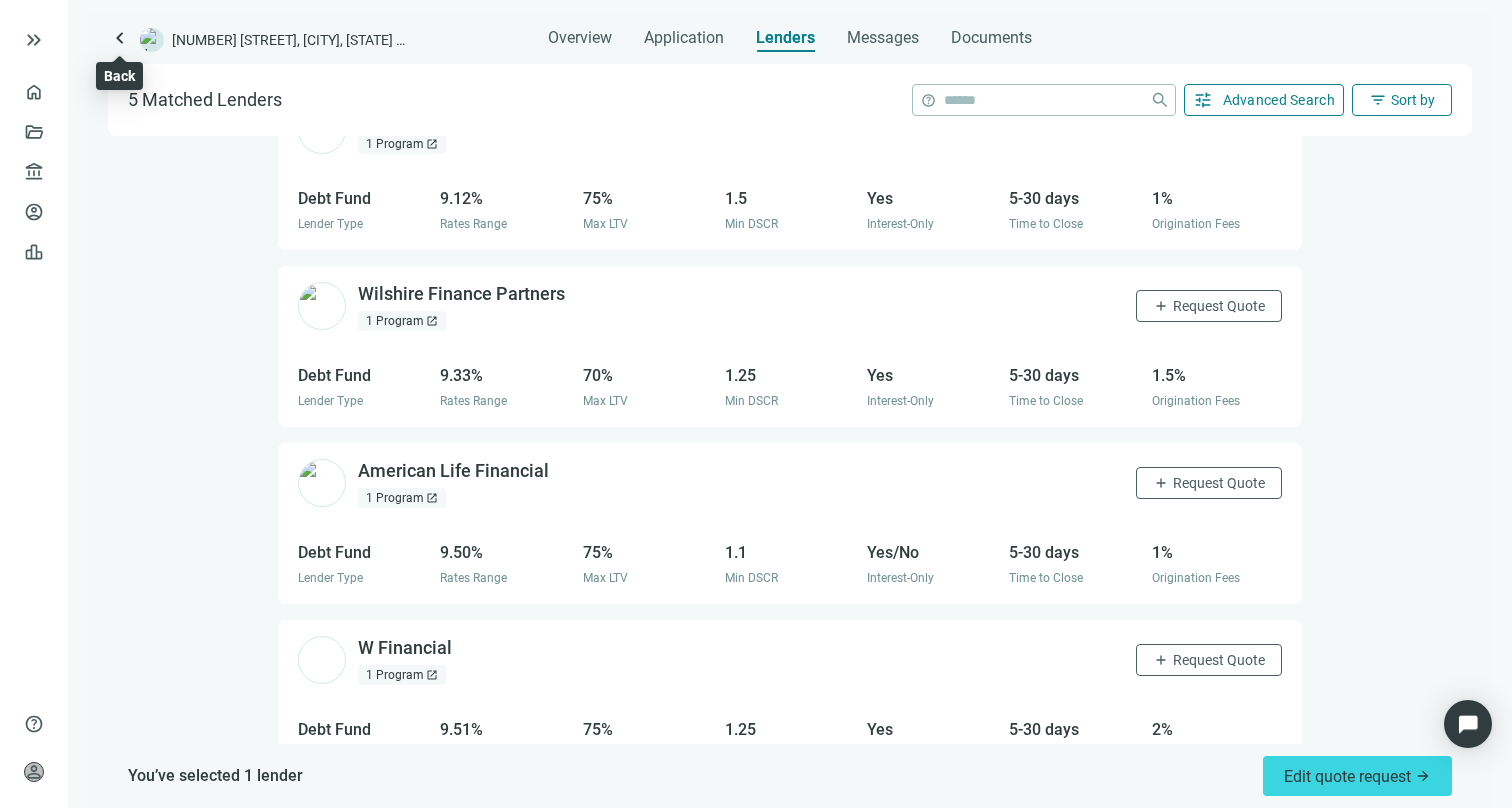 click on "keyboard_arrow_left" at bounding box center [120, 38] 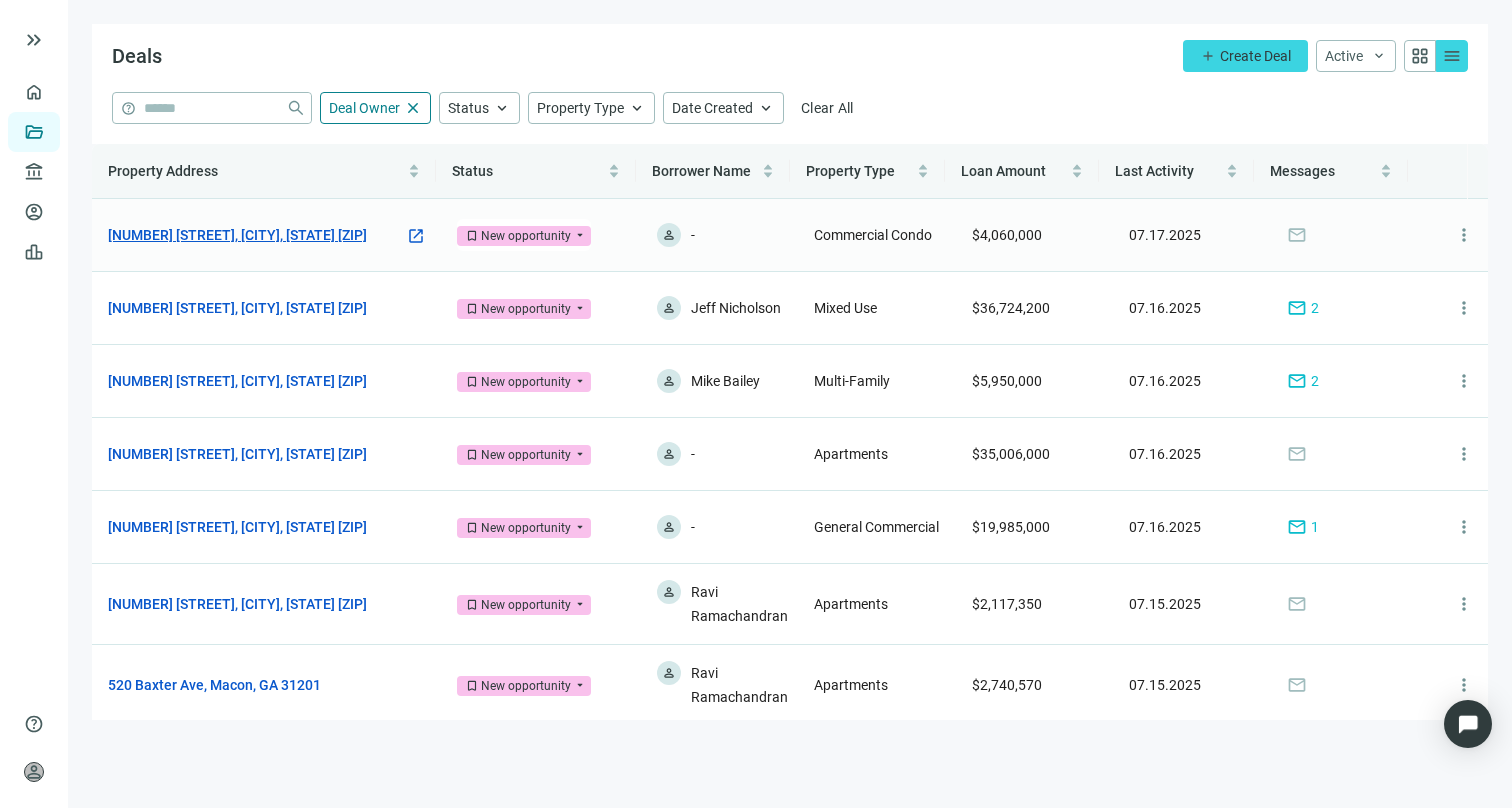 click on "[NUMBER] [STREET], [CITY], [STATE] [POSTAL CODE]" at bounding box center (237, 235) 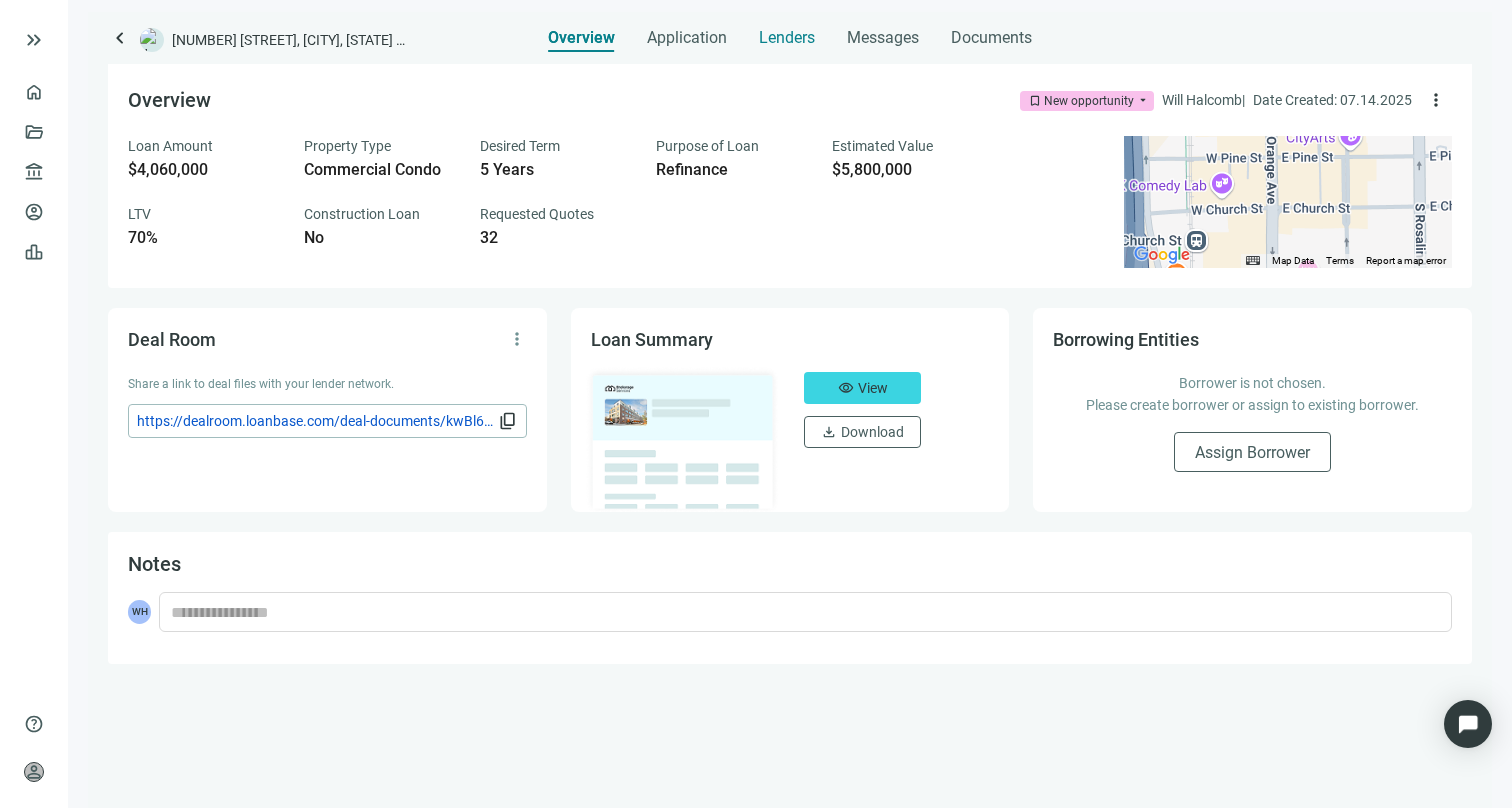 click on "Lenders" at bounding box center (787, 38) 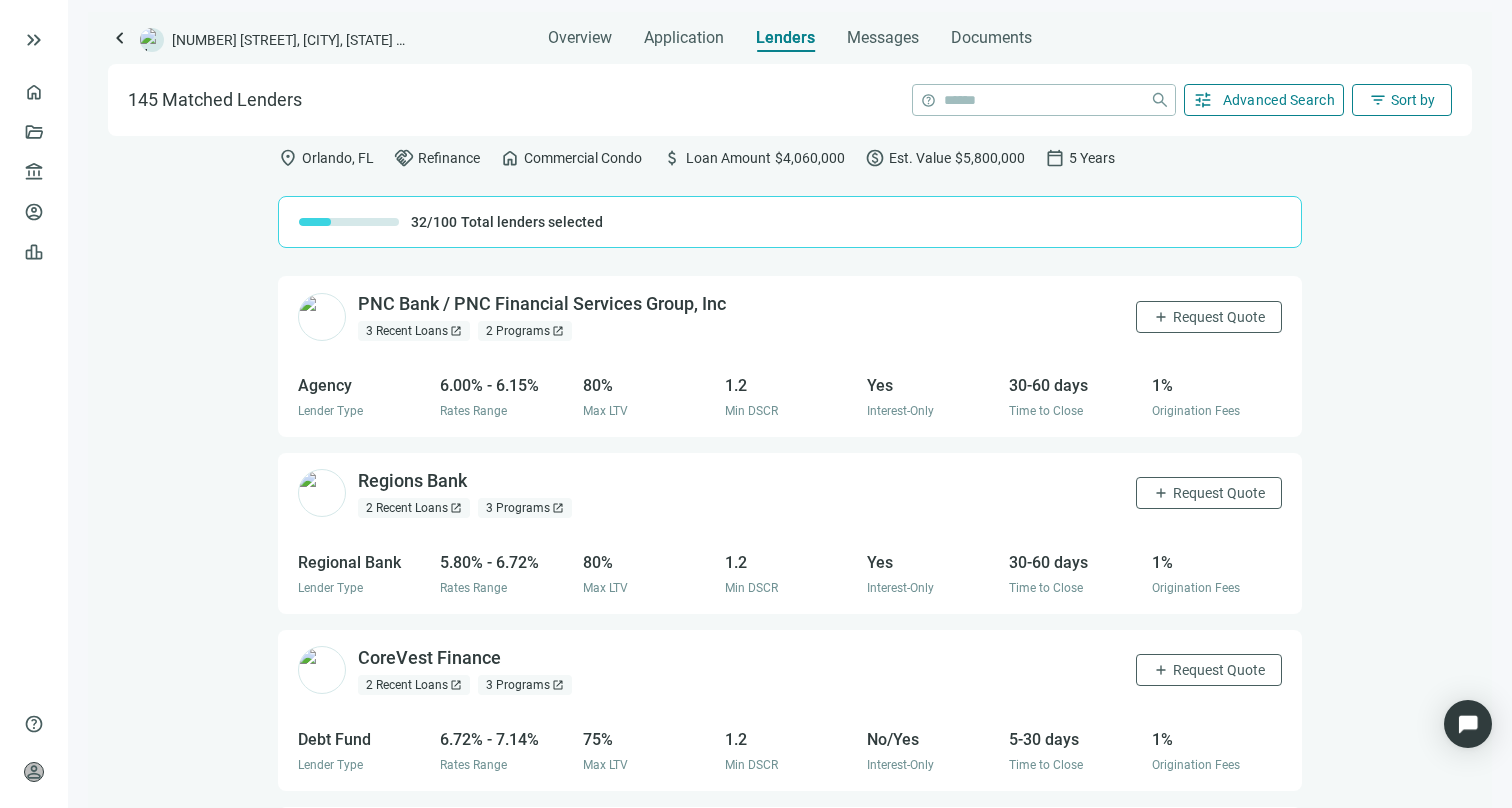 click on "Advanced Search" at bounding box center (1279, 100) 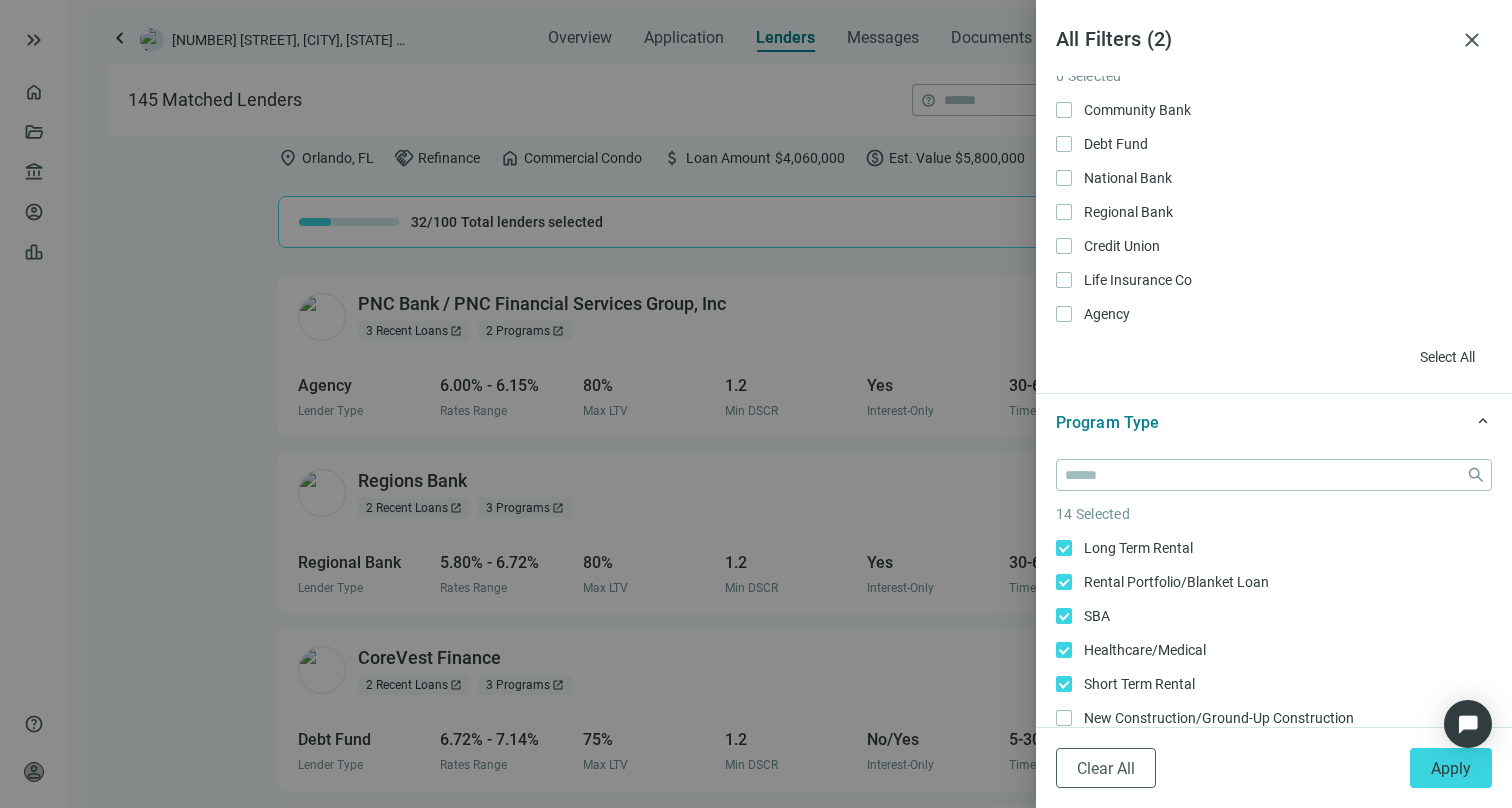 scroll, scrollTop: 123, scrollLeft: 0, axis: vertical 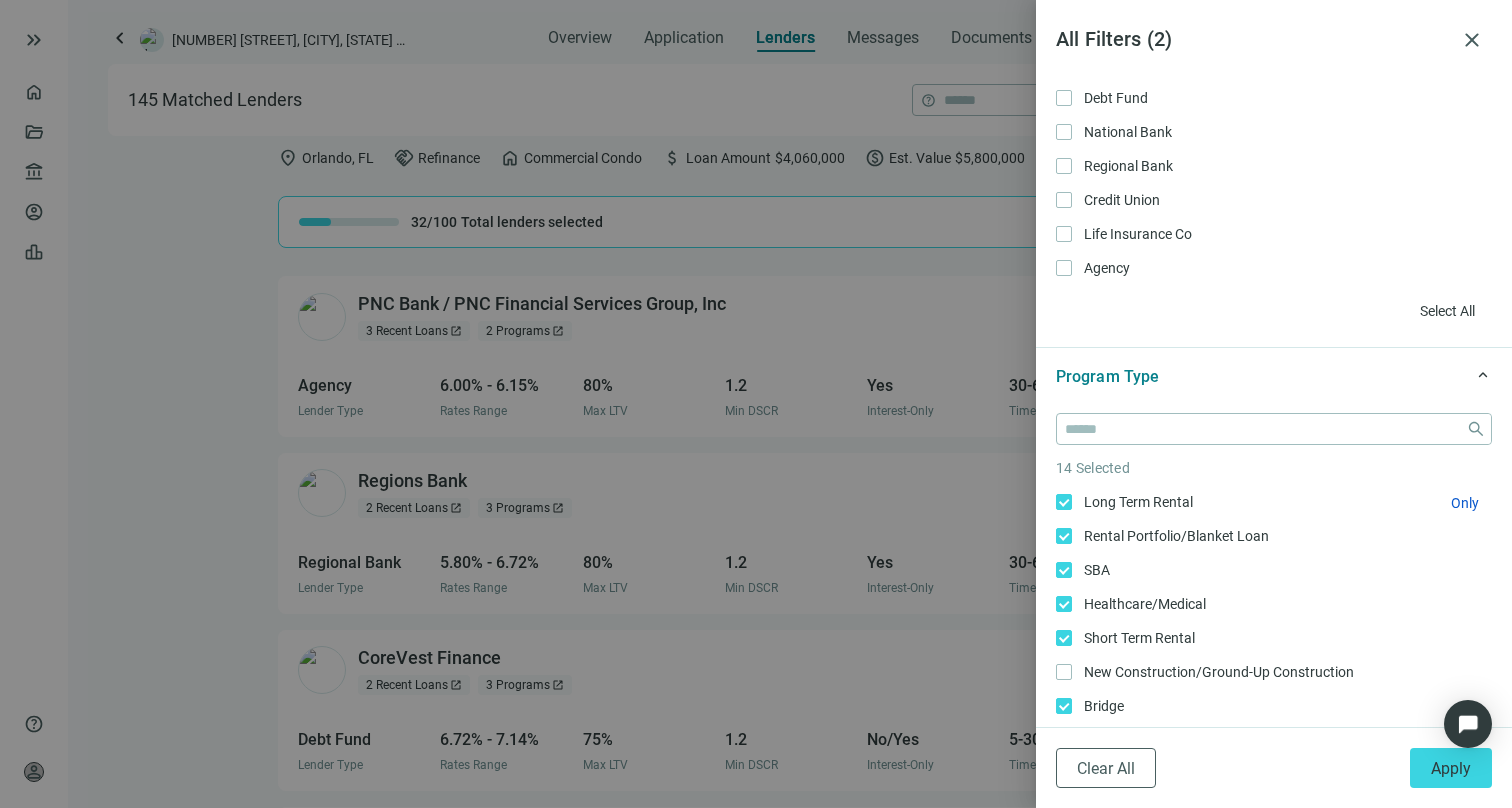 click on "Long Term Rental Only" at bounding box center [1136, 502] 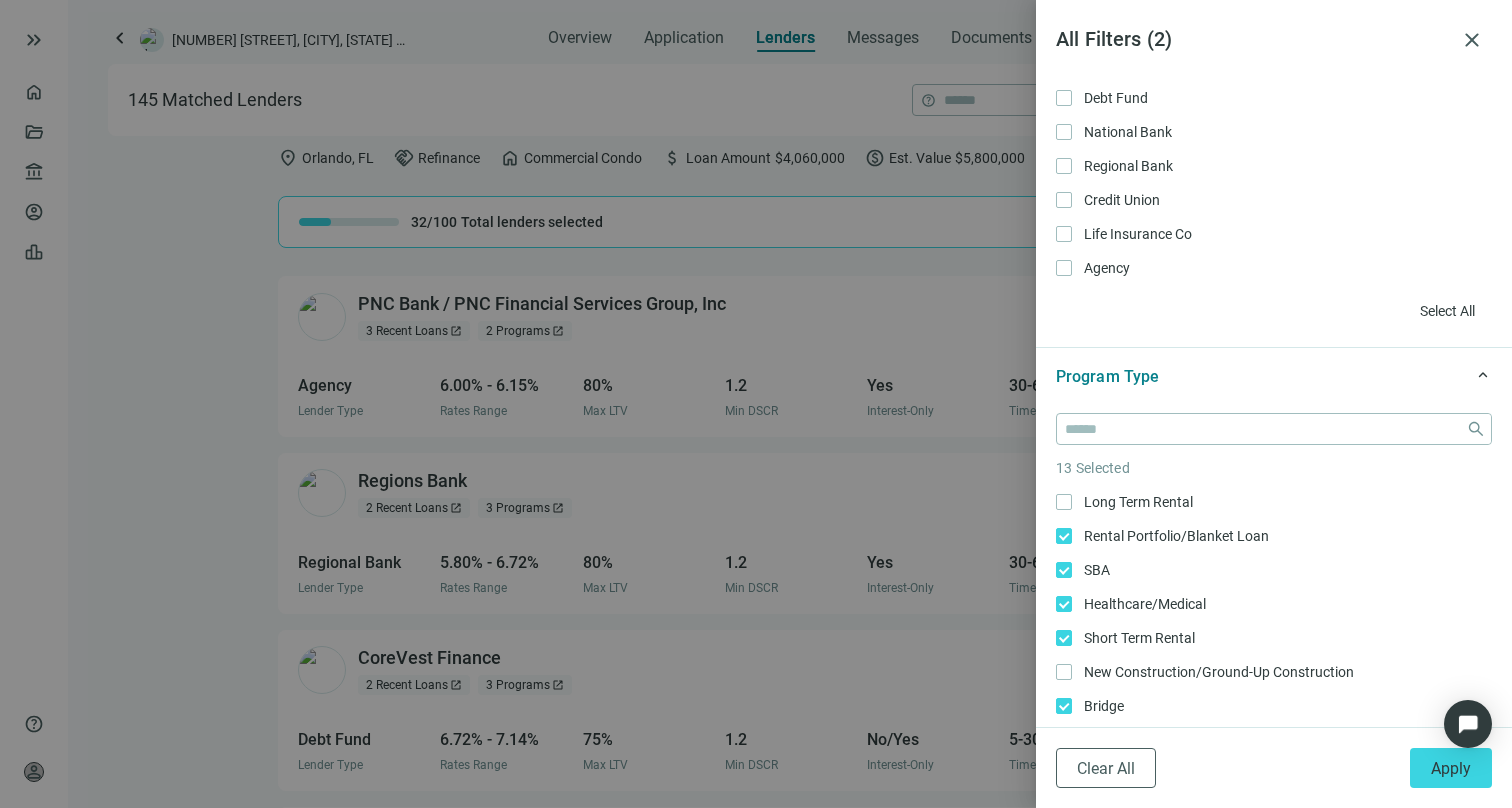 click on "Long Term Rental Only Rental Portfolio/Blanket Loan Only SBA Only Healthcare/Medical Only Short Term Rental Only New Construction/Ground-Up Construction Only Bridge Only Mezz Only Preferred Equity Only Permanent/Long Term Only Freddie Mac Only Fannie Mae Only HUD Only CMBS Only Rehab/Construction/Renovation Only Ground Lease Only Life Co Only" at bounding box center [1274, 774] 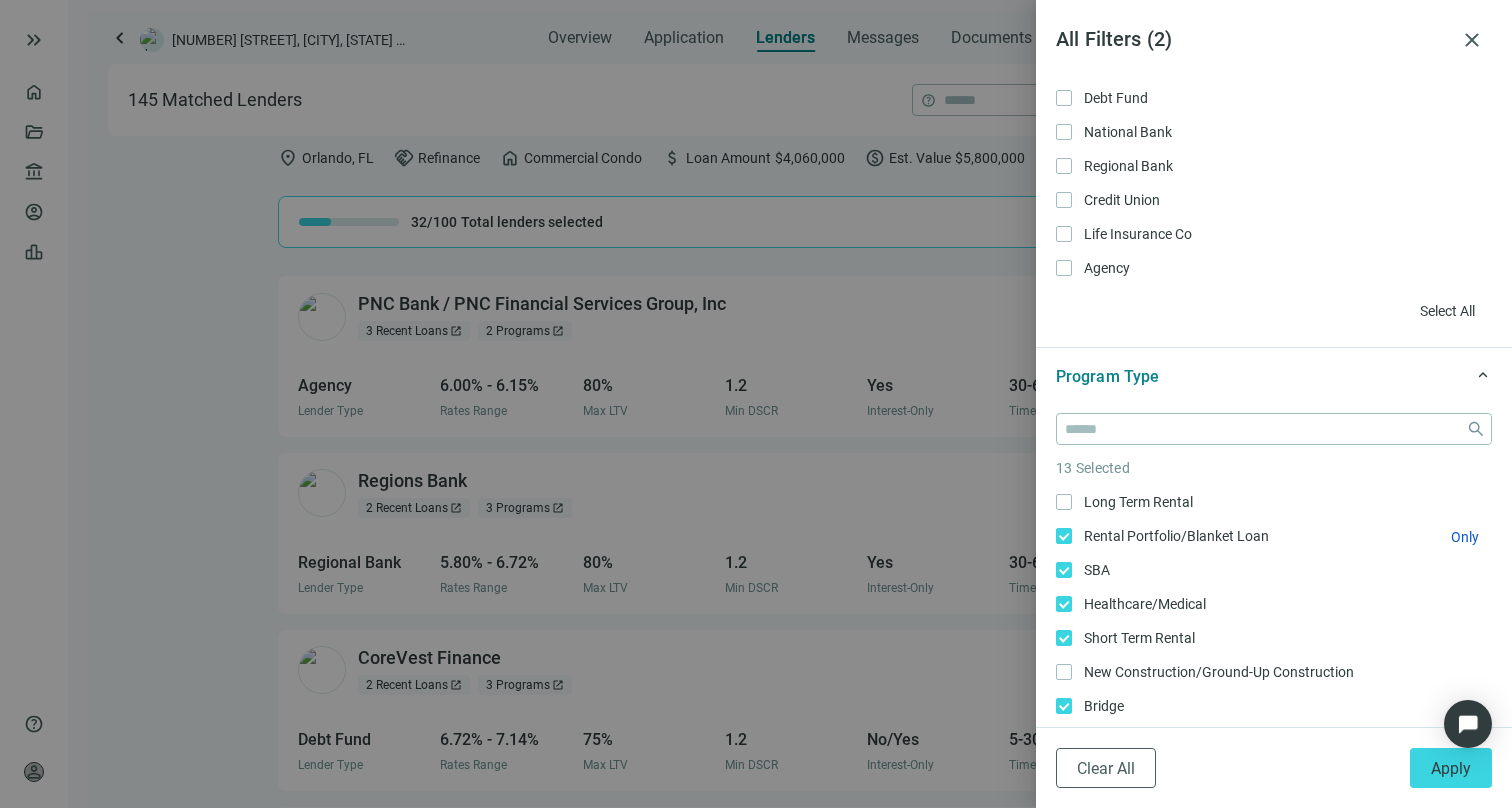 click on "Rental Portfolio/Blanket Loan Only" at bounding box center (1274, 536) 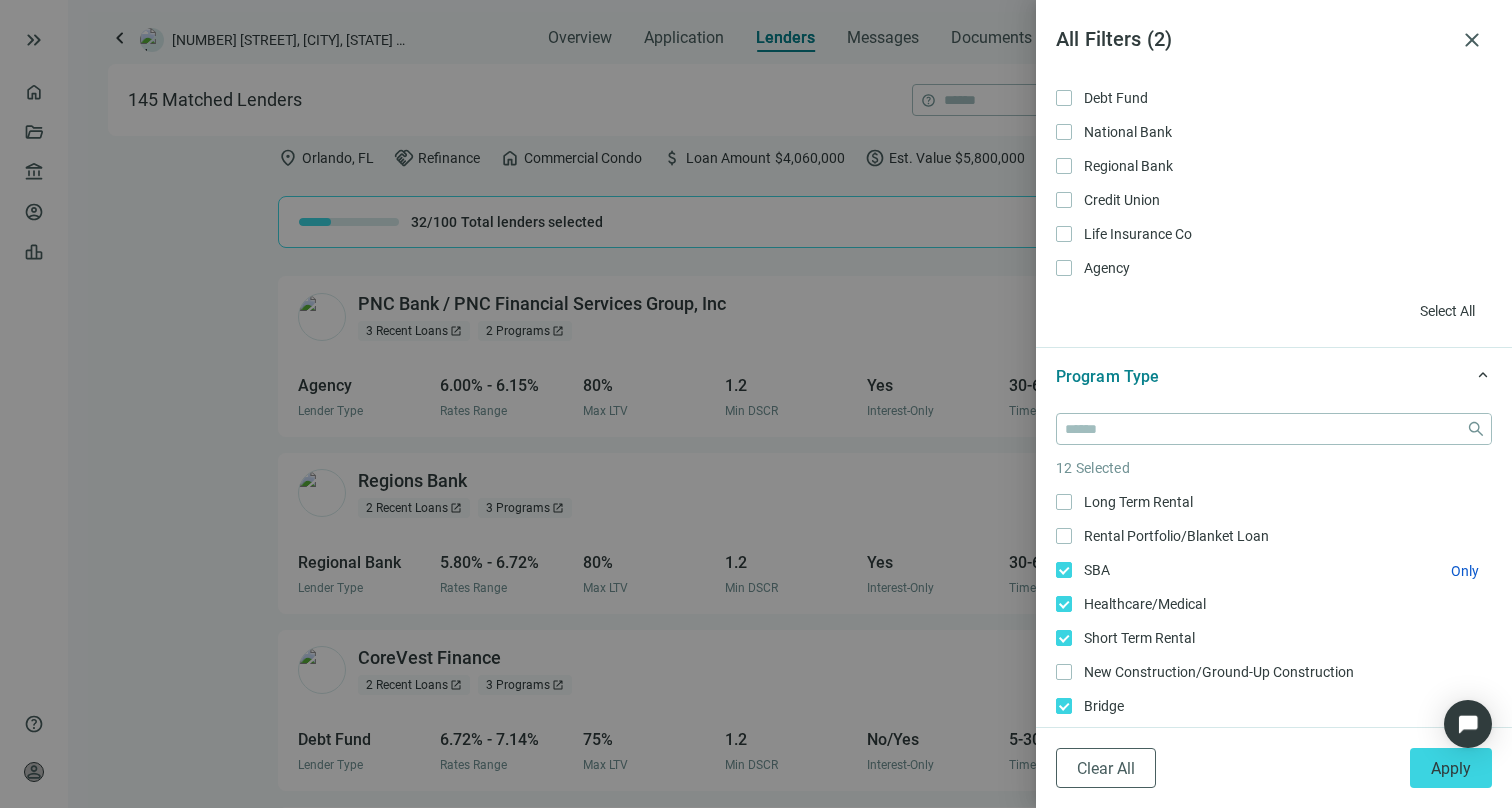 click on "SBA Only" at bounding box center (1274, 570) 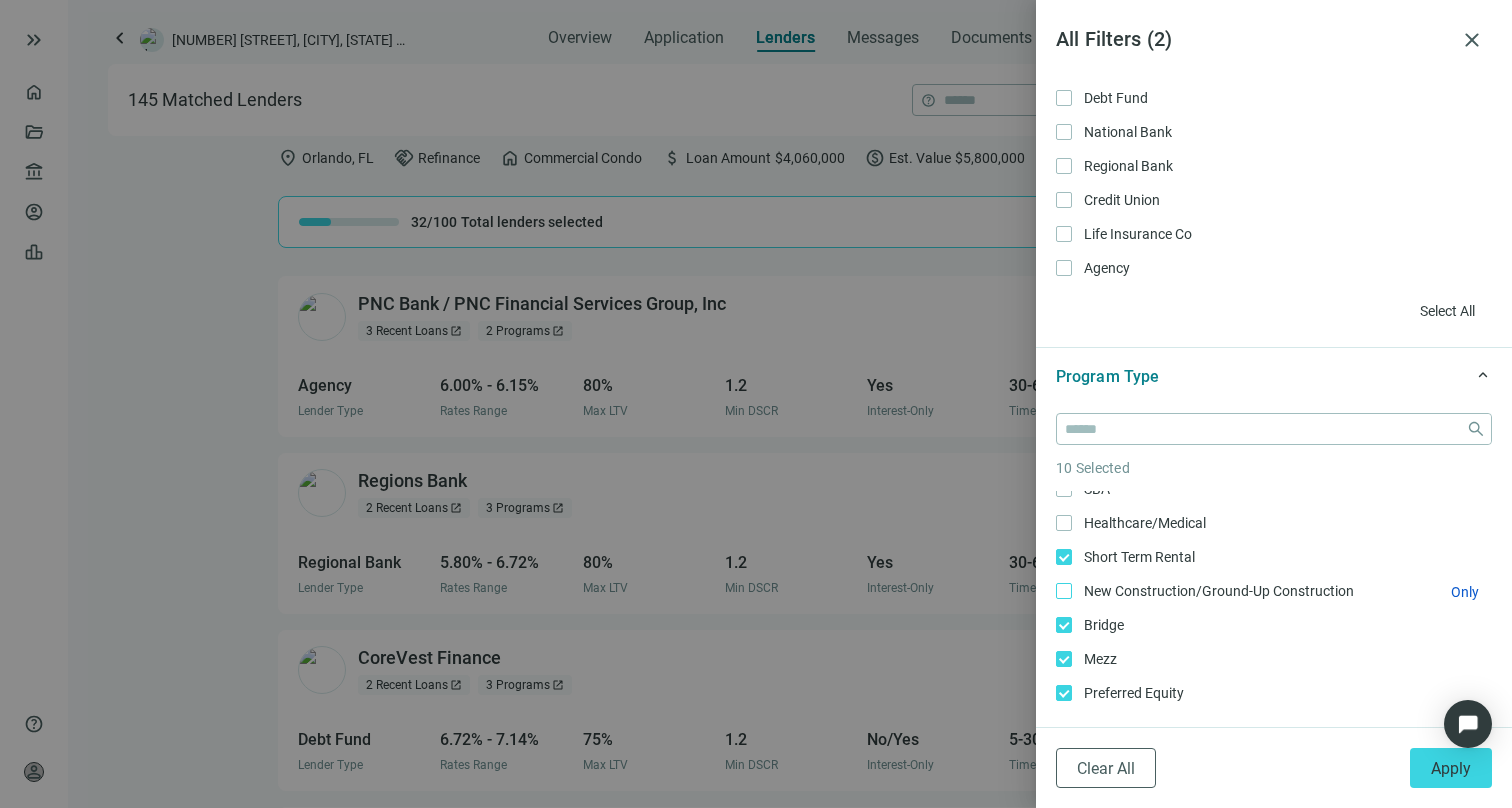 scroll, scrollTop: 86, scrollLeft: 0, axis: vertical 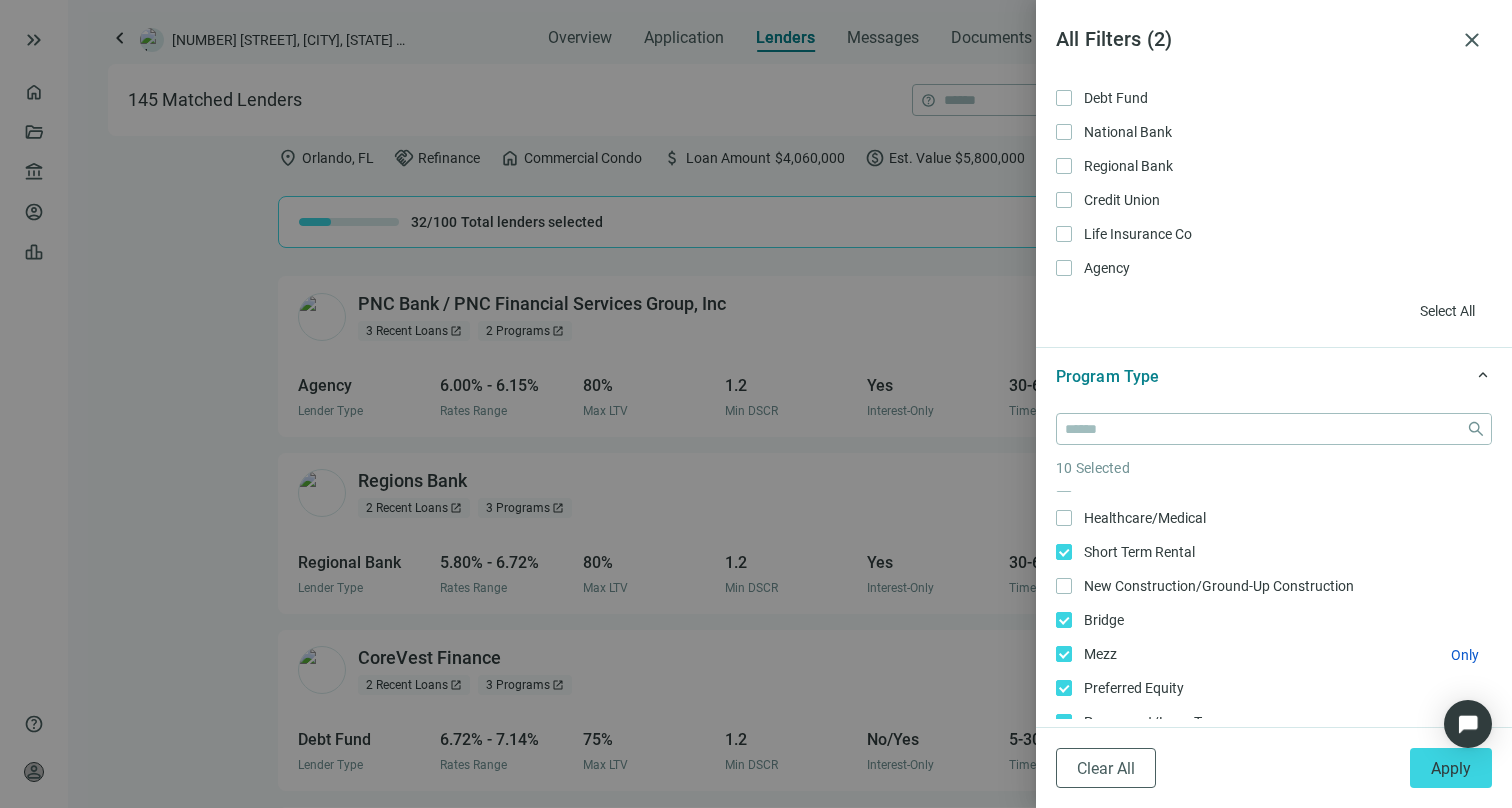click on "Mezz Only" at bounding box center (1098, 654) 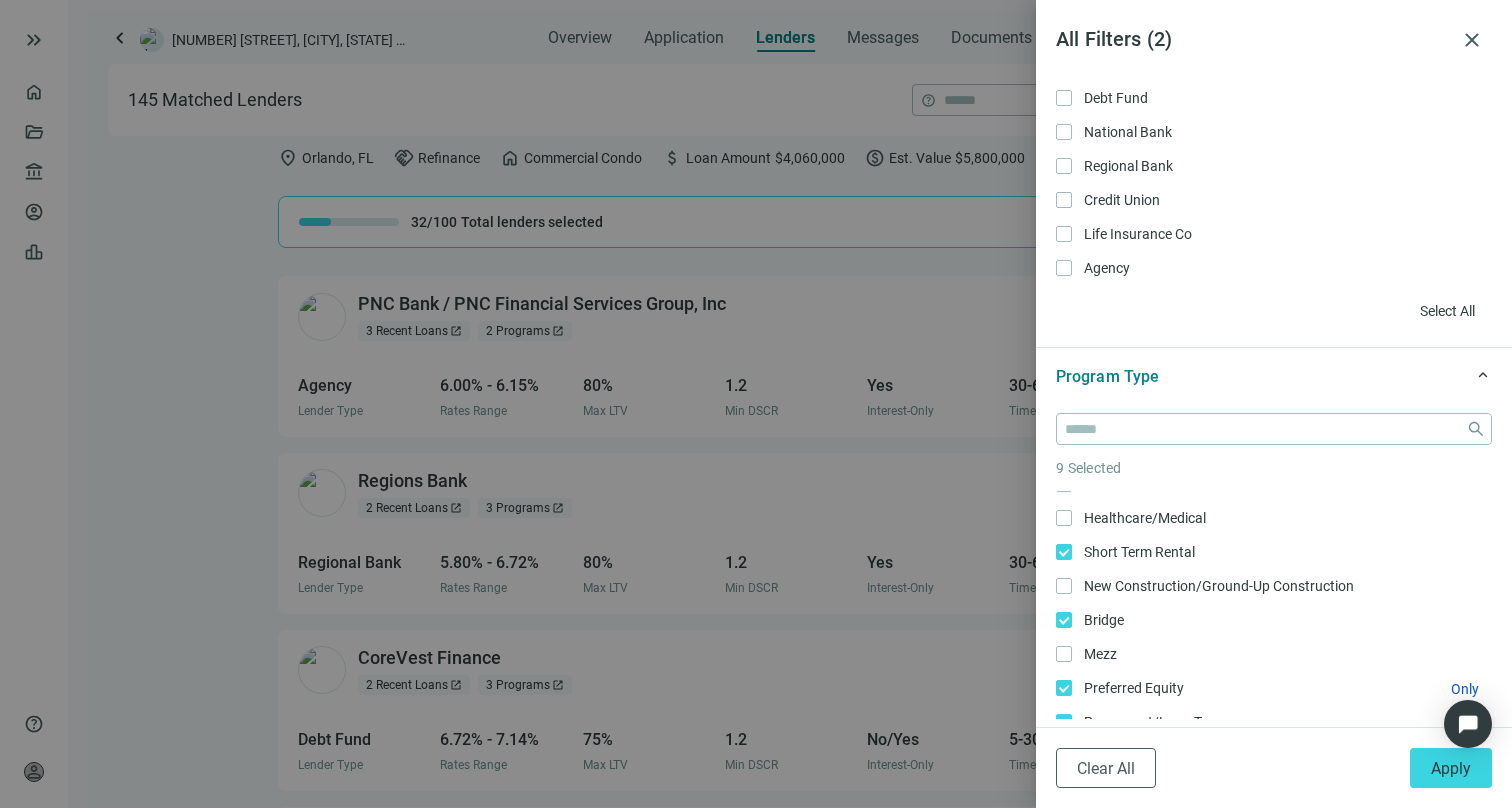 click on "Preferred Equity Only" at bounding box center [1132, 688] 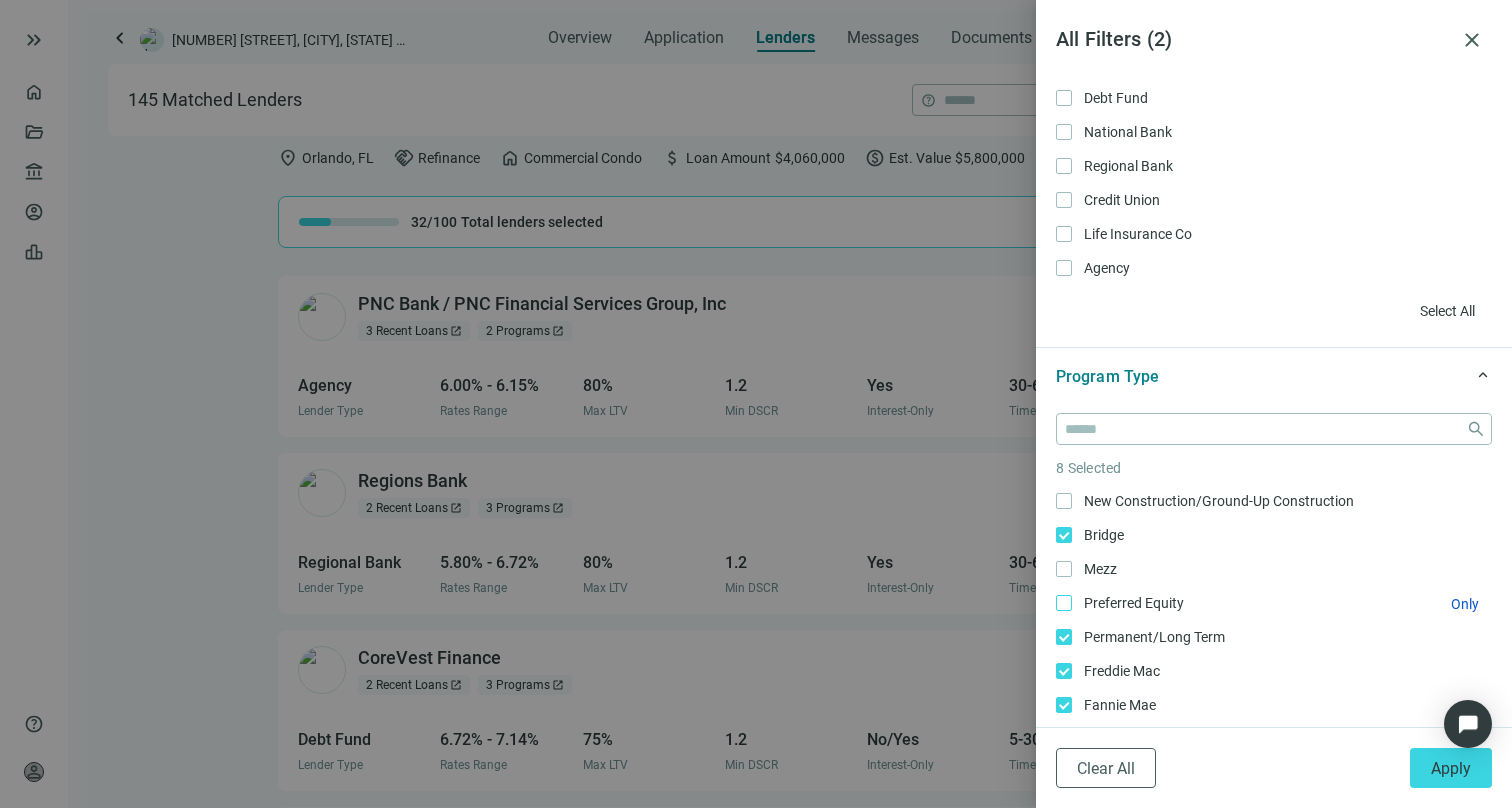 scroll, scrollTop: 177, scrollLeft: 0, axis: vertical 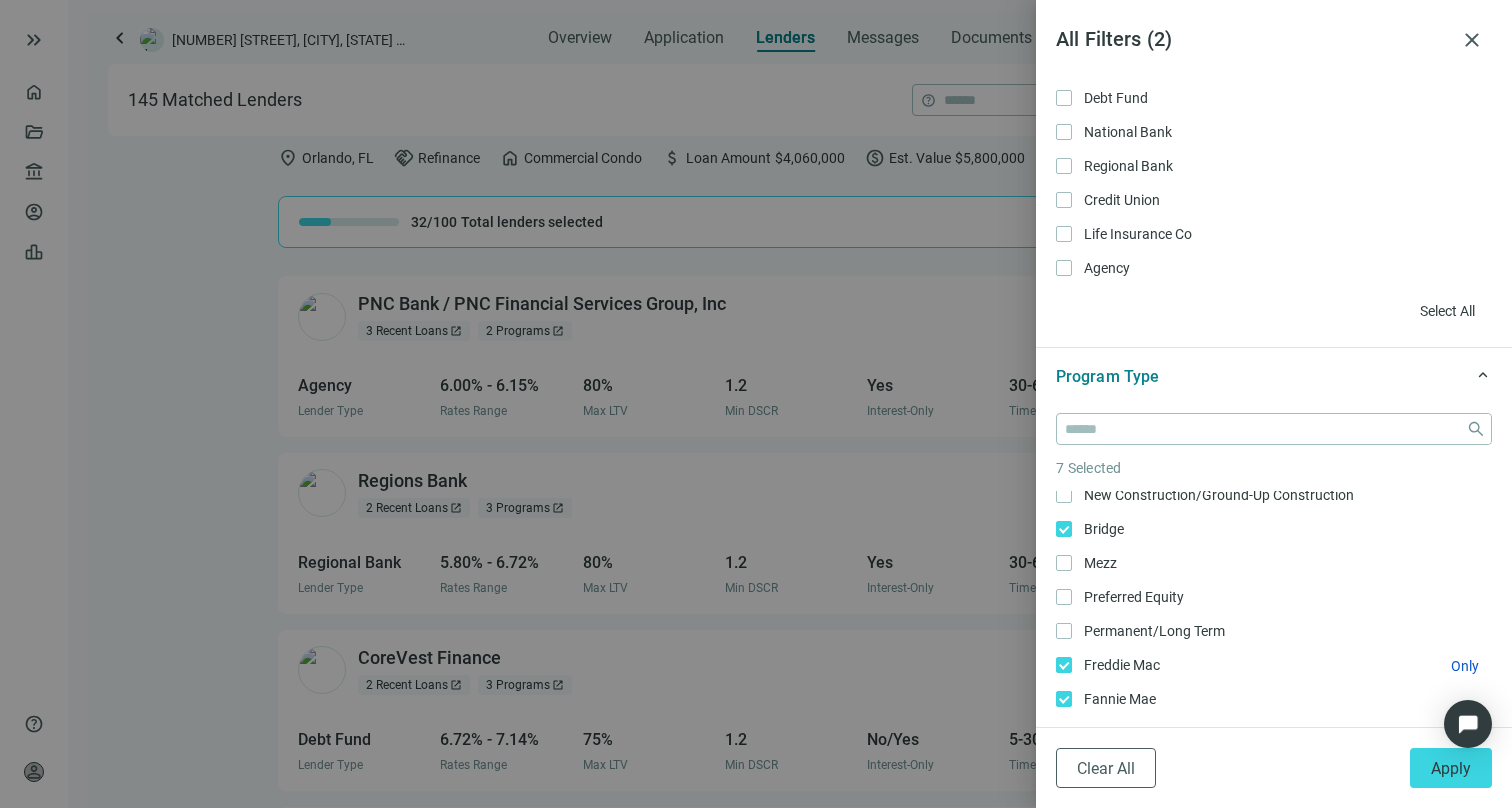 click on "Freddie Mac Only" at bounding box center [1274, 665] 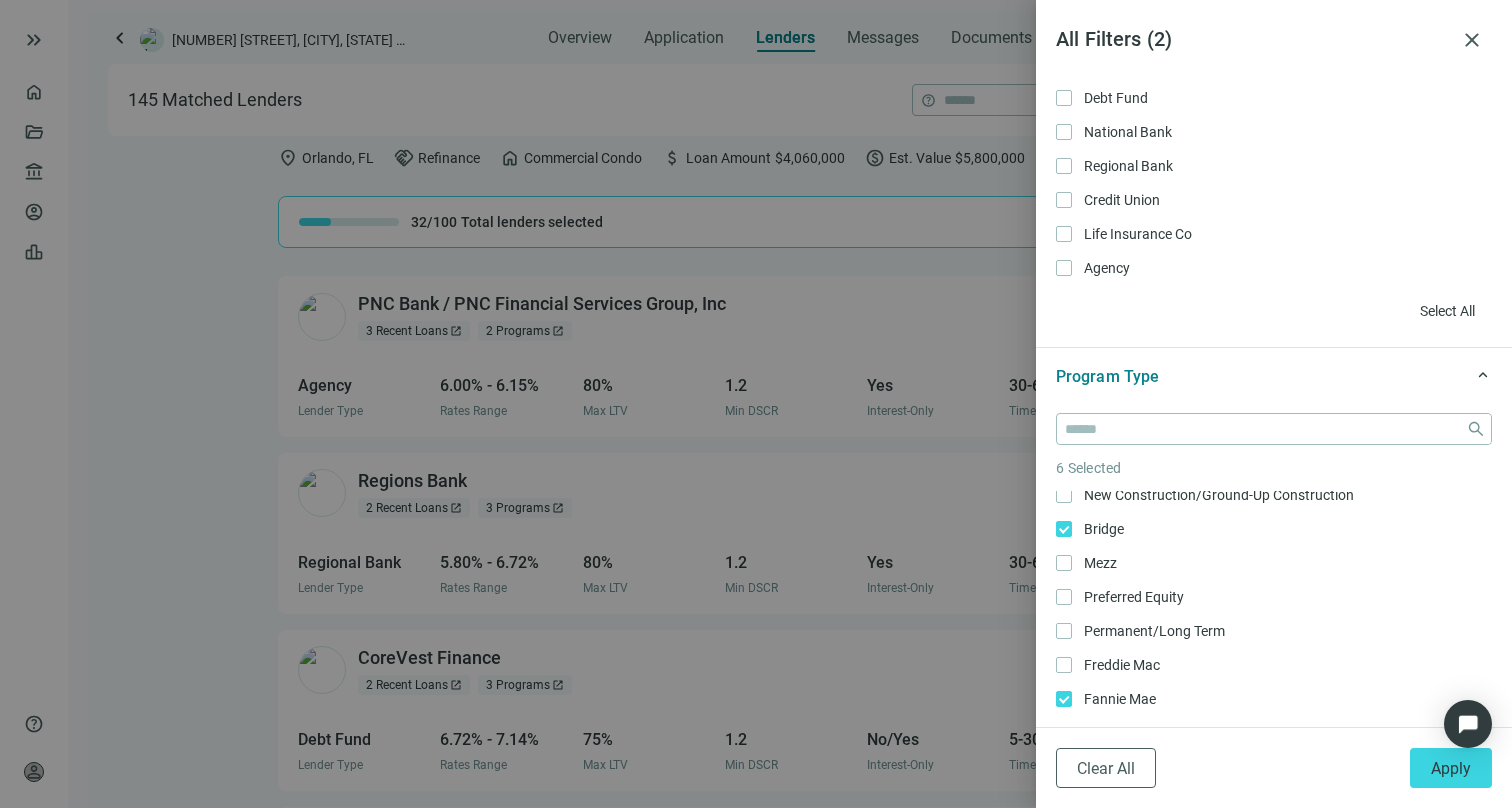 click on "Long Term Rental Only Rental Portfolio/Blanket Loan Only SBA Only Healthcare/Medical Only Short Term Rental Only New Construction/Ground-Up Construction Only Bridge Only Mezz Only Preferred Equity Only Permanent/Long Term Only Freddie Mac Only Fannie Mae Only HUD Only CMBS Only Rehab/Construction/Renovation Only Ground Lease Only Life Co Only" at bounding box center (1274, 597) 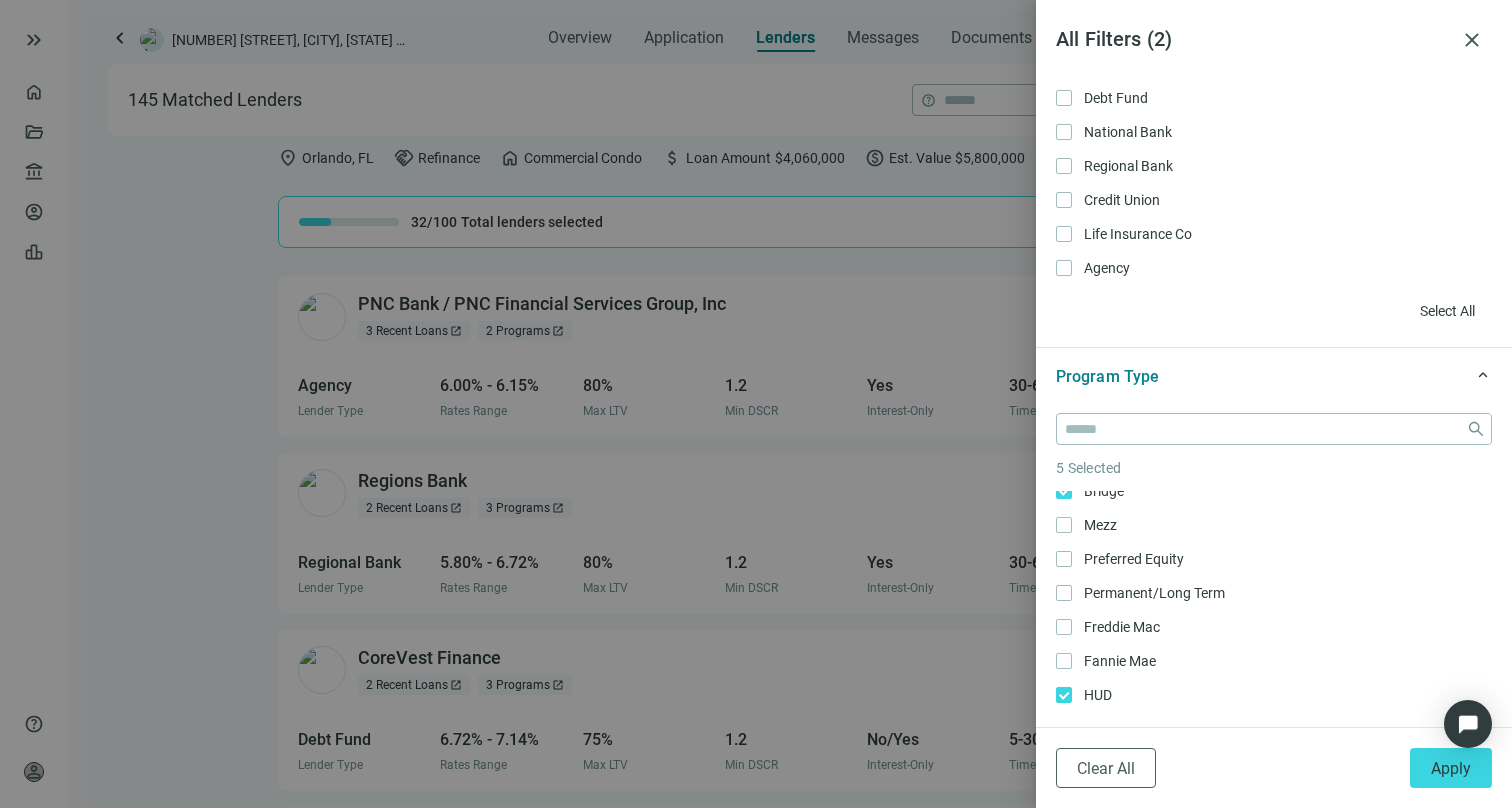scroll, scrollTop: 248, scrollLeft: 0, axis: vertical 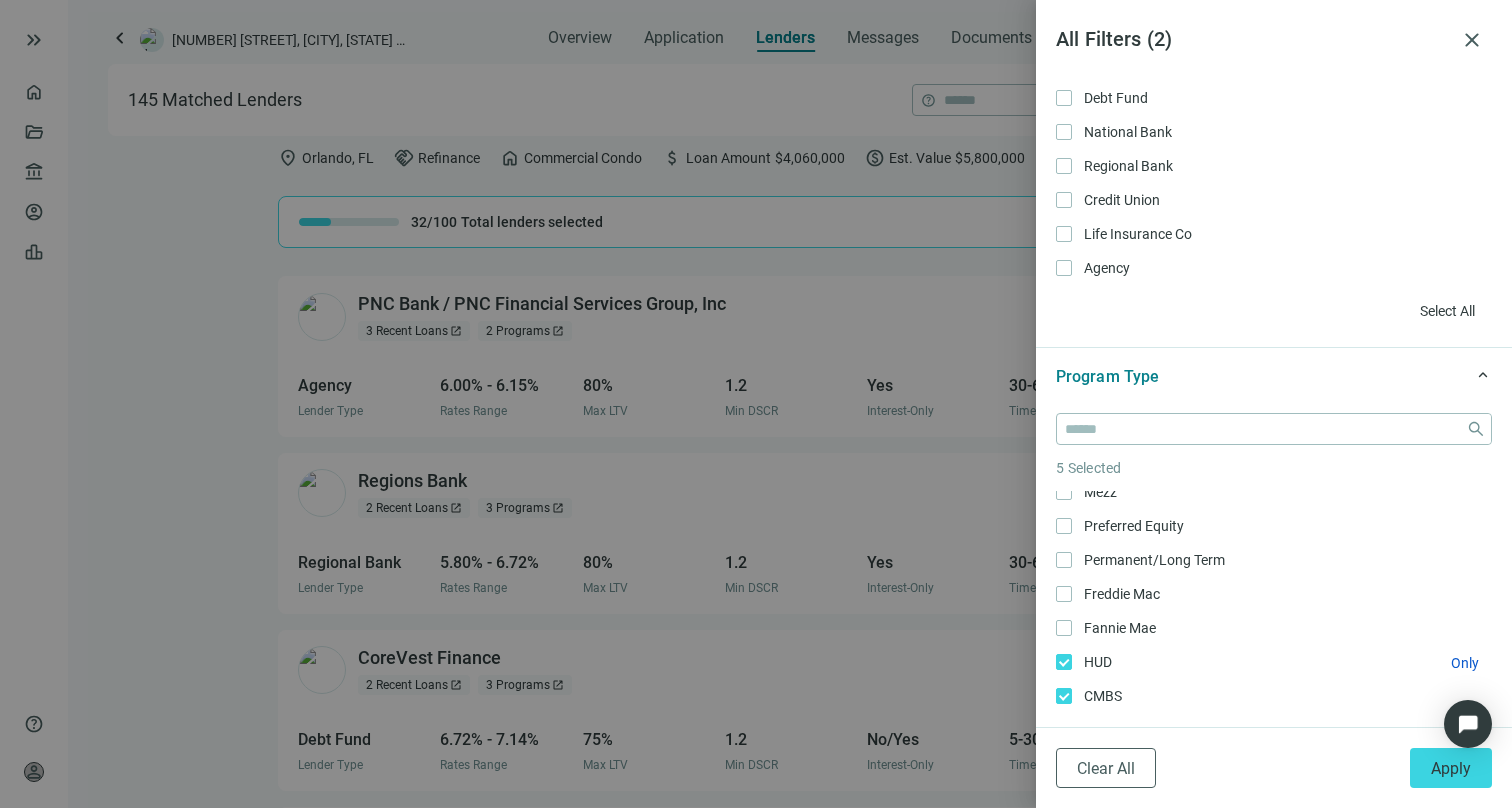 click on "HUD Only" at bounding box center (1274, 662) 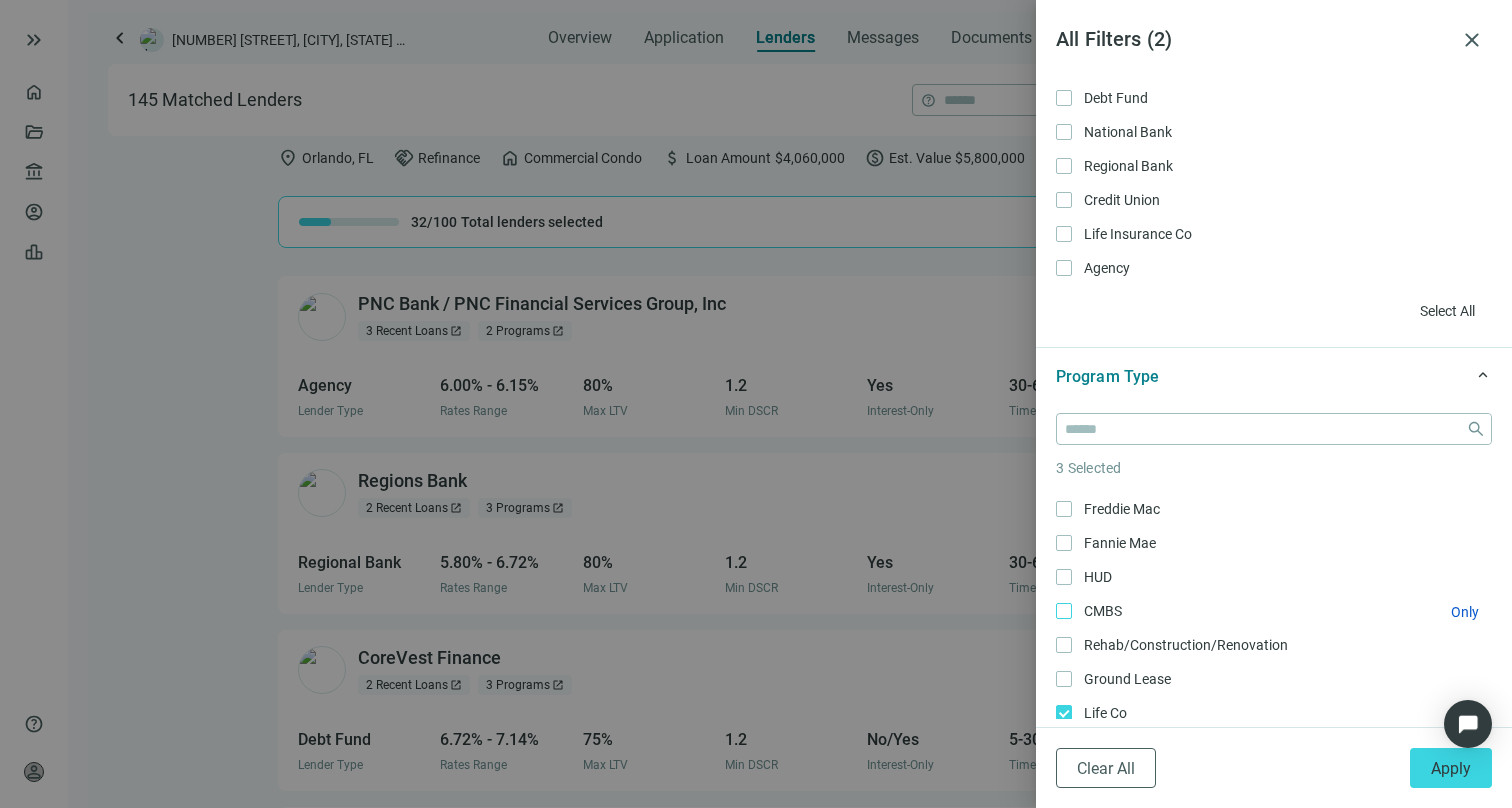 scroll, scrollTop: 338, scrollLeft: 0, axis: vertical 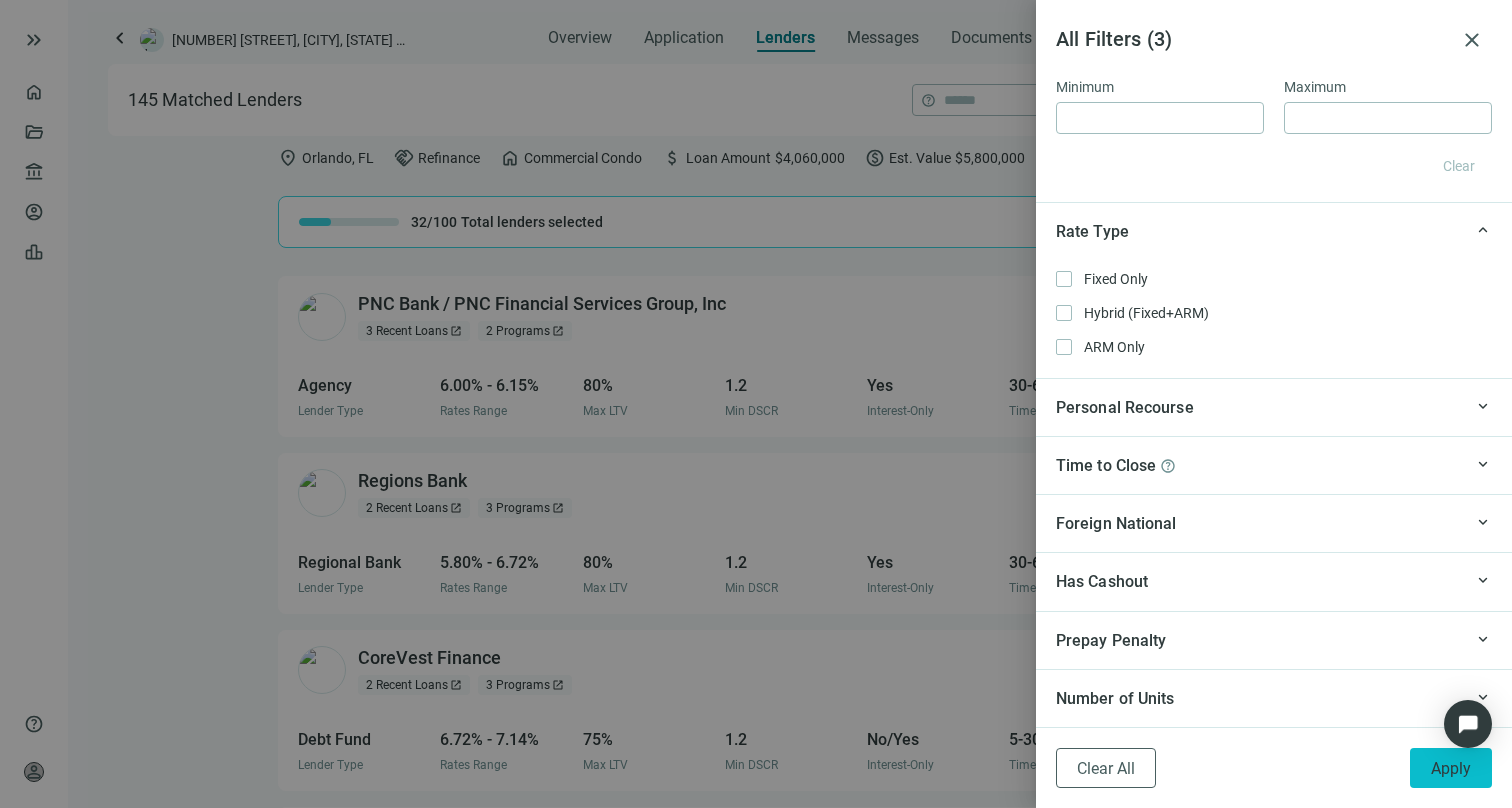 click on "Apply" at bounding box center [1451, 768] 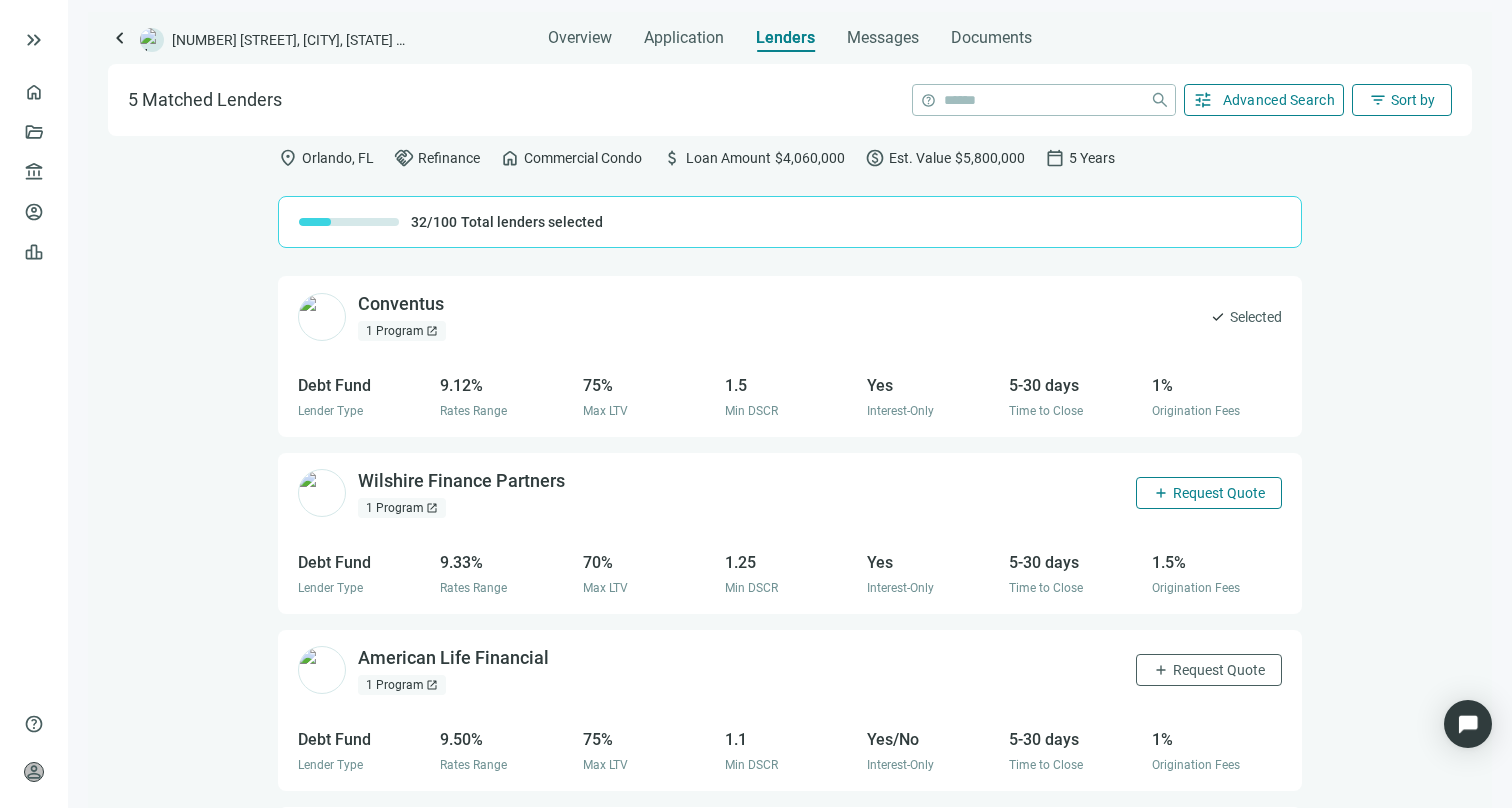 click on "add Request Quote" at bounding box center [1209, 493] 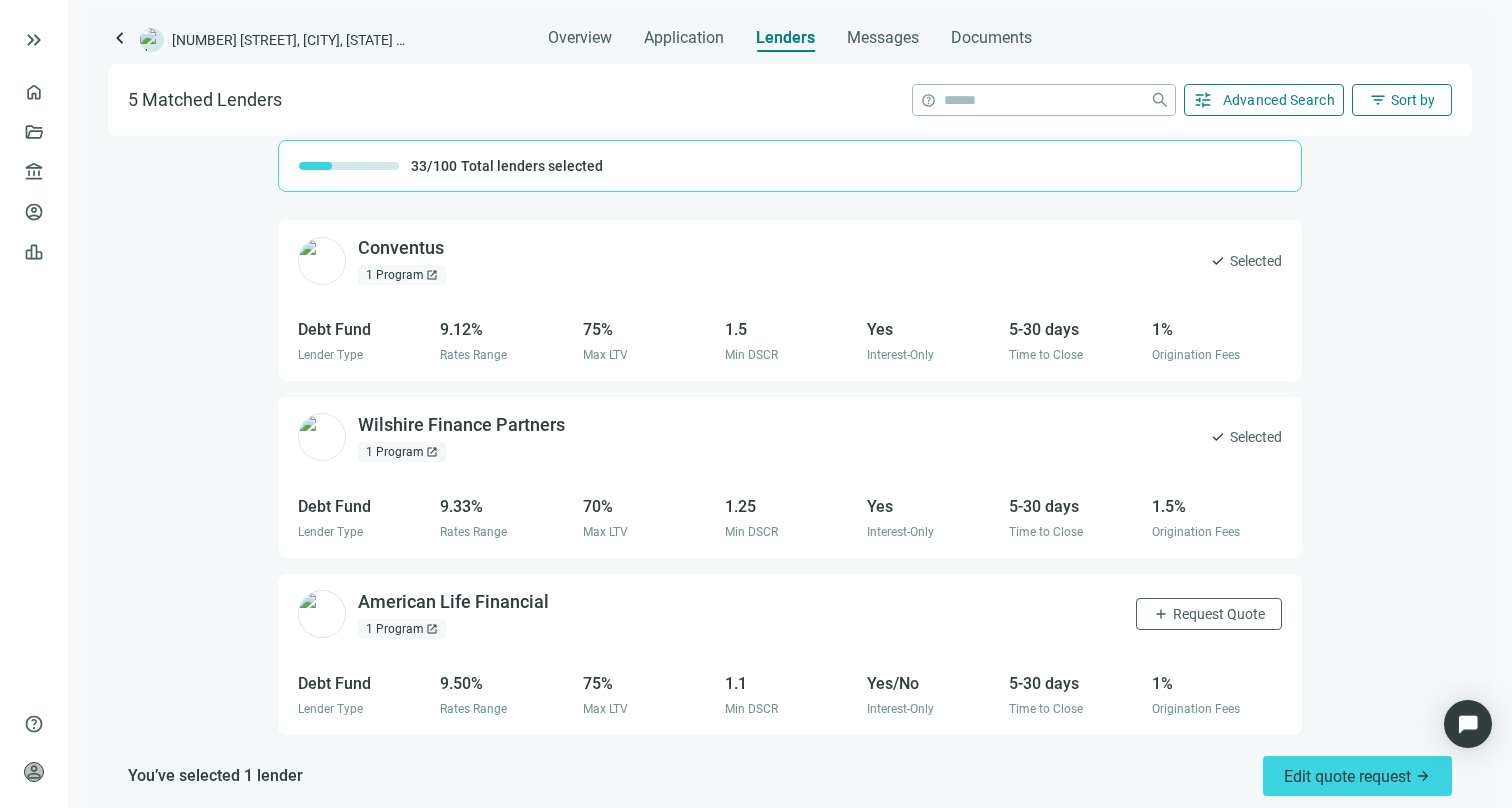 scroll, scrollTop: 74, scrollLeft: 0, axis: vertical 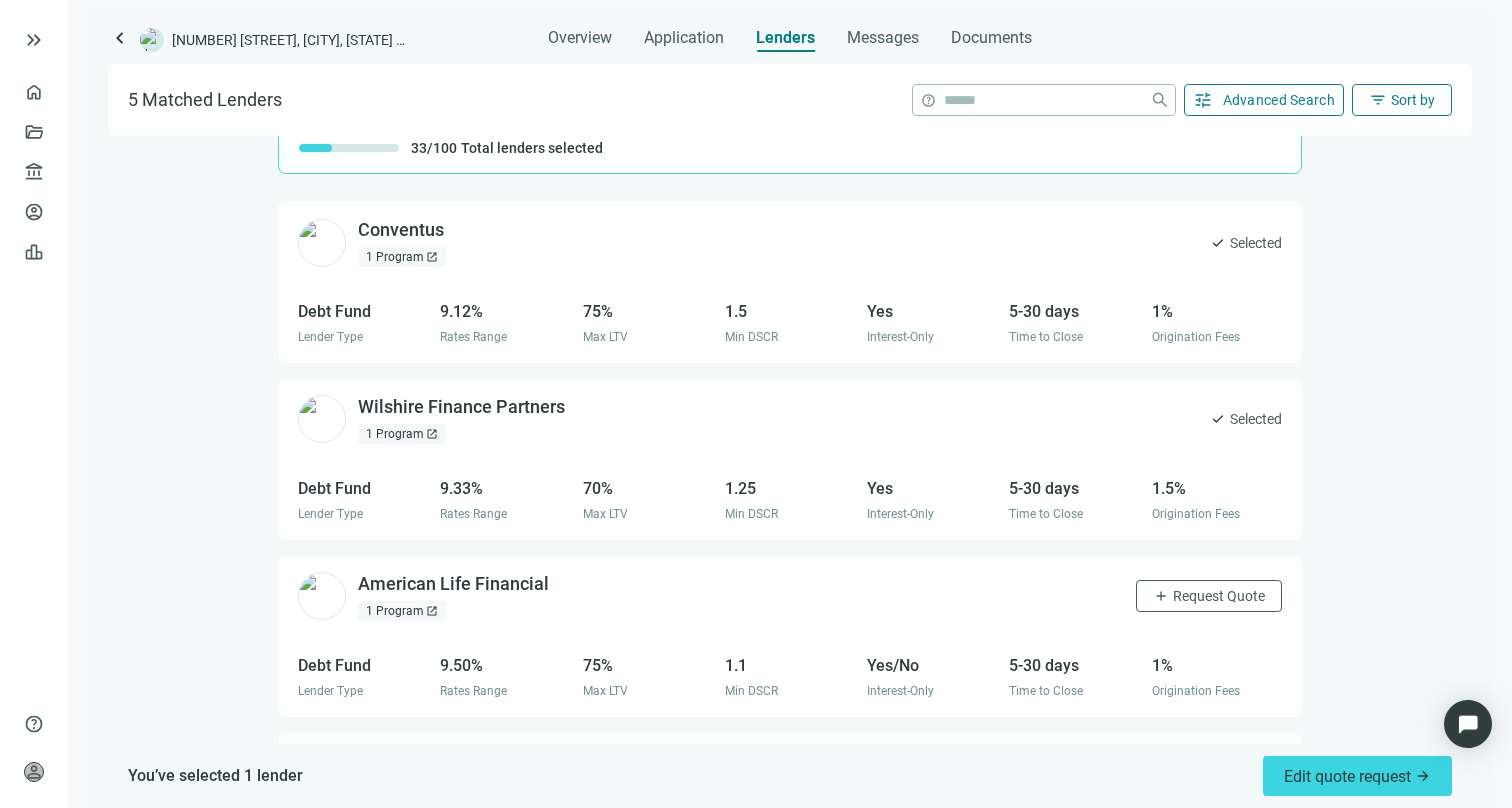 click on "American Life Financial open_in_new 1 Program open_in_new add Request Quote" at bounding box center (790, 596) 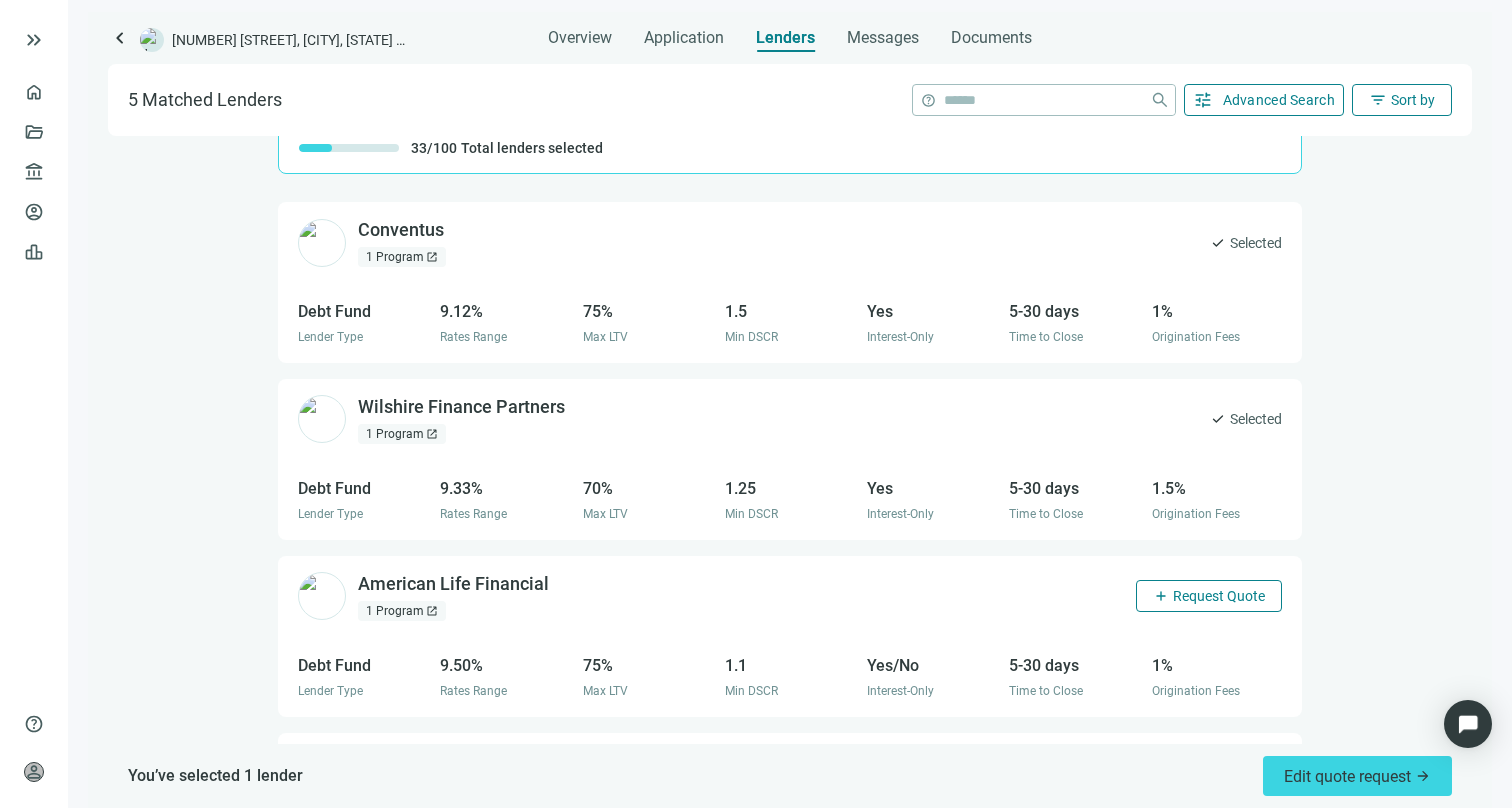 click on "Request Quote" at bounding box center [1219, 596] 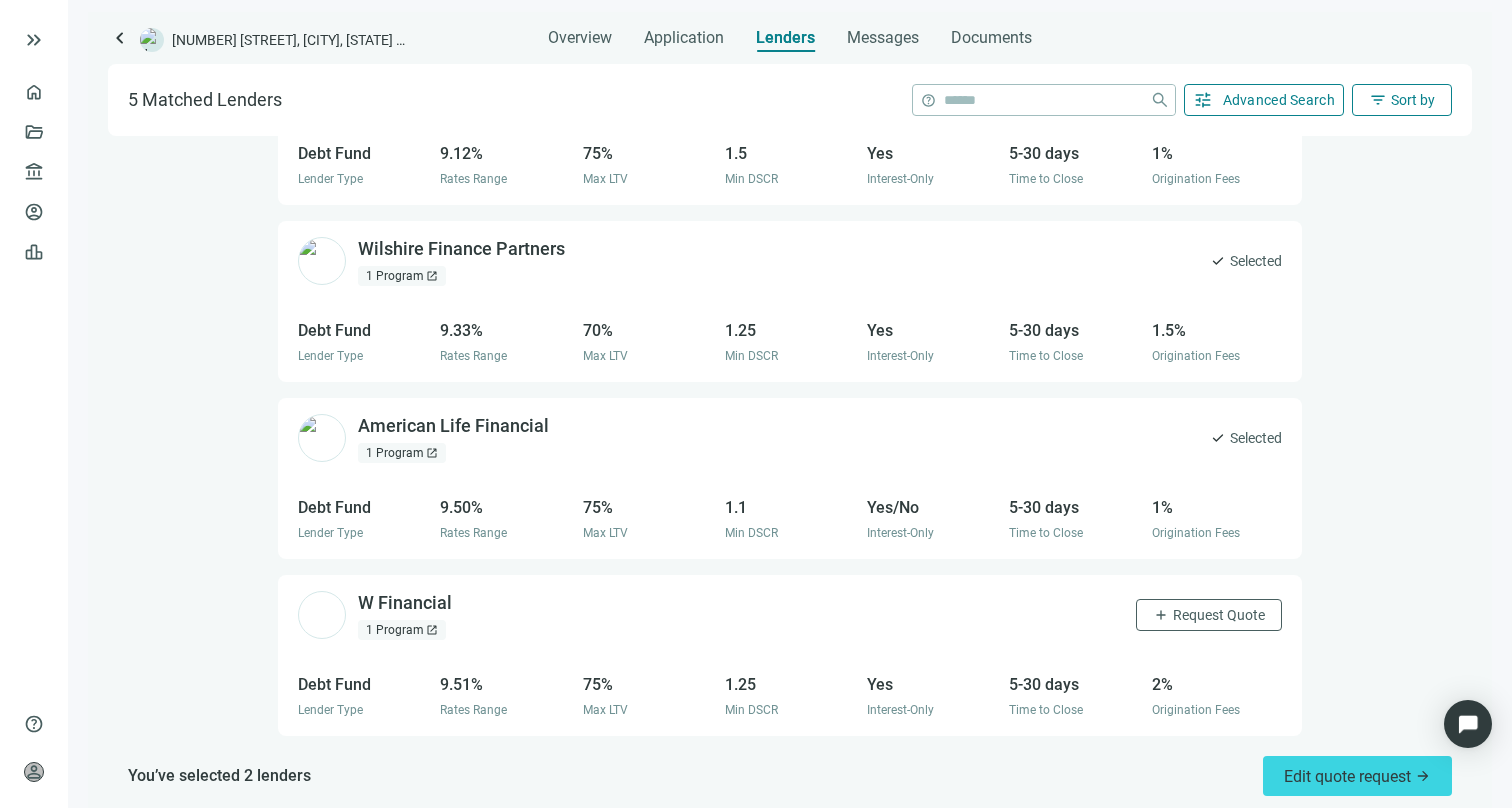 scroll, scrollTop: 283, scrollLeft: 0, axis: vertical 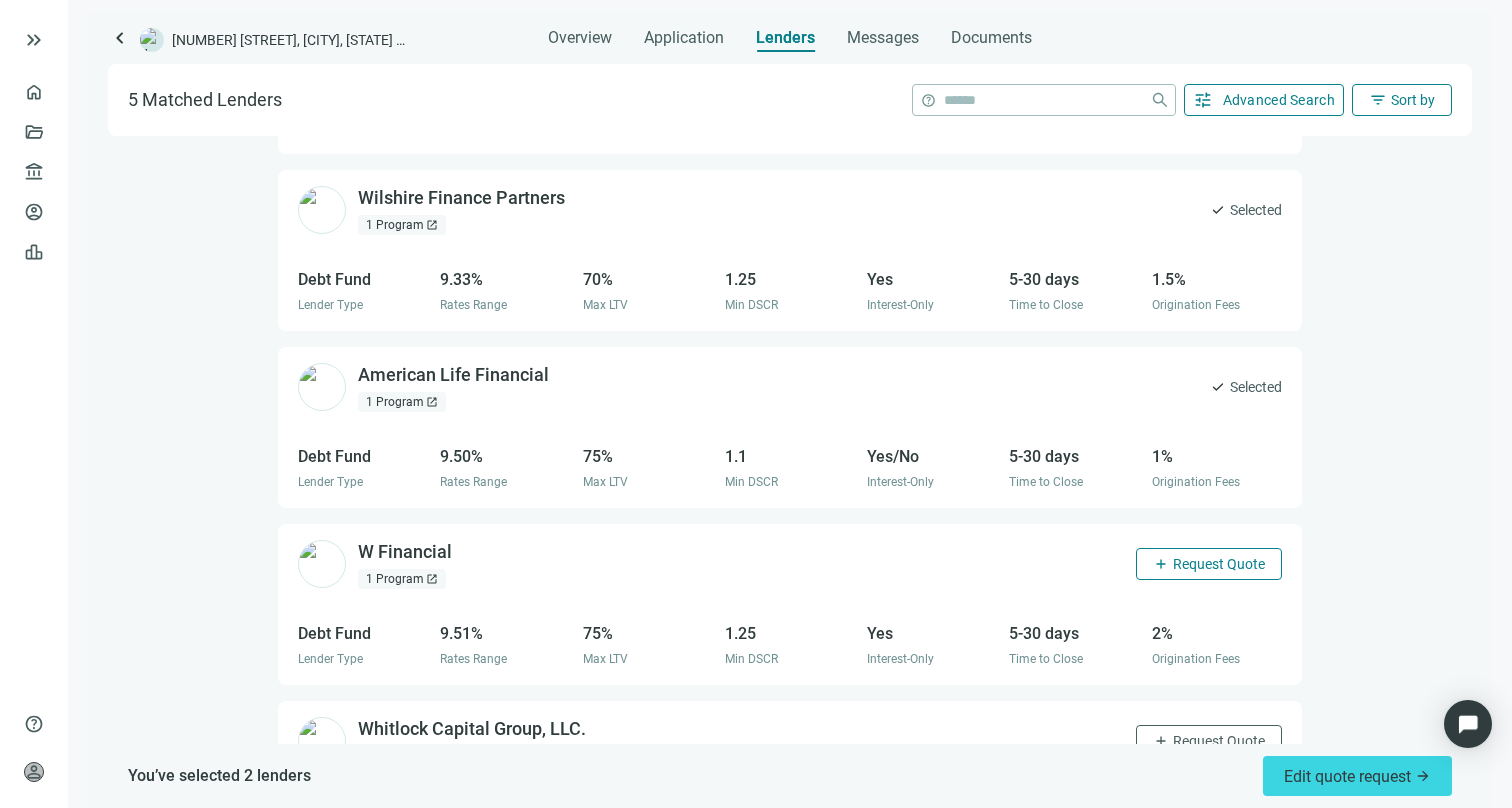click on "add Request Quote" at bounding box center [1209, 564] 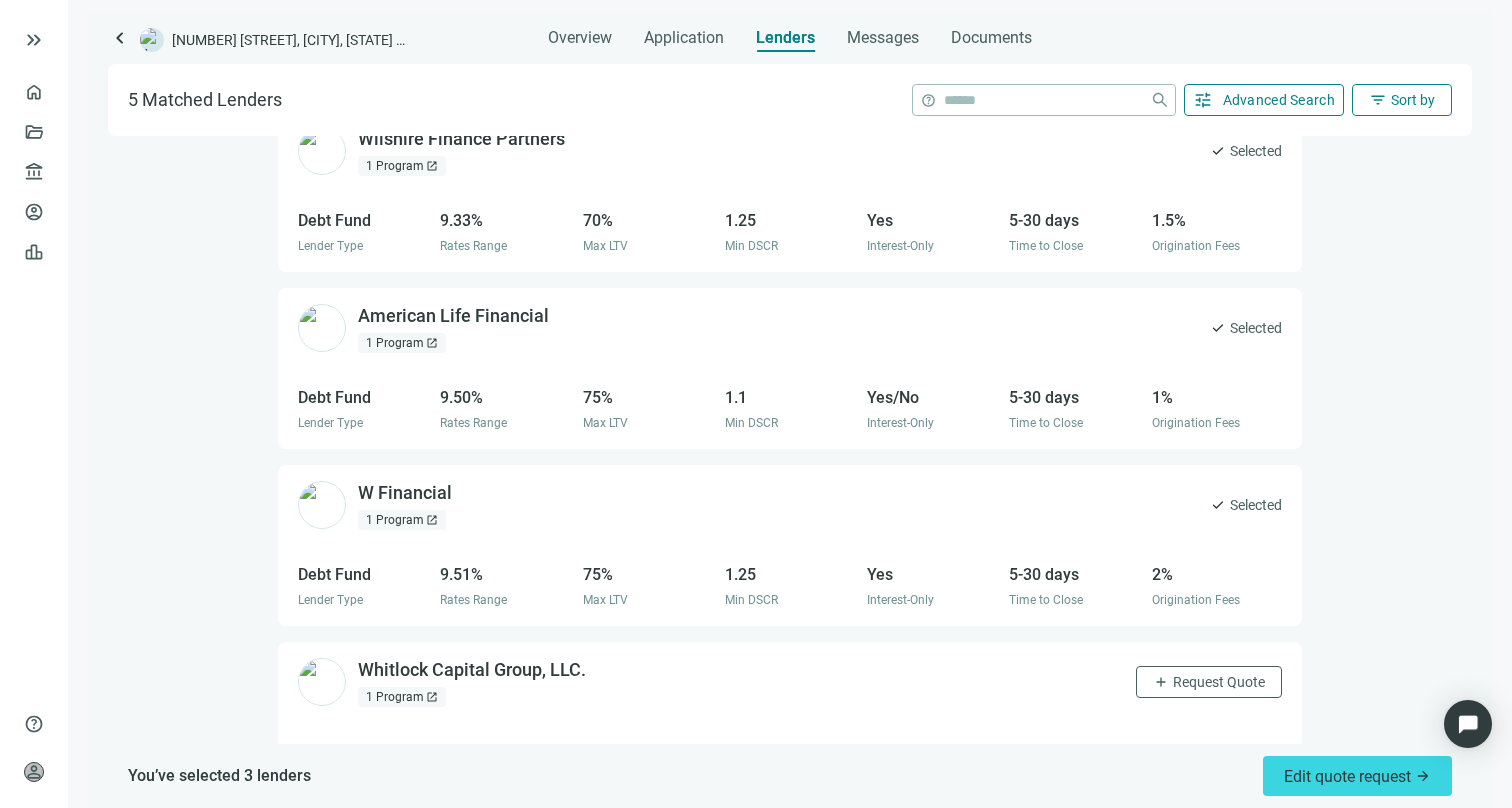 scroll, scrollTop: 401, scrollLeft: 0, axis: vertical 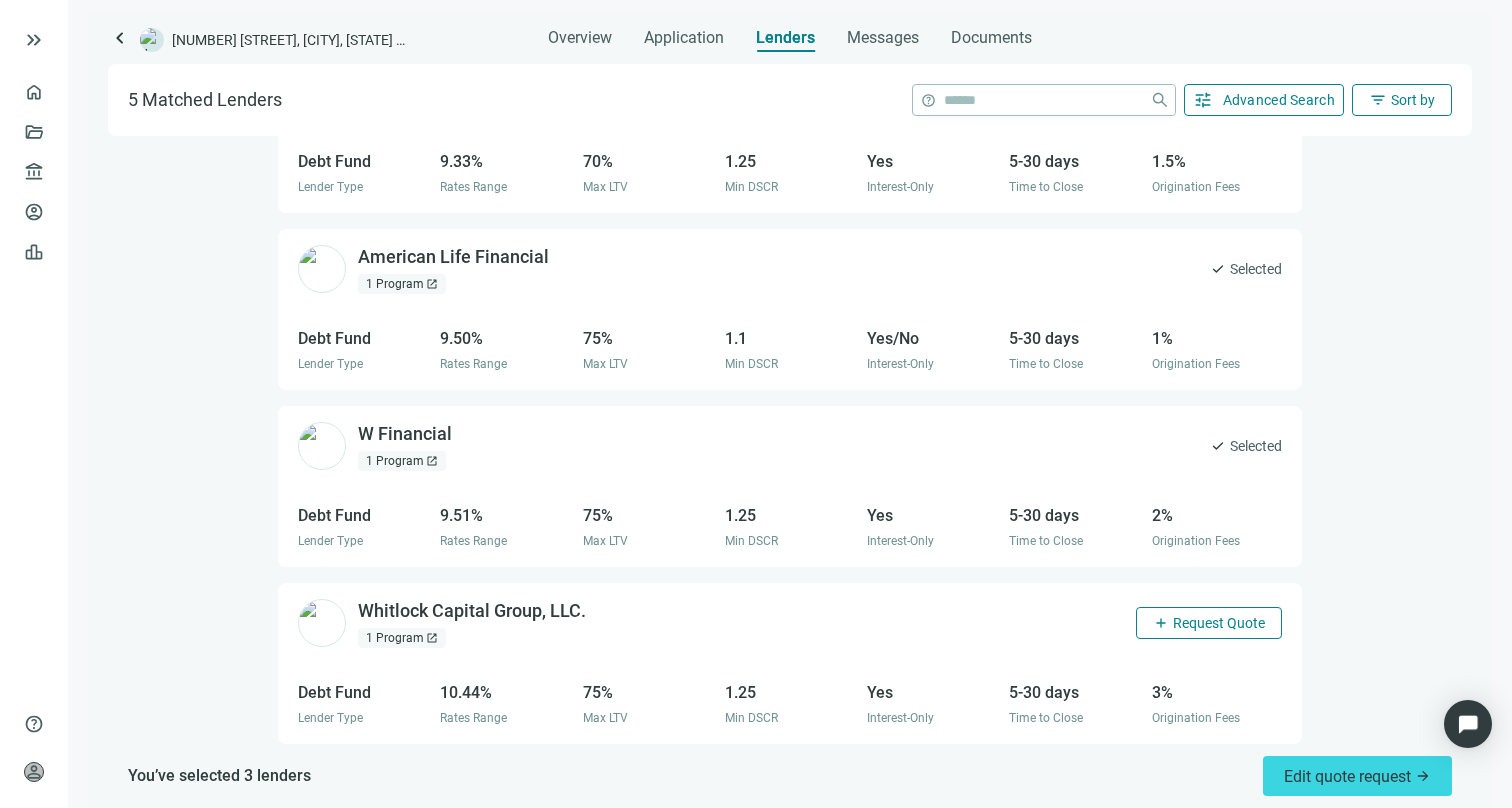 click on "add Request Quote" at bounding box center [1209, 623] 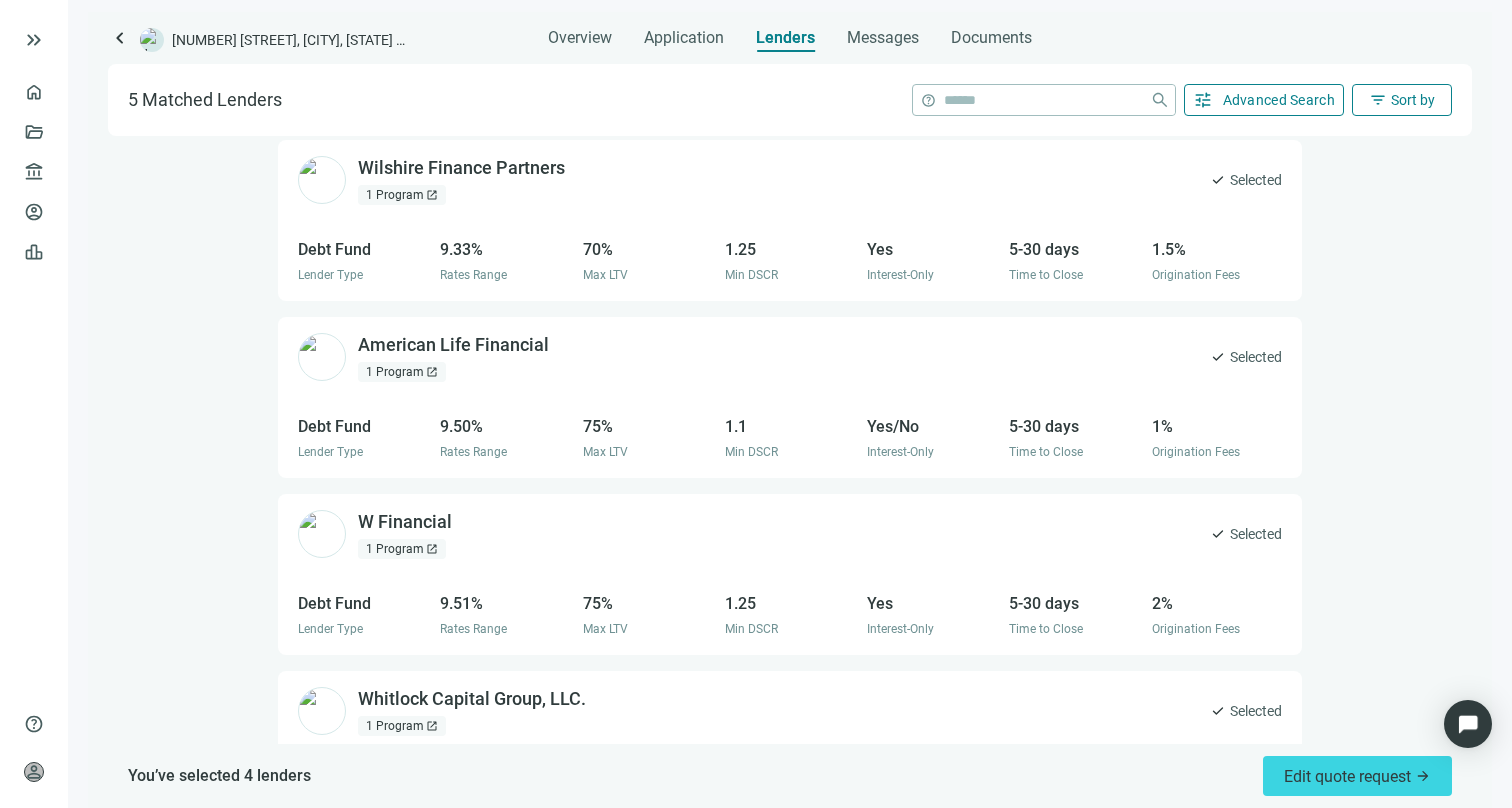 scroll, scrollTop: 401, scrollLeft: 0, axis: vertical 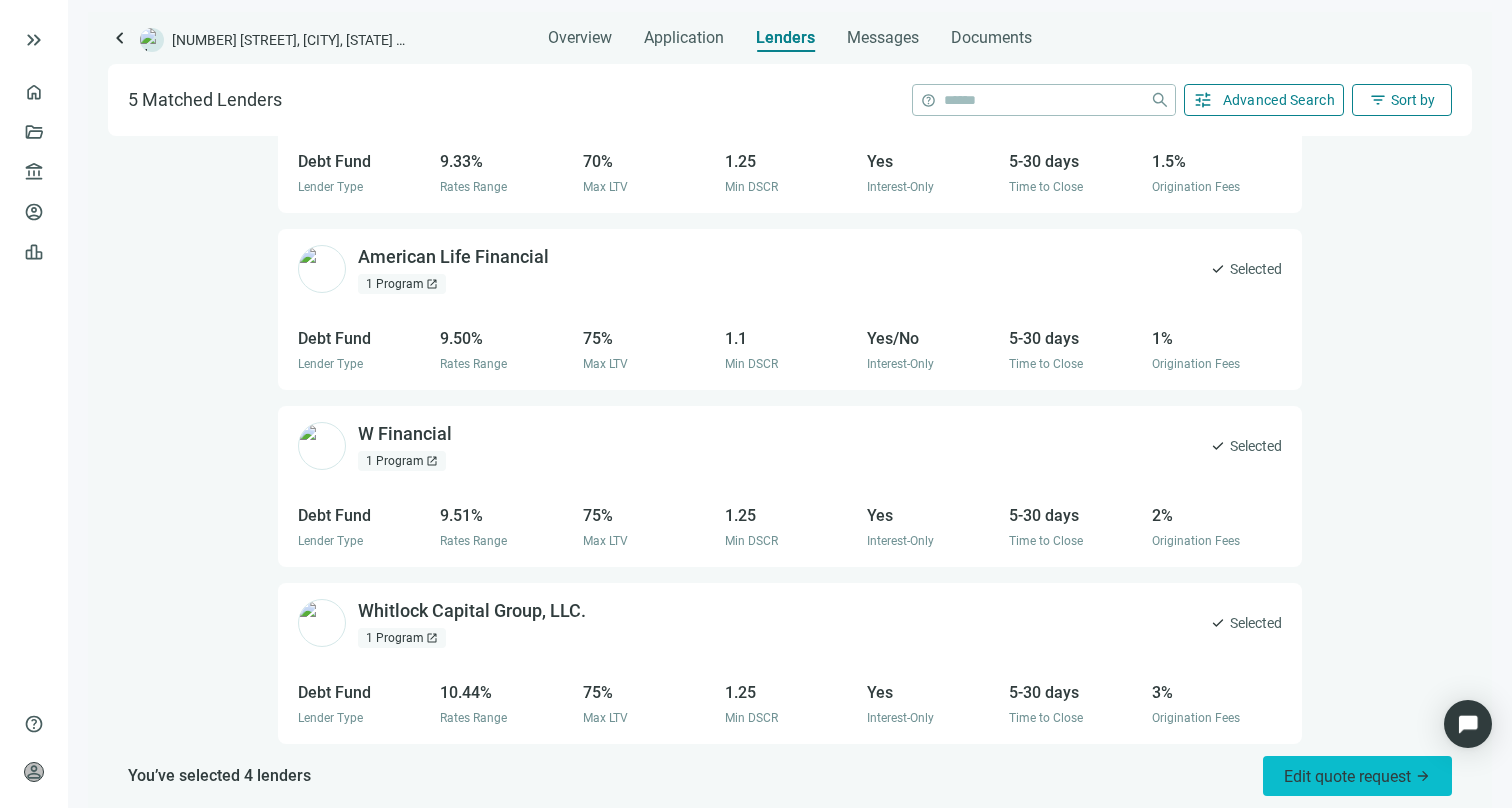 click on "Edit quote request   arrow_forward" at bounding box center [1357, 776] 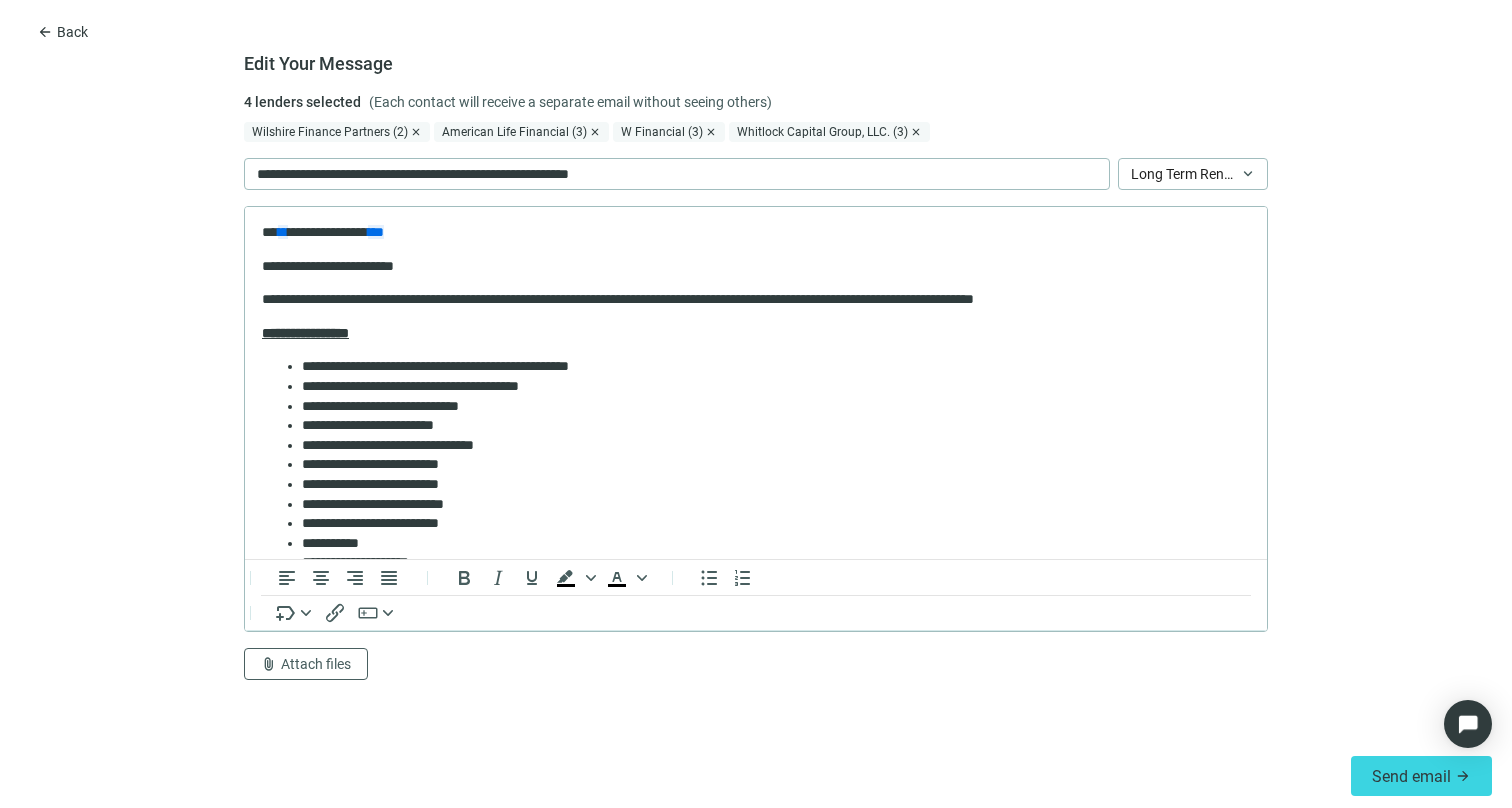 scroll, scrollTop: 0, scrollLeft: 0, axis: both 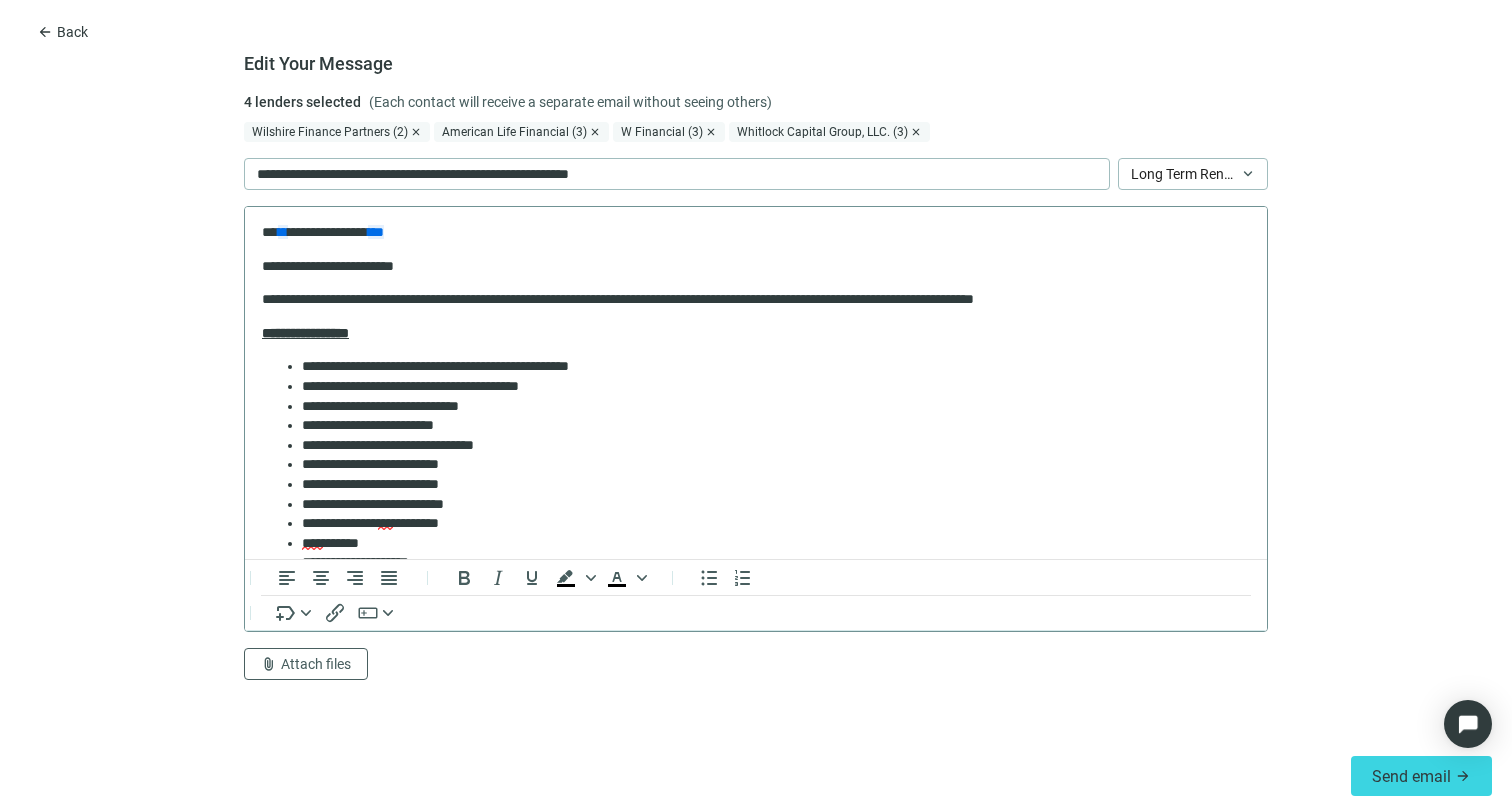 click on "**********" at bounding box center [776, 465] 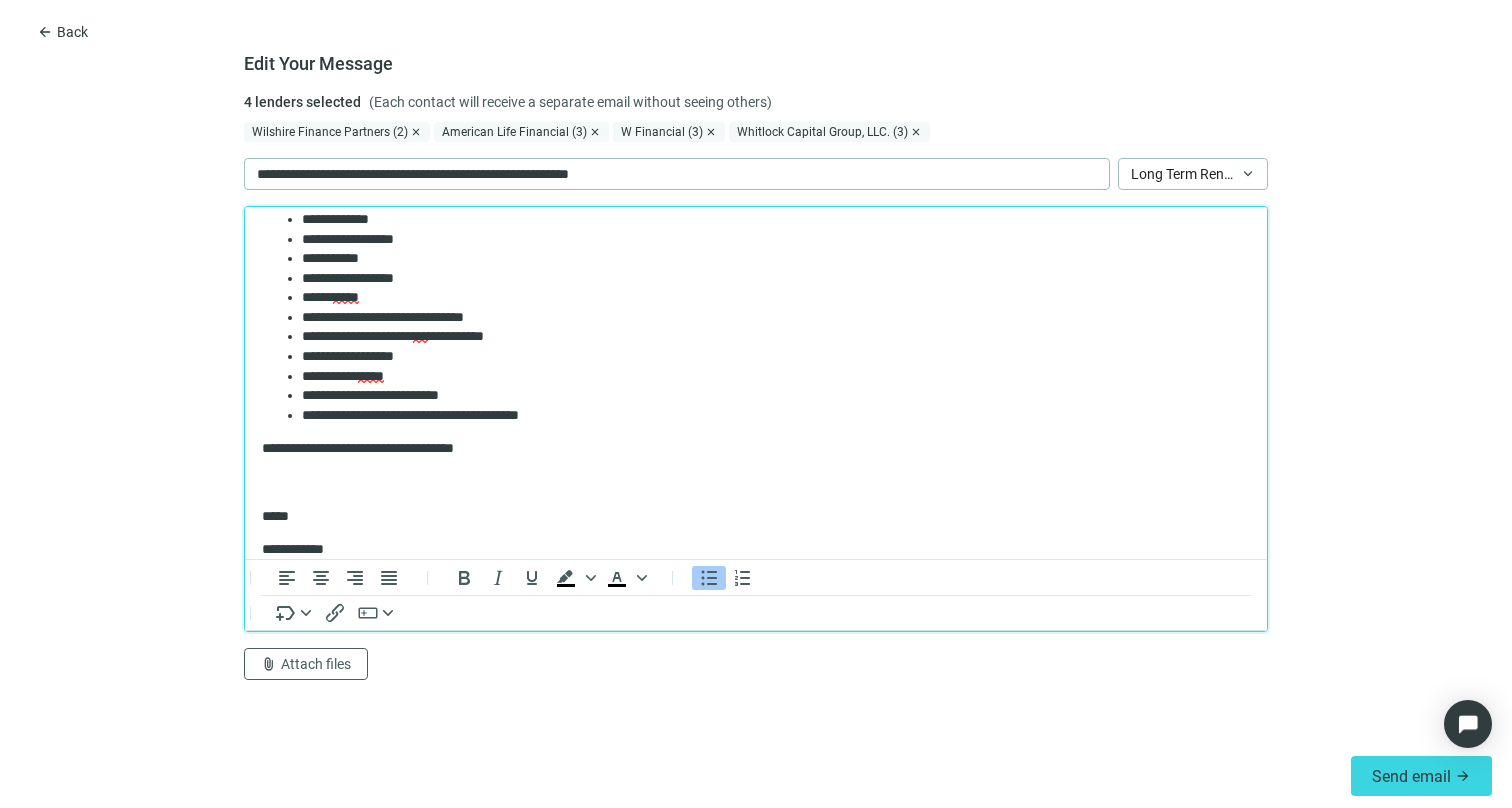 scroll, scrollTop: 374, scrollLeft: 0, axis: vertical 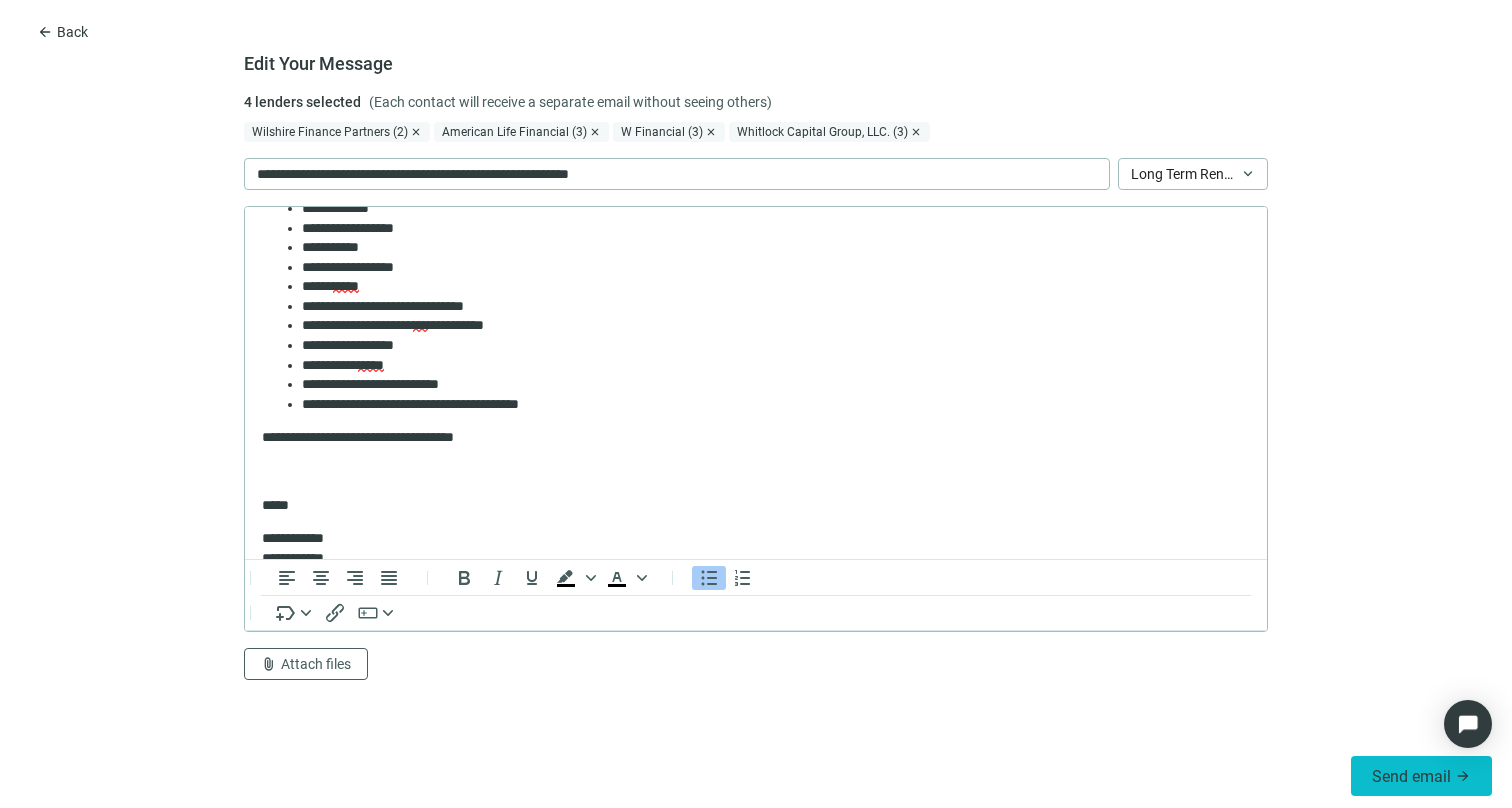 click on "Send email" at bounding box center [1411, 776] 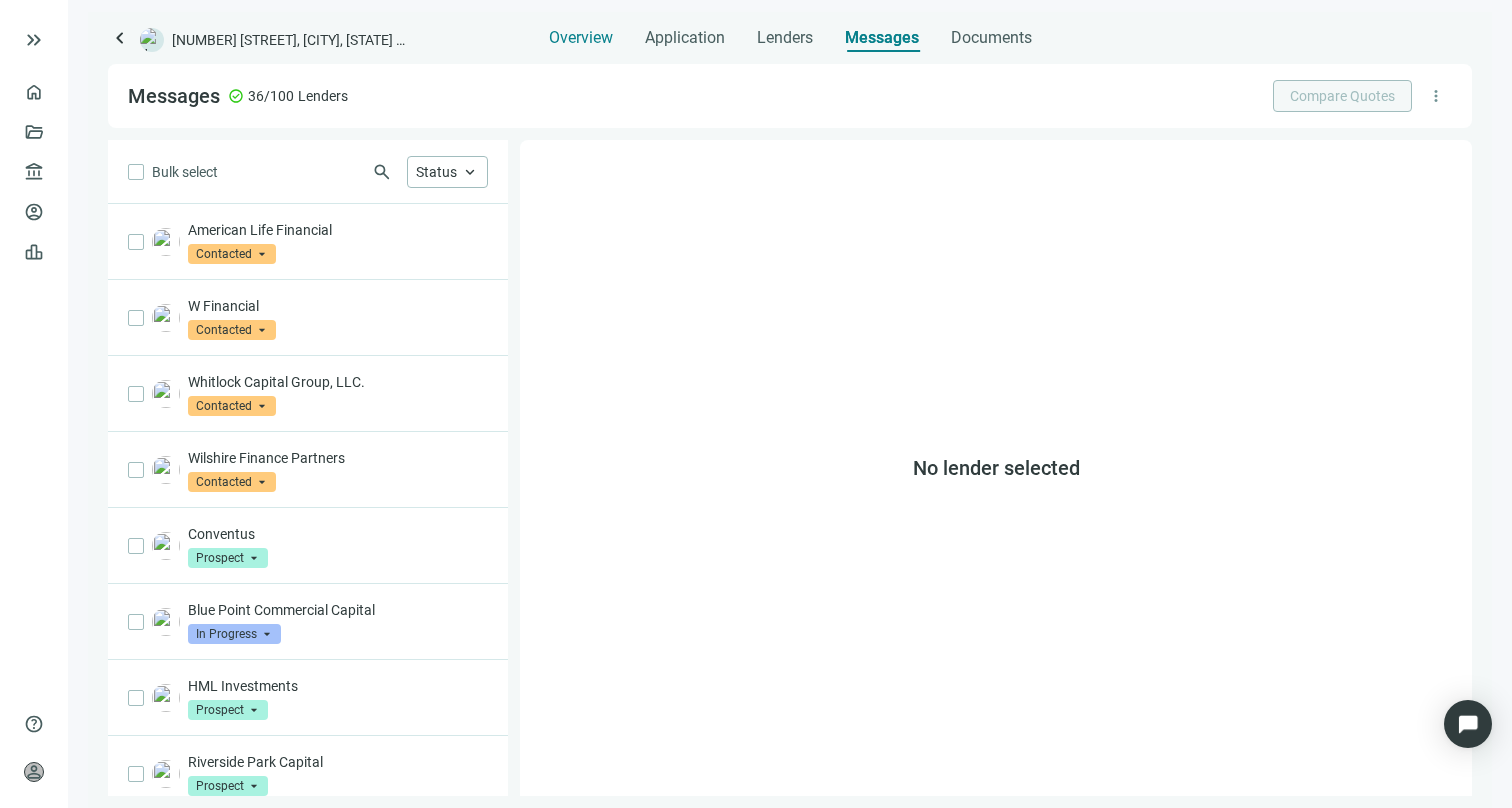 click on "Overview" at bounding box center (581, 38) 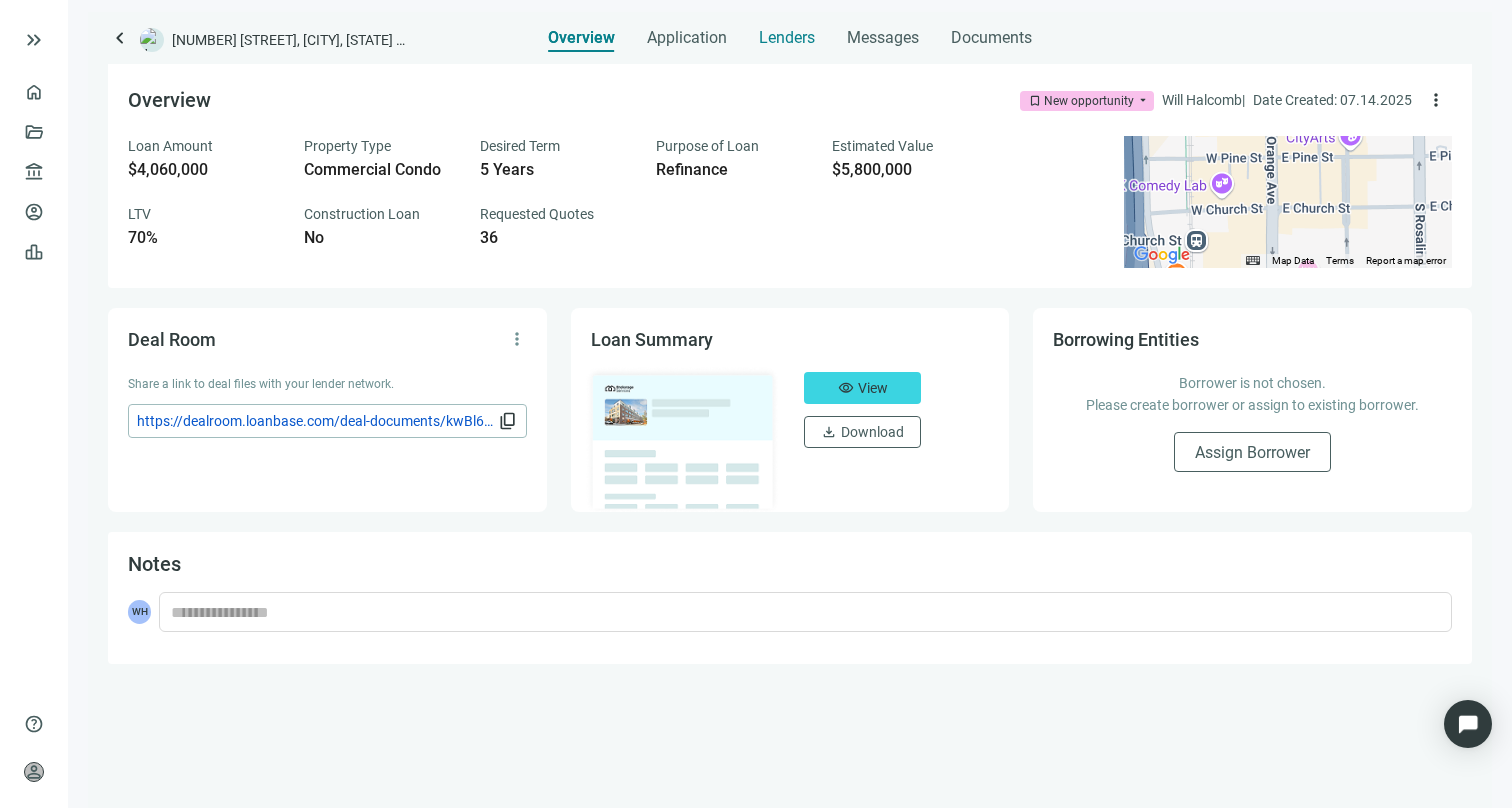 click on "Lenders" at bounding box center (787, 38) 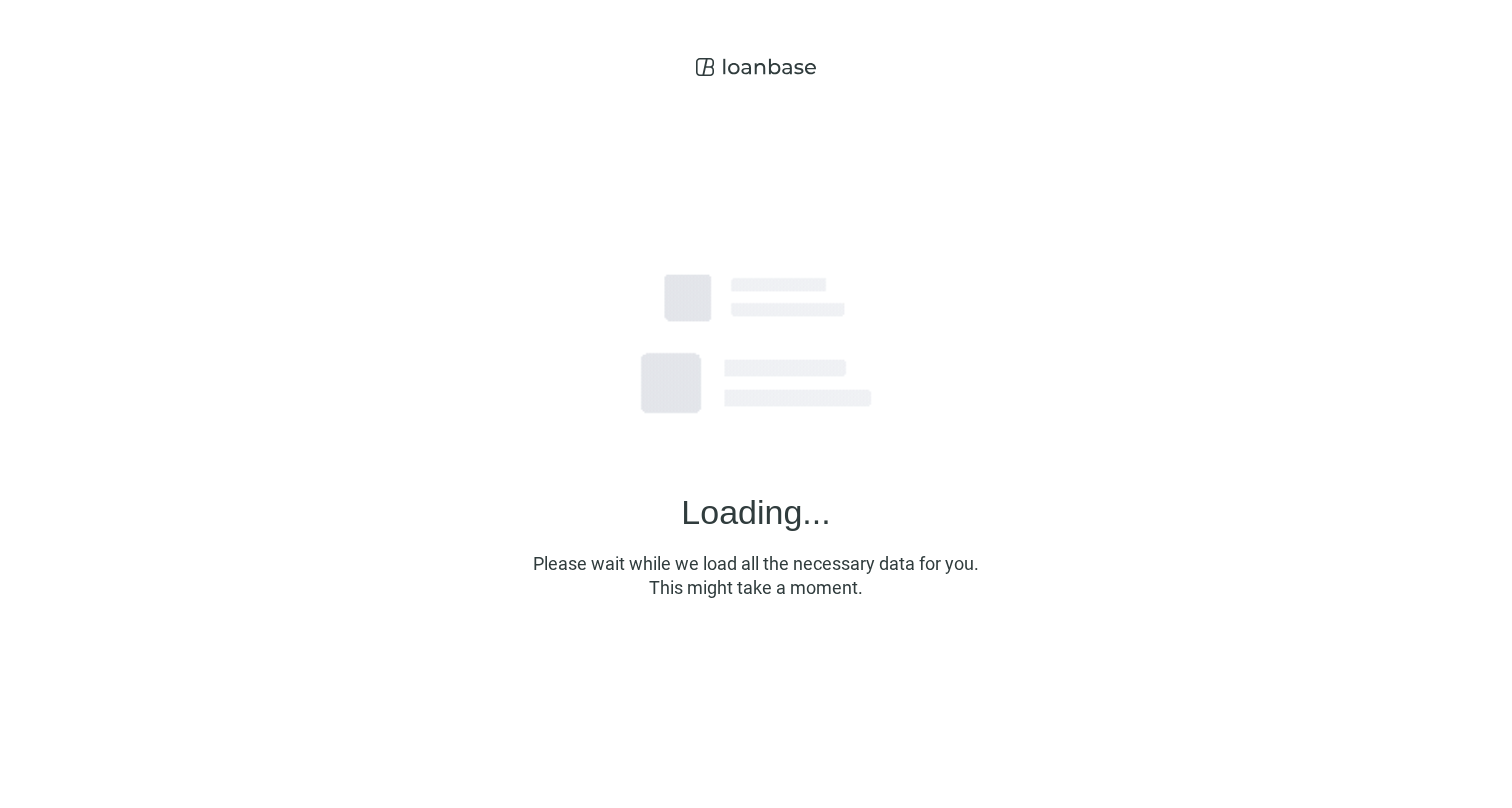 scroll, scrollTop: 0, scrollLeft: 0, axis: both 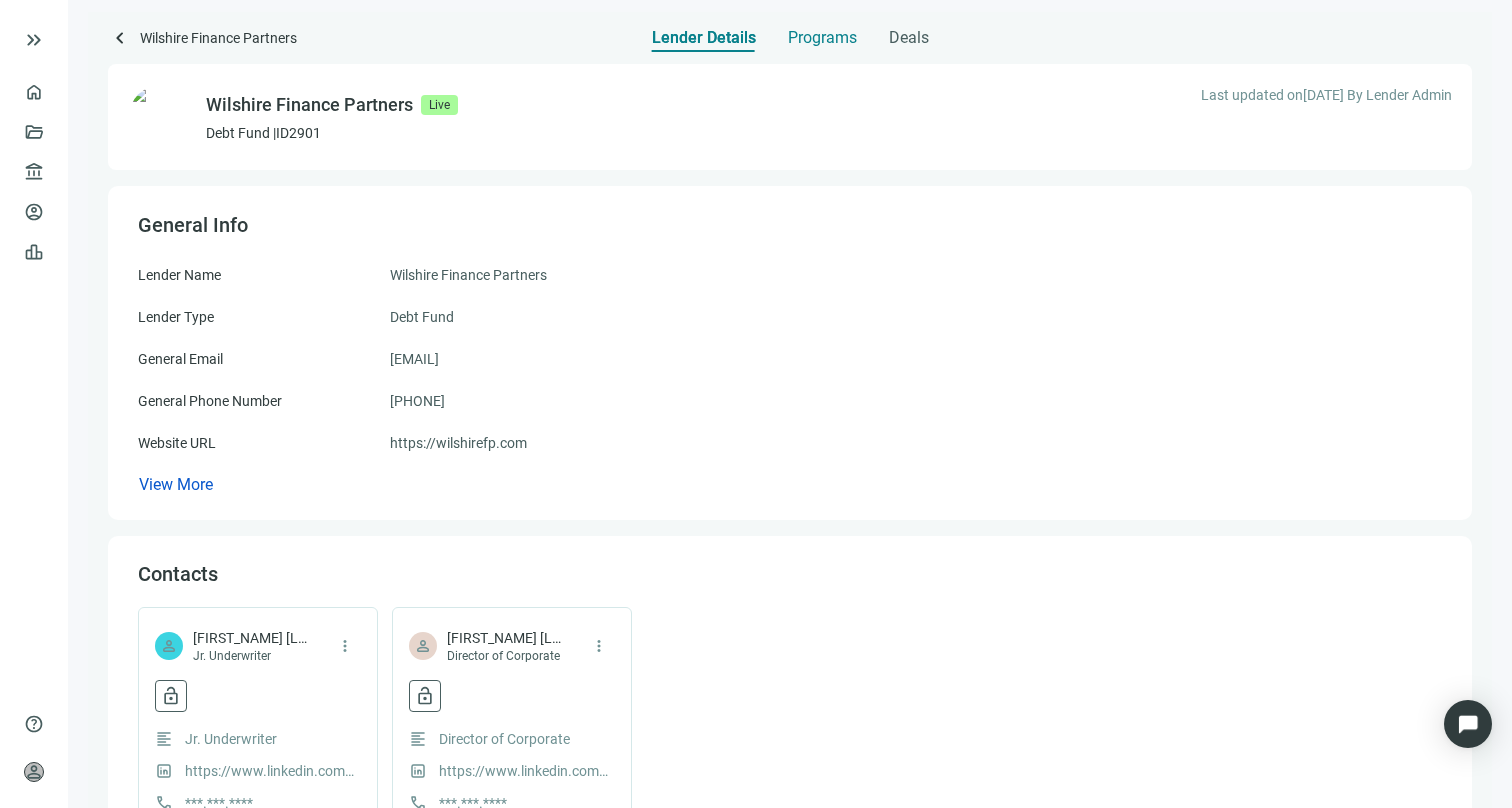 click on "Programs" at bounding box center [822, 32] 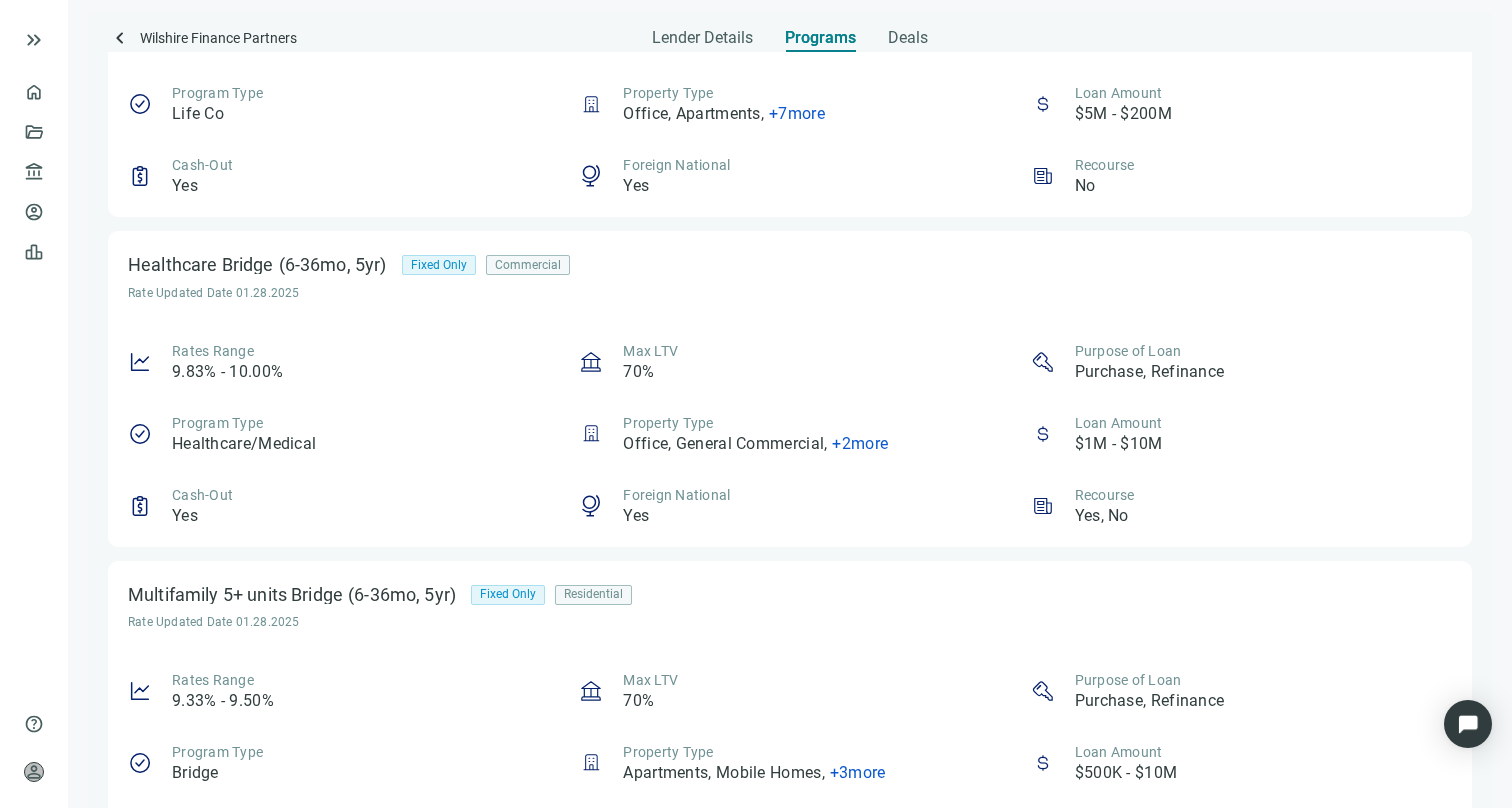 scroll, scrollTop: 0, scrollLeft: 0, axis: both 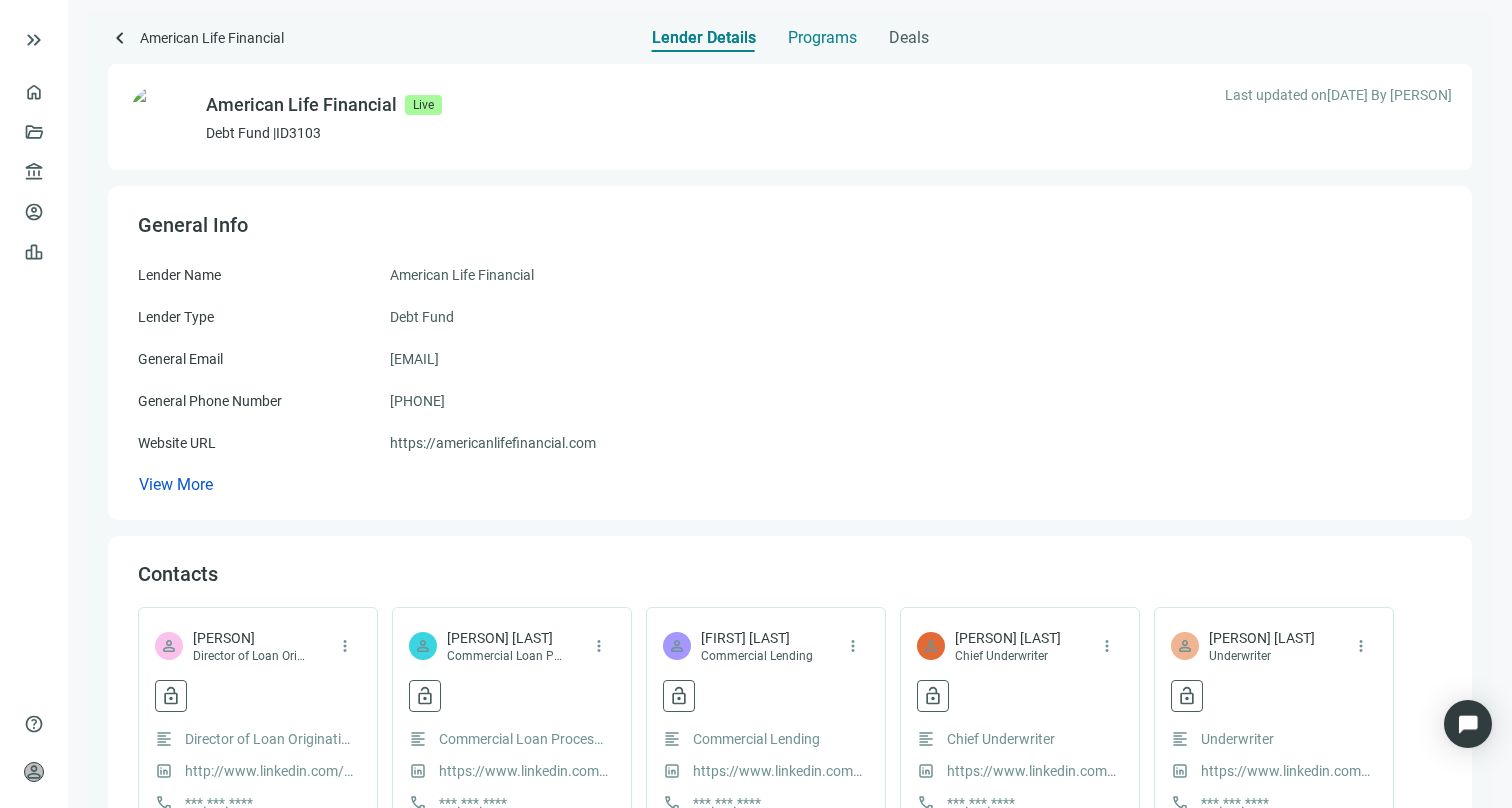 click on "Programs" at bounding box center (822, 38) 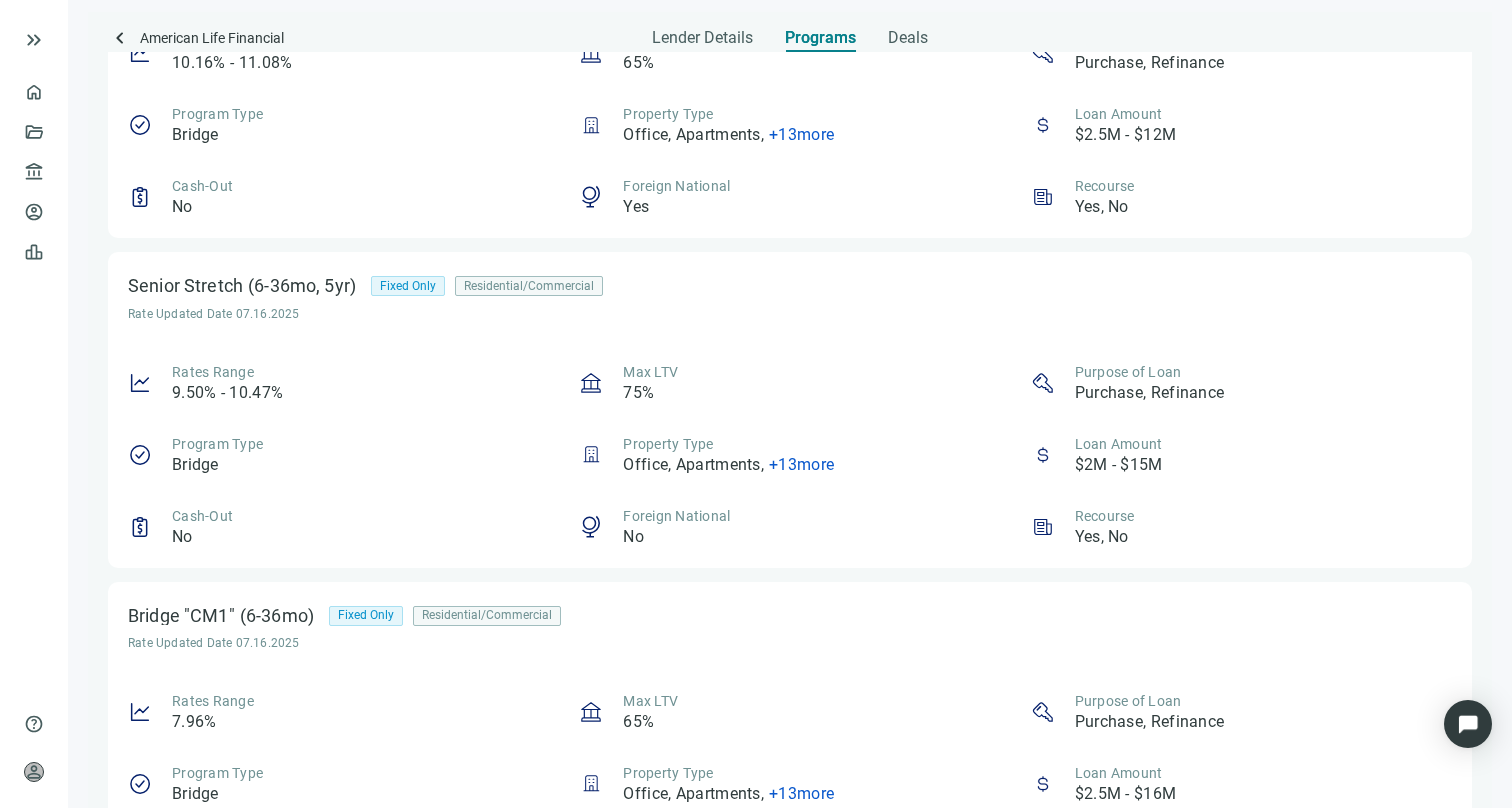 scroll, scrollTop: 37, scrollLeft: 0, axis: vertical 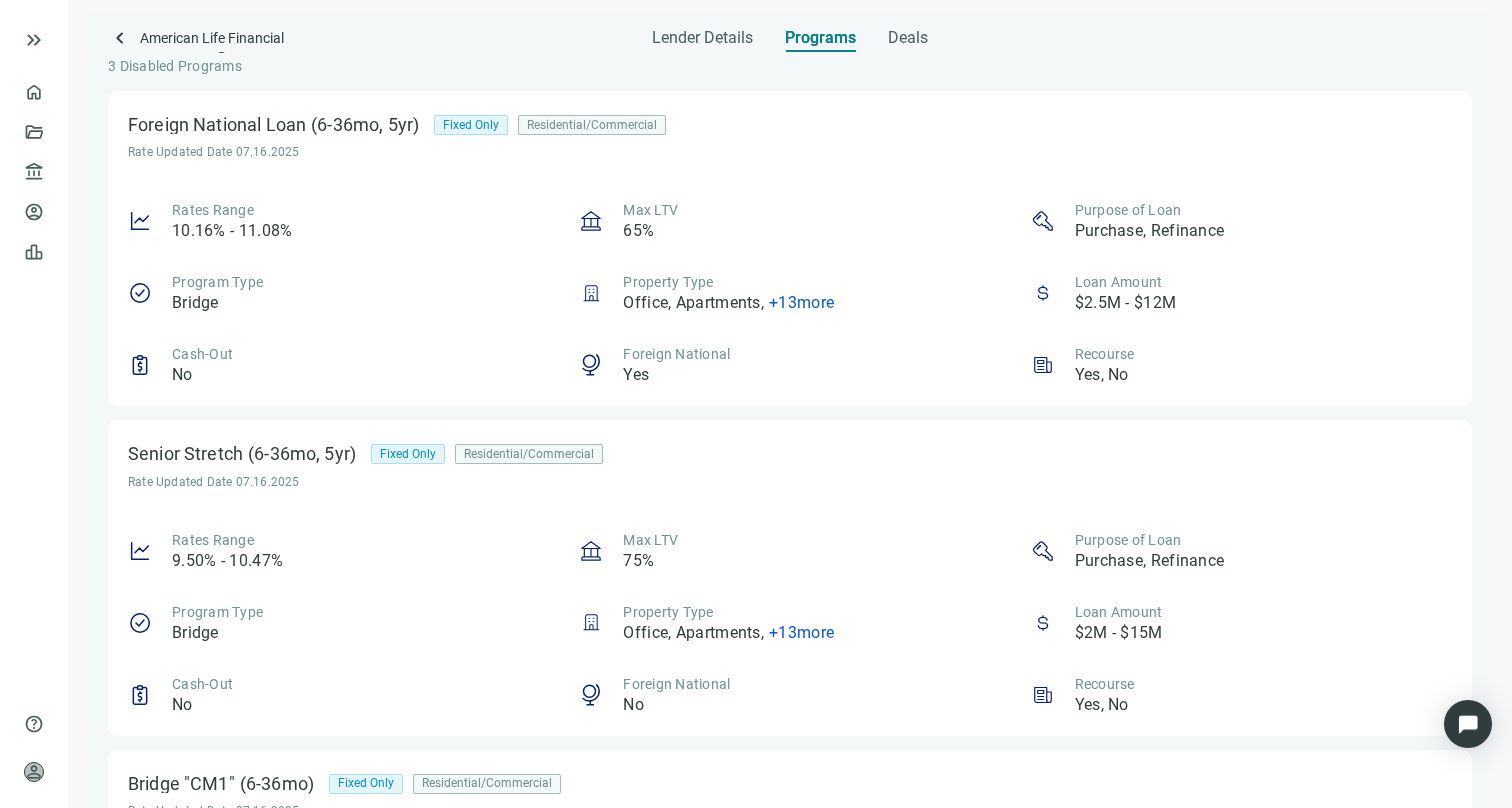 click on "keyboard_arrow_left" at bounding box center [120, 38] 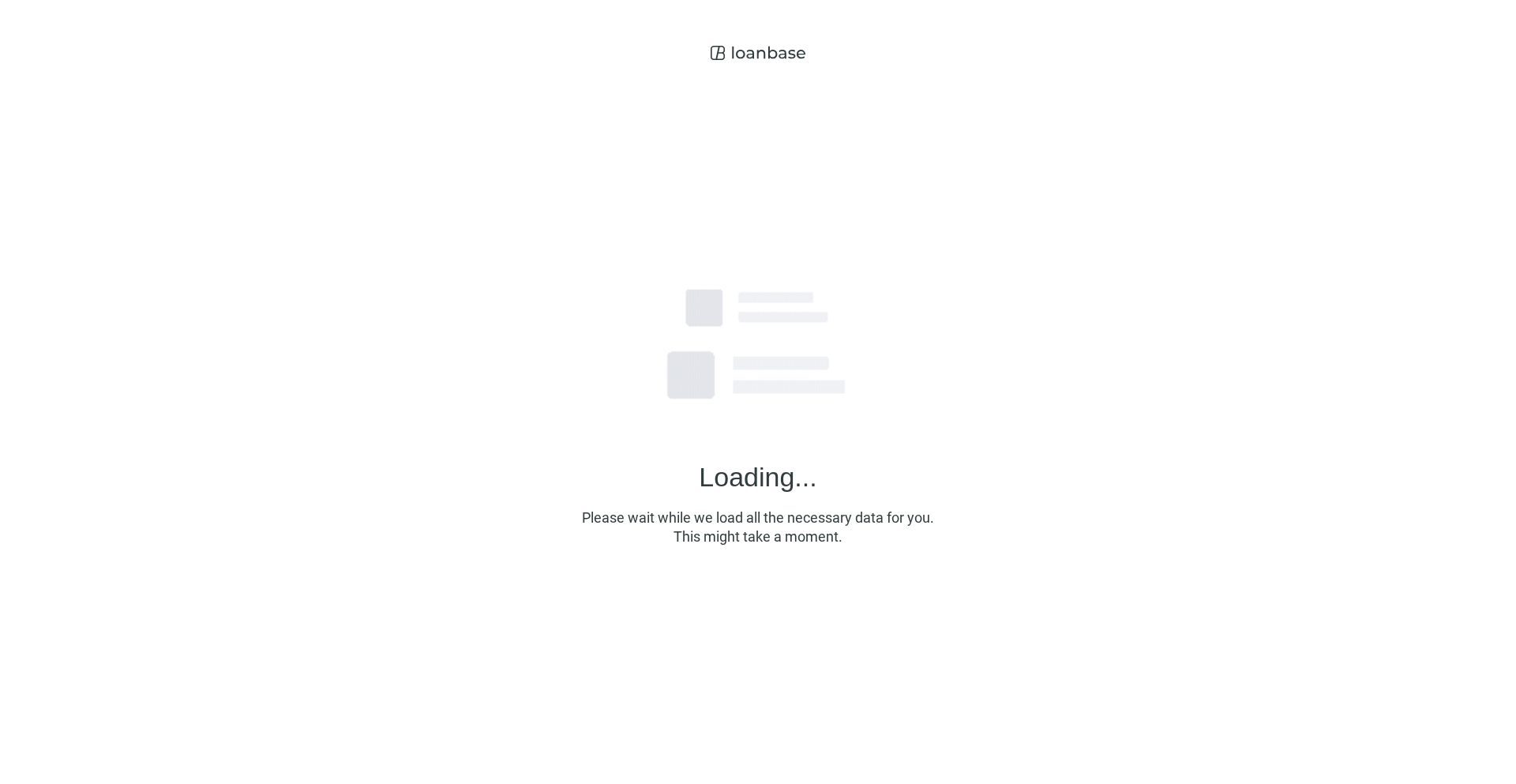 scroll, scrollTop: 0, scrollLeft: 0, axis: both 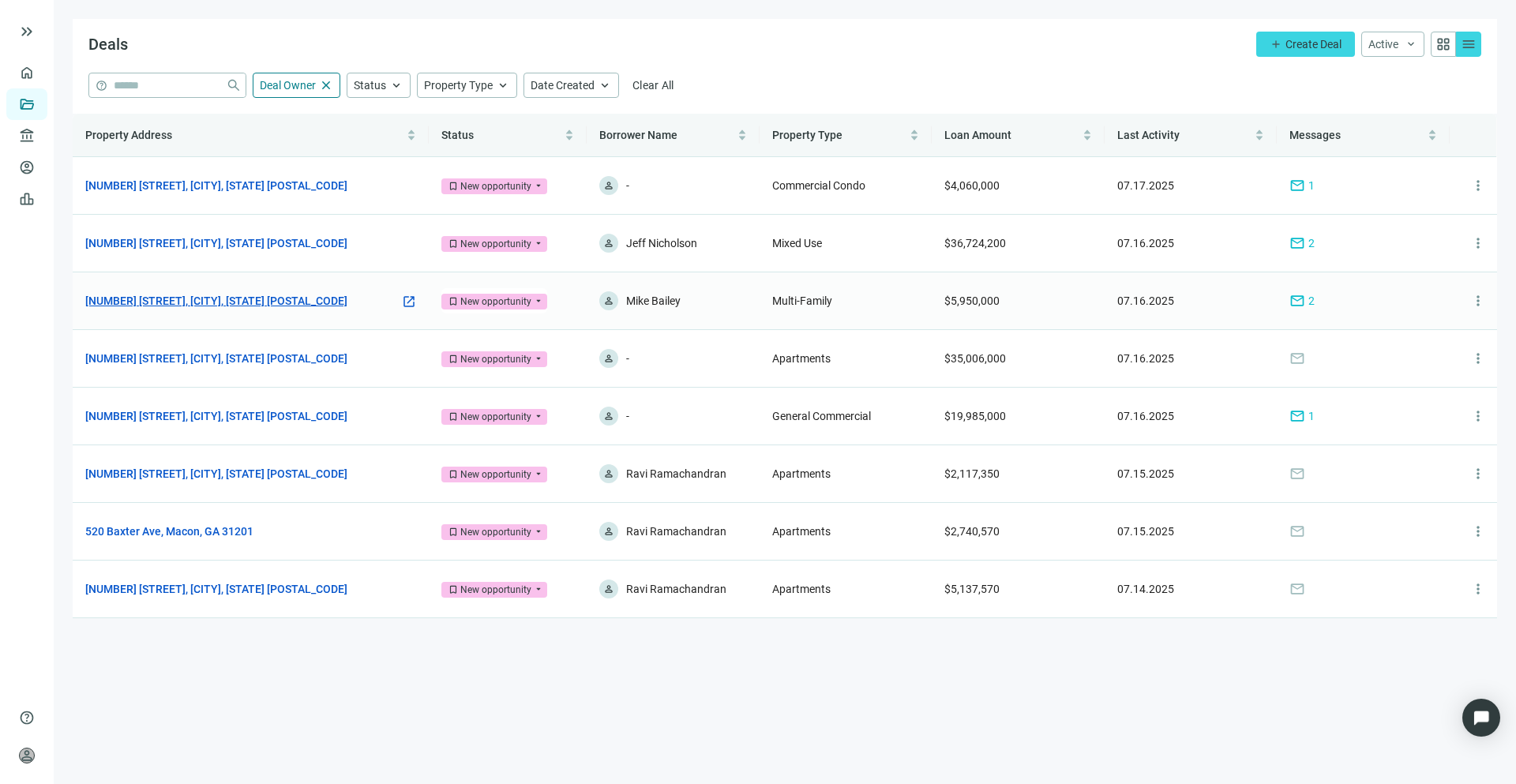 click on "[NUMBER] [STREET], [CITY], [STATE] [POSTAL_CODE]" at bounding box center (216, 301) 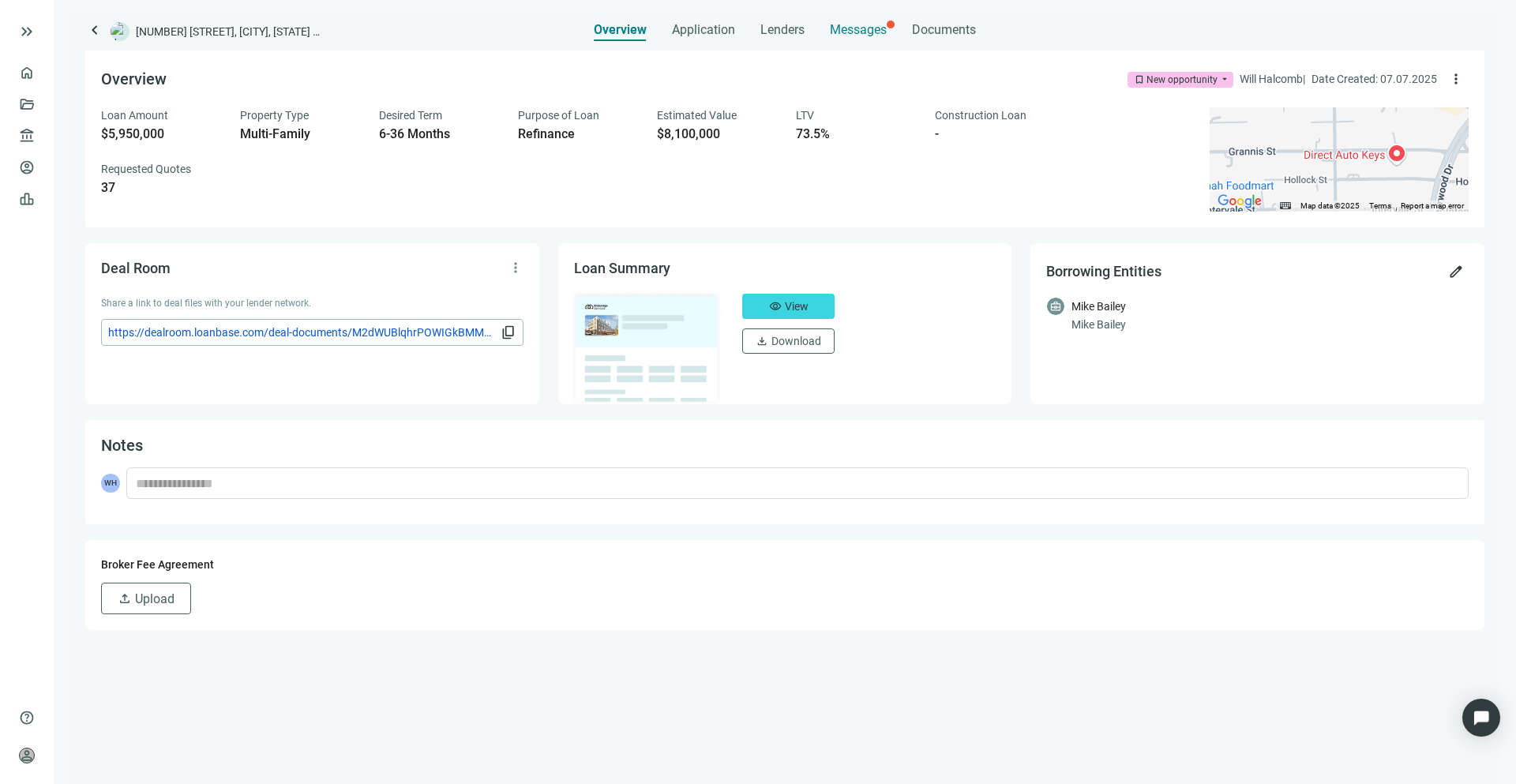 click on "Messages" at bounding box center (858, 29) 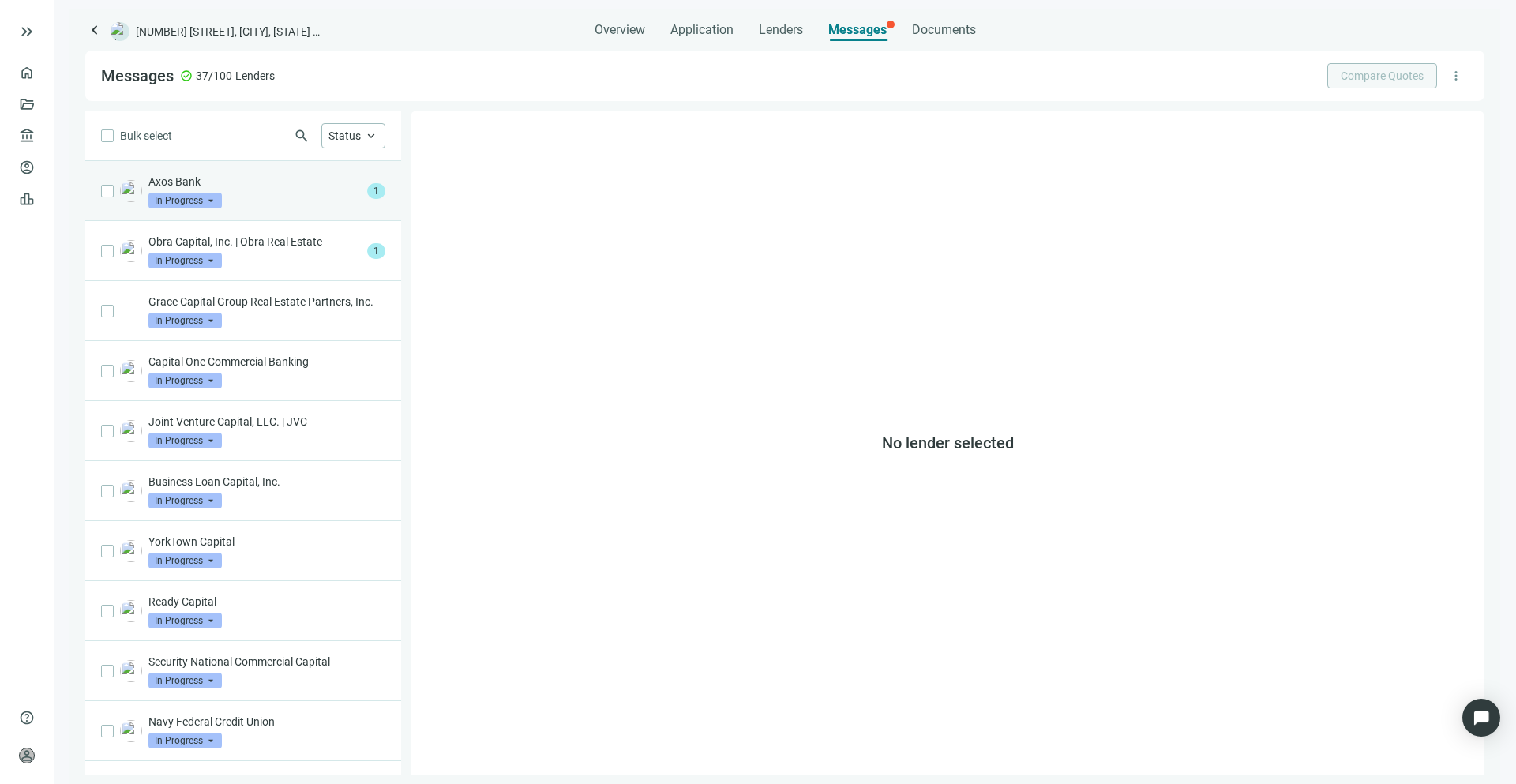 click on "Axos Bank In Progress arrow_drop_down 1" at bounding box center (243, 191) 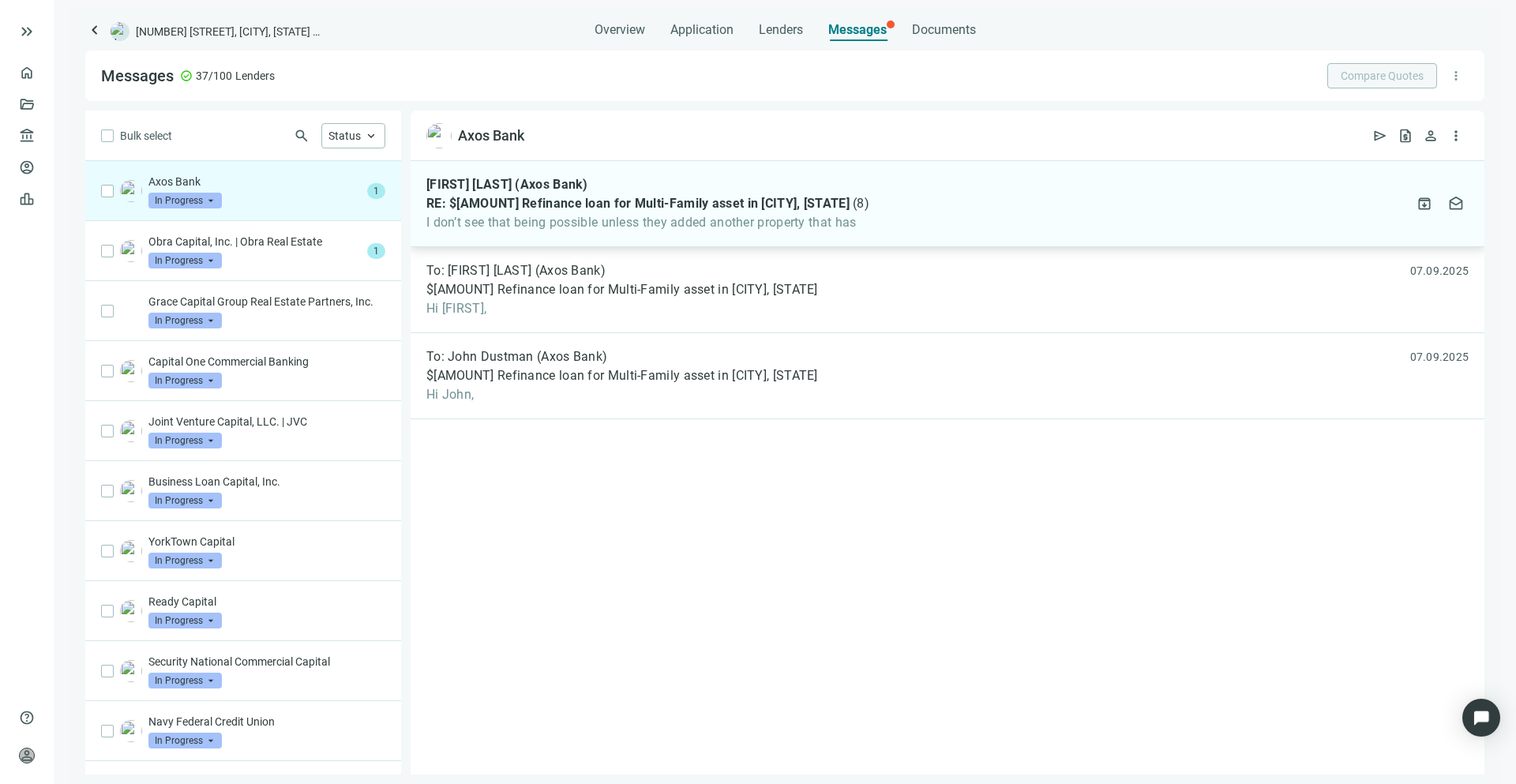 click on "I don’t see that being possible unless they added another property that has" at bounding box center [647, 223] 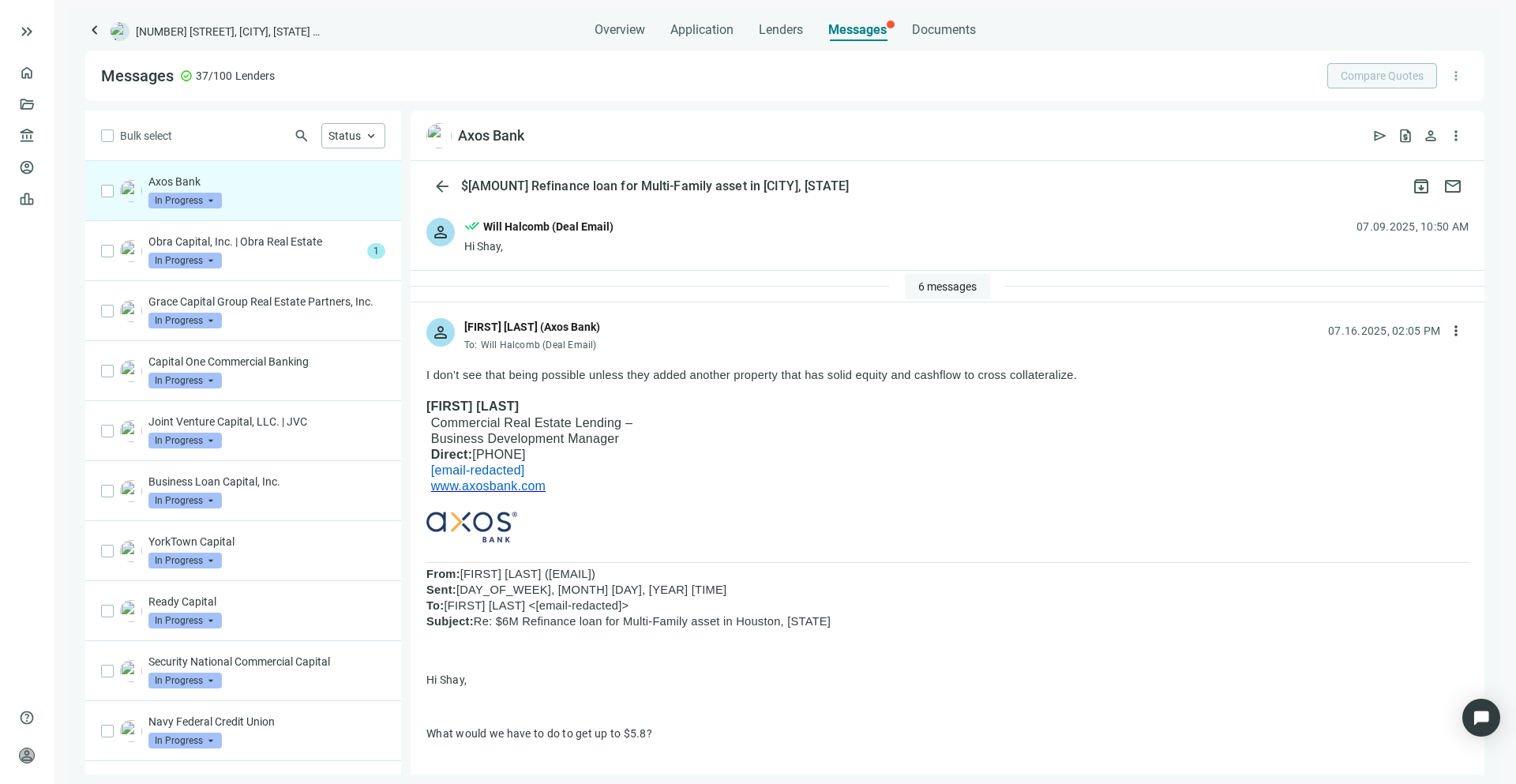 click on "6 messages" at bounding box center [948, 287] 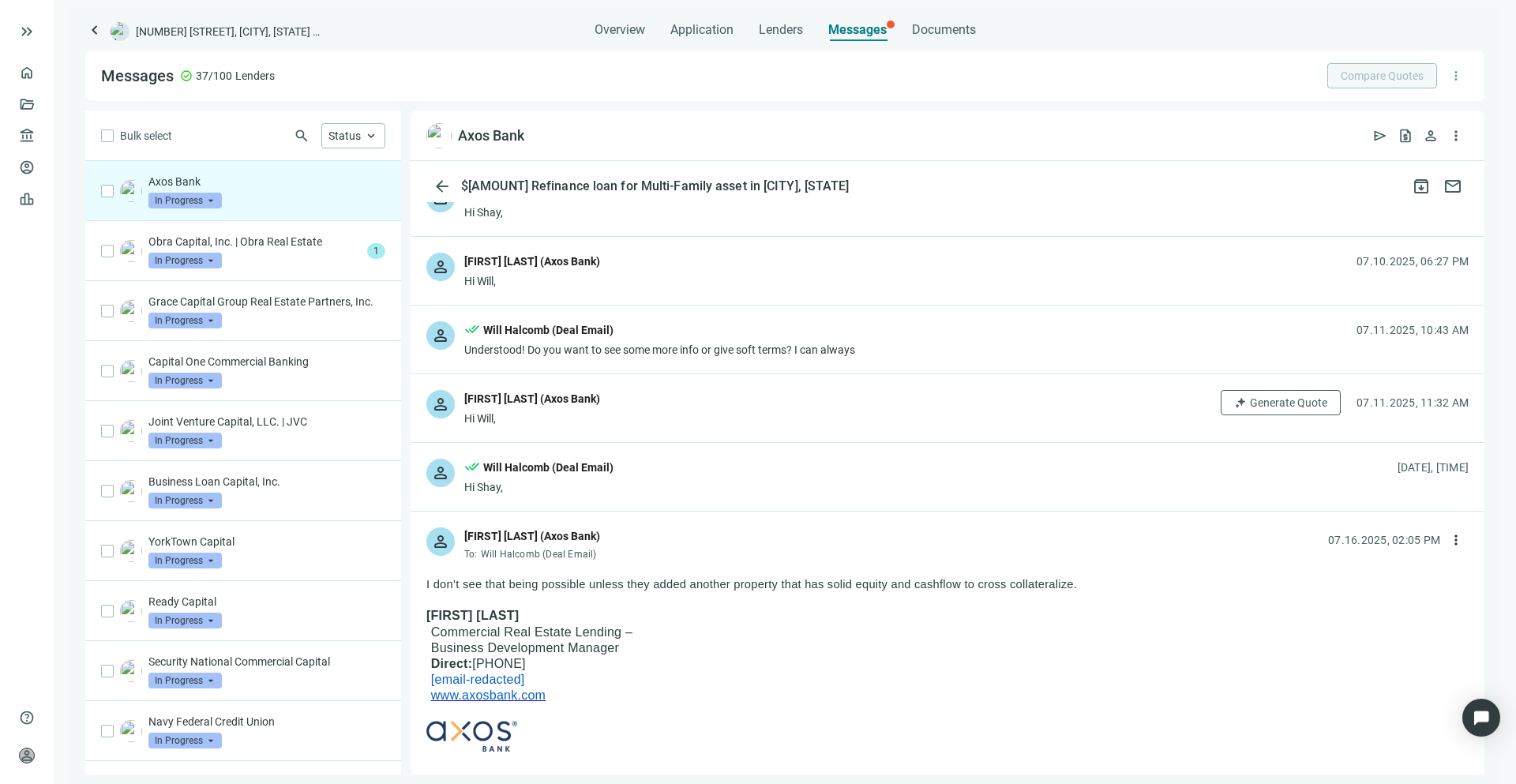 scroll, scrollTop: 168, scrollLeft: 0, axis: vertical 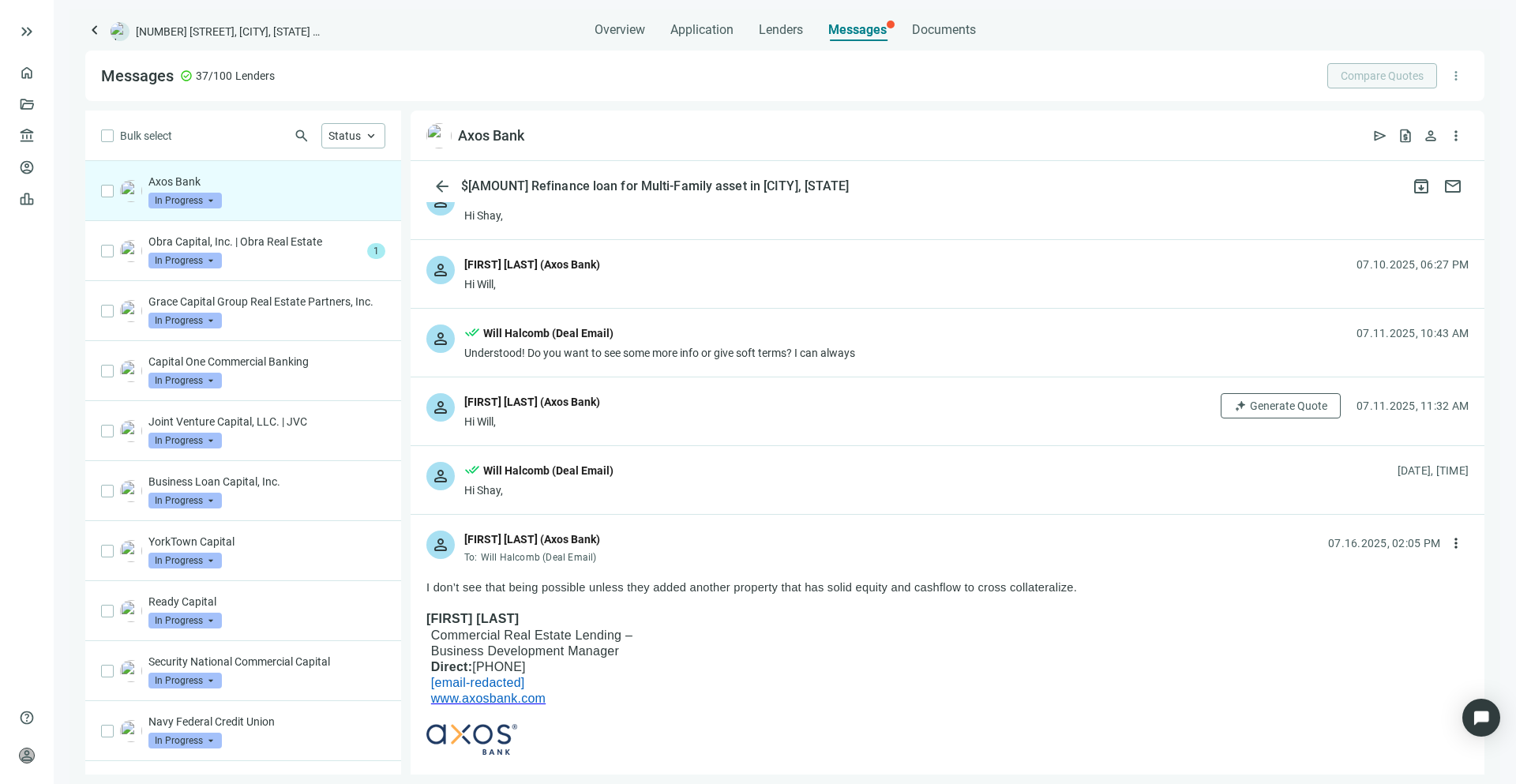 click on "person Shay Osborn (Axos Bank) Hi Will, Generate Quote 07.11.2025, 11:32 AM" at bounding box center (948, 411) 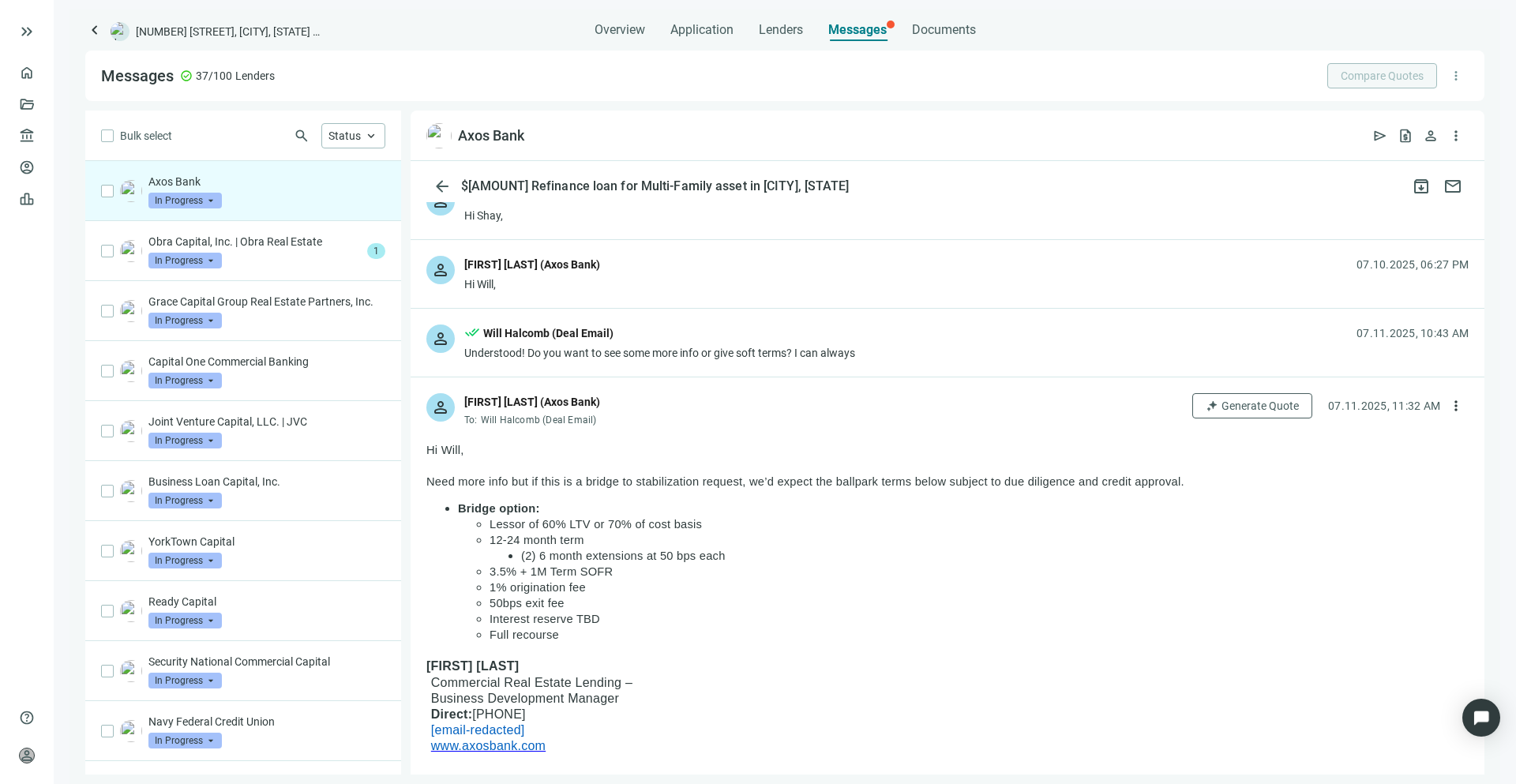 drag, startPoint x: 714, startPoint y: 521, endPoint x: 489, endPoint y: 523, distance: 225.00889 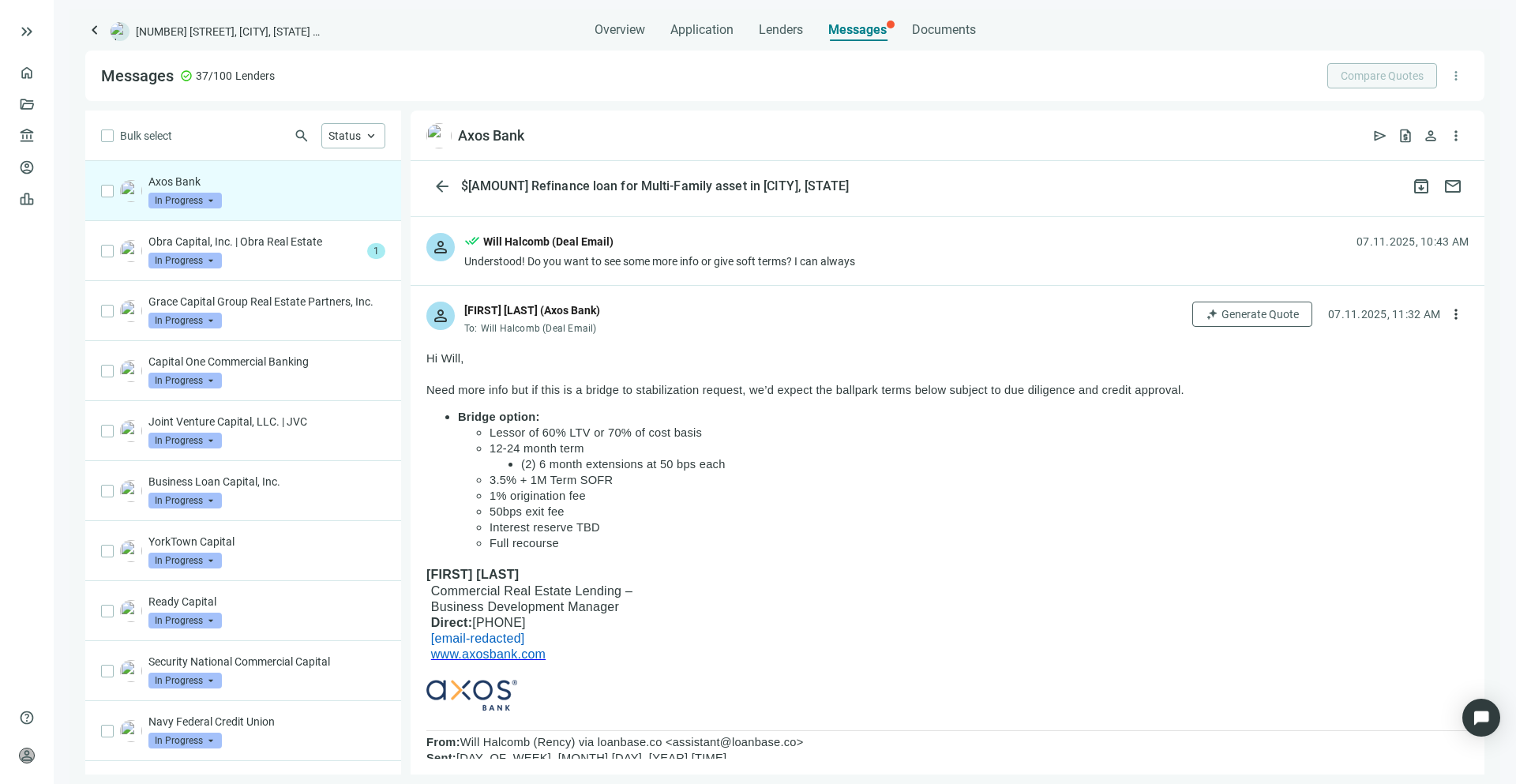 scroll, scrollTop: 211, scrollLeft: 0, axis: vertical 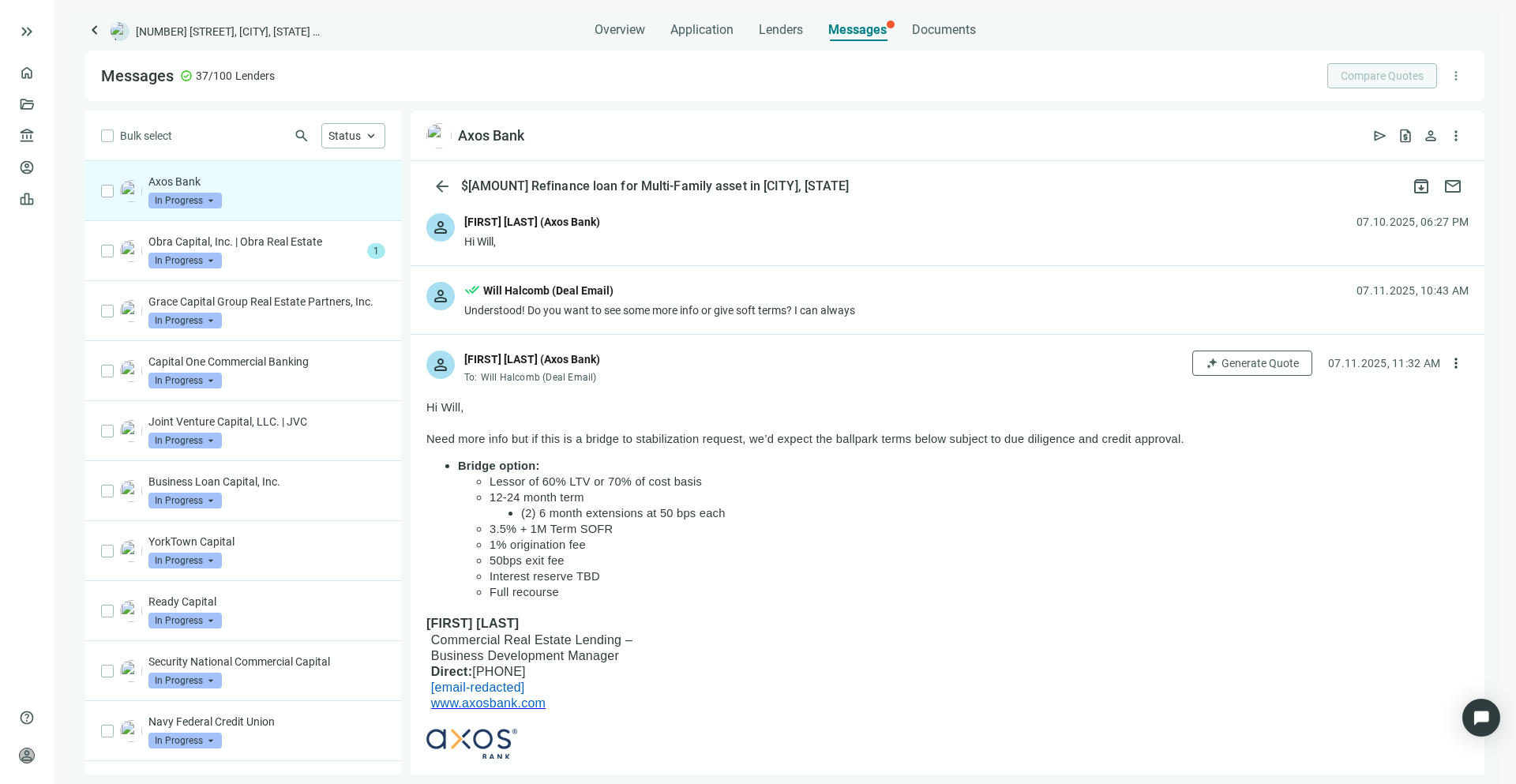 click on "person done_all Will Halcomb (Deal Email) Understood! Do you want to see some more info or give soft terms? I can always 07.11.2025, 10:43 AM" at bounding box center (948, 300) 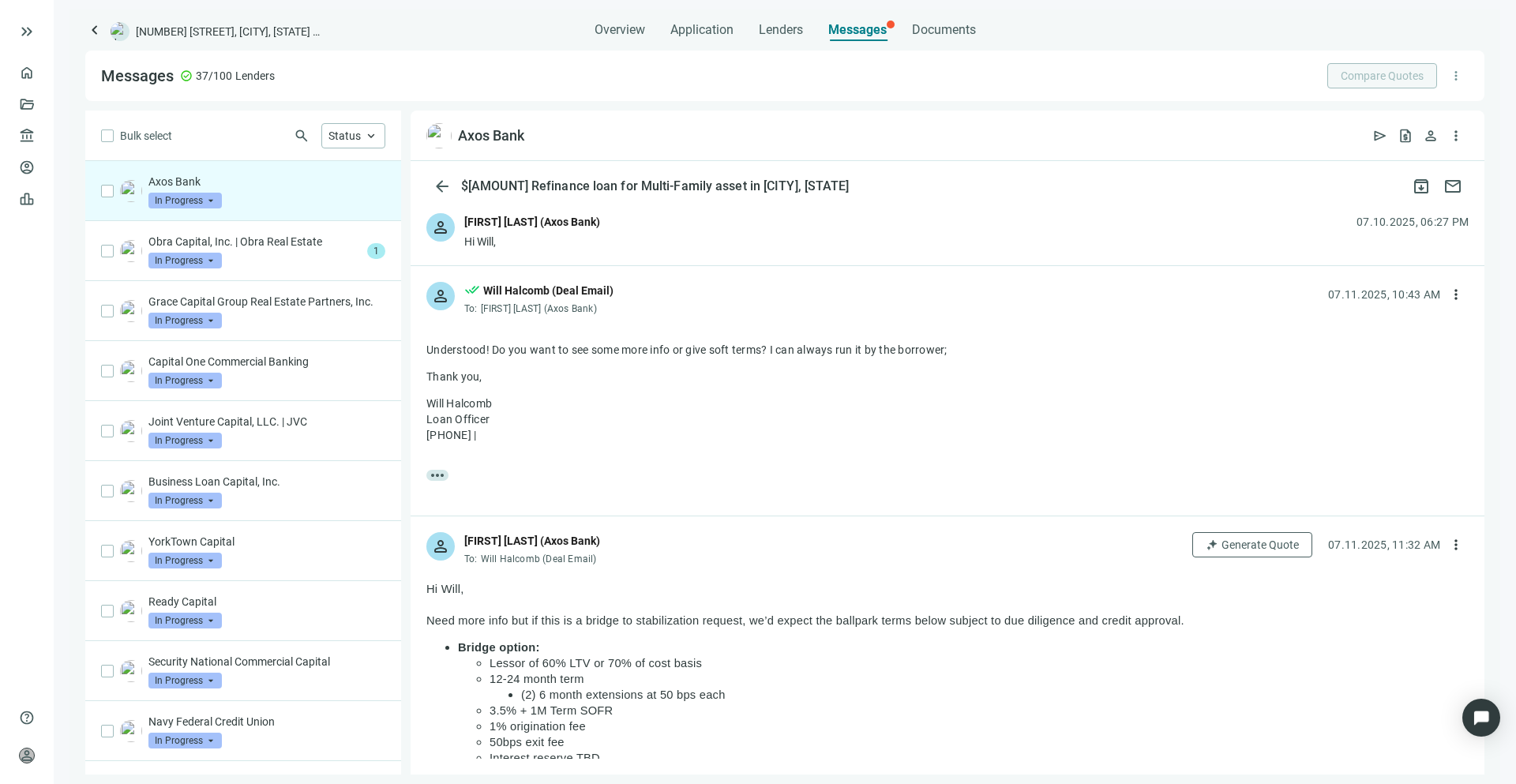 click on "more_horiz" at bounding box center [948, 417] 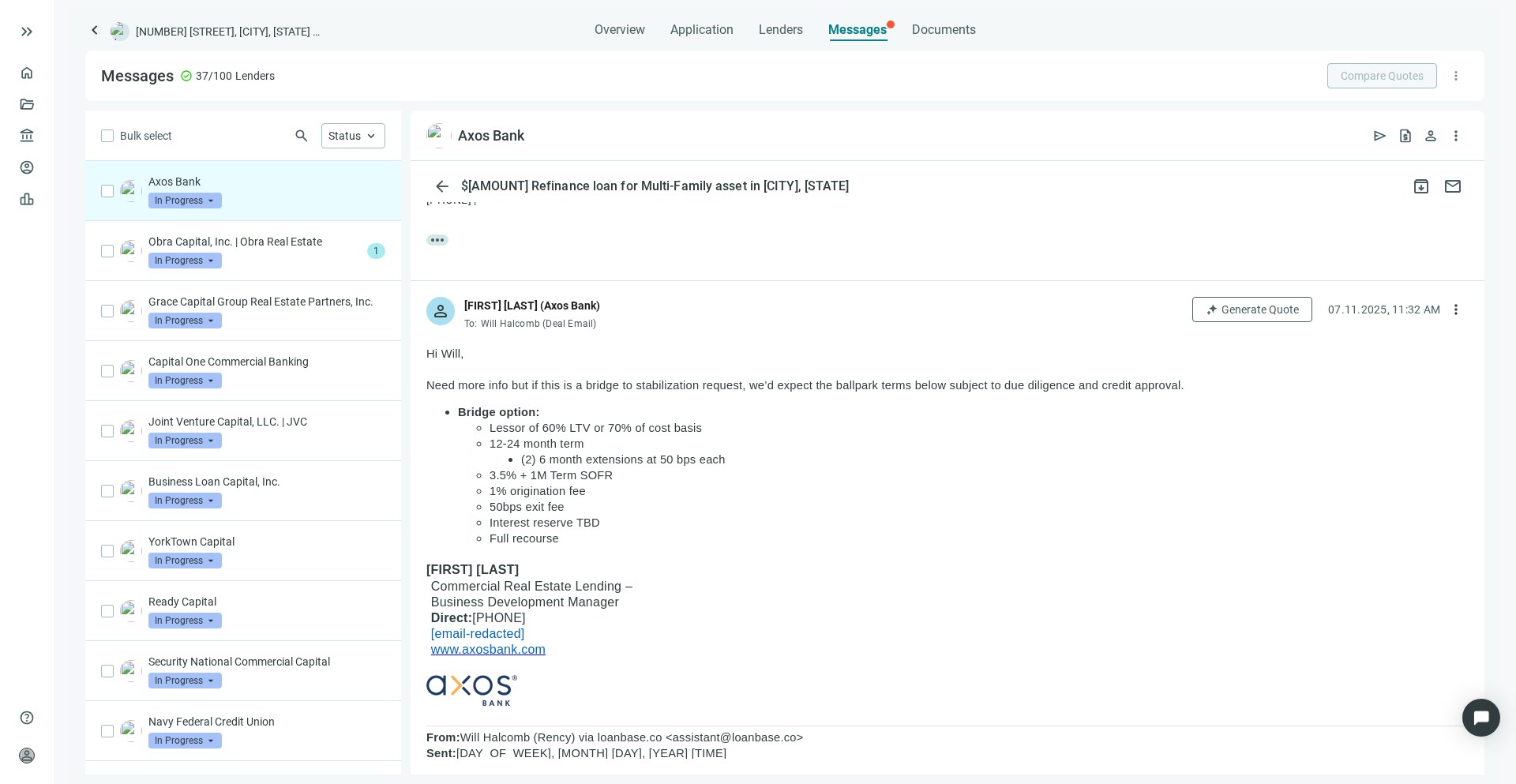 scroll, scrollTop: 2081, scrollLeft: 0, axis: vertical 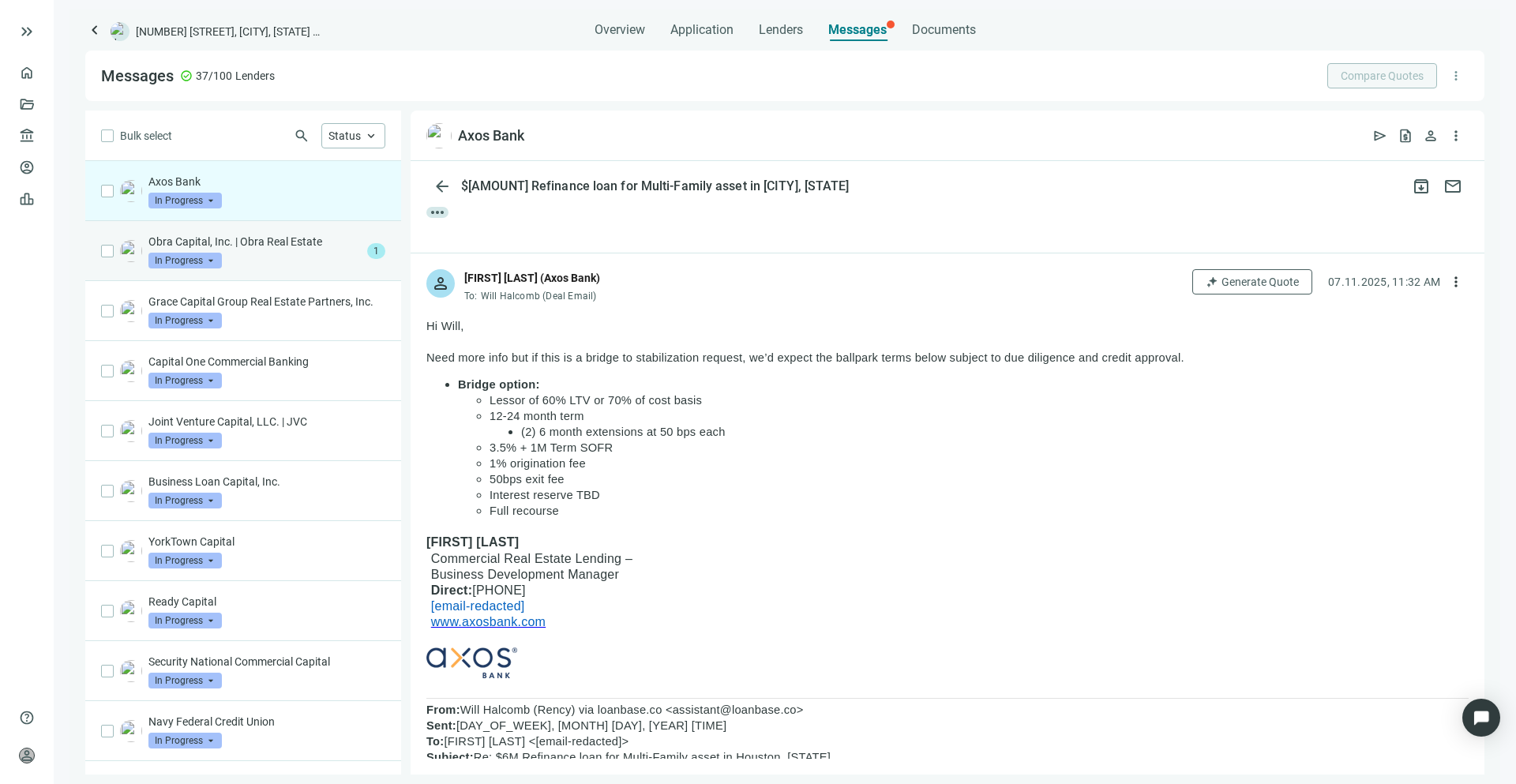 click on "Obra Capital, Inc. | Obra Real Estate" at bounding box center (254, 242) 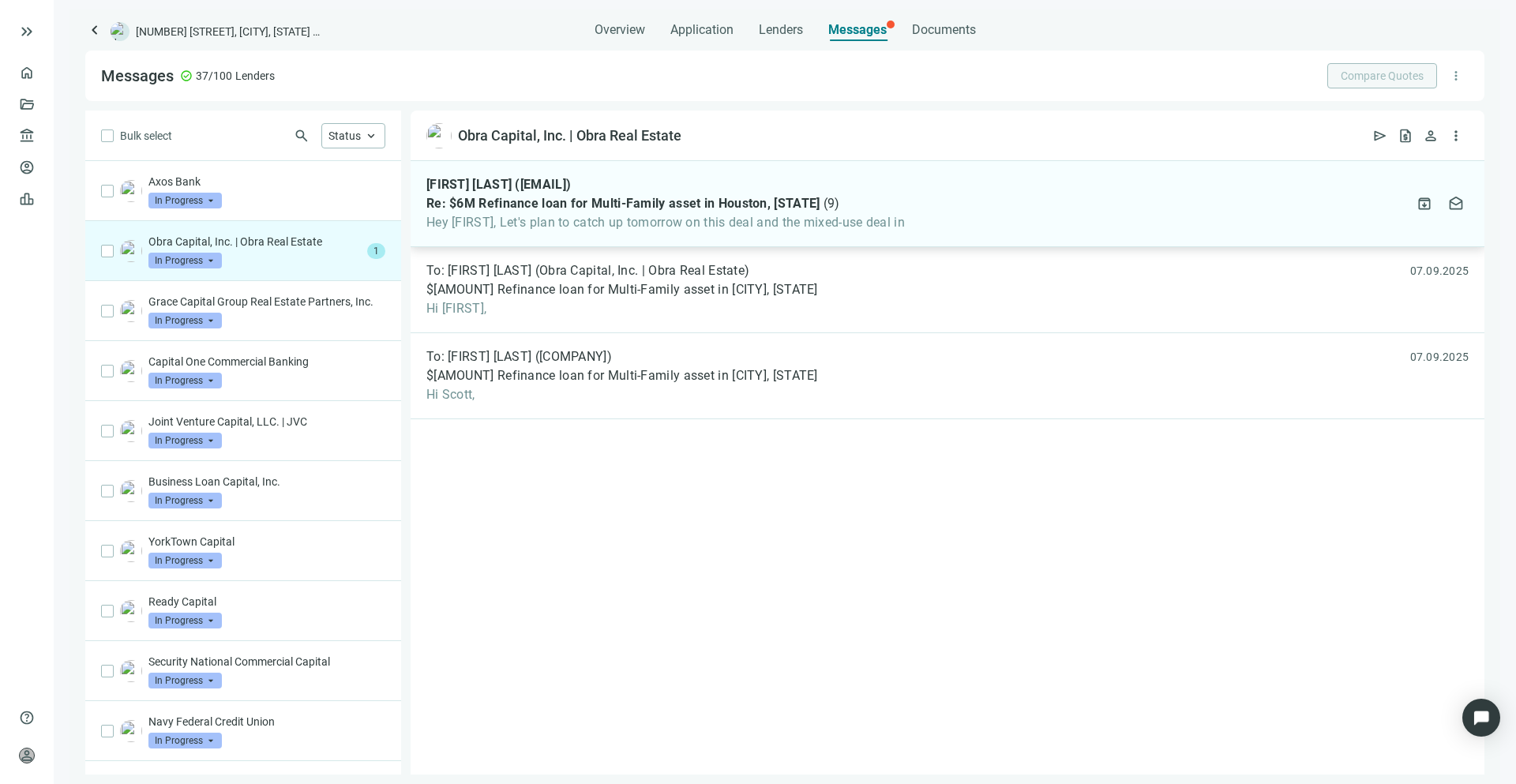 click on "Hey Will, Let's plan to catch up tomorrow on this deal and the mixed-use deal in" at bounding box center [666, 223] 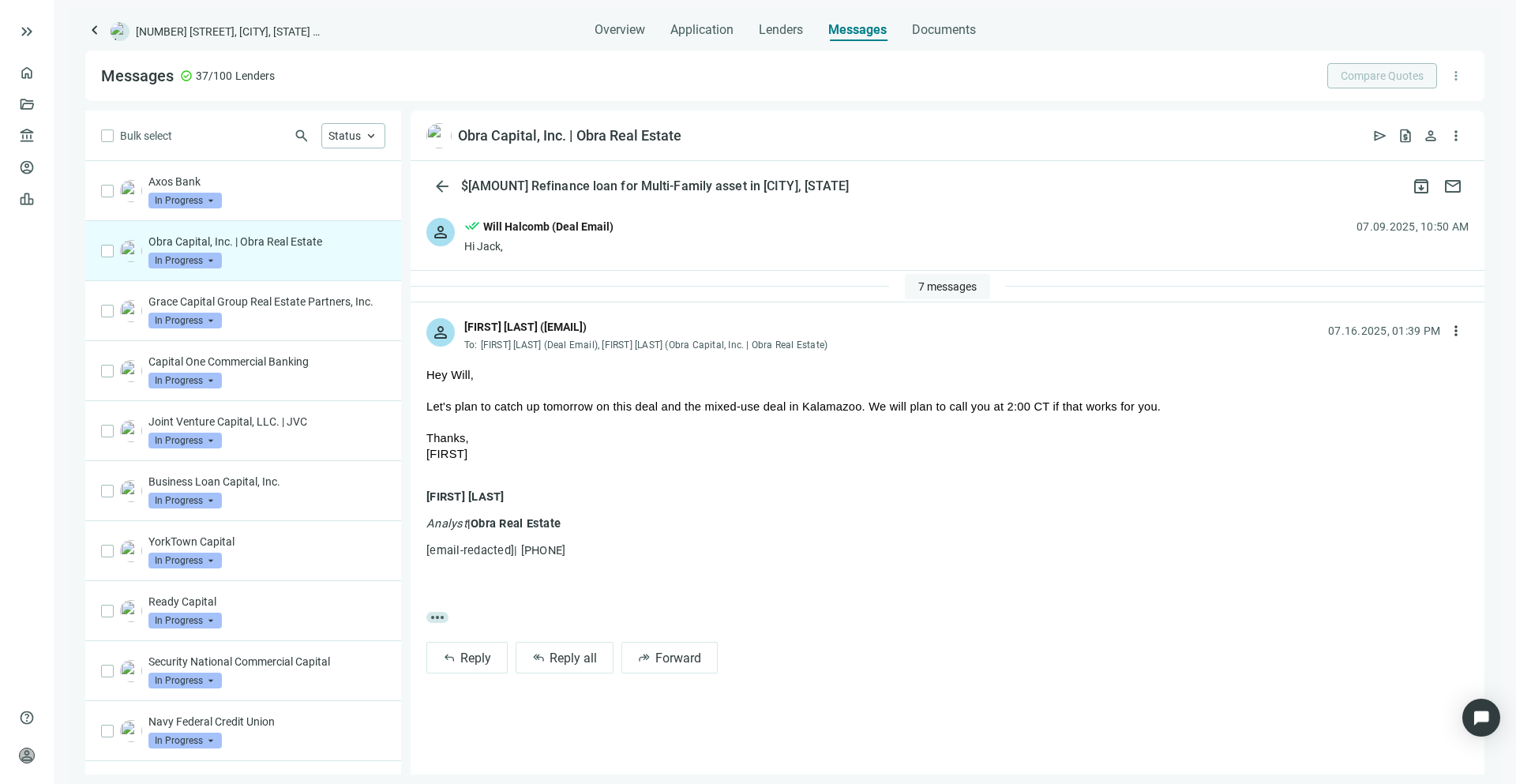 click on "7 messages" at bounding box center [948, 287] 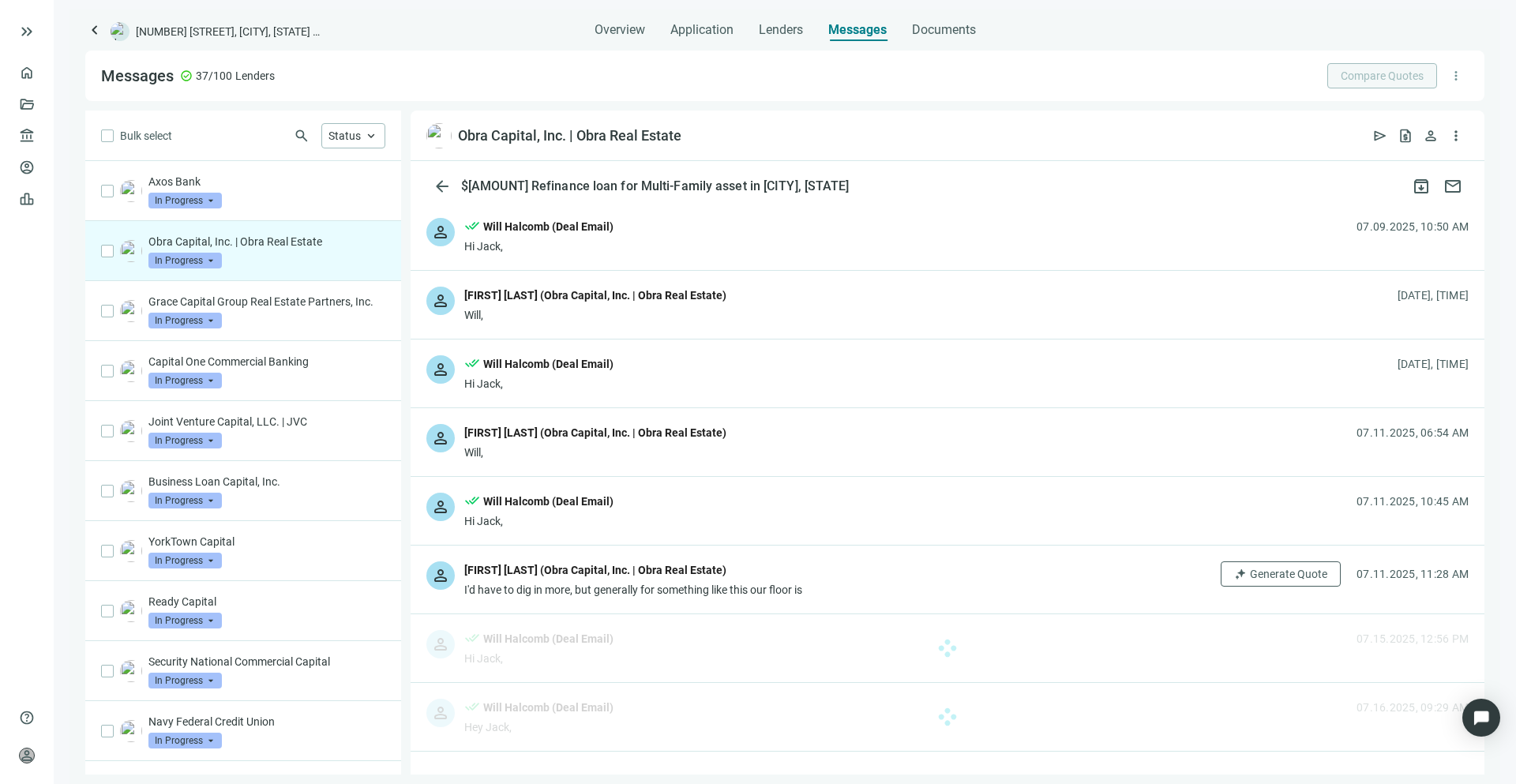 click on "person Jack Laughlin (Obra Capital, Inc. | Obra Real Estate) Will, 07.10.2025, 08:53 AM" at bounding box center (948, 305) 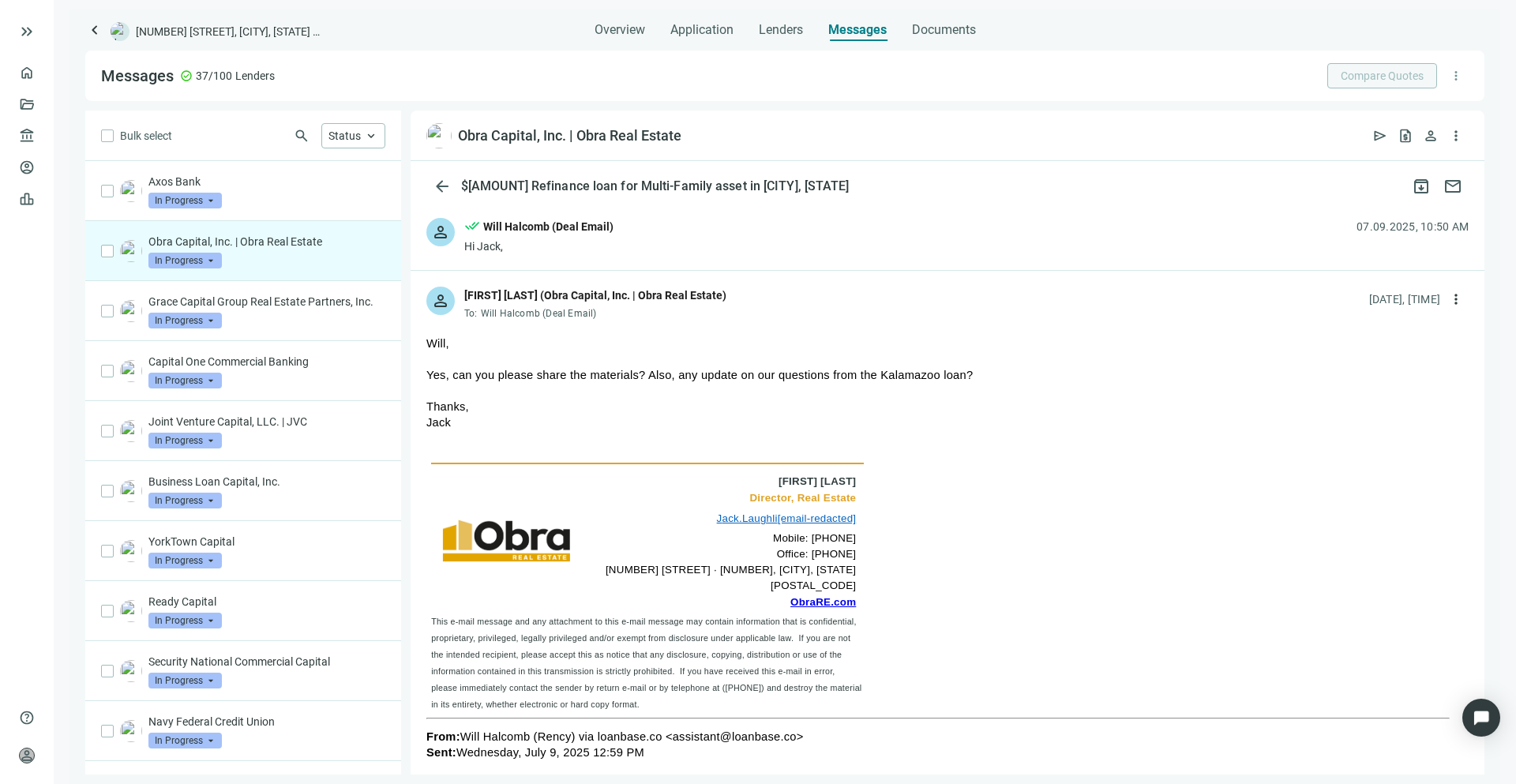 click on "Jack" at bounding box center (948, 422) 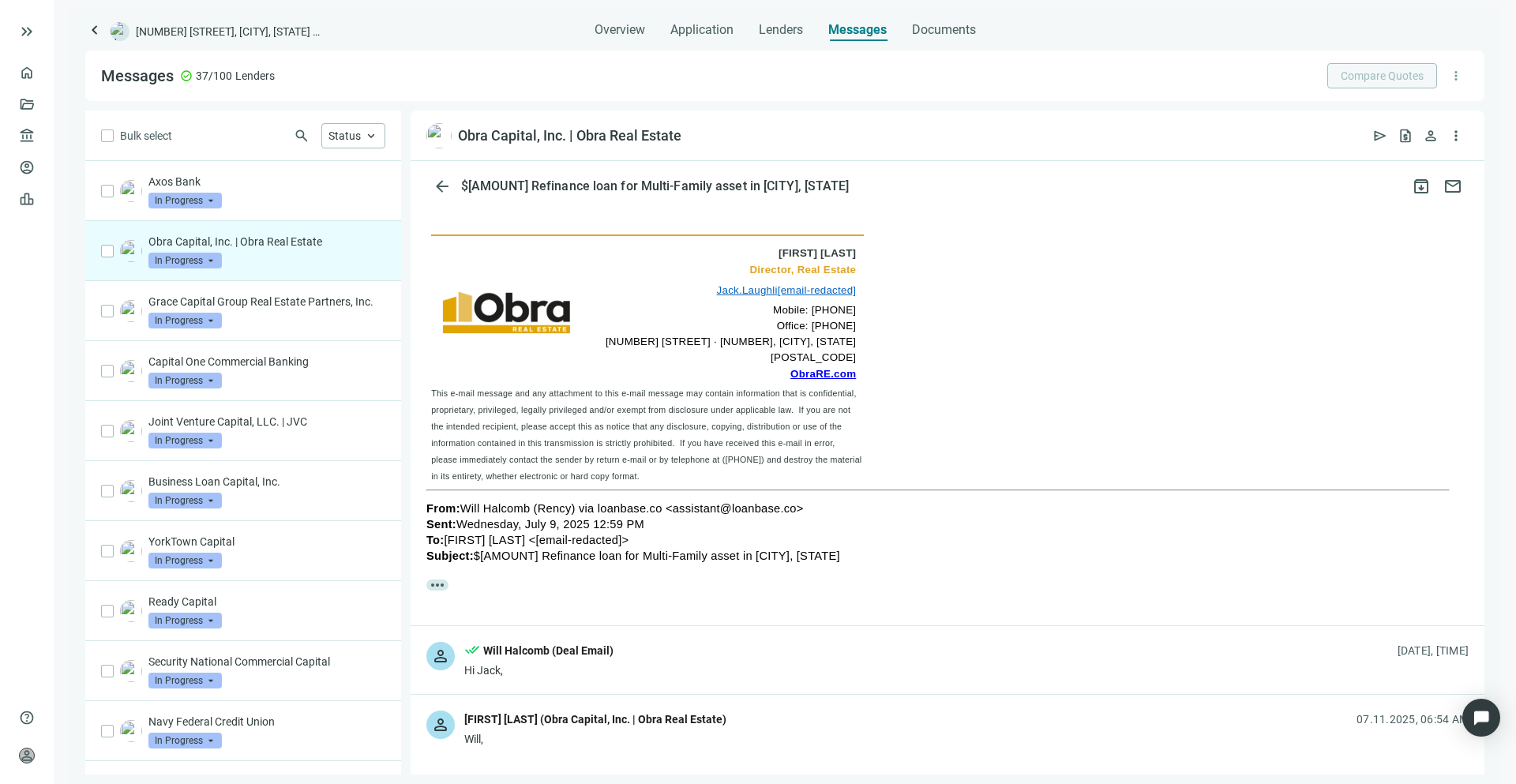 scroll, scrollTop: 223, scrollLeft: 0, axis: vertical 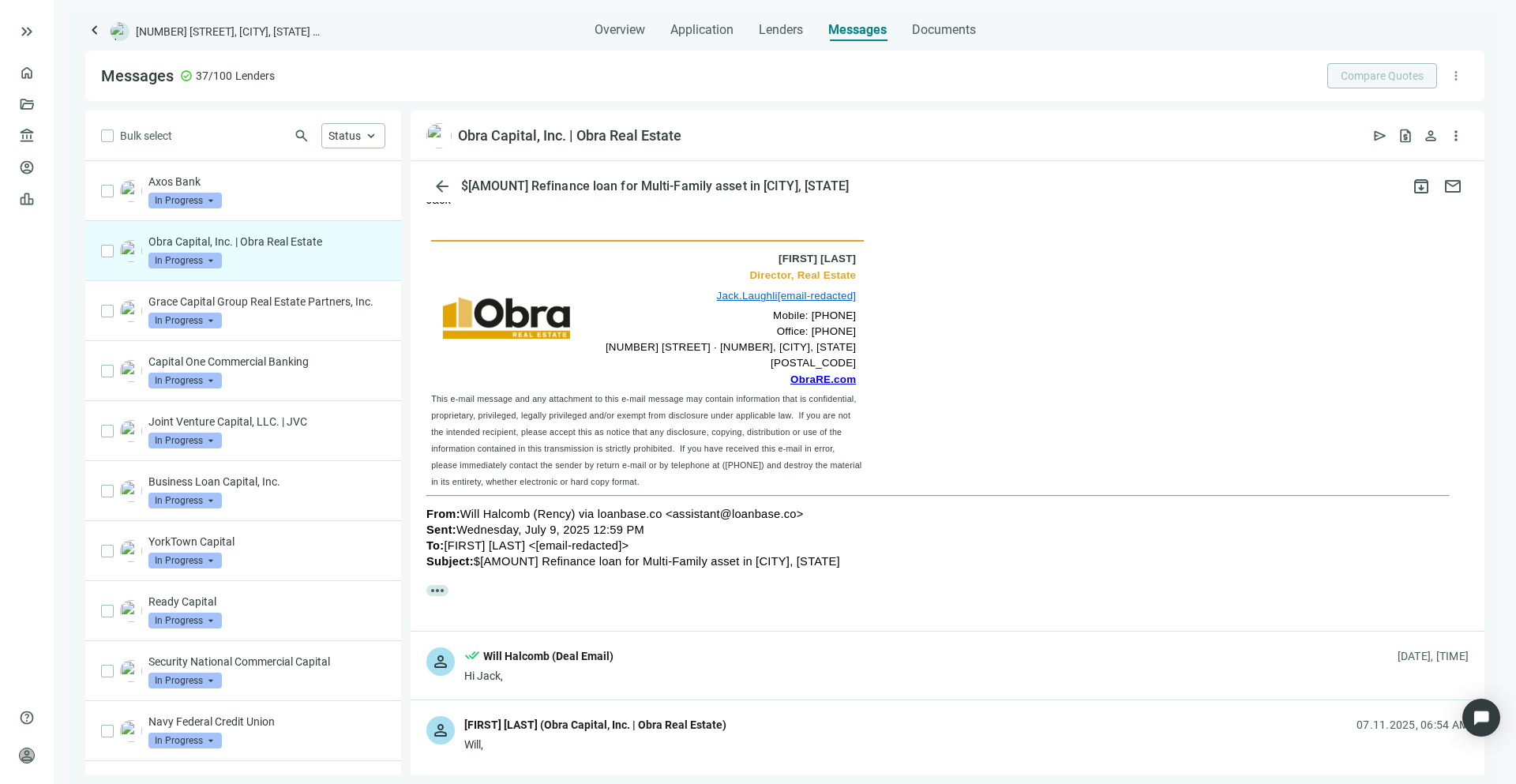 click on "Jack Laughlin
Director, Real Estate
J ack.Laughli [email-redacted]
Mobile: 847-624-0980
Office: 312-465-5532
71 S. Wacker Dr. ∙ Ste. 1725 ∙ Chicago, IL 60606
ObraRE.com
This e-mail message and any attachment to this e-mail message may contain information that is confidential, proprietary, privileged, legally privileged
and/or exempt from disclosure under applicable law.  If you are not the intended recipient, please accept this as notice that any disclosure, copying, distribution or use of the information contained in this transmission is strictly prohibited.  If you have
received this e-mail in error, please immediately contact the sender by return e-mail or by telephone at (512) 961-8265 and destroy the material in its entirety, whether electronic or hard copy format." at bounding box center [948, 348] 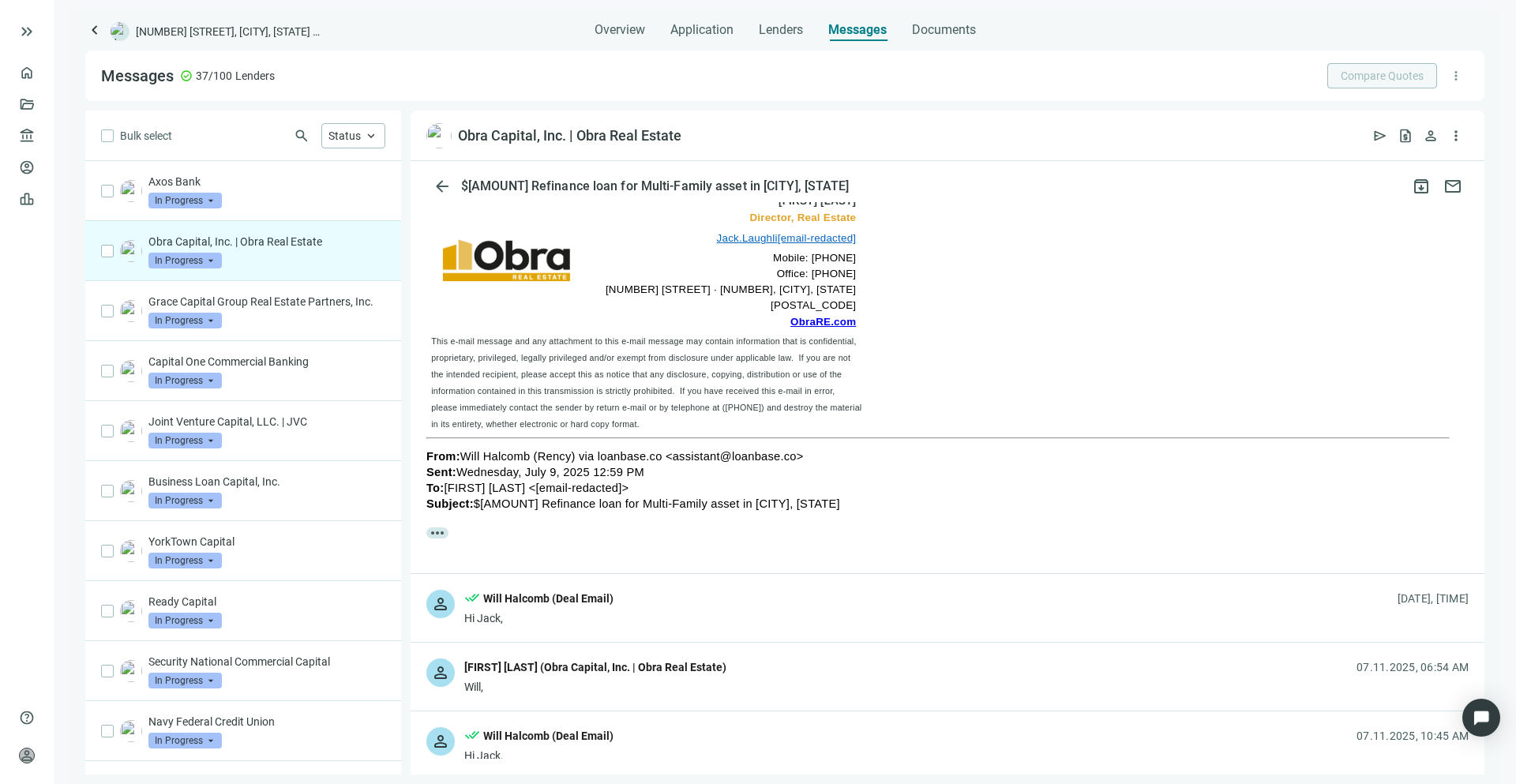 scroll, scrollTop: 881, scrollLeft: 0, axis: vertical 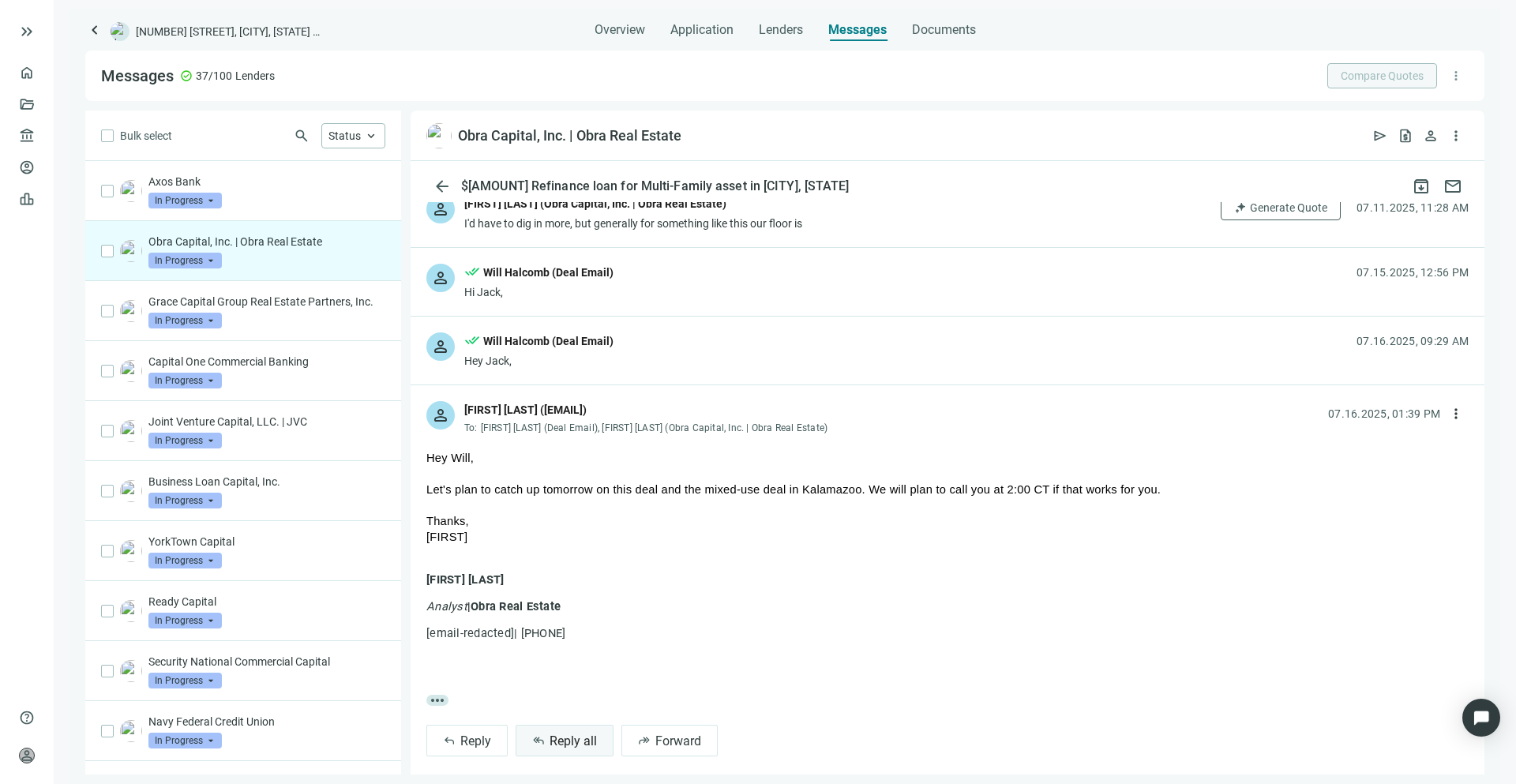 click on "reply_all Reply all" at bounding box center [565, 741] 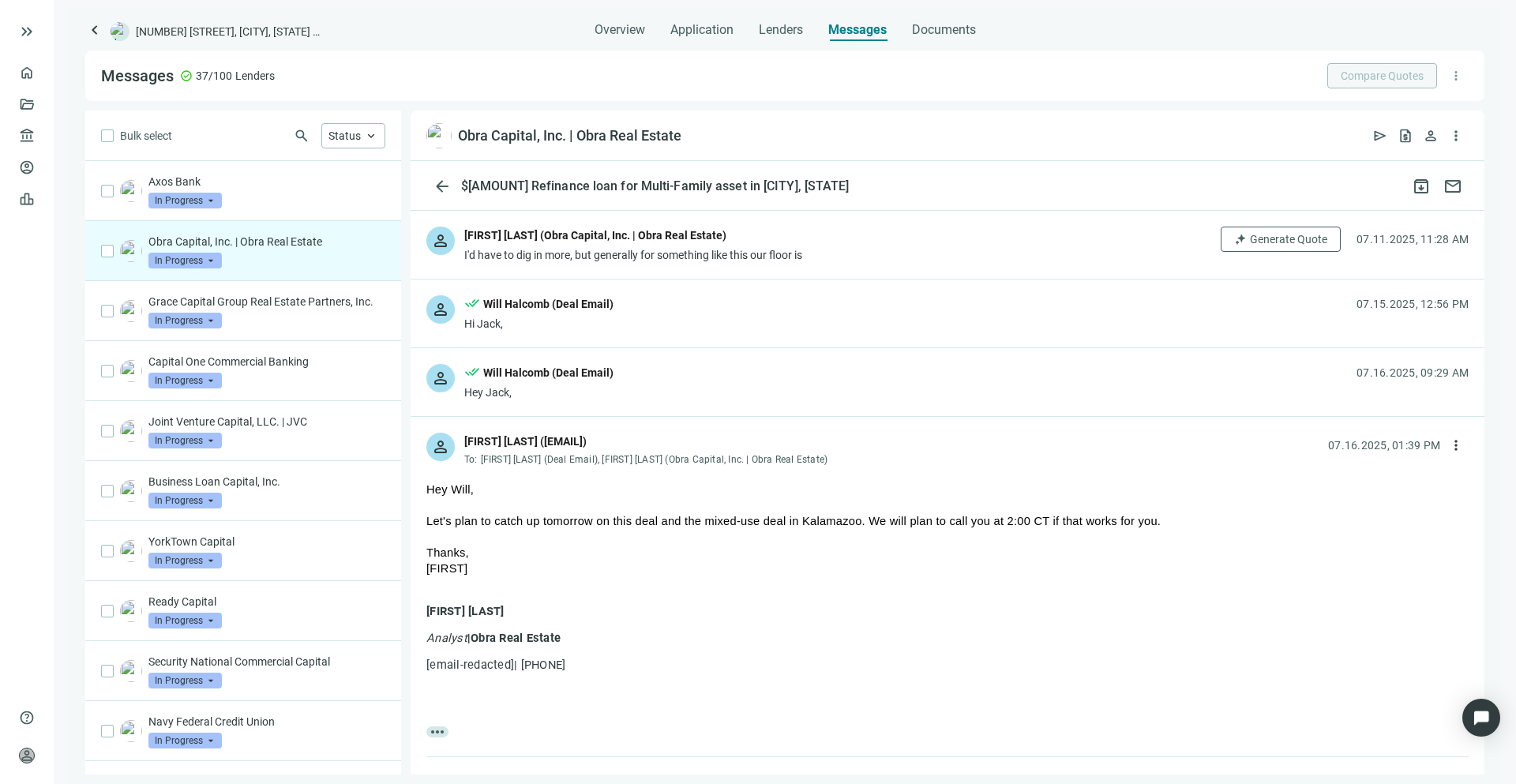 scroll, scrollTop: 881, scrollLeft: 0, axis: vertical 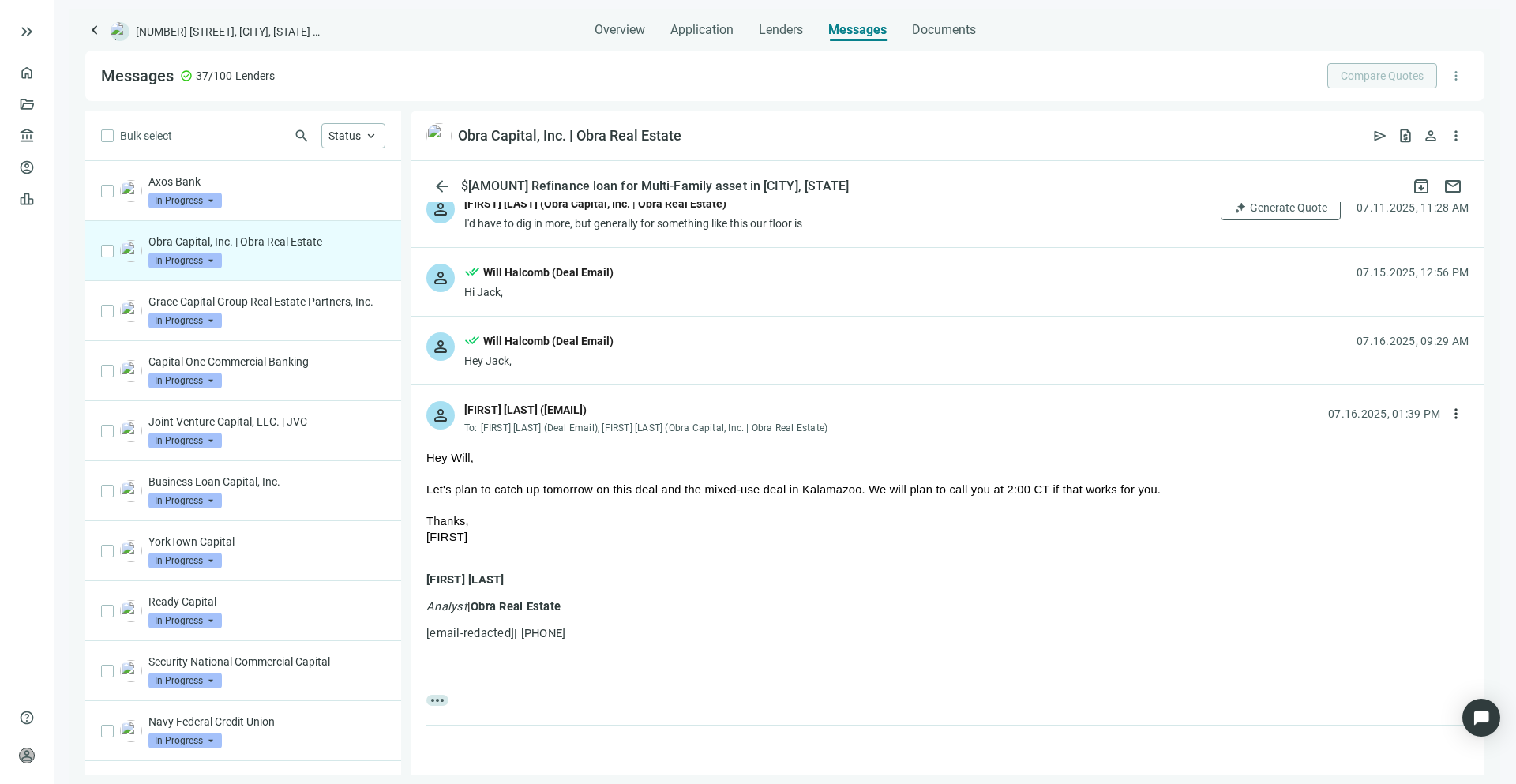 type on "**********" 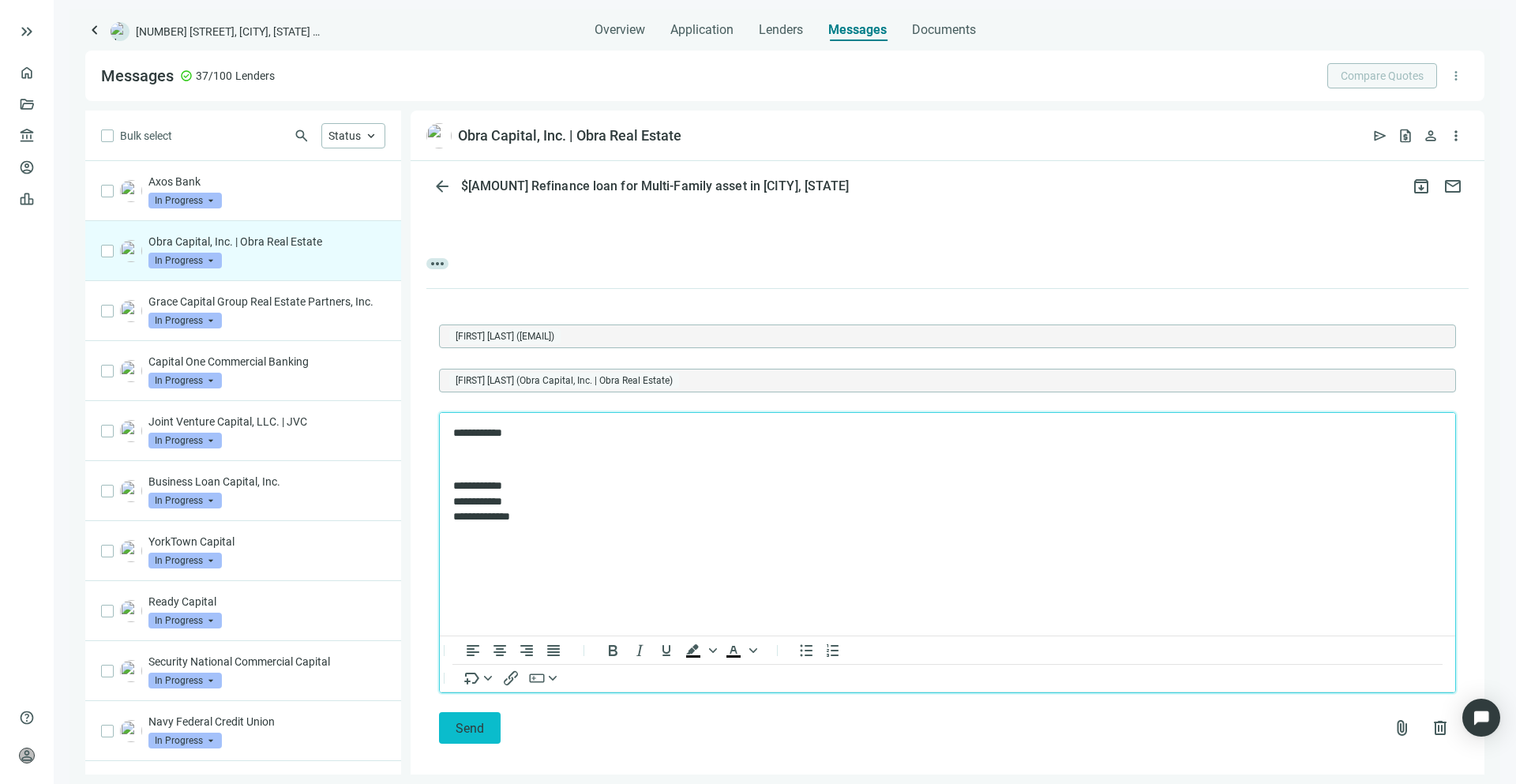 click on "Send" at bounding box center [470, 728] 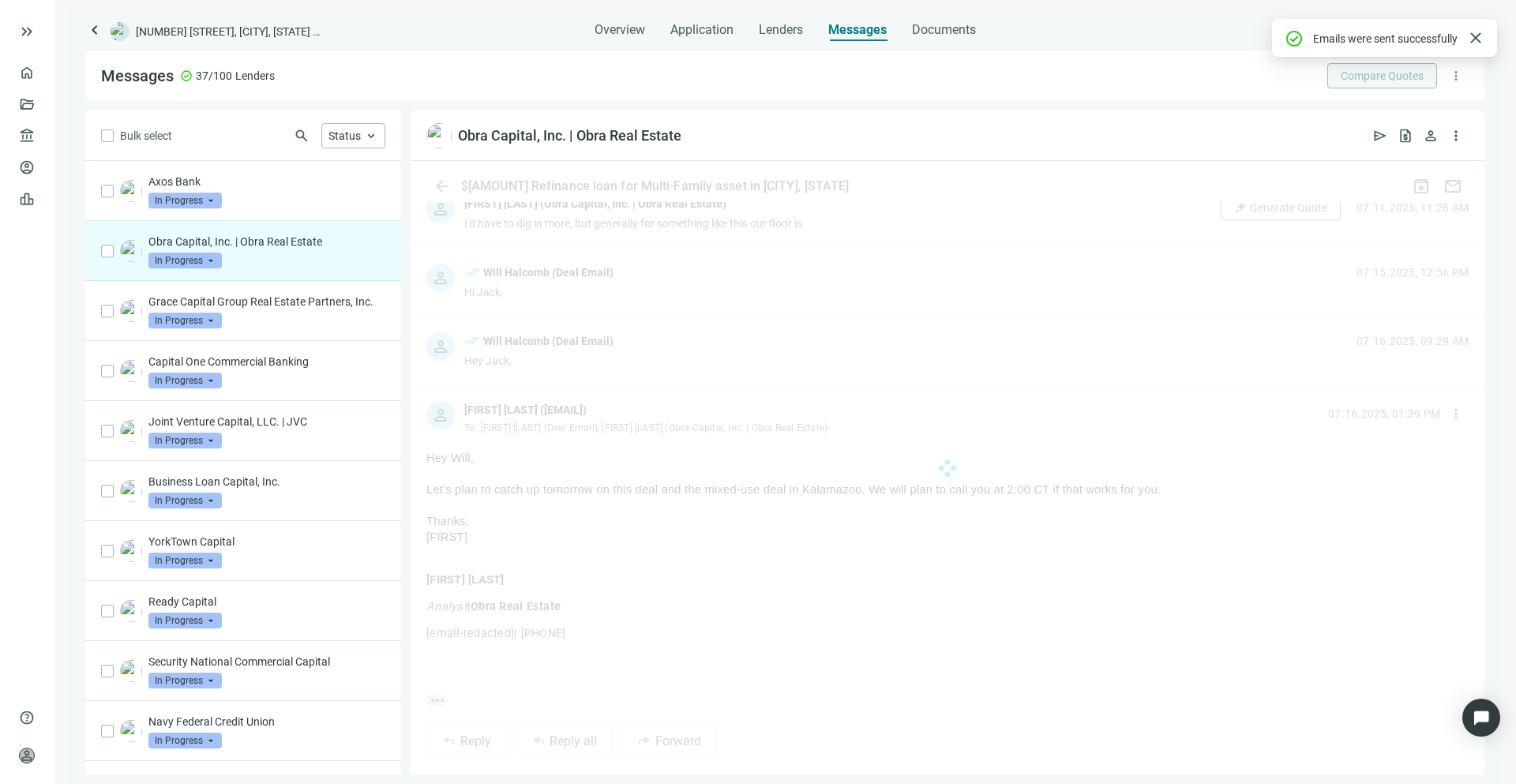 scroll, scrollTop: 1147, scrollLeft: 0, axis: vertical 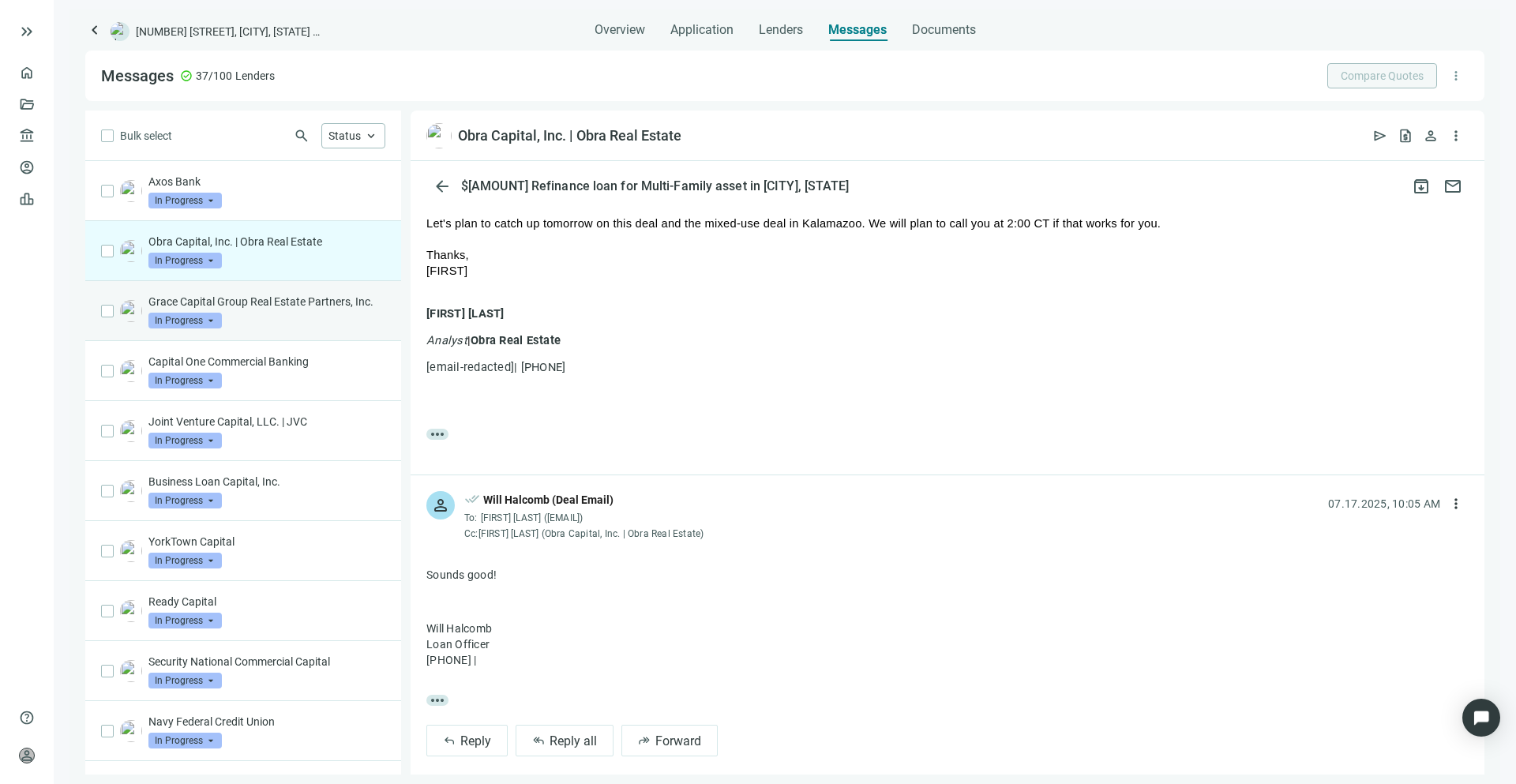 click on "Grace Capital Group Real Estate Partners, Inc." at bounding box center [267, 302] 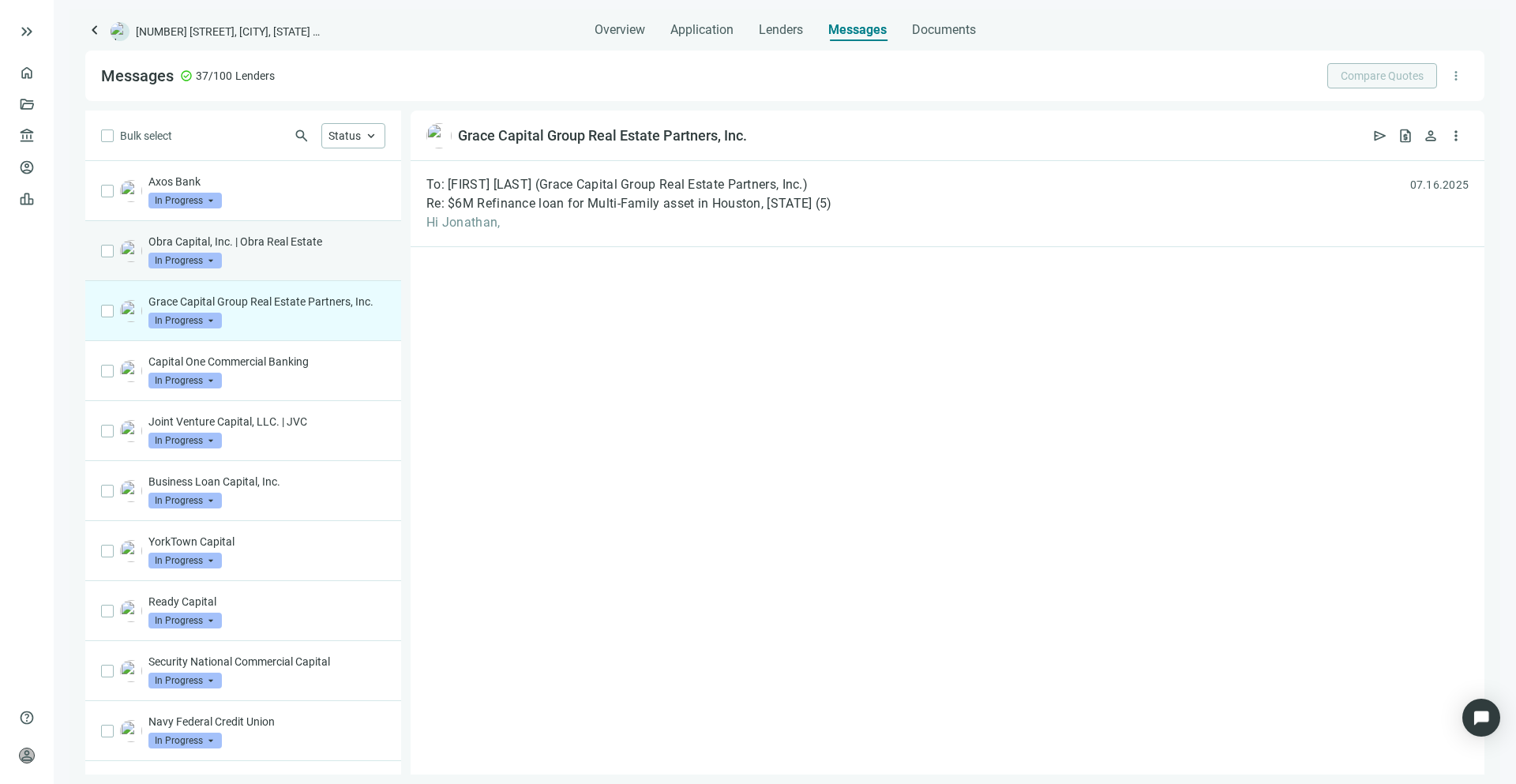 click on "Obra Capital, Inc. | Obra Real Estate" at bounding box center [267, 242] 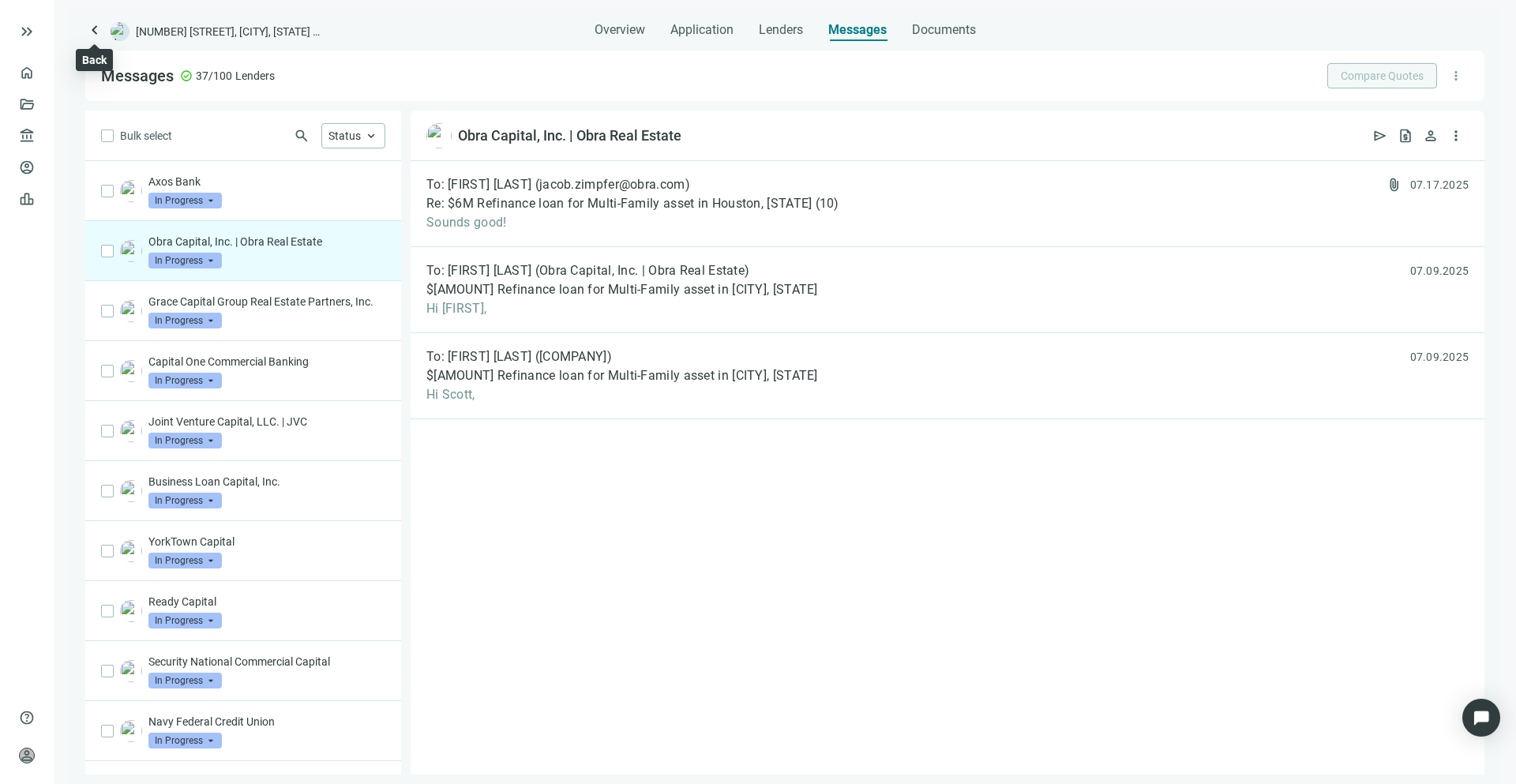 click on "keyboard_arrow_left" at bounding box center [95, 30] 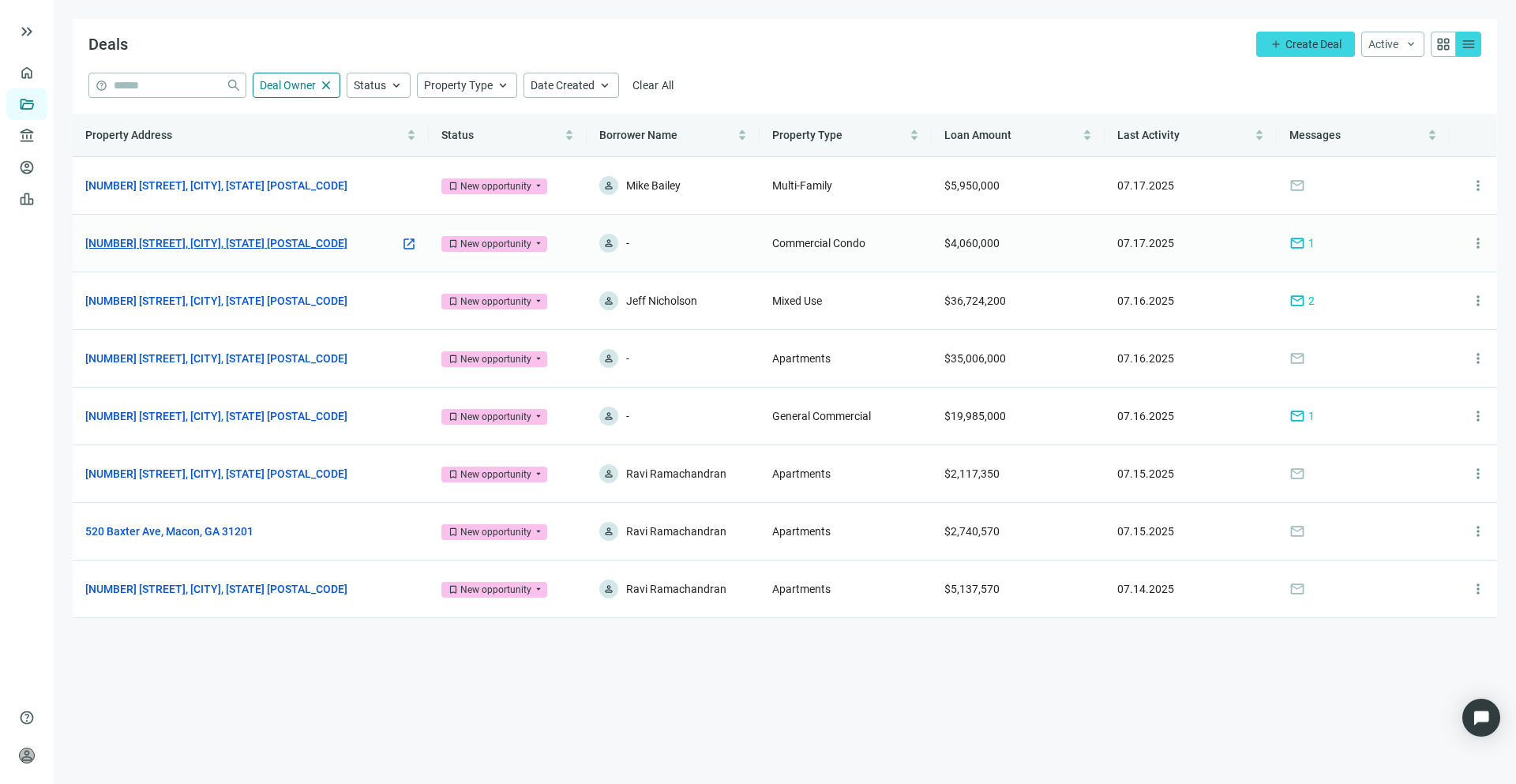 click on "[NUMBER] [STREET], [CITY], [STATE] [POSTAL_CODE]" at bounding box center (216, 243) 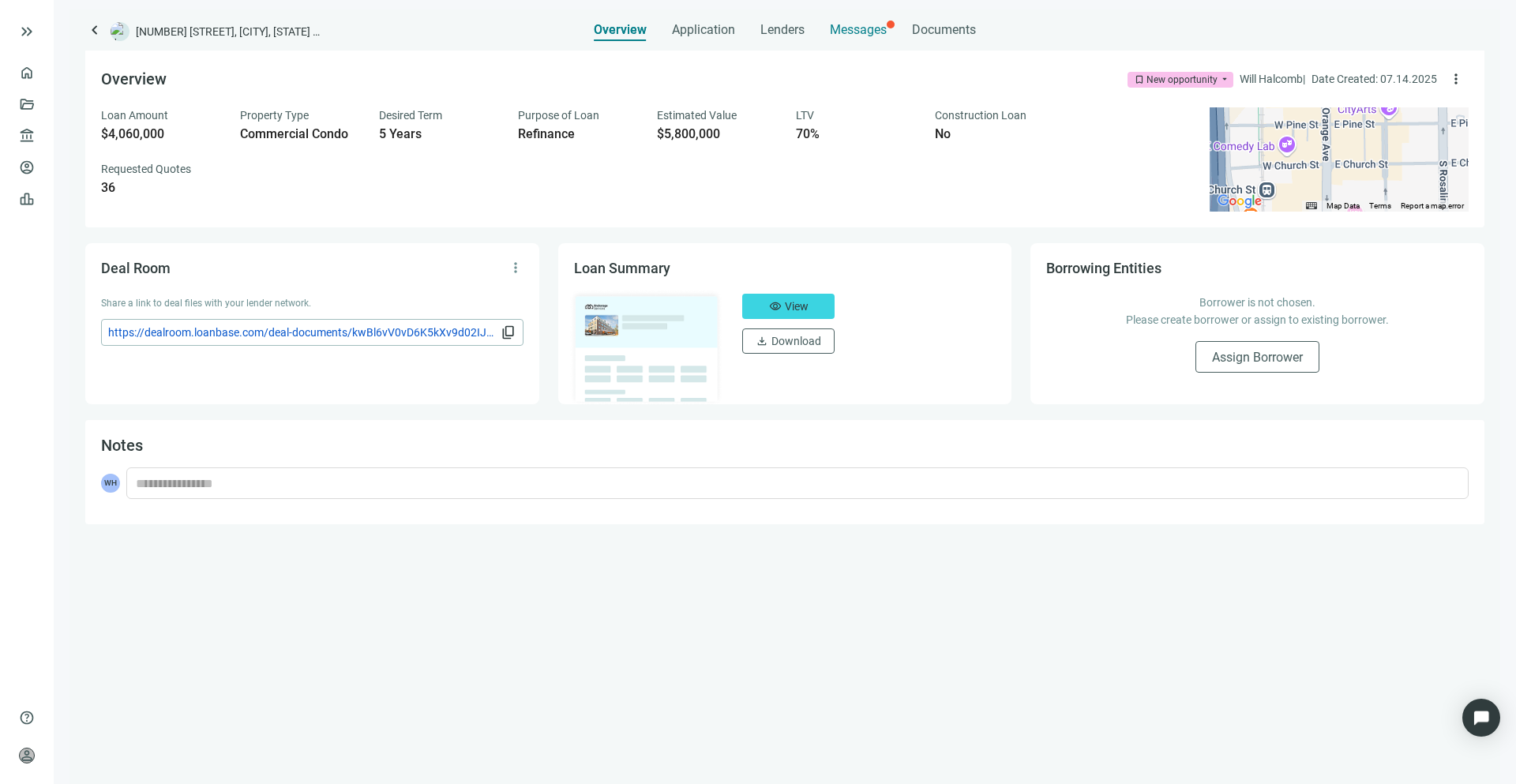 click on "Messages" at bounding box center (858, 29) 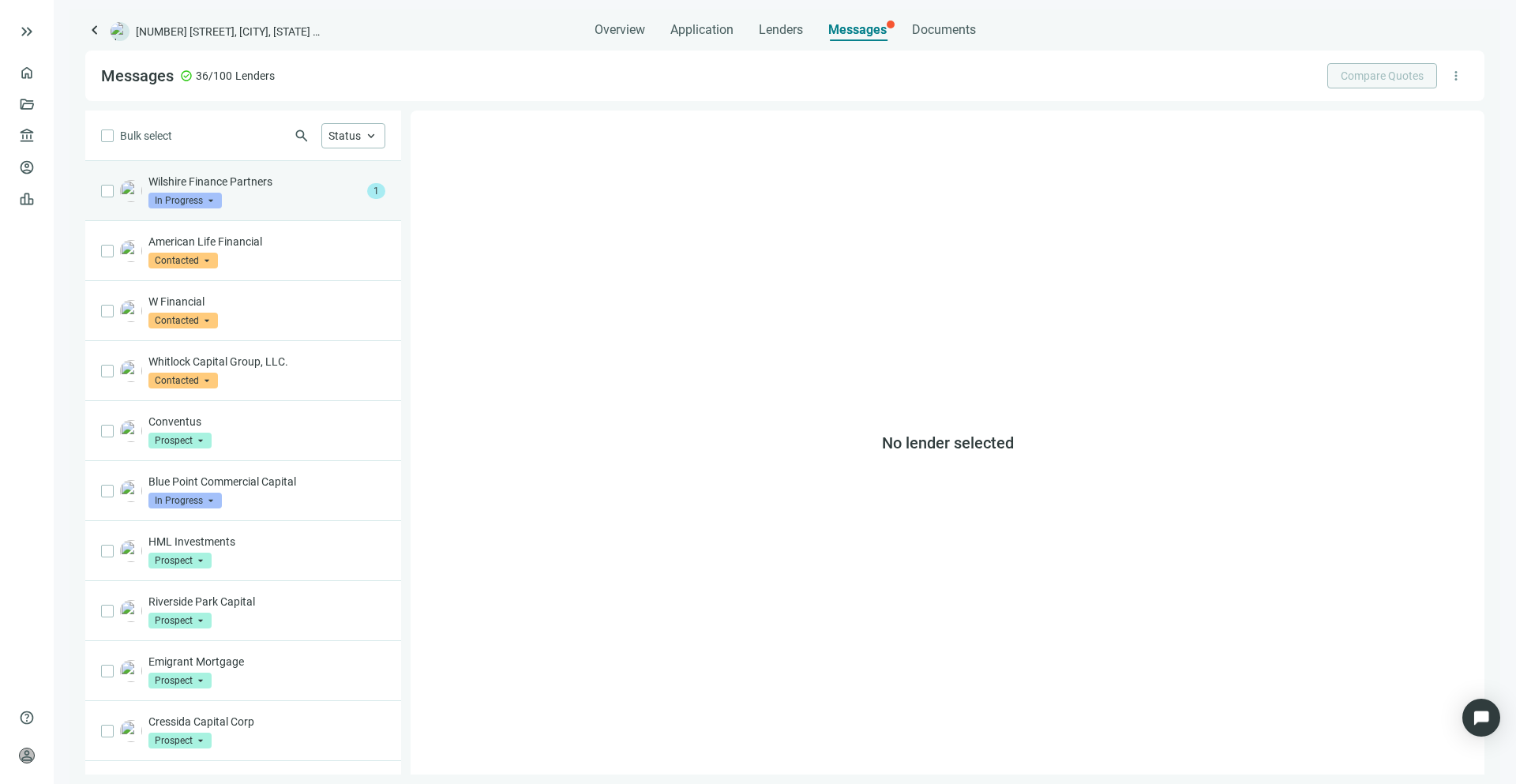click on "Wilshire Finance Partners" at bounding box center [254, 182] 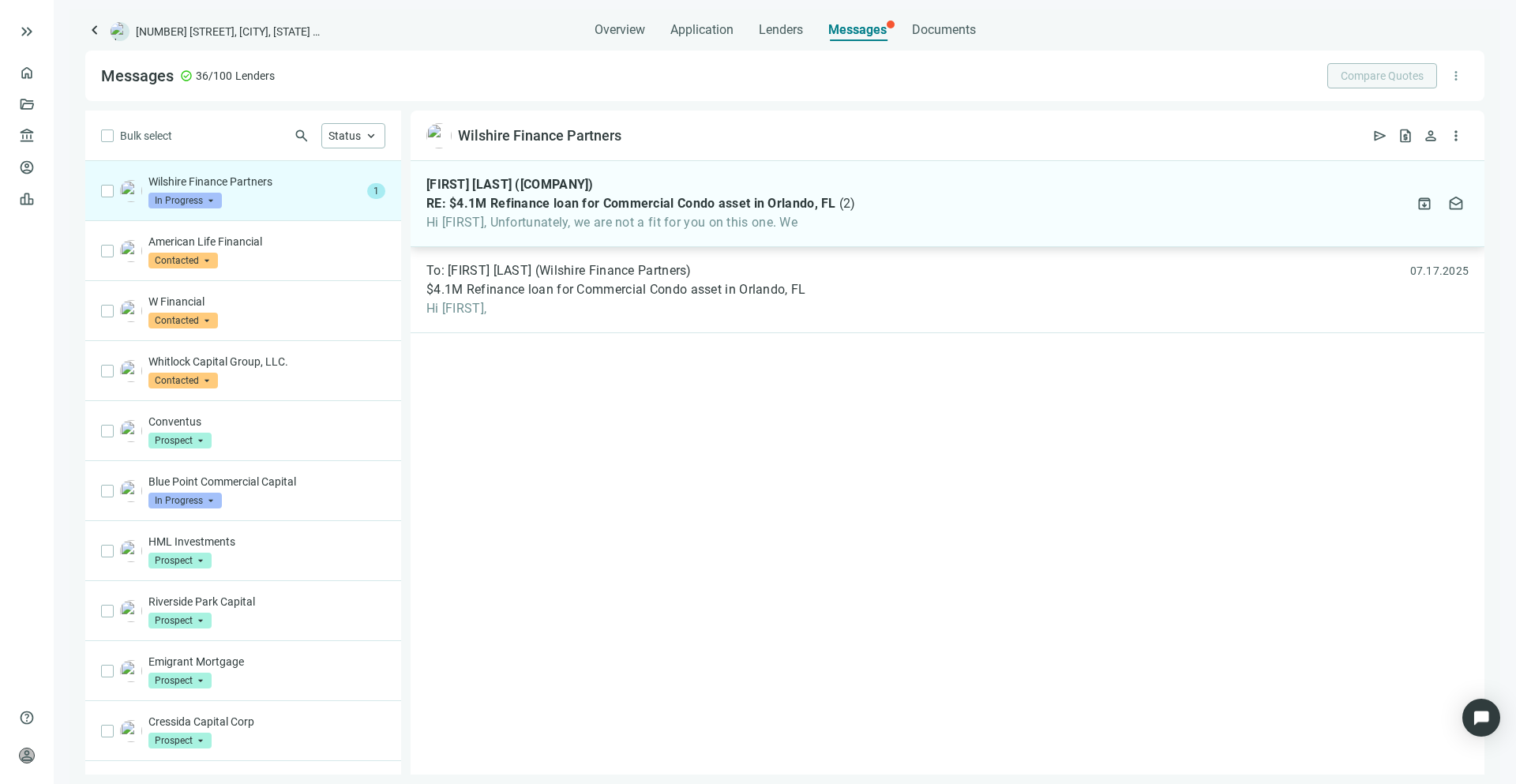 click on "Good morning, Will. Unfortunately, we are not a fit for you on this one. We" at bounding box center (641, 223) 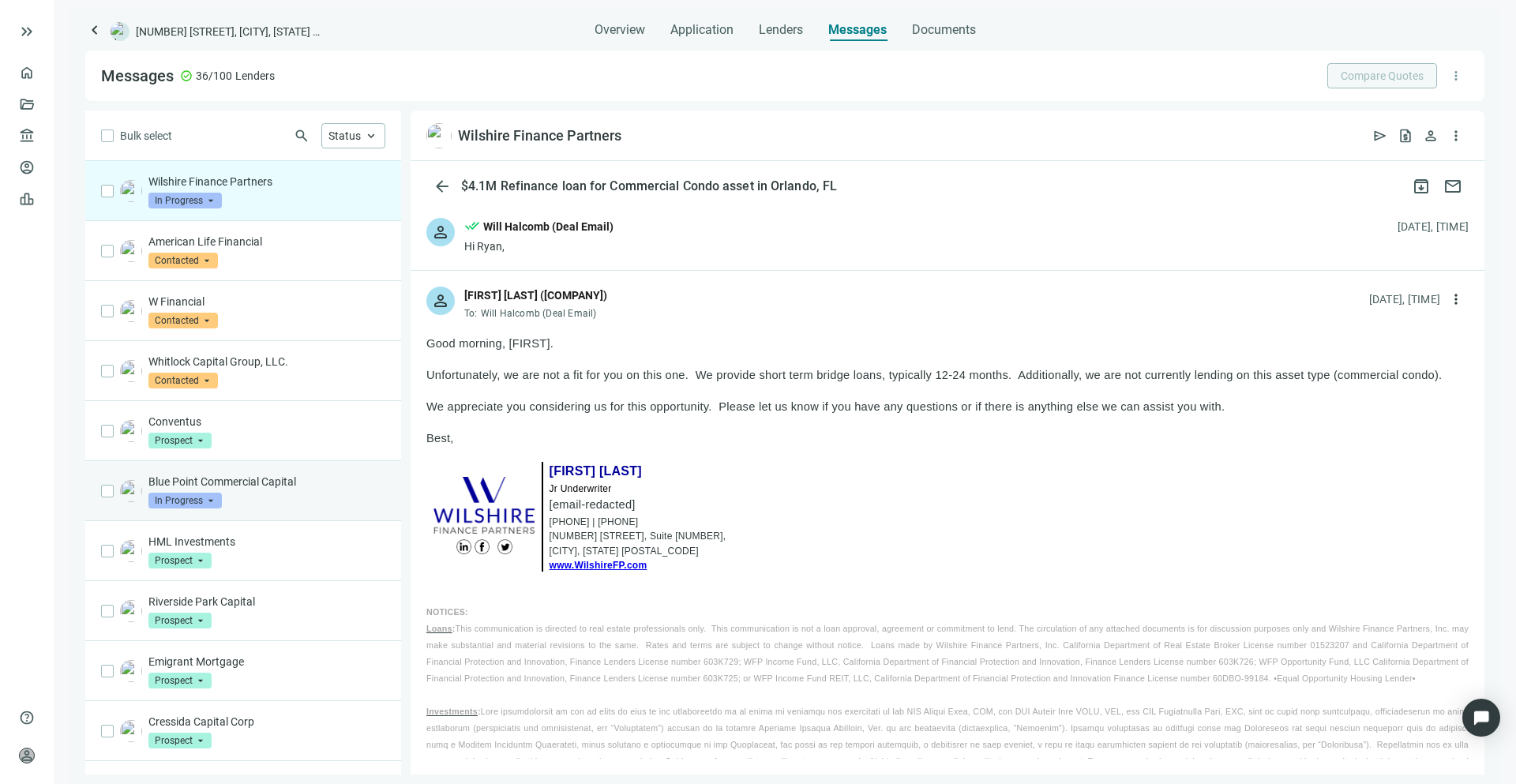 click on "Blue Point Commercial Capital In Progress arrow_drop_down" at bounding box center (267, 491) 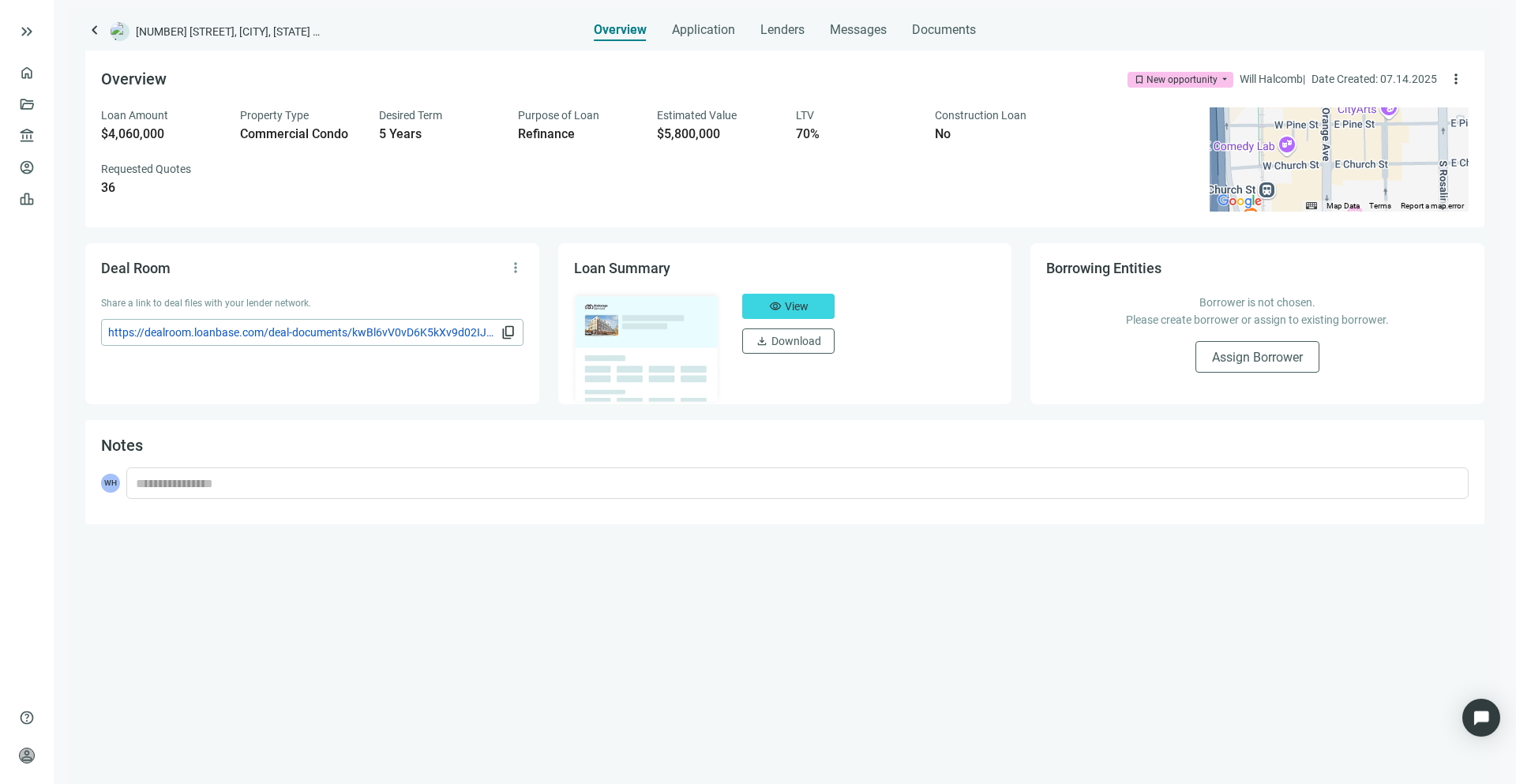 click on "keyboard_arrow_left 189 S Orange Ave, Orlando, FL 32801 Overview Application Lenders Messages Documents Overview bookmark New opportunity arrow_drop_down Will Halcomb  | Date Created: 07.14.2025 more_vert Loan Amount $4,060,000 Property Type Commercial Condo Desired Term 5 Years Purpose of Loan Refinance Estimated Value $5,800,000 LTV 70% Construction Loan No Requested Quotes 36 ← Move left → Move right ↑ Move up ↓ Move down + Zoom in - Zoom out Home Jump left by 75% End Jump right by 75% Page Up Jump up by 75% Page Down Jump down by 75% To activate drag with keyboard, press Alt + Enter. Once in keyboard drag state, use the arrow keys to move the marker. To complete the drag, press the Enter key. To cancel, press Escape. Map Data Map data ©2025 Google Map data ©2025 Google 100 m  Click to toggle between metric and imperial units Terms Report a map error Deal Room more_vert Share a link to deal files with your lender network. content_copy Loan Summary visibility View download Download Notes WH" at bounding box center (785, 396) 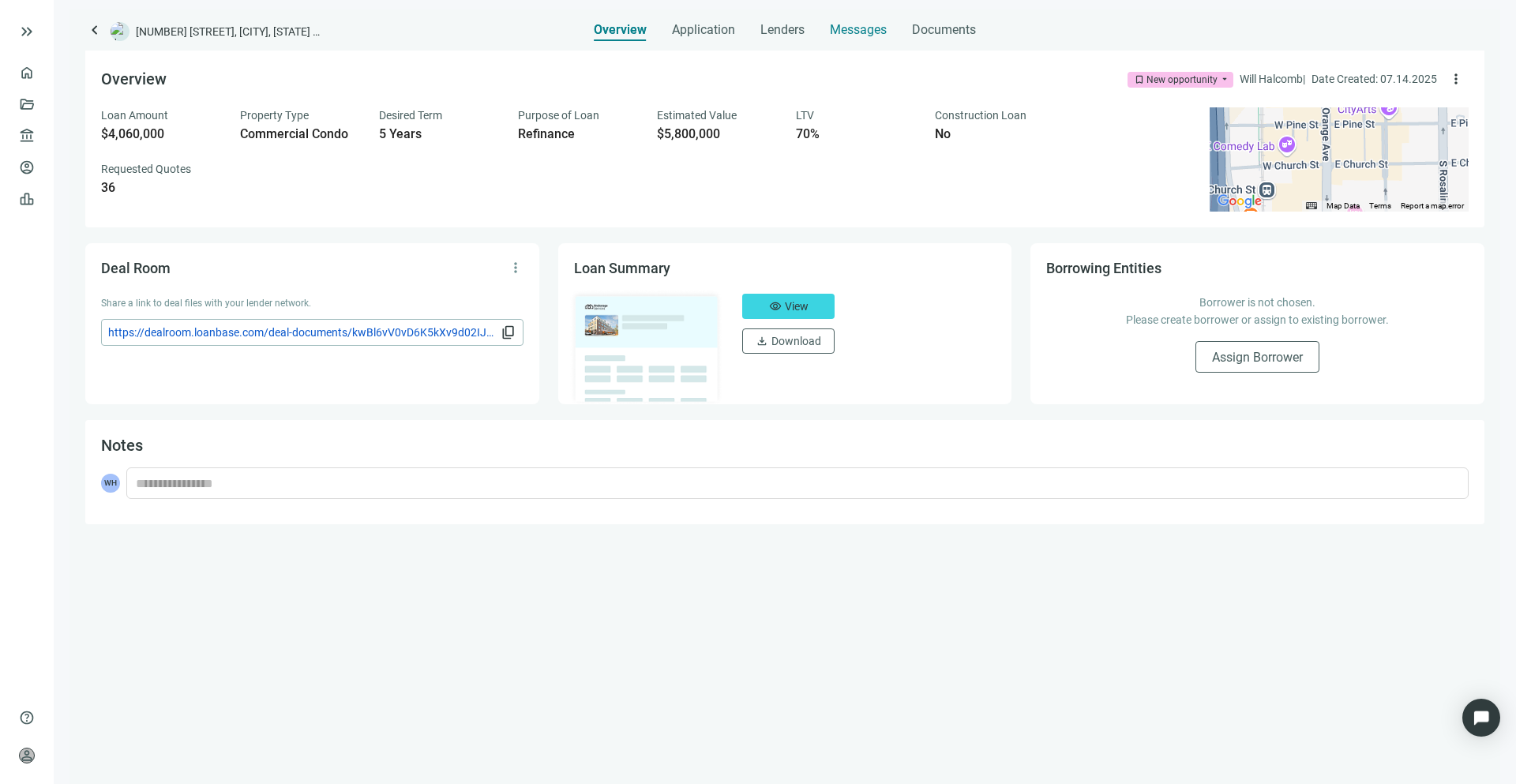click on "Messages" at bounding box center [858, 29] 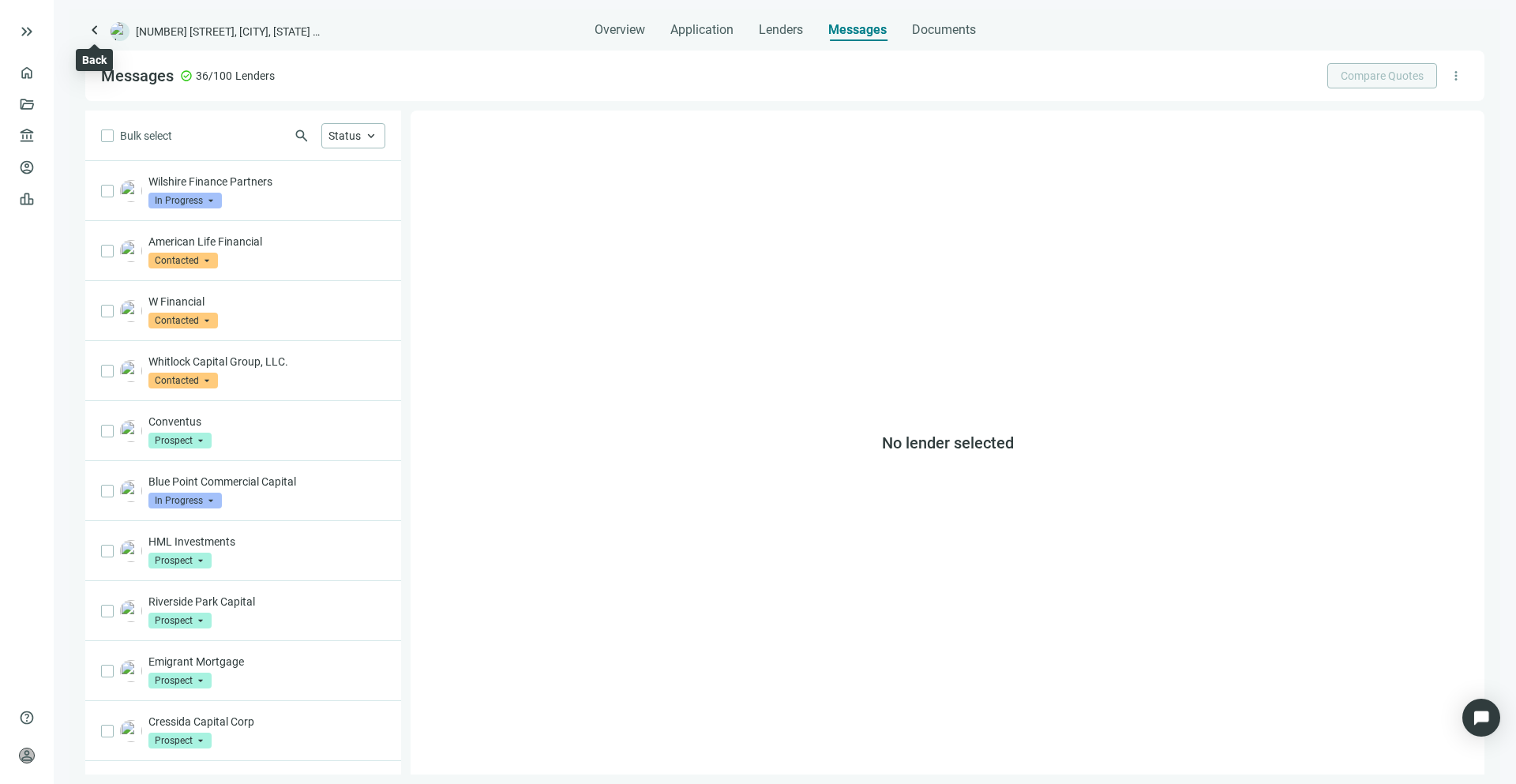 click on "keyboard_arrow_left" at bounding box center [95, 30] 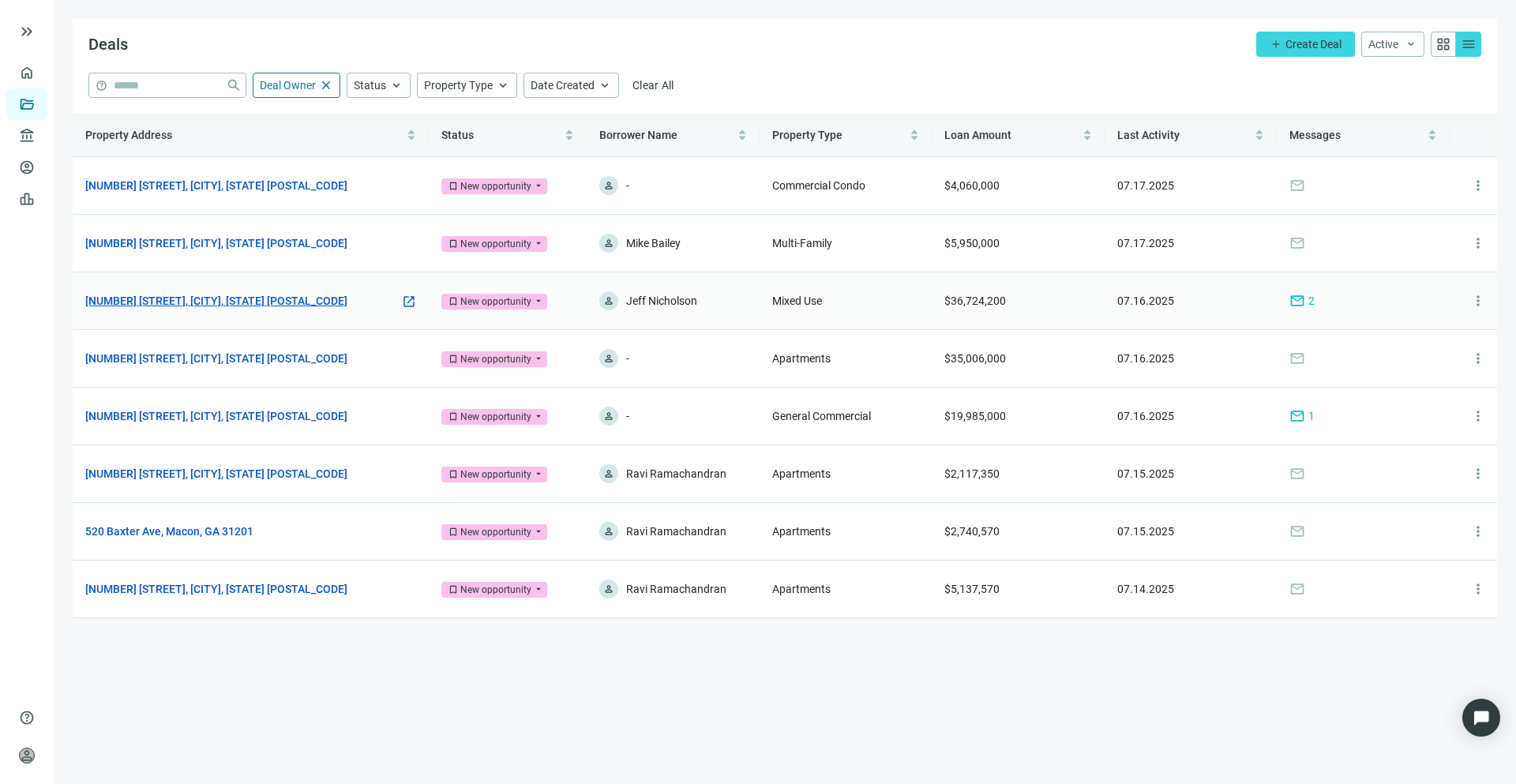 click on "[NUMBER] [STREET], [CITY], [STATE] [POSTAL CODE]" at bounding box center [216, 301] 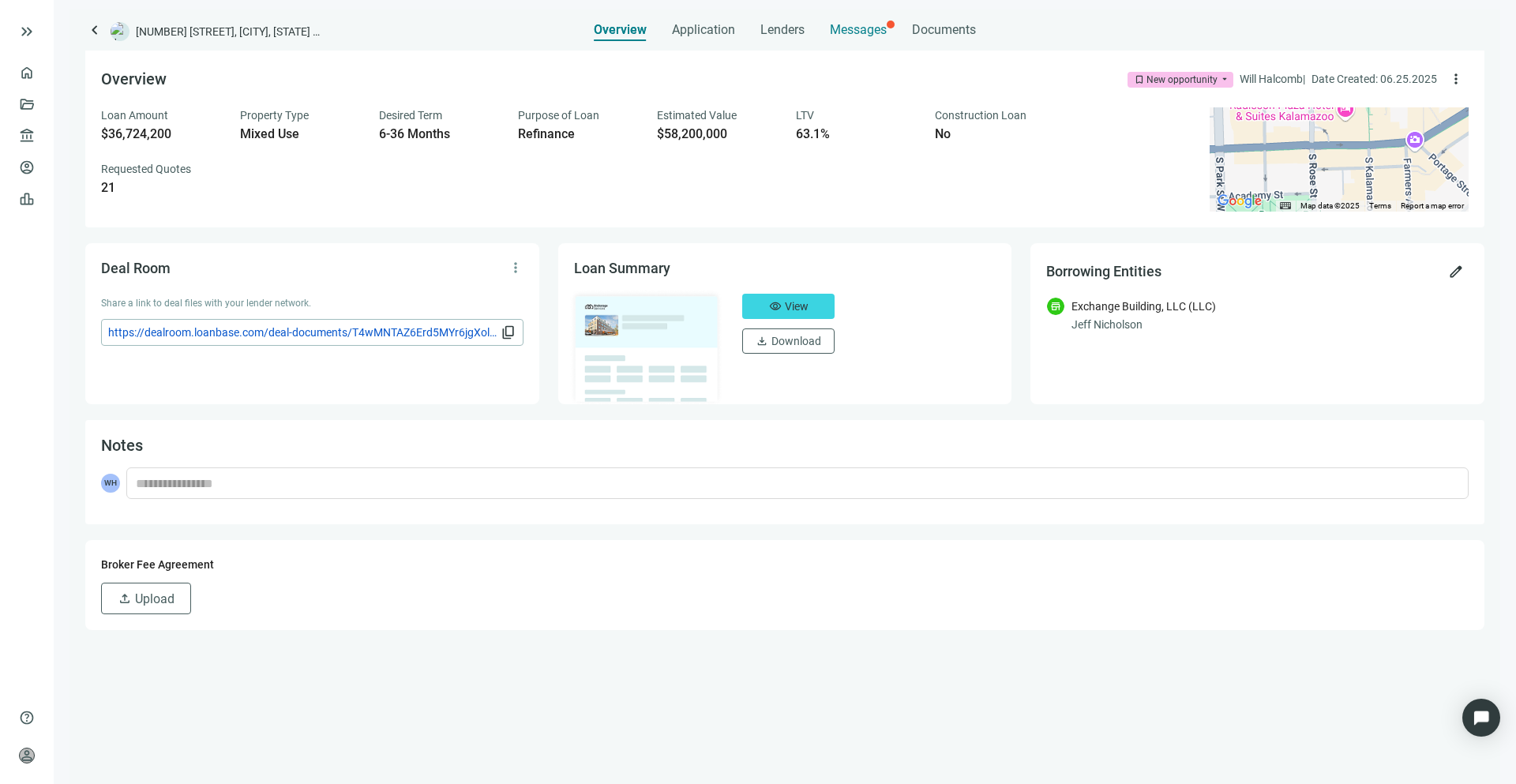 click on "Messages" at bounding box center (858, 29) 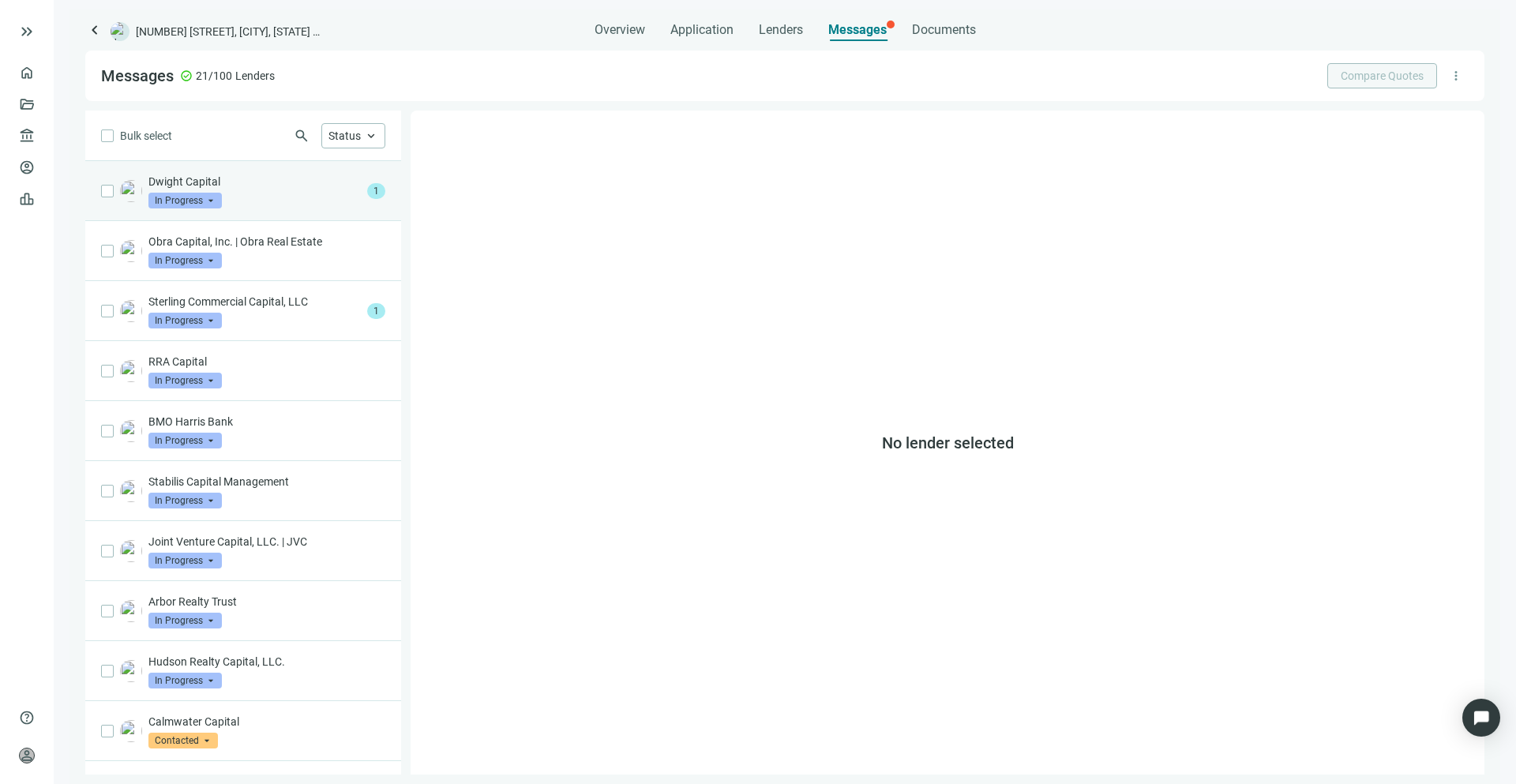 click on "Dwight Capital In Progress arrow_drop_down 1" at bounding box center (243, 191) 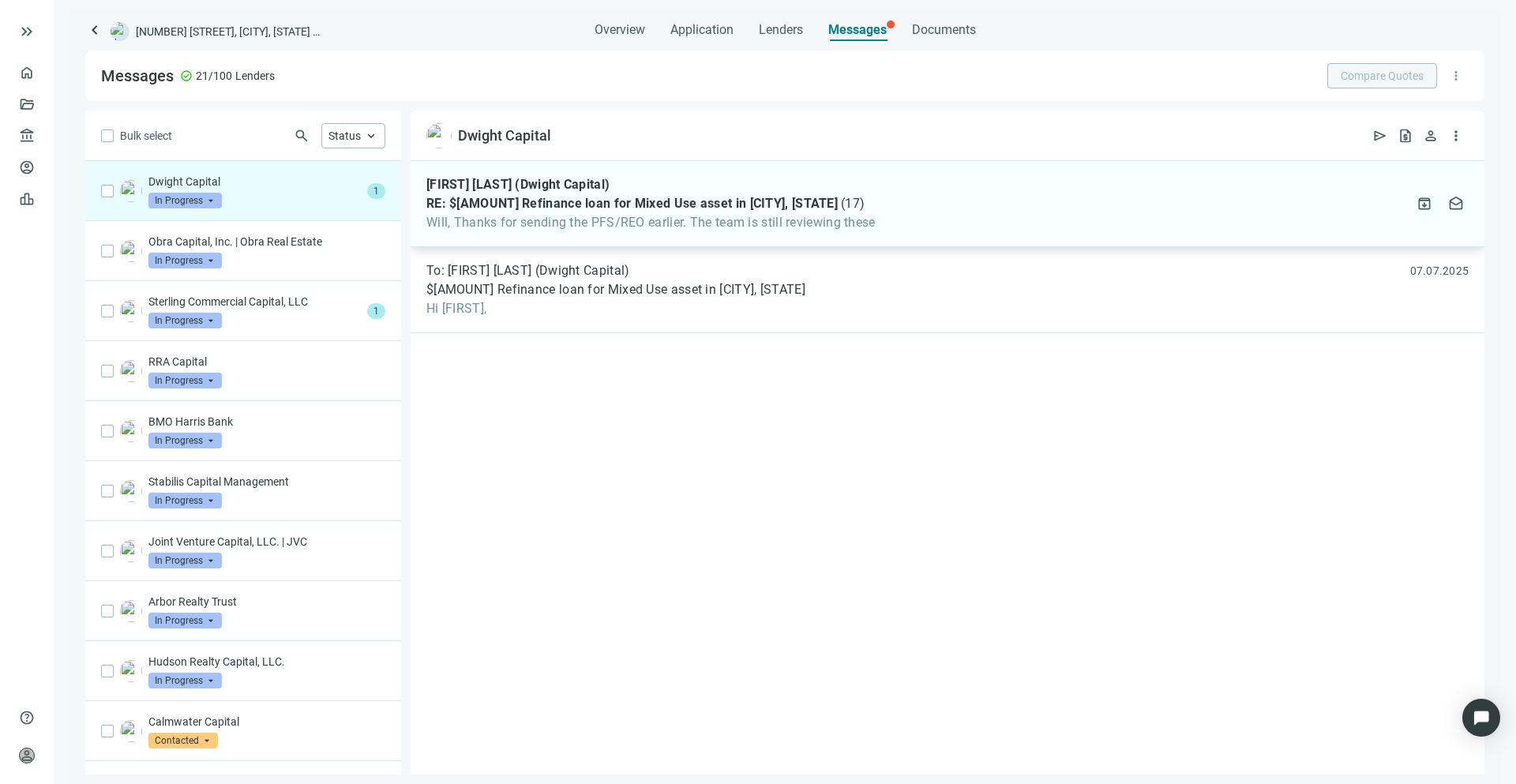 click on "Will, Thanks for sending the PFS/REO earlier. The team is still reviewing these" at bounding box center [651, 223] 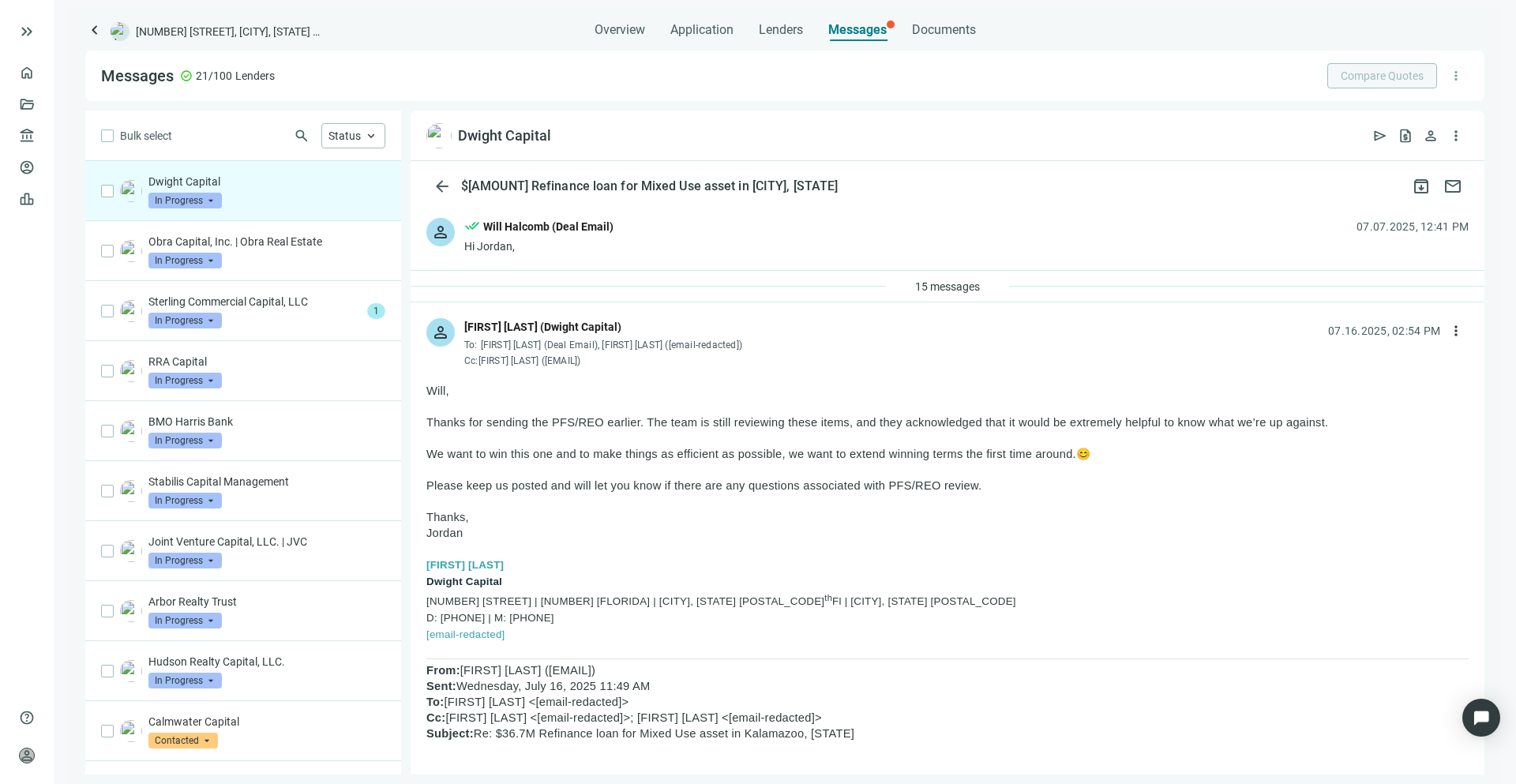 drag, startPoint x: 426, startPoint y: 391, endPoint x: 469, endPoint y: 540, distance: 155.08062 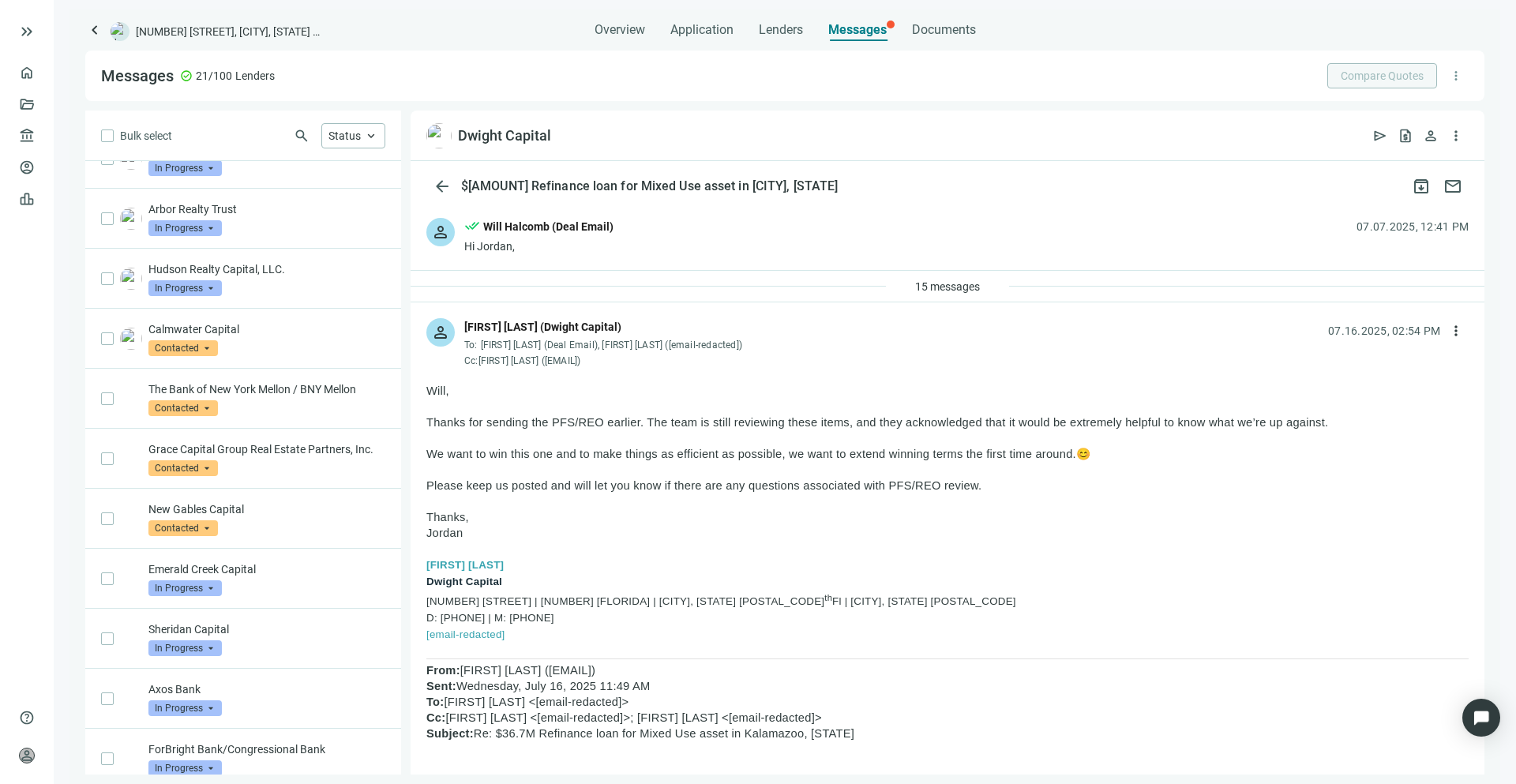 scroll, scrollTop: 632, scrollLeft: 0, axis: vertical 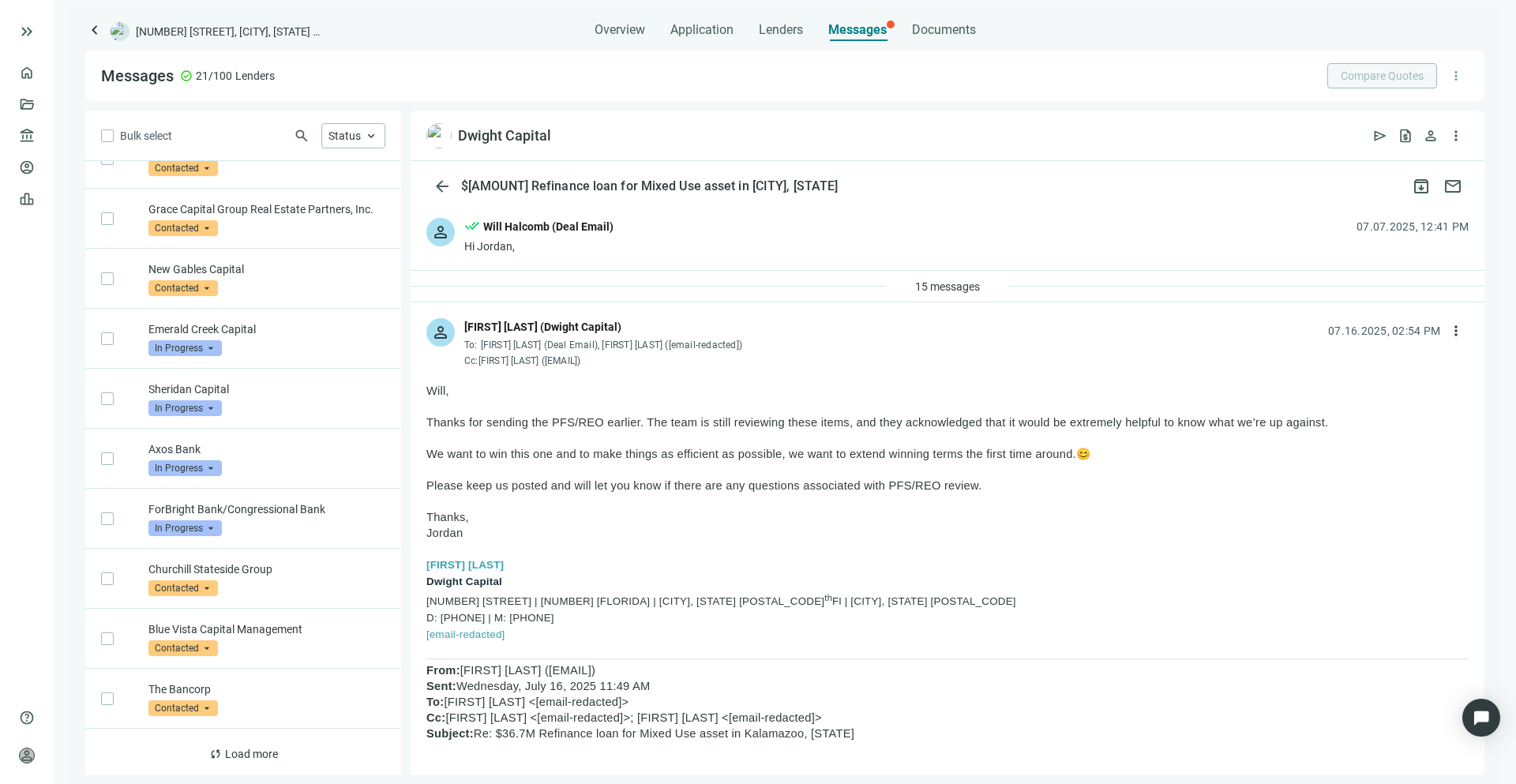 click on "sync Load more" at bounding box center [243, 754] 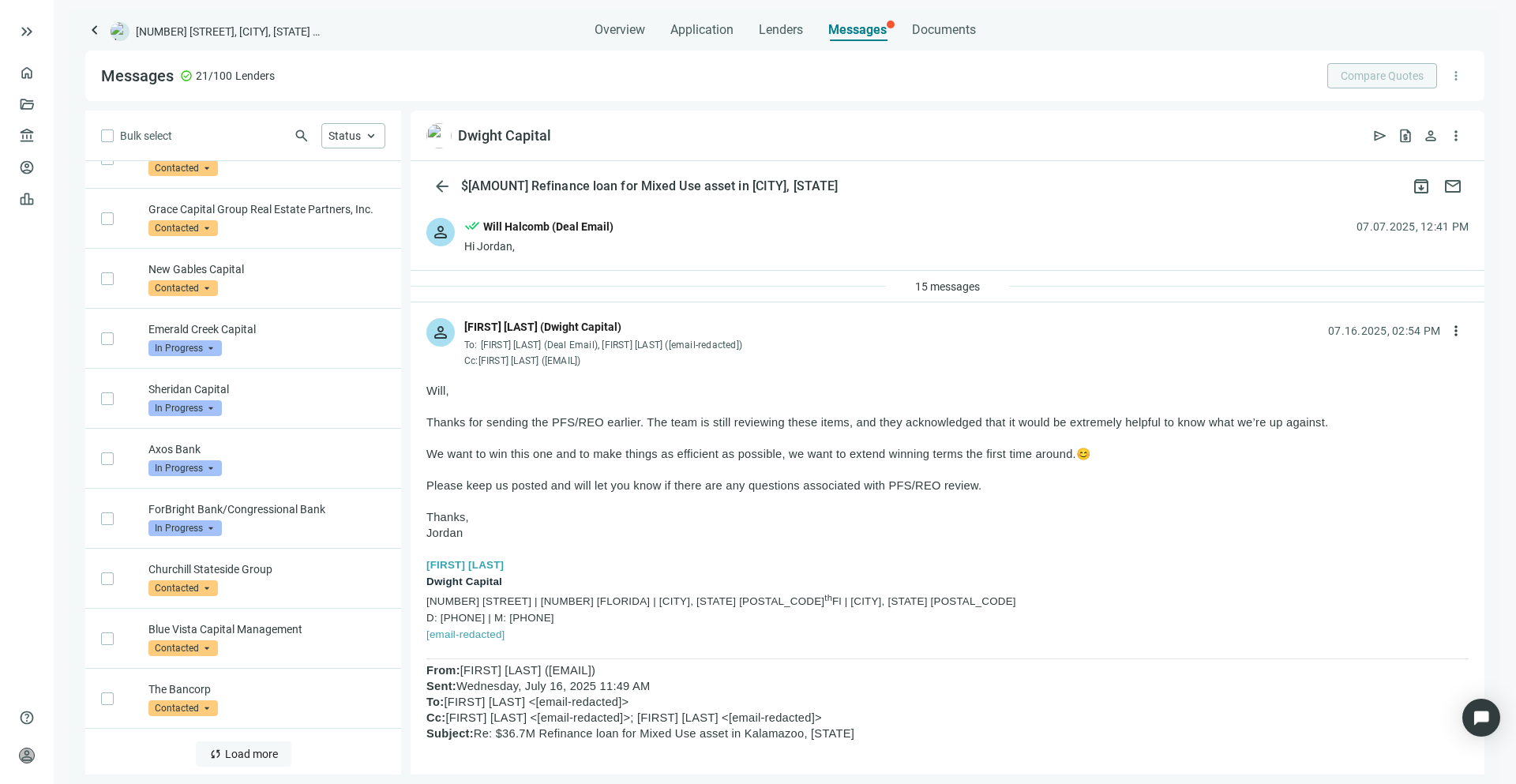 click on "Load more" at bounding box center (251, 754) 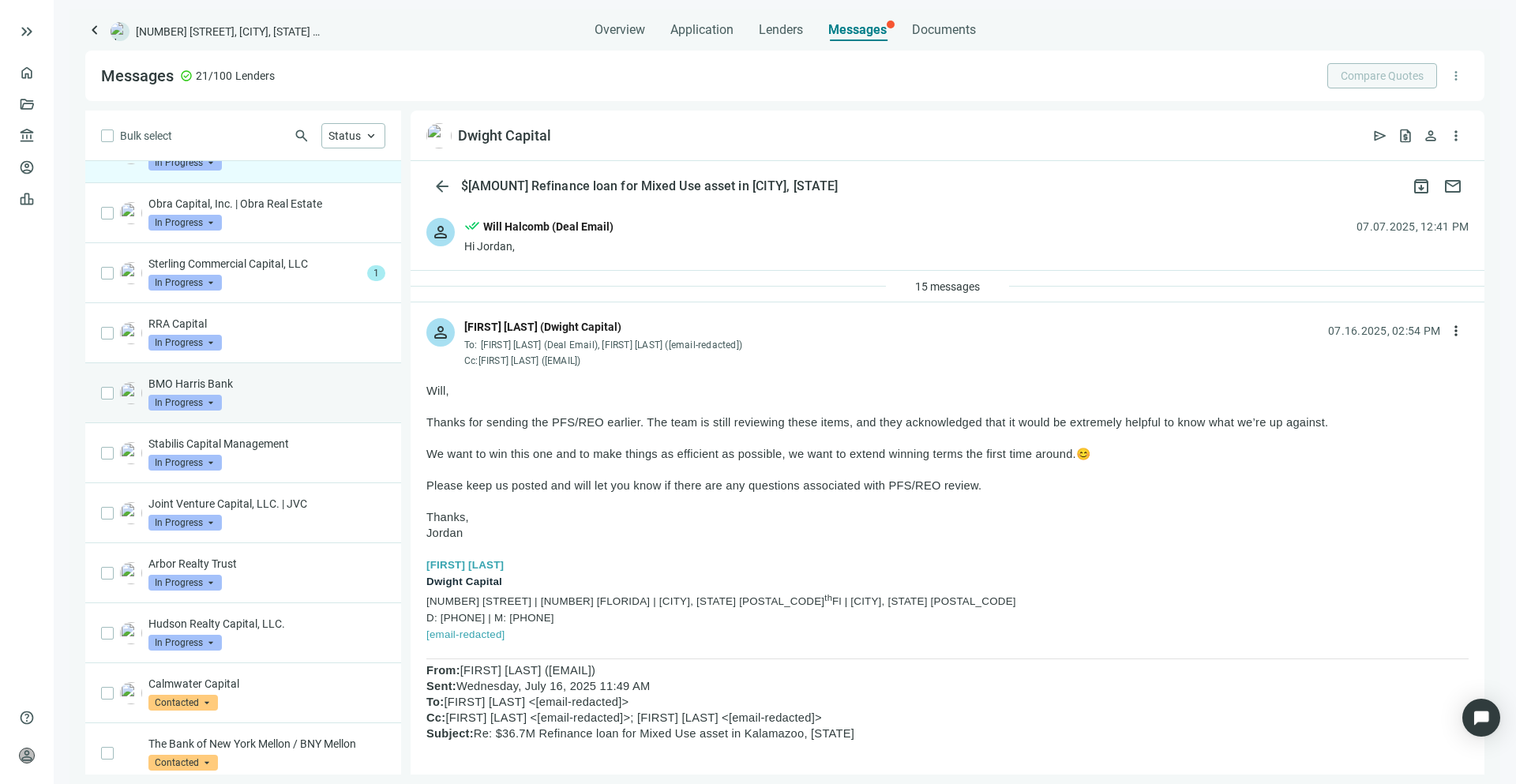 scroll, scrollTop: 34, scrollLeft: 0, axis: vertical 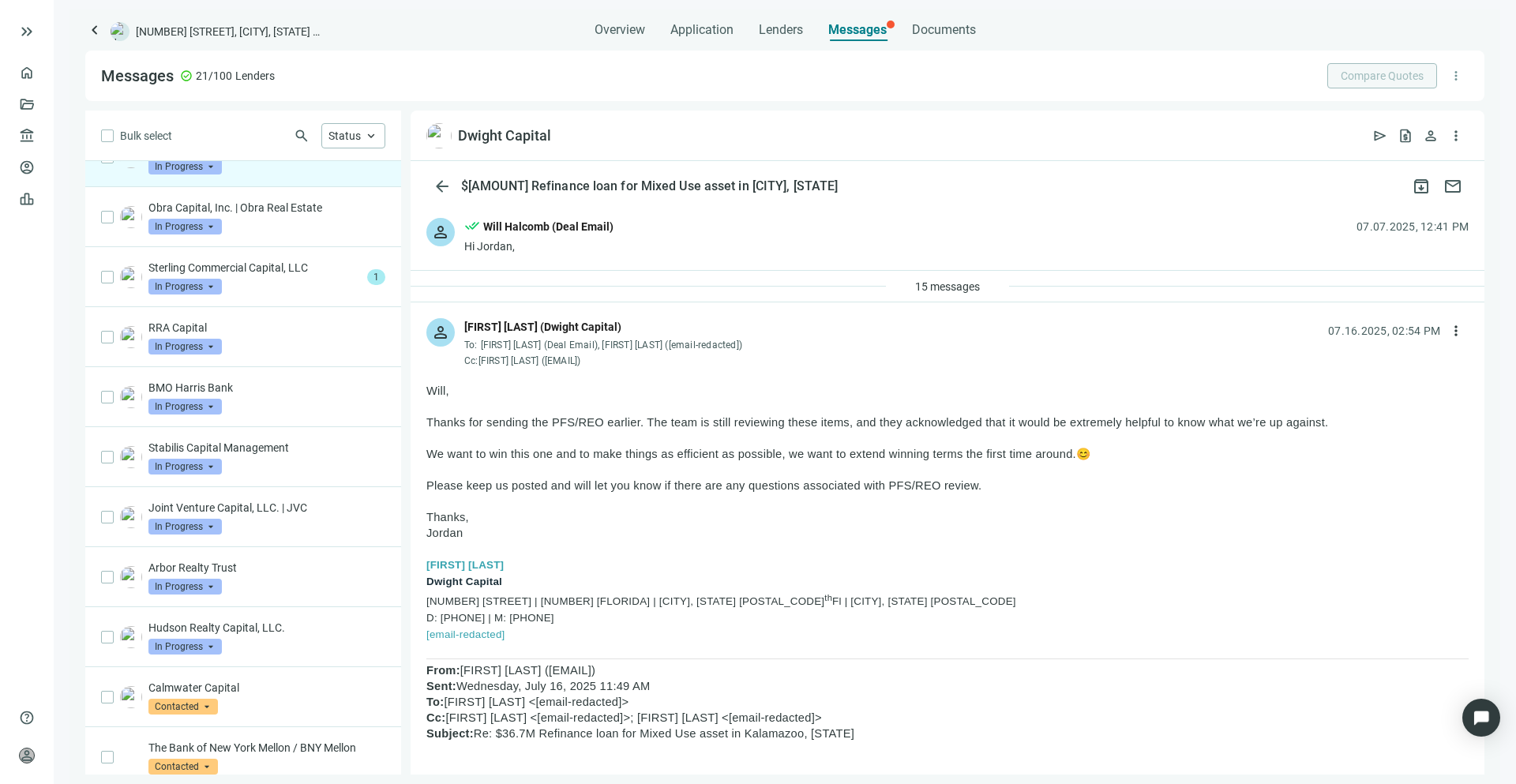 click on "keyboard_arrow_left" at bounding box center [95, 30] 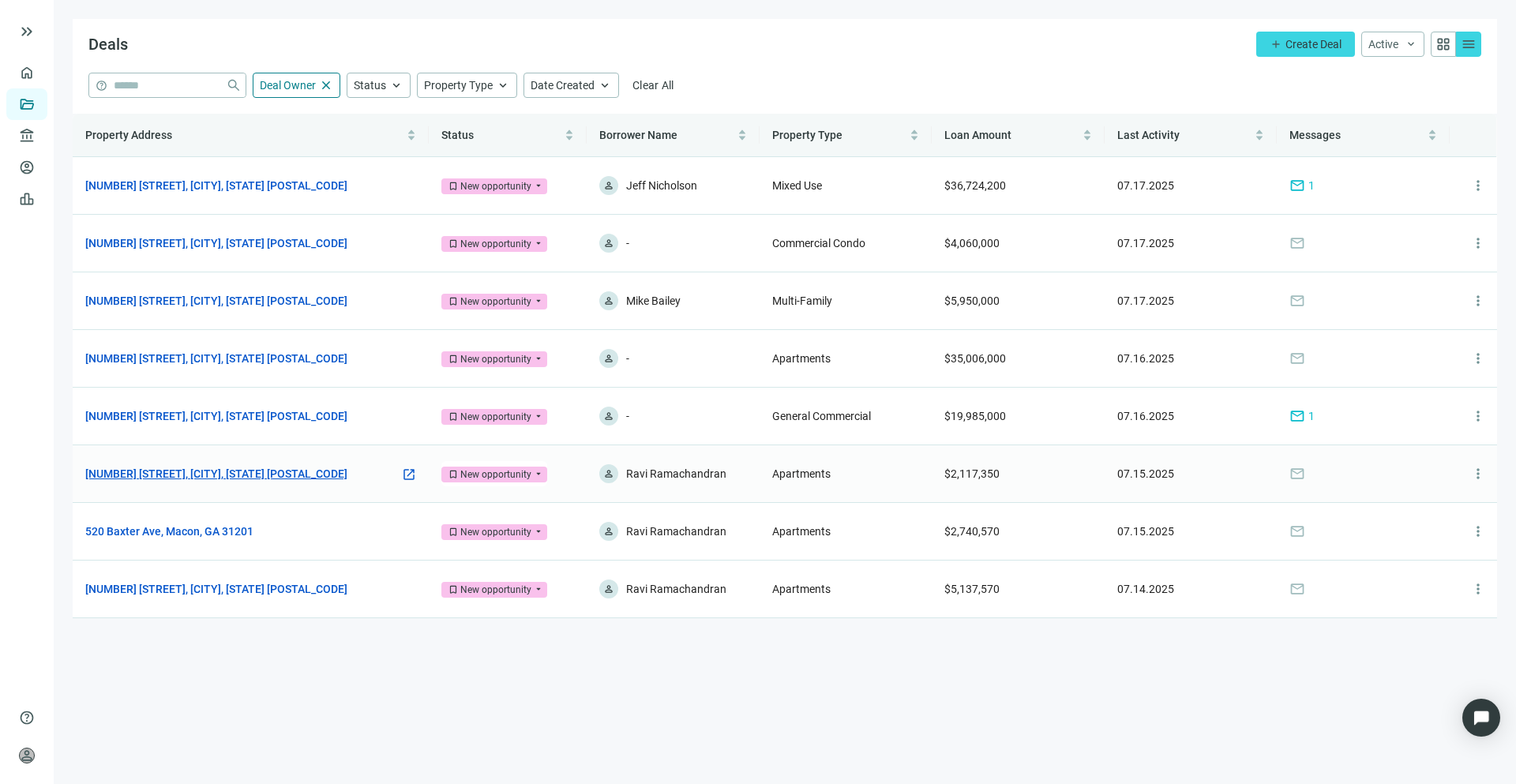 click on "[NUMBER] [STREET], [CITY], [STATE] [POSTAL CODE]" at bounding box center (216, 474) 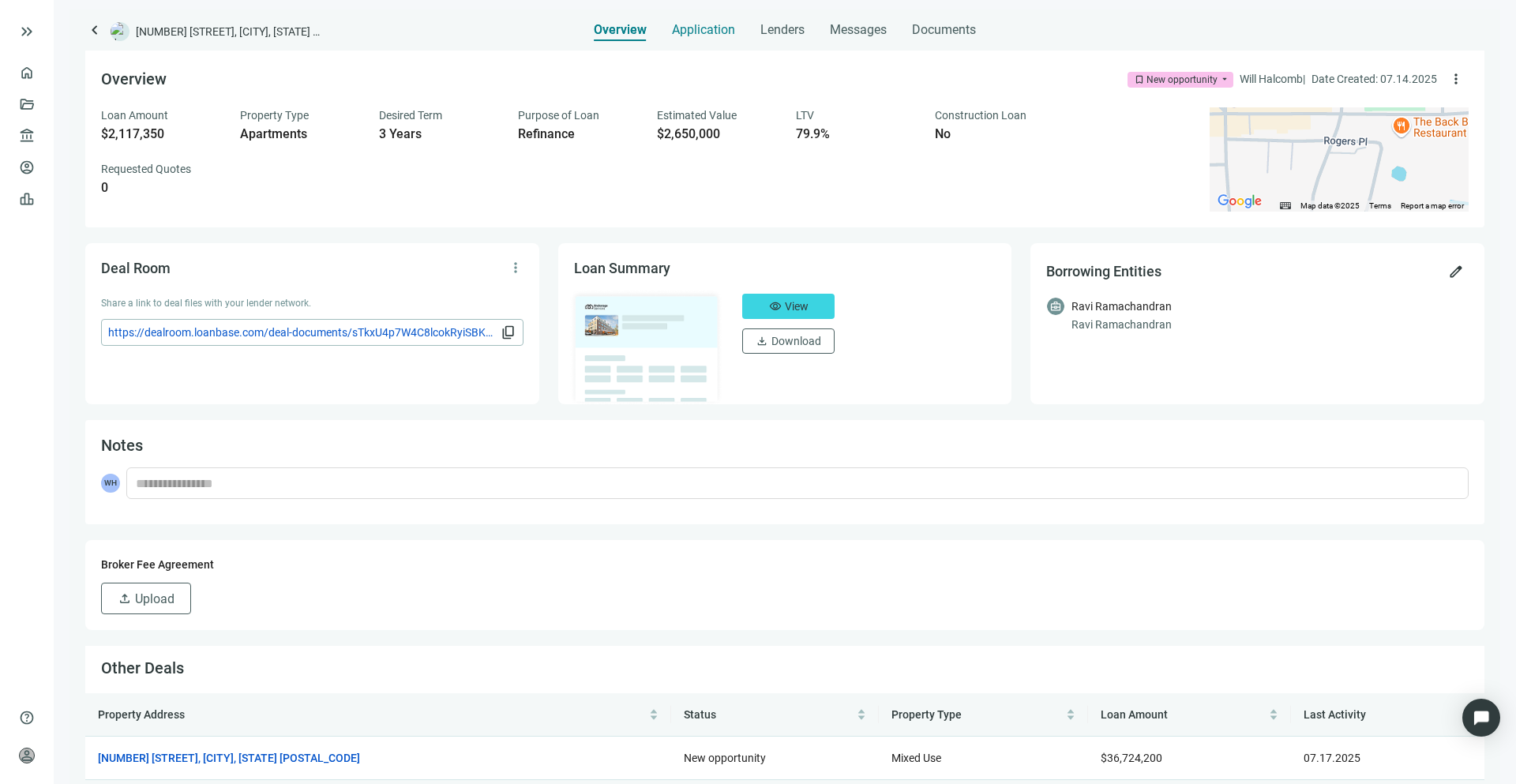 click on "Application" at bounding box center [704, 30] 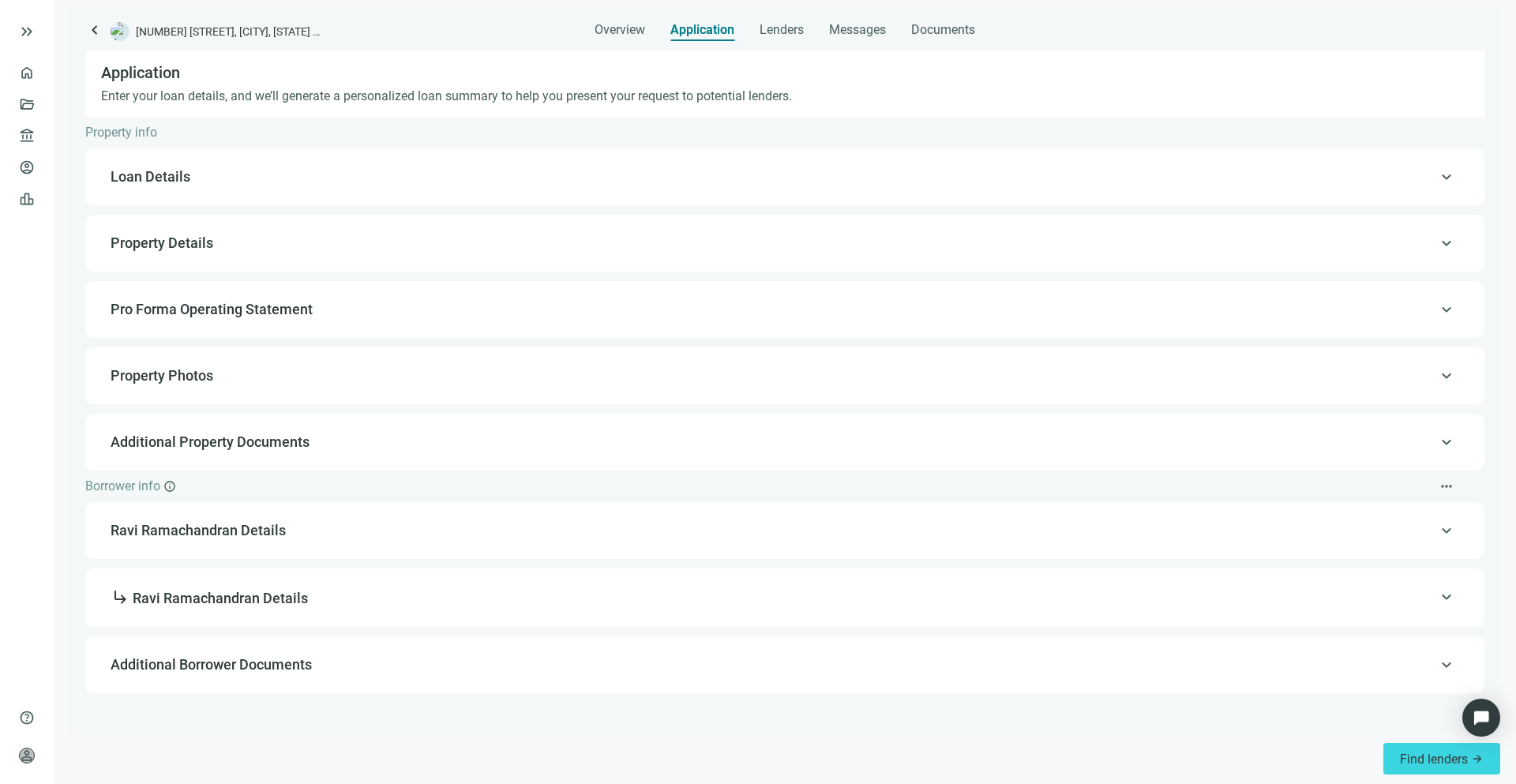 click on "keyboard_arrow_up Loan Details" at bounding box center (785, 177) 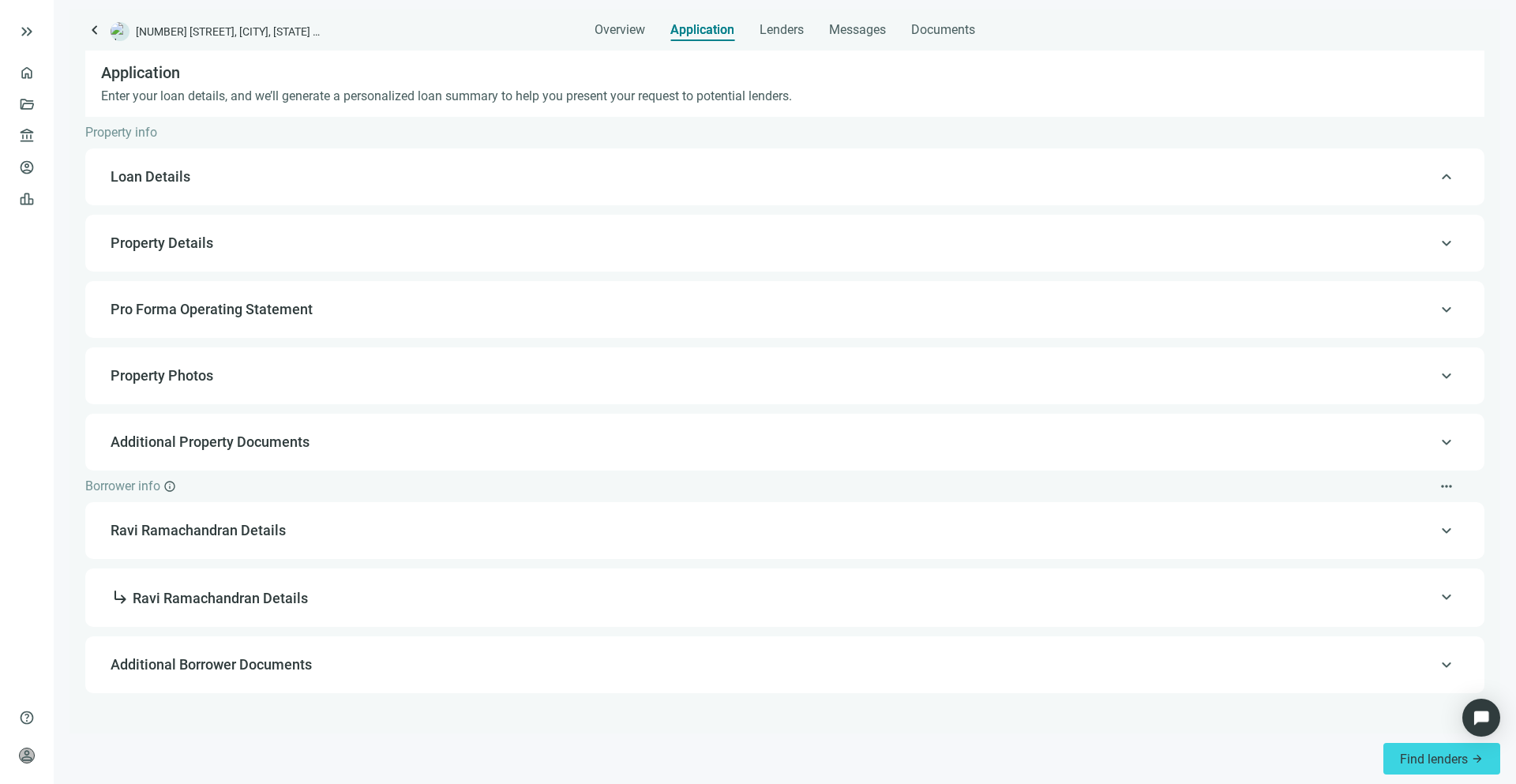 type on "**********" 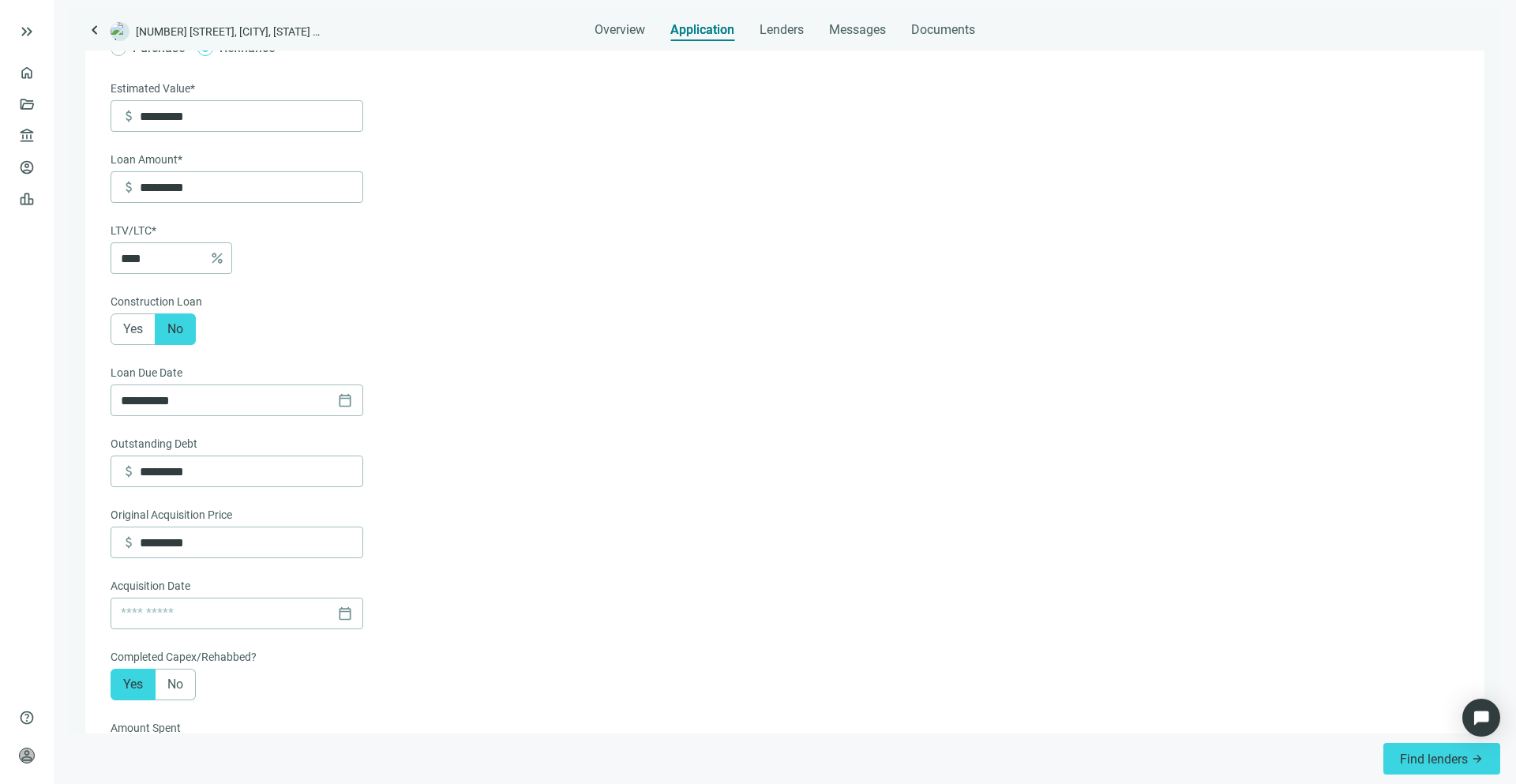 scroll, scrollTop: 306, scrollLeft: 0, axis: vertical 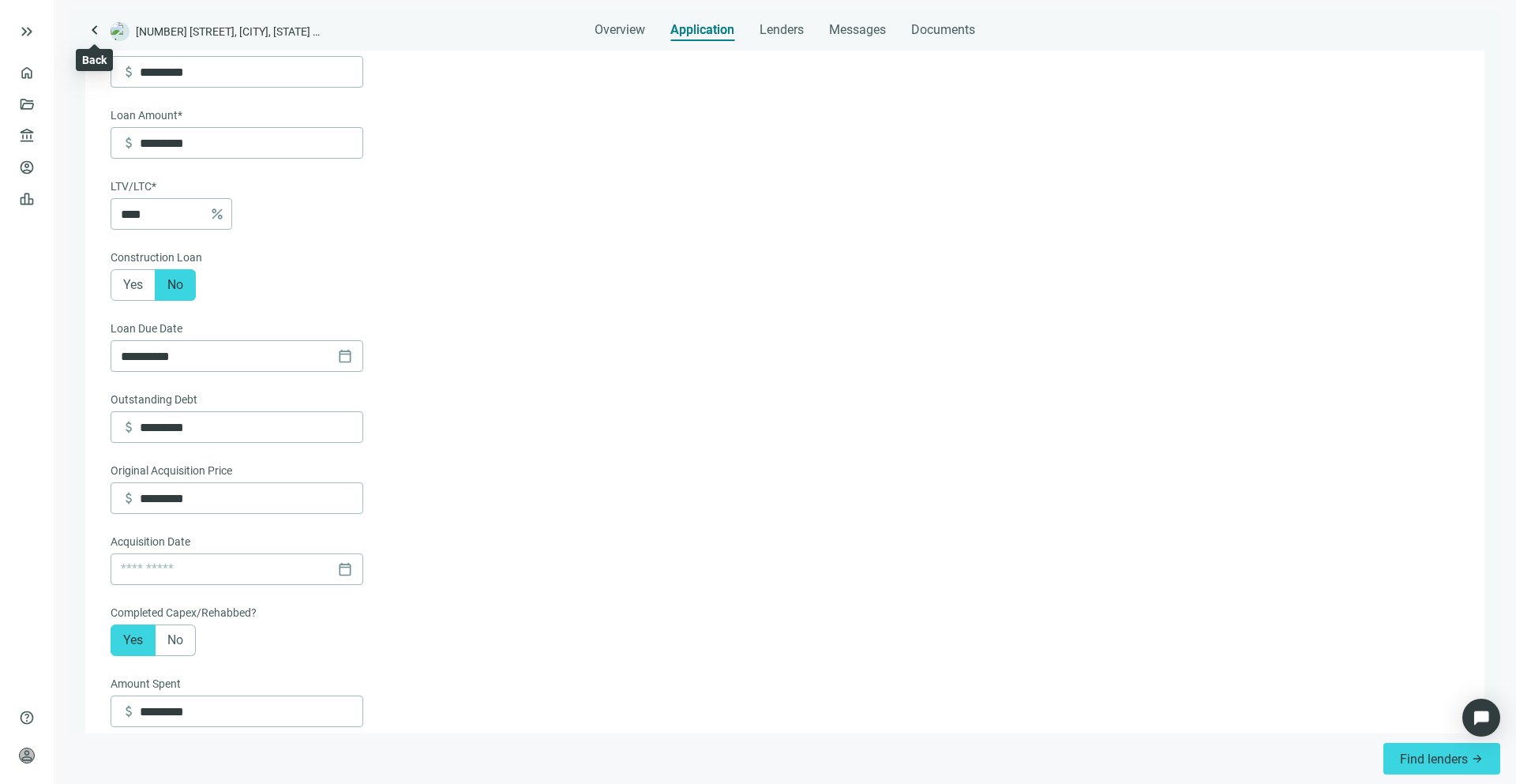 click on "keyboard_arrow_left" at bounding box center (95, 30) 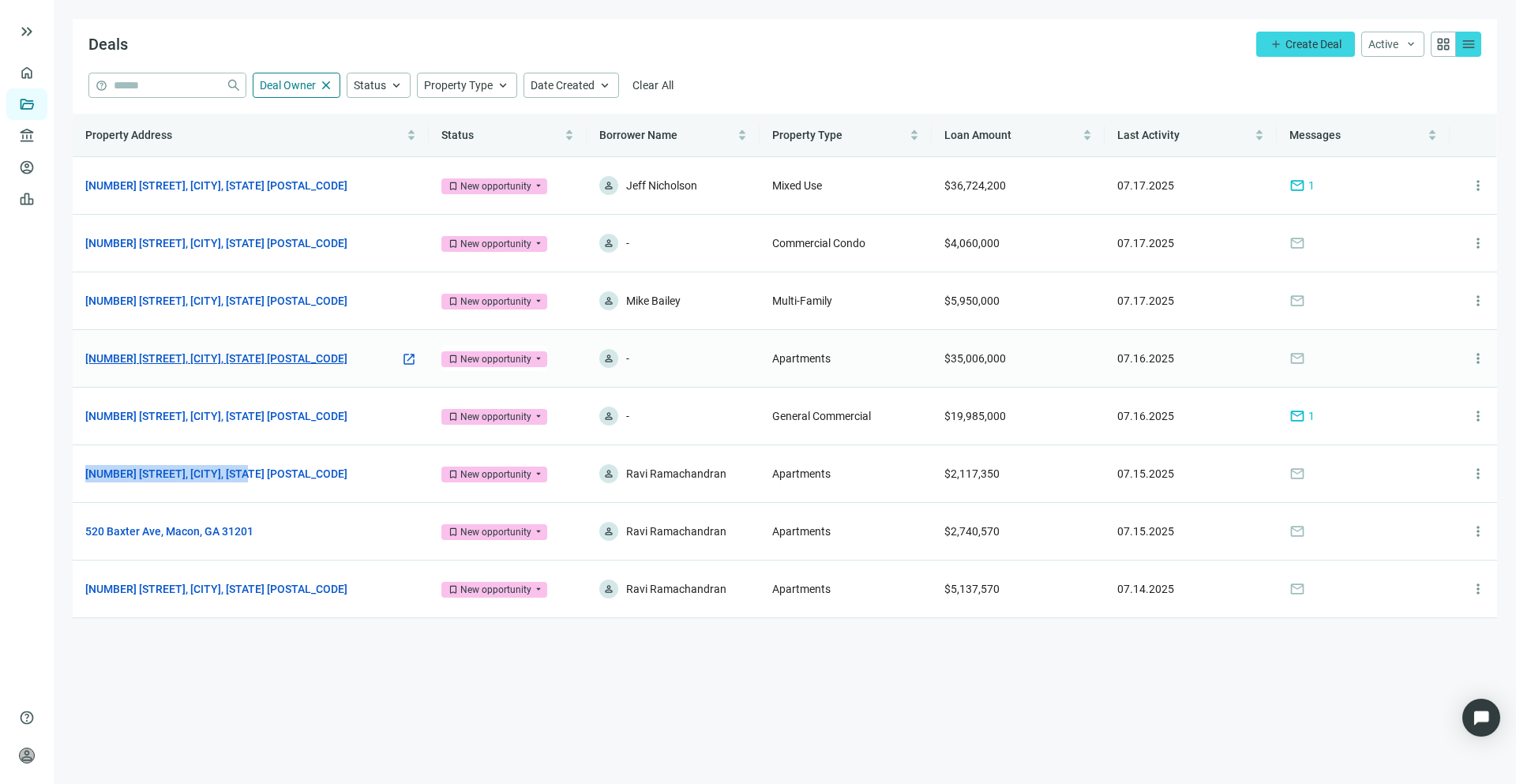 click on "[NUMBER] [STREET], [CITY], [STATE] [POSTAL CODE]" at bounding box center (216, 358) 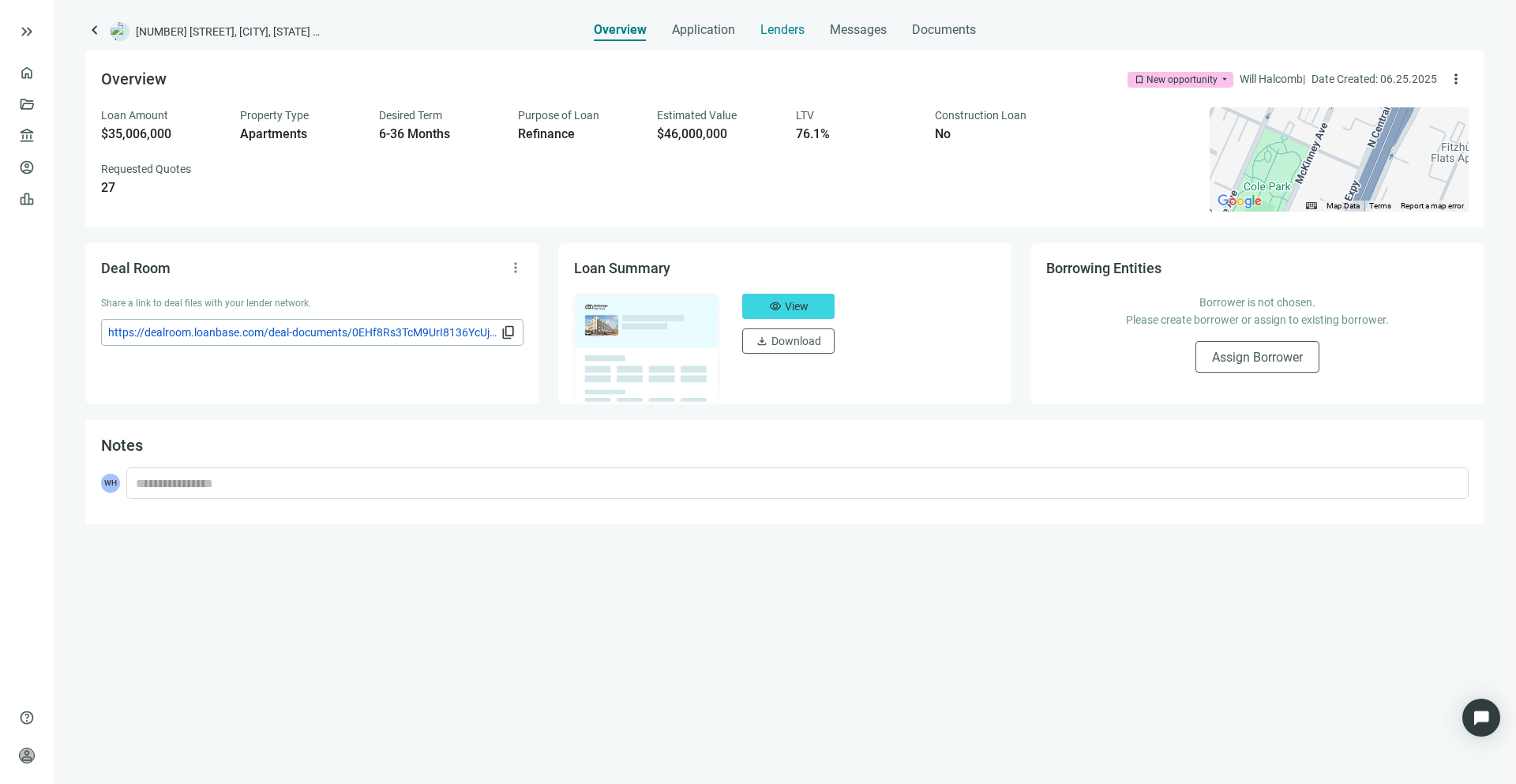 click on "Lenders" at bounding box center (782, 25) 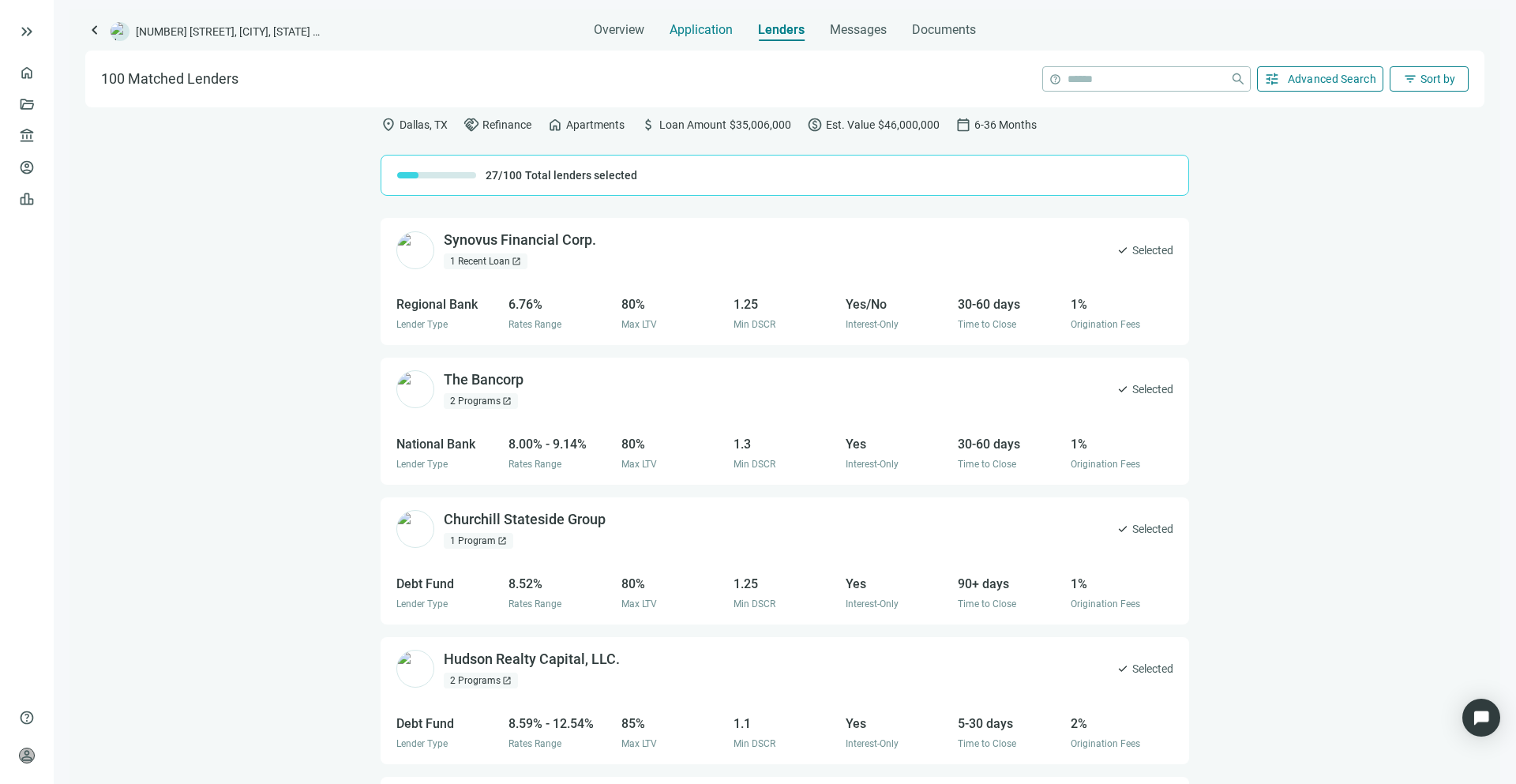 click on "Application" at bounding box center [701, 30] 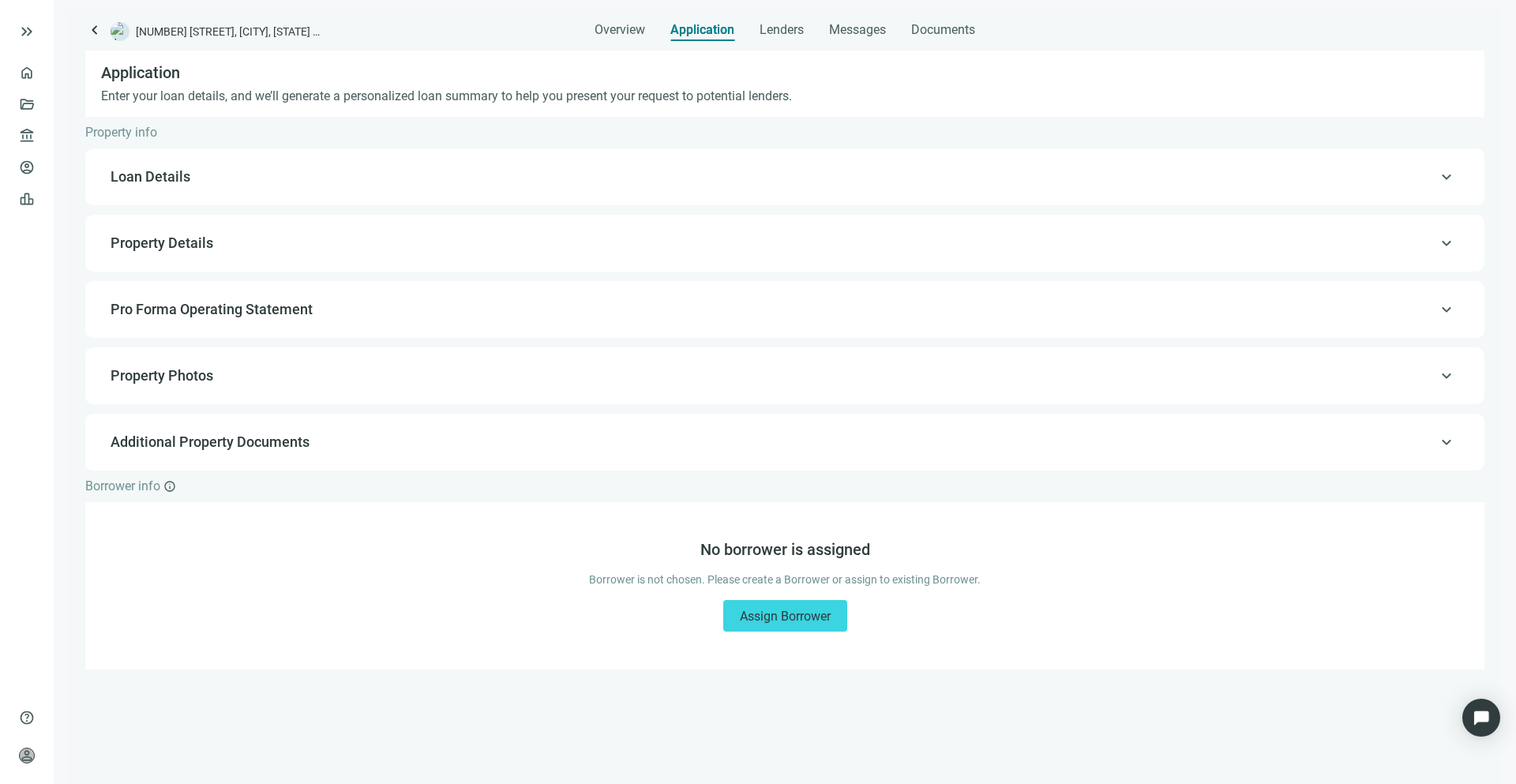 click on "Loan Details" at bounding box center (783, 177) 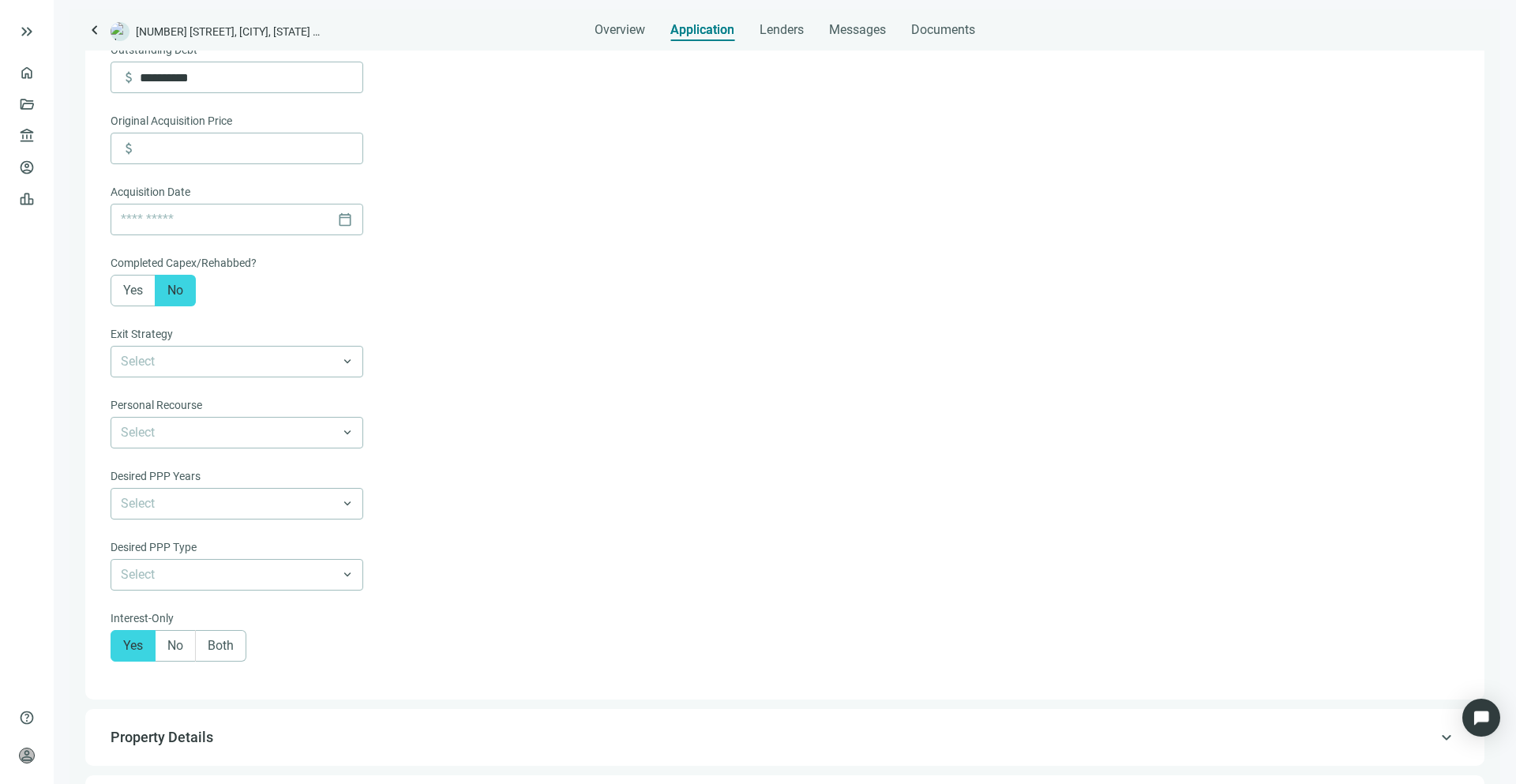 scroll, scrollTop: 667, scrollLeft: 0, axis: vertical 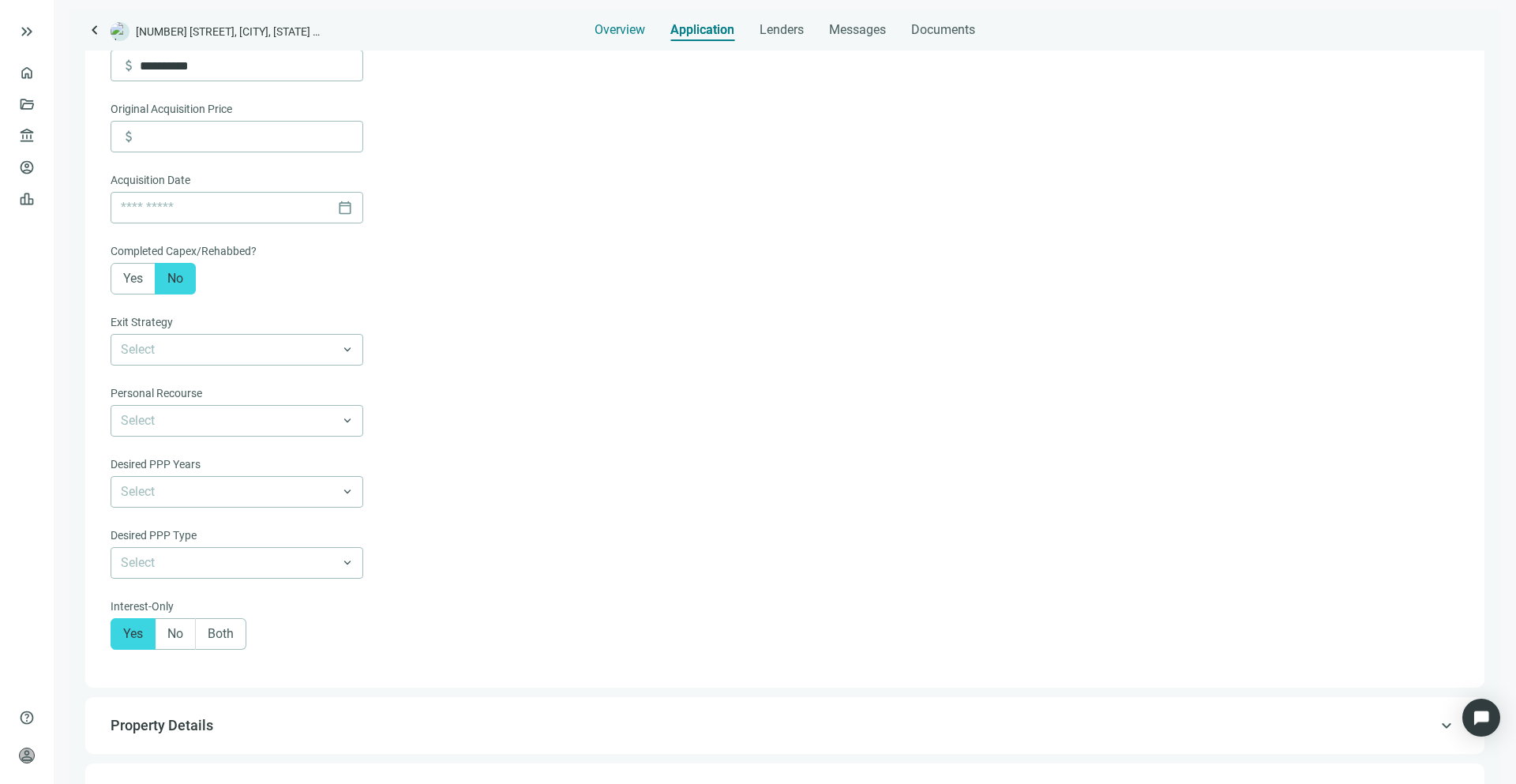 click on "Overview" at bounding box center [620, 30] 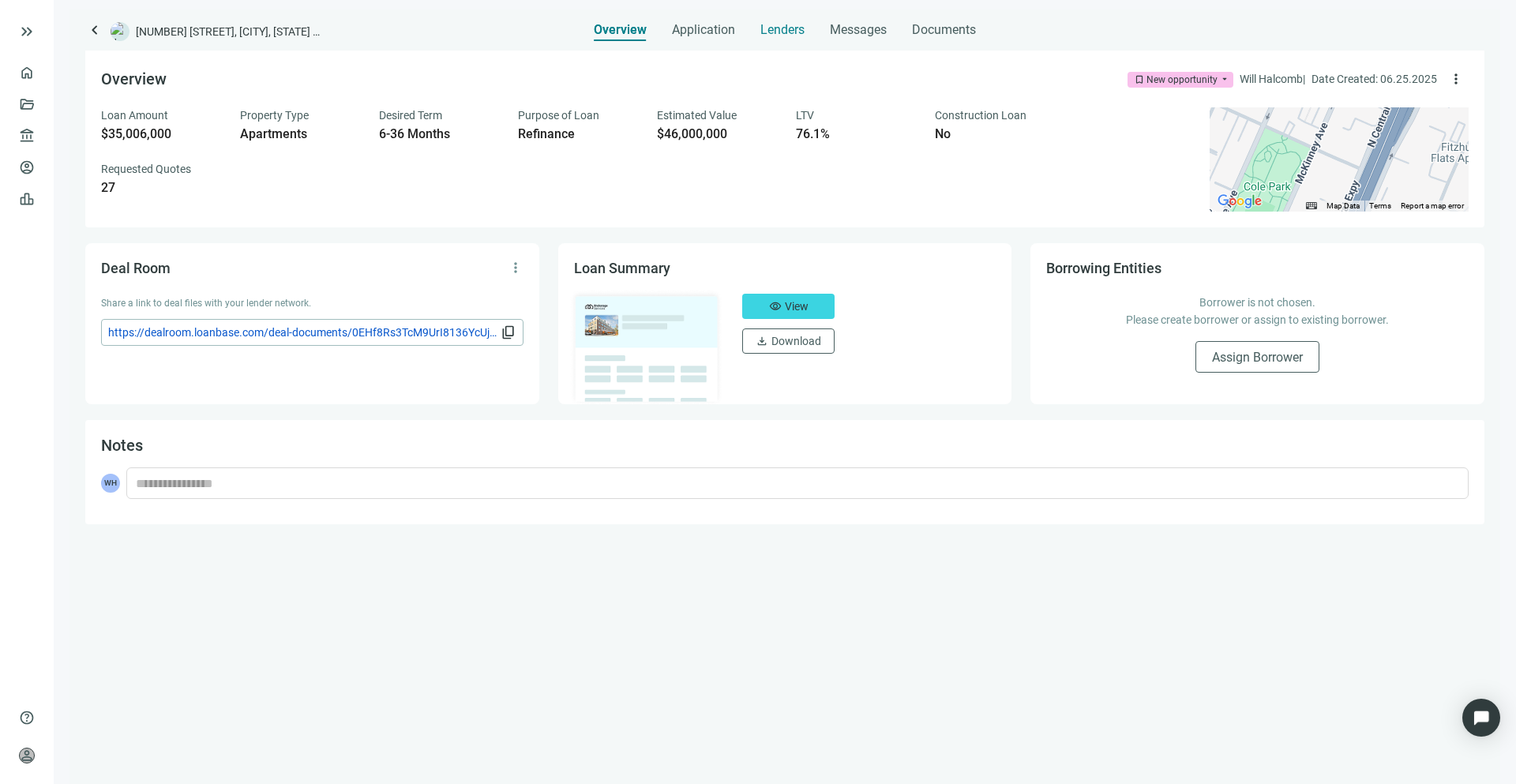 click on "Lenders" at bounding box center (782, 30) 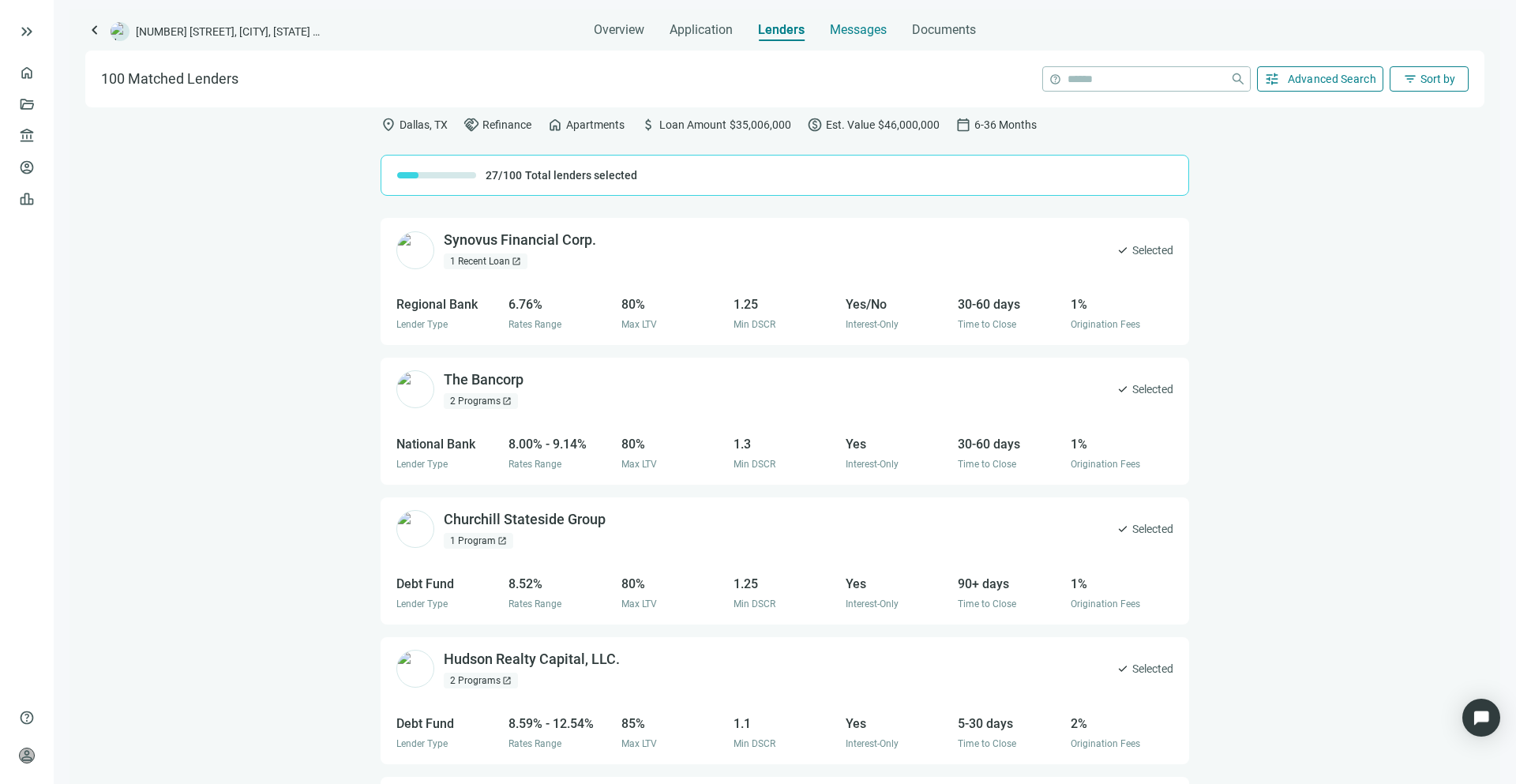 click on "Messages" at bounding box center (858, 29) 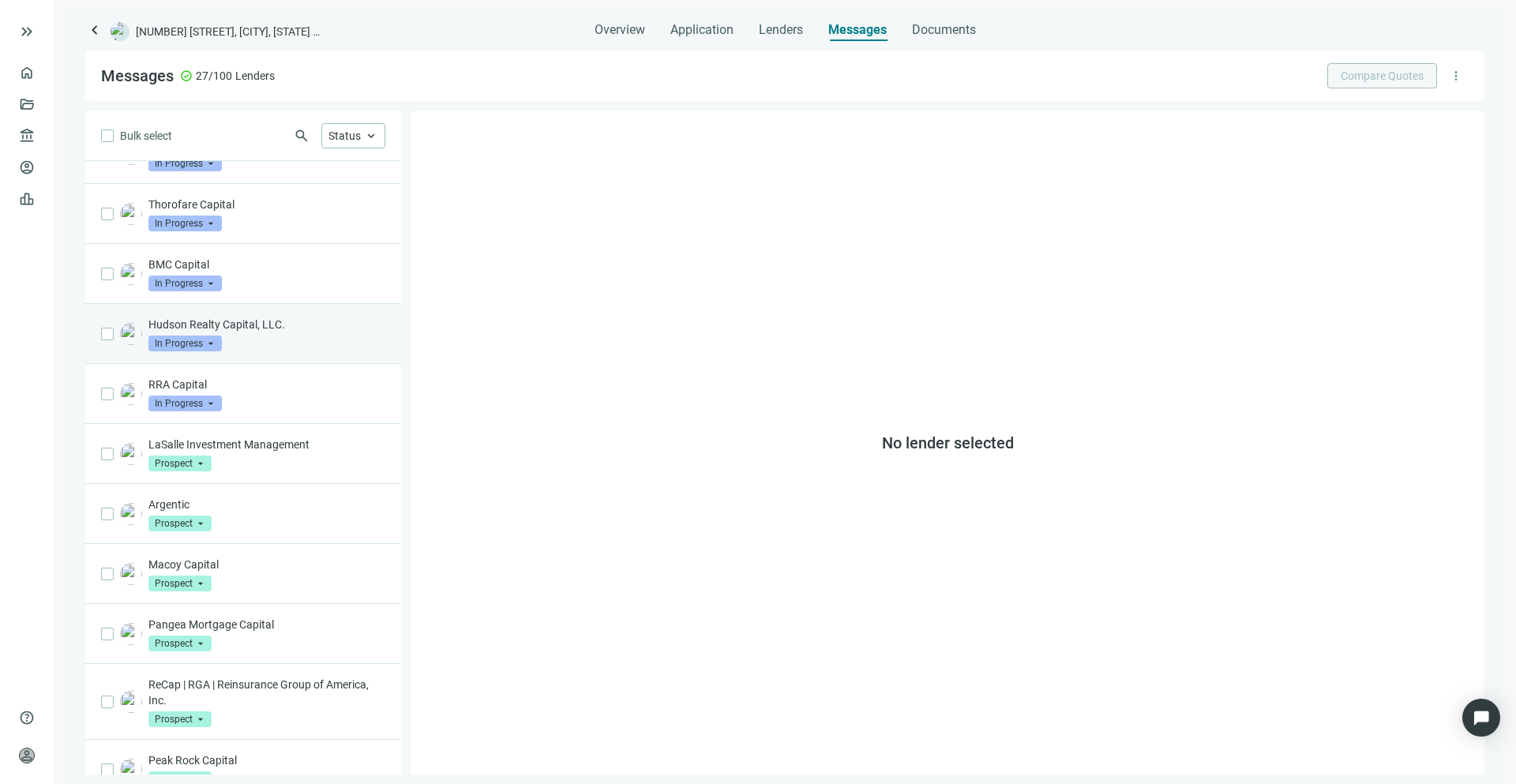 scroll, scrollTop: 26, scrollLeft: 0, axis: vertical 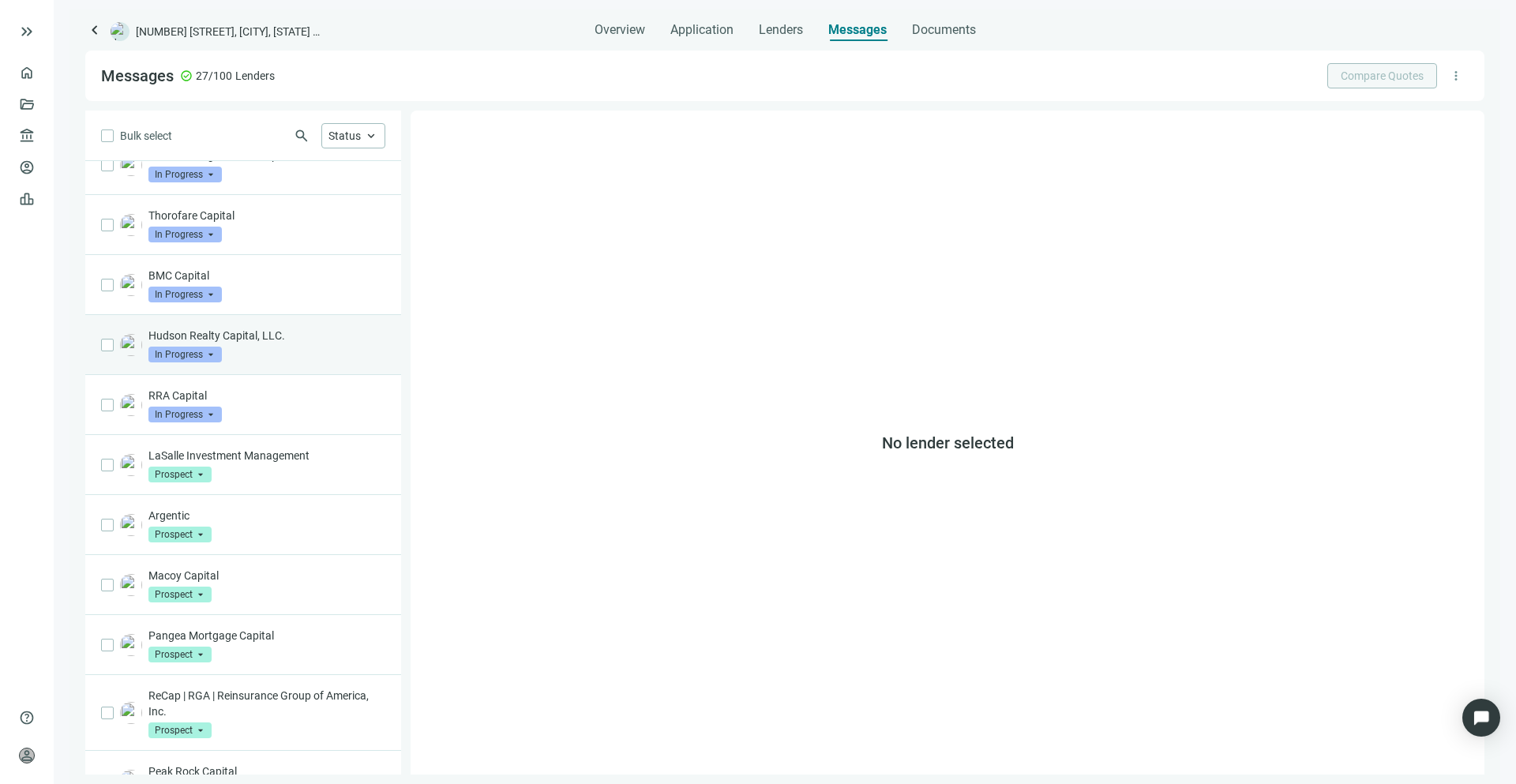 click on "Hudson Realty Capital, LLC. In Progress arrow_drop_down" at bounding box center [267, 345] 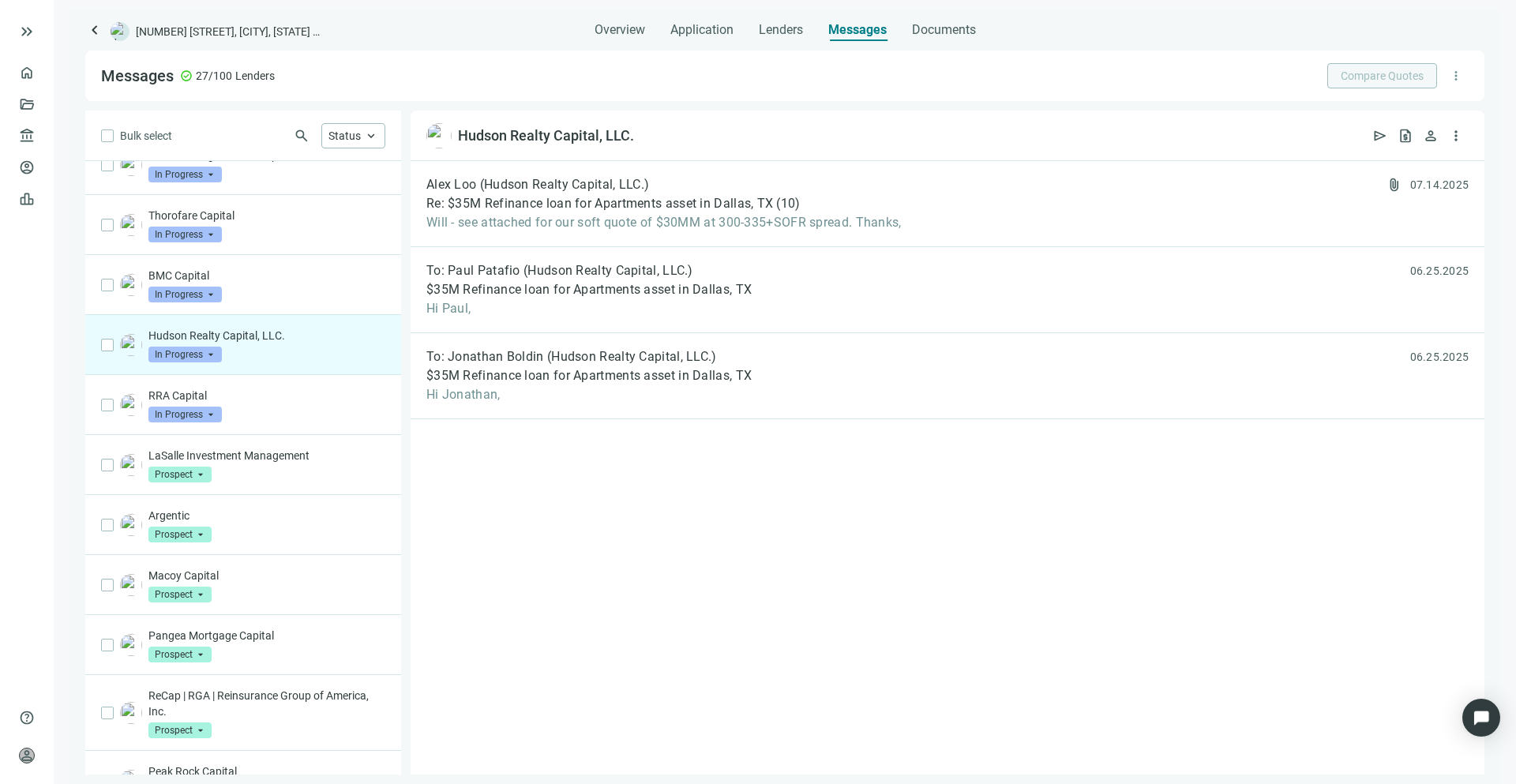 scroll, scrollTop: 0, scrollLeft: 0, axis: both 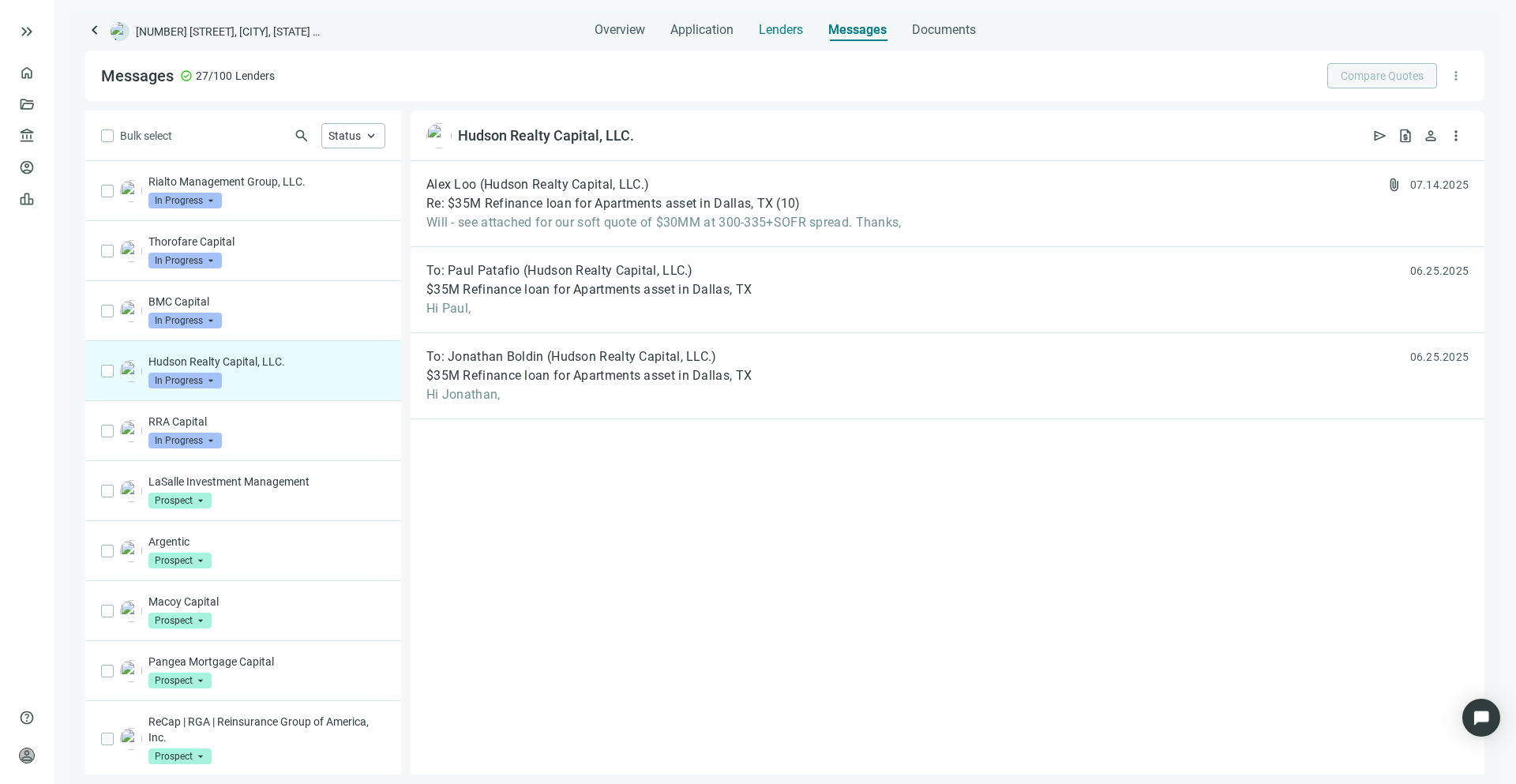 click on "Lenders" at bounding box center [781, 30] 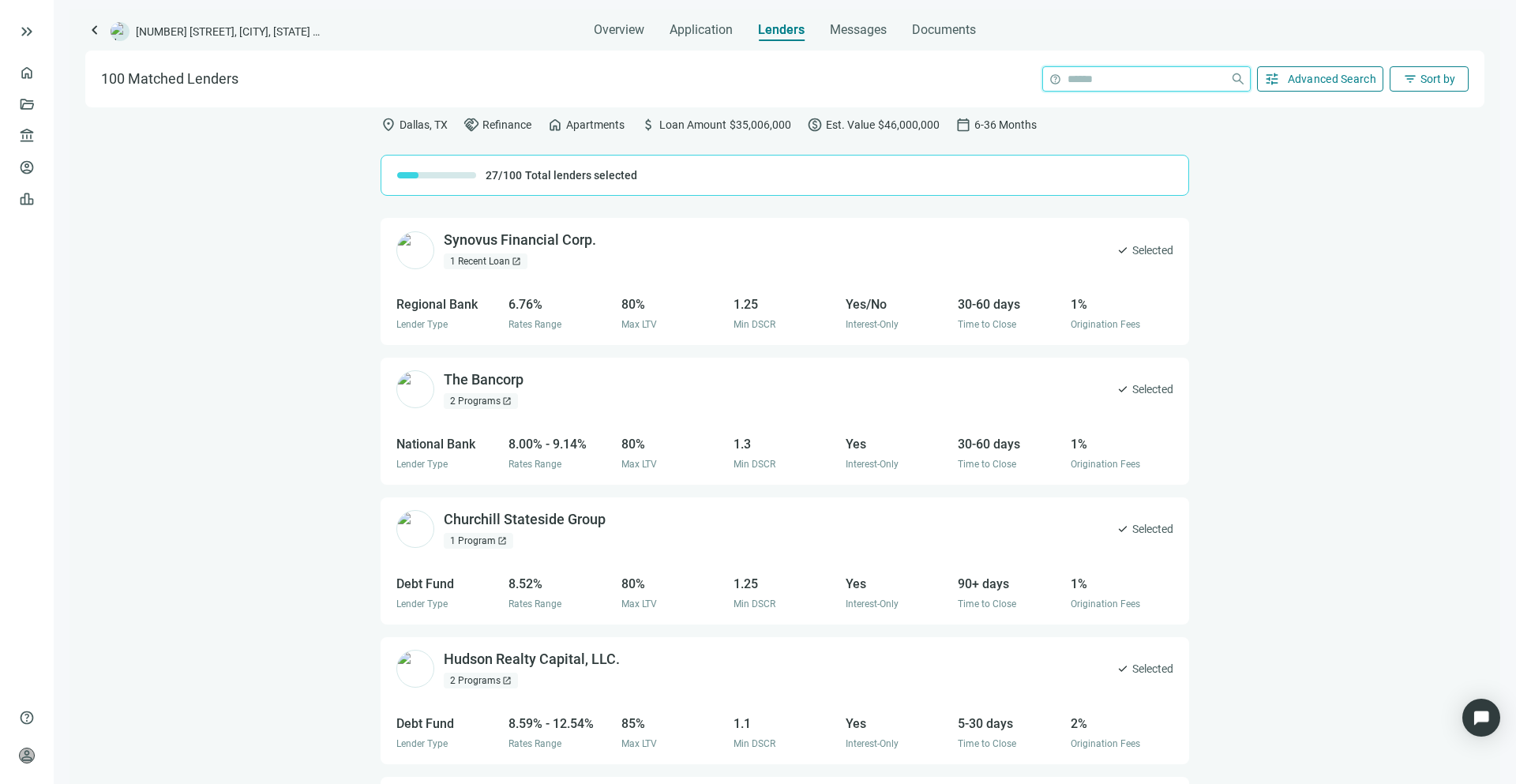 click at bounding box center (1146, 79) 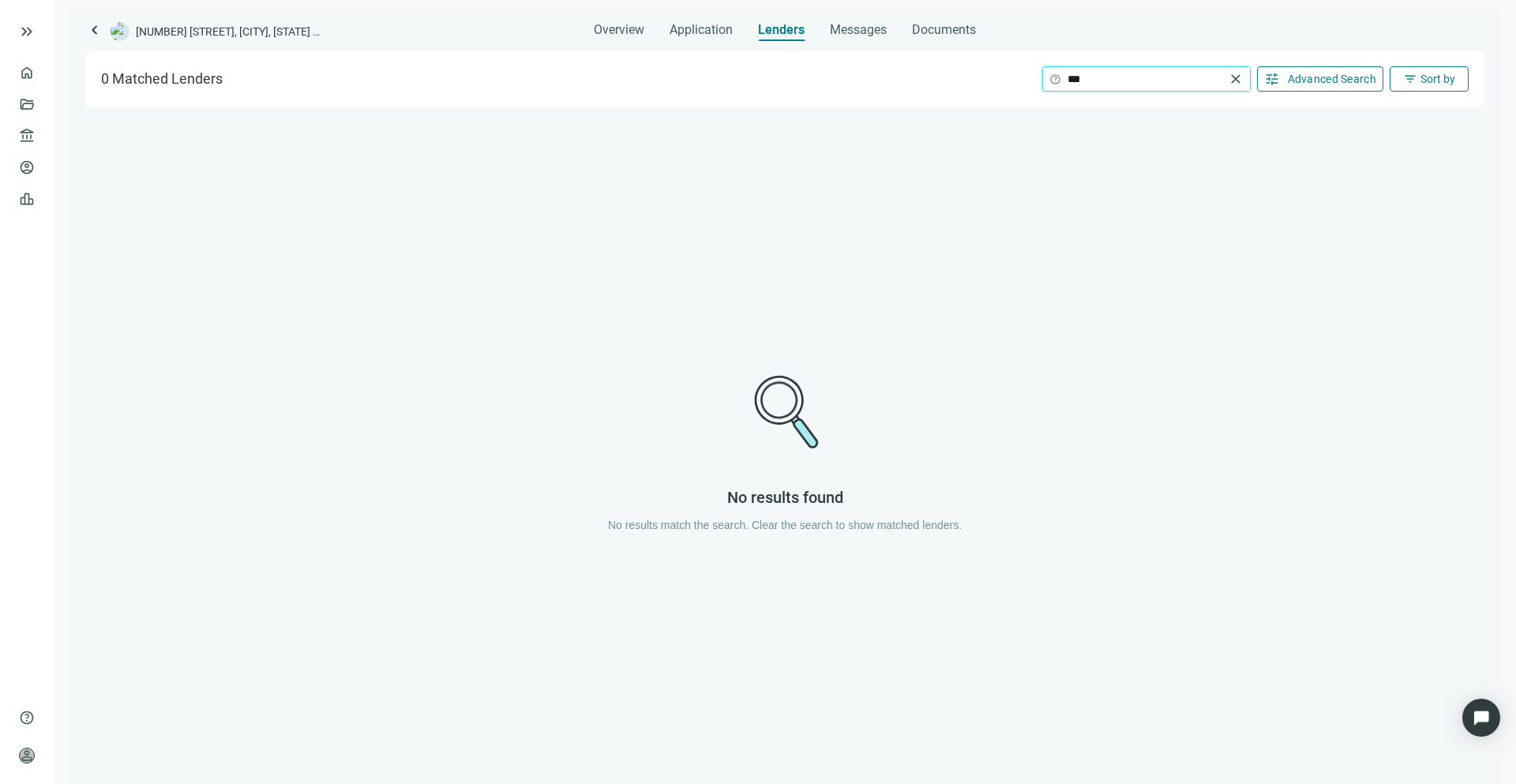 type on "***" 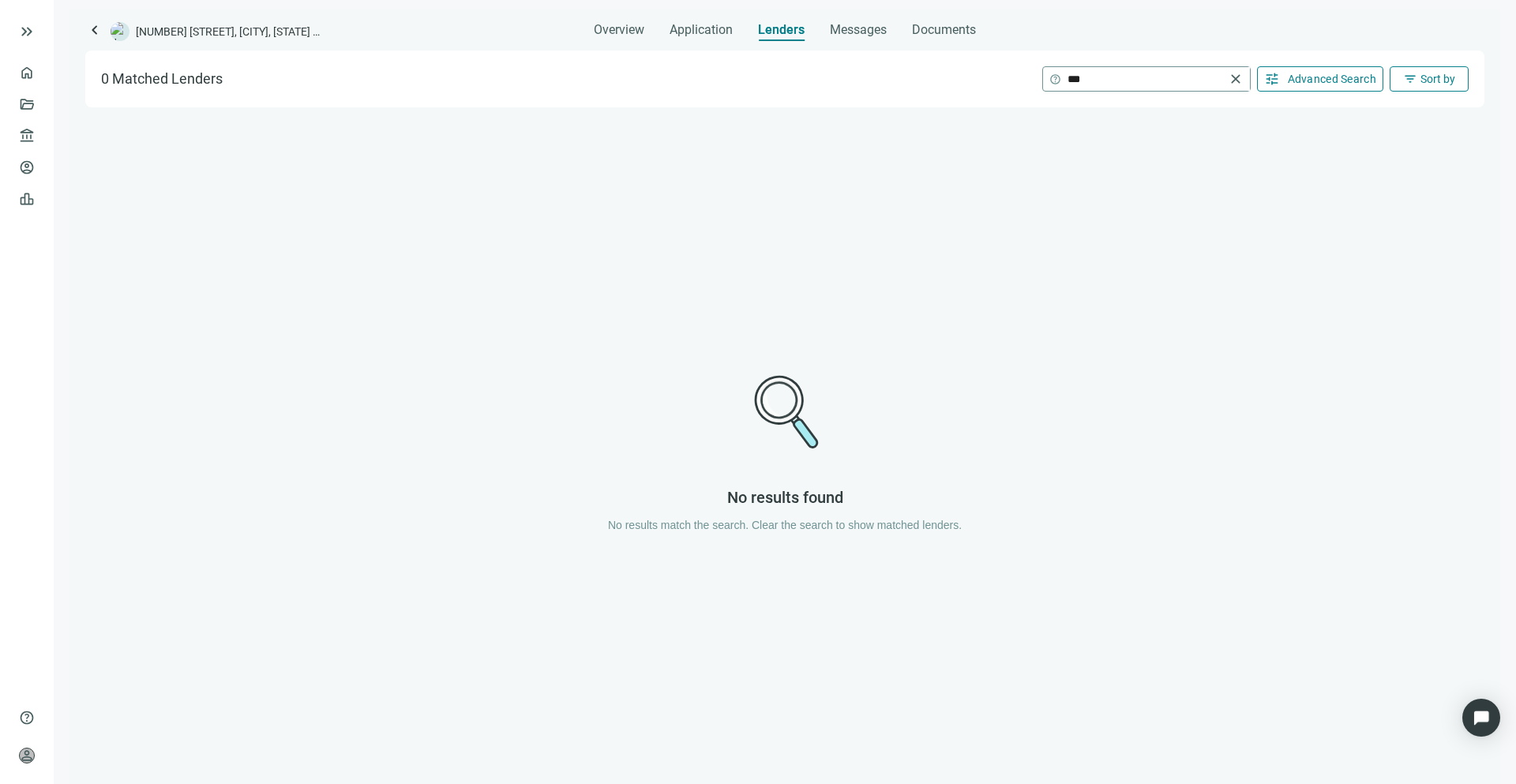 click on "close" at bounding box center [1236, 79] 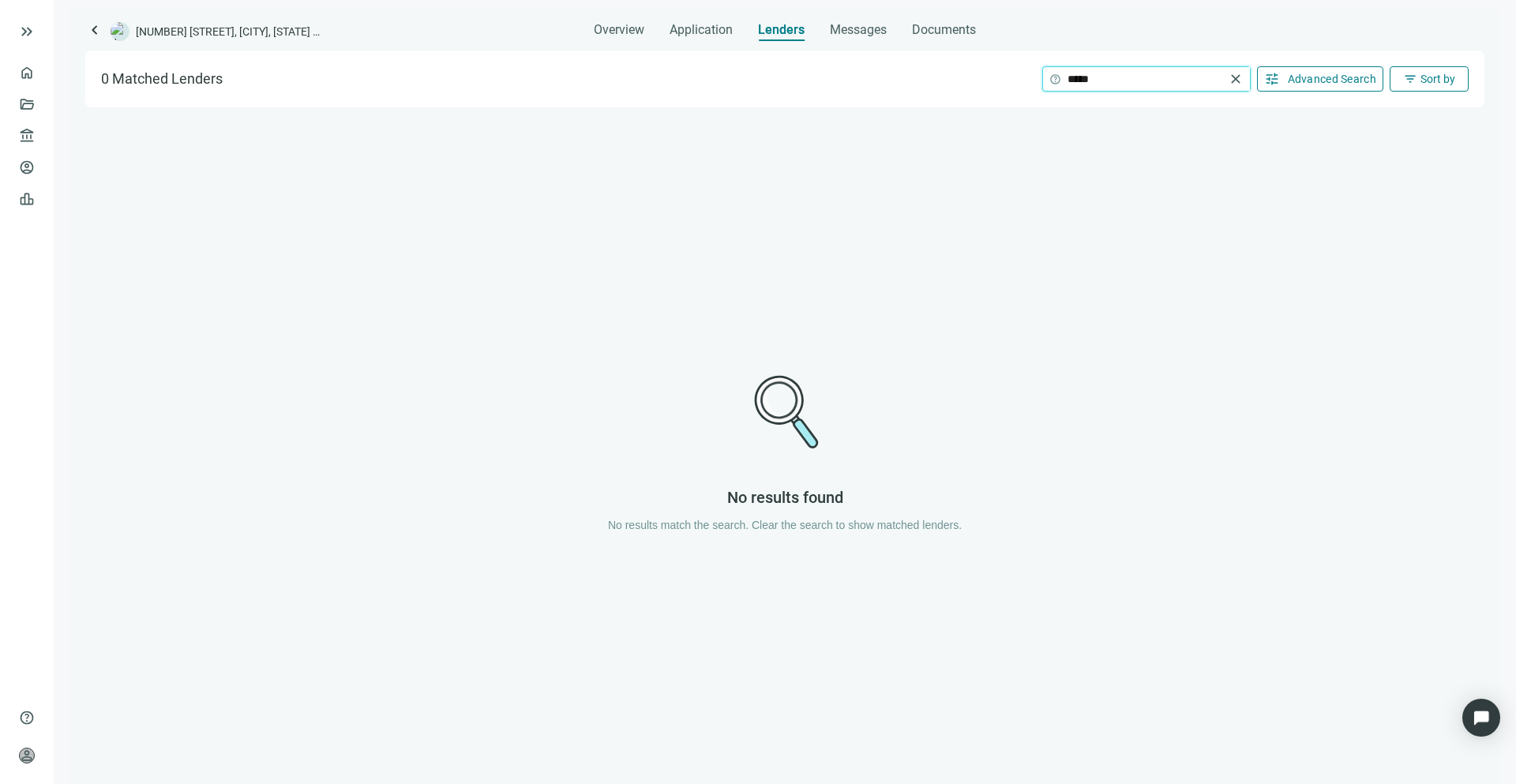 type on "*****" 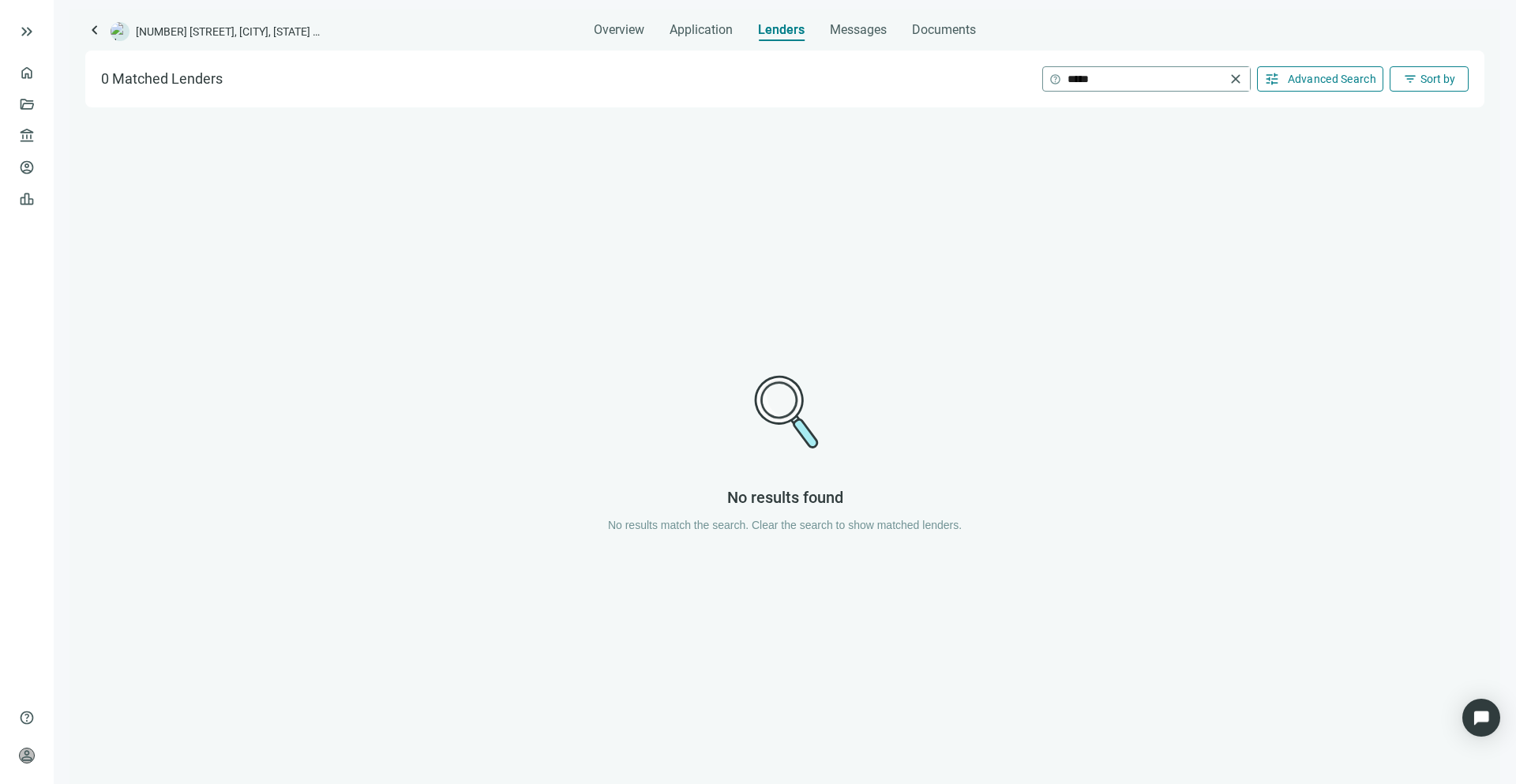click on "close" at bounding box center [1236, 79] 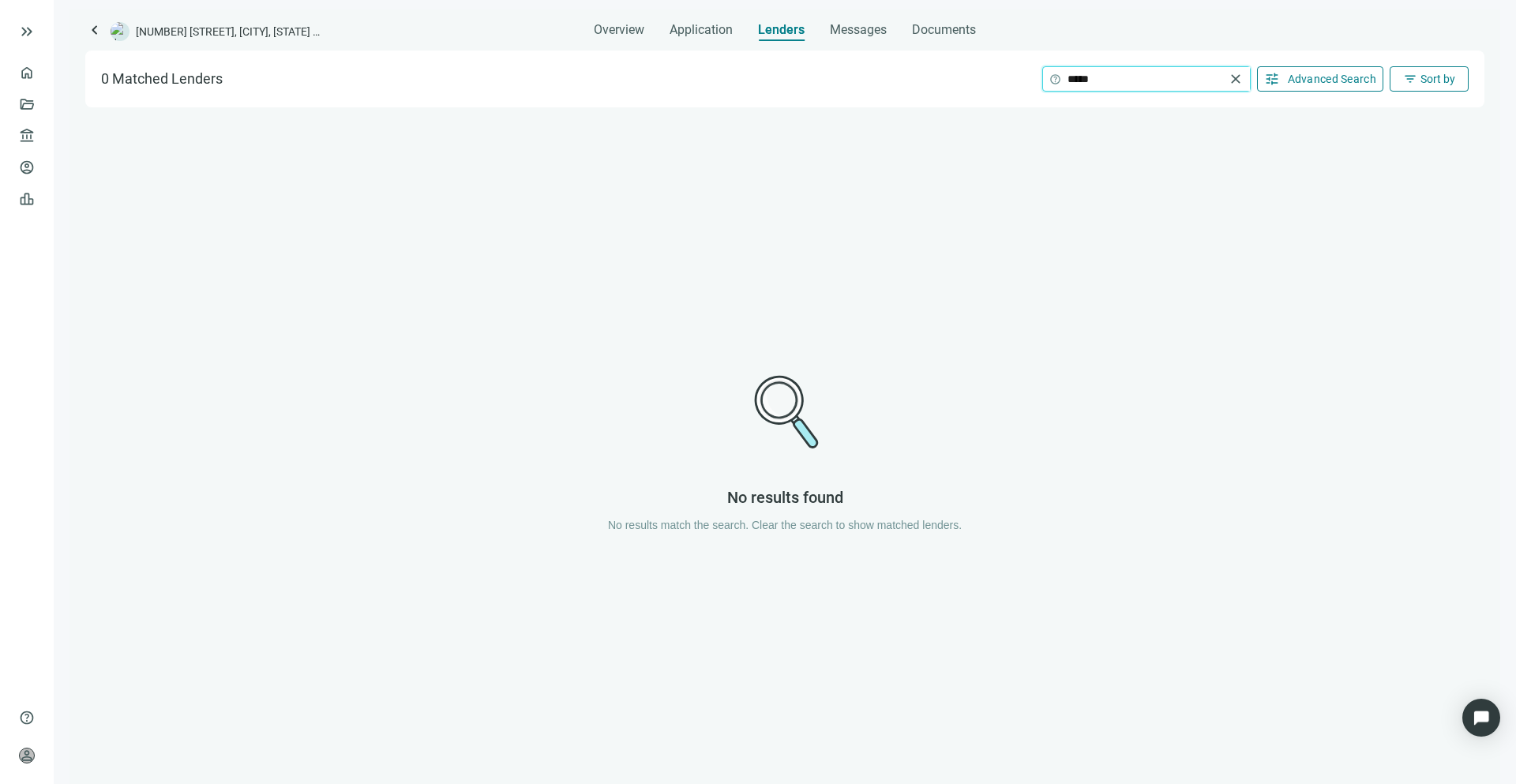type 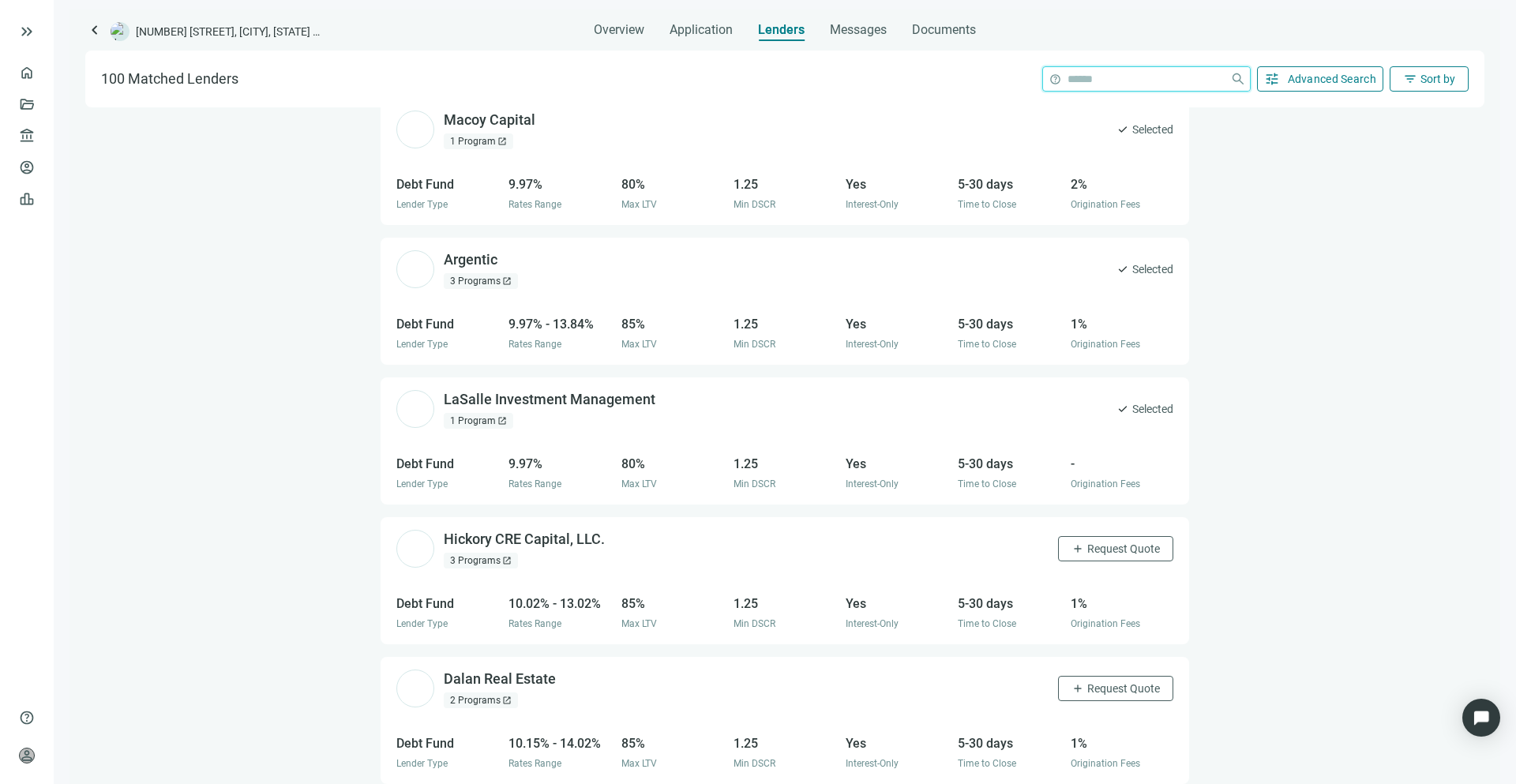 scroll, scrollTop: 3656, scrollLeft: 0, axis: vertical 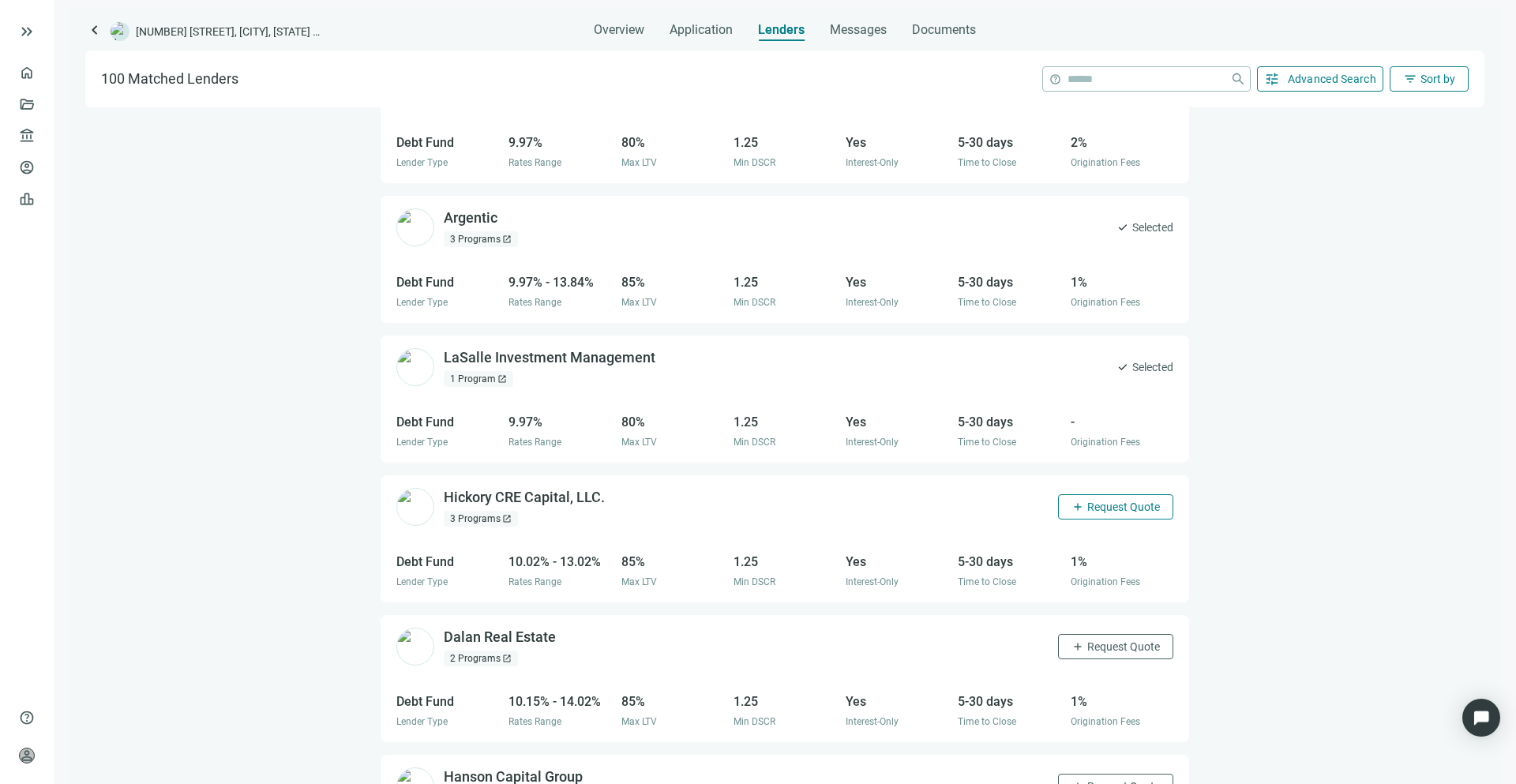 click on "Request Quote" at bounding box center [1124, 507] 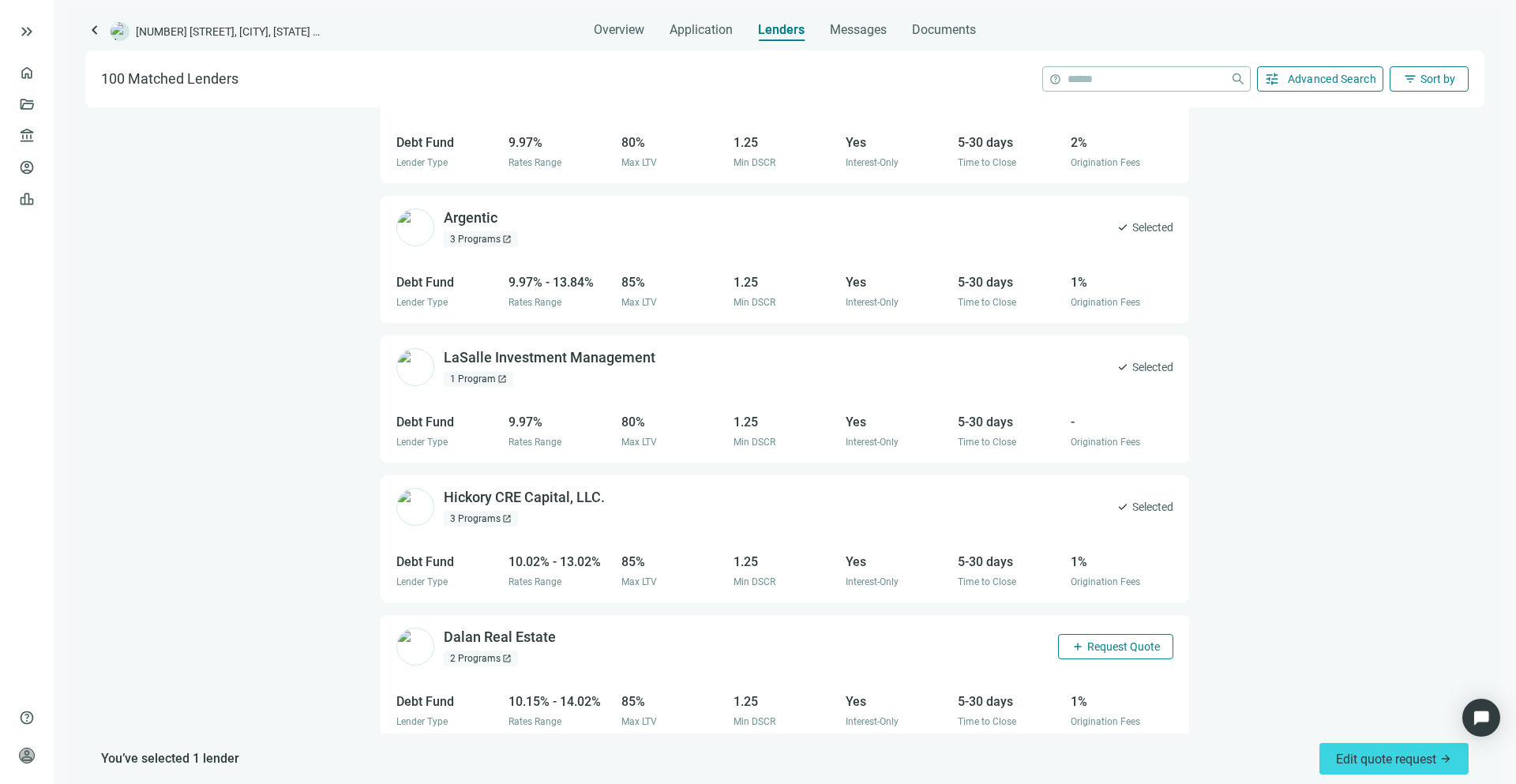 click on "Request Quote" at bounding box center [1124, 647] 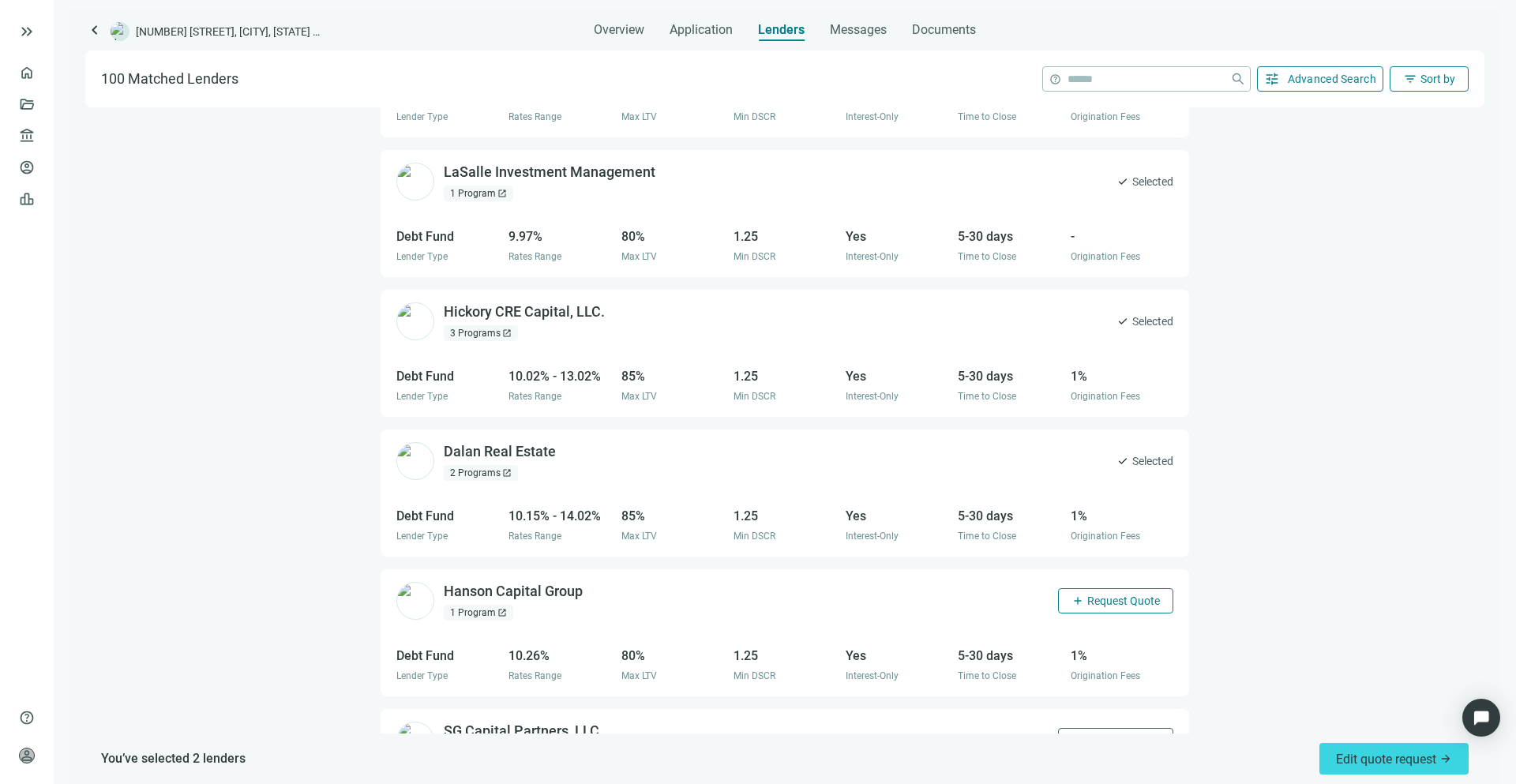 click on "Request Quote" at bounding box center (1124, 601) 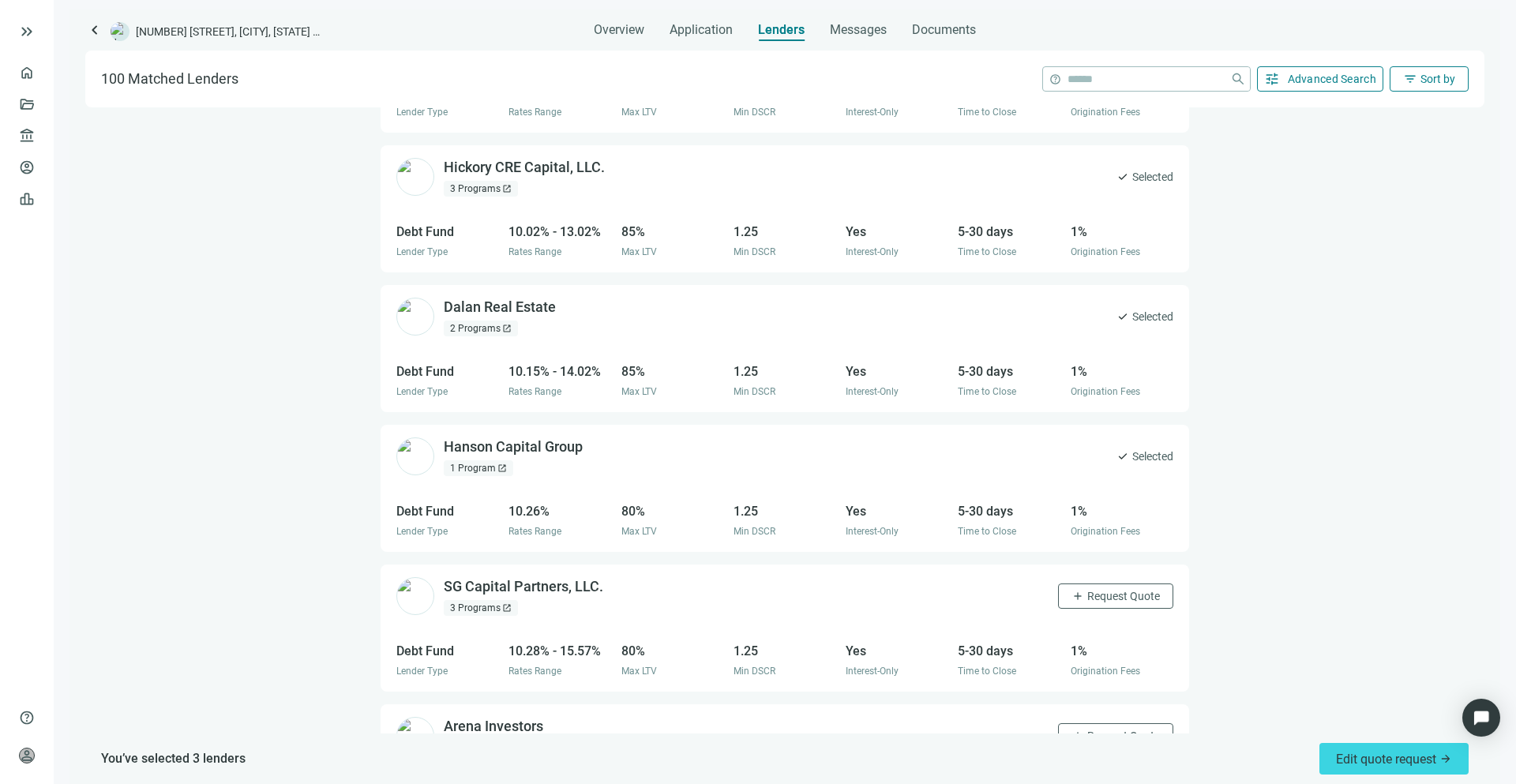click on "Request Quote" at bounding box center [1124, 596] 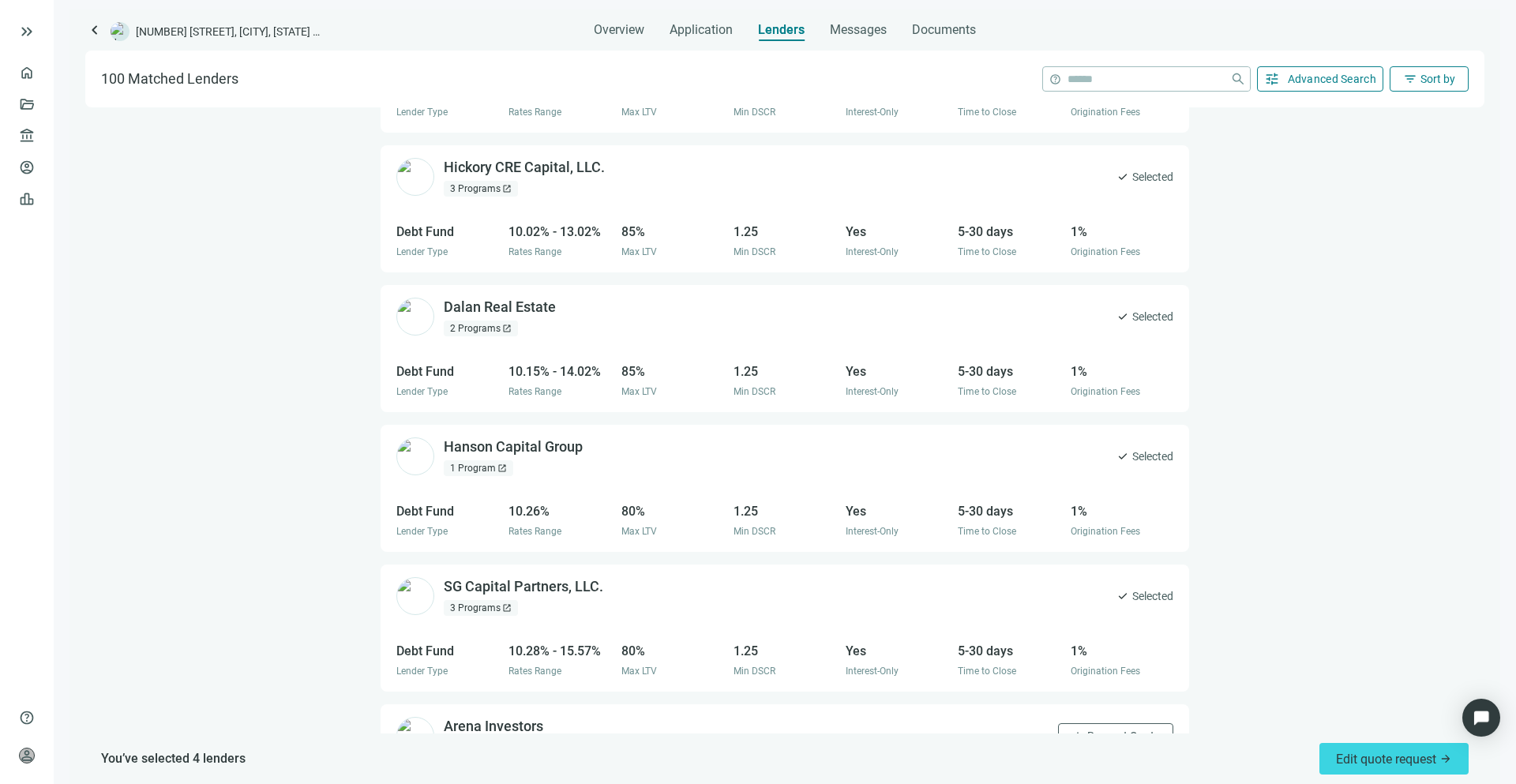 scroll, scrollTop: 4241, scrollLeft: 0, axis: vertical 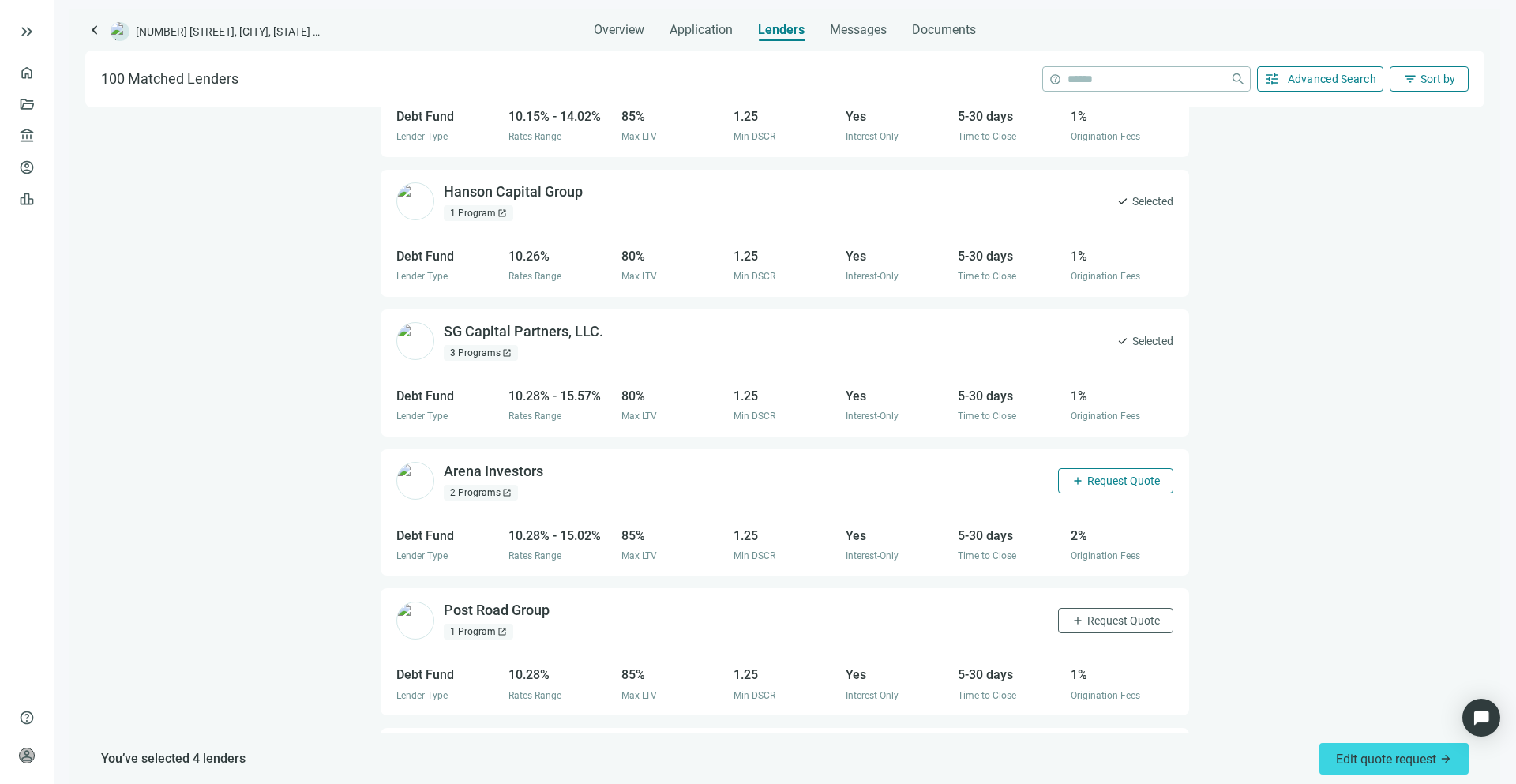 click on "add" at bounding box center (1078, 481) 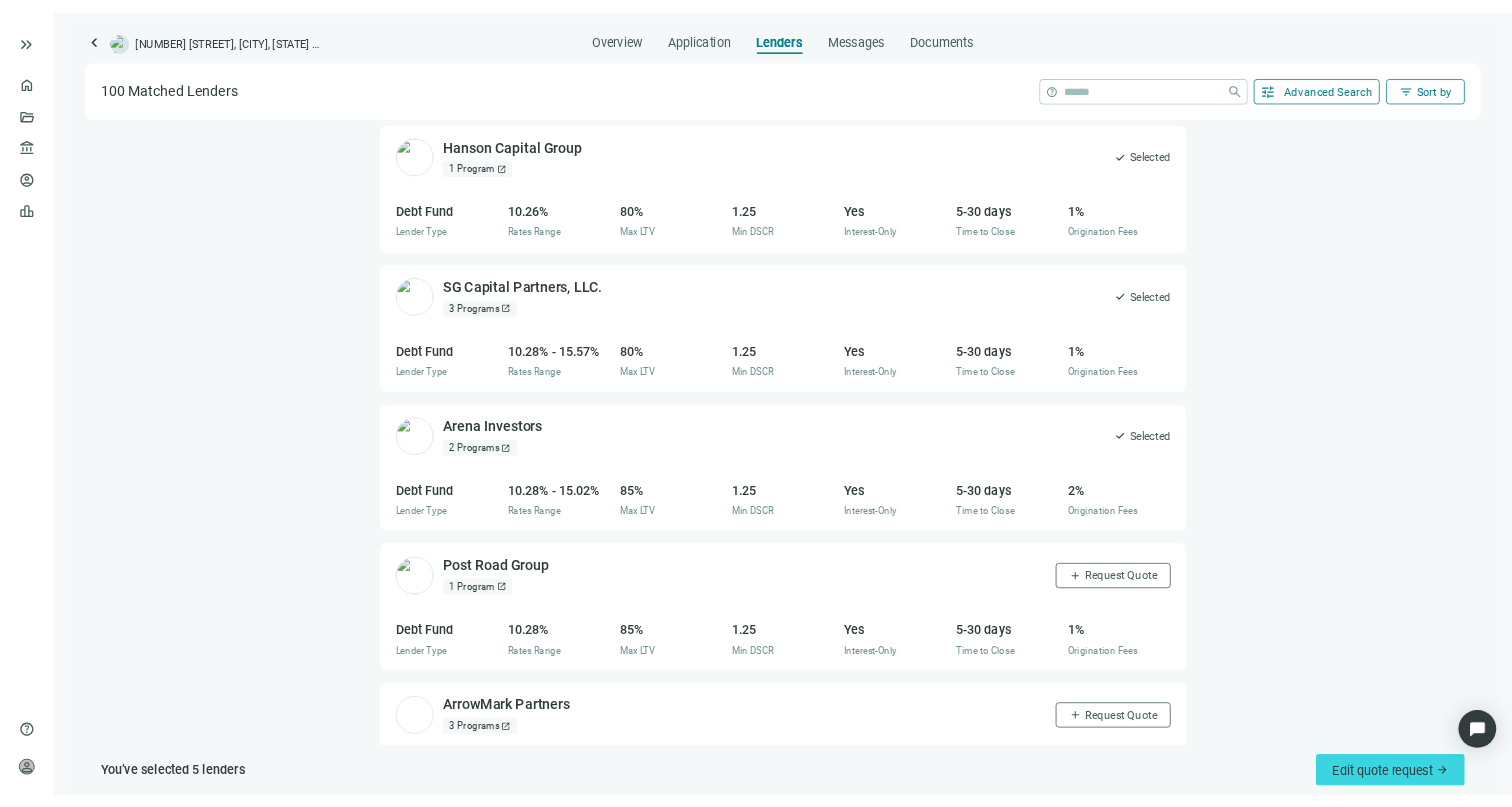 scroll, scrollTop: 5459, scrollLeft: 0, axis: vertical 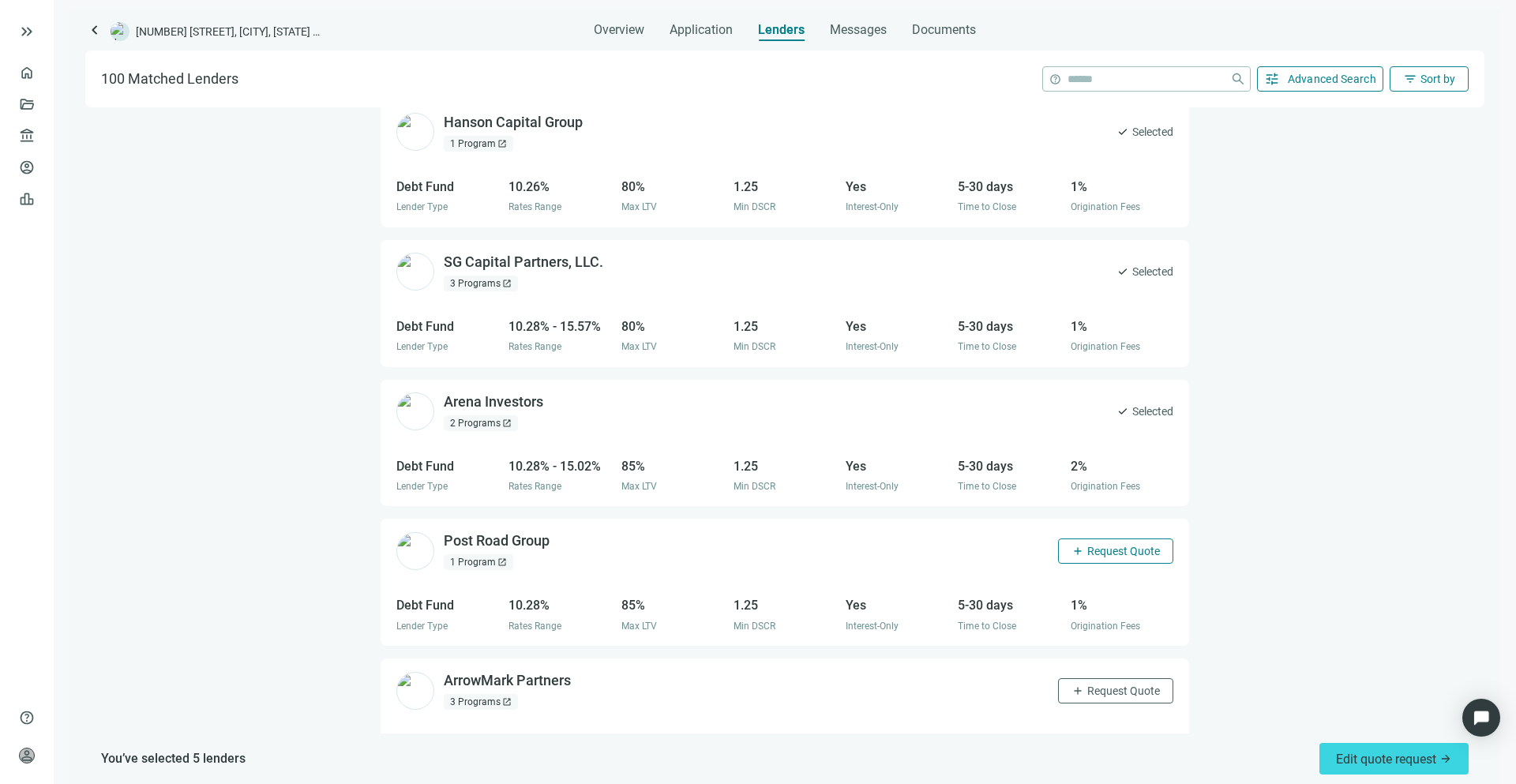 click on "Request Quote" at bounding box center (1124, 551) 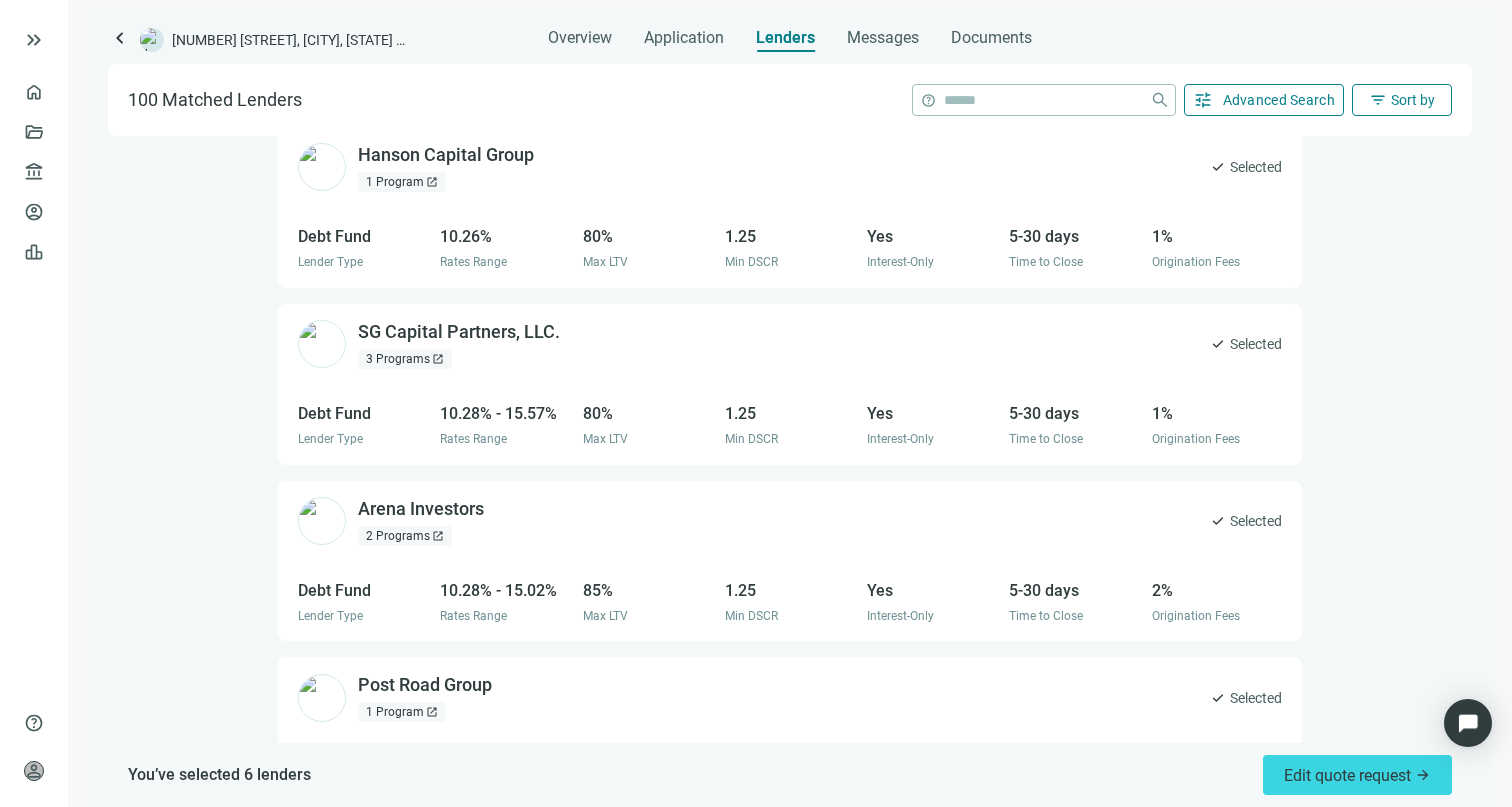 scroll, scrollTop: 5459, scrollLeft: 0, axis: vertical 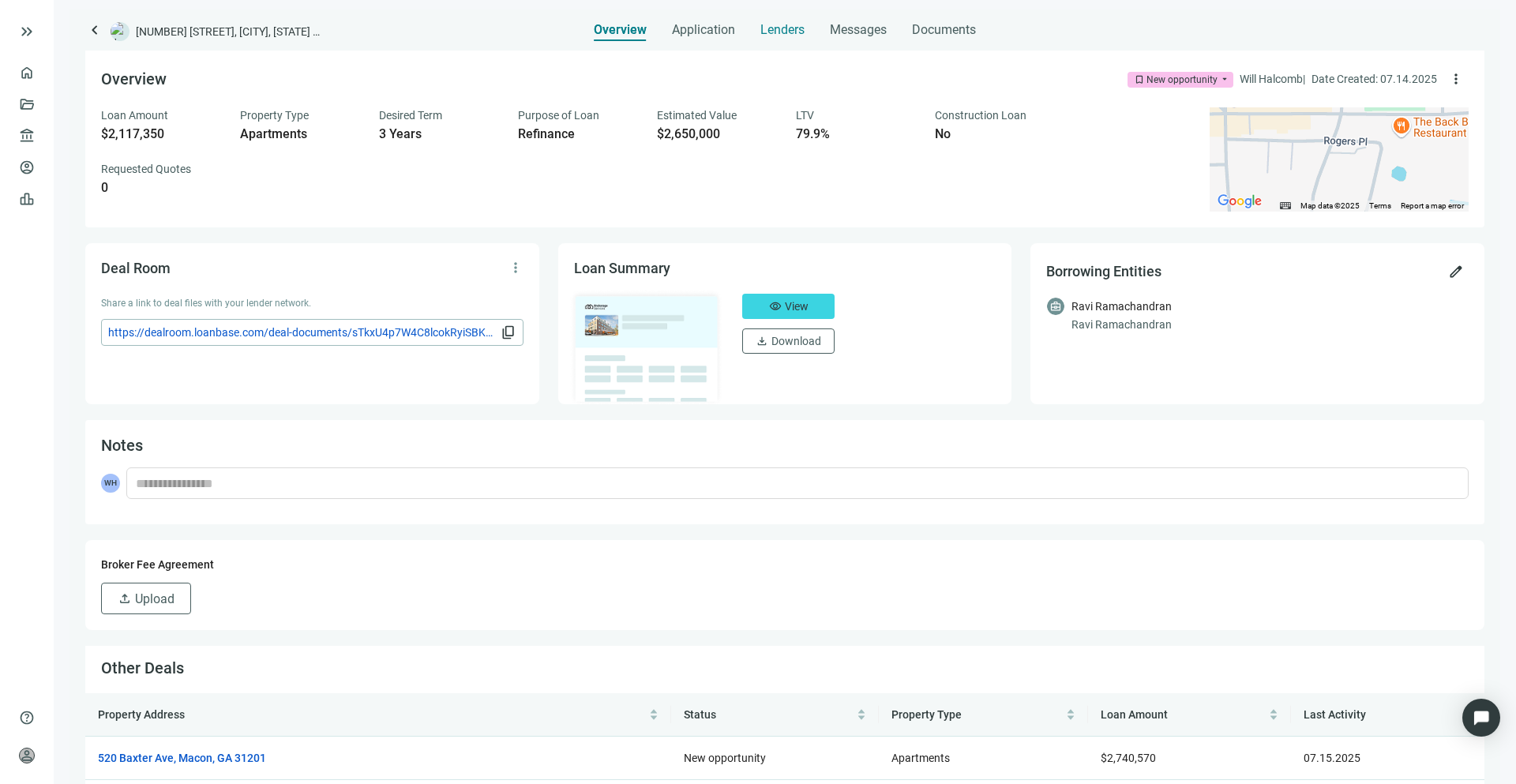 click on "Lenders" at bounding box center [782, 30] 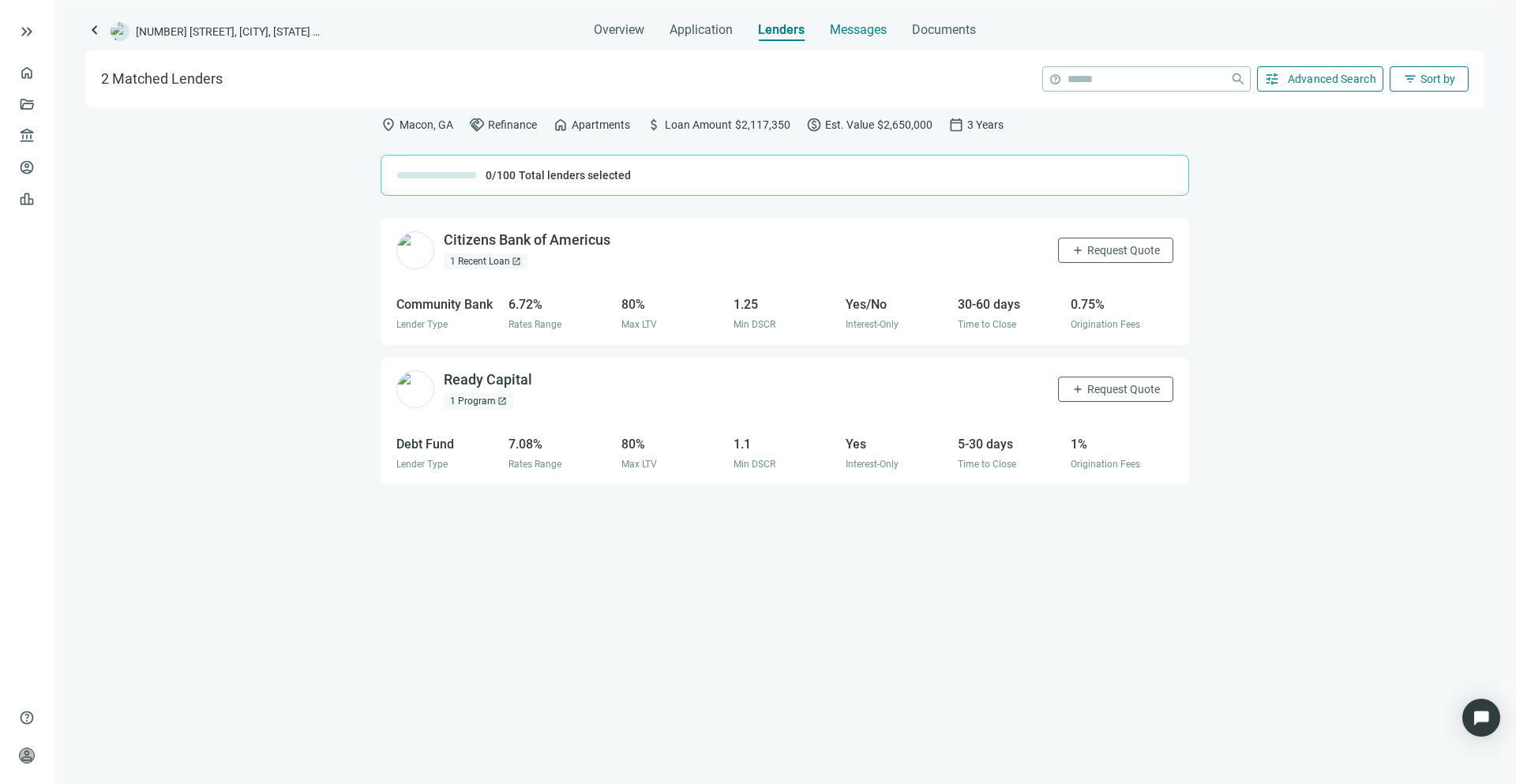 click on "Messages" at bounding box center (858, 29) 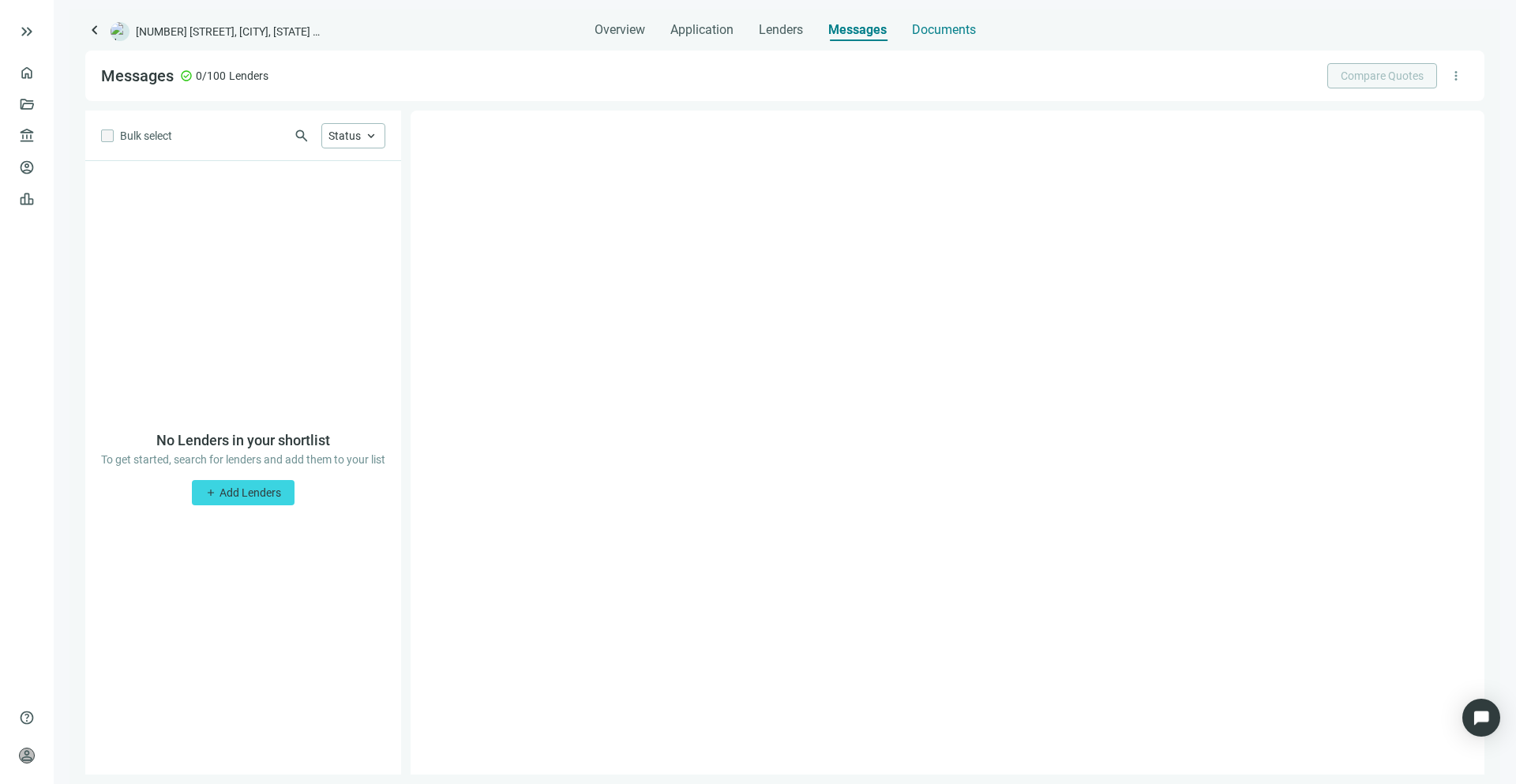 click on "Documents" at bounding box center (944, 25) 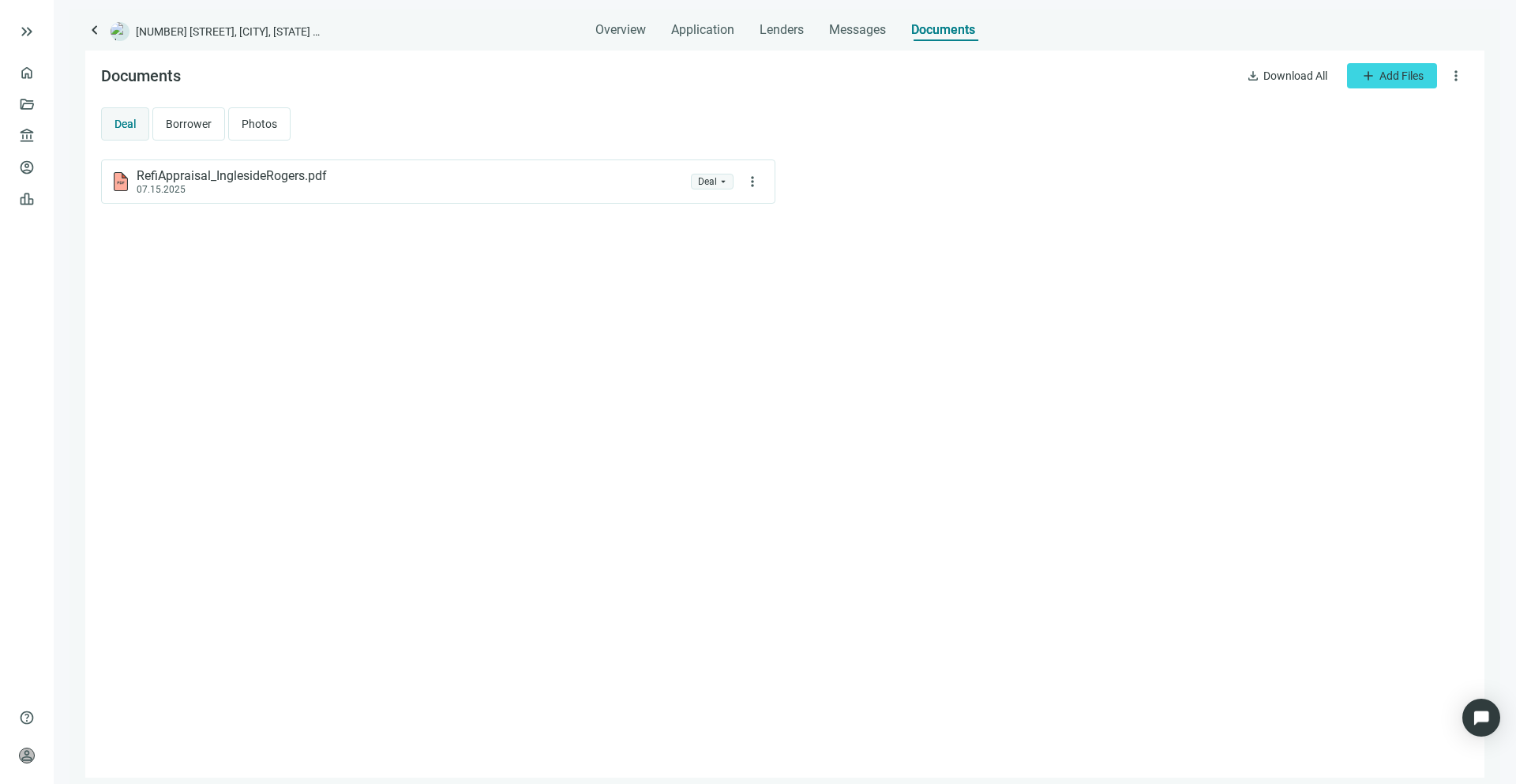 click on "Overview Application Lenders Messages Documents" at bounding box center (785, 25) 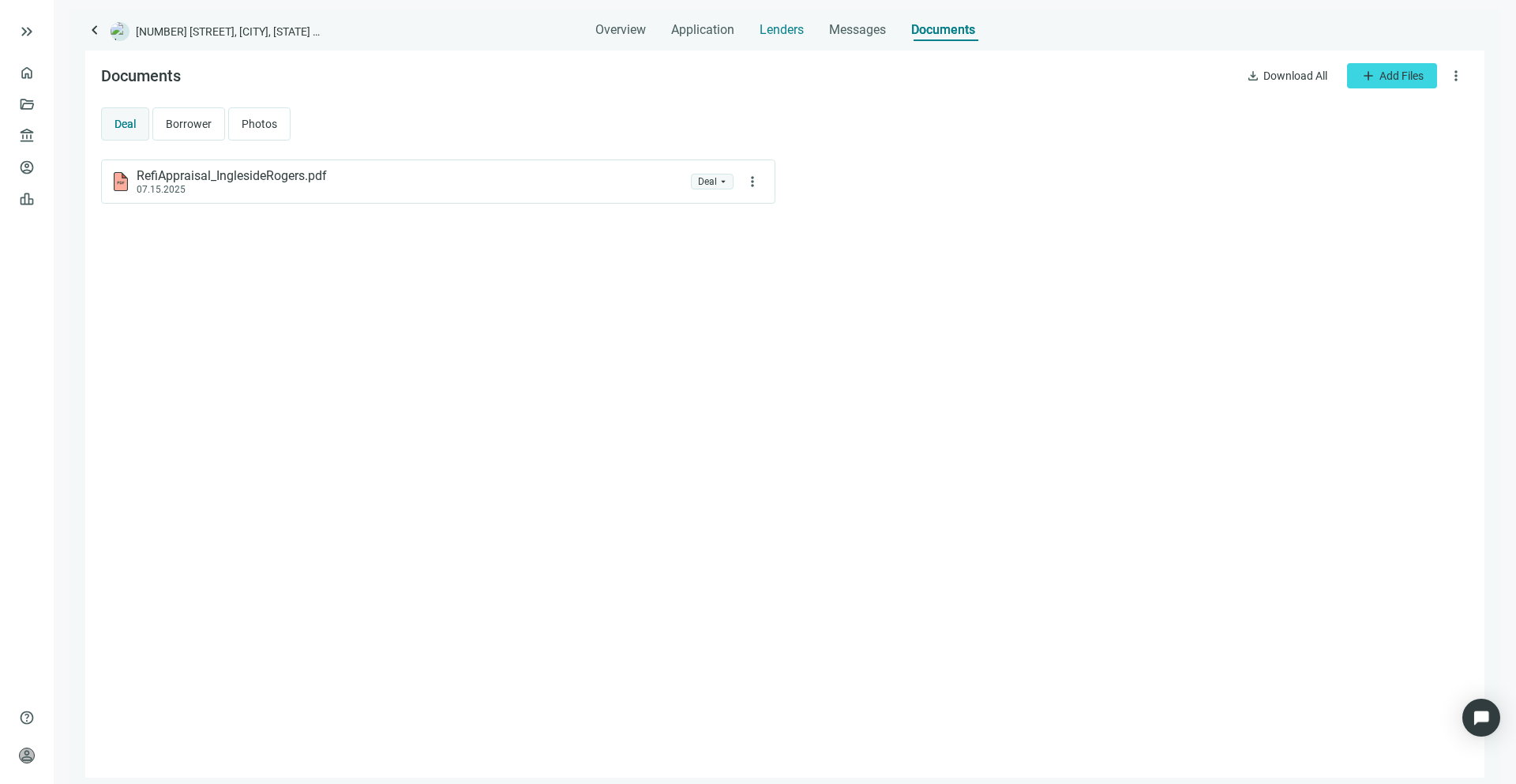 click on "Lenders" at bounding box center (782, 30) 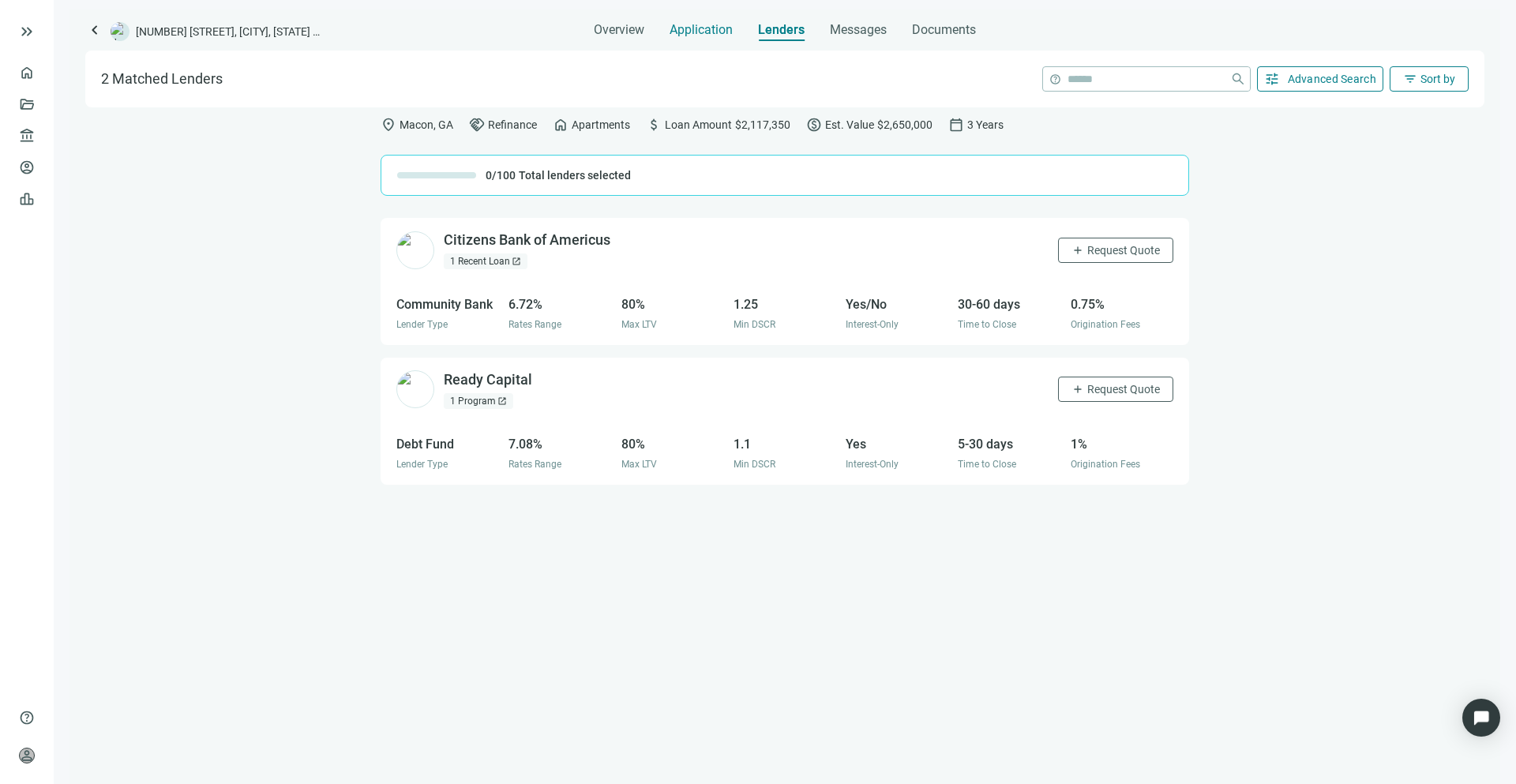 click on "Application" at bounding box center (701, 30) 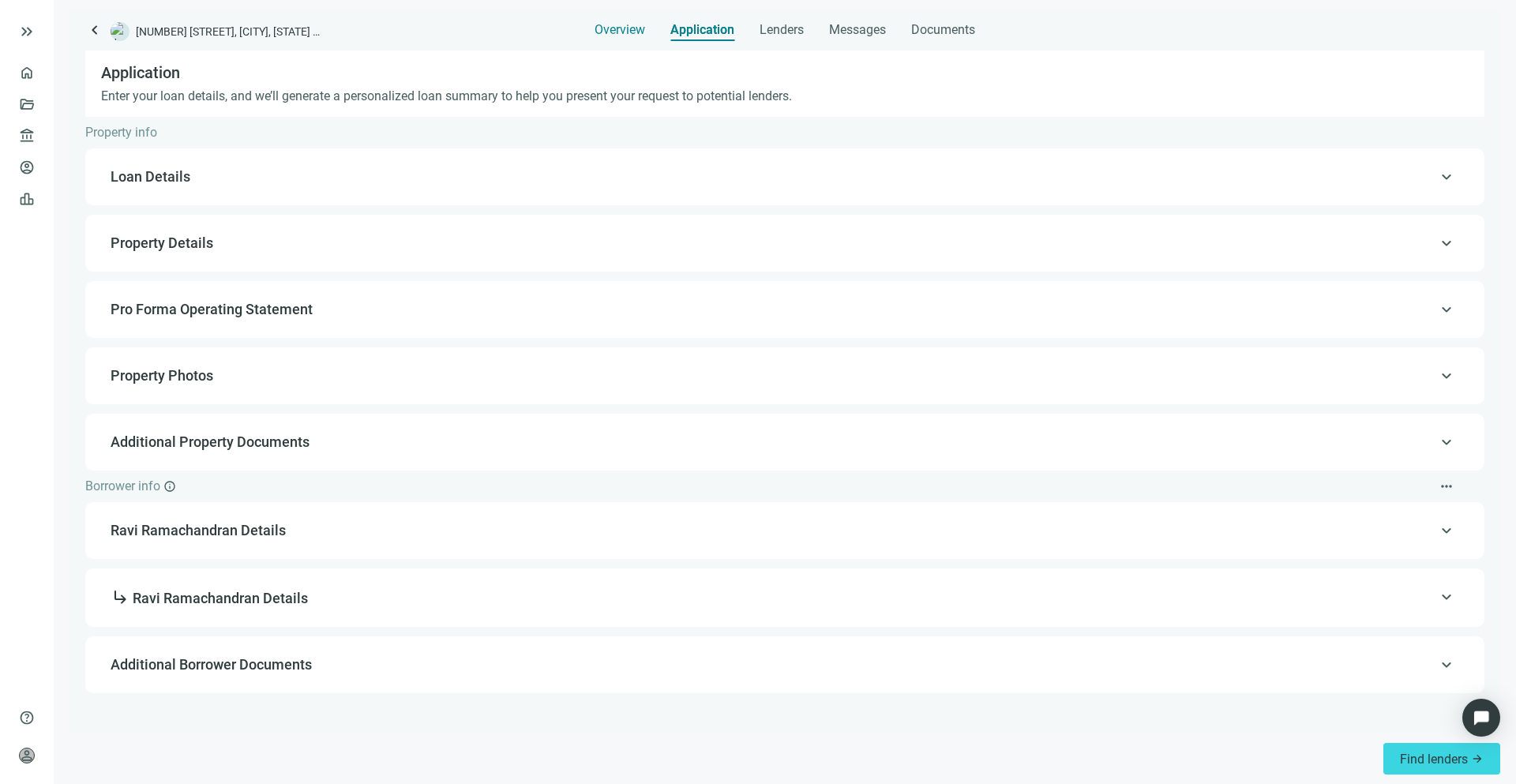 click on "Overview" at bounding box center [620, 30] 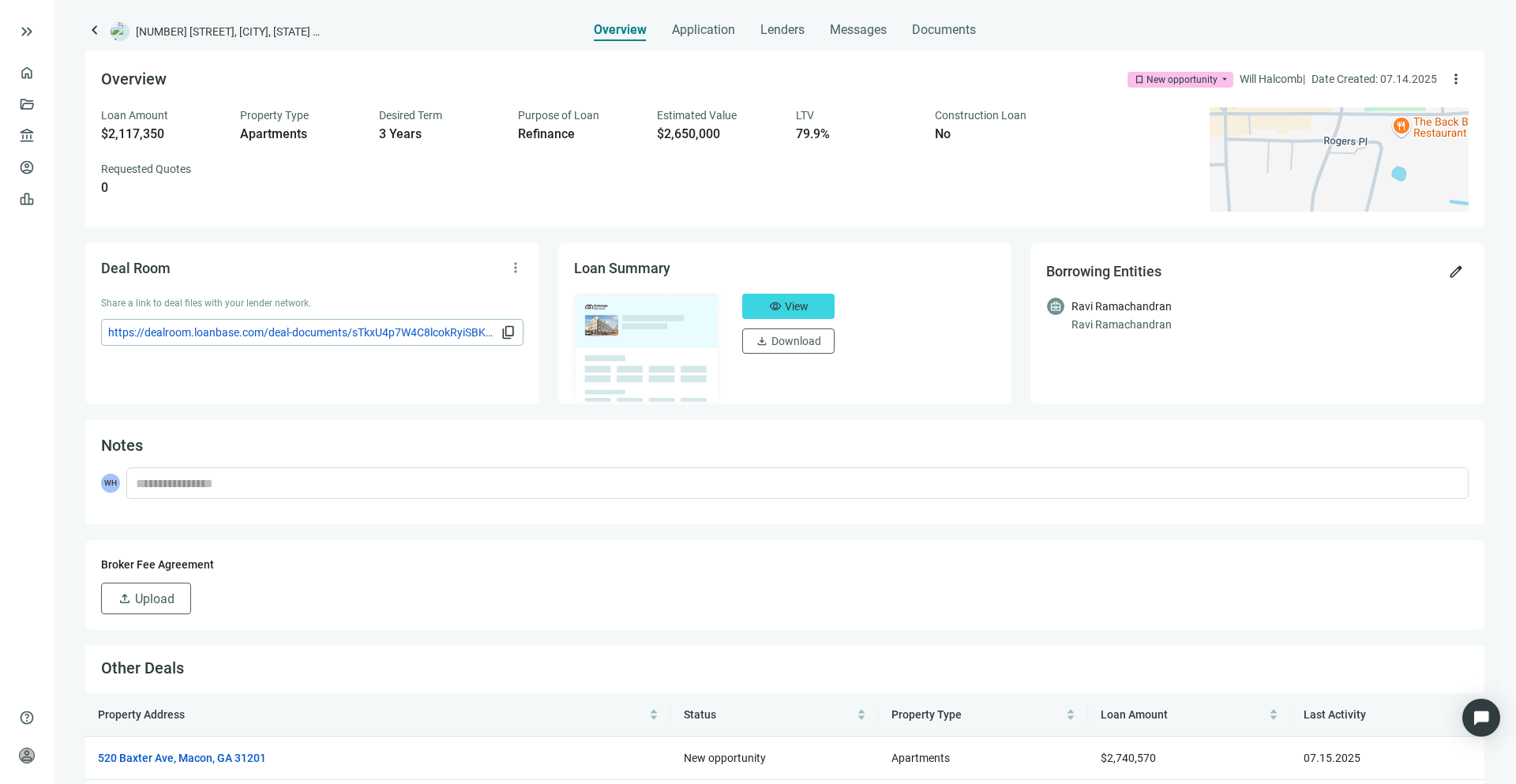 click on "Overview Application Lenders Messages Documents" at bounding box center (785, 25) 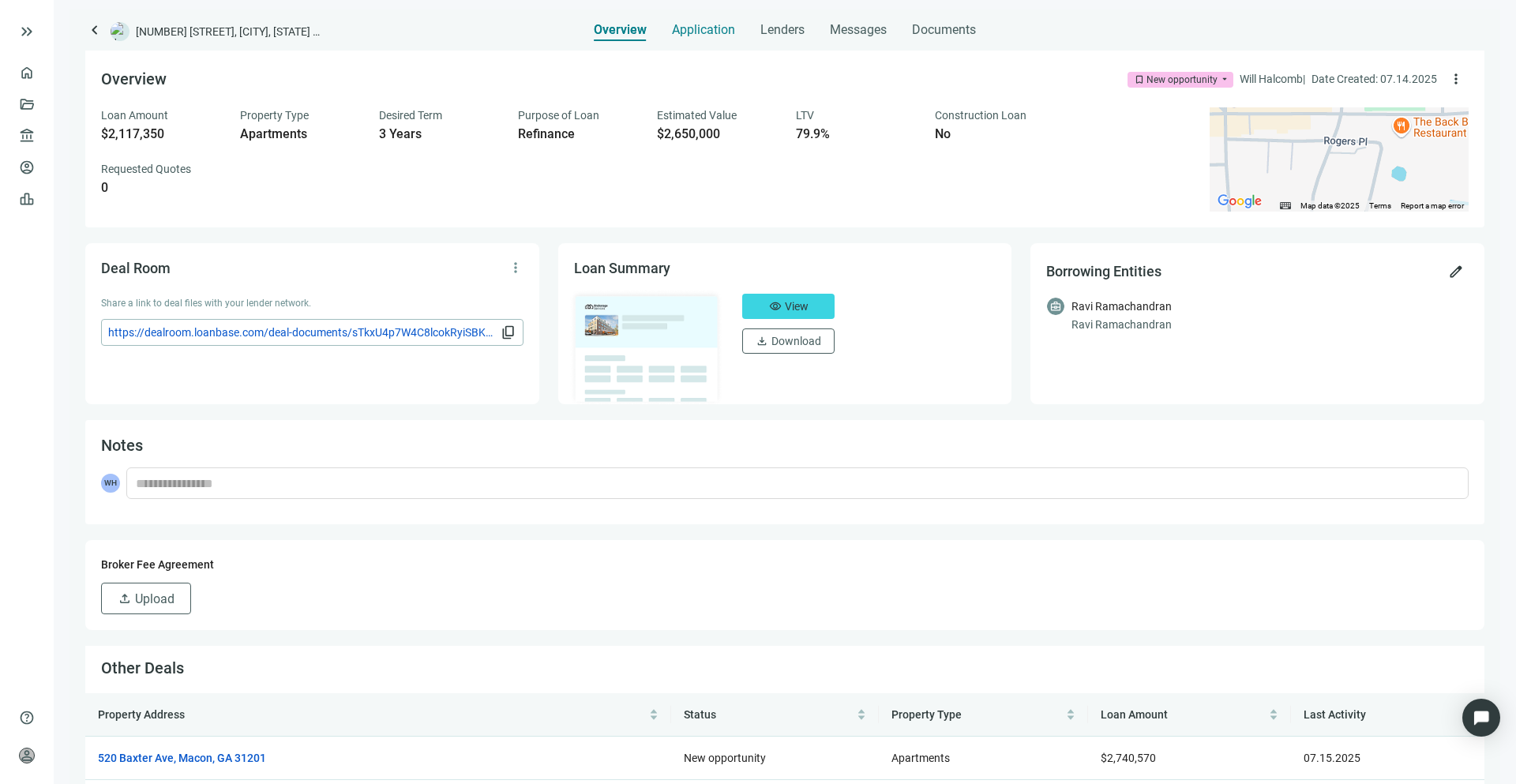 click on "Application" at bounding box center (704, 30) 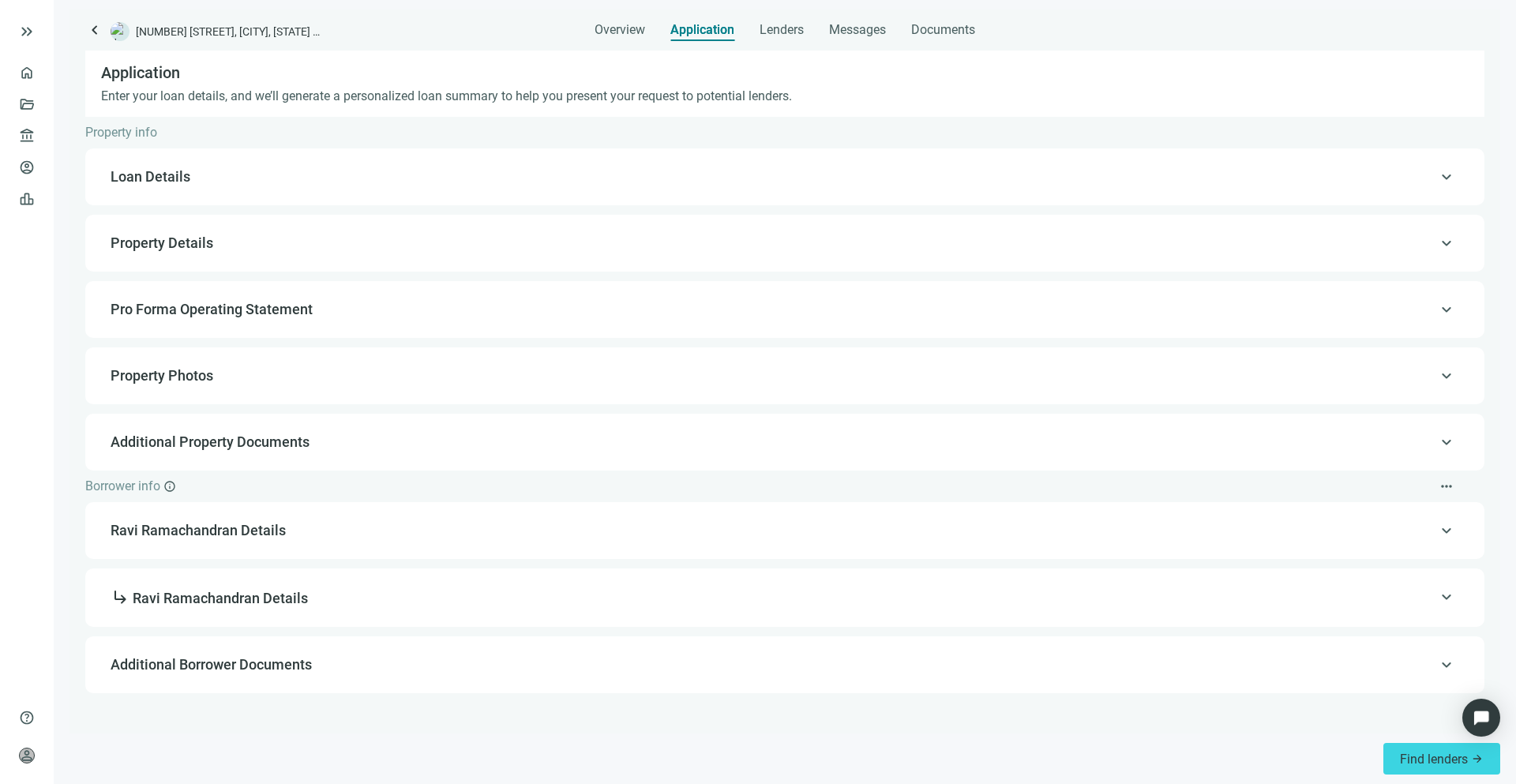 click on "Loan Details" at bounding box center (783, 177) 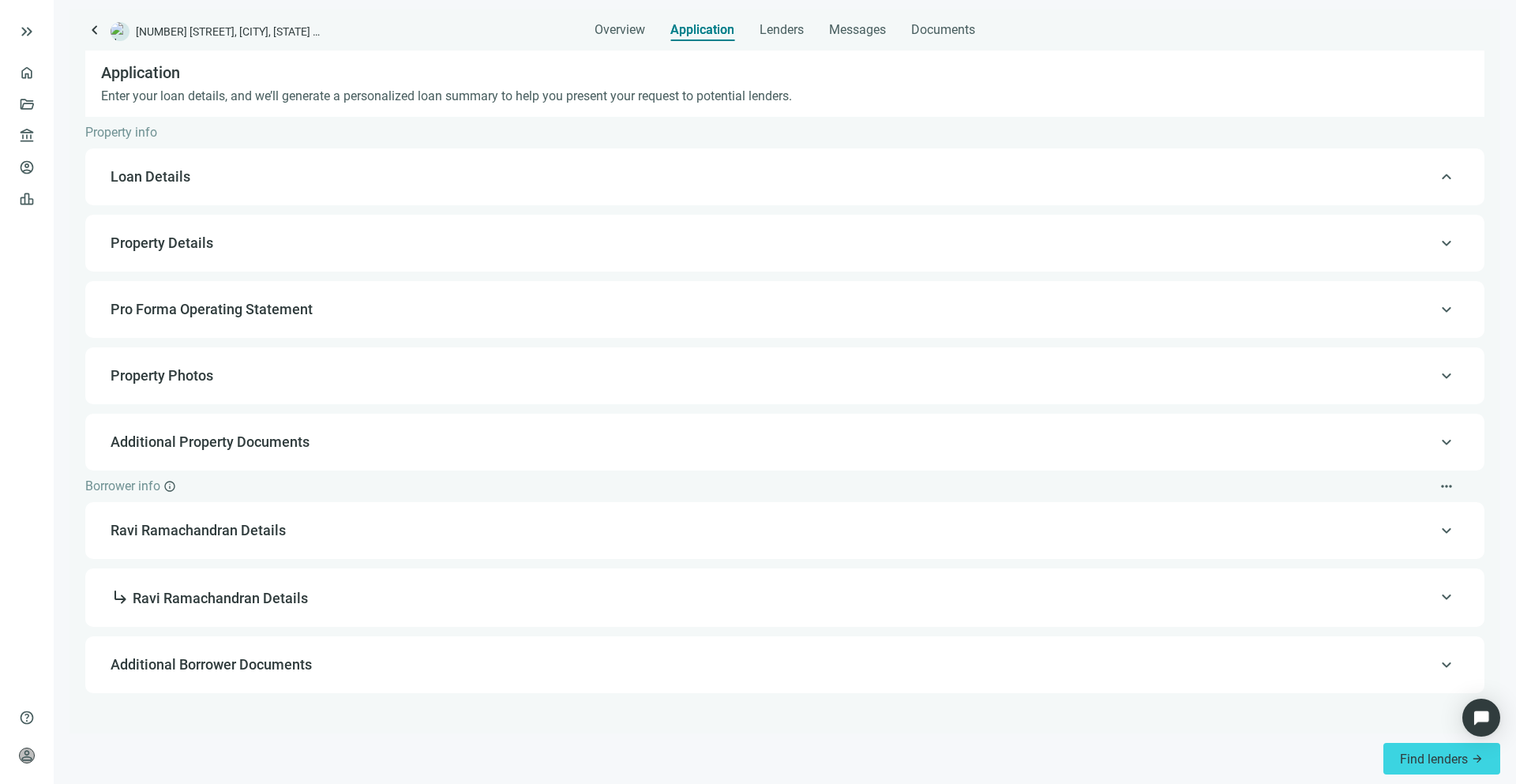 type on "**********" 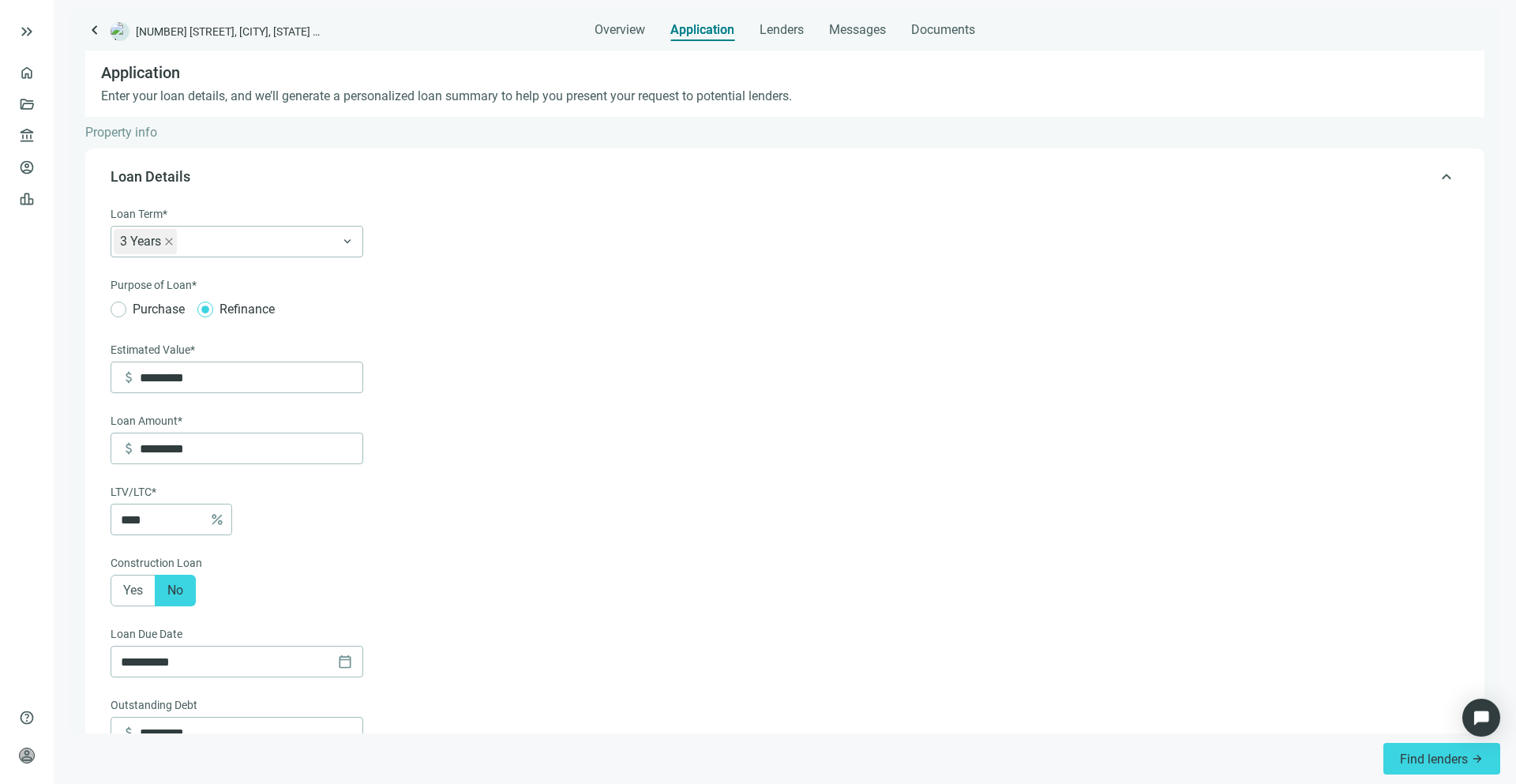 scroll, scrollTop: 98, scrollLeft: 0, axis: vertical 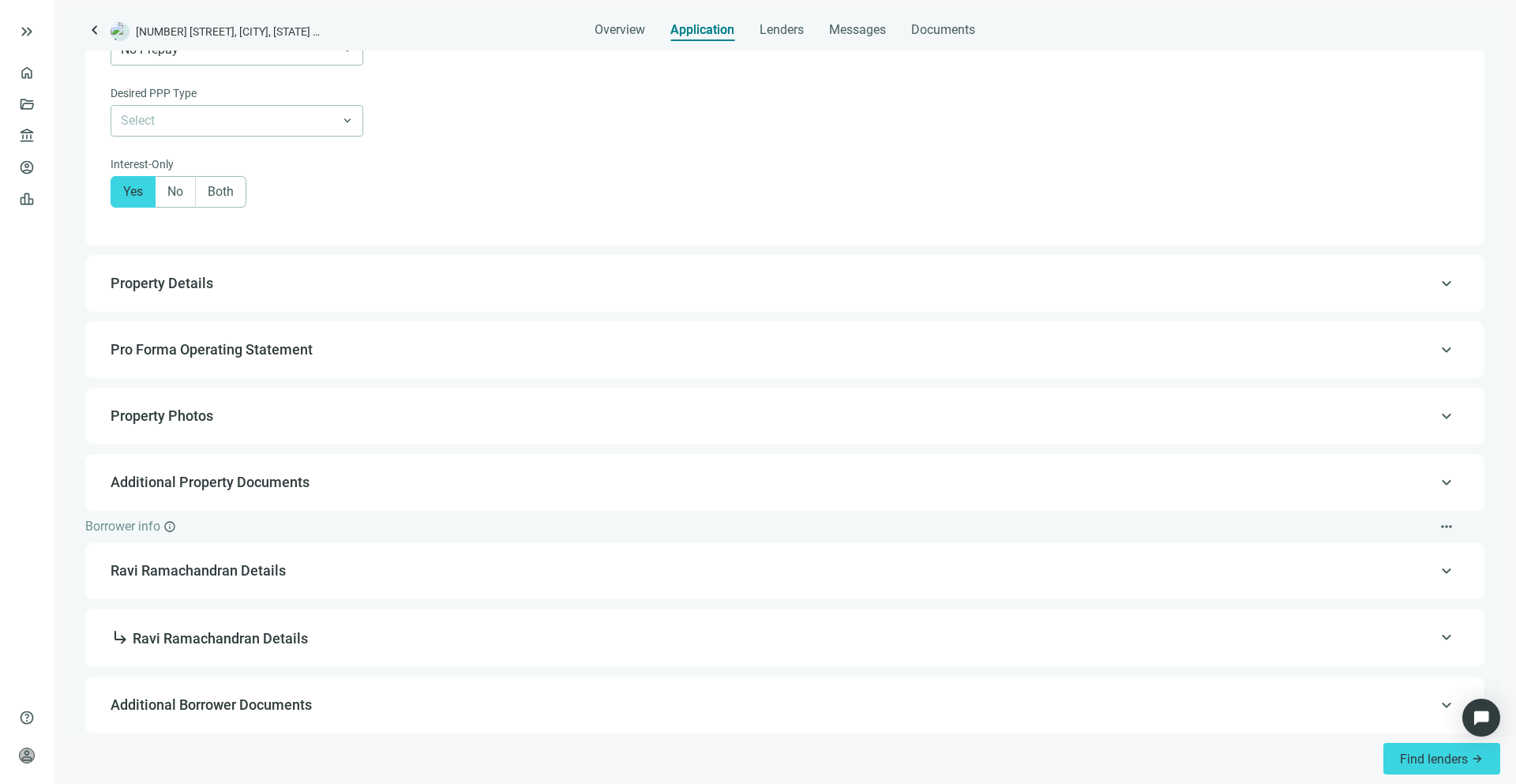 click on "Property Details" at bounding box center [783, 283] 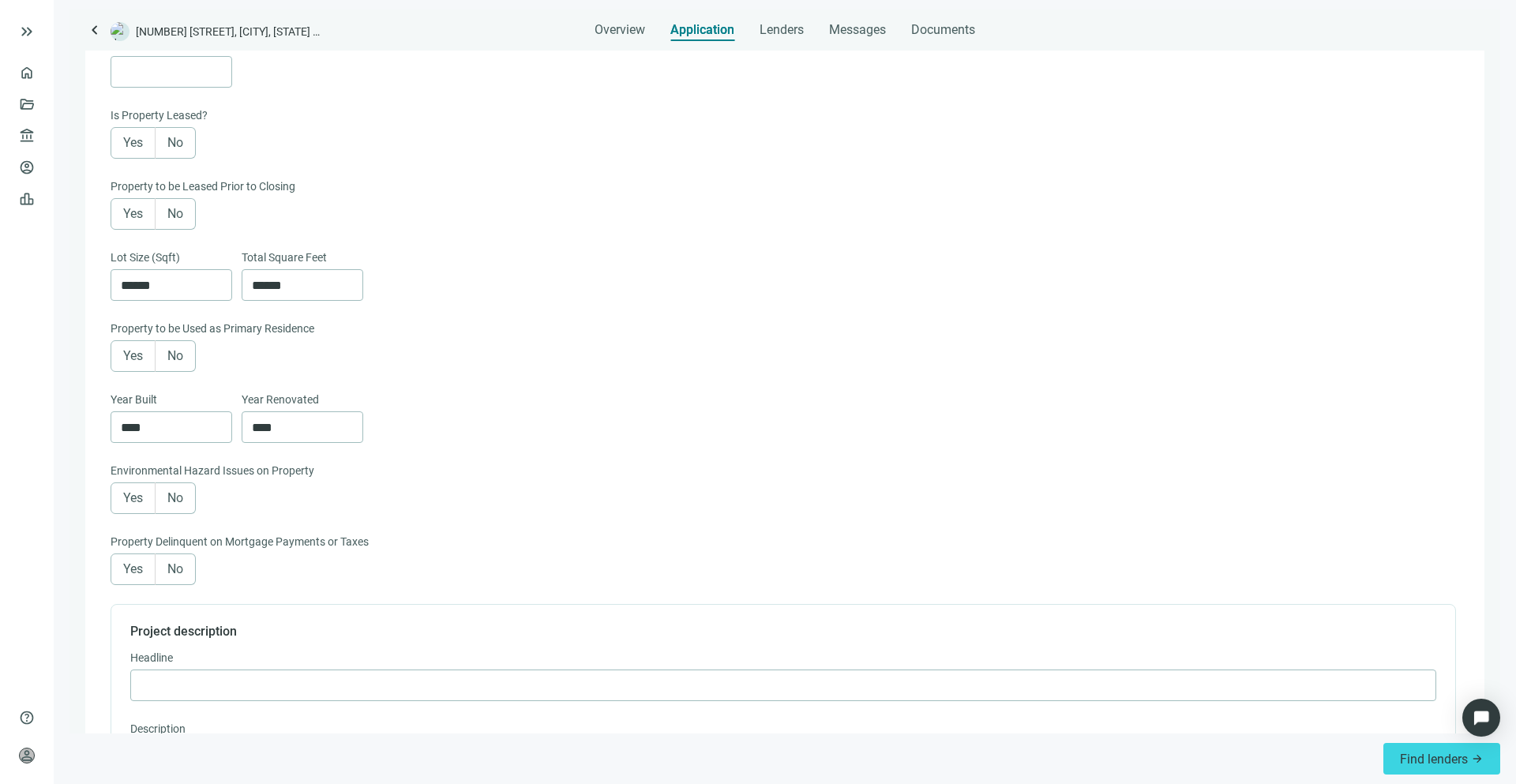 scroll, scrollTop: 164, scrollLeft: 0, axis: vertical 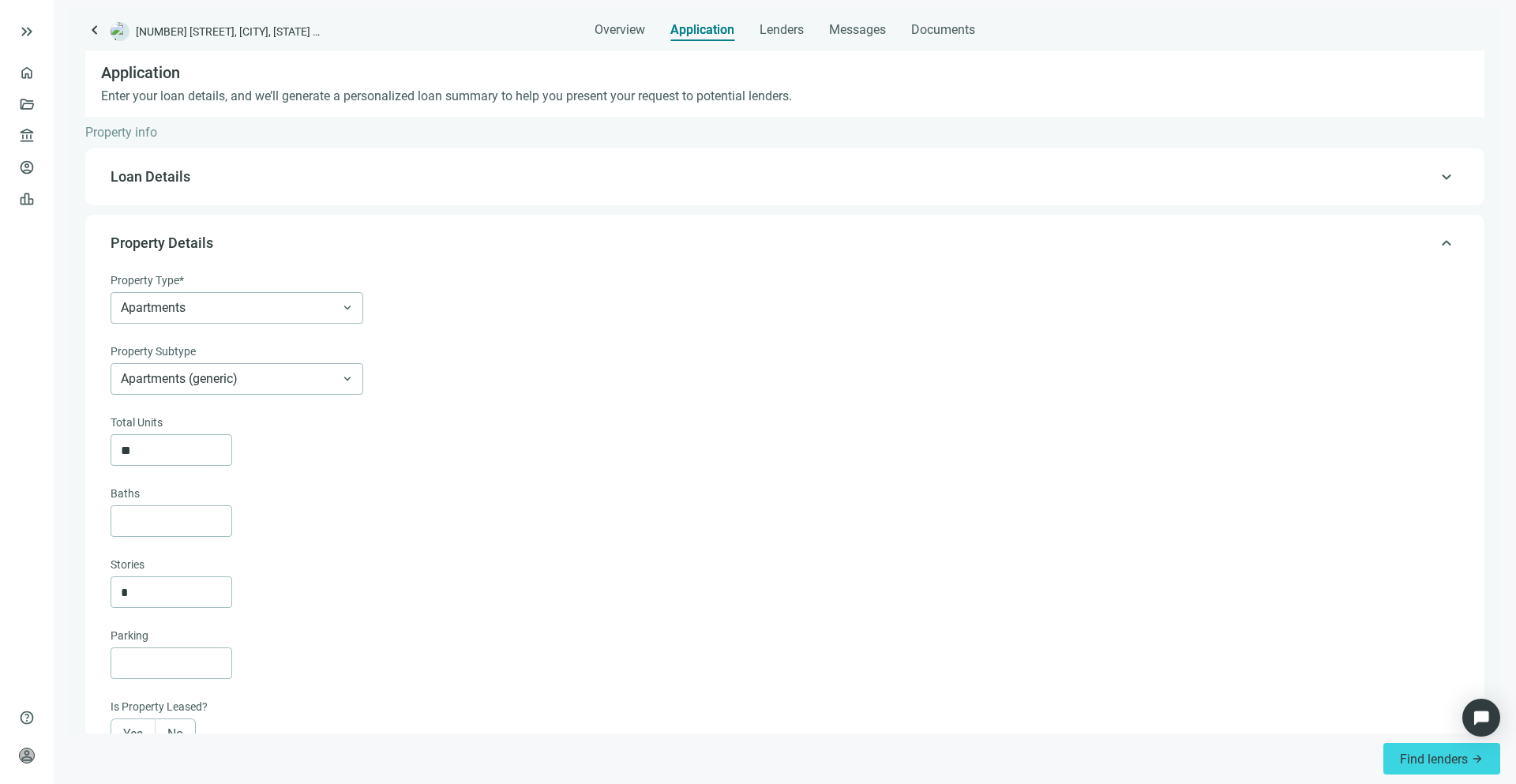 click on "Loan Details" at bounding box center (783, 177) 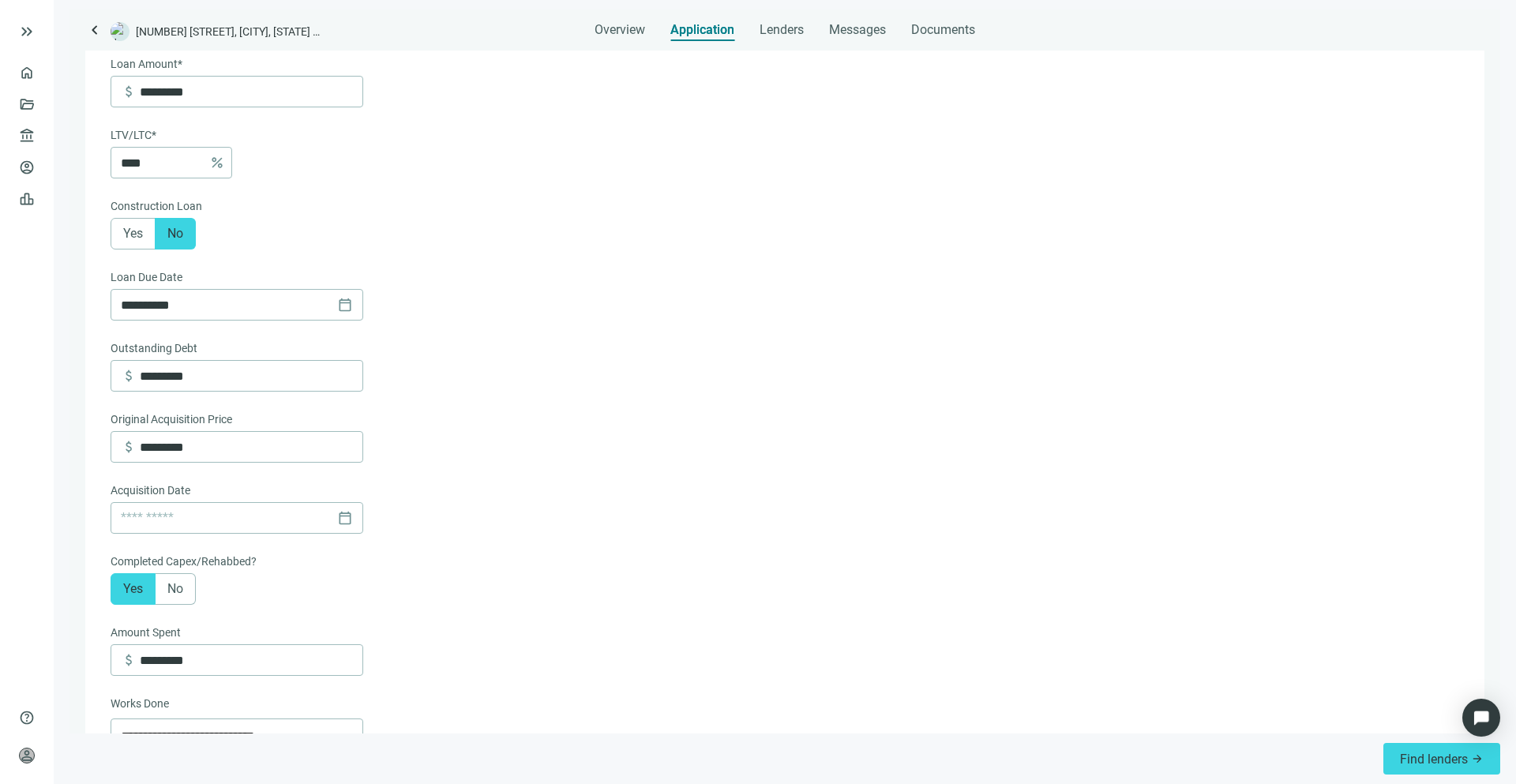 scroll, scrollTop: 448, scrollLeft: 0, axis: vertical 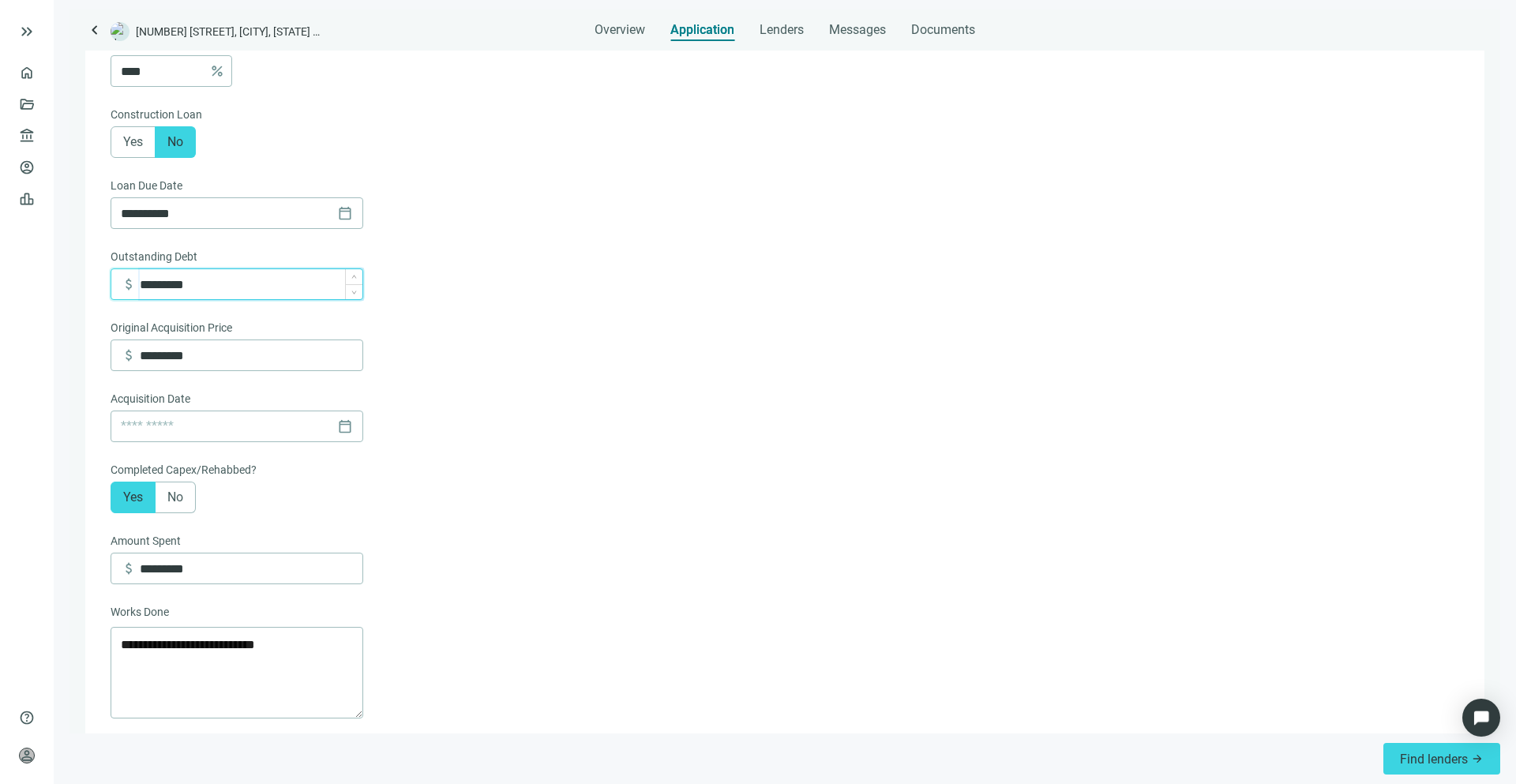 click on "*********" at bounding box center (251, 284) 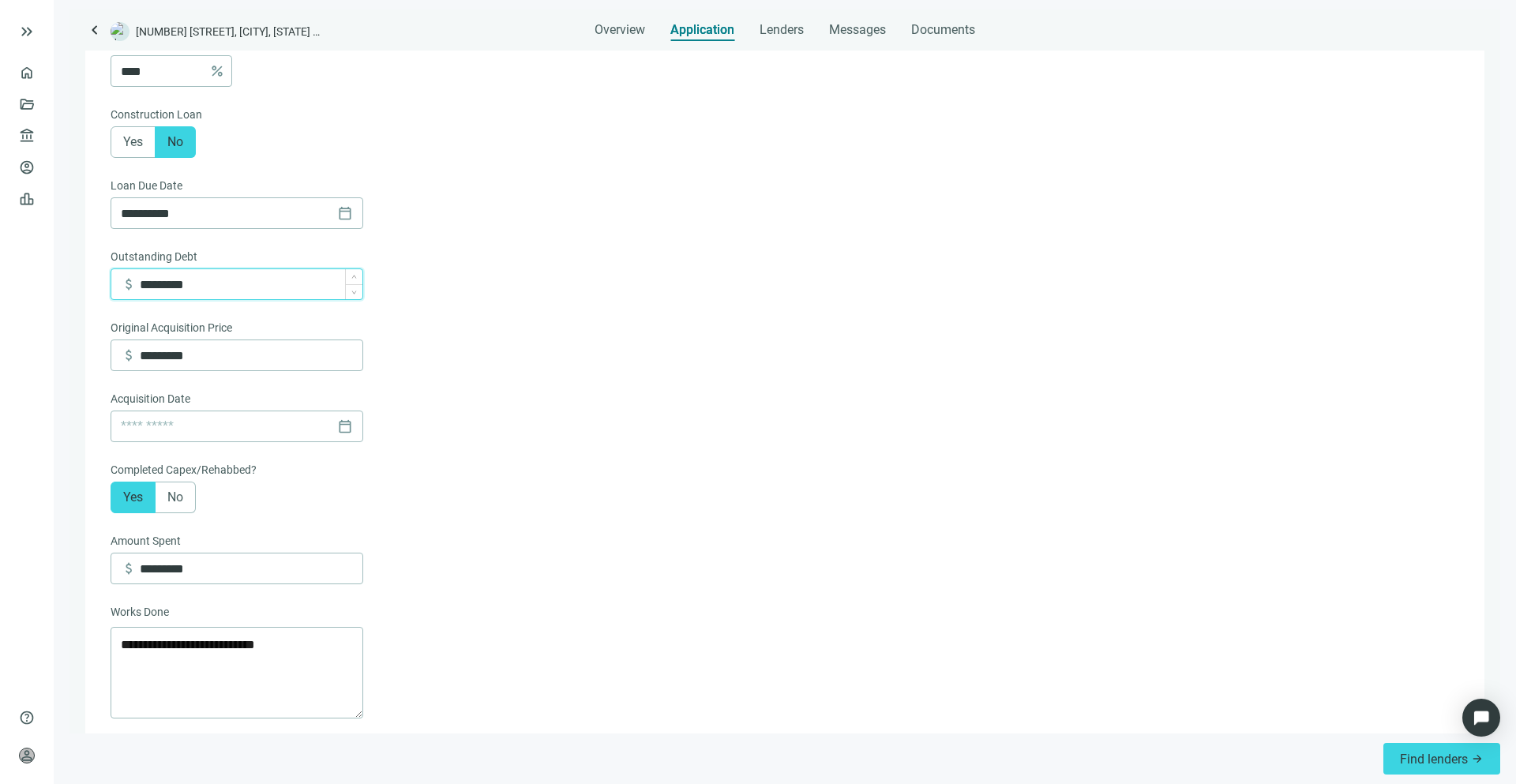 click on "*********" at bounding box center (251, 284) 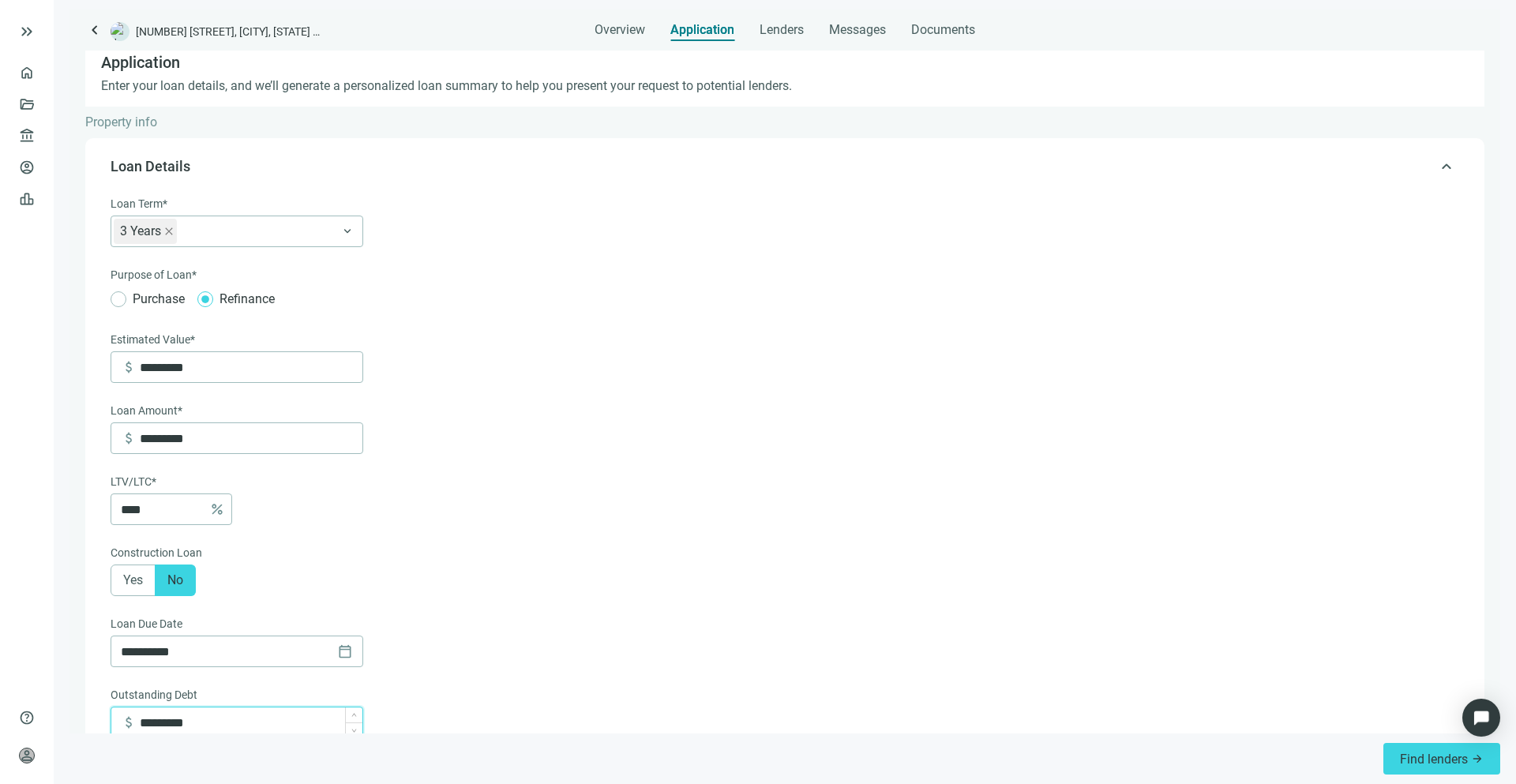 scroll, scrollTop: 0, scrollLeft: 0, axis: both 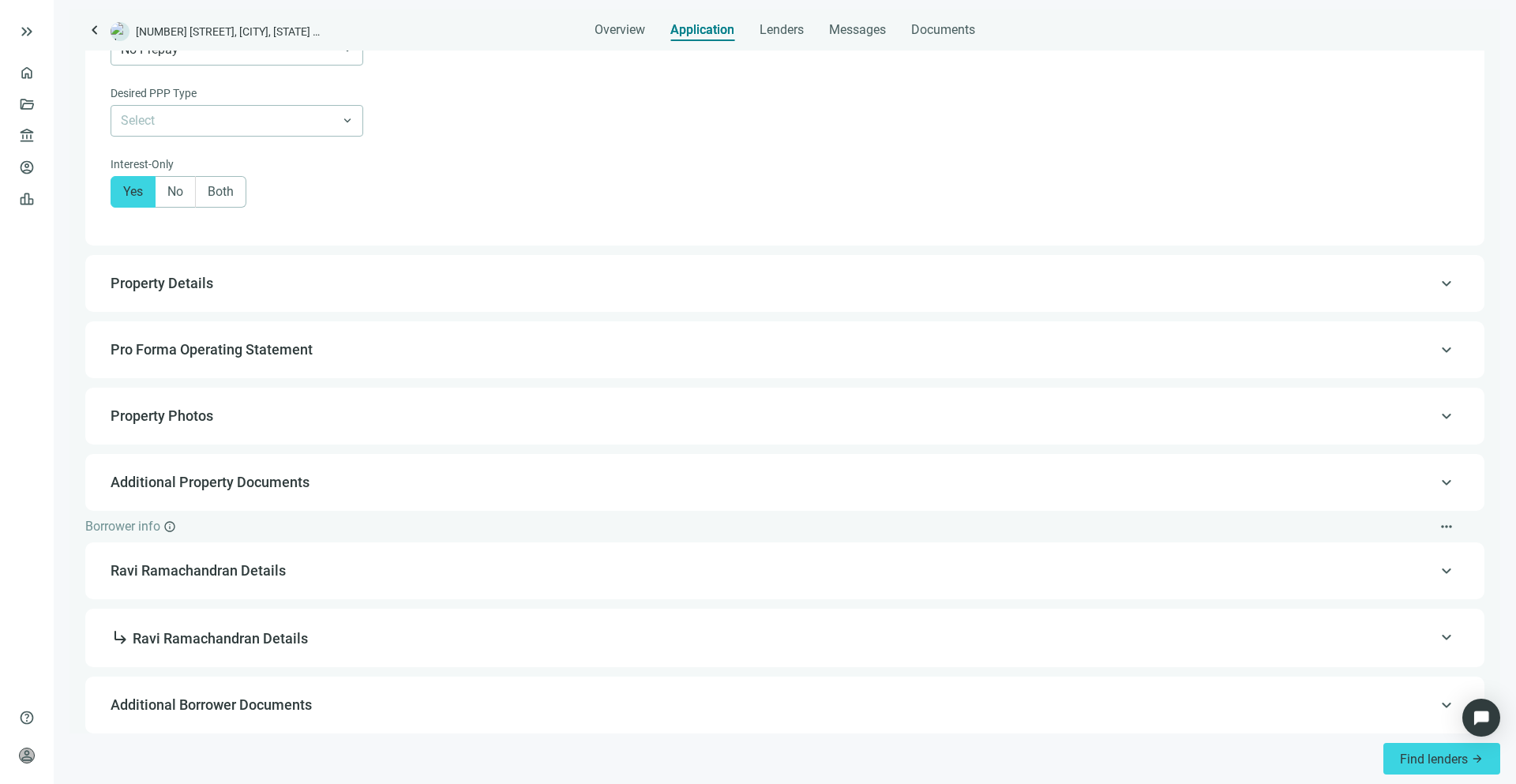 click on "Property Details" at bounding box center [783, 283] 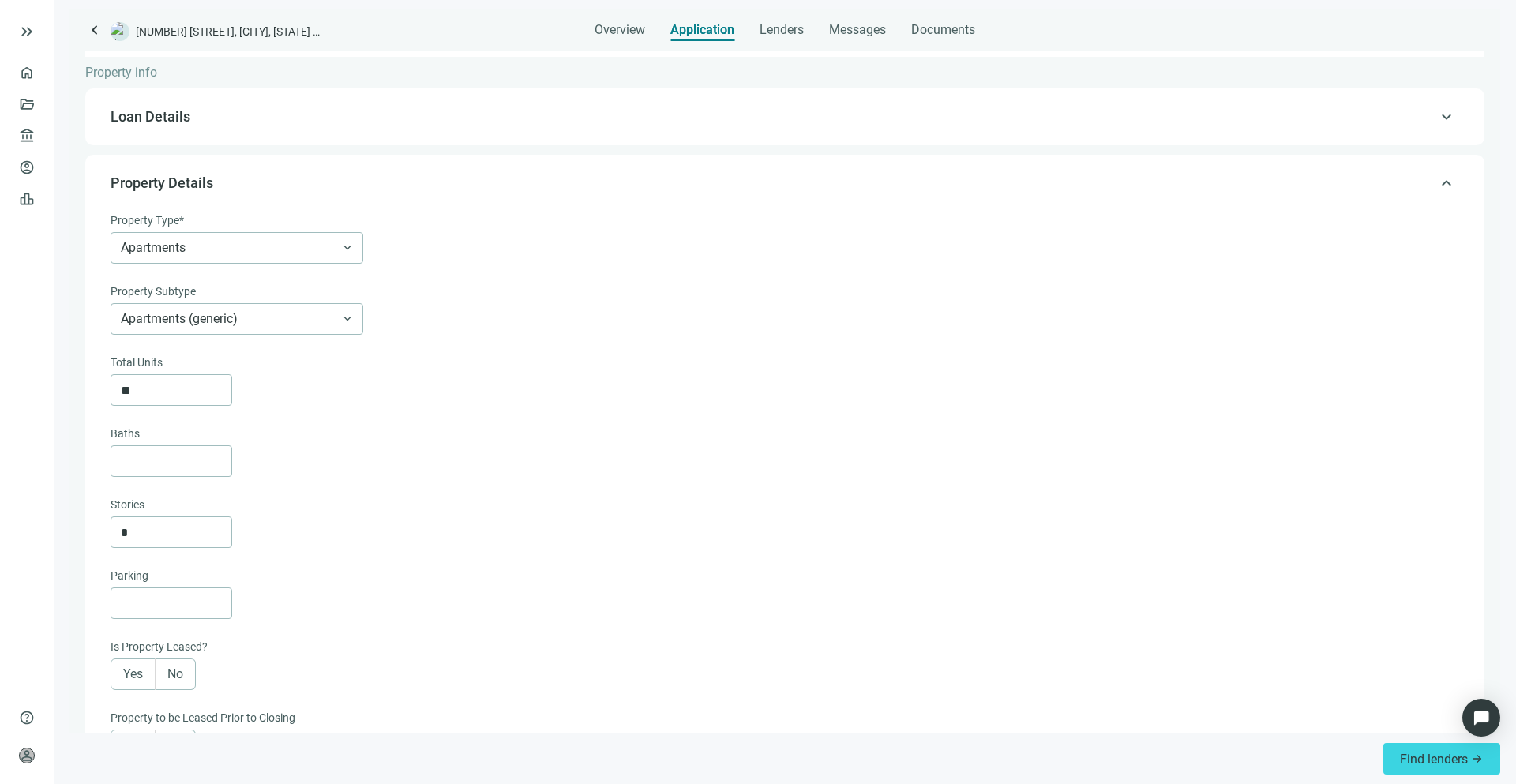 scroll, scrollTop: 0, scrollLeft: 0, axis: both 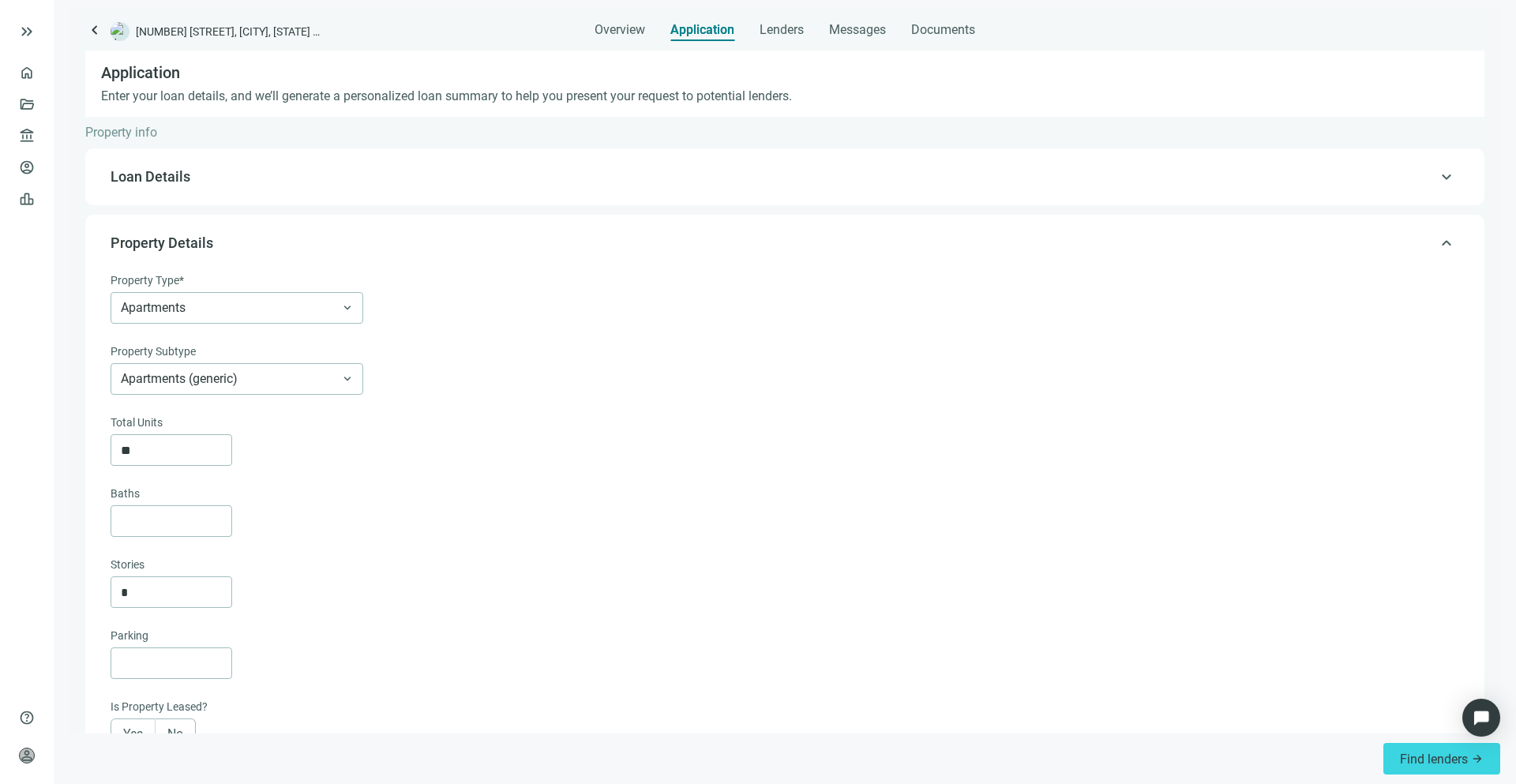 click on "**********" at bounding box center (785, 396) 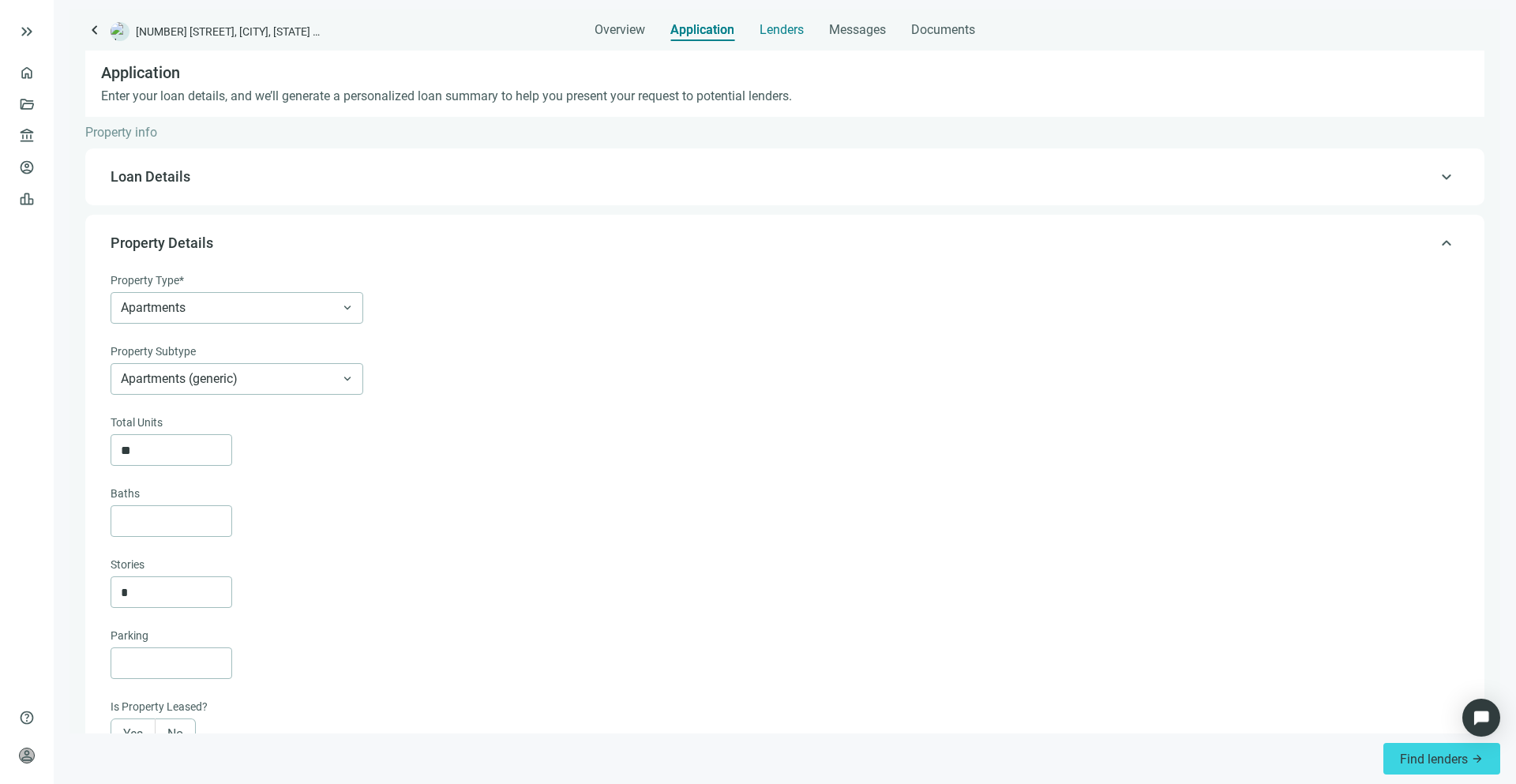 click on "Lenders" at bounding box center (782, 25) 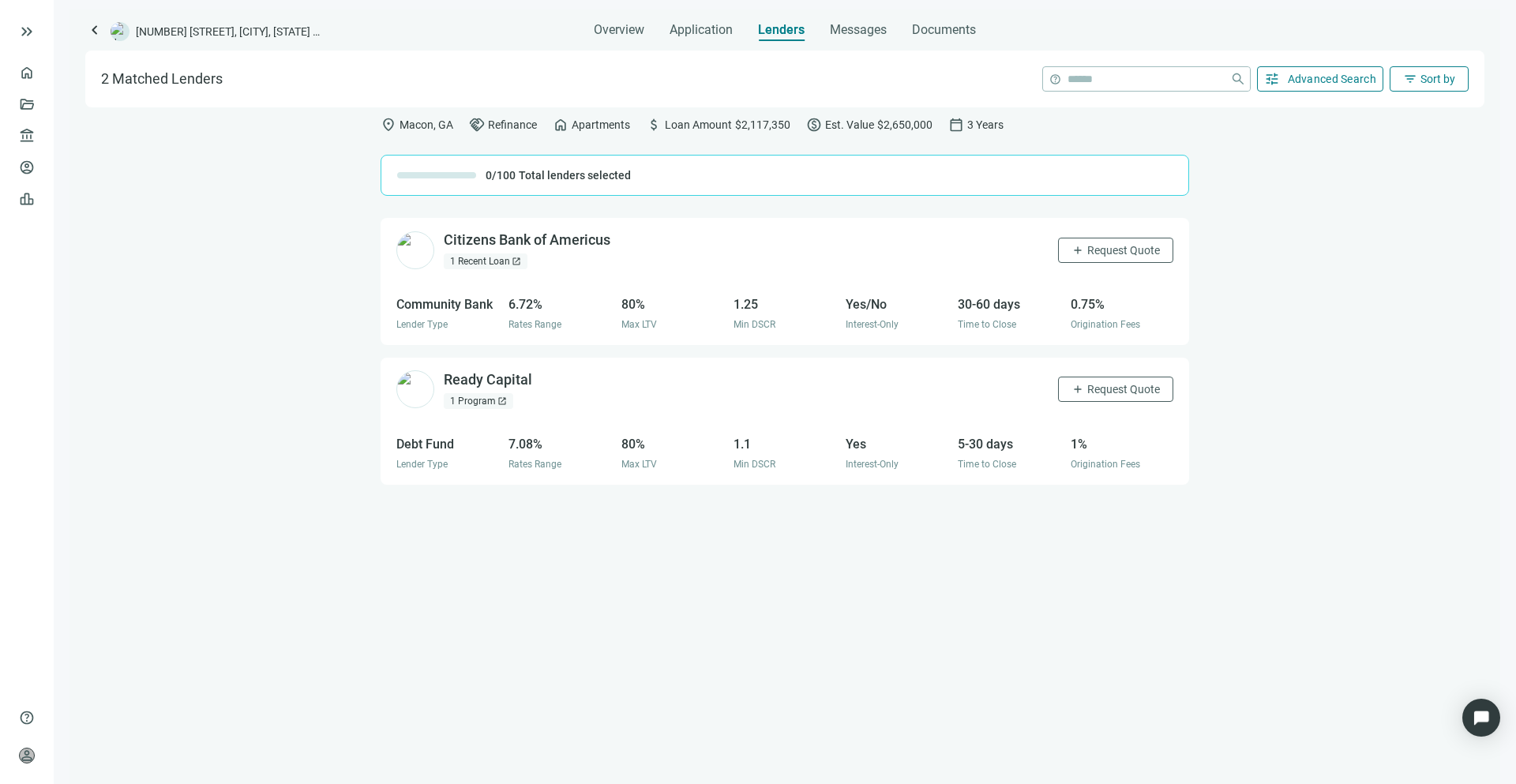 click on "keyboard_arrow_left" at bounding box center (95, 30) 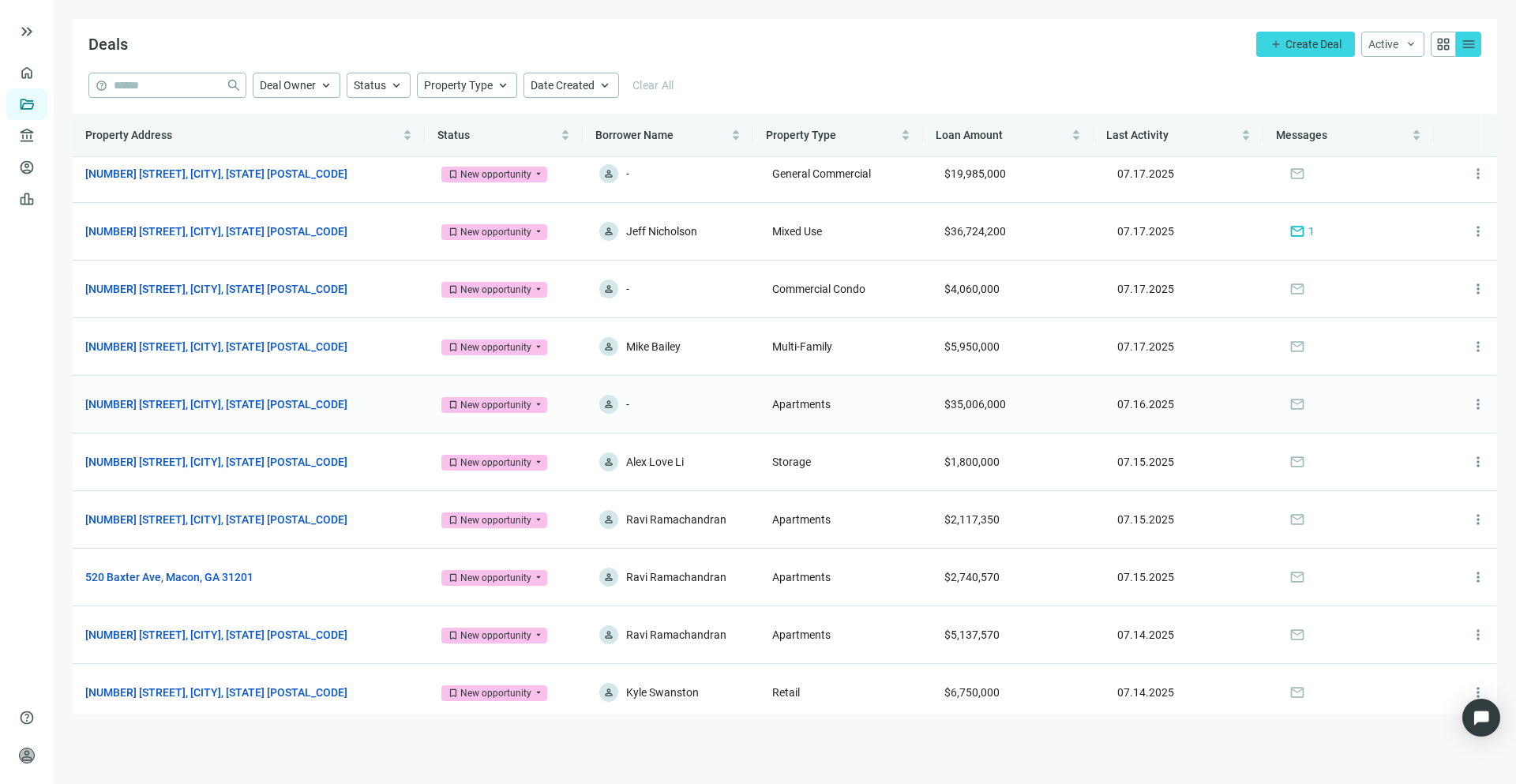 scroll, scrollTop: 0, scrollLeft: 0, axis: both 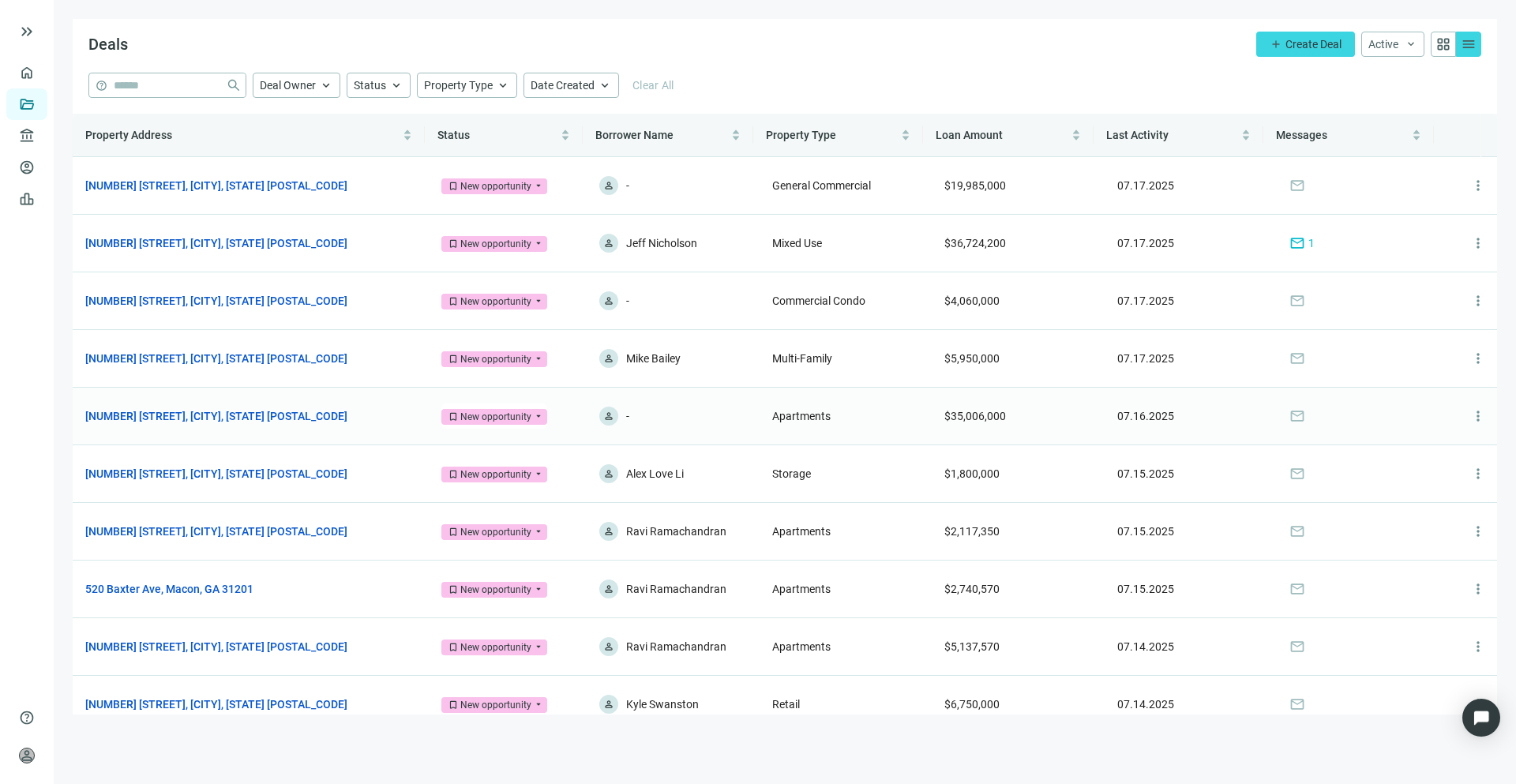 click on "3040 Elizabeth St, Dallas, TX 75204 open_in_new" at bounding box center (250, 416) 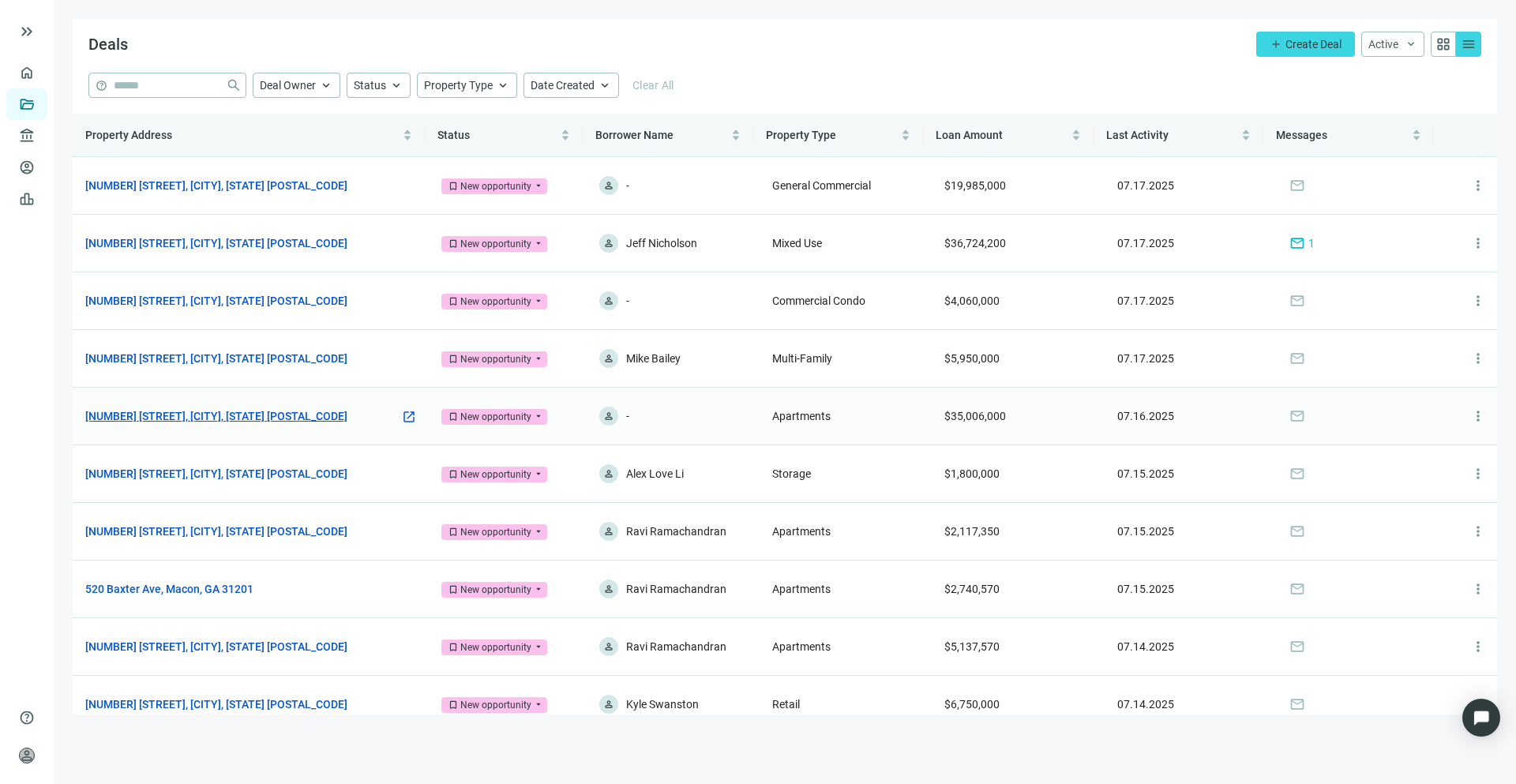 click on "3040 Elizabeth St, Dallas, TX 75204 open_in_new" at bounding box center (250, 416) 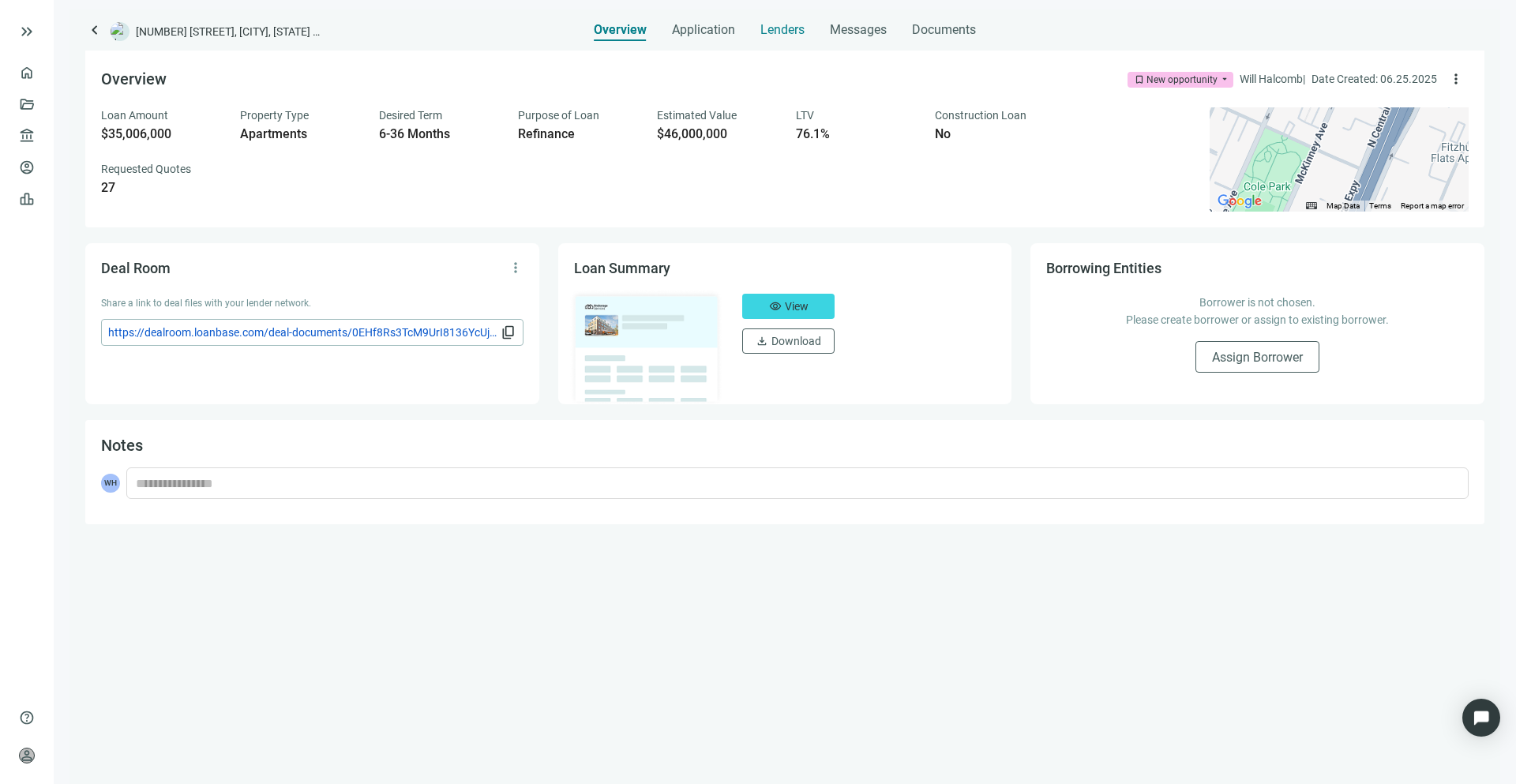 click on "Lenders" at bounding box center (782, 25) 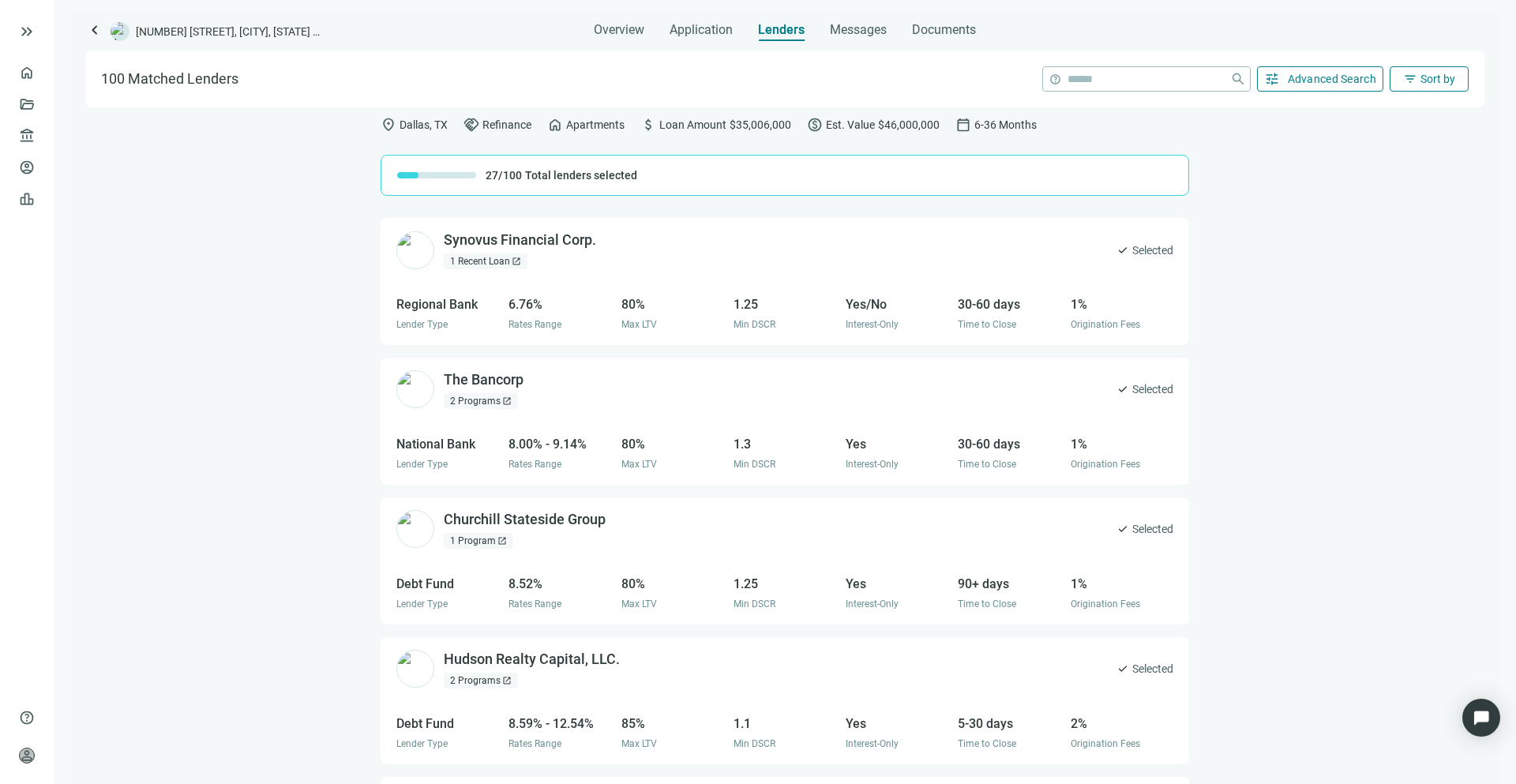 scroll, scrollTop: 294, scrollLeft: 0, axis: vertical 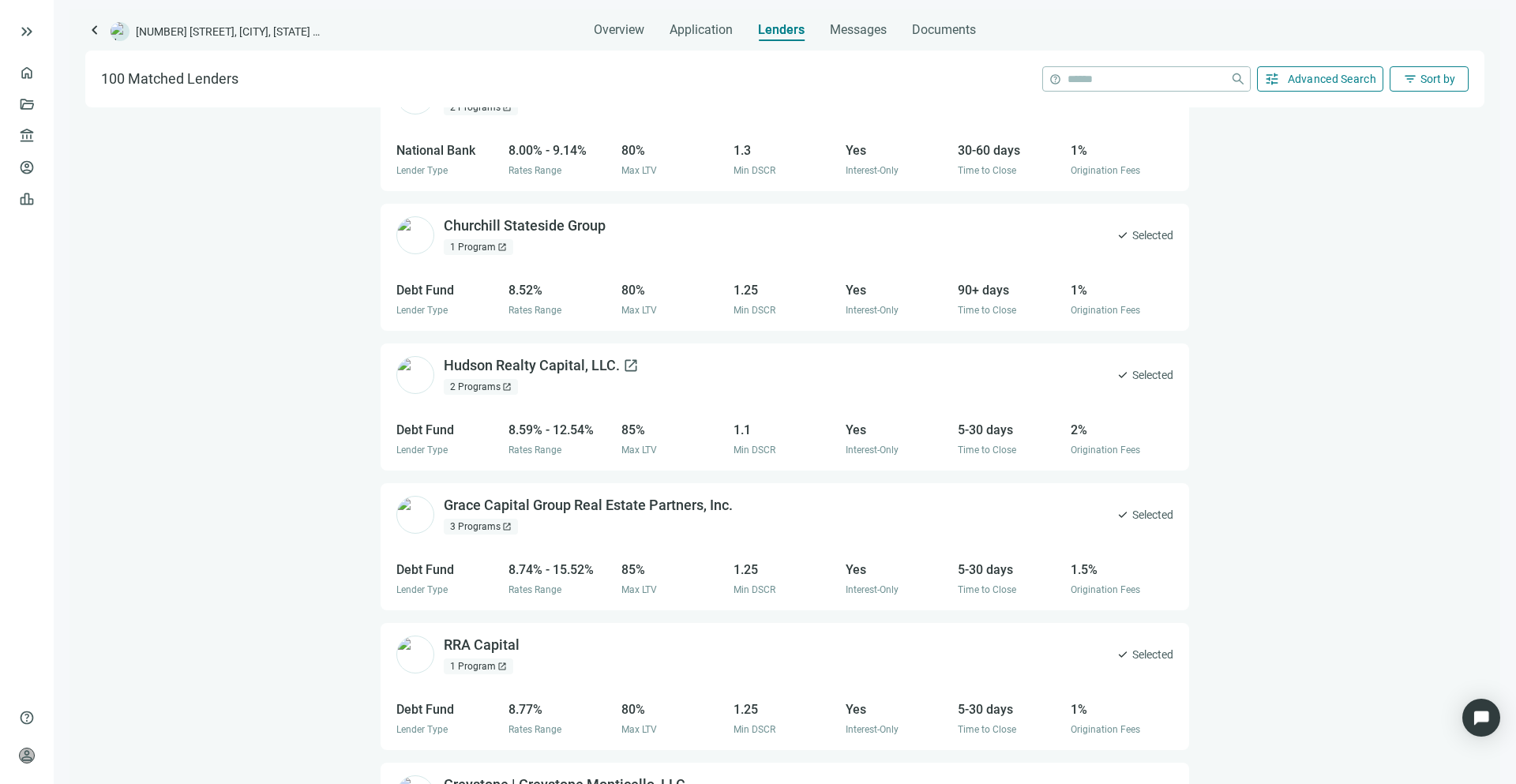 click on "Hudson Realty Capital, LLC. open_in_new" at bounding box center (541, 366) 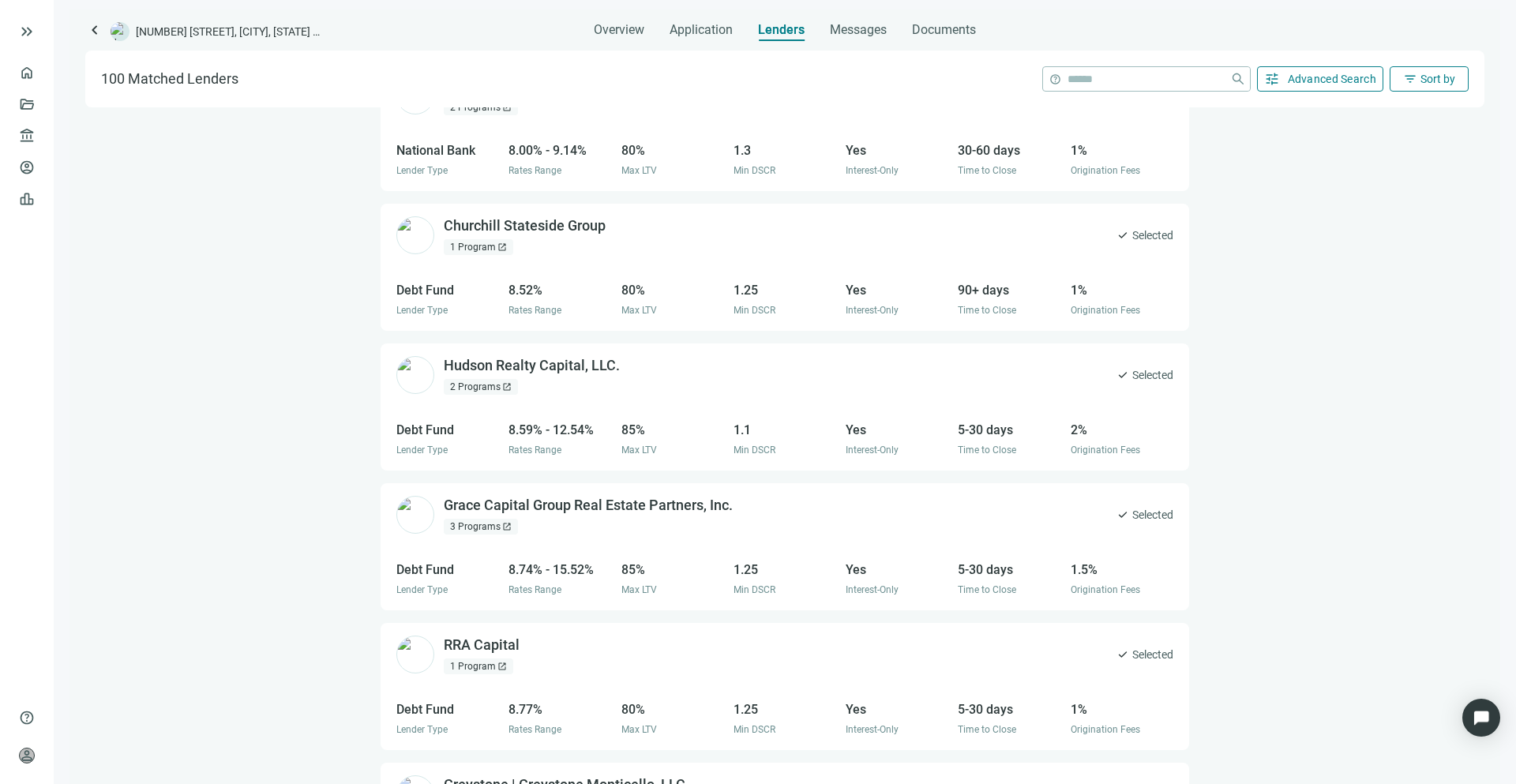 click on "Lenders" at bounding box center [781, 30] 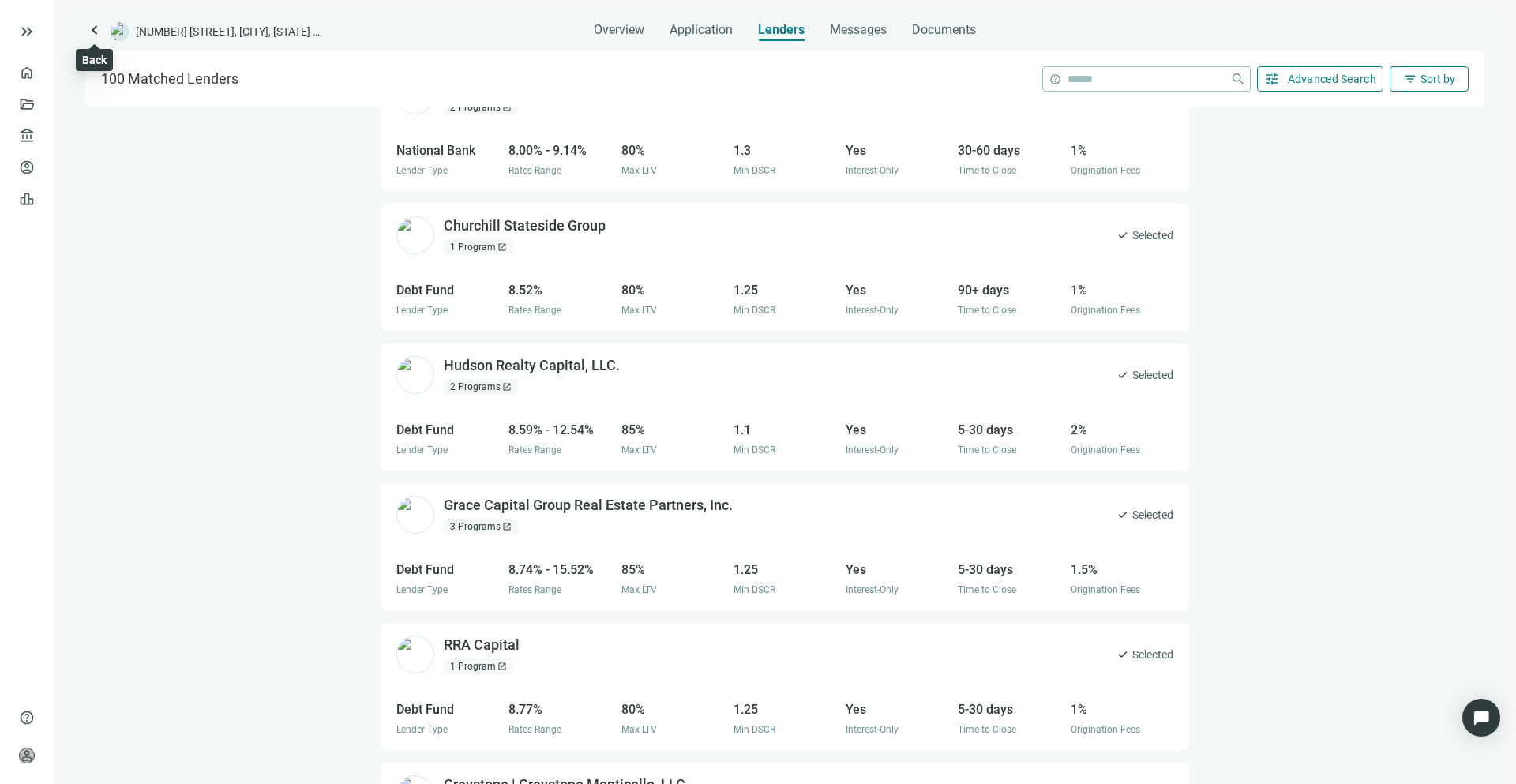 click on "keyboard_arrow_left" at bounding box center [95, 30] 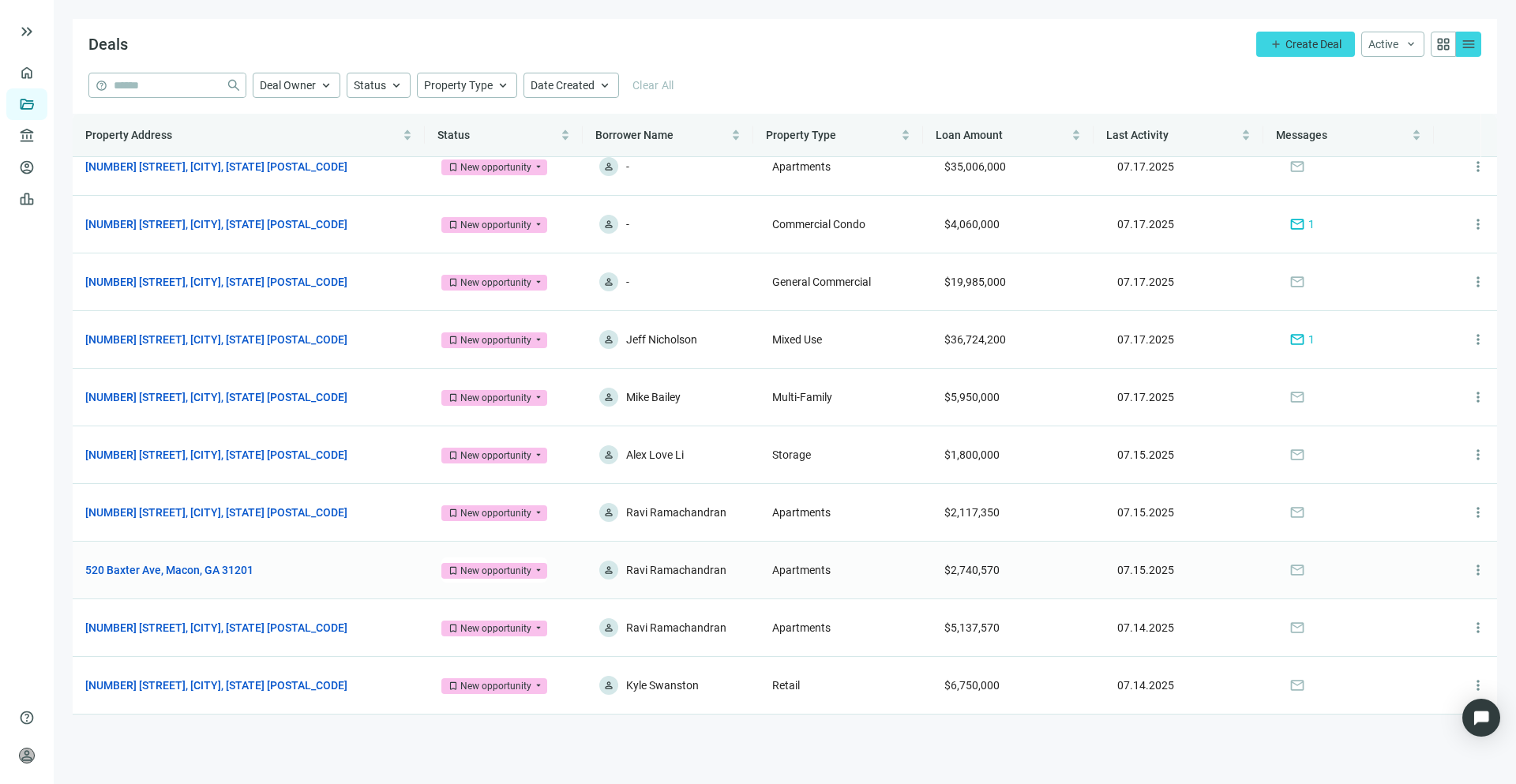 scroll, scrollTop: 0, scrollLeft: 0, axis: both 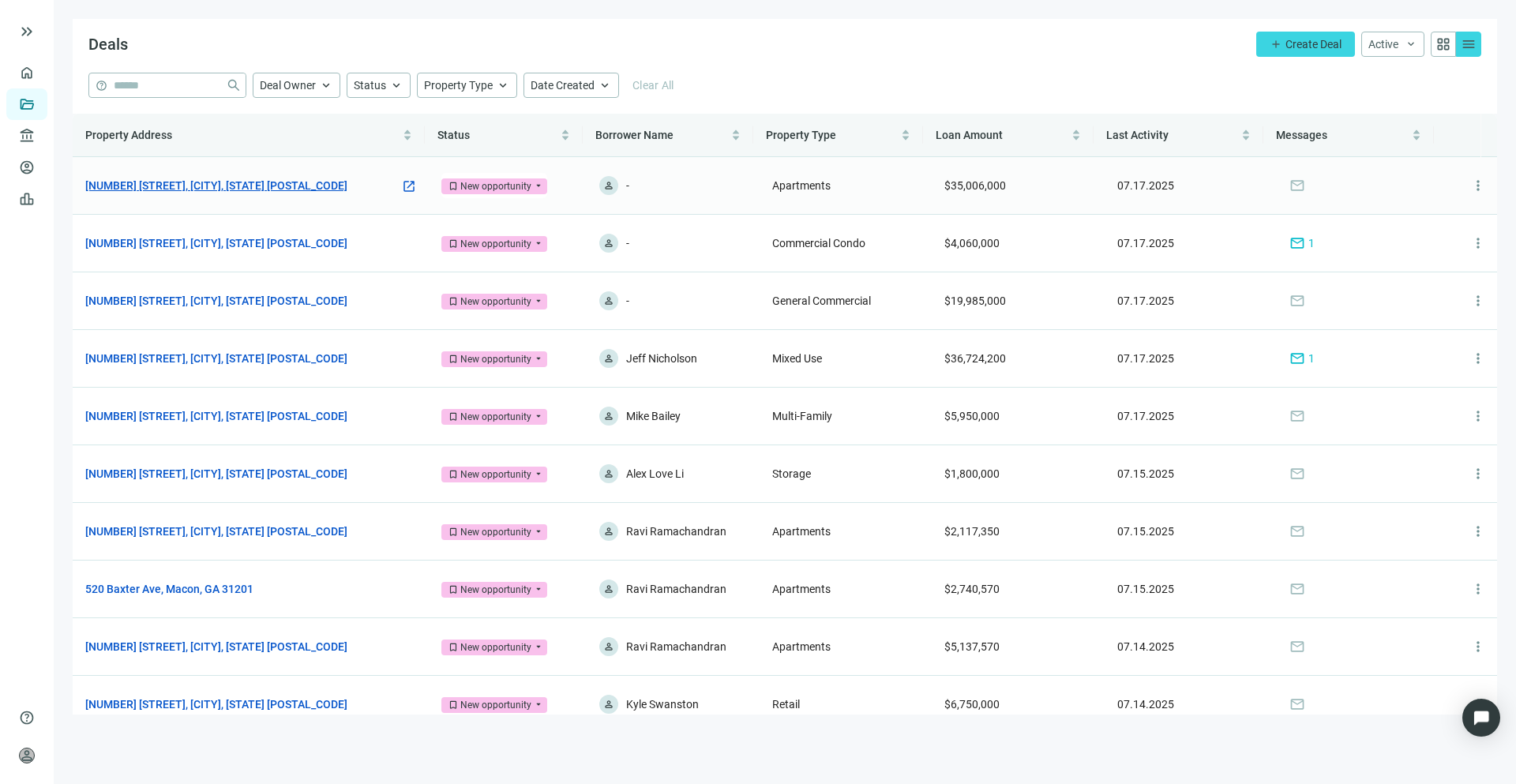 click on "[NUMBER] [STREET], [CITY], [STATE] [POSTAL CODE]" at bounding box center (216, 186) 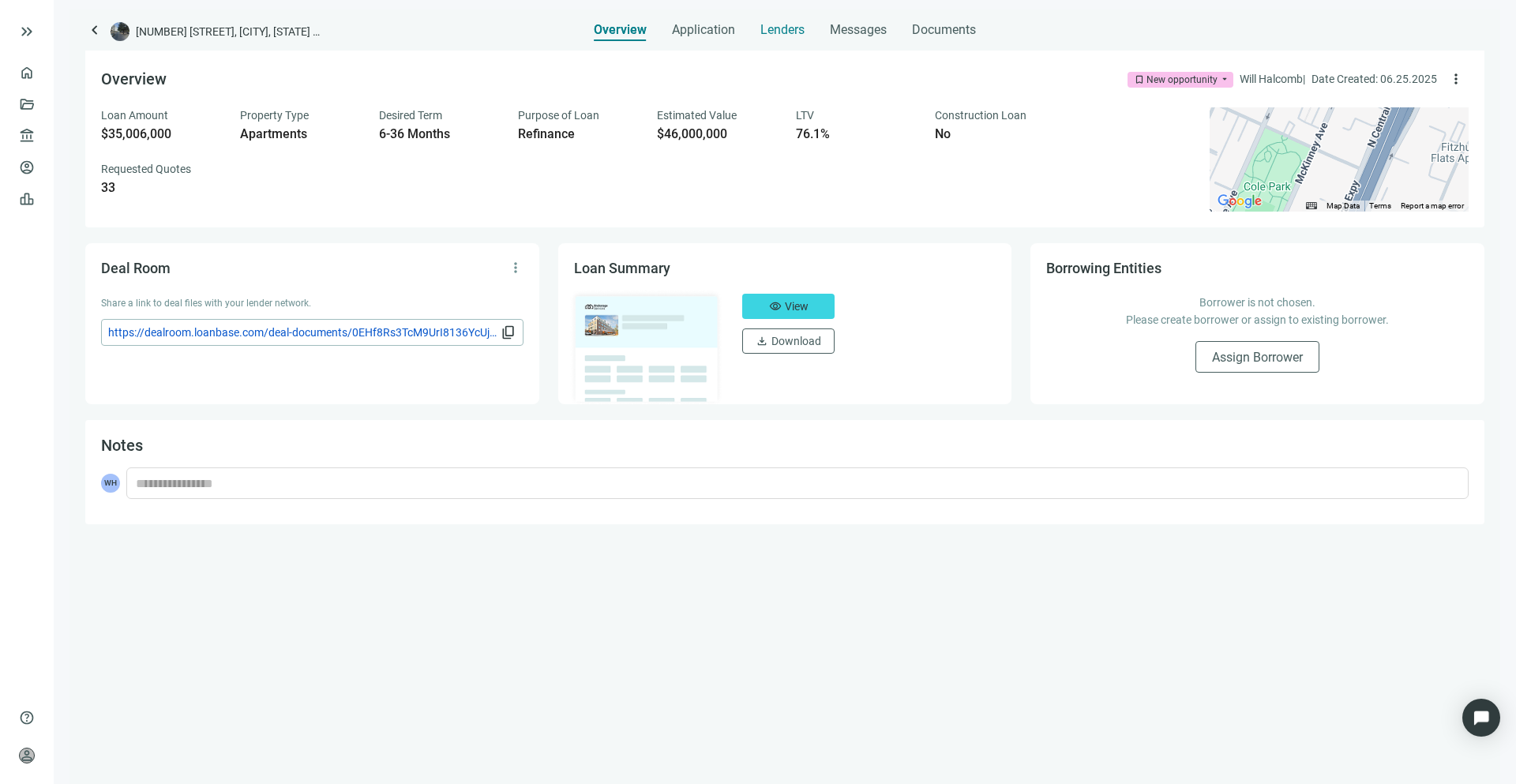 click on "Lenders" at bounding box center (782, 30) 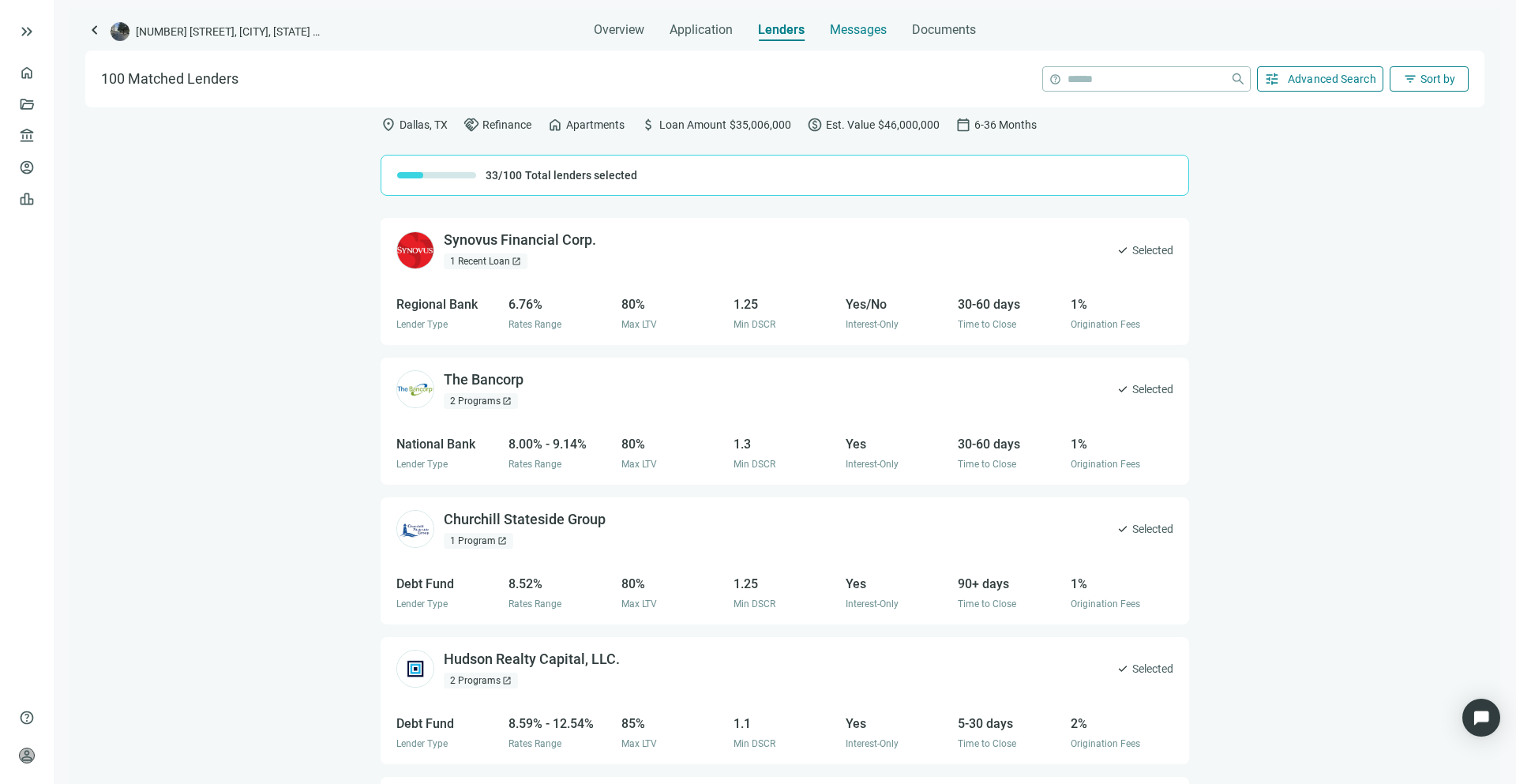 click on "Messages" at bounding box center [858, 29] 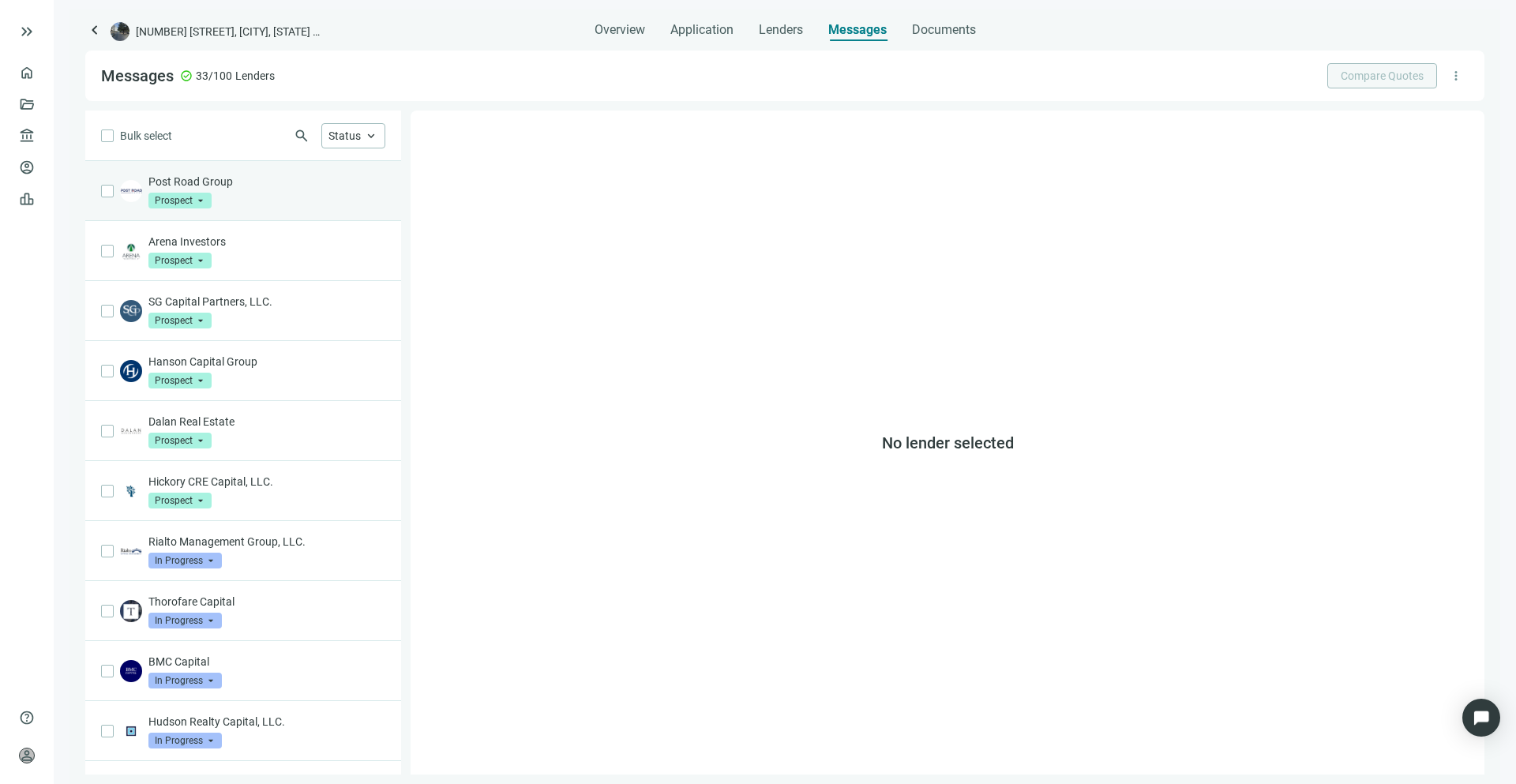 click on "Post Road Group Prospect arrow_drop_down" at bounding box center (243, 191) 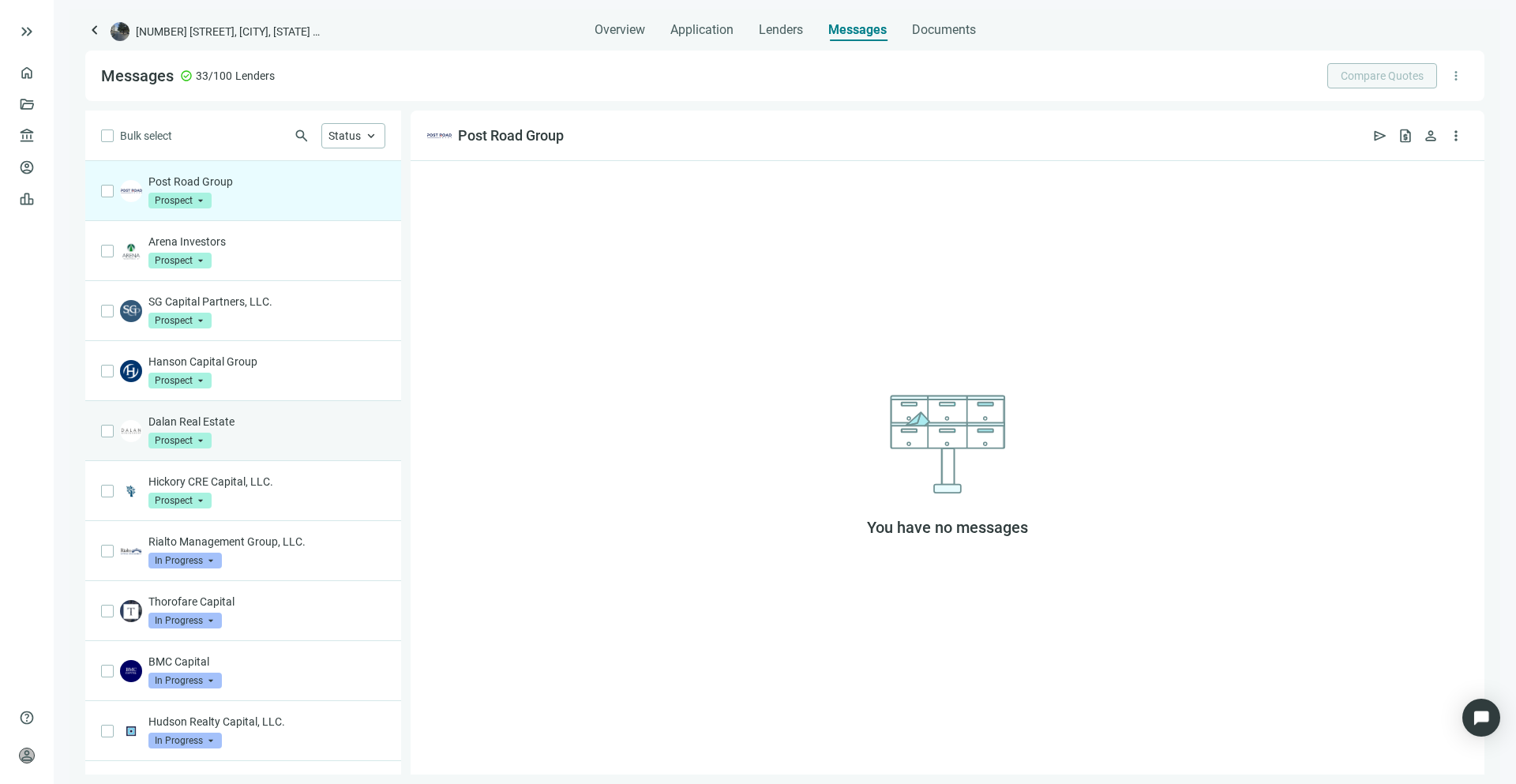 scroll, scrollTop: 220, scrollLeft: 0, axis: vertical 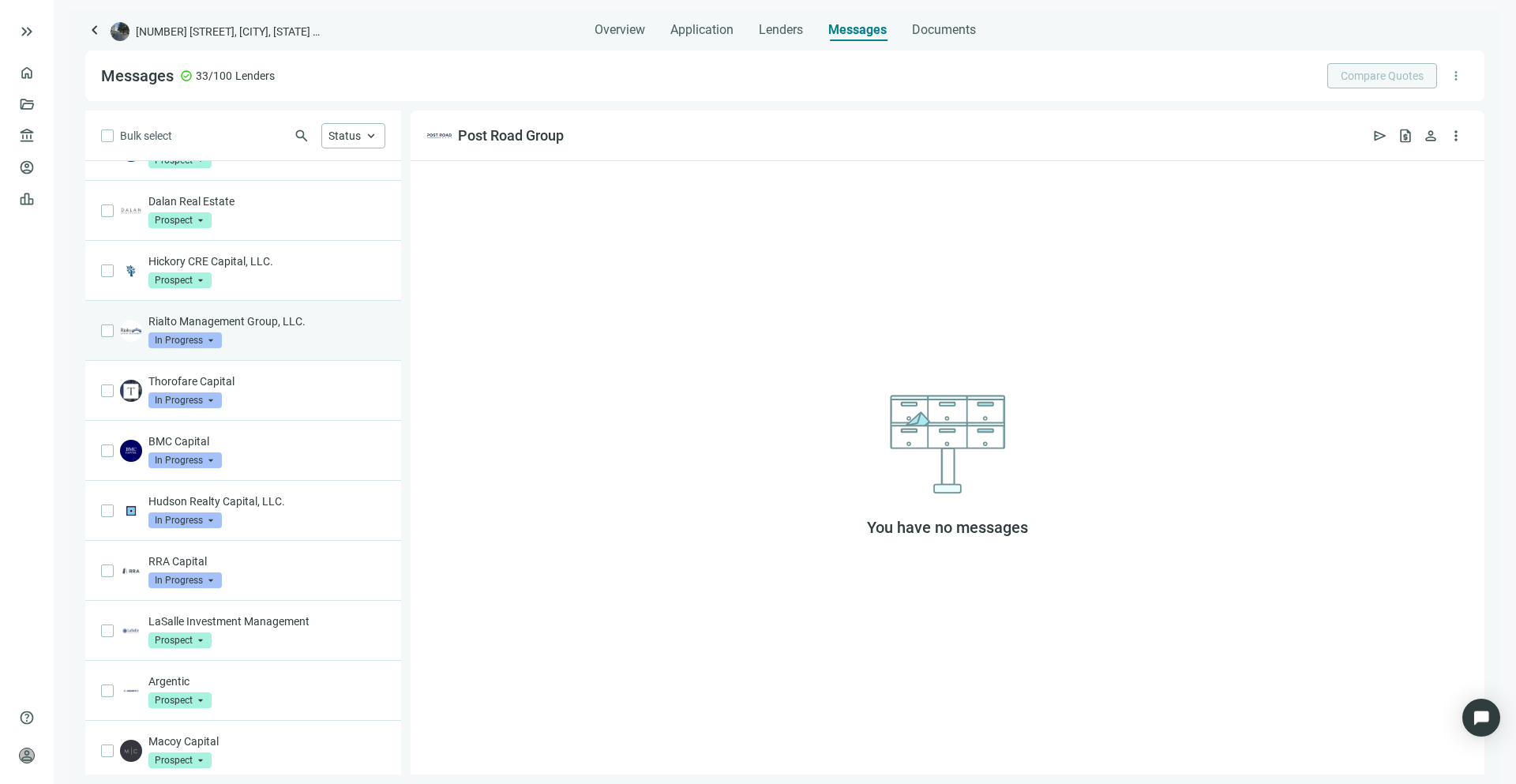 click on "Rialto Management Group, LLC. In Progress arrow_drop_down" at bounding box center [243, 331] 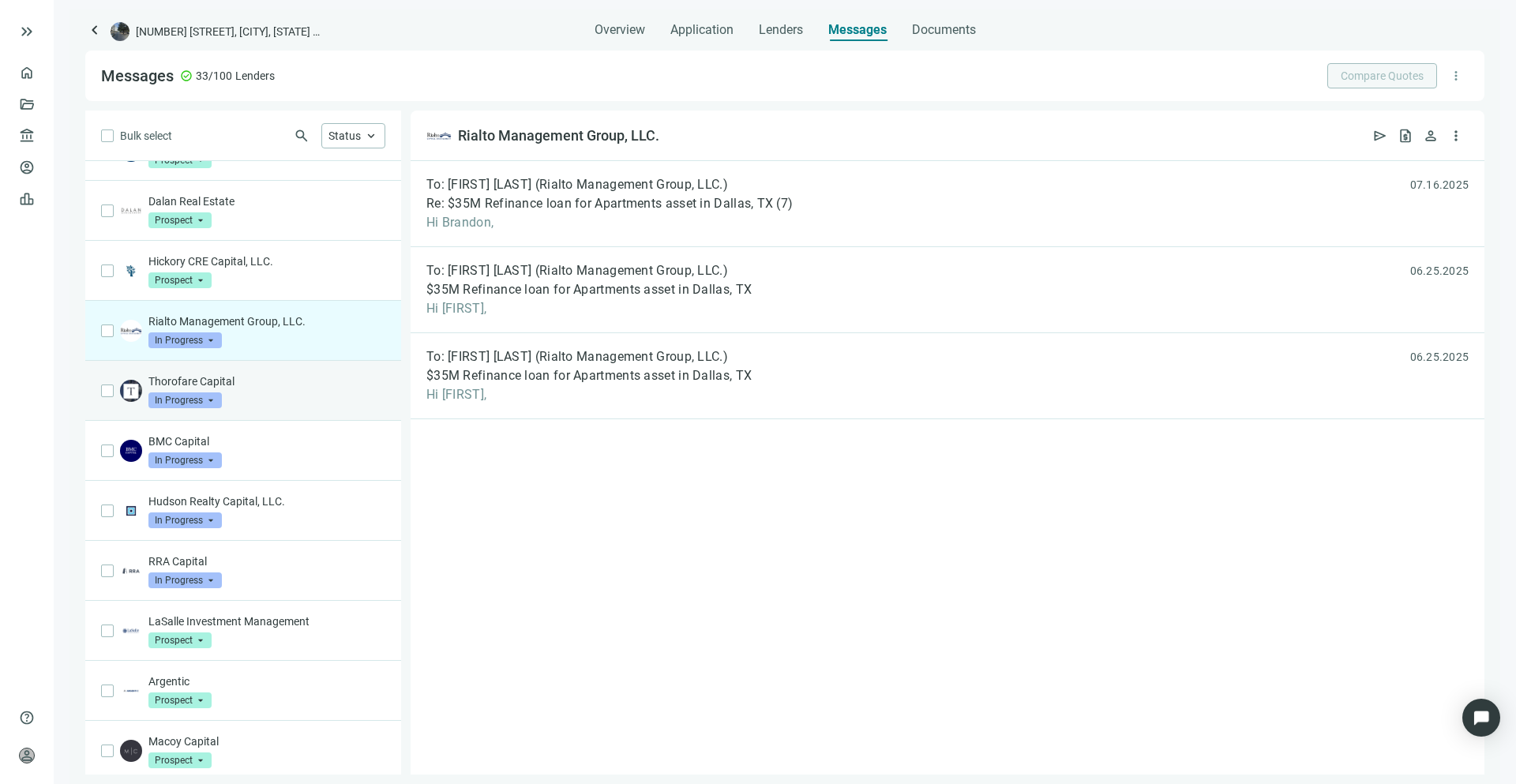 click on "Thorofare Capital In Progress arrow_drop_down" at bounding box center (267, 391) 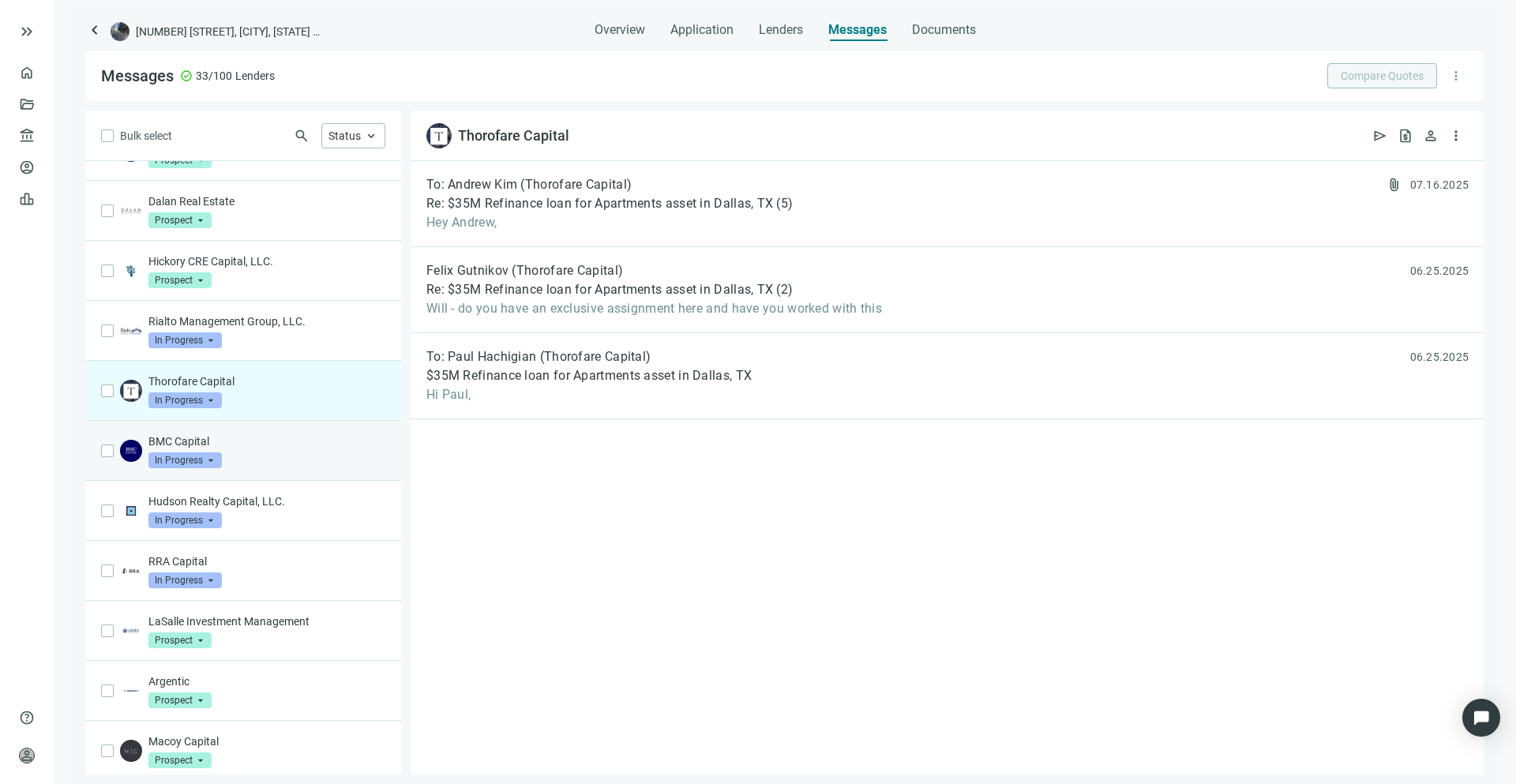 click on "BMC Capital In Progress arrow_drop_down" at bounding box center [243, 451] 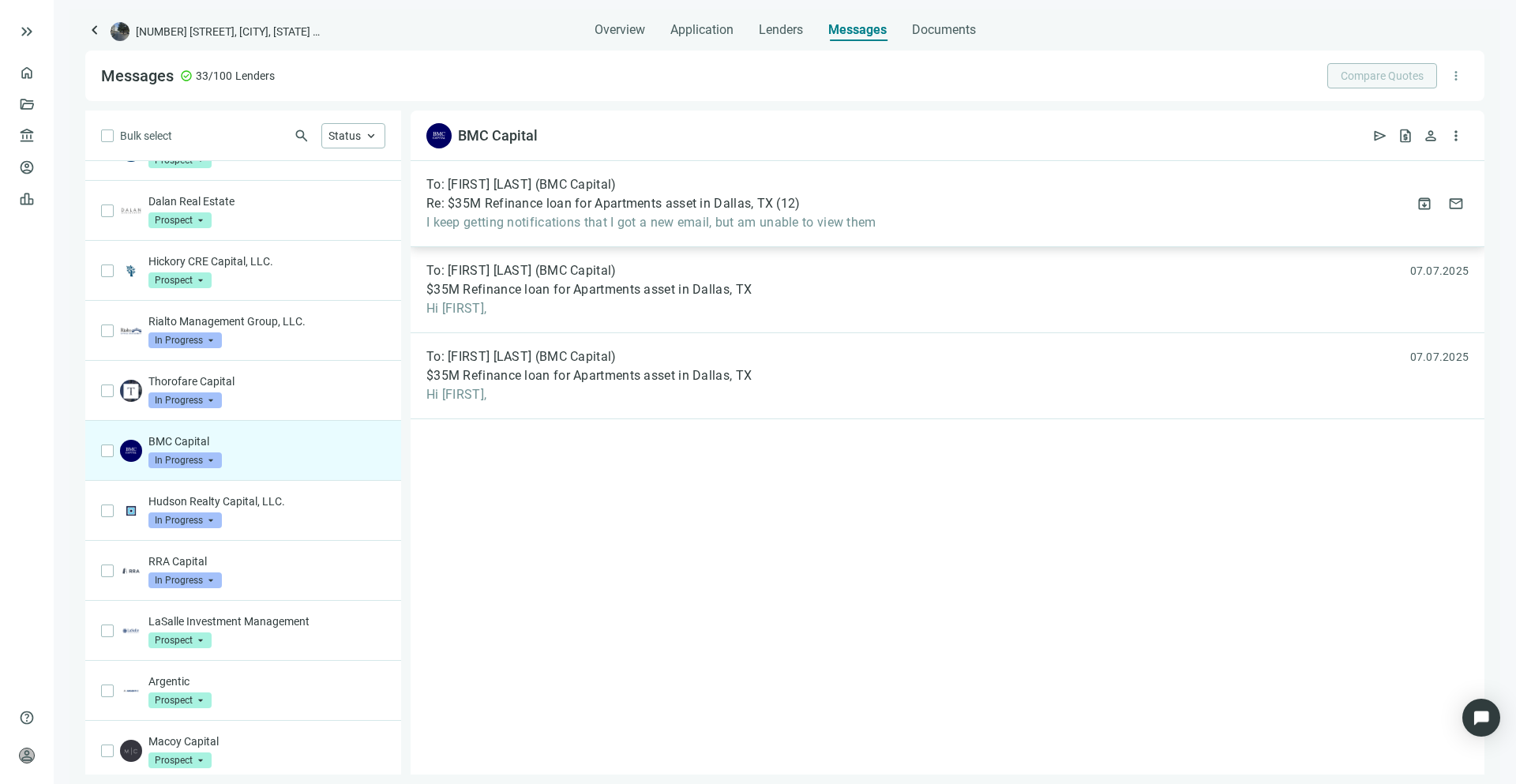 click on "Re: $35M Refinance loan for Apartments asset in Dallas, TX" at bounding box center (599, 204) 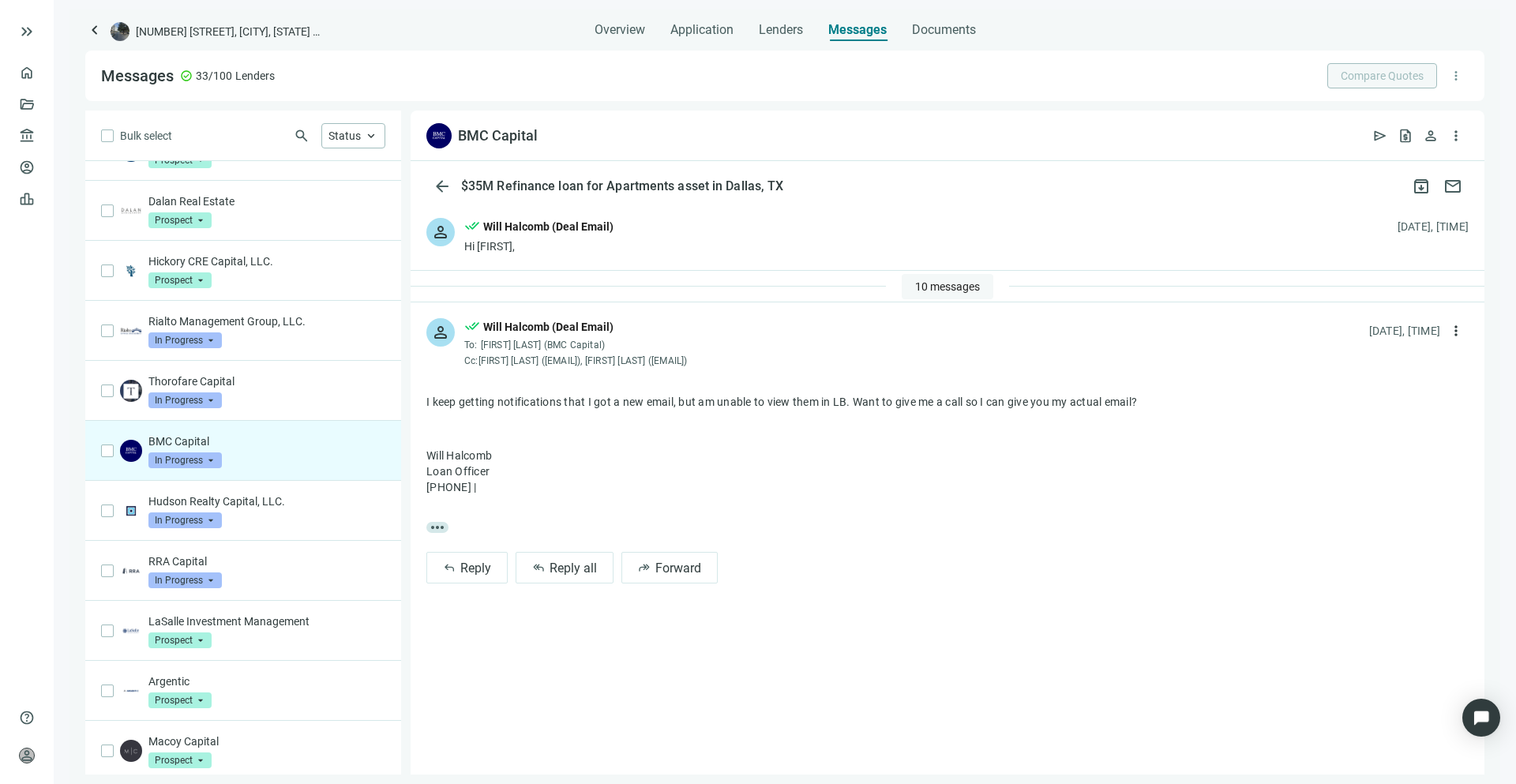 click on "10 messages" at bounding box center [948, 287] 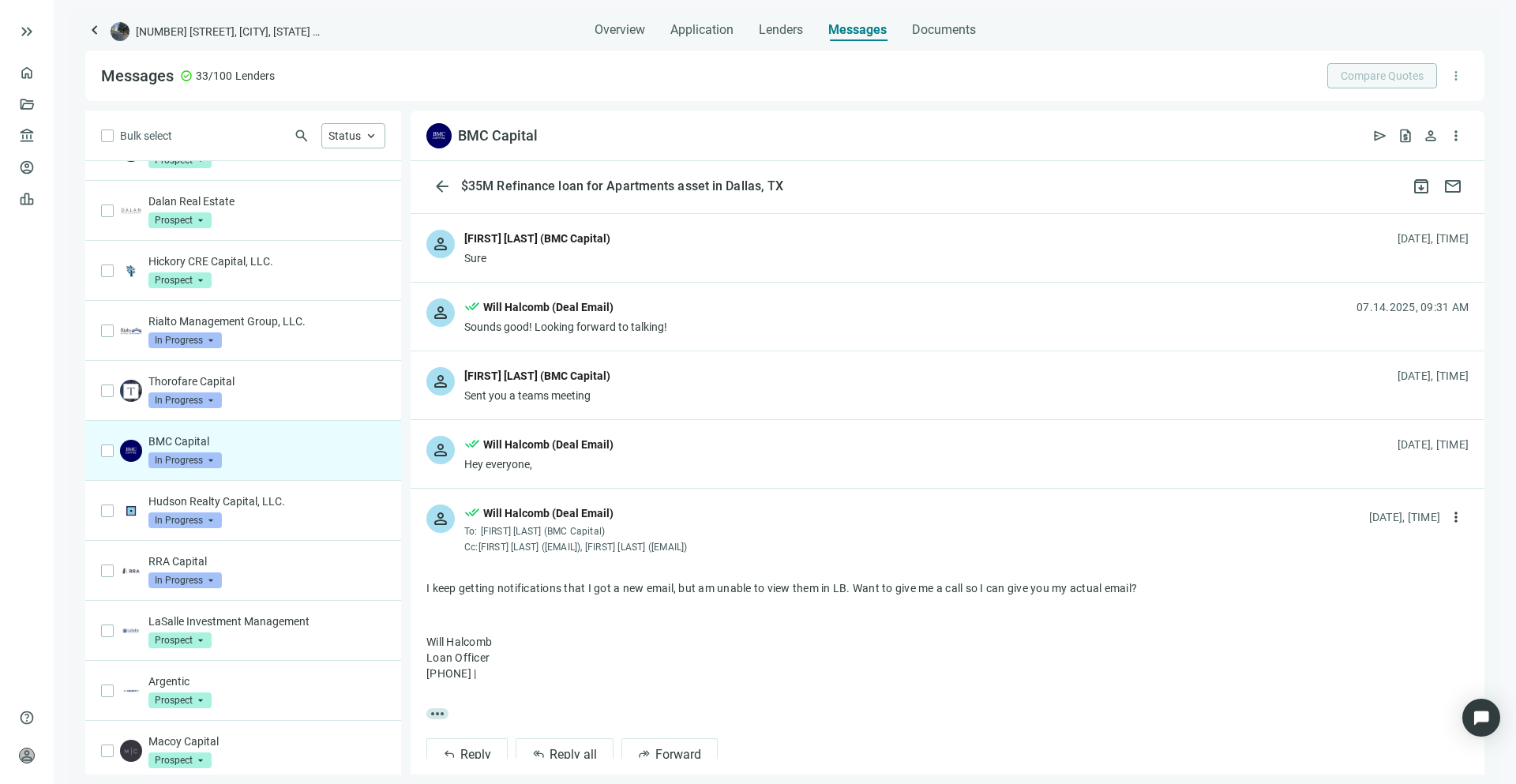 scroll, scrollTop: 462, scrollLeft: 0, axis: vertical 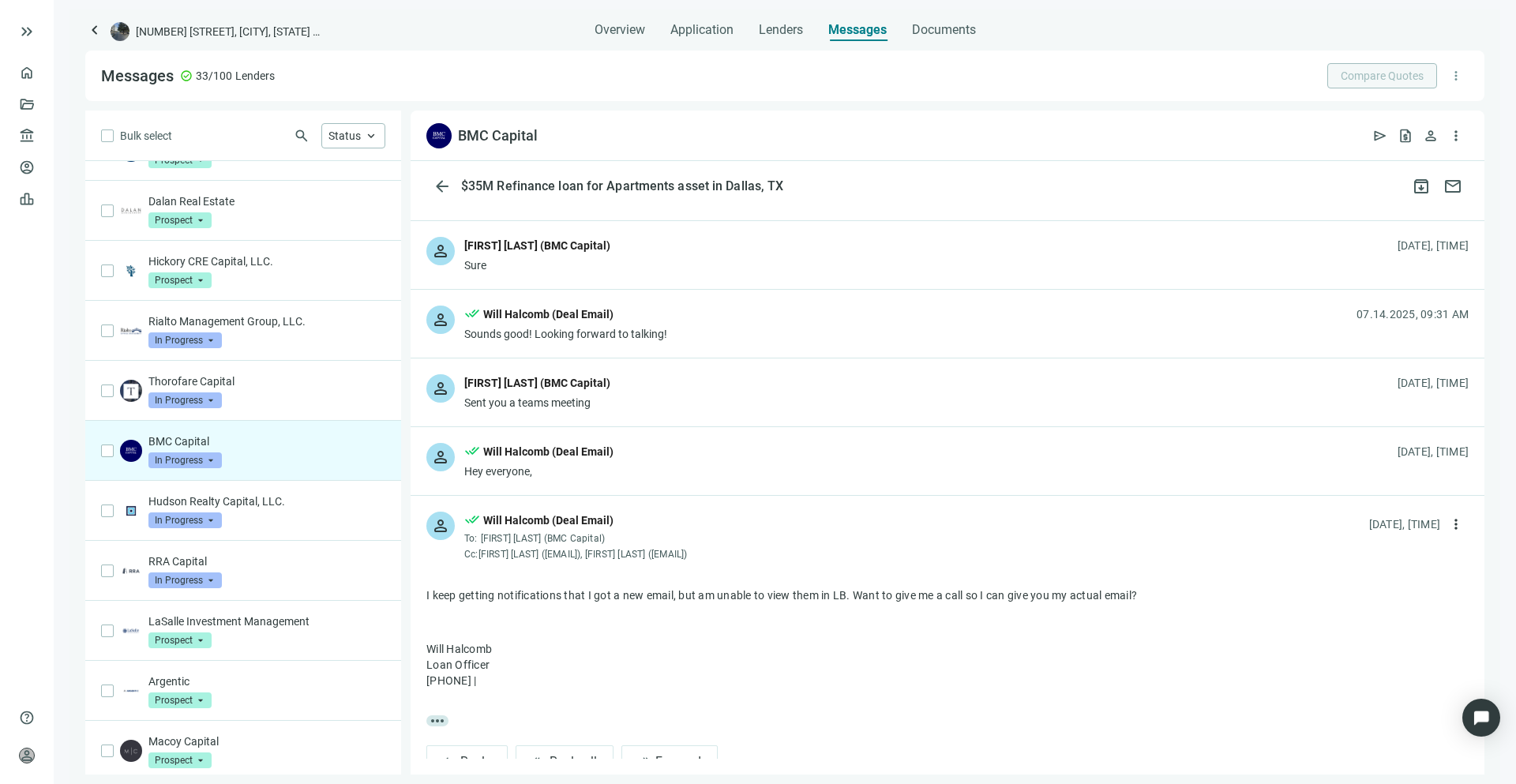 click on "person done_all Will Halcomb (Deal Email) Hey everyone, 07.15.2025, 07:55 AM" at bounding box center [948, 461] 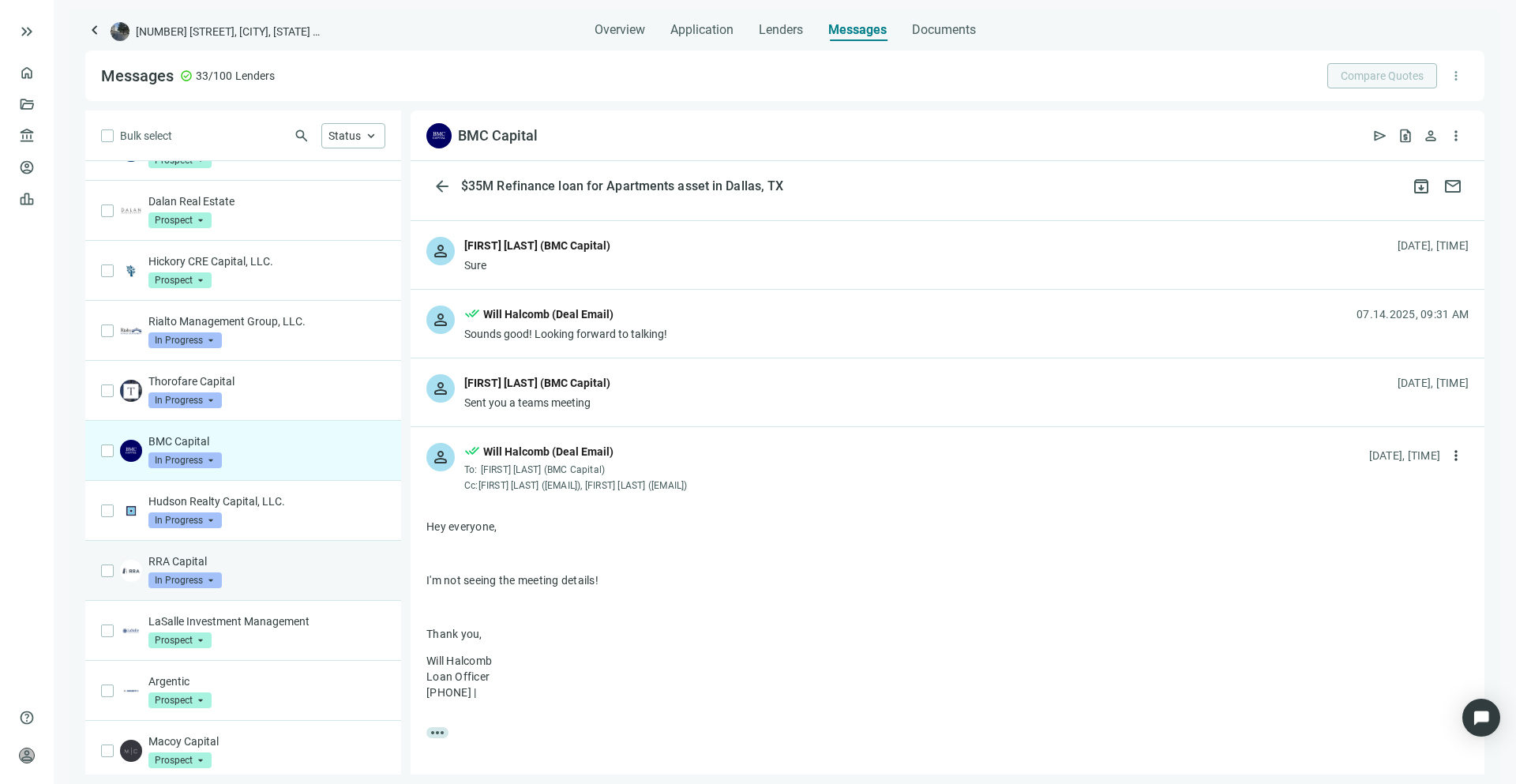 click on "RRA Capital" at bounding box center [267, 561] 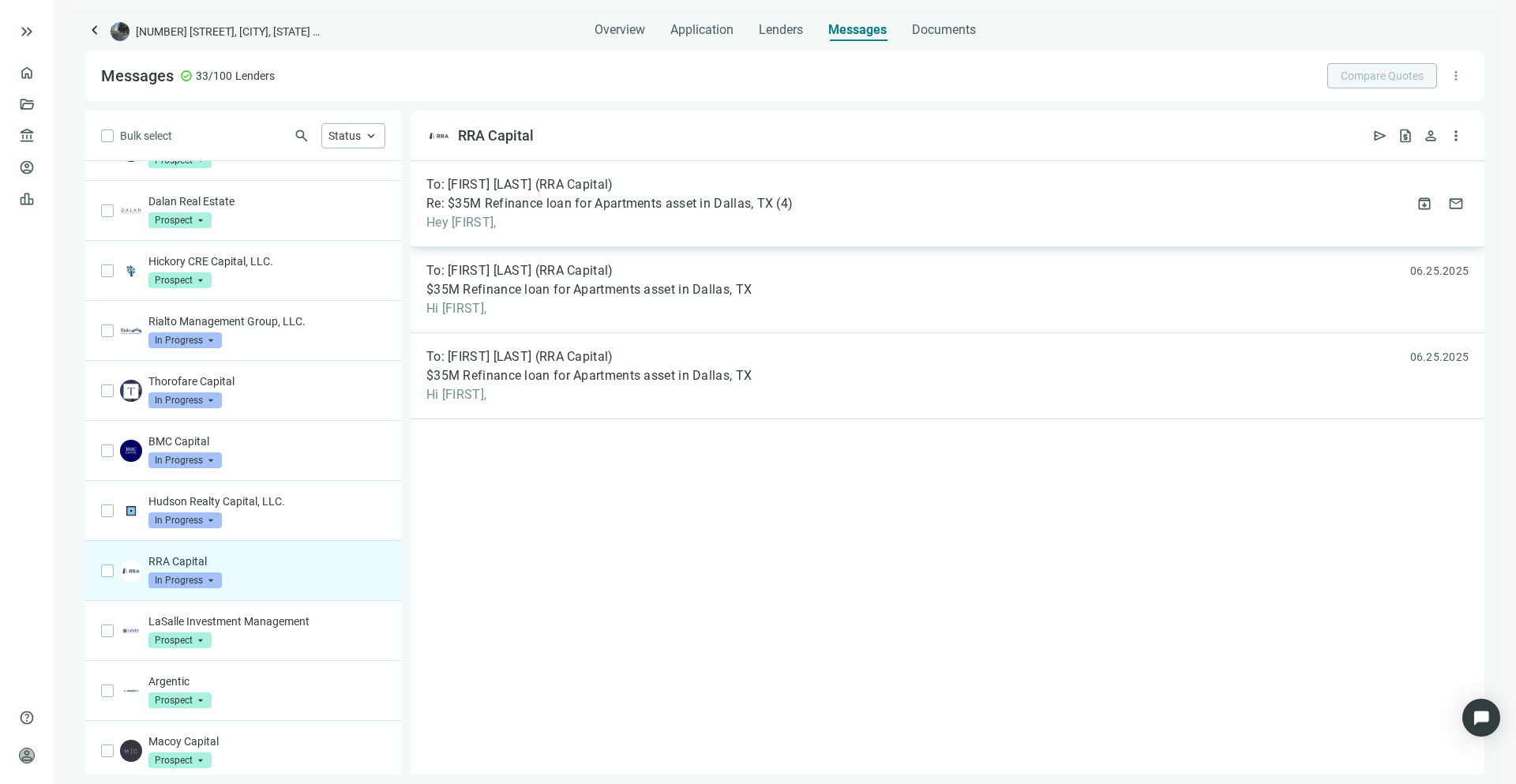 click on "Re: $35M Refinance loan for Apartments asset in Dallas, TX" at bounding box center [599, 204] 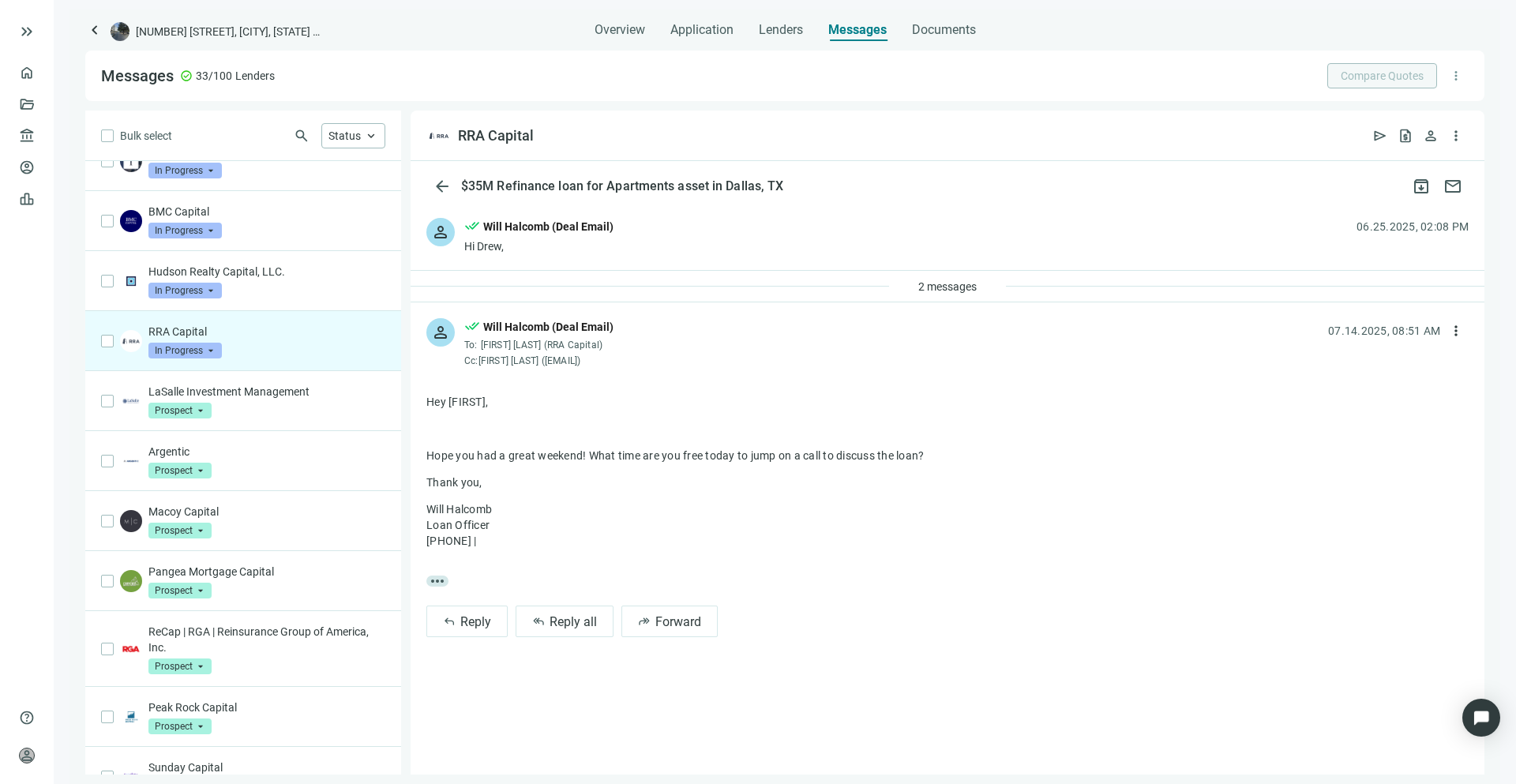 scroll, scrollTop: 653, scrollLeft: 0, axis: vertical 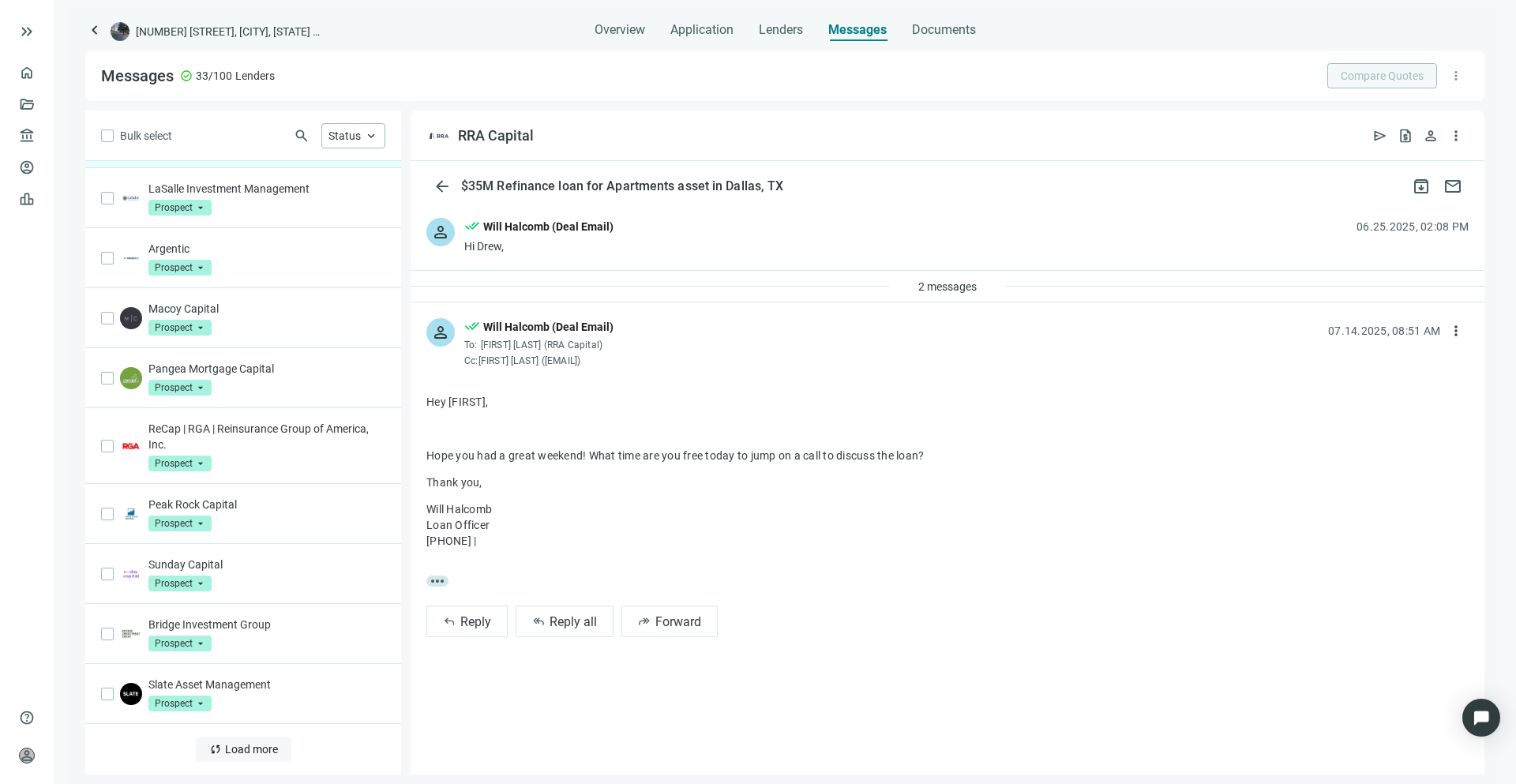 click on "Load more" at bounding box center (251, 749) 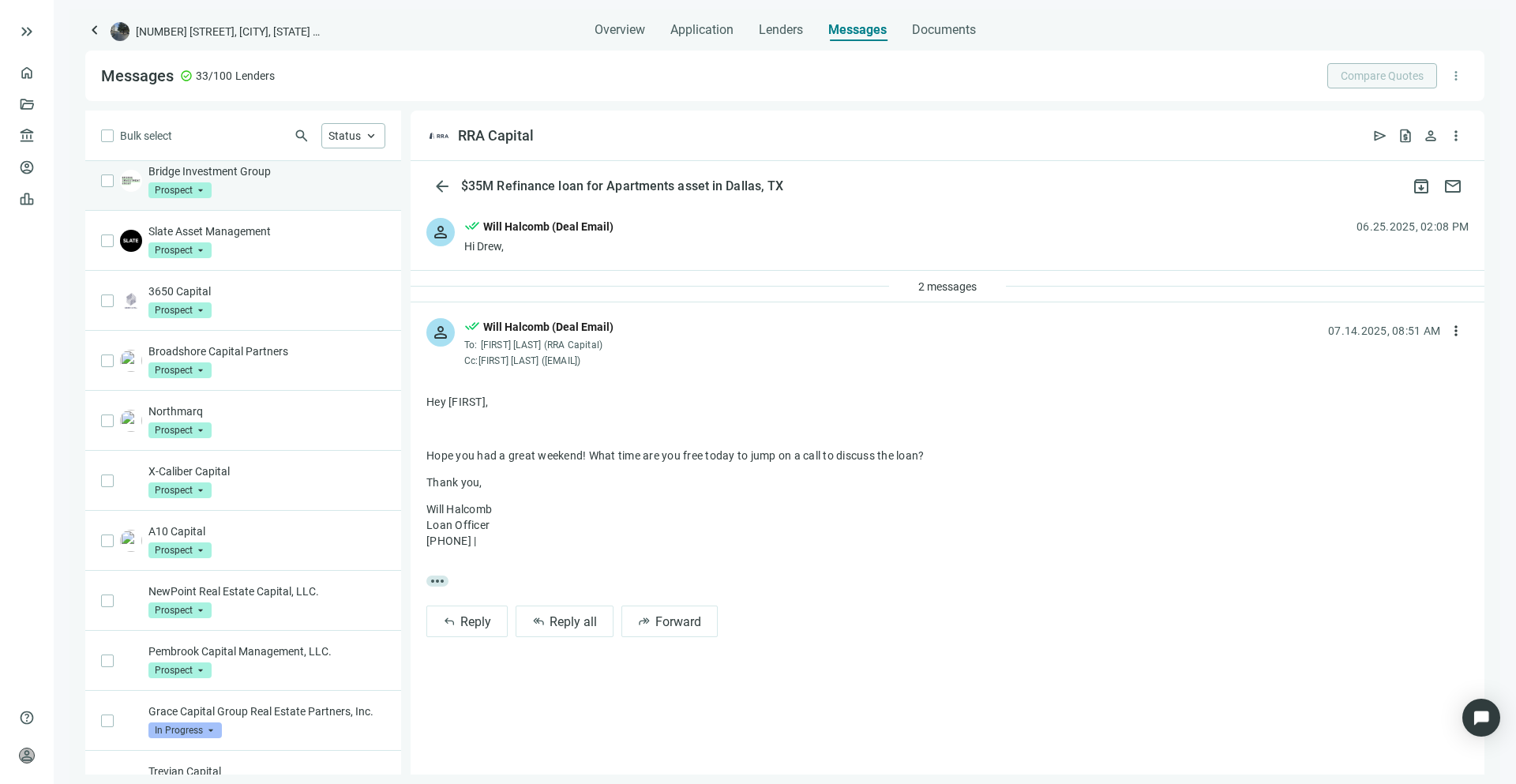 scroll, scrollTop: 1180, scrollLeft: 0, axis: vertical 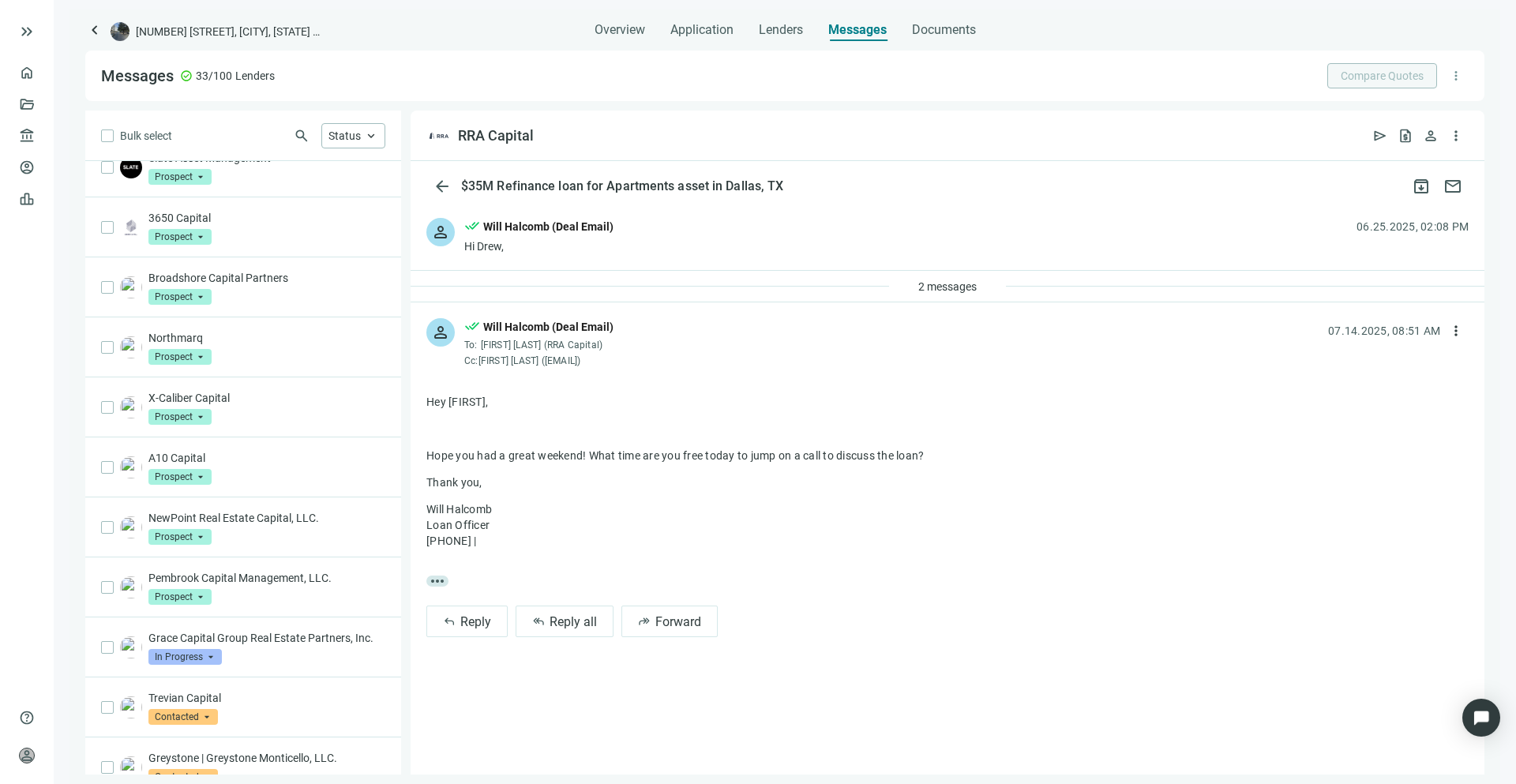 click on "Grace Capital Group Real Estate Partners, Inc." at bounding box center (267, 638) 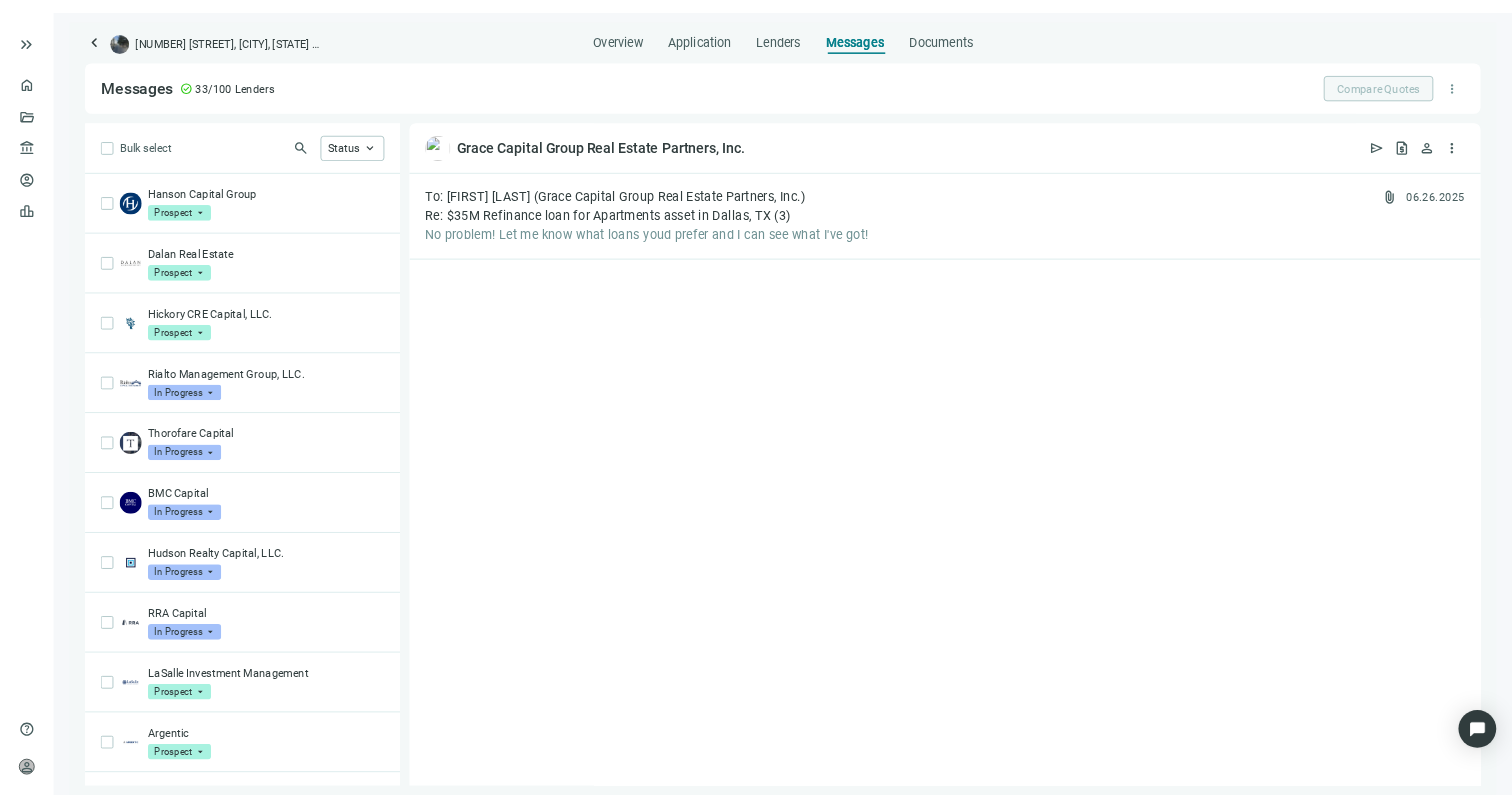 scroll, scrollTop: 0, scrollLeft: 0, axis: both 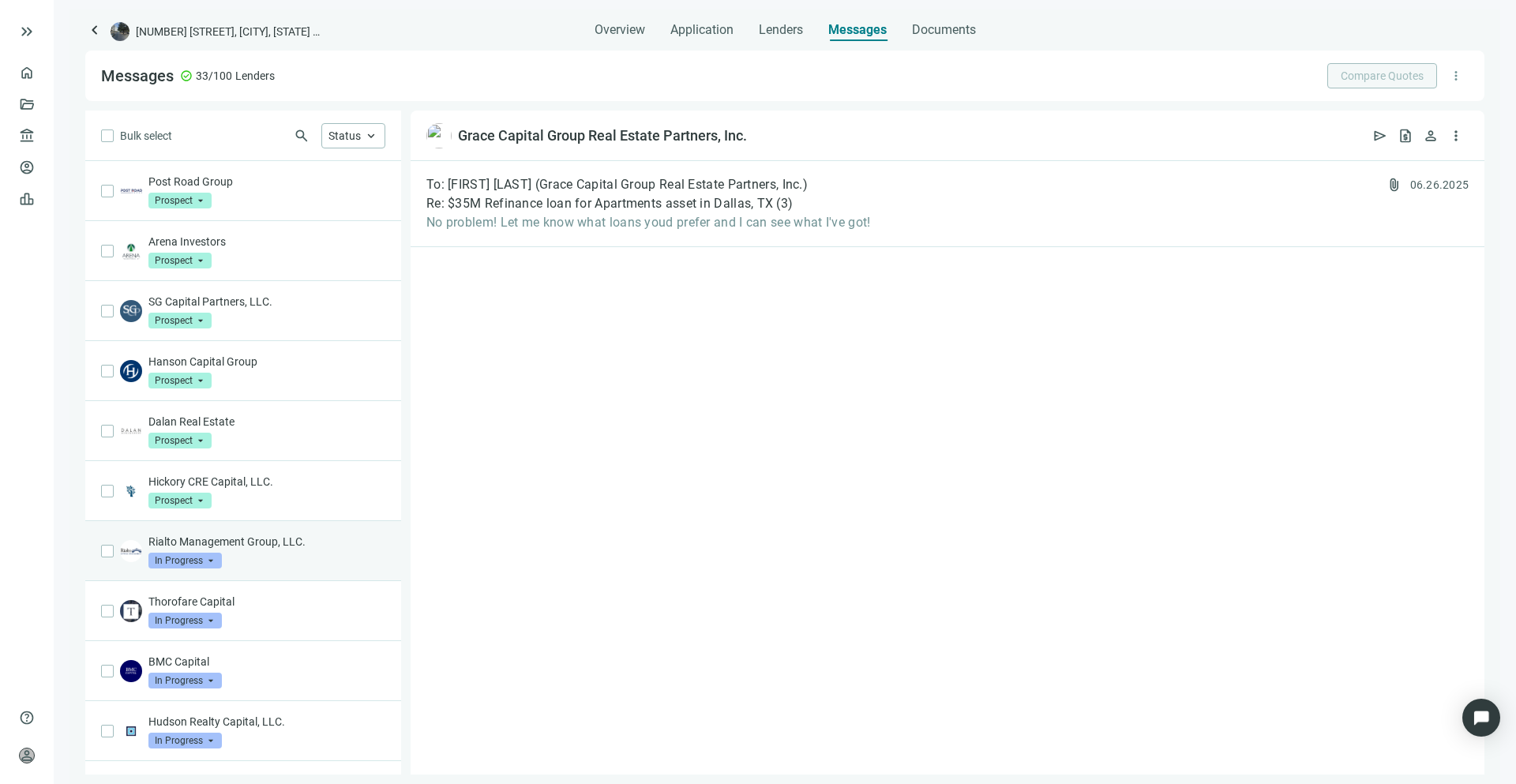 click on "Rialto Management Group, LLC. In Progress arrow_drop_down" at bounding box center (243, 551) 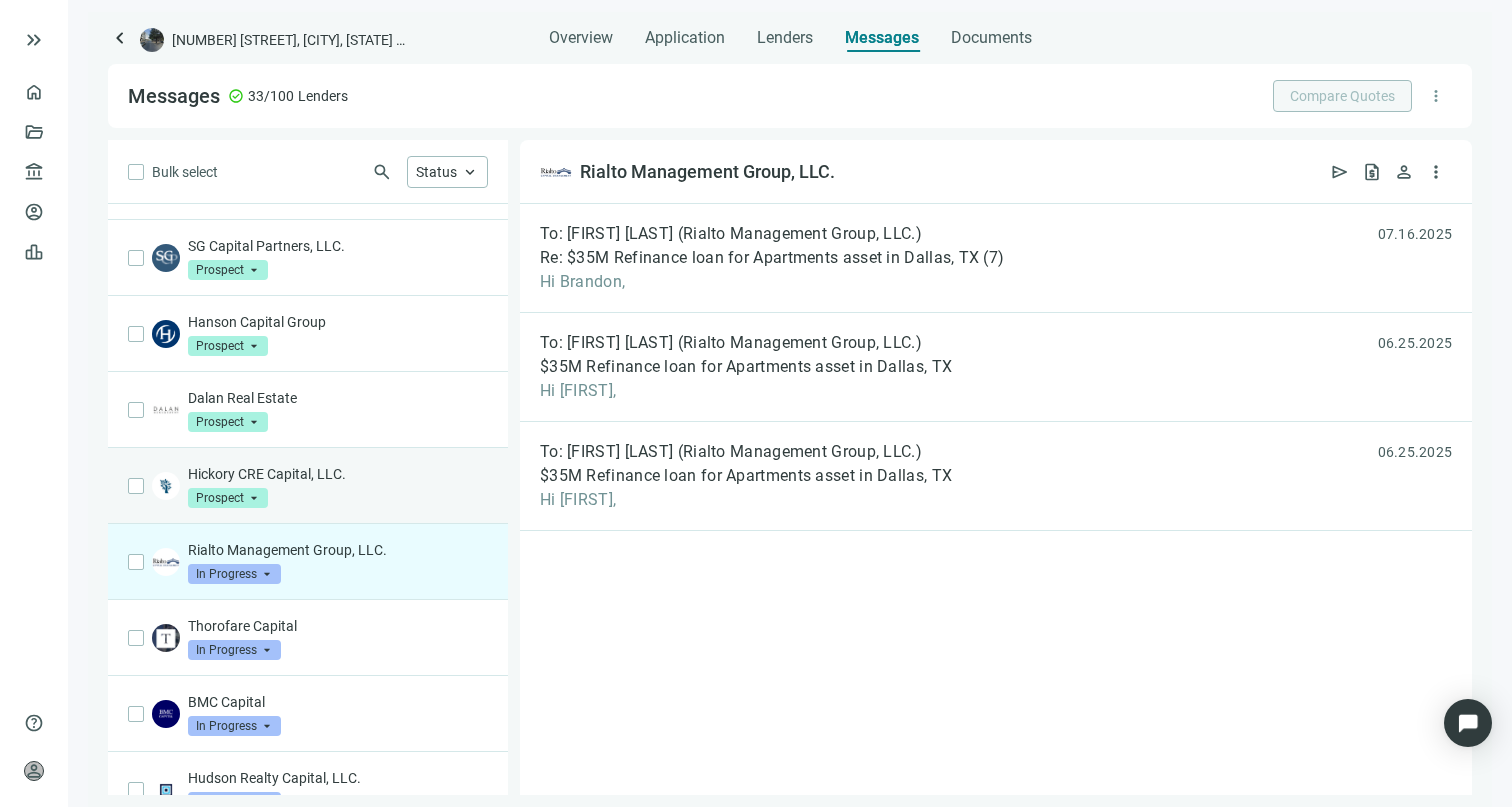 scroll, scrollTop: 0, scrollLeft: 0, axis: both 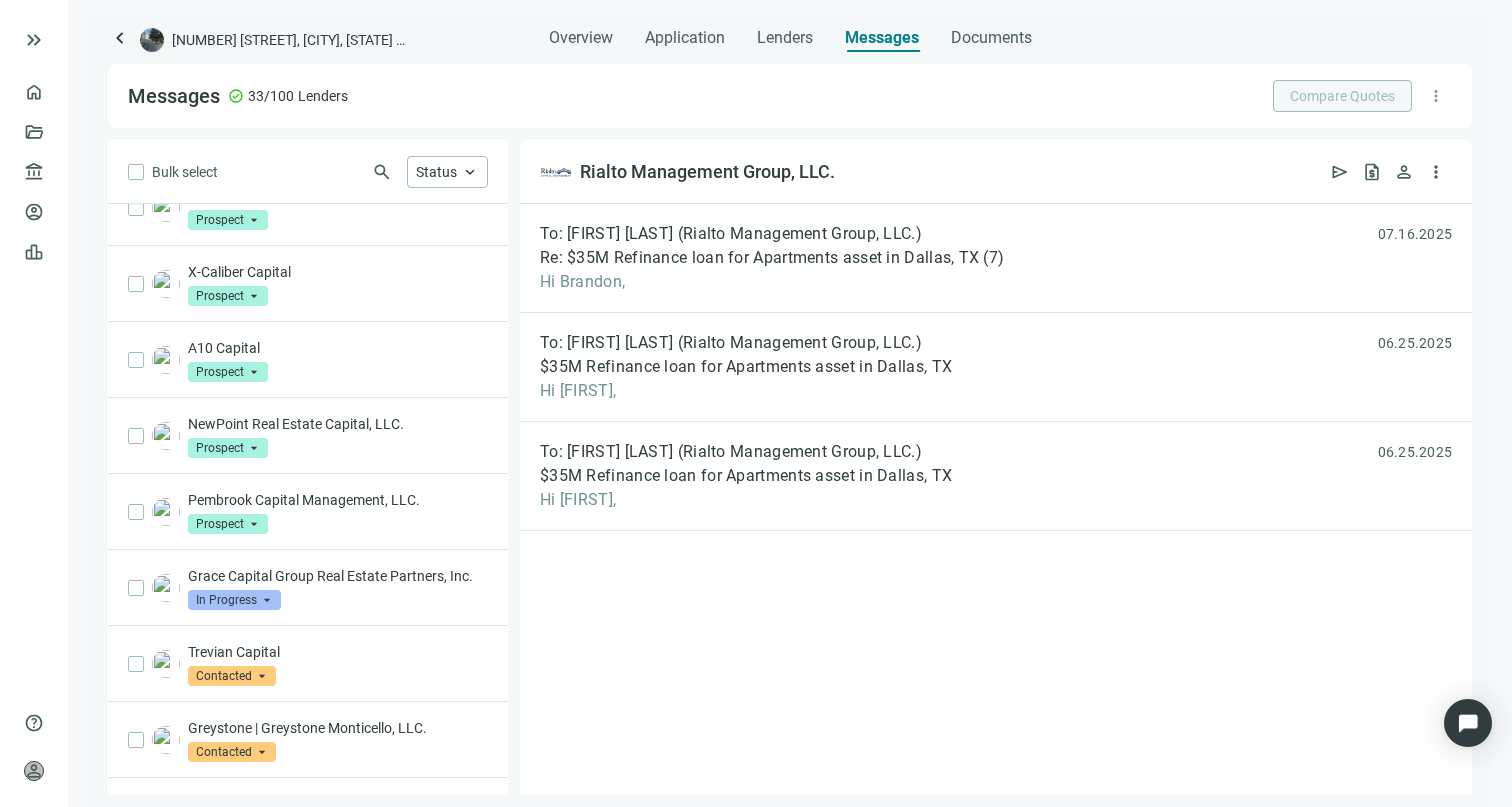 click on "Grace Capital Group Real Estate Partners, Inc." at bounding box center (338, 576) 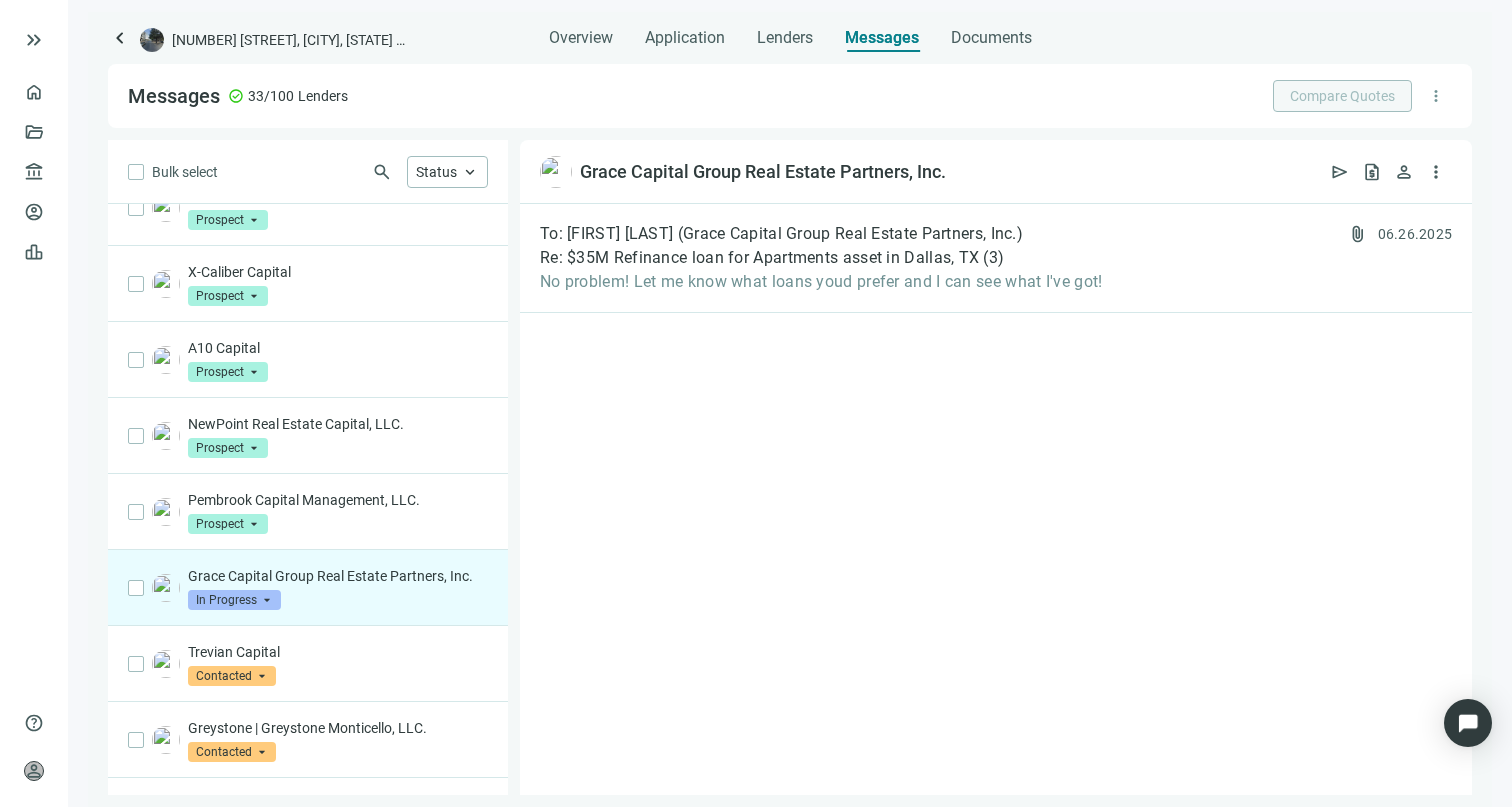 scroll, scrollTop: 1744, scrollLeft: 0, axis: vertical 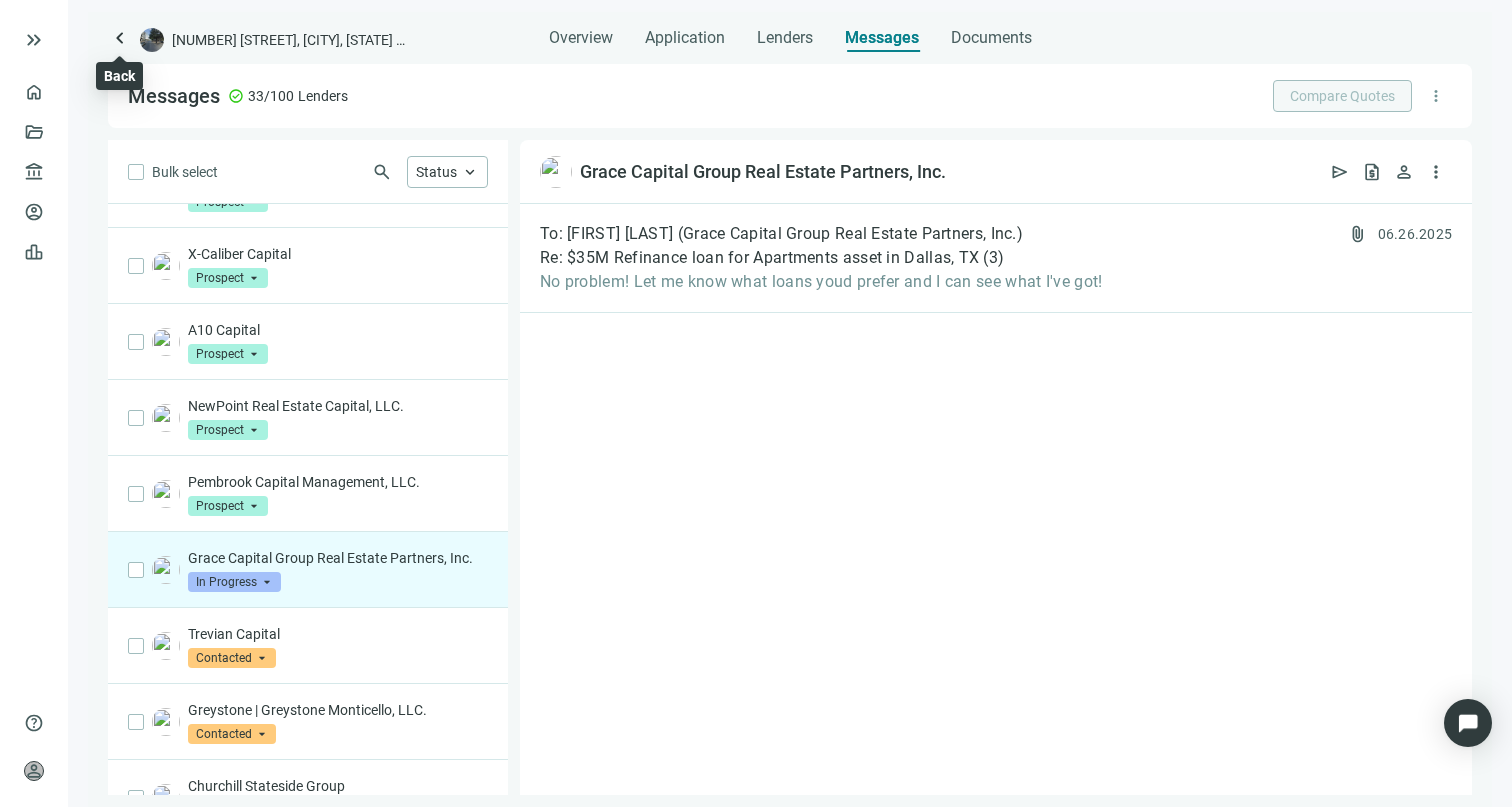 click on "keyboard_arrow_left" at bounding box center [120, 38] 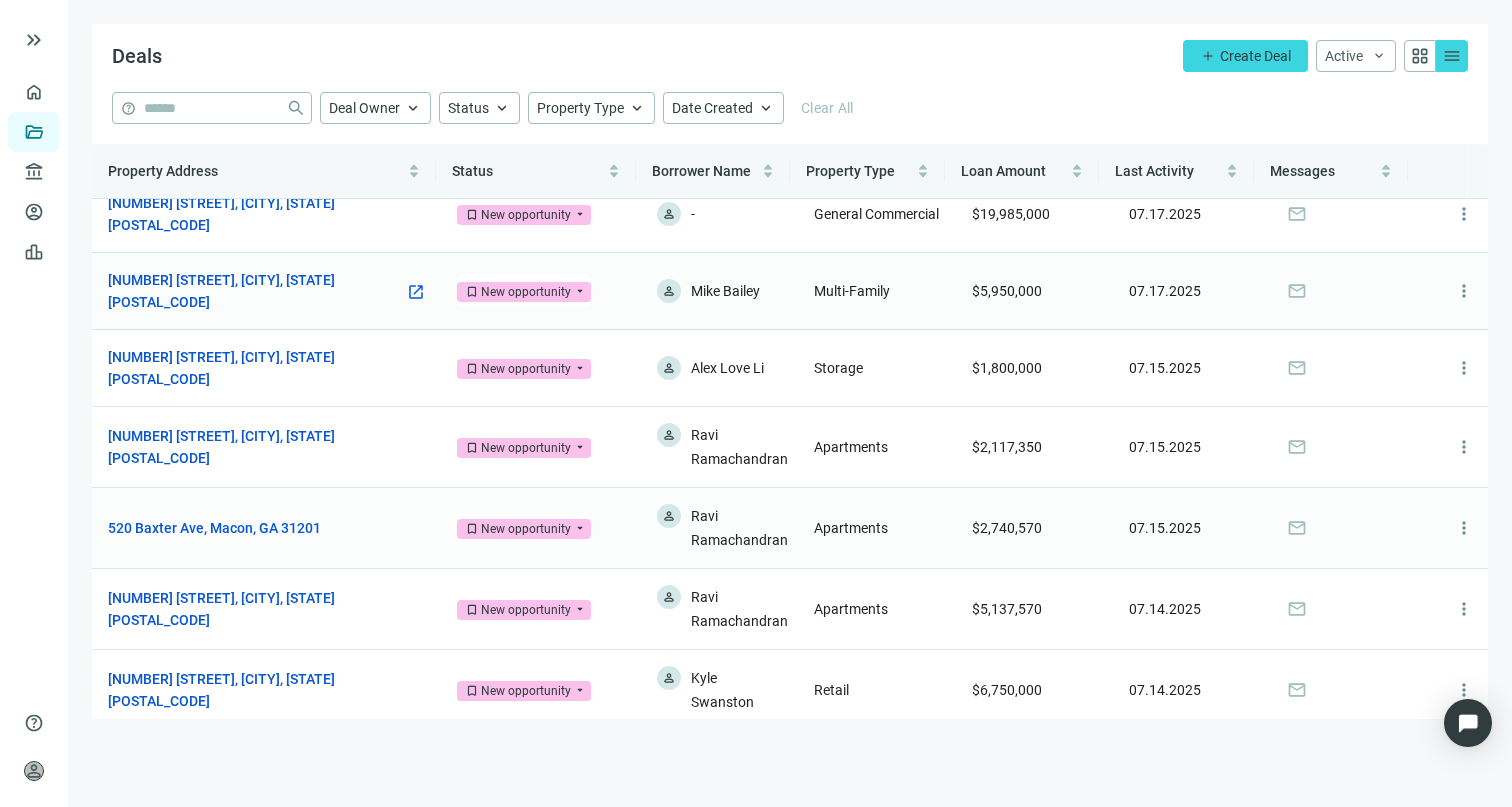 scroll, scrollTop: 0, scrollLeft: 0, axis: both 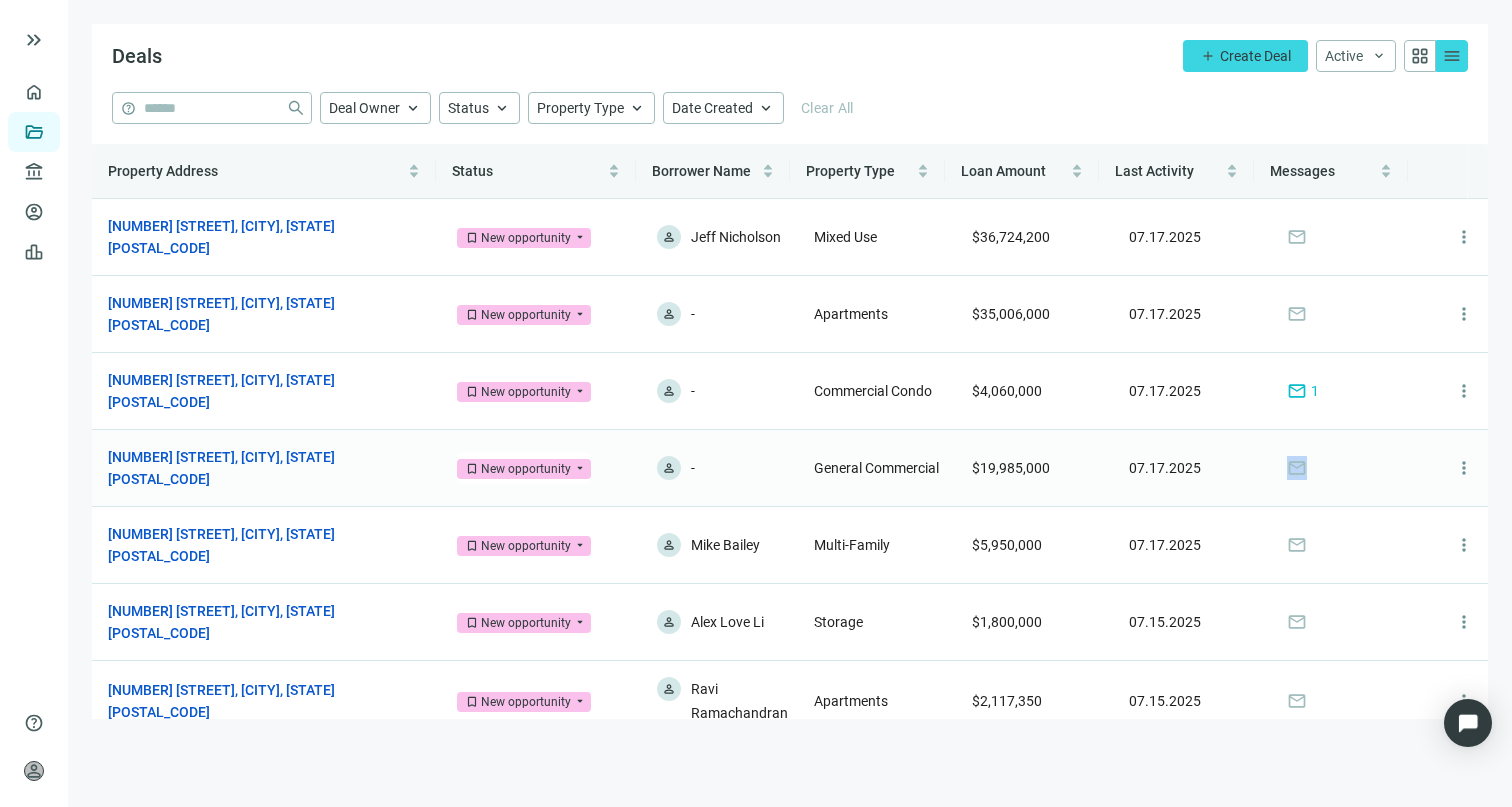 drag, startPoint x: 1292, startPoint y: 462, endPoint x: 1184, endPoint y: 455, distance: 108.226616 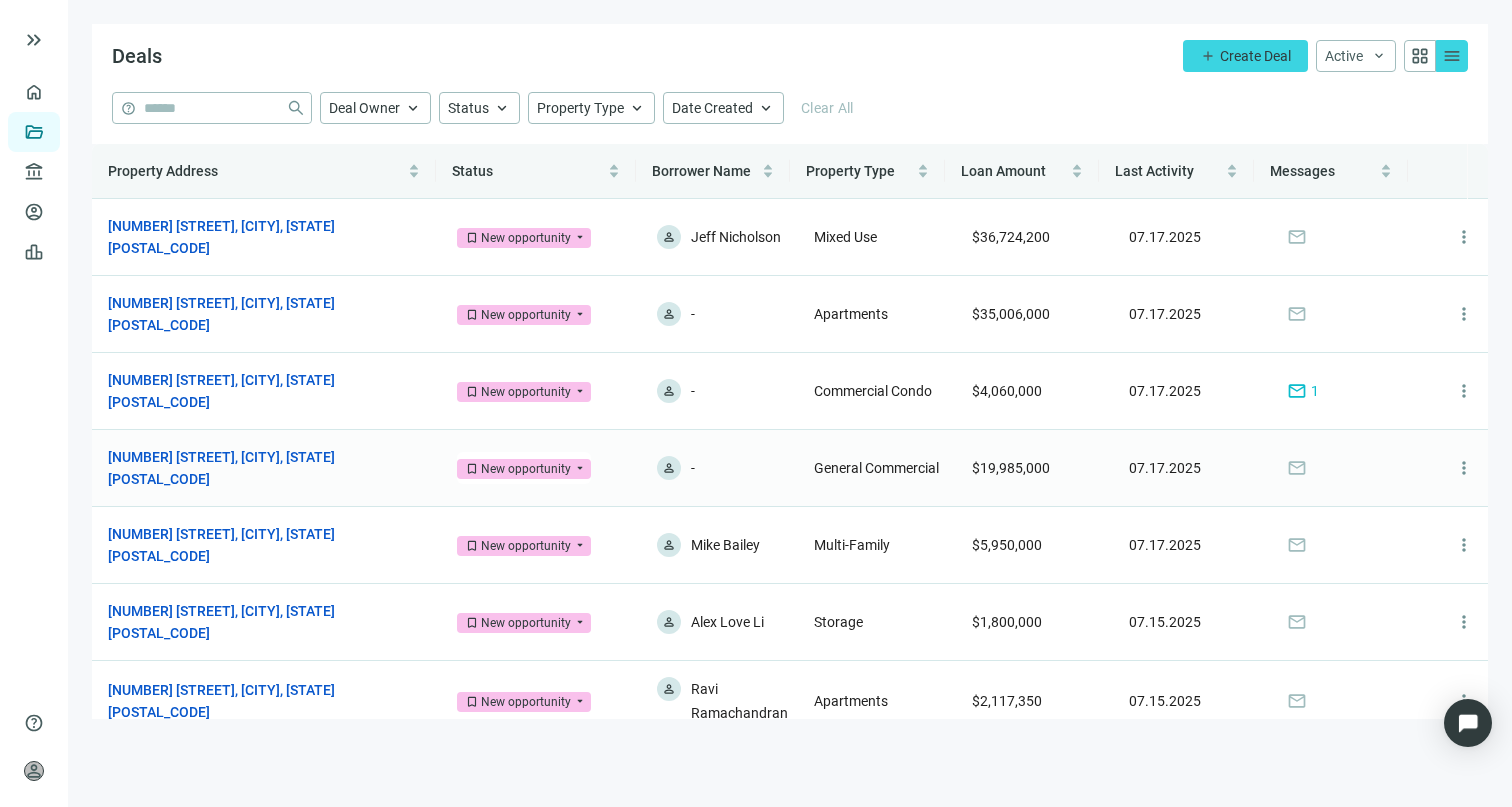 click on "07.17.2025" at bounding box center [1165, 468] 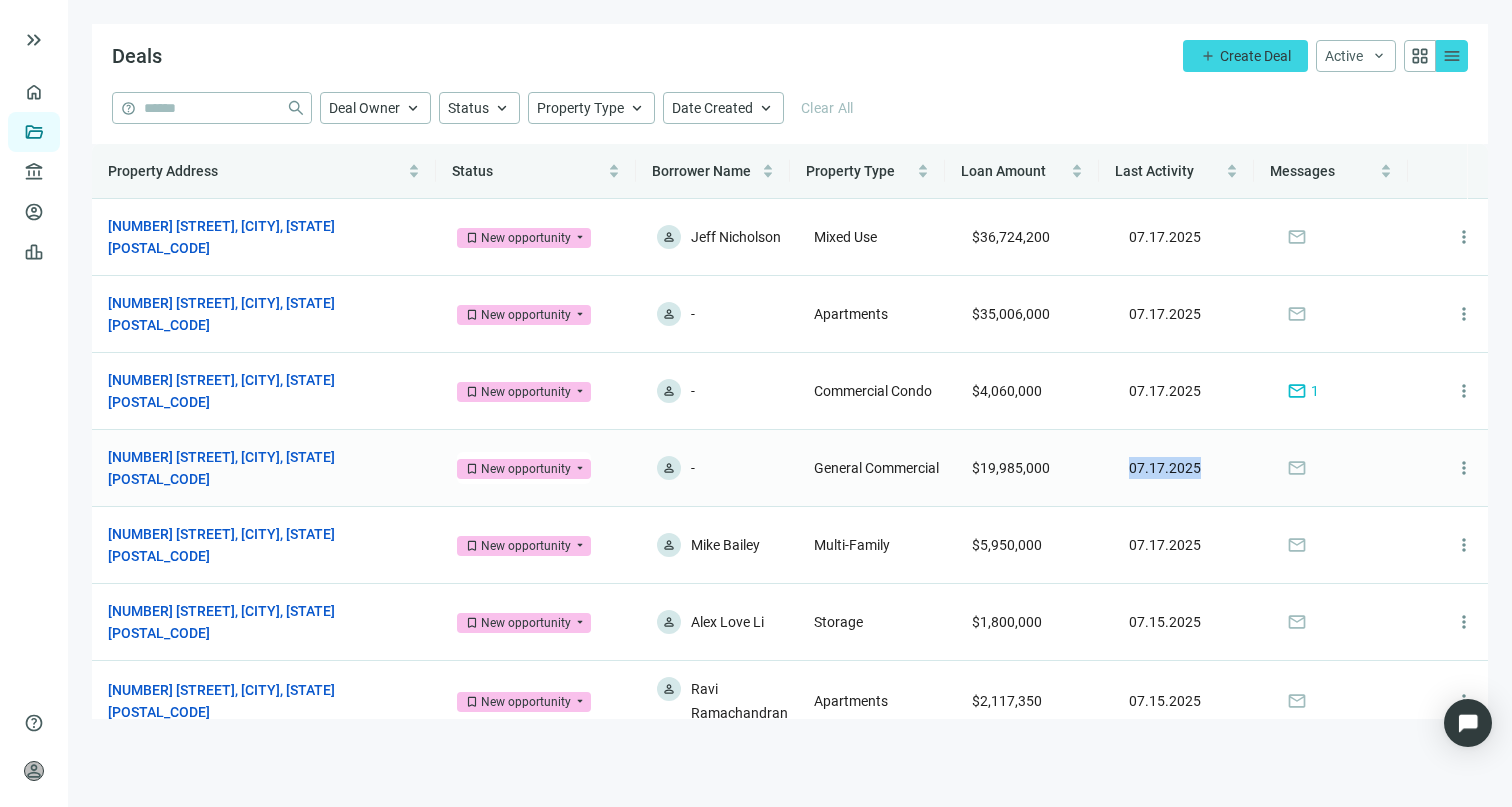 click on "07.17.2025" at bounding box center [1165, 468] 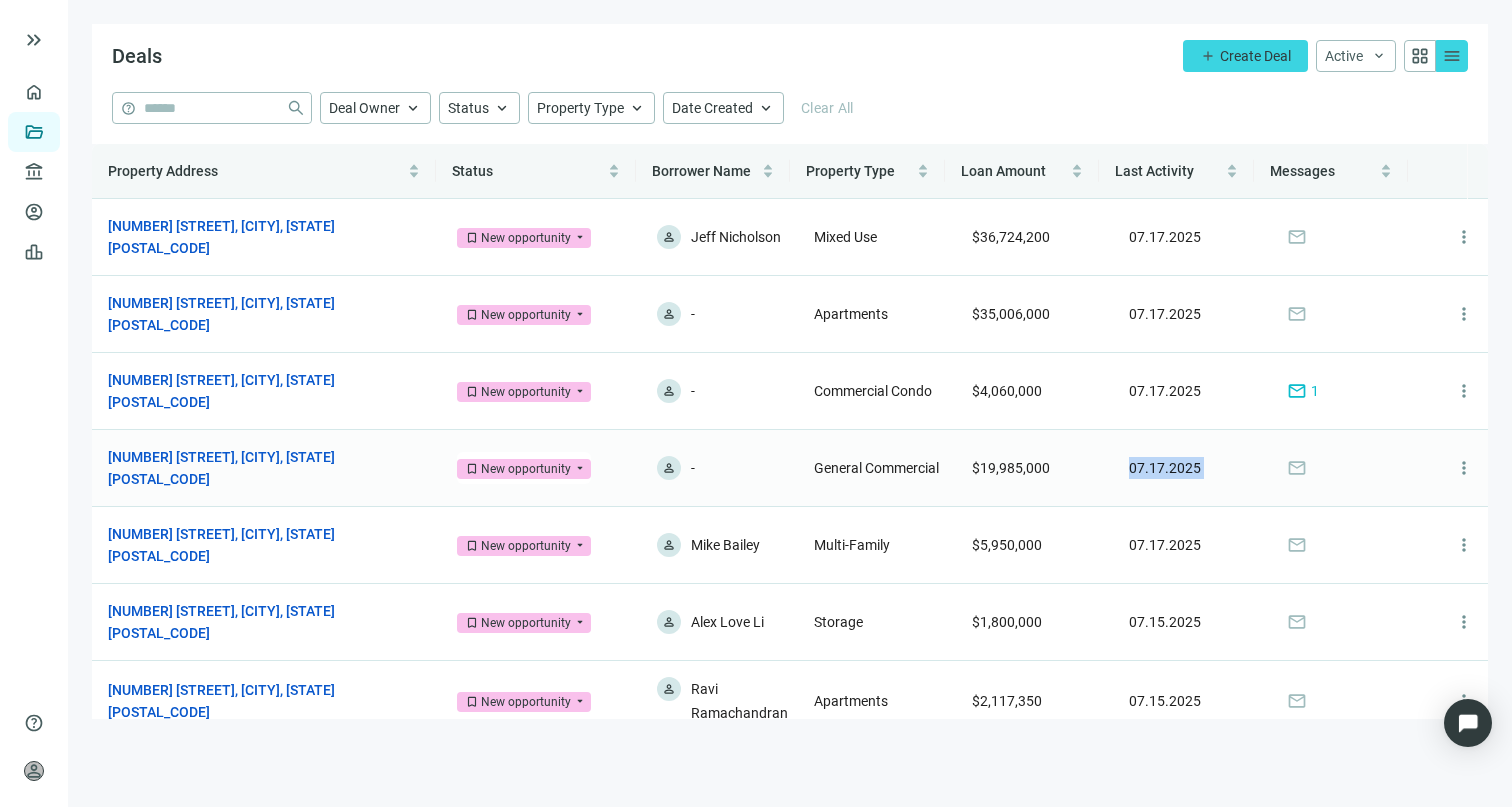 click on "07.17.2025" at bounding box center (1165, 468) 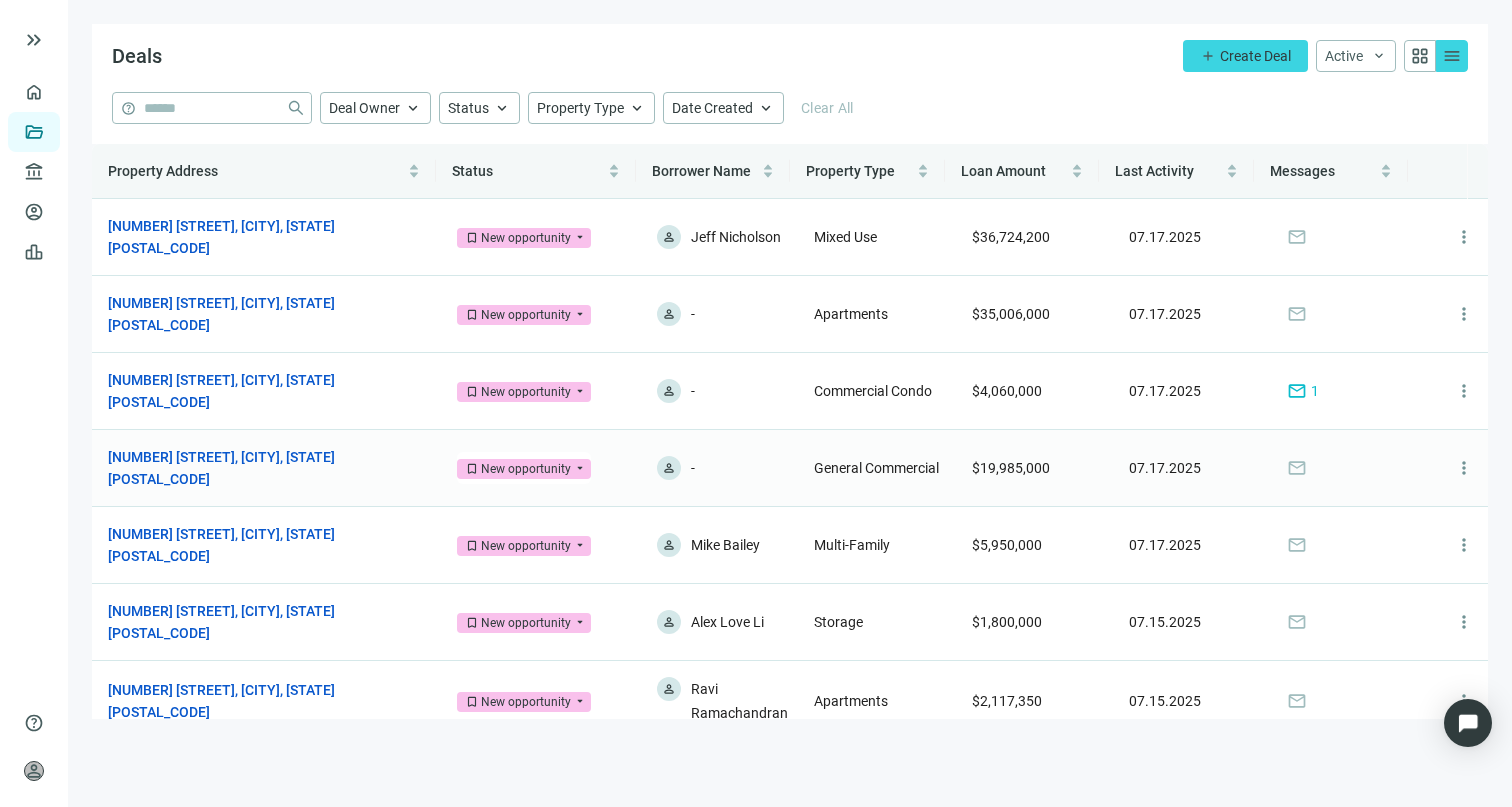 click on "$19,985,000" at bounding box center (1034, 468) 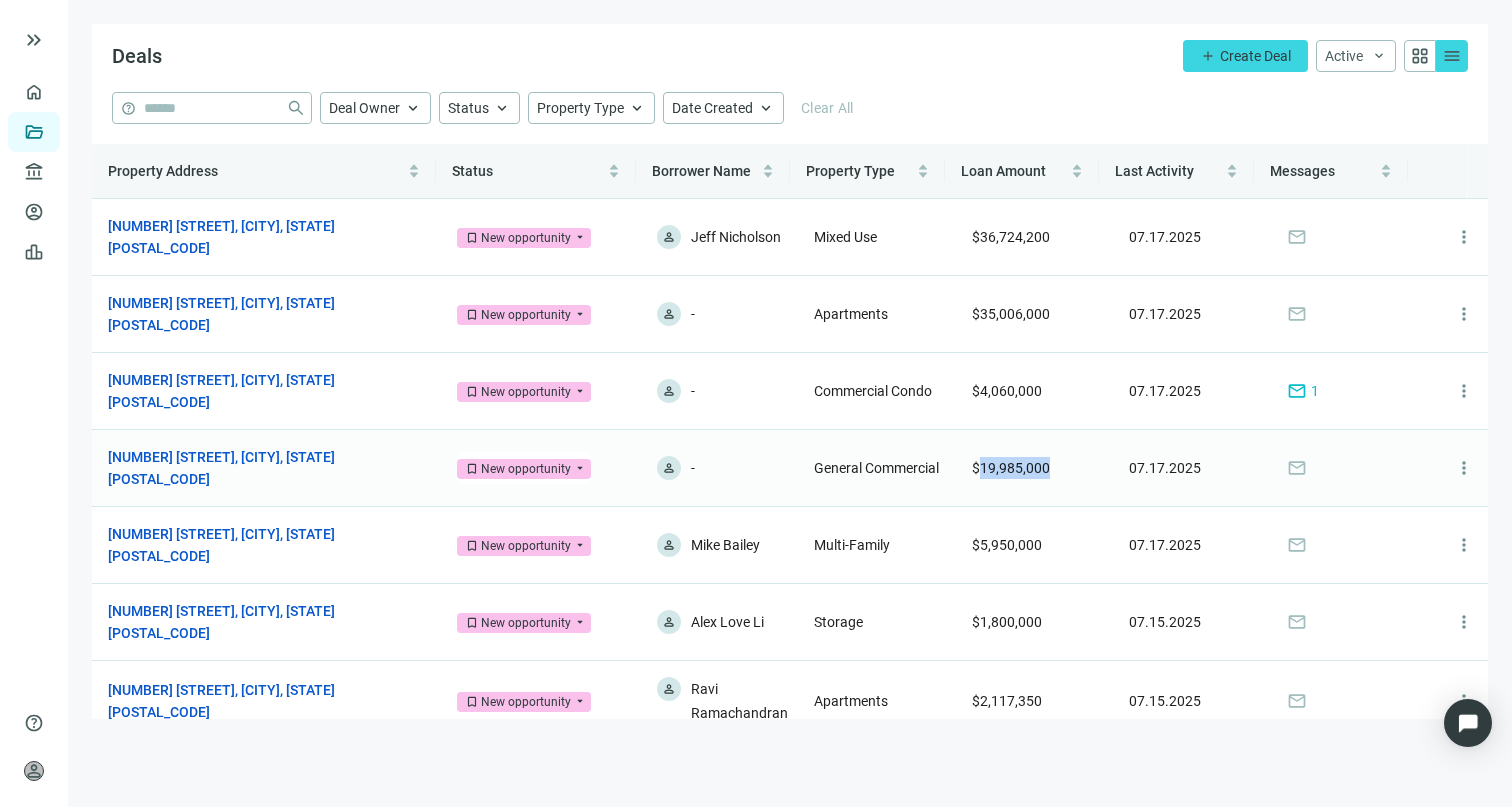 click on "$19,985,000" at bounding box center (1034, 468) 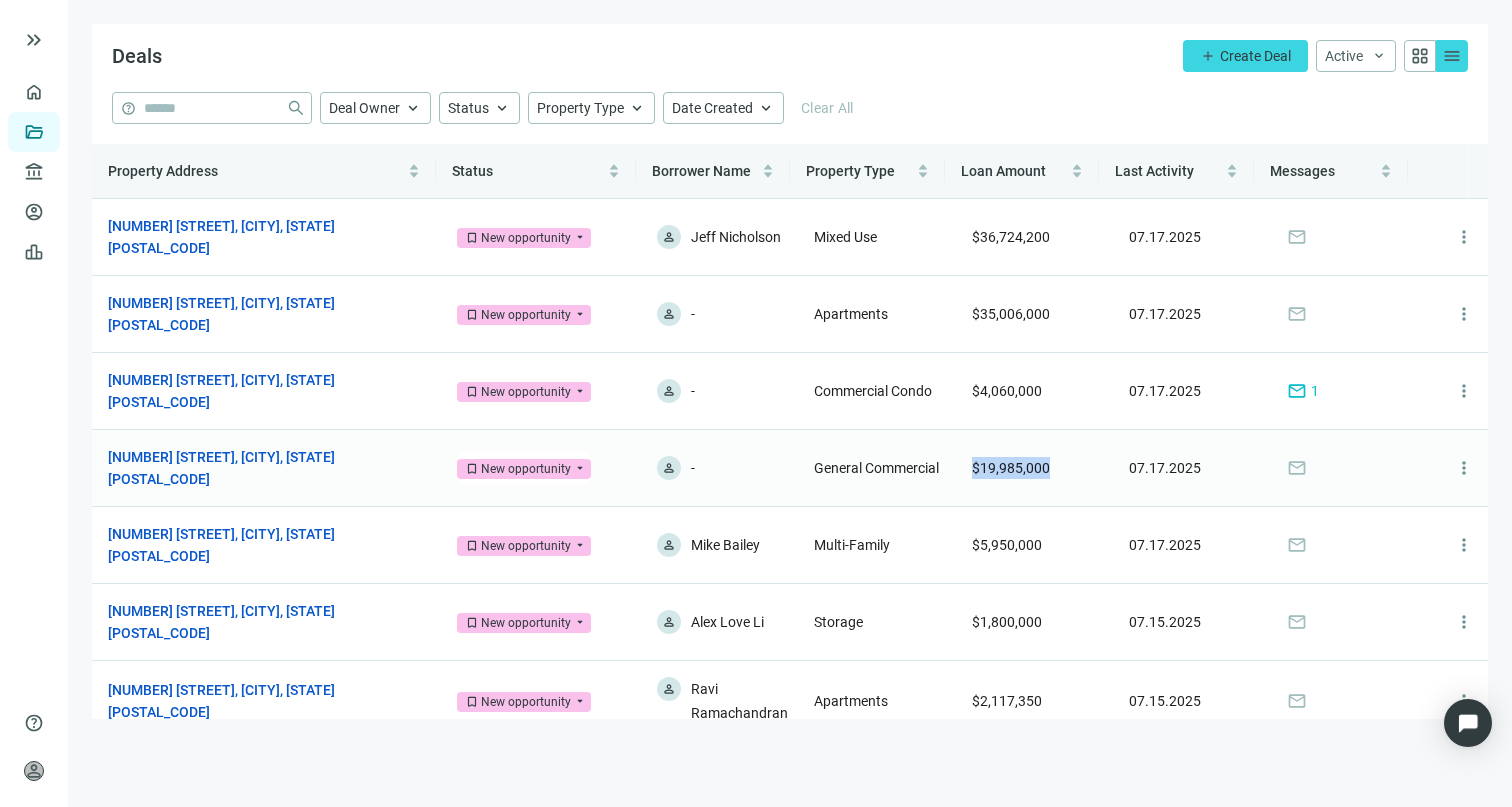 click on "$19,985,000" at bounding box center [1034, 468] 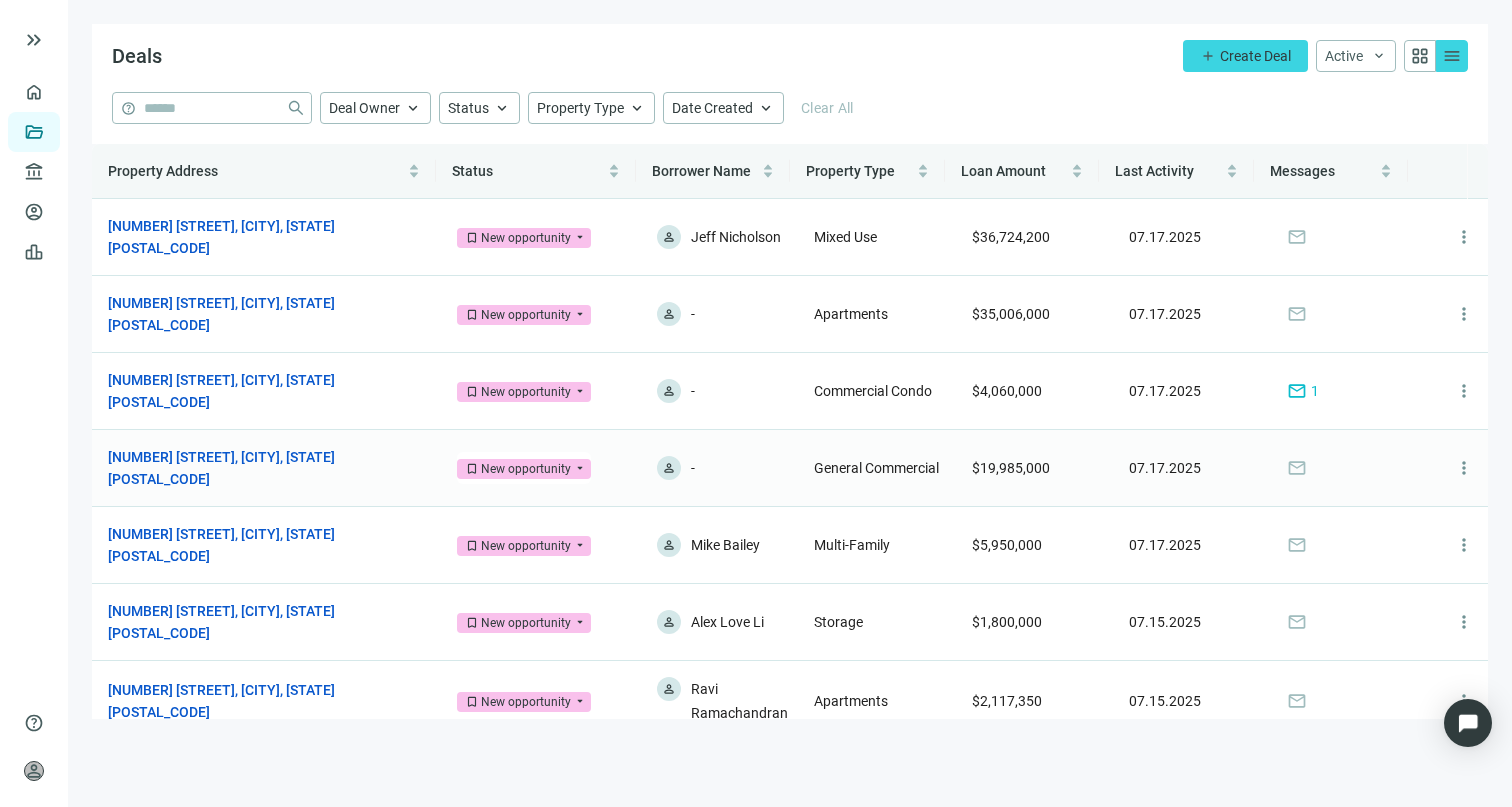 click on "General Commercial" at bounding box center (876, 468) 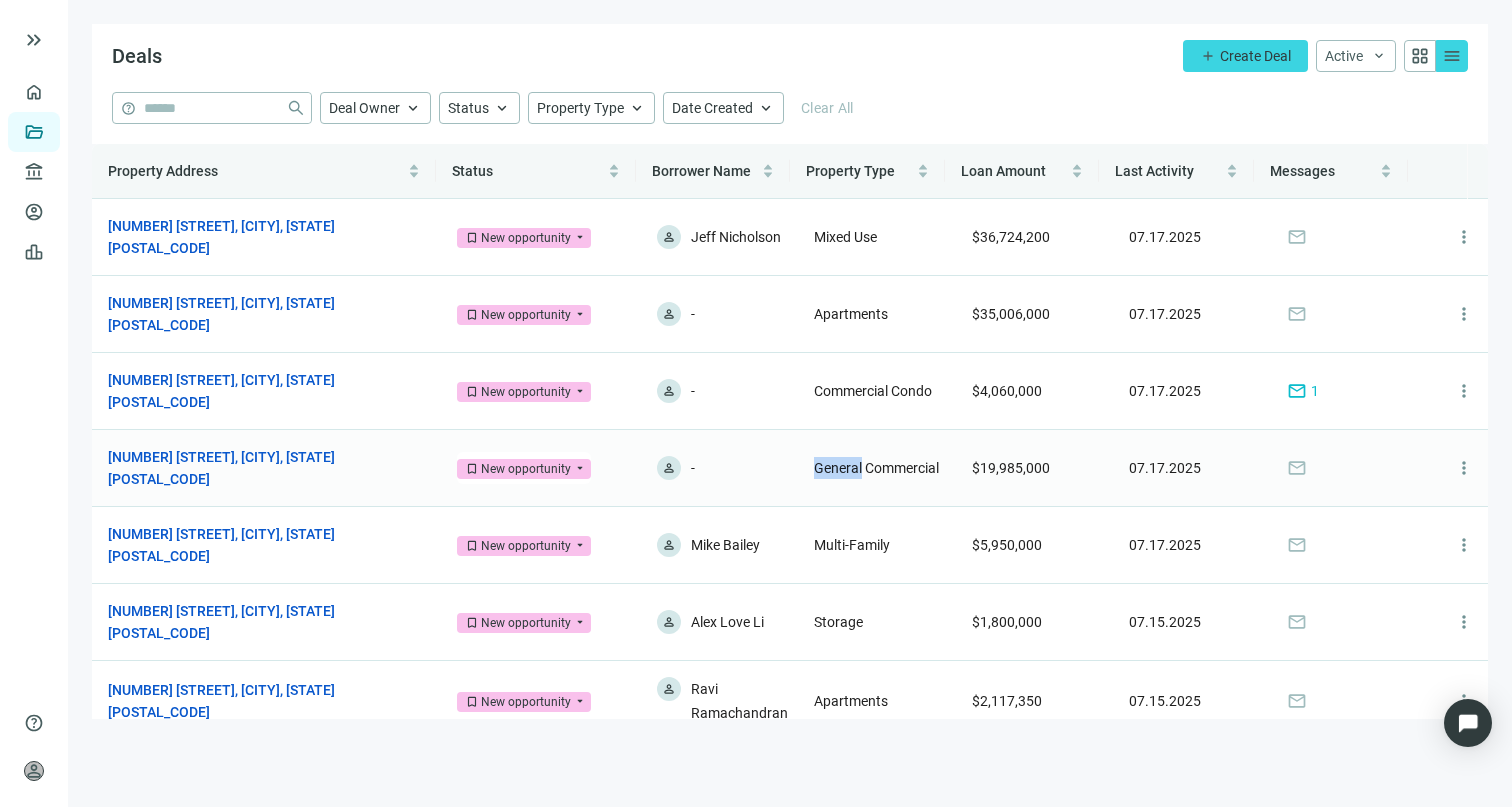 click on "General Commercial" at bounding box center (876, 468) 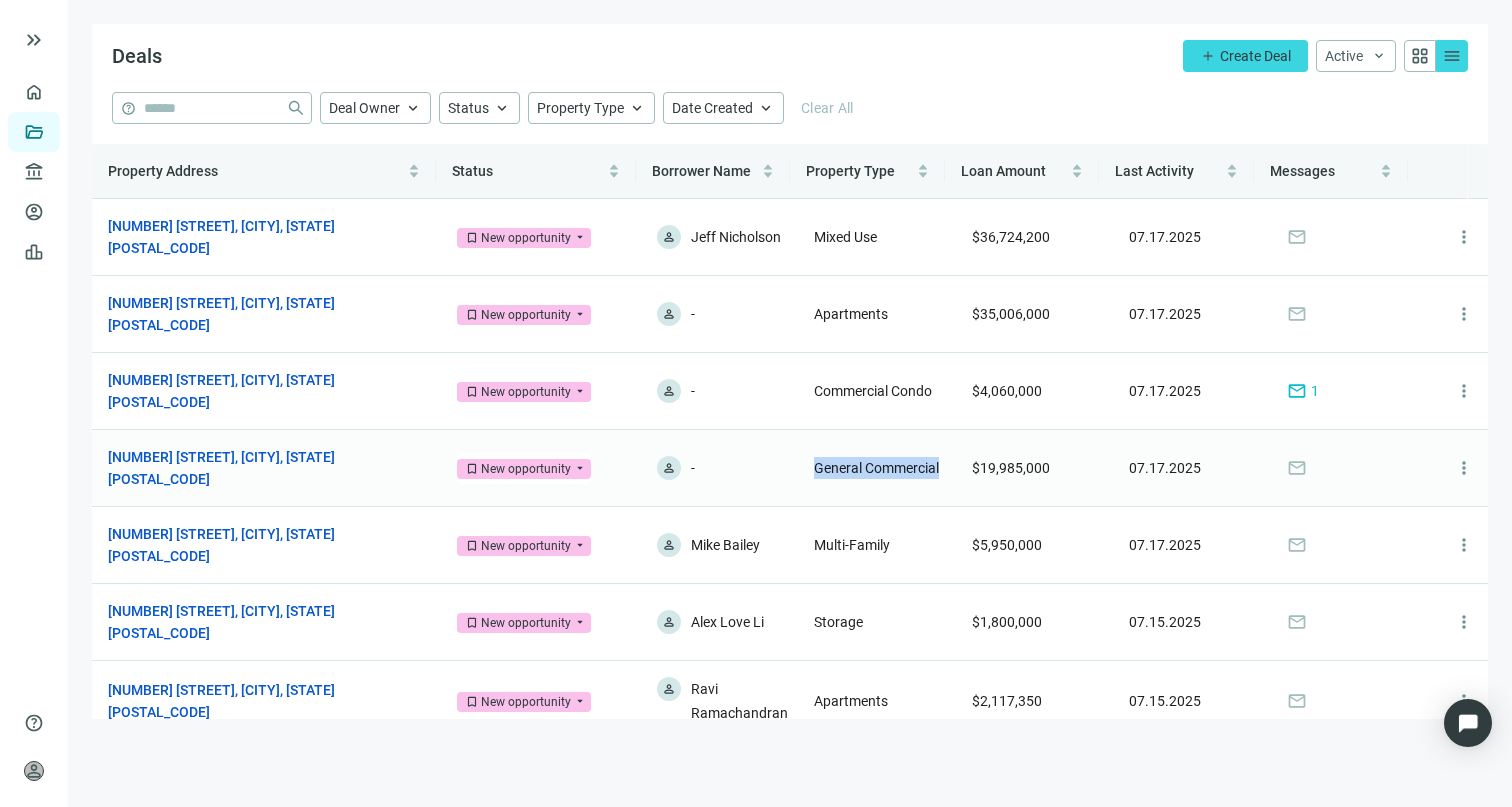 click on "General Commercial" at bounding box center [876, 468] 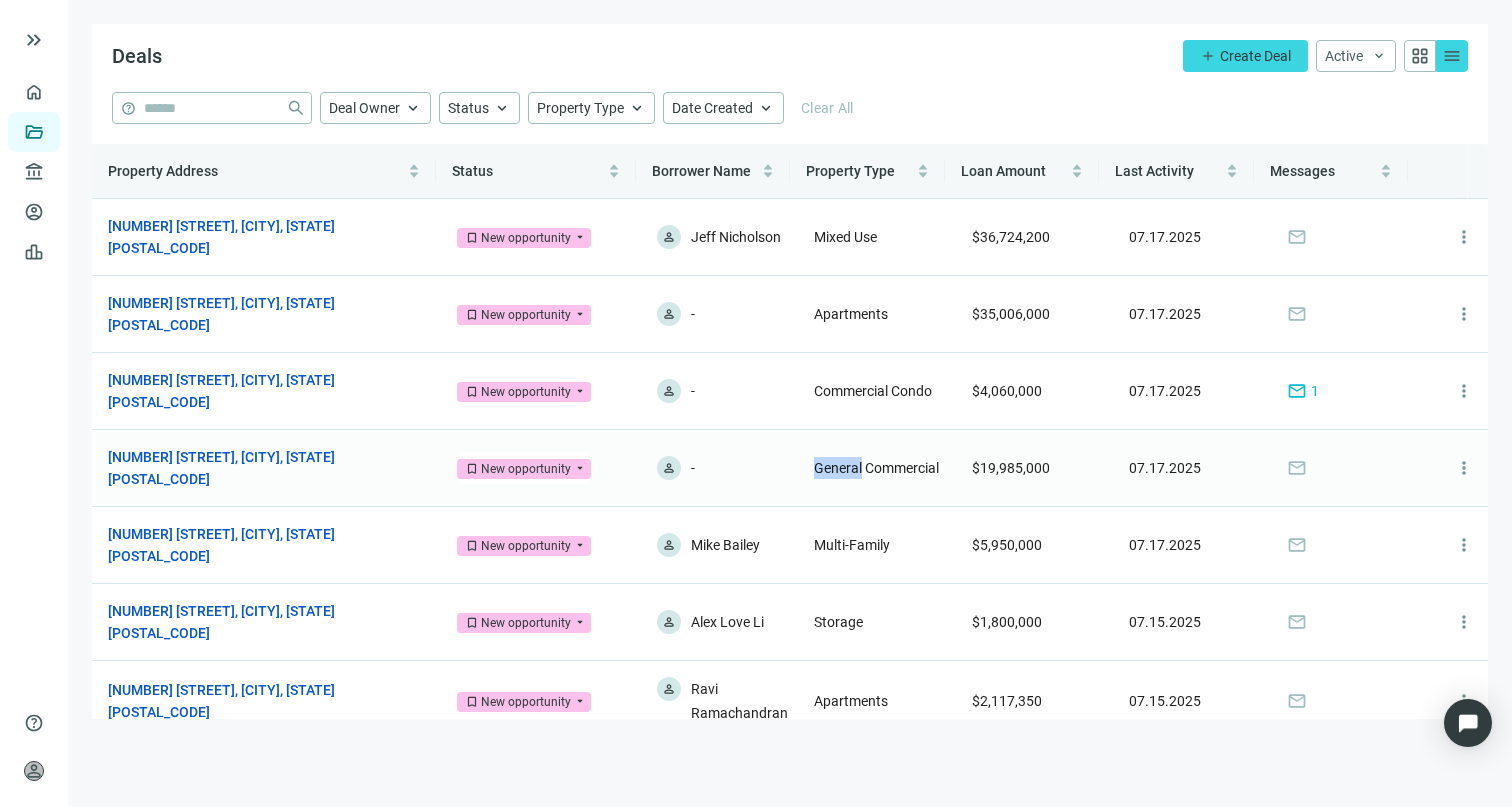 click on "General Commercial" at bounding box center (876, 468) 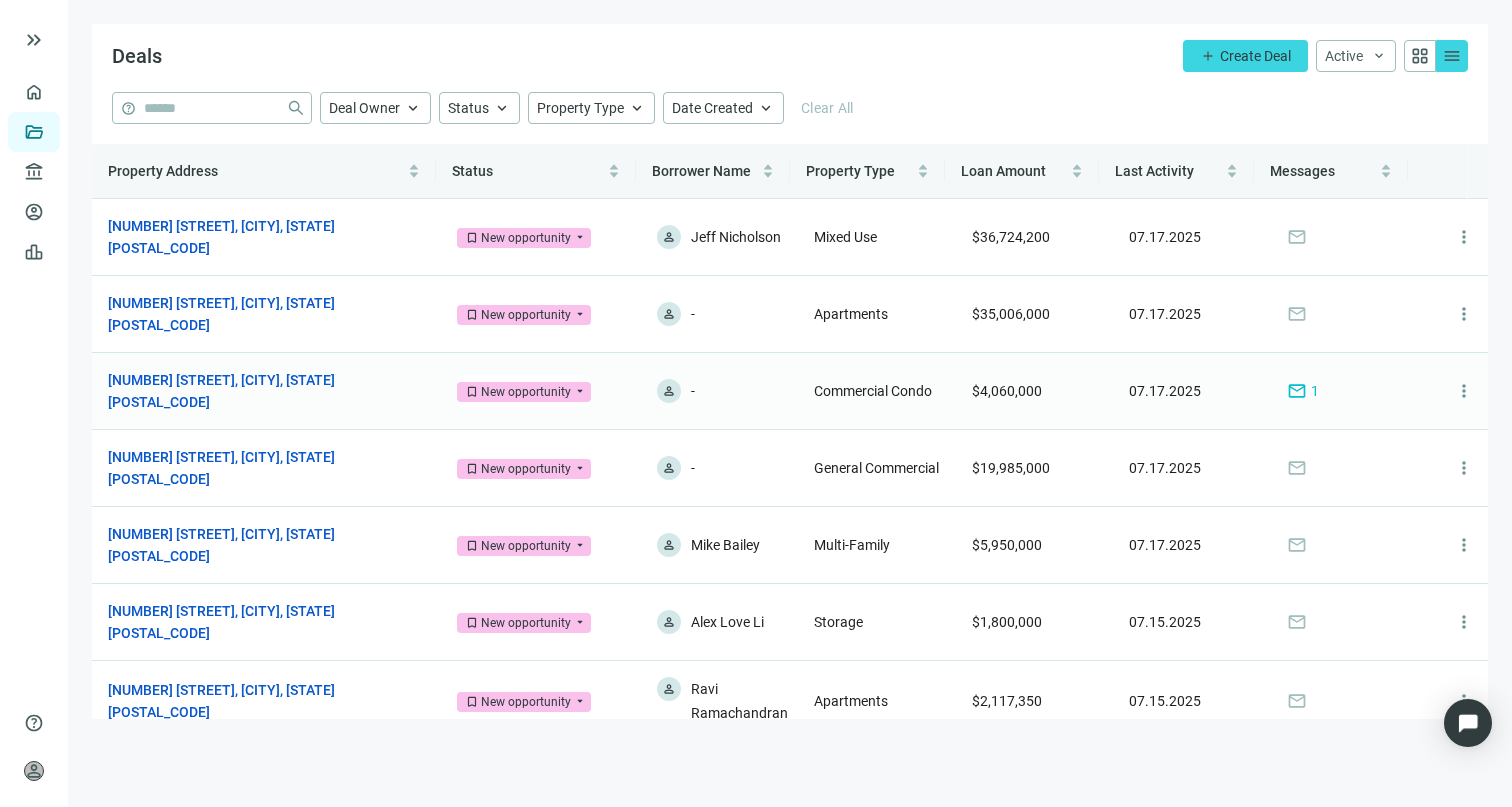 click on "Commercial Condo" at bounding box center (876, 391) 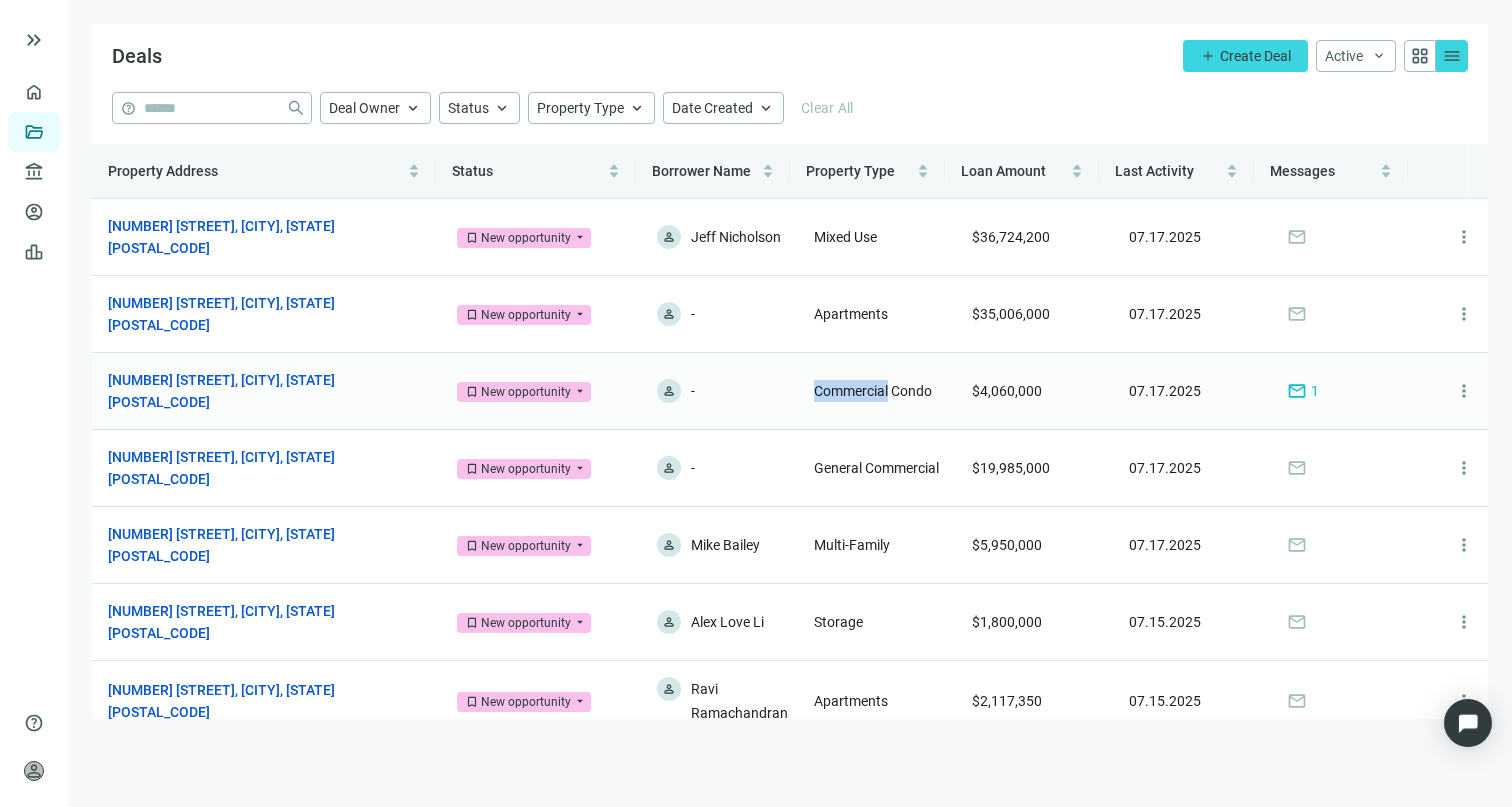 click on "Commercial Condo" at bounding box center (876, 391) 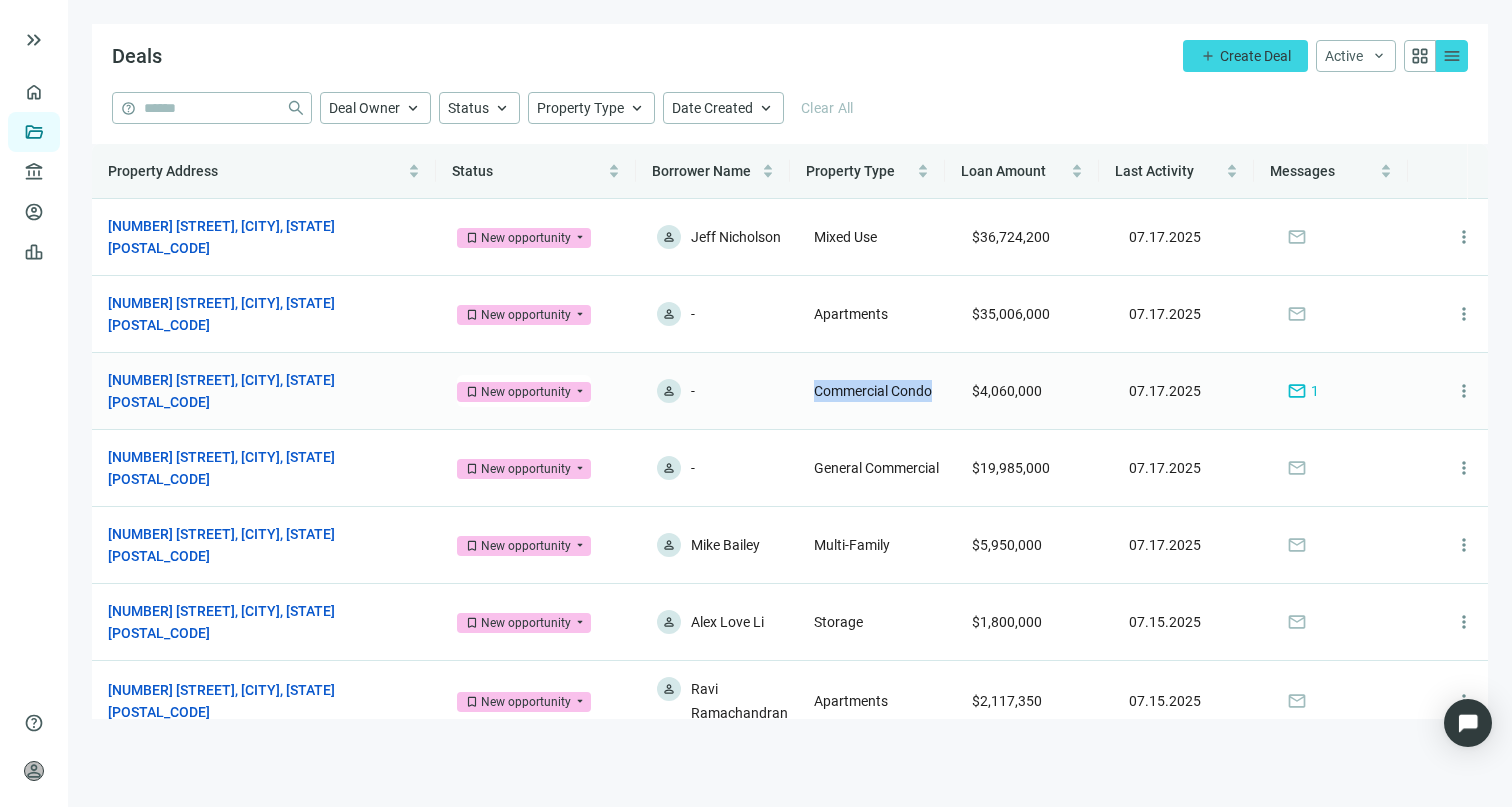click on "Commercial Condo" at bounding box center [876, 391] 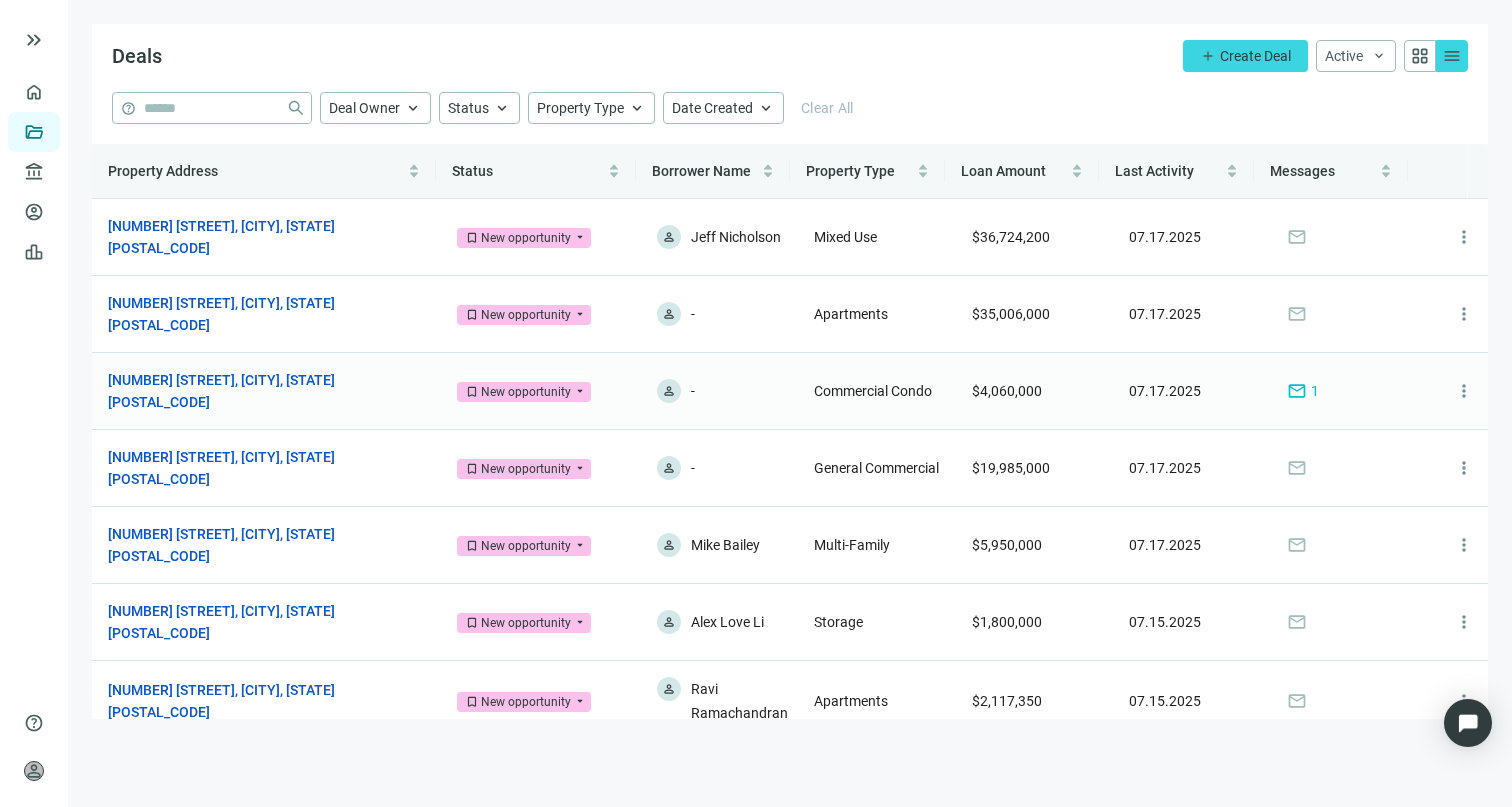 click on "$4,060,000" at bounding box center [1034, 391] 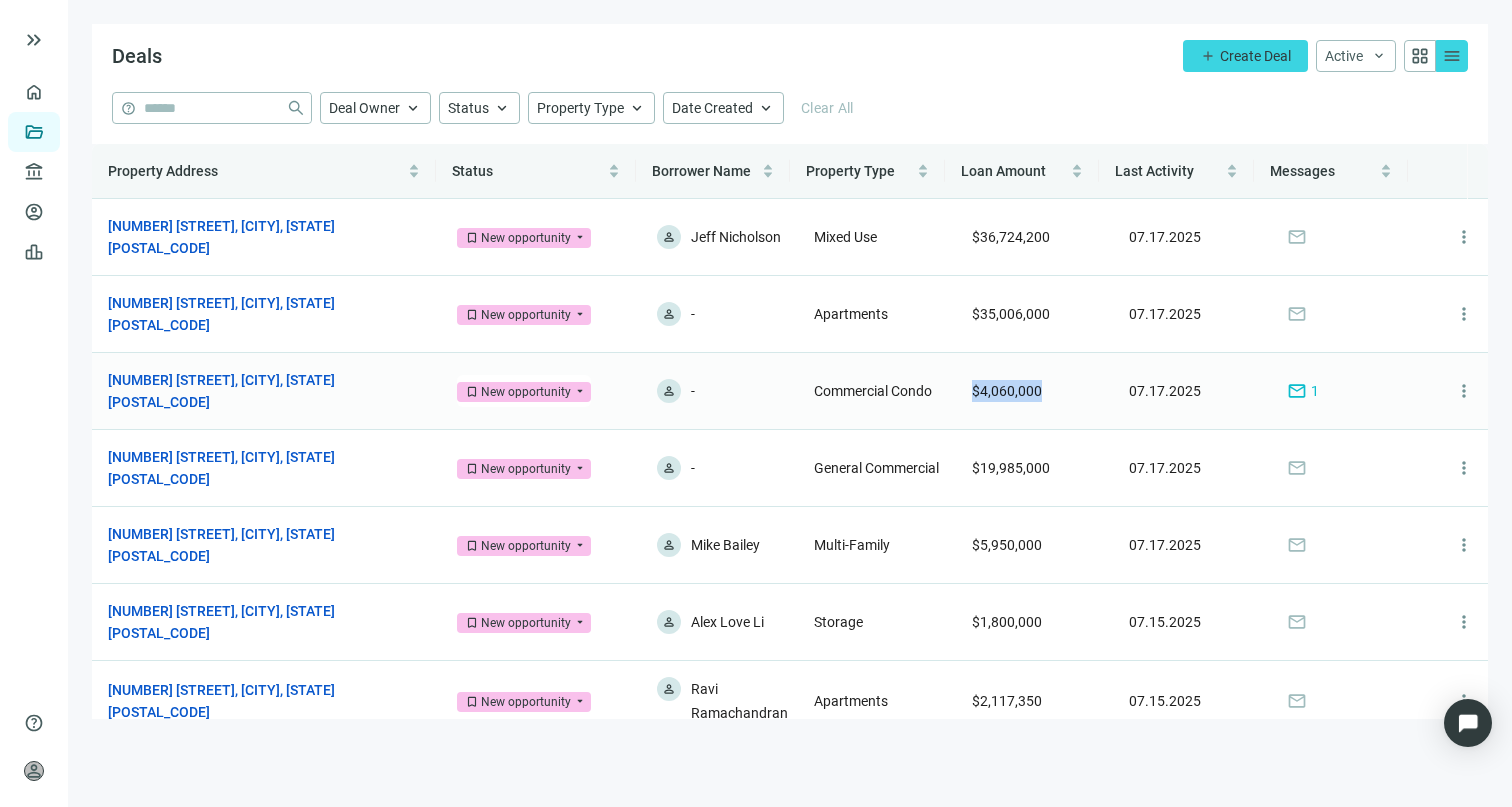 click on "$4,060,000" at bounding box center (1034, 391) 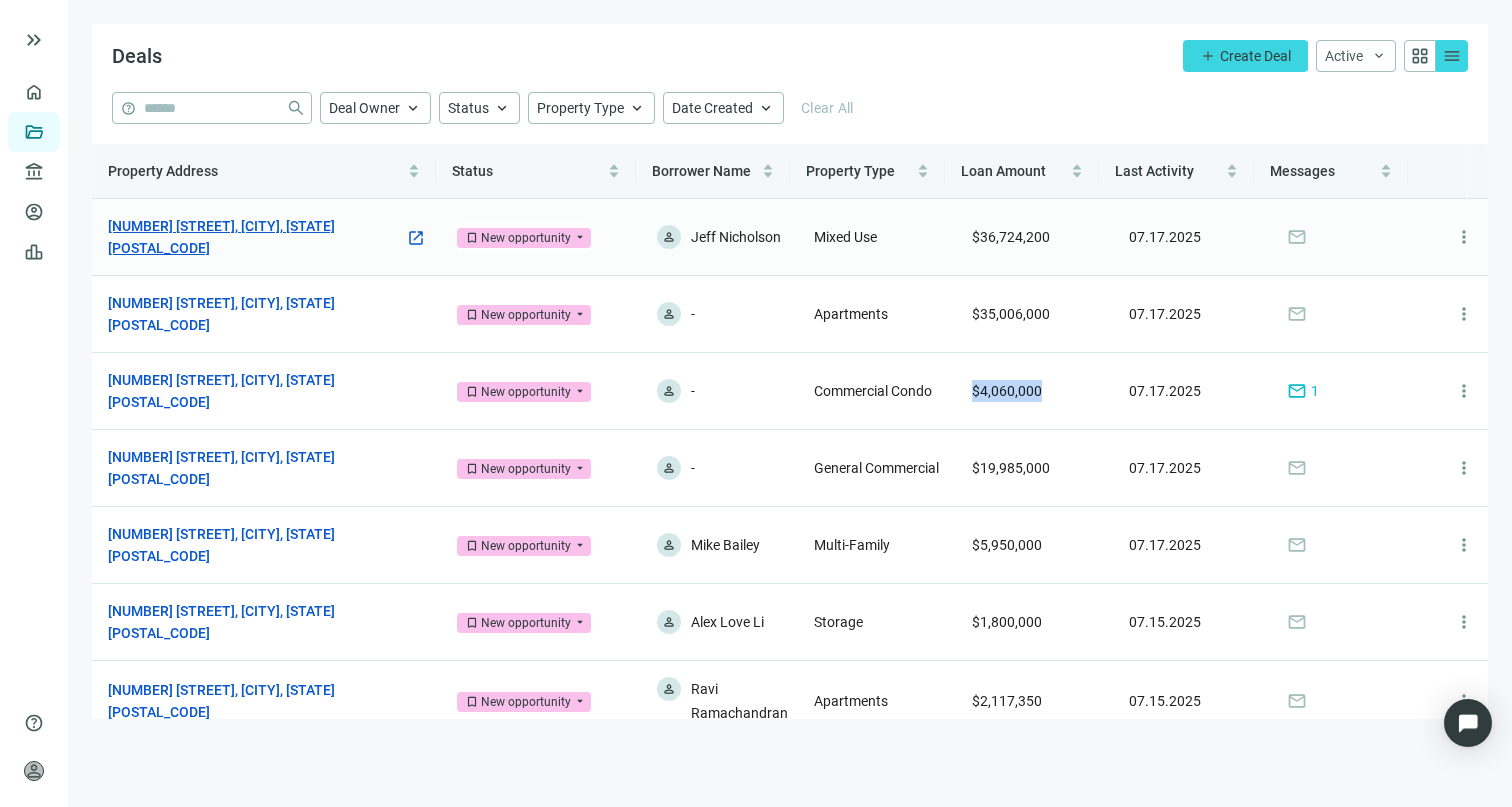 click on "155 W Michigan Ave, [CITY], [STATE] [POSTAL_CODE]" at bounding box center (256, 237) 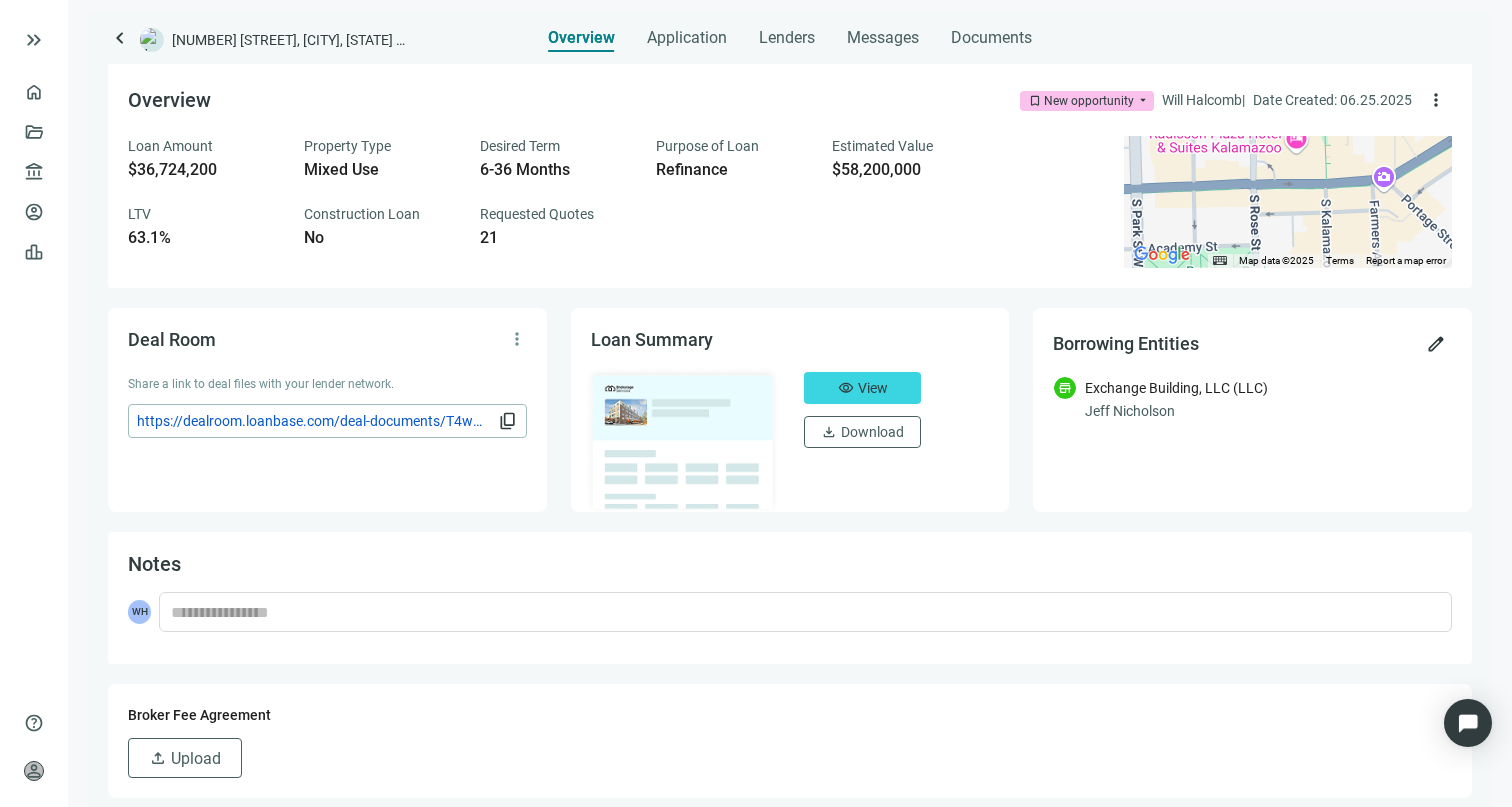 click on "6-36 Months" at bounding box center [556, 170] 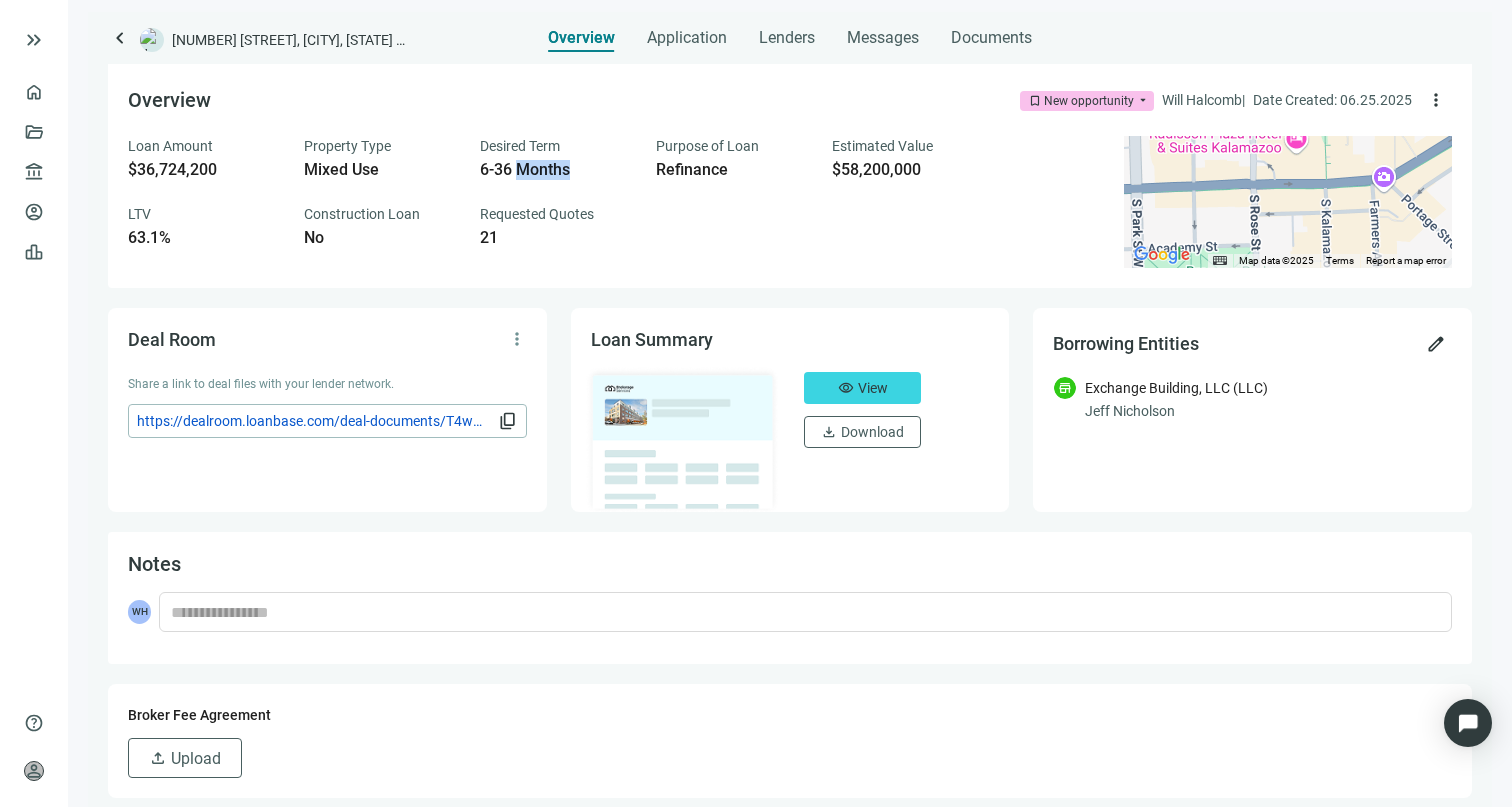 click on "6-36 Months" at bounding box center [556, 170] 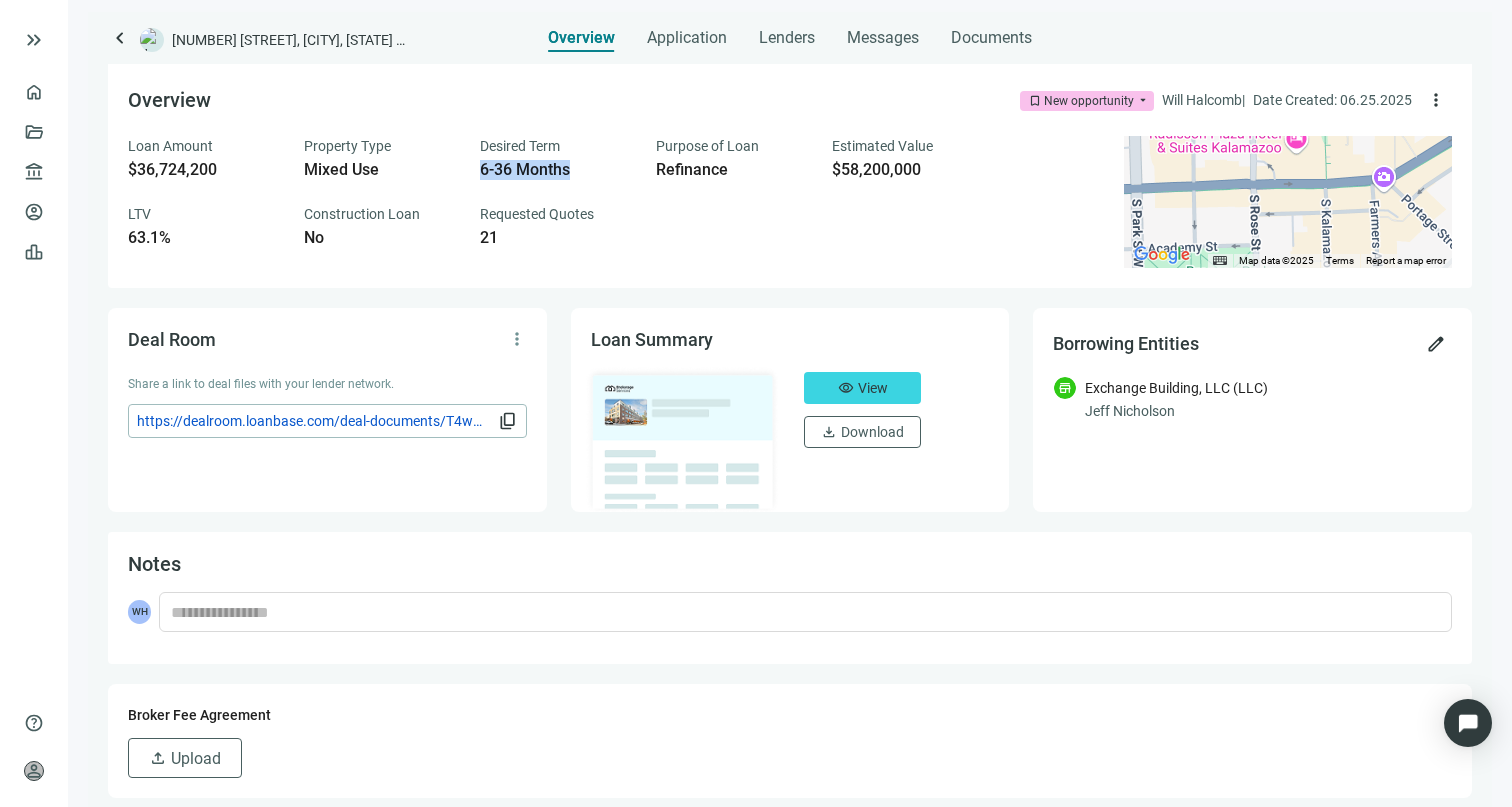 click on "6-36 Months" at bounding box center (556, 170) 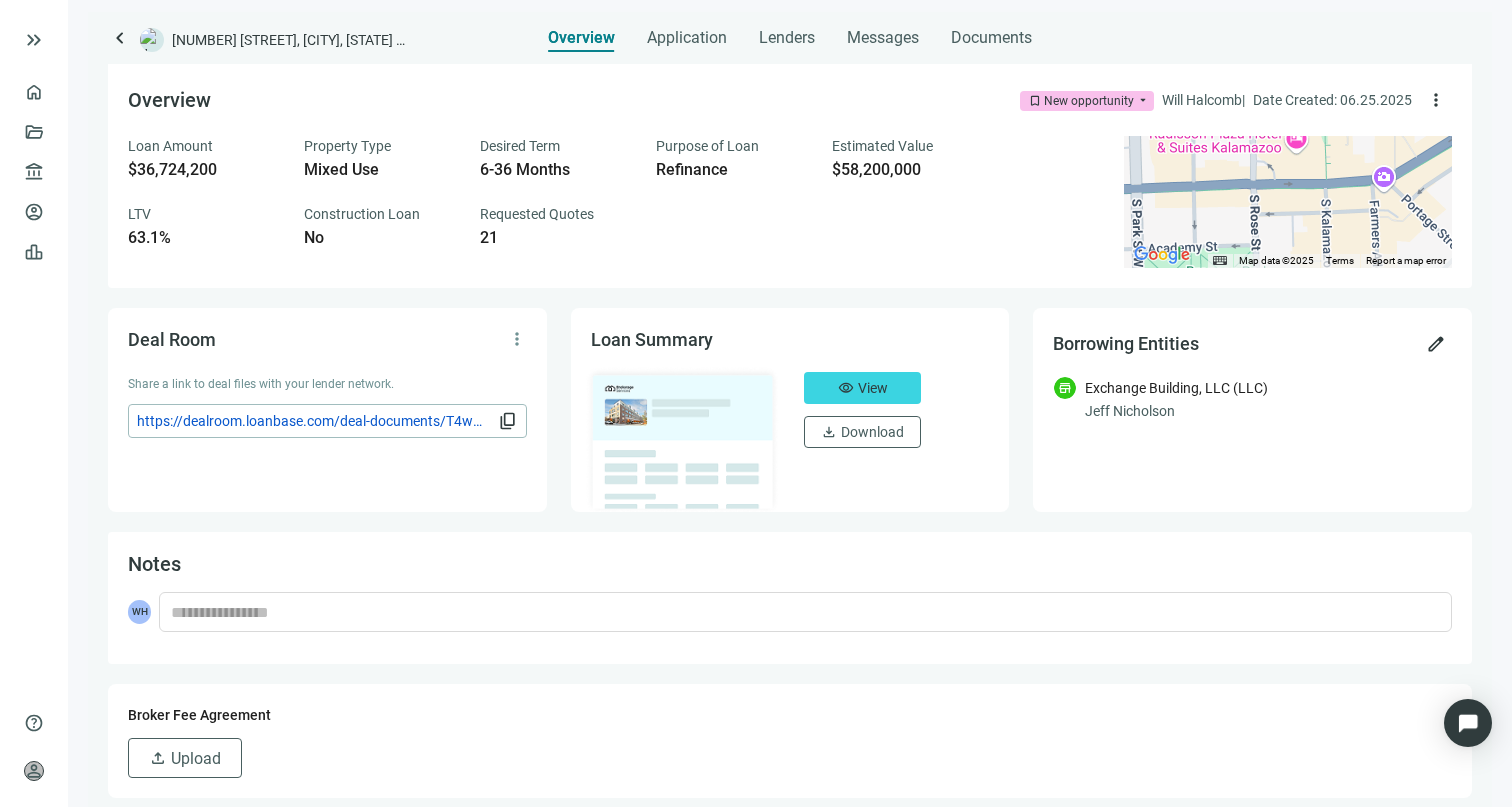 click on "Refinance" at bounding box center (732, 170) 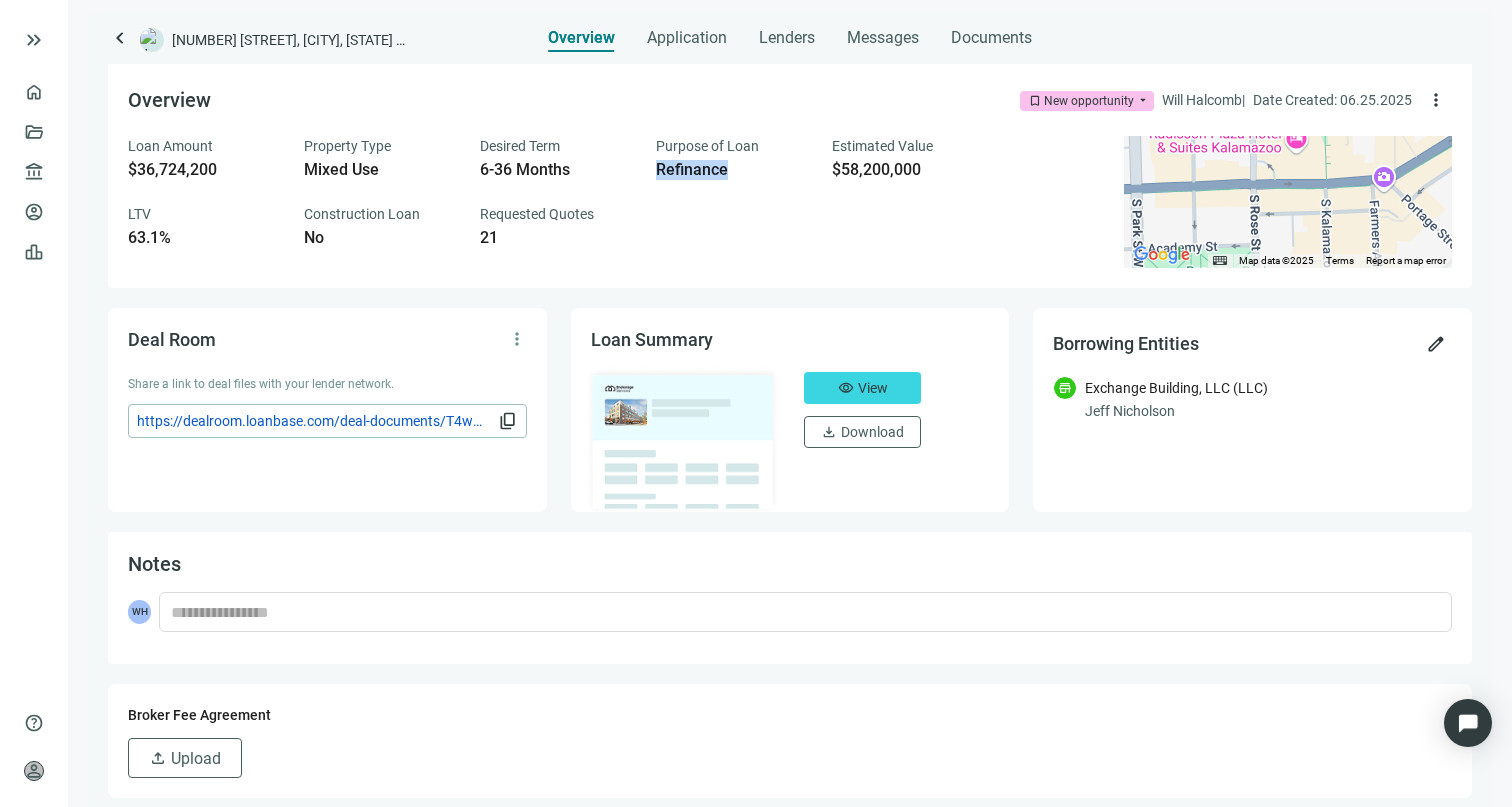 click on "Refinance" at bounding box center [732, 170] 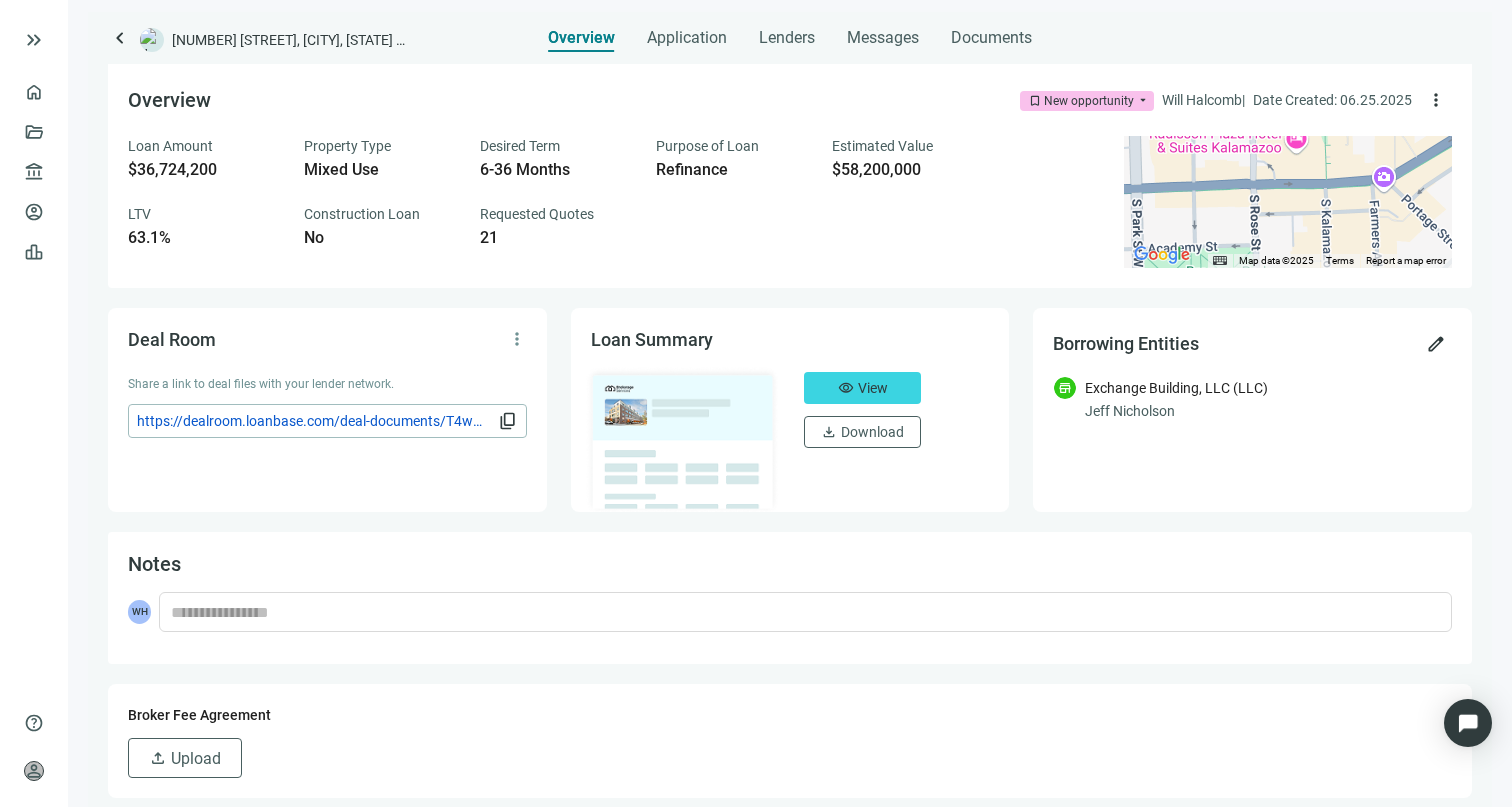 click on "Mixed Use" at bounding box center [380, 170] 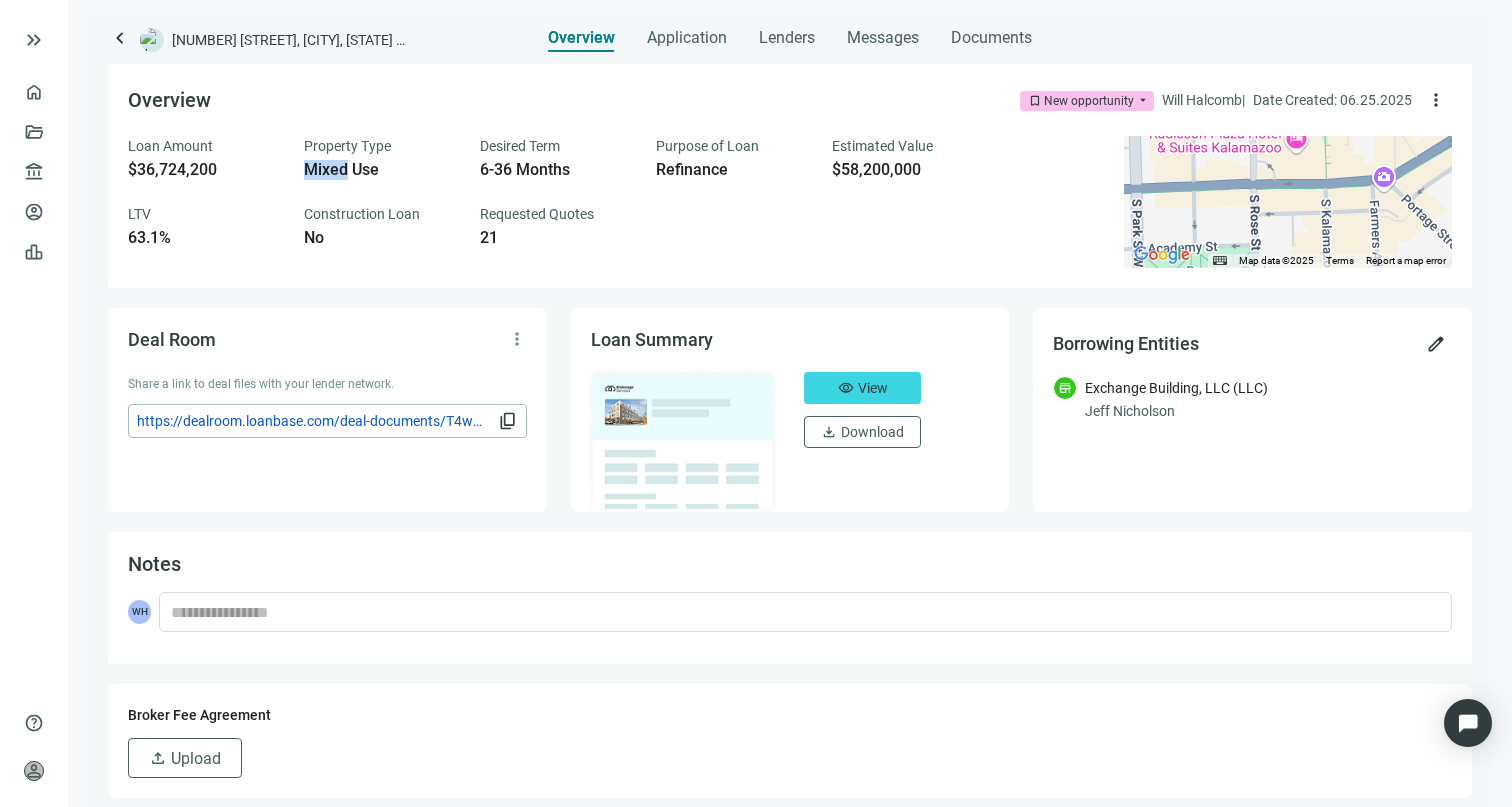 click on "Mixed Use" at bounding box center [380, 170] 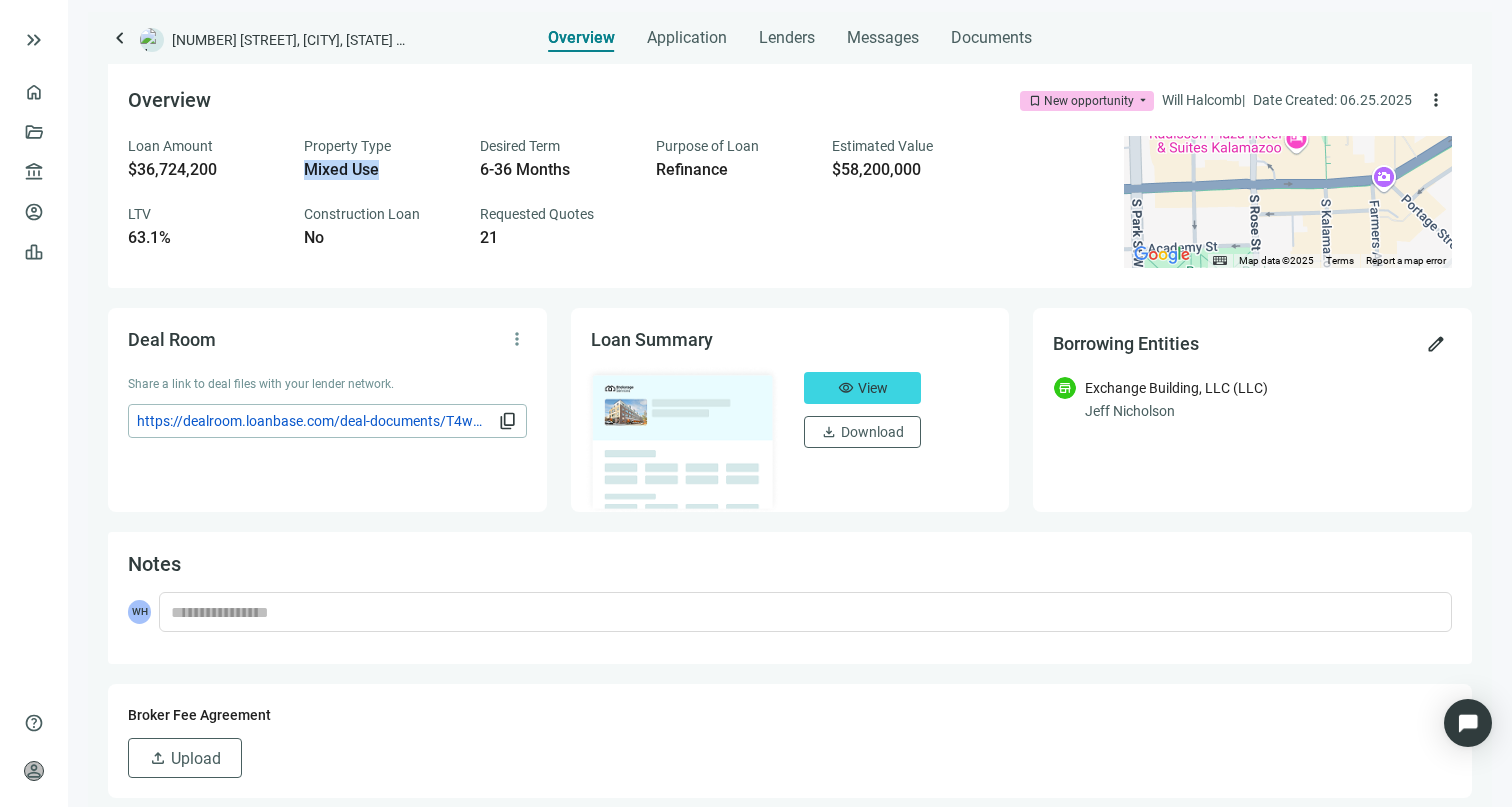click on "Mixed Use" at bounding box center [380, 170] 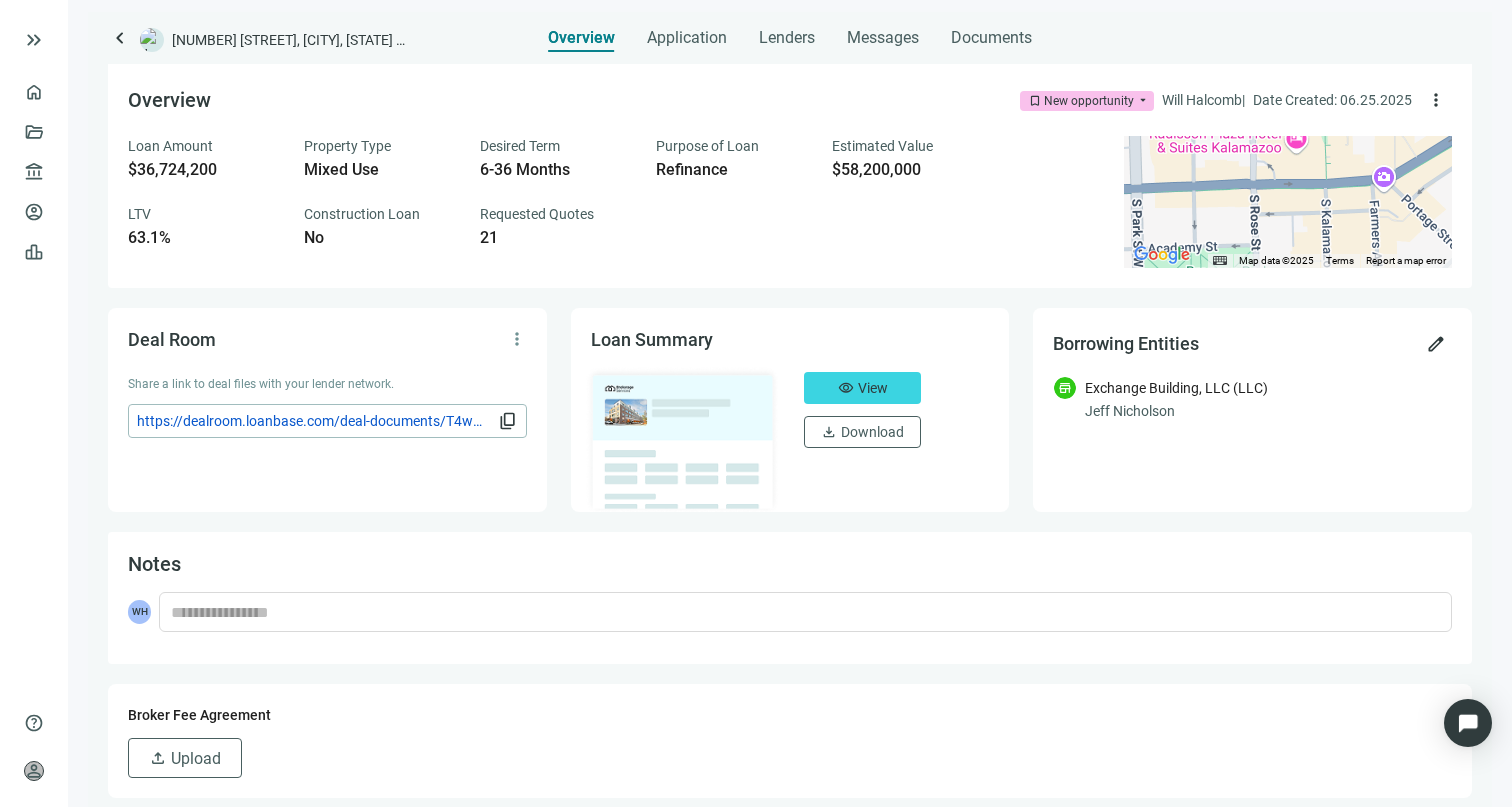 click on "$58,200,000" at bounding box center (908, 170) 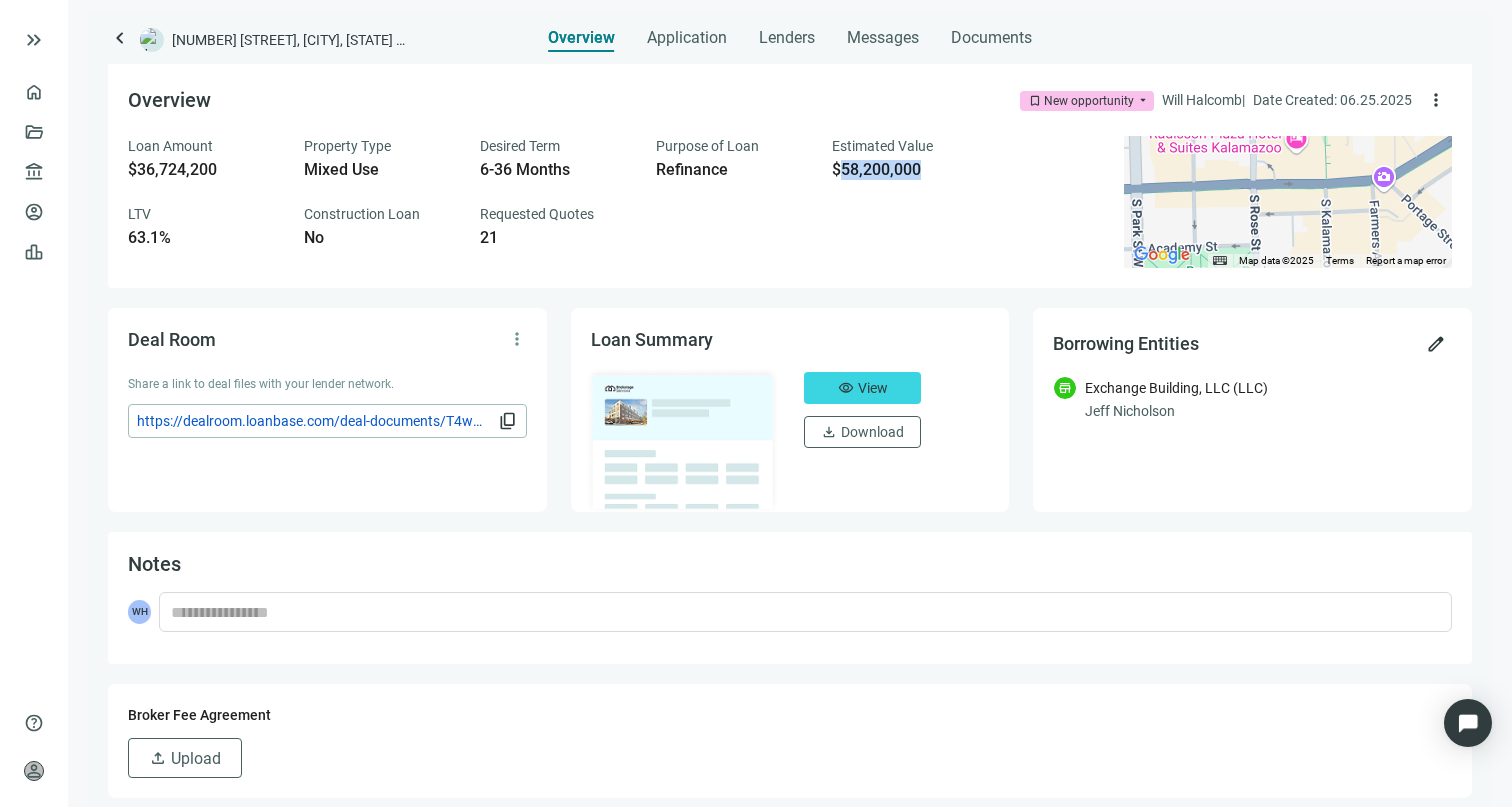 click on "$58,200,000" at bounding box center [908, 170] 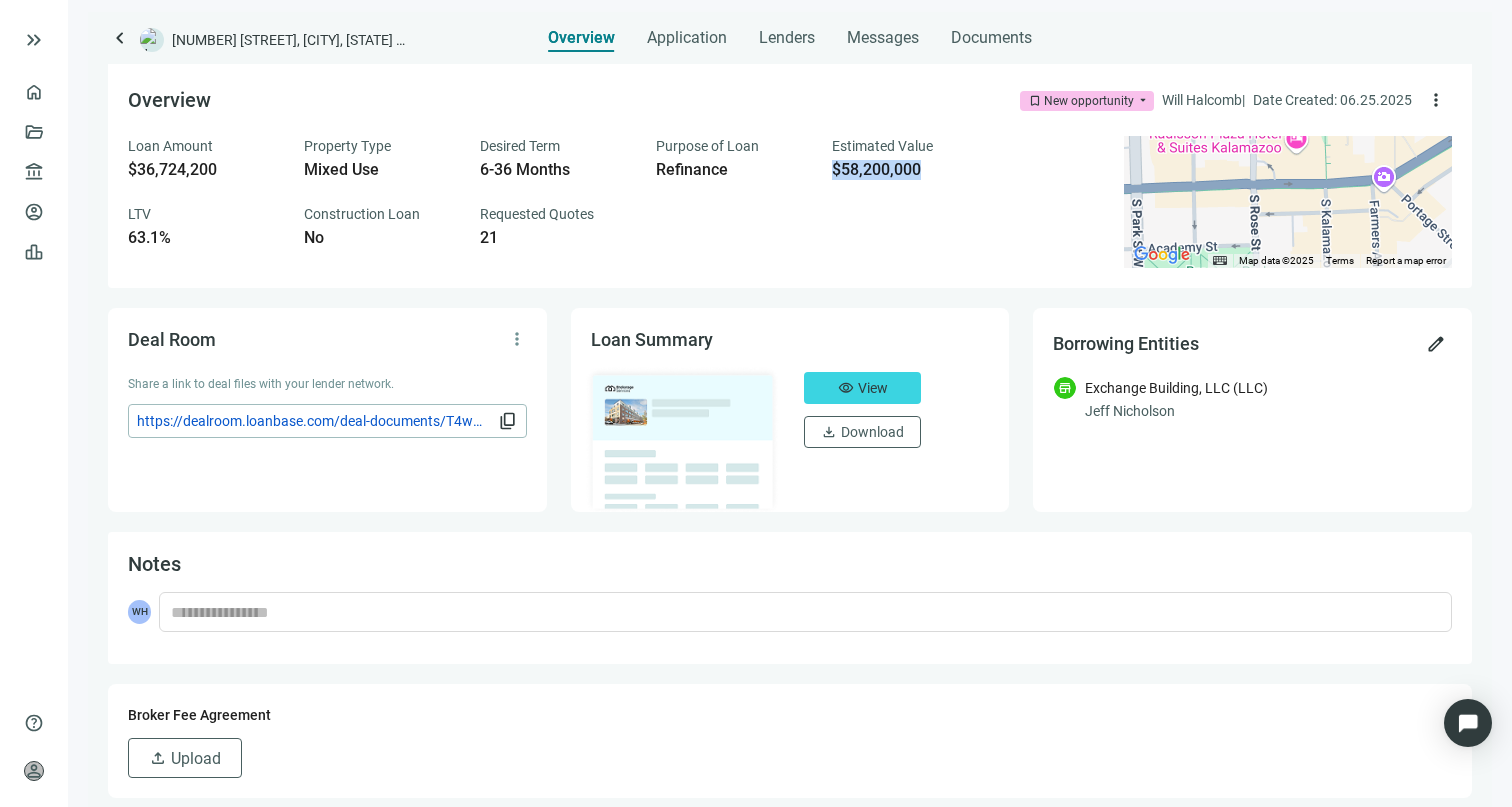 click on "$58,200,000" at bounding box center (908, 170) 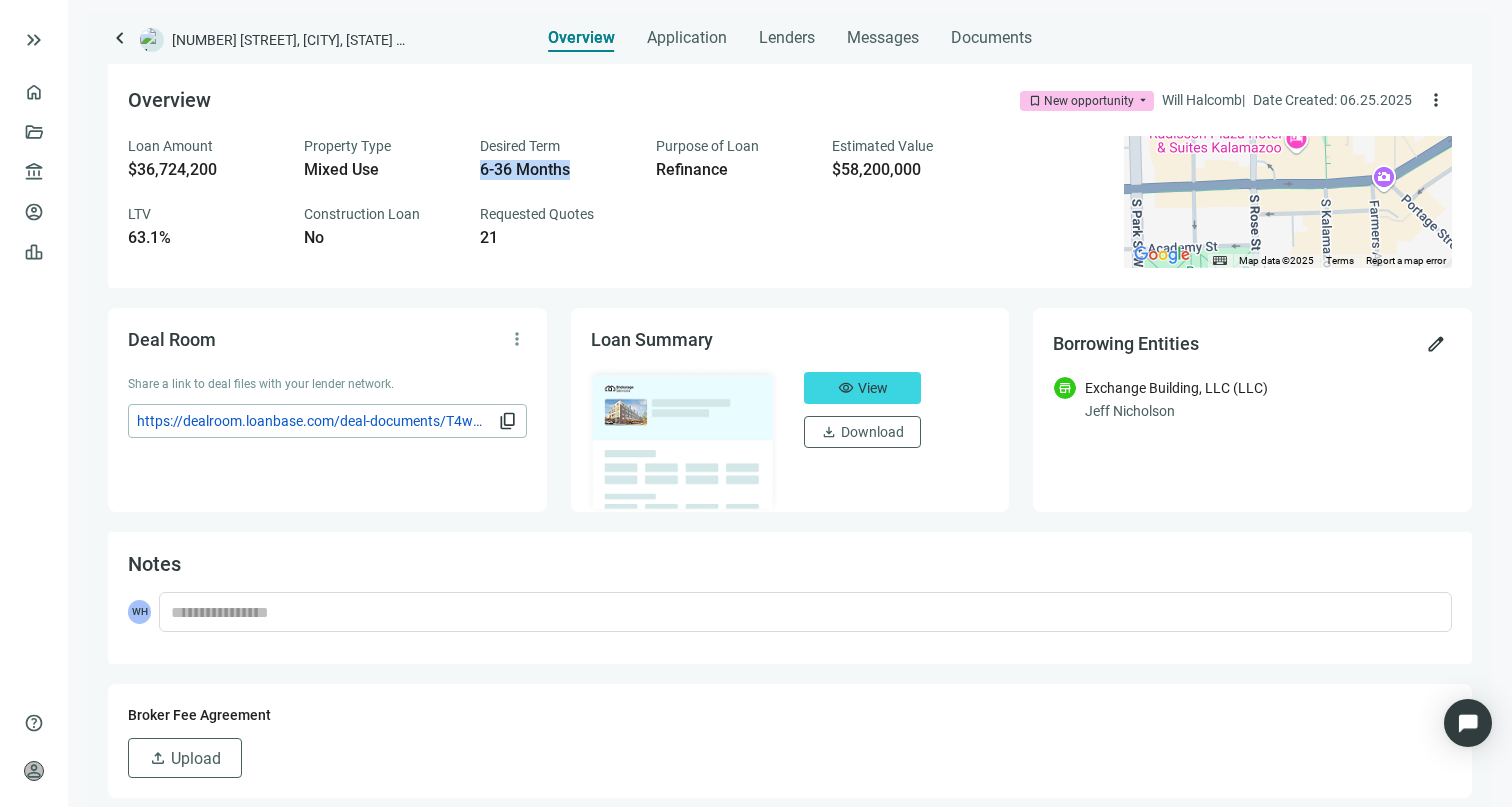 drag, startPoint x: 609, startPoint y: 162, endPoint x: 481, endPoint y: 165, distance: 128.03516 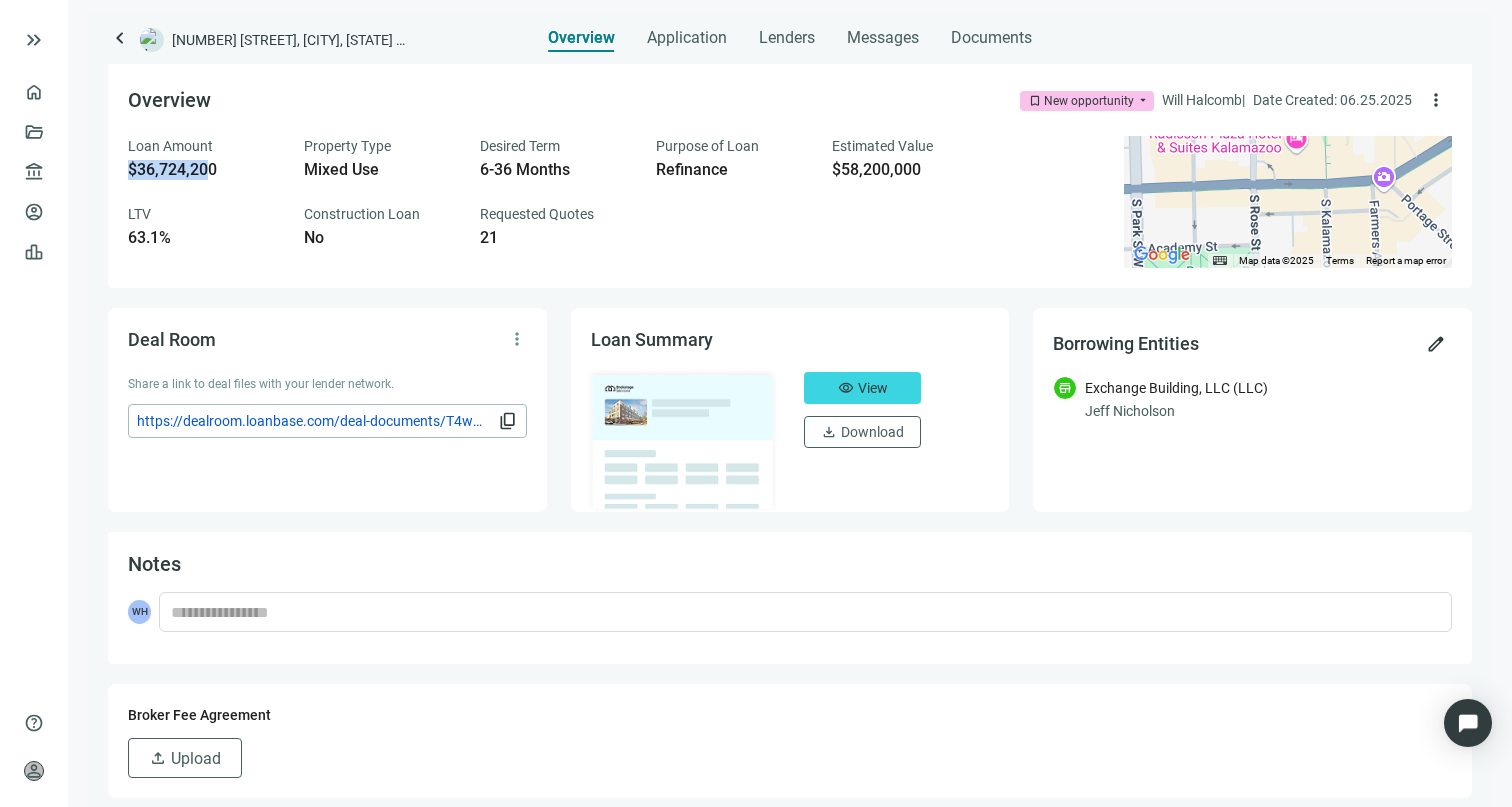 drag, startPoint x: 211, startPoint y: 166, endPoint x: 117, endPoint y: 168, distance: 94.02127 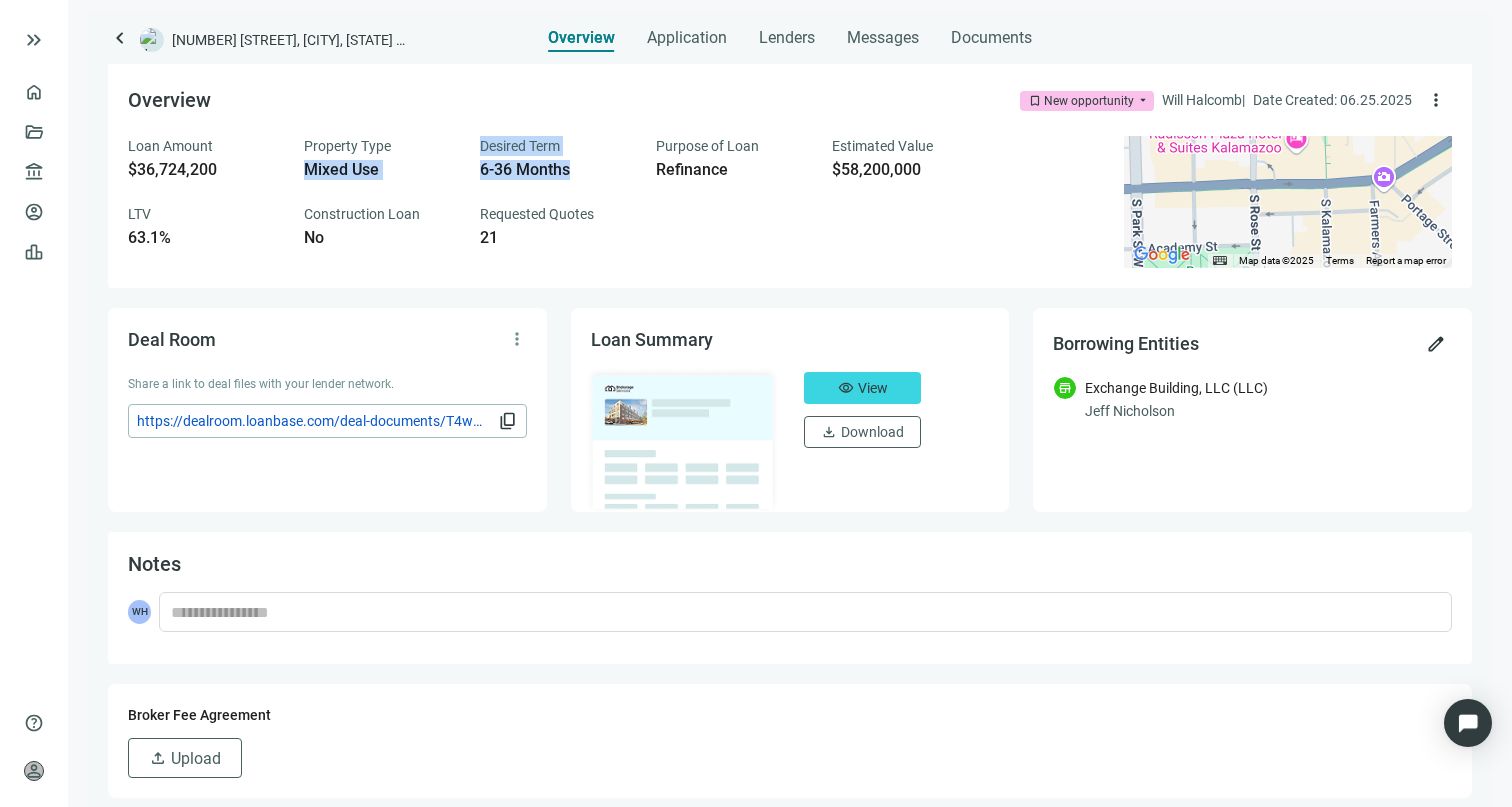 drag, startPoint x: 298, startPoint y: 163, endPoint x: 567, endPoint y: 170, distance: 269.09106 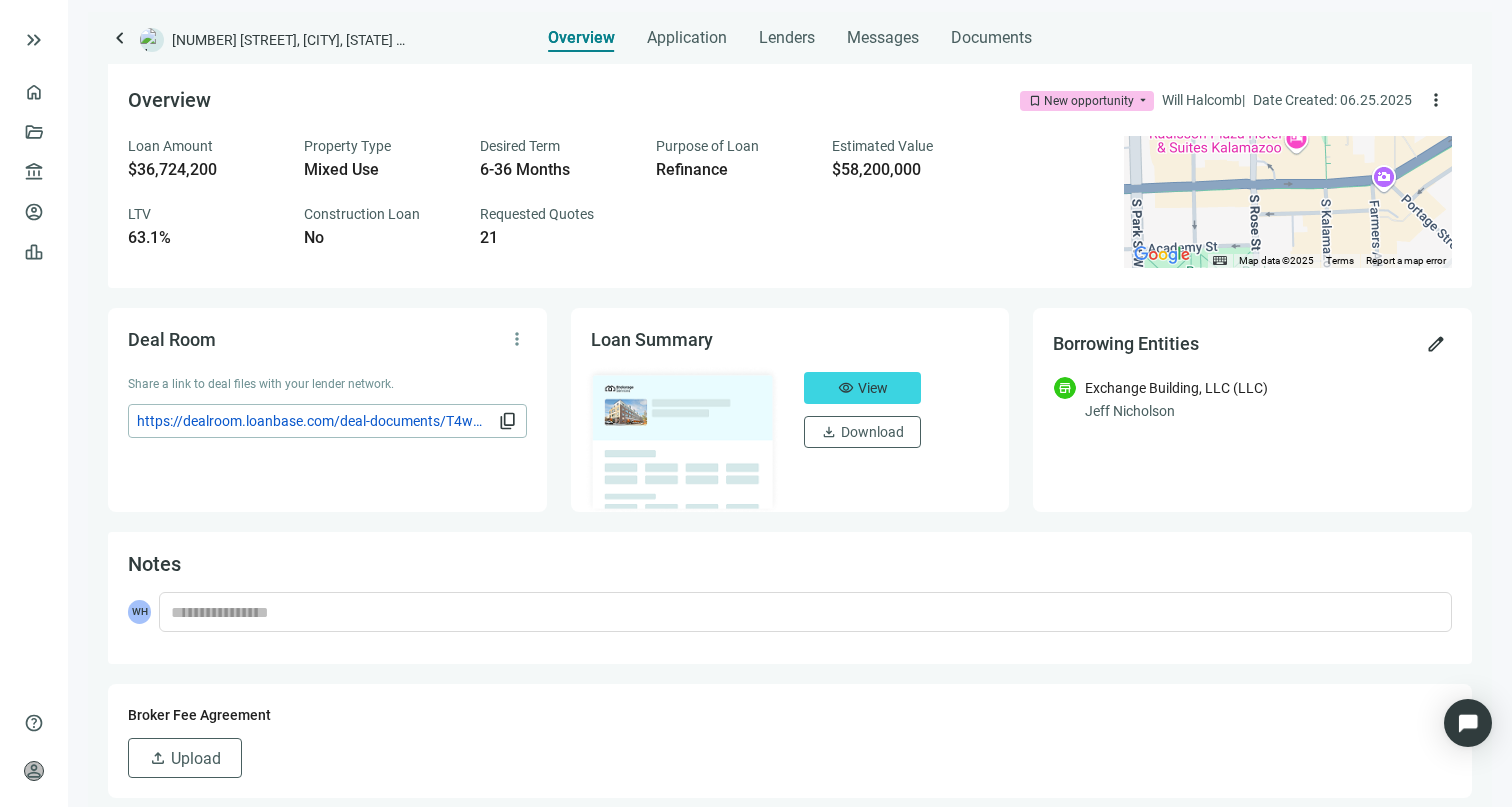 click on "6-36 Months" at bounding box center (556, 170) 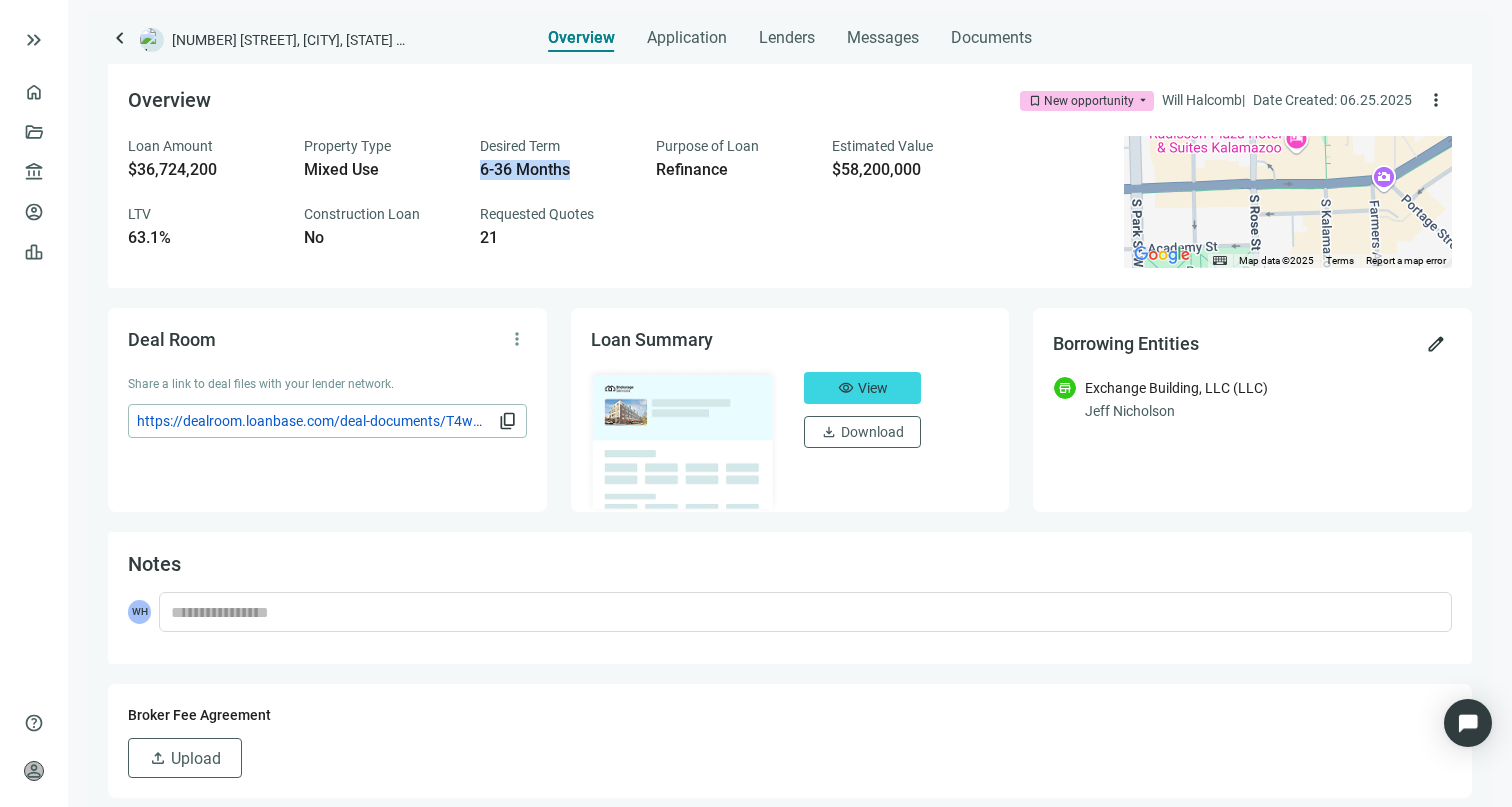 click on "6-36 Months" at bounding box center (556, 170) 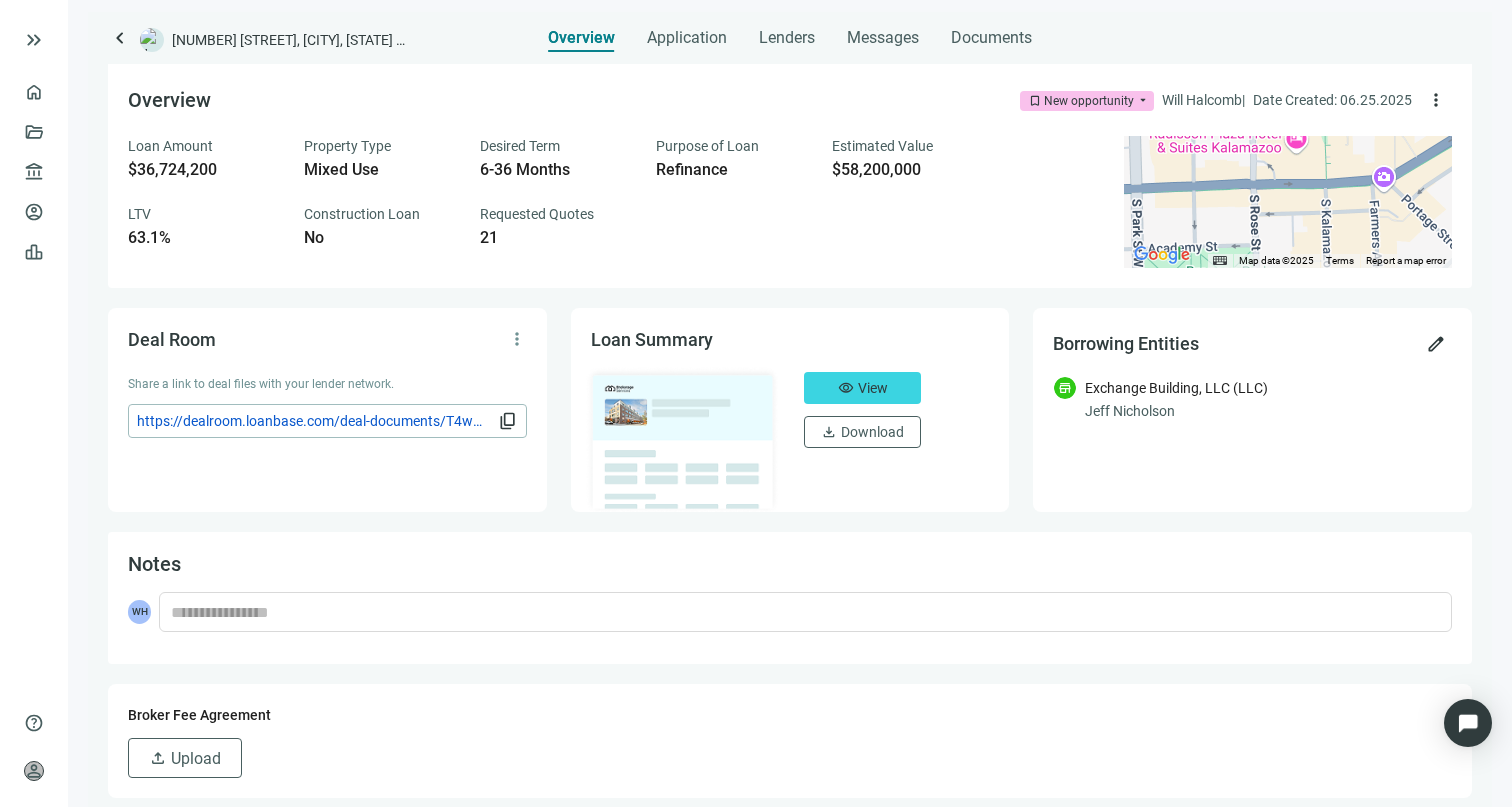 click on "Refinance" at bounding box center (732, 170) 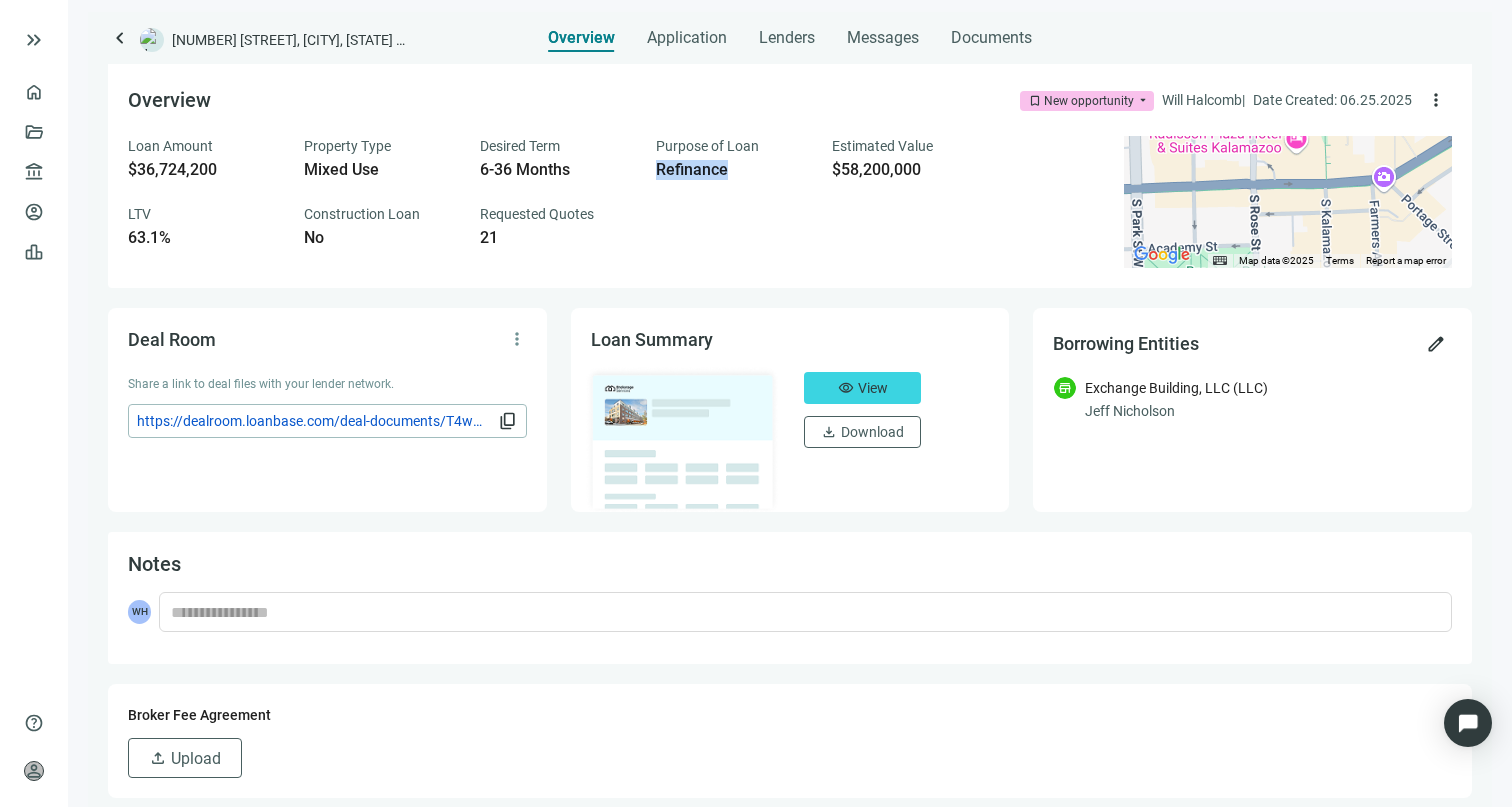 click on "Refinance" at bounding box center (732, 170) 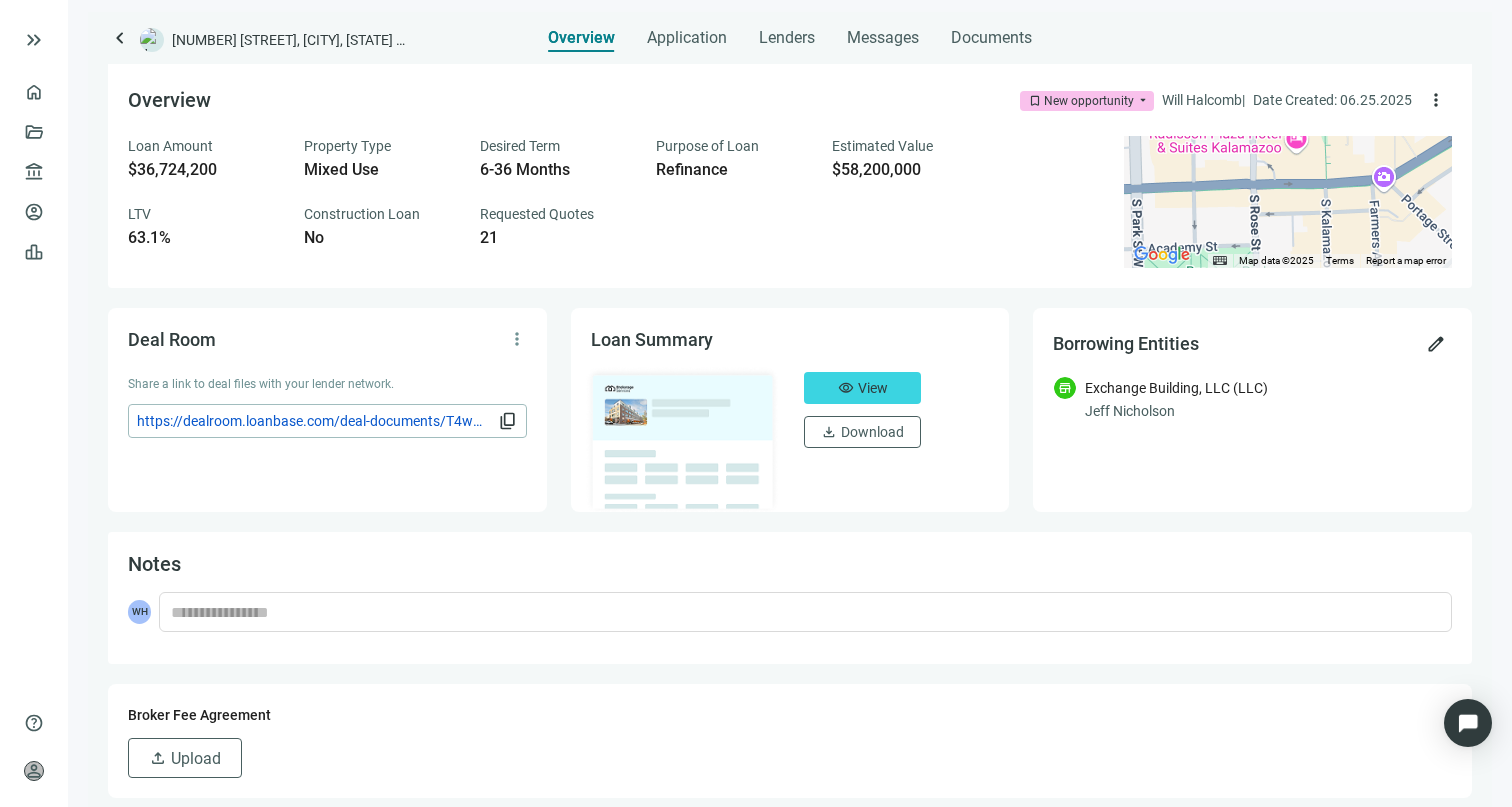 click on "$58,200,000" at bounding box center [908, 170] 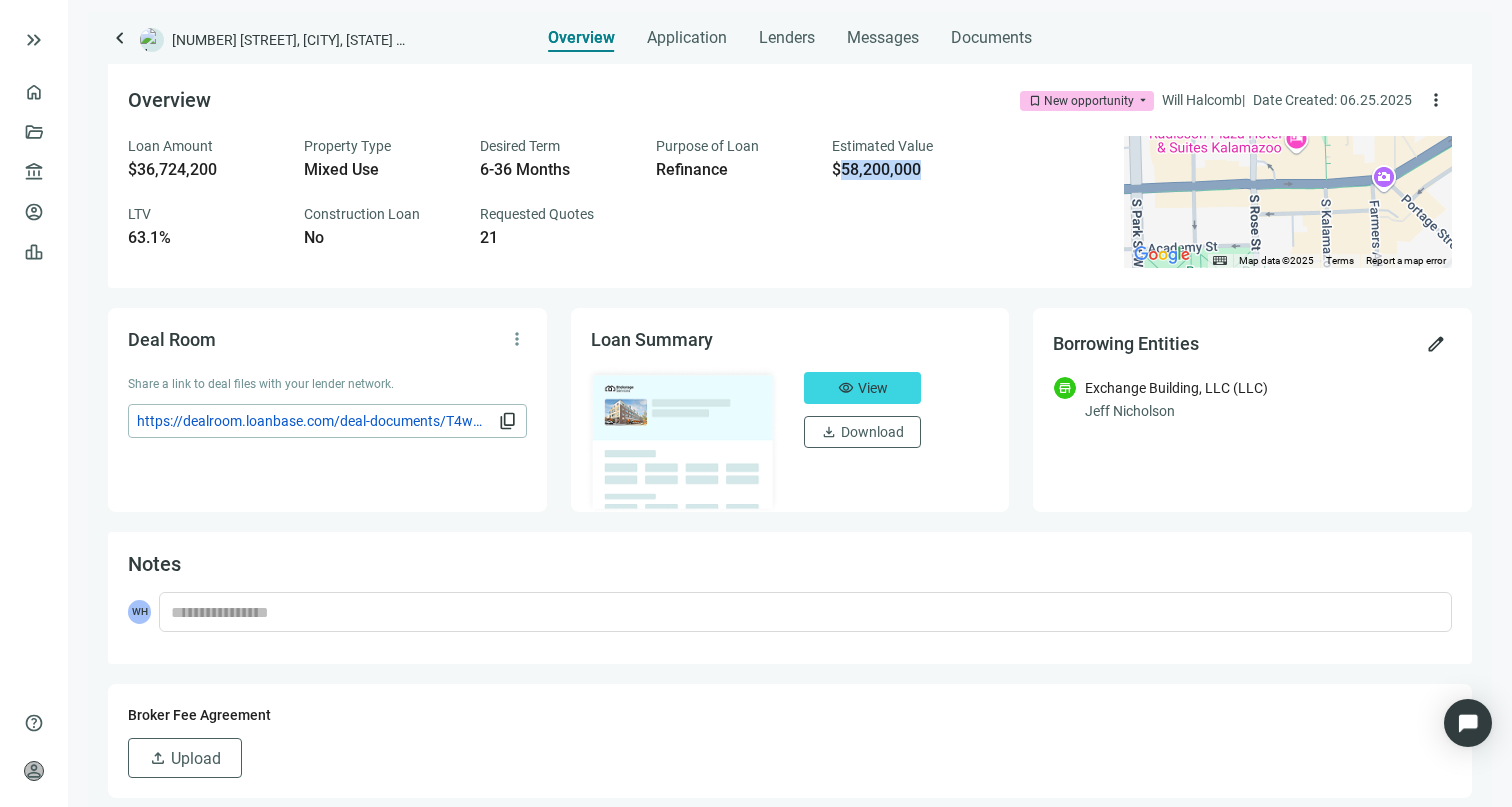 click on "$58,200,000" at bounding box center (908, 170) 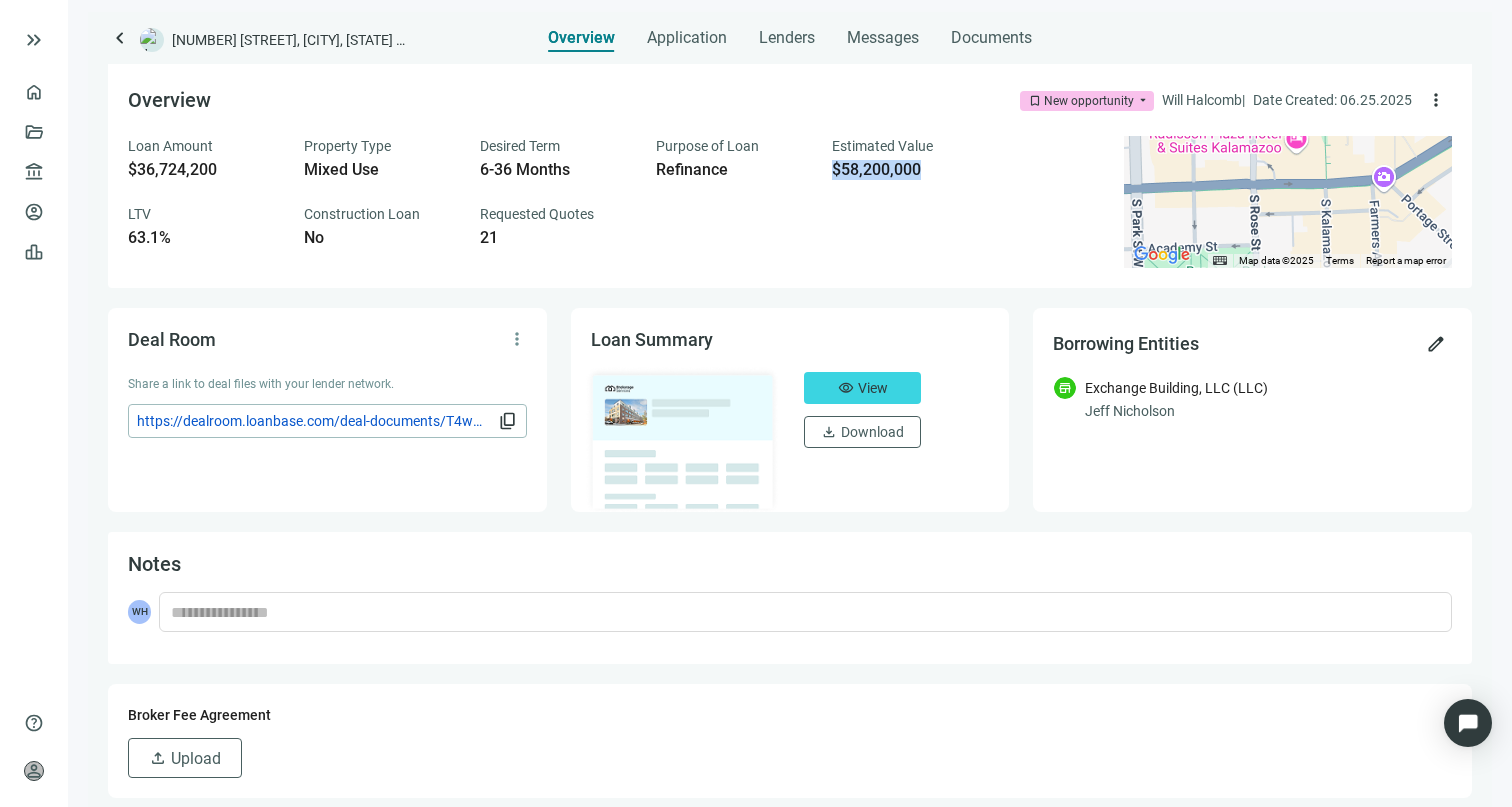 click on "$58,200,000" at bounding box center [908, 170] 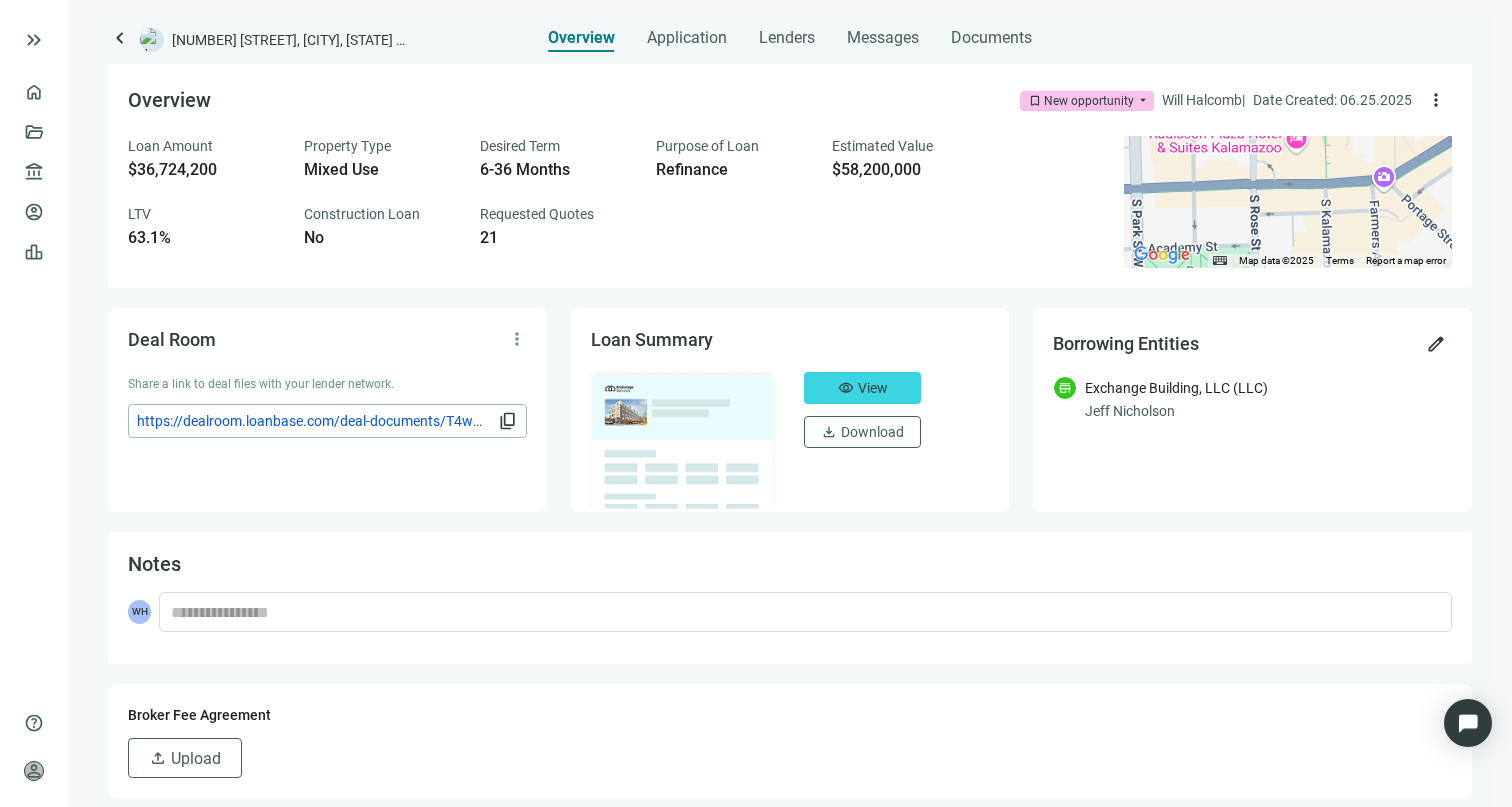 click on "Refinance" at bounding box center [732, 170] 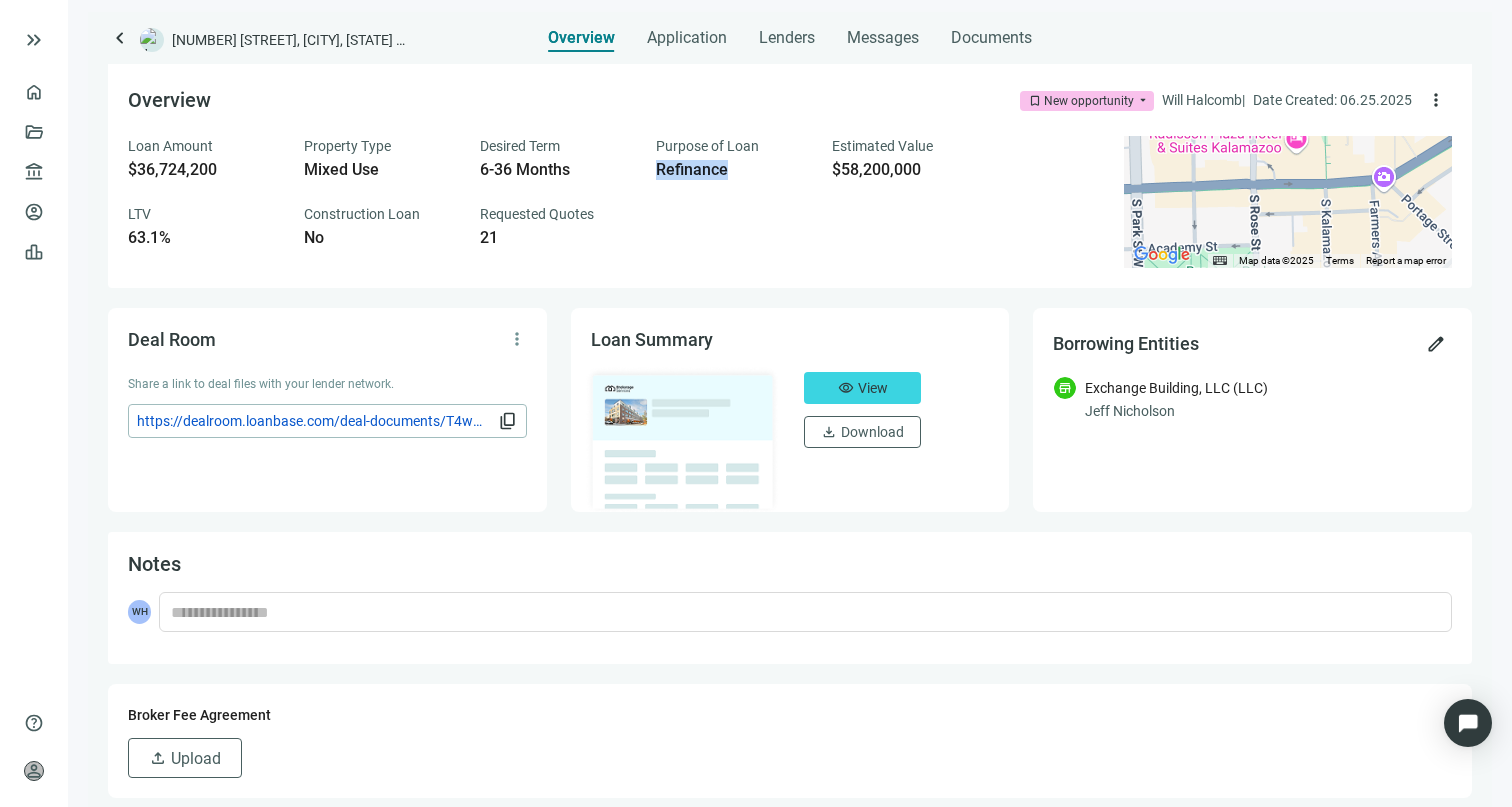 click on "Refinance" at bounding box center [732, 170] 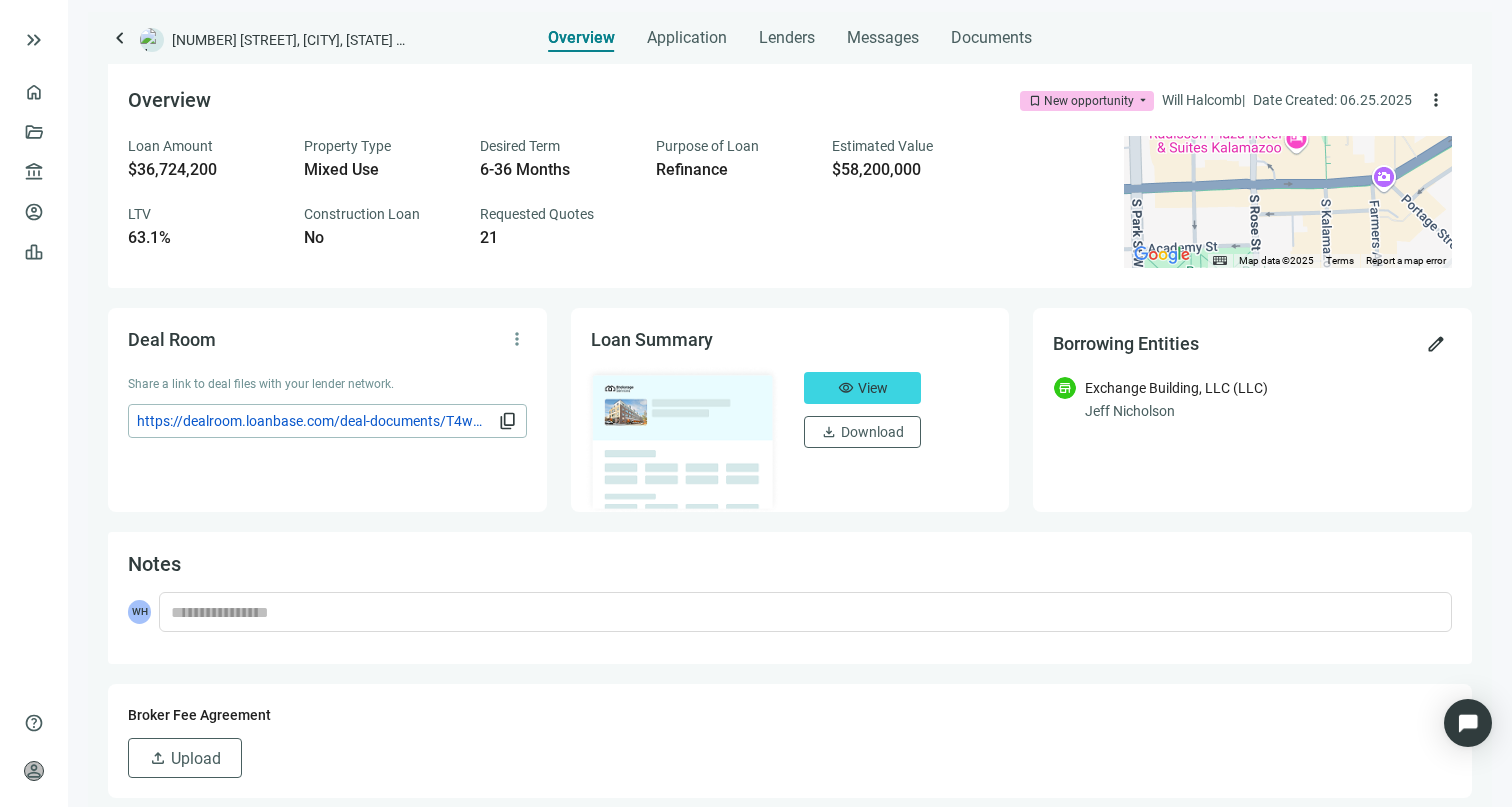 click on "Mixed Use" at bounding box center (380, 170) 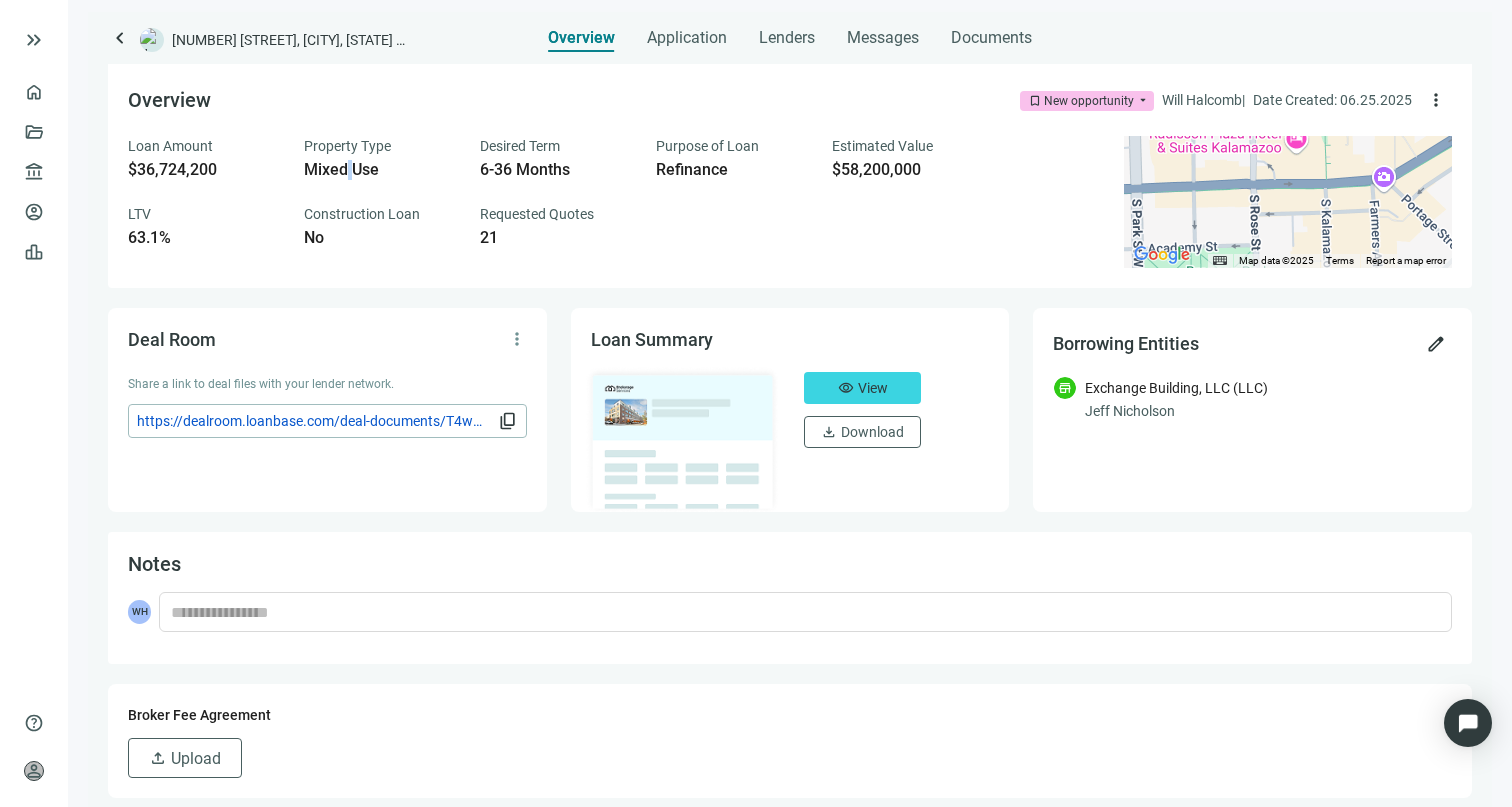 click on "Mixed Use" at bounding box center [380, 170] 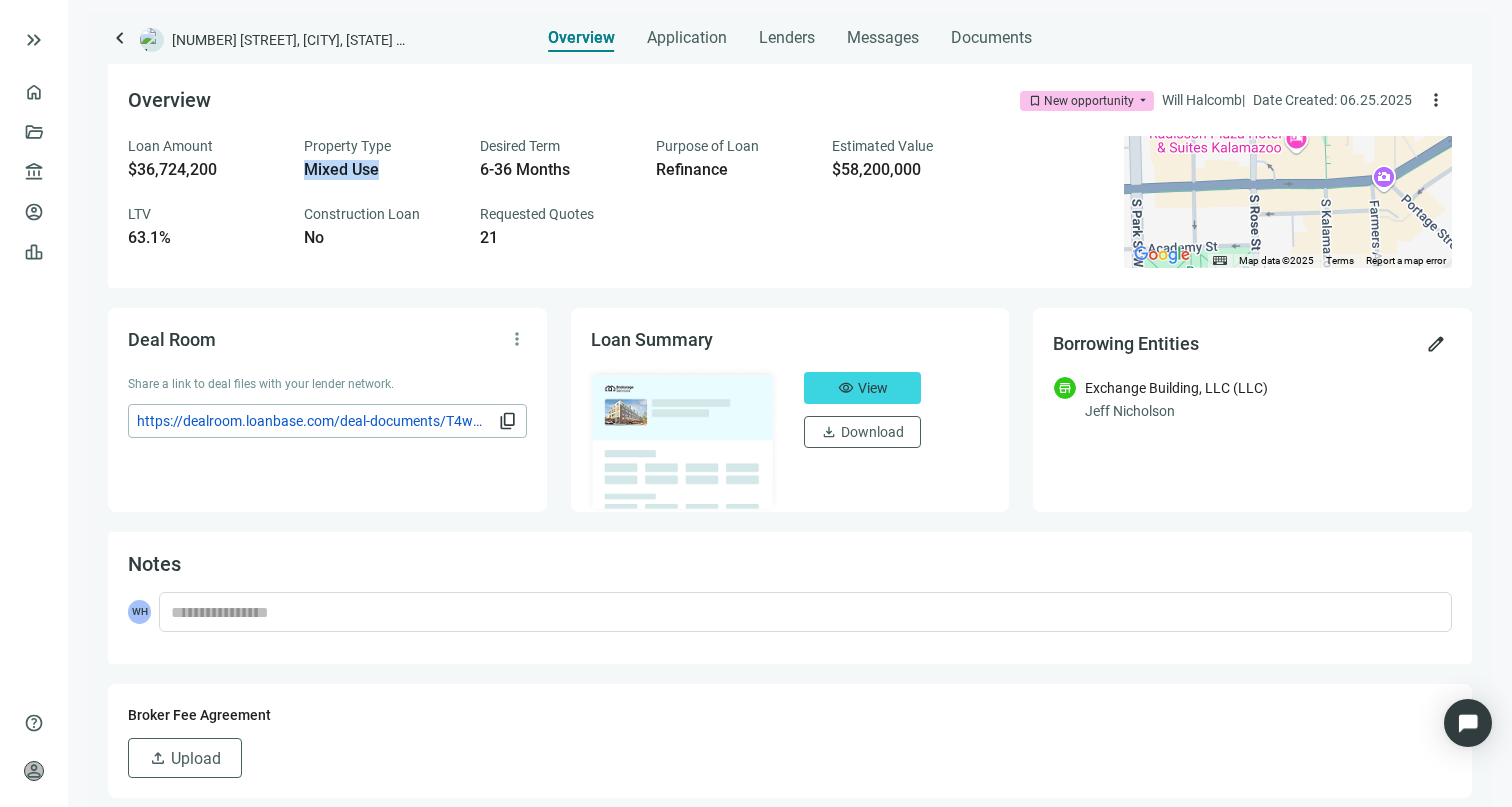 click on "Mixed Use" at bounding box center [380, 170] 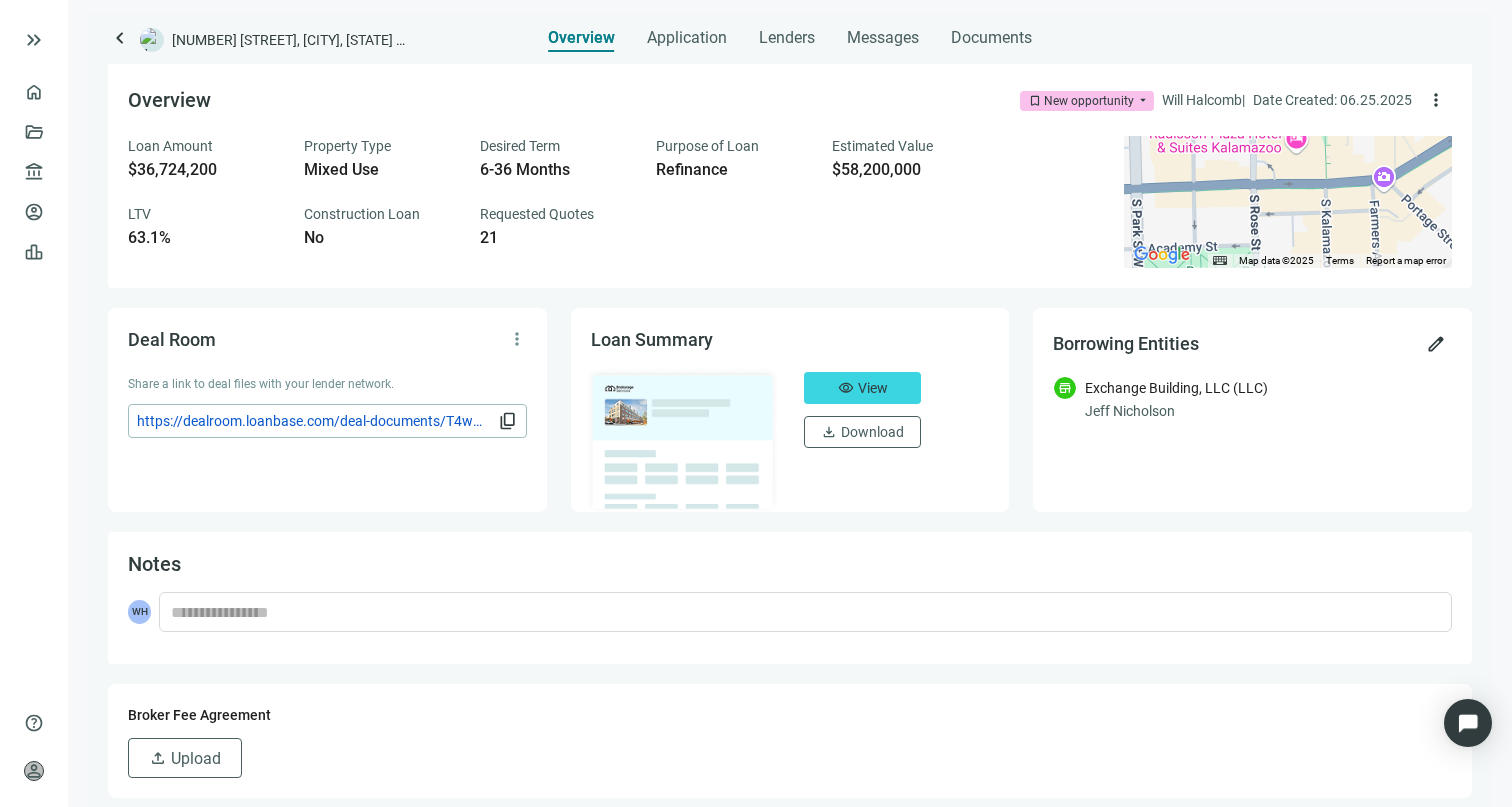 click on "$36,724,200" at bounding box center (204, 170) 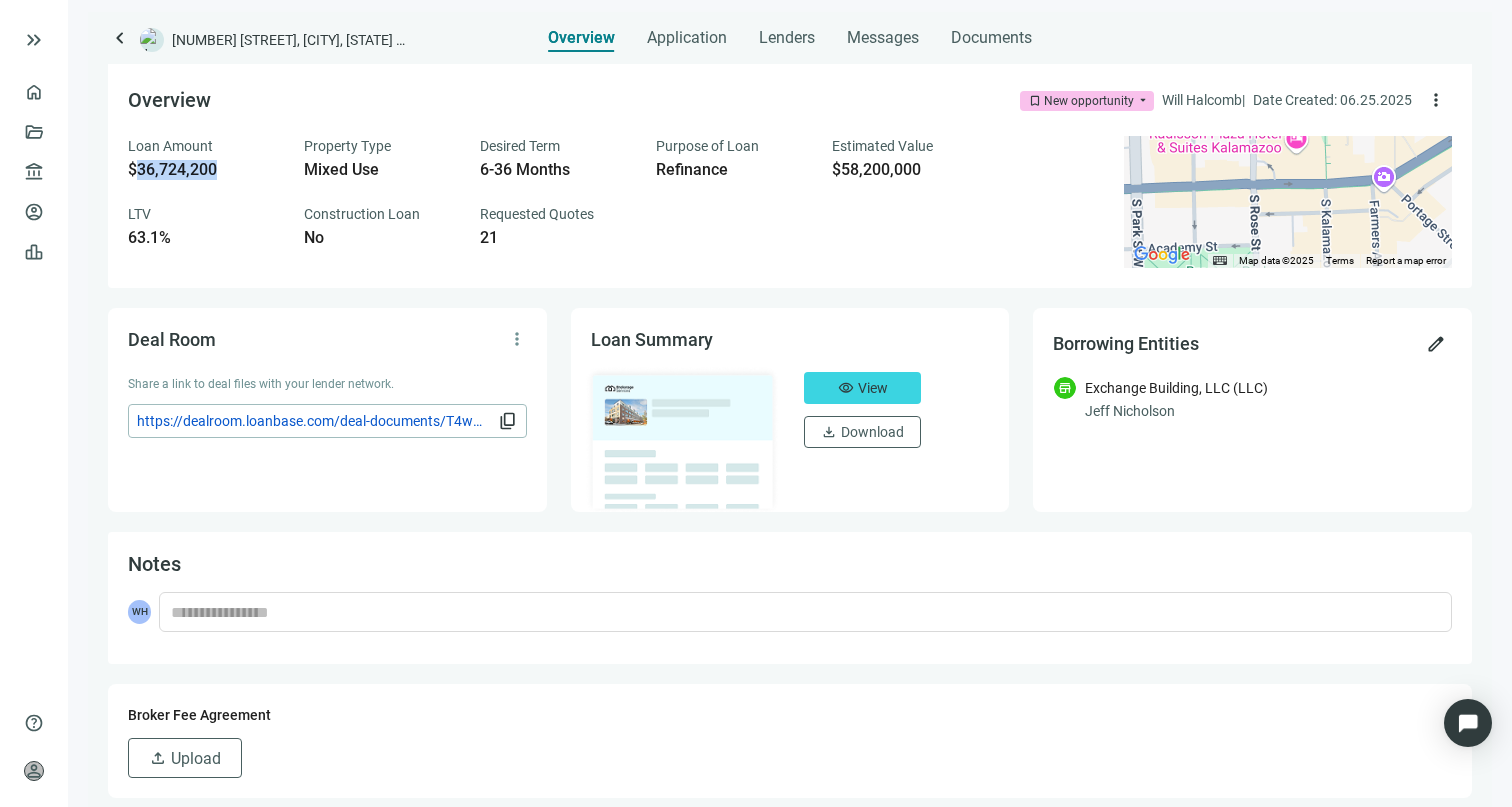 click on "$36,724,200" at bounding box center [204, 170] 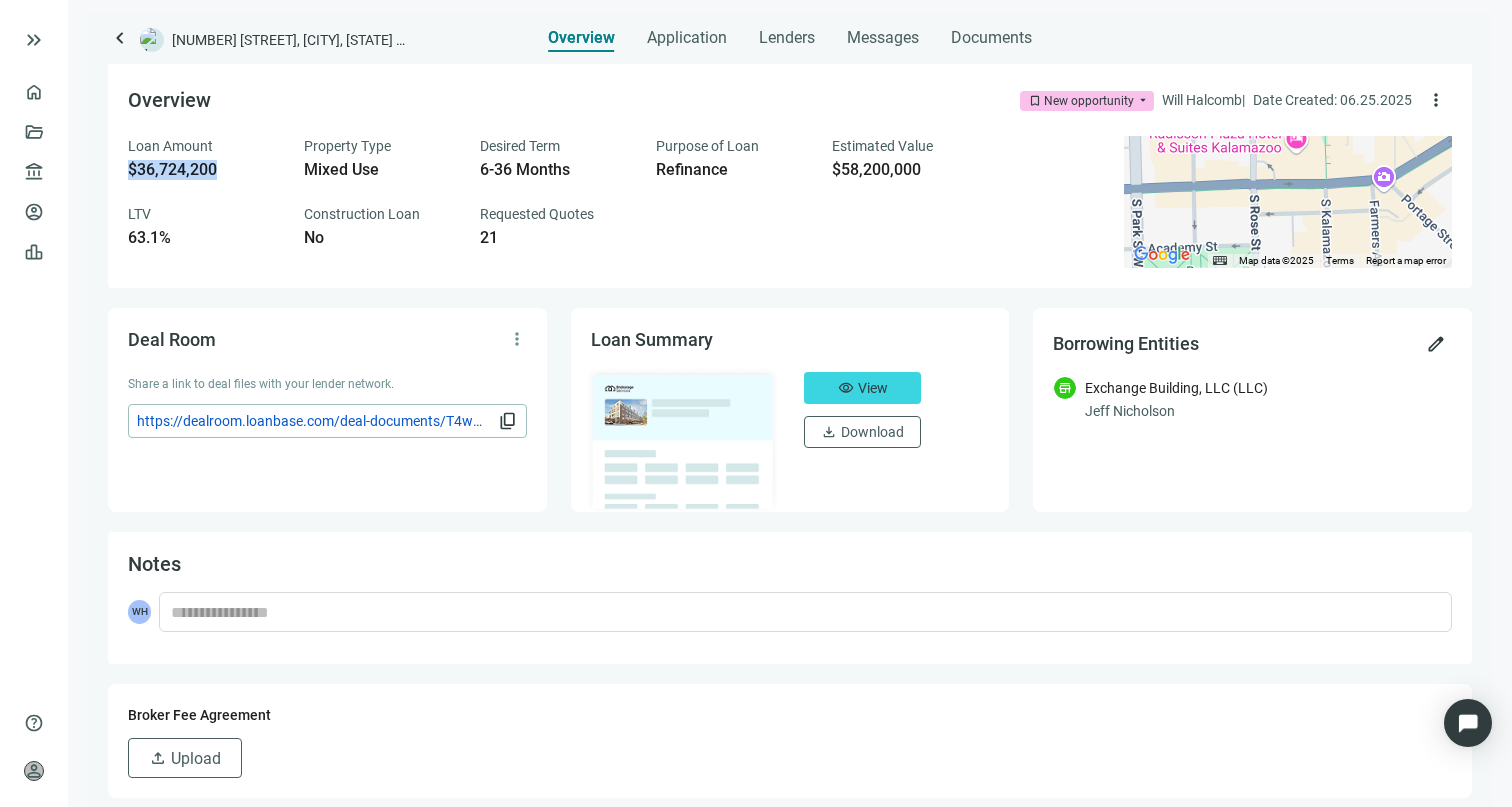 click on "$36,724,200" at bounding box center [204, 170] 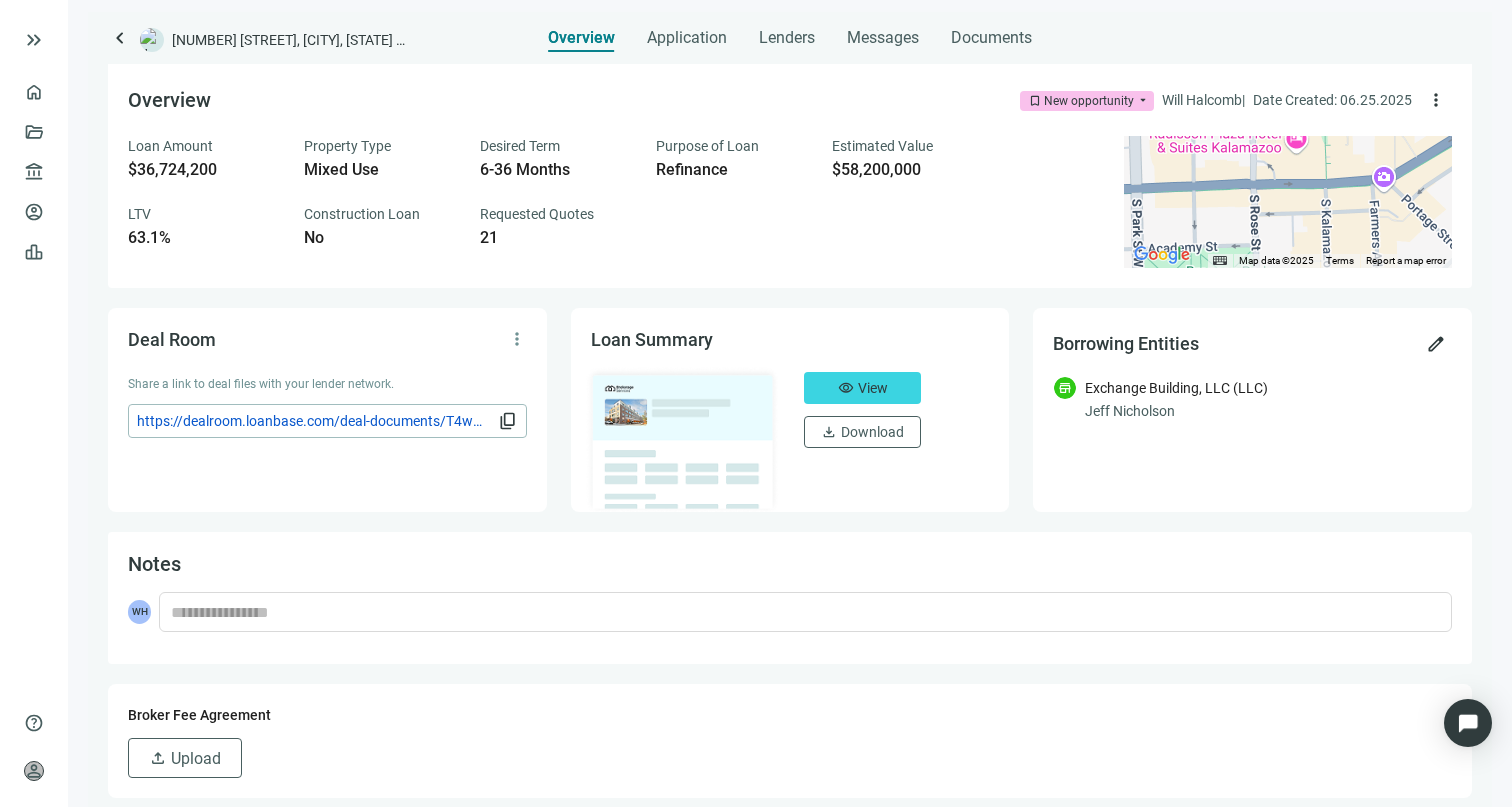 click on "6-36 Months" at bounding box center (556, 170) 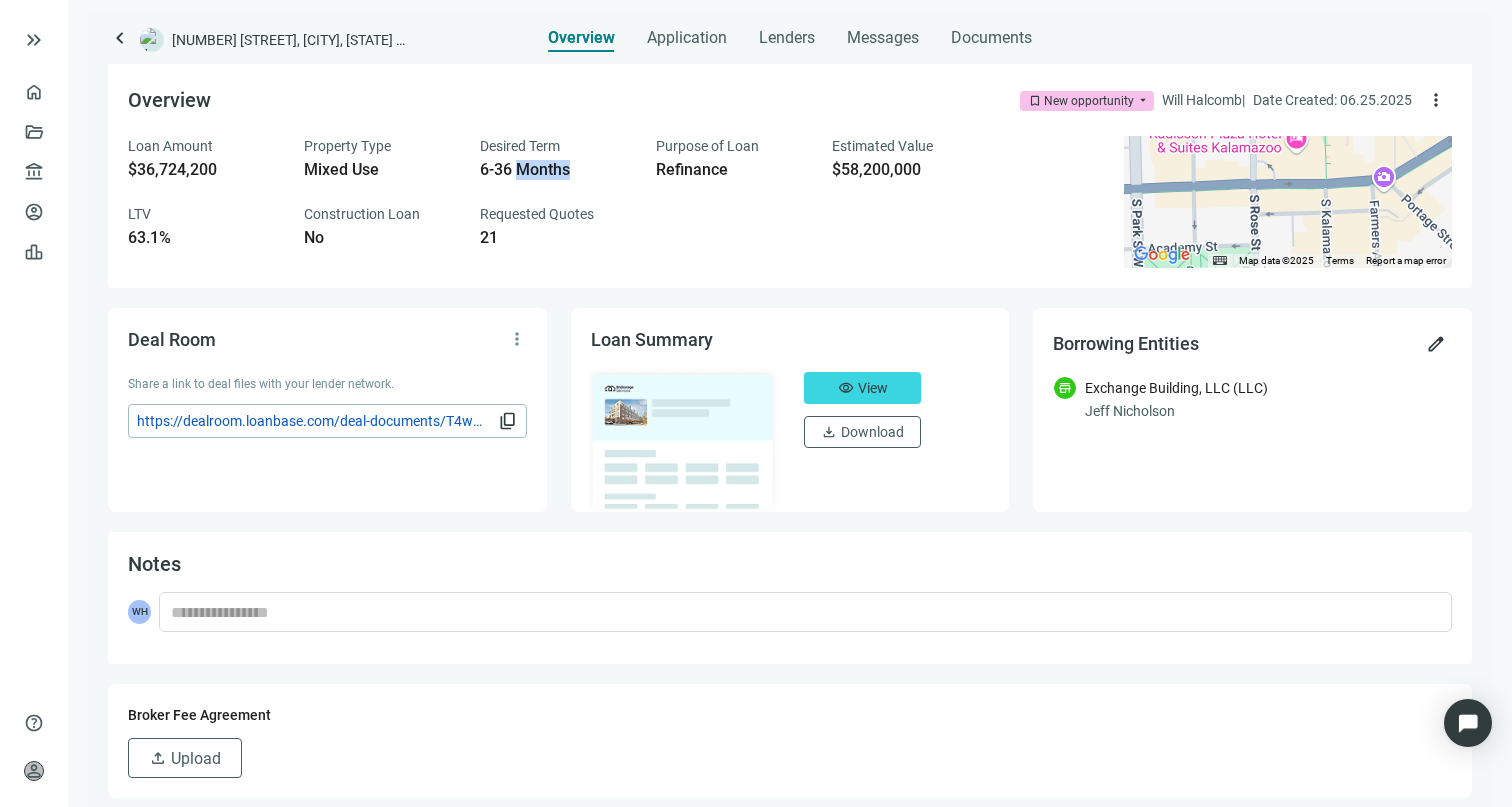 click on "6-36 Months" at bounding box center [556, 170] 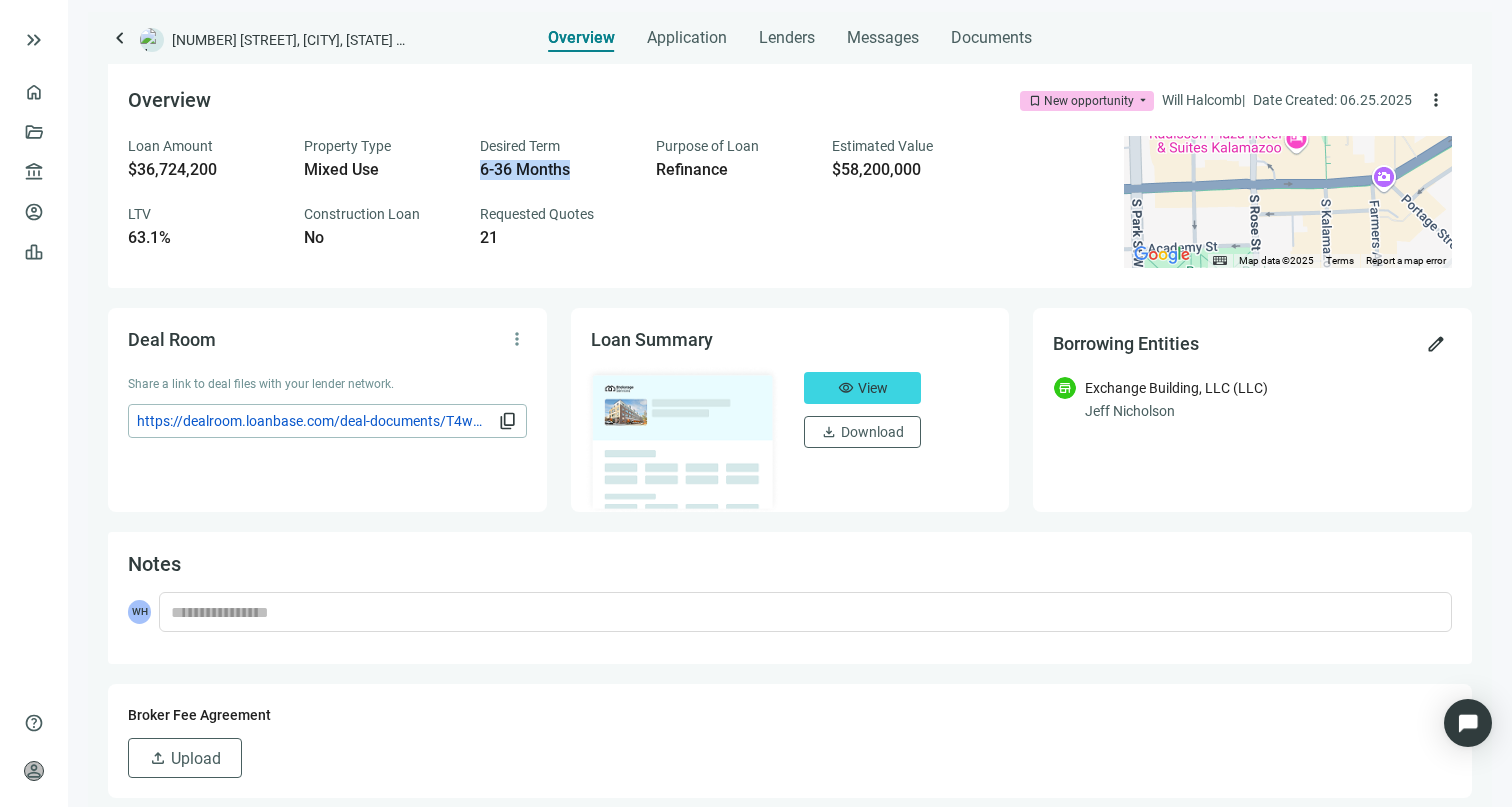 click on "6-36 Months" at bounding box center (556, 170) 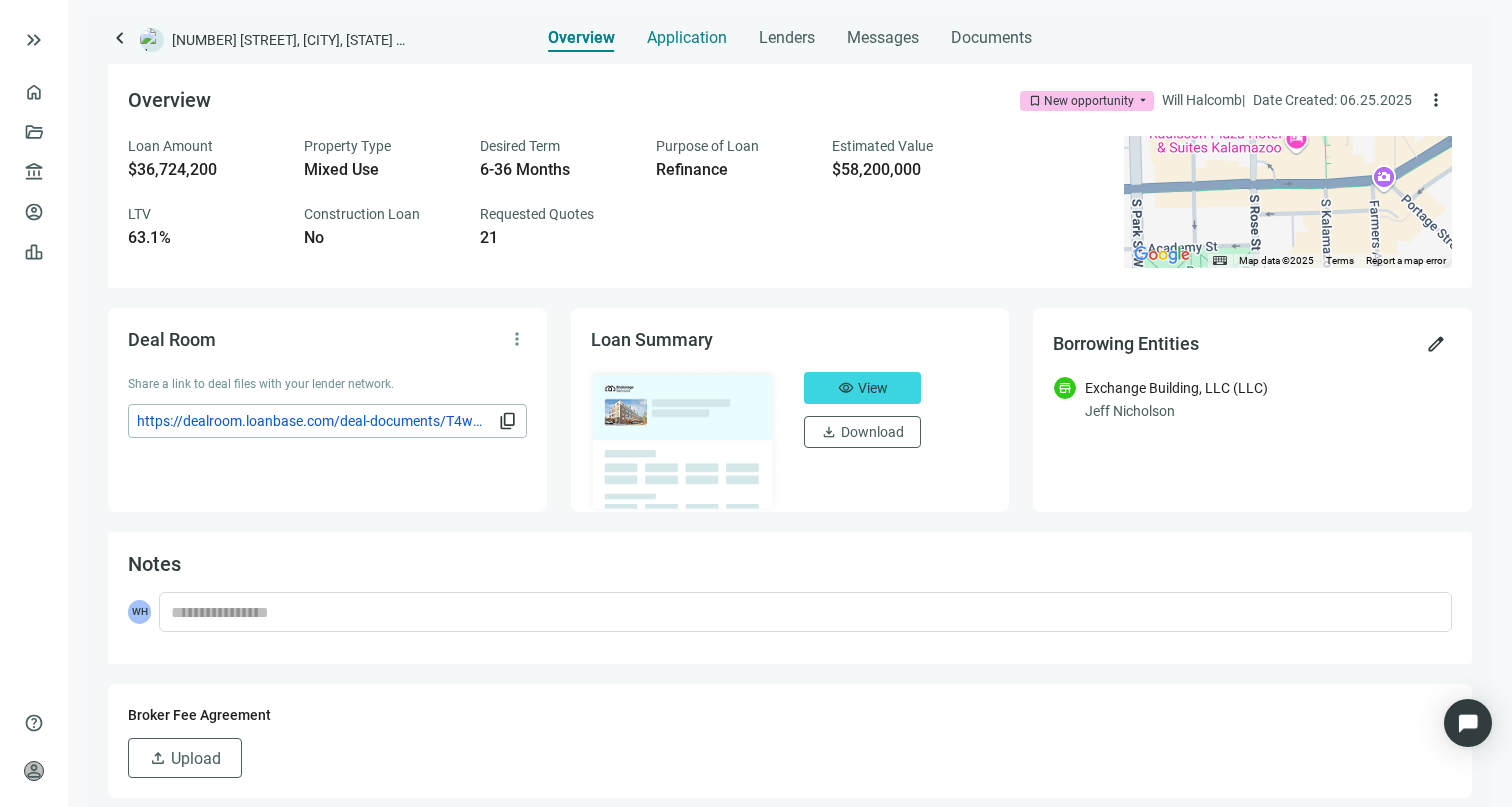 click on "Application" at bounding box center [687, 38] 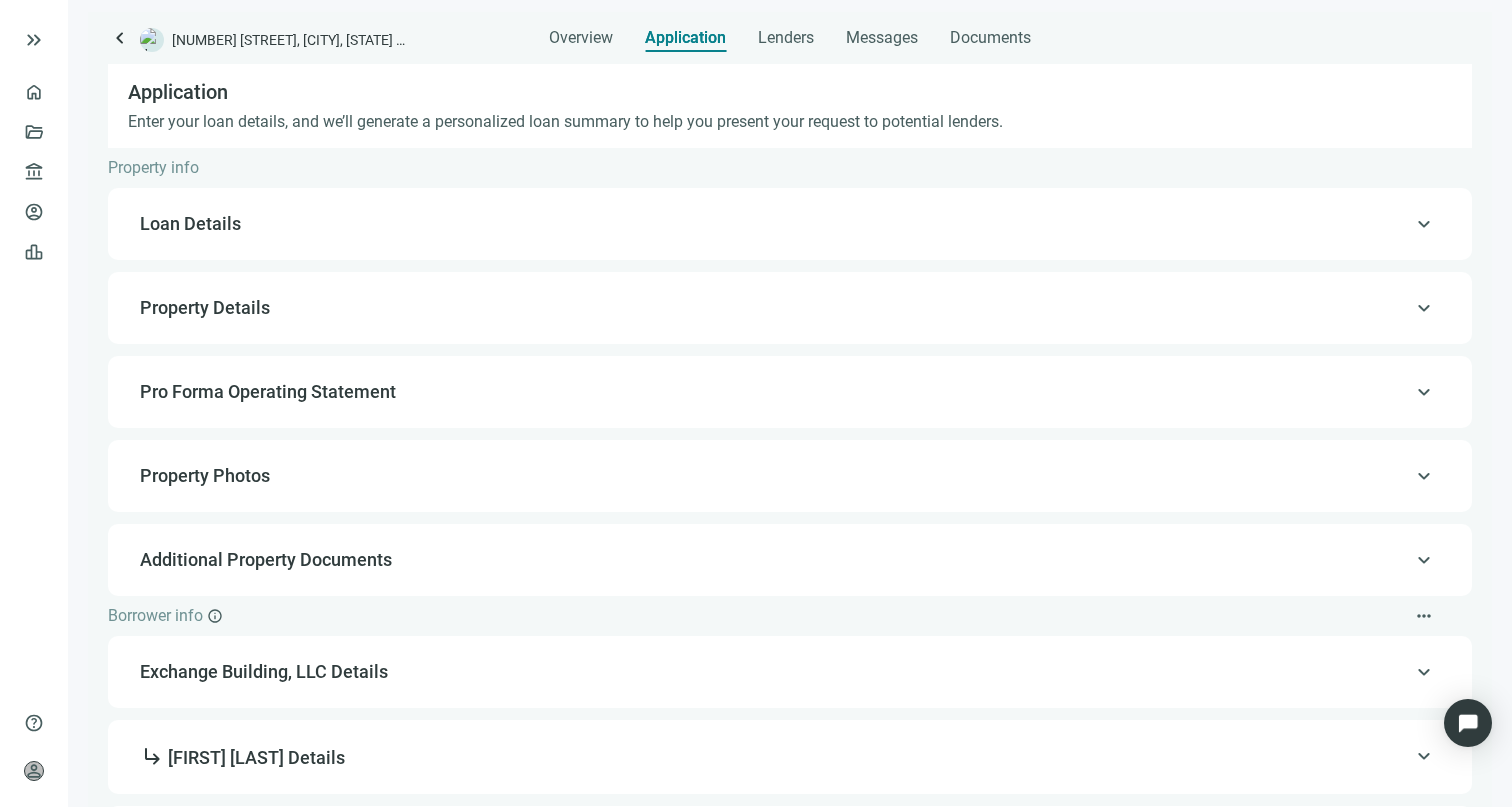 click on "keyboard_arrow_up Loan Details" at bounding box center [790, 224] 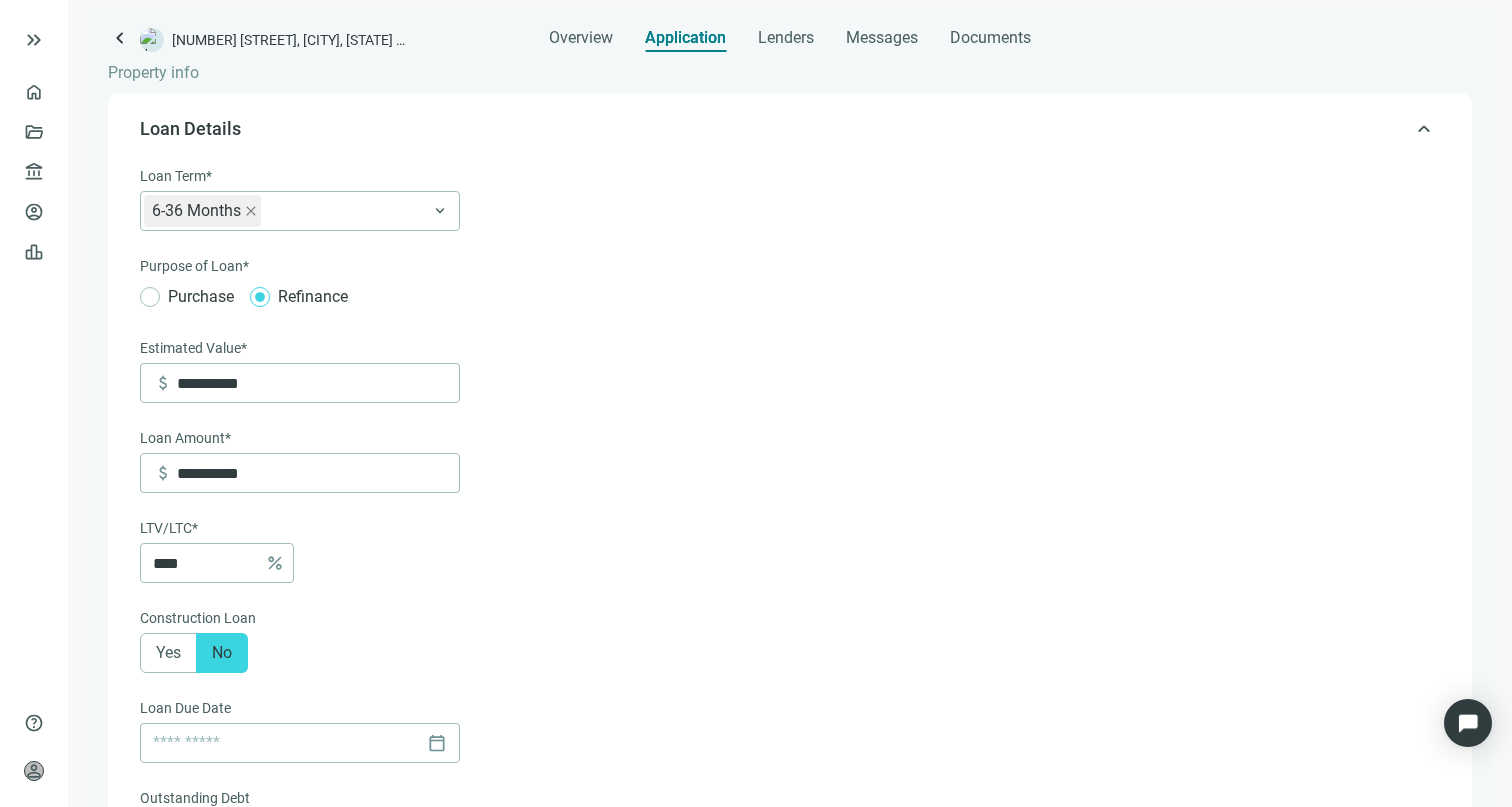 scroll, scrollTop: 124, scrollLeft: 0, axis: vertical 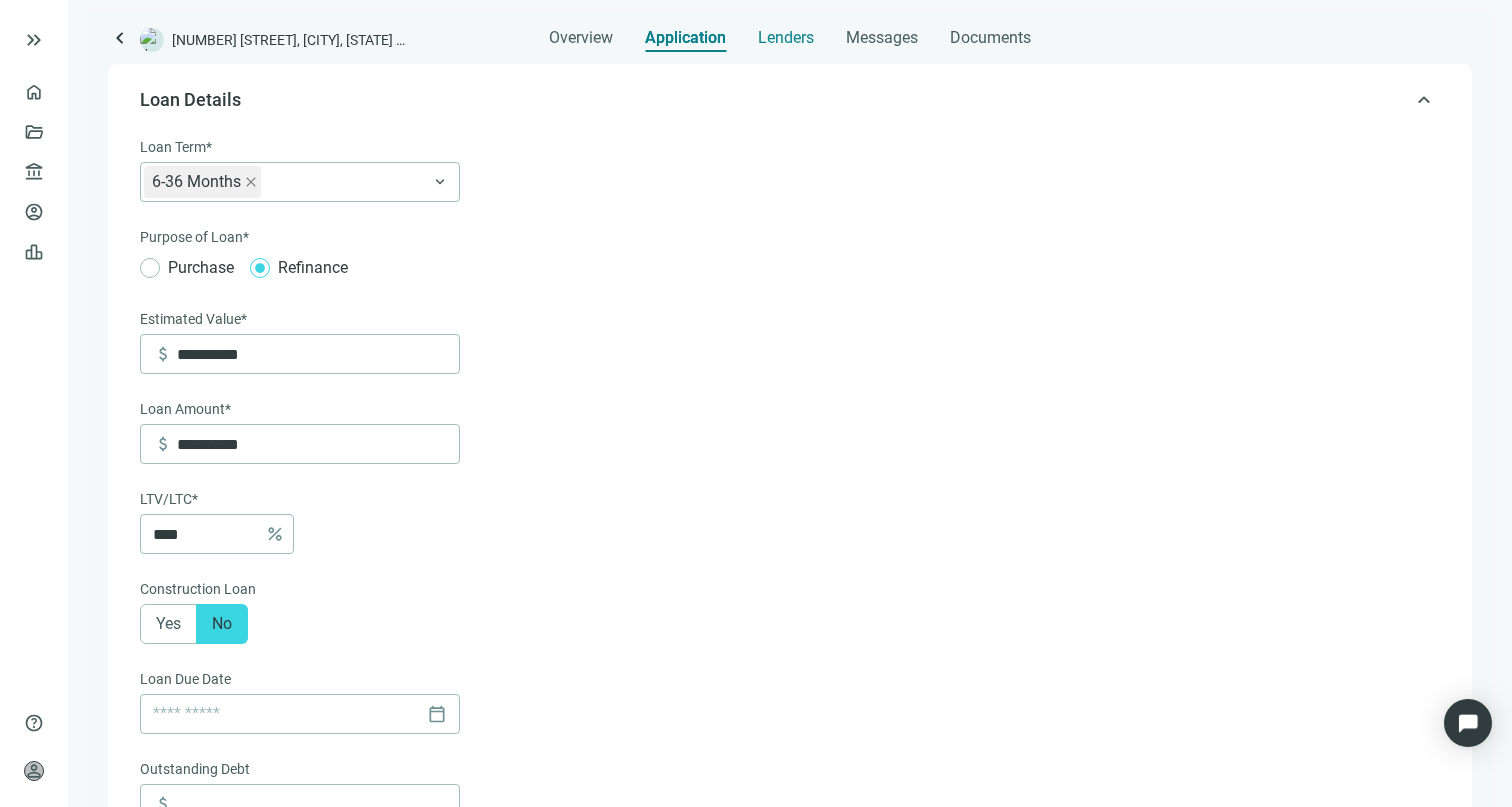 click on "Lenders" at bounding box center [786, 38] 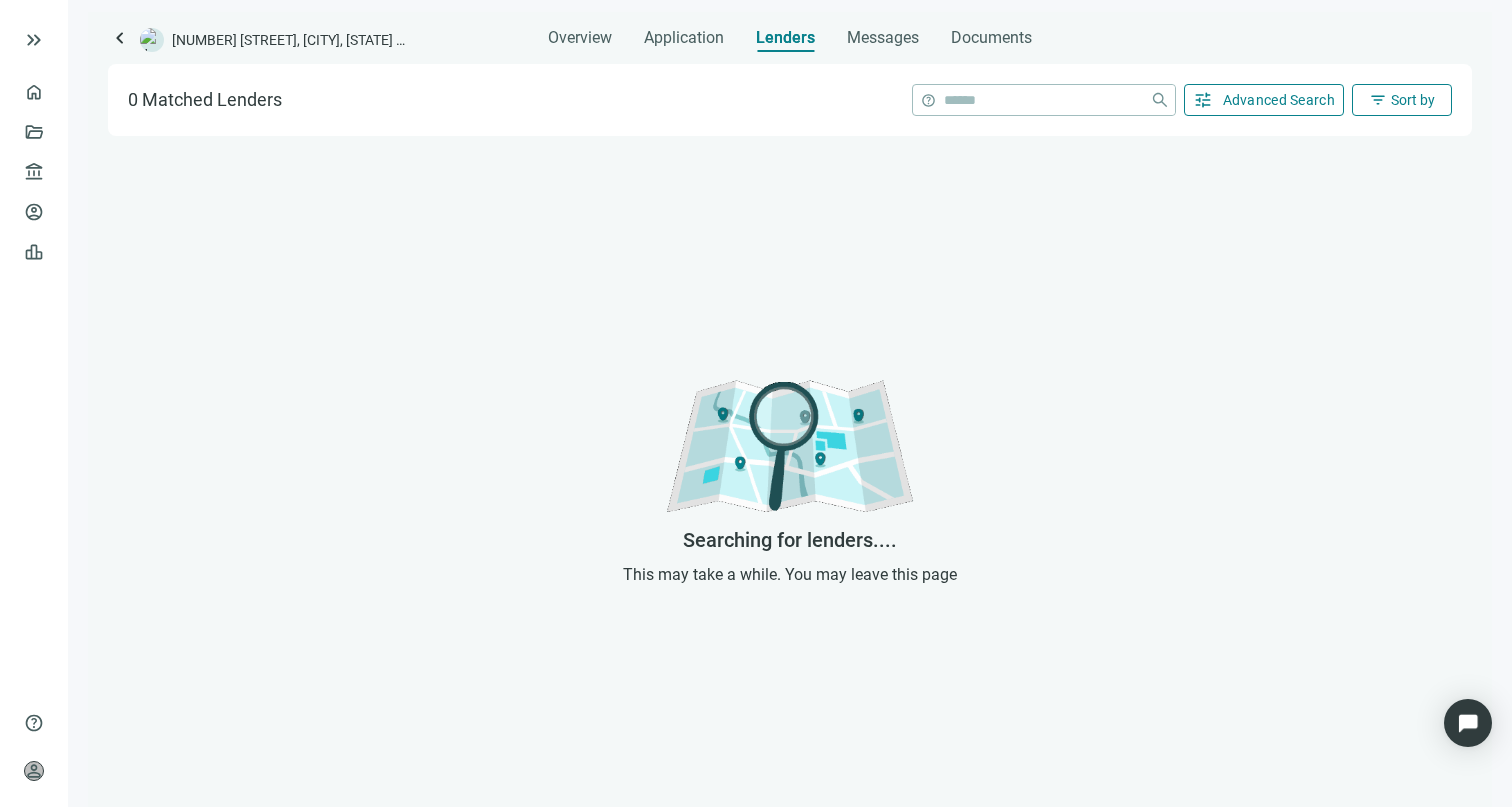 scroll, scrollTop: 0, scrollLeft: 0, axis: both 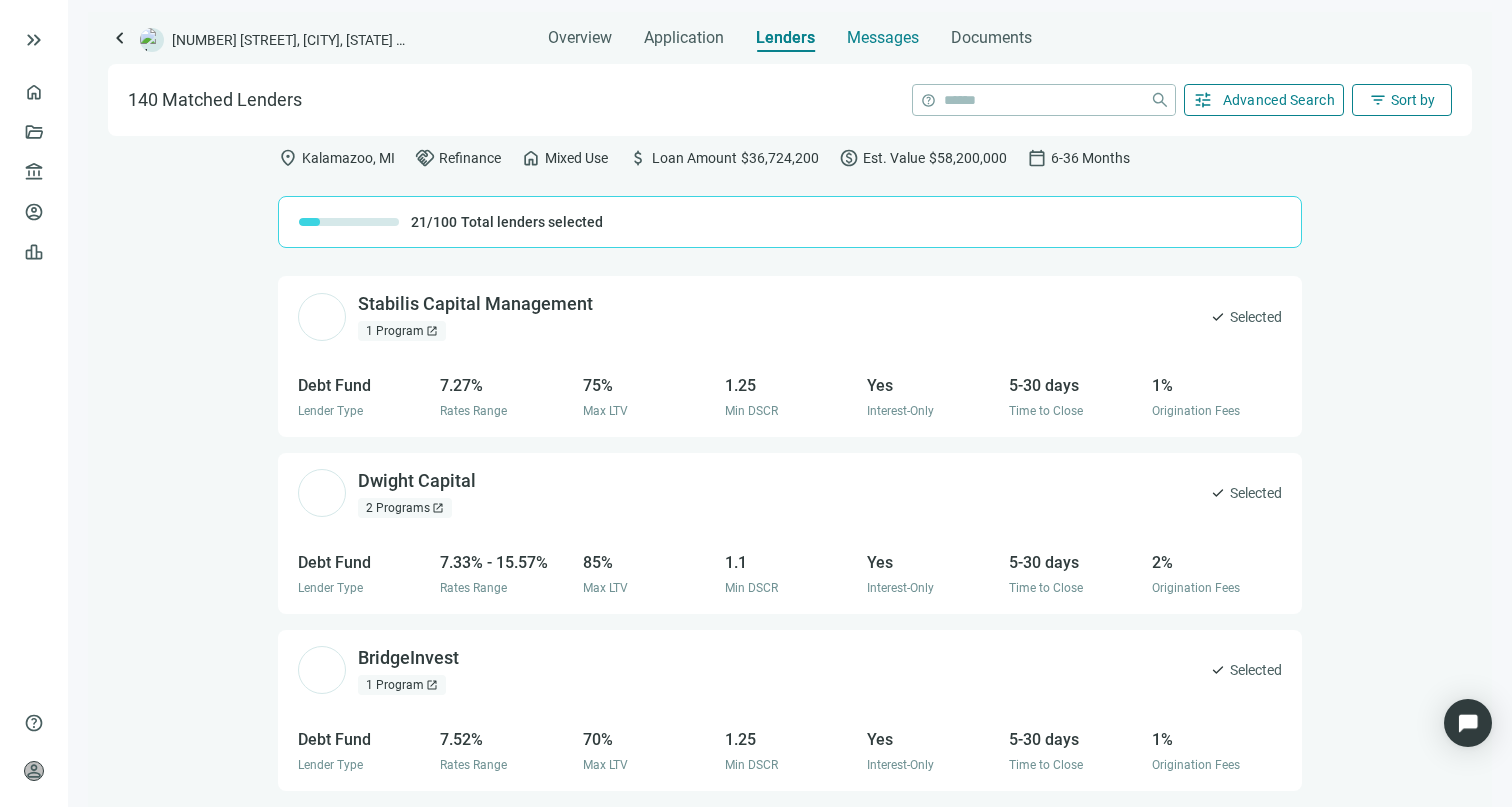 click on "Messages" at bounding box center (883, 37) 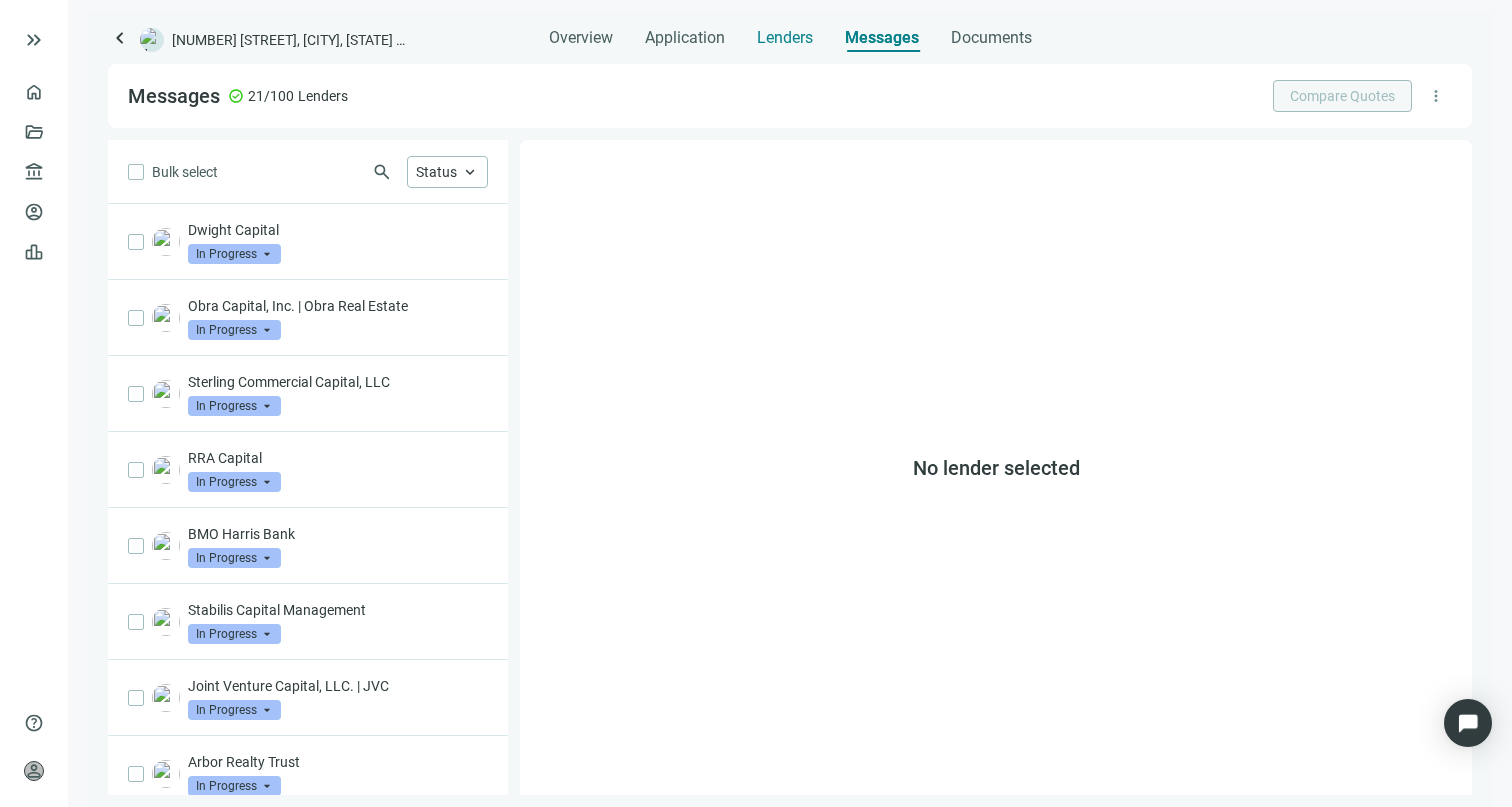click on "Lenders" at bounding box center [785, 38] 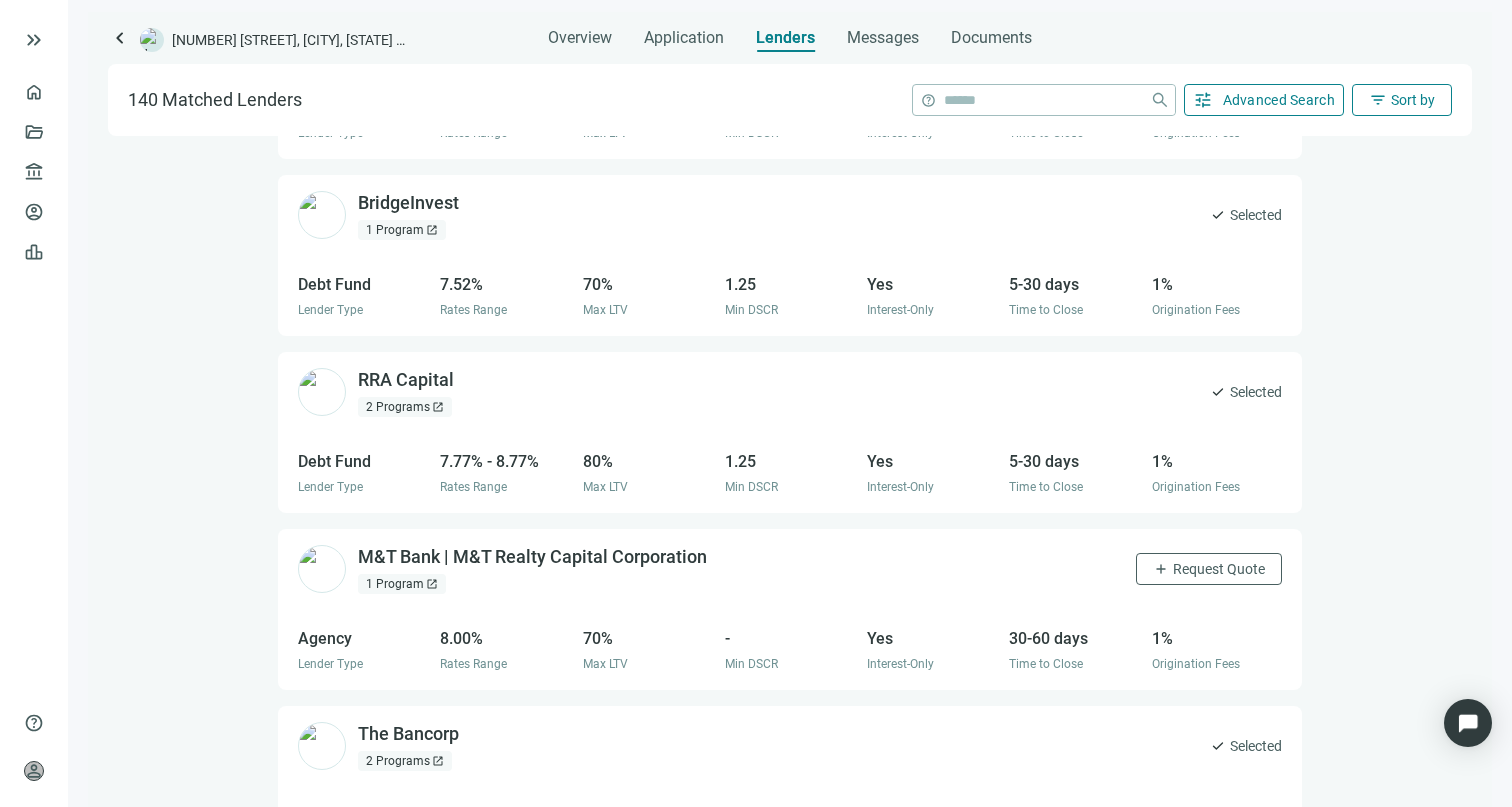 scroll, scrollTop: 0, scrollLeft: 0, axis: both 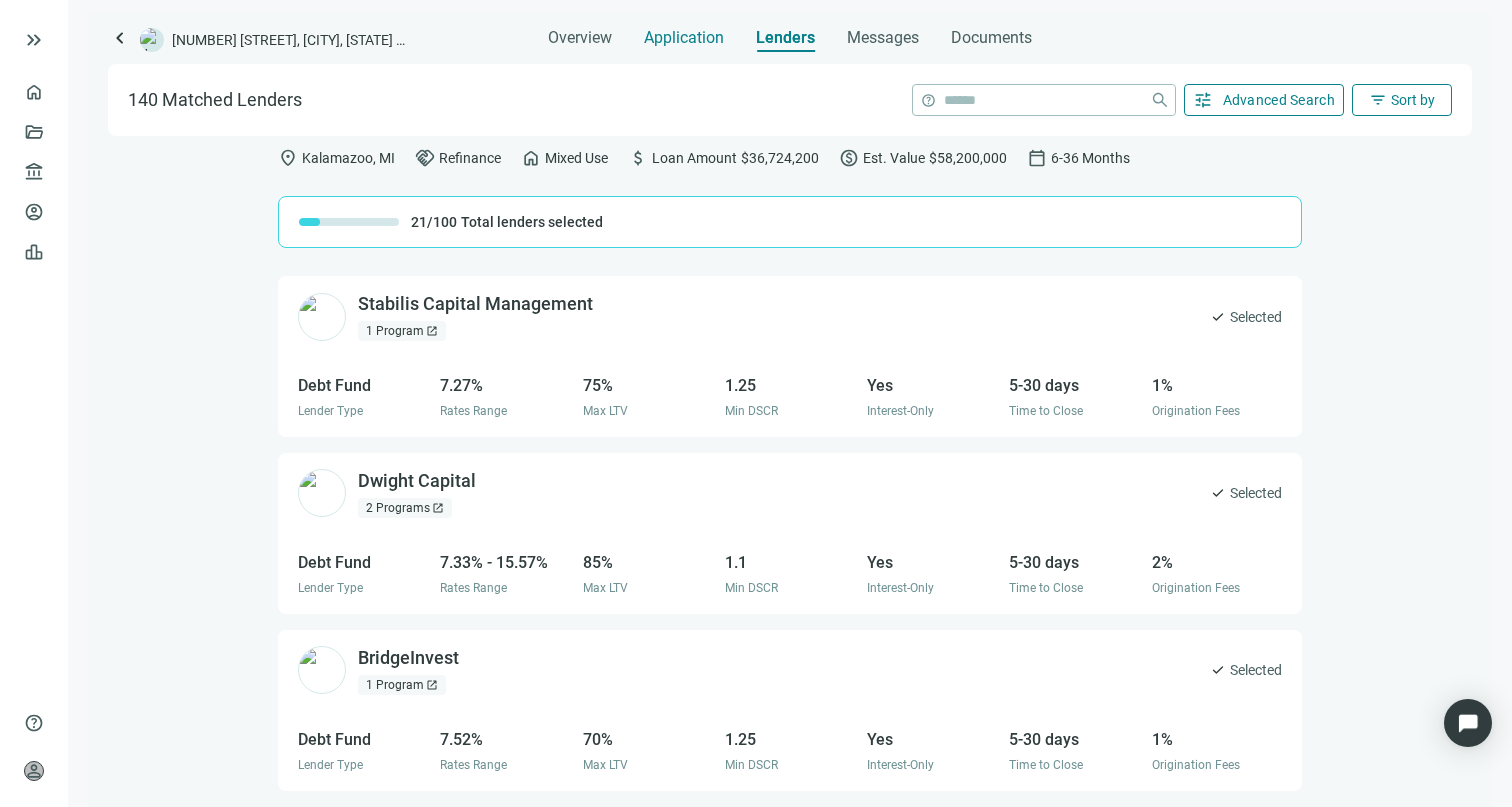 click on "Application" at bounding box center (684, 38) 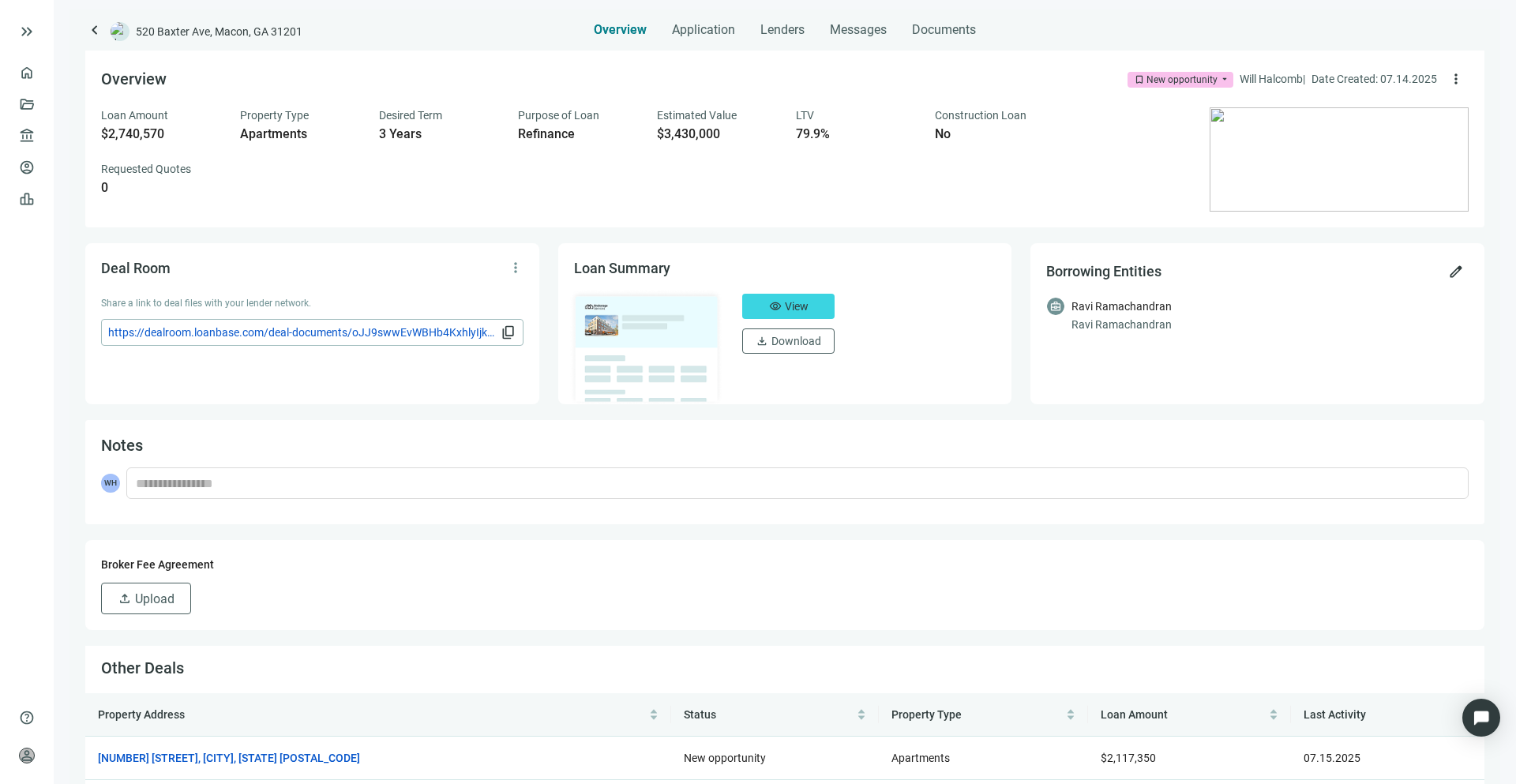 scroll, scrollTop: 0, scrollLeft: 0, axis: both 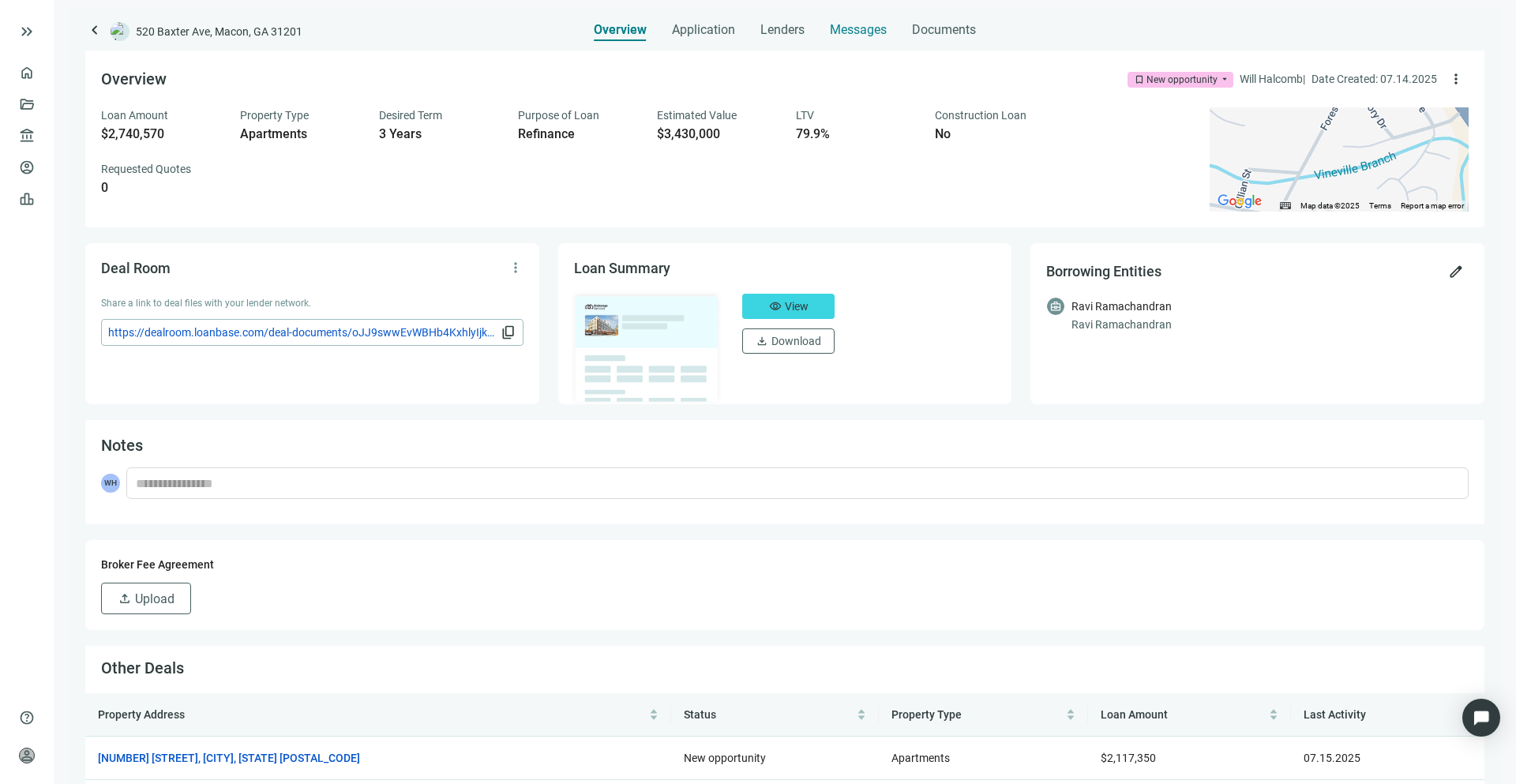 click on "Messages" at bounding box center (858, 29) 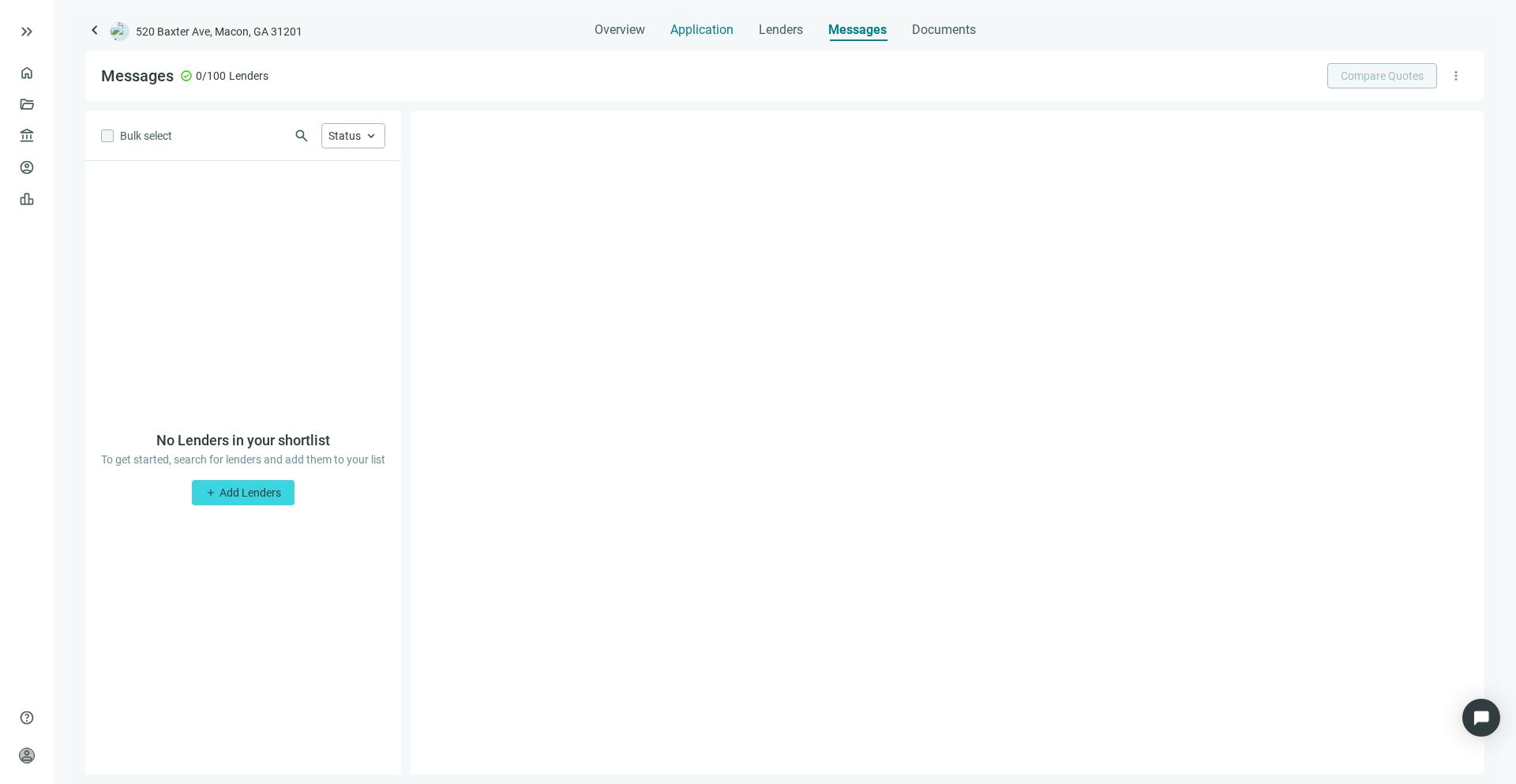 click on "Application" at bounding box center [702, 25] 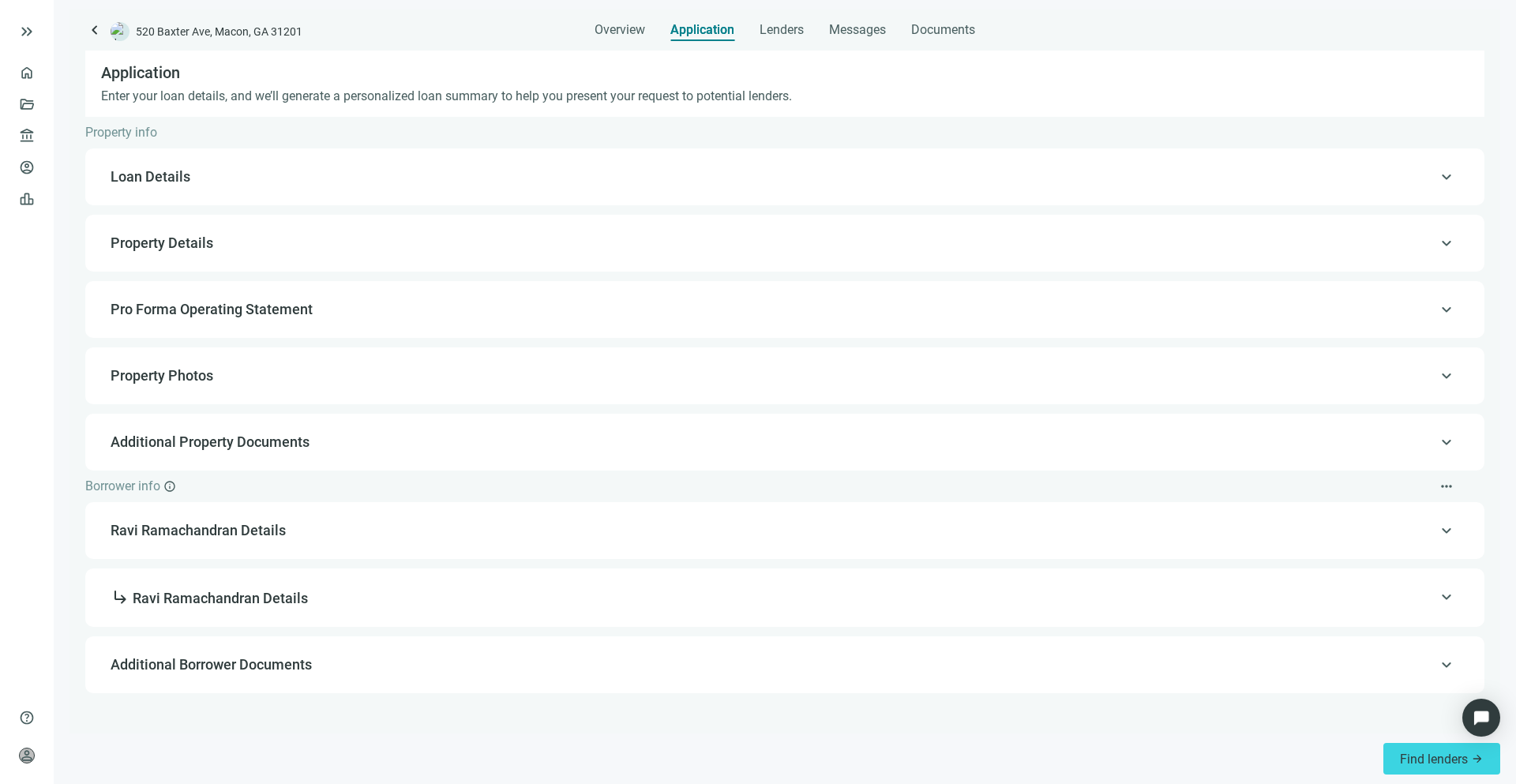 click on "Loan Details" at bounding box center [783, 177] 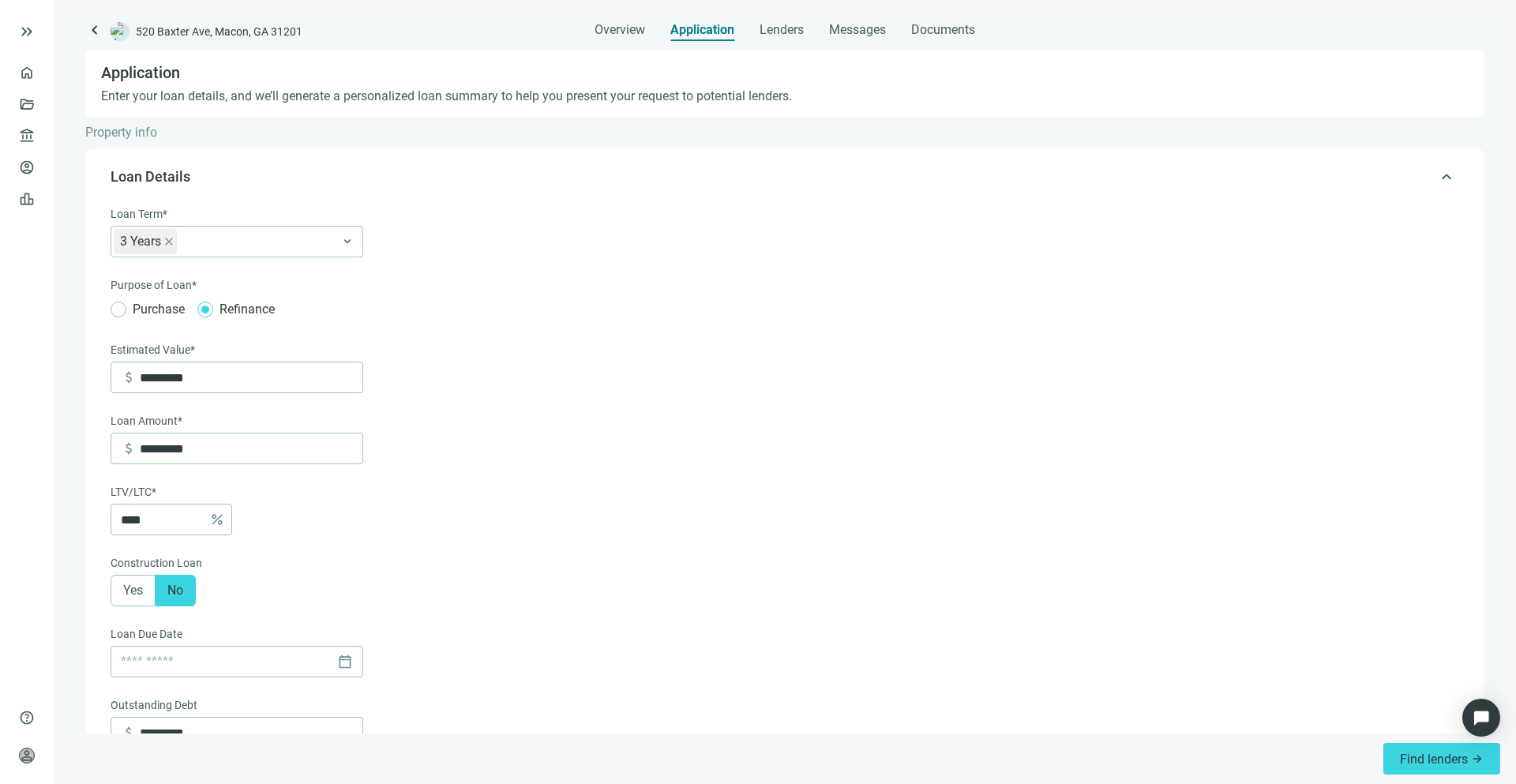 type on "**********" 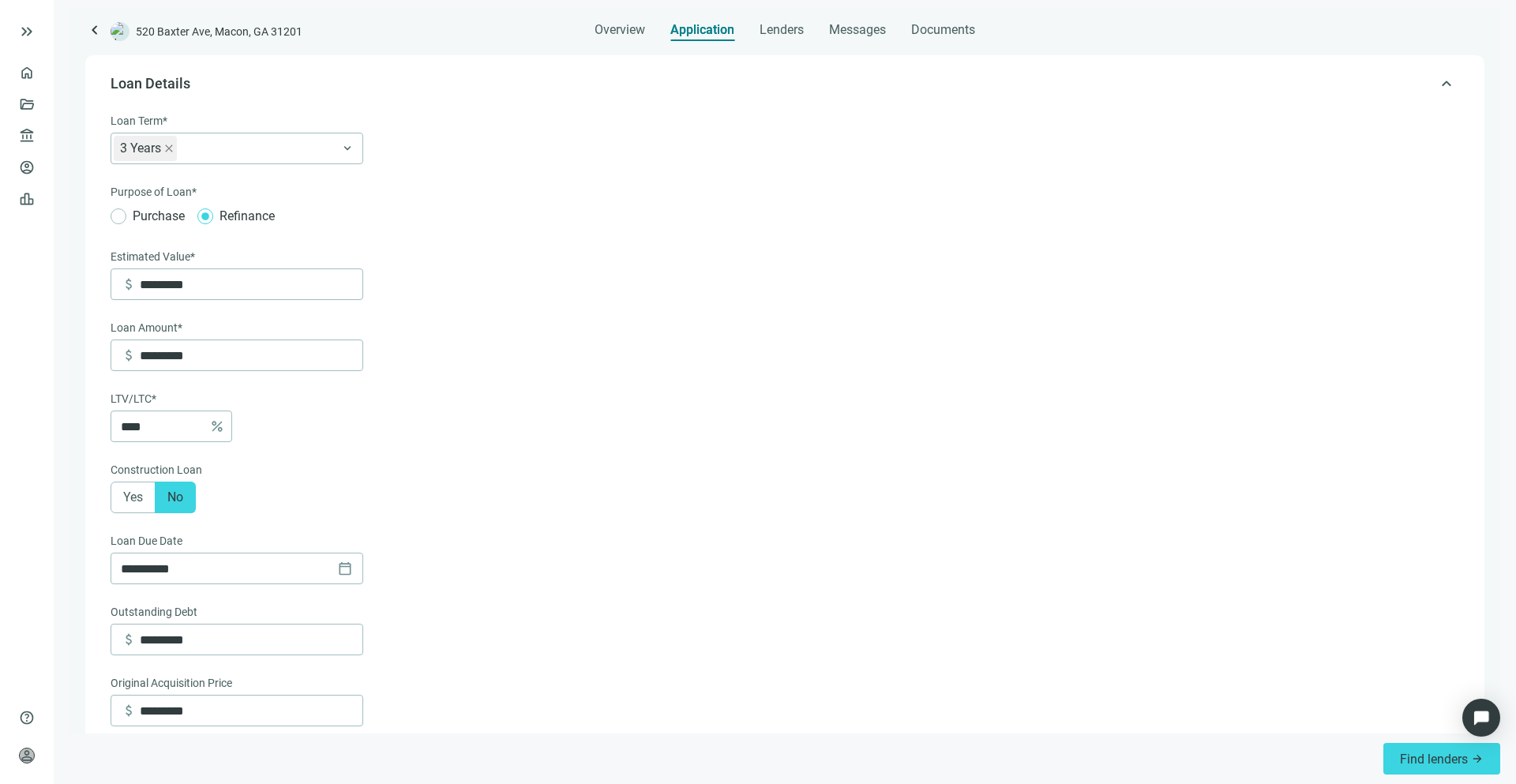 scroll, scrollTop: 98, scrollLeft: 0, axis: vertical 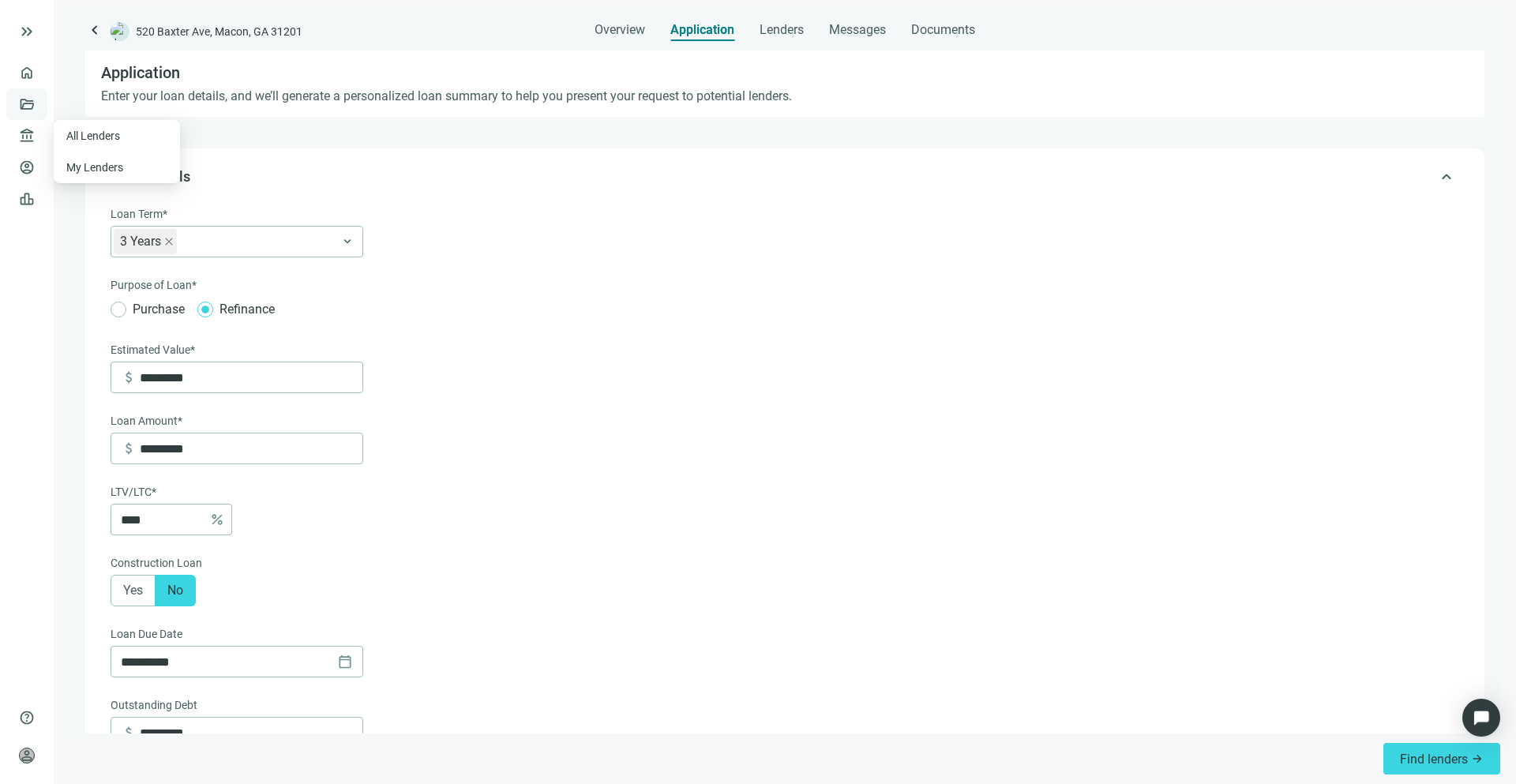 click on "Deals" at bounding box center (54, 104) 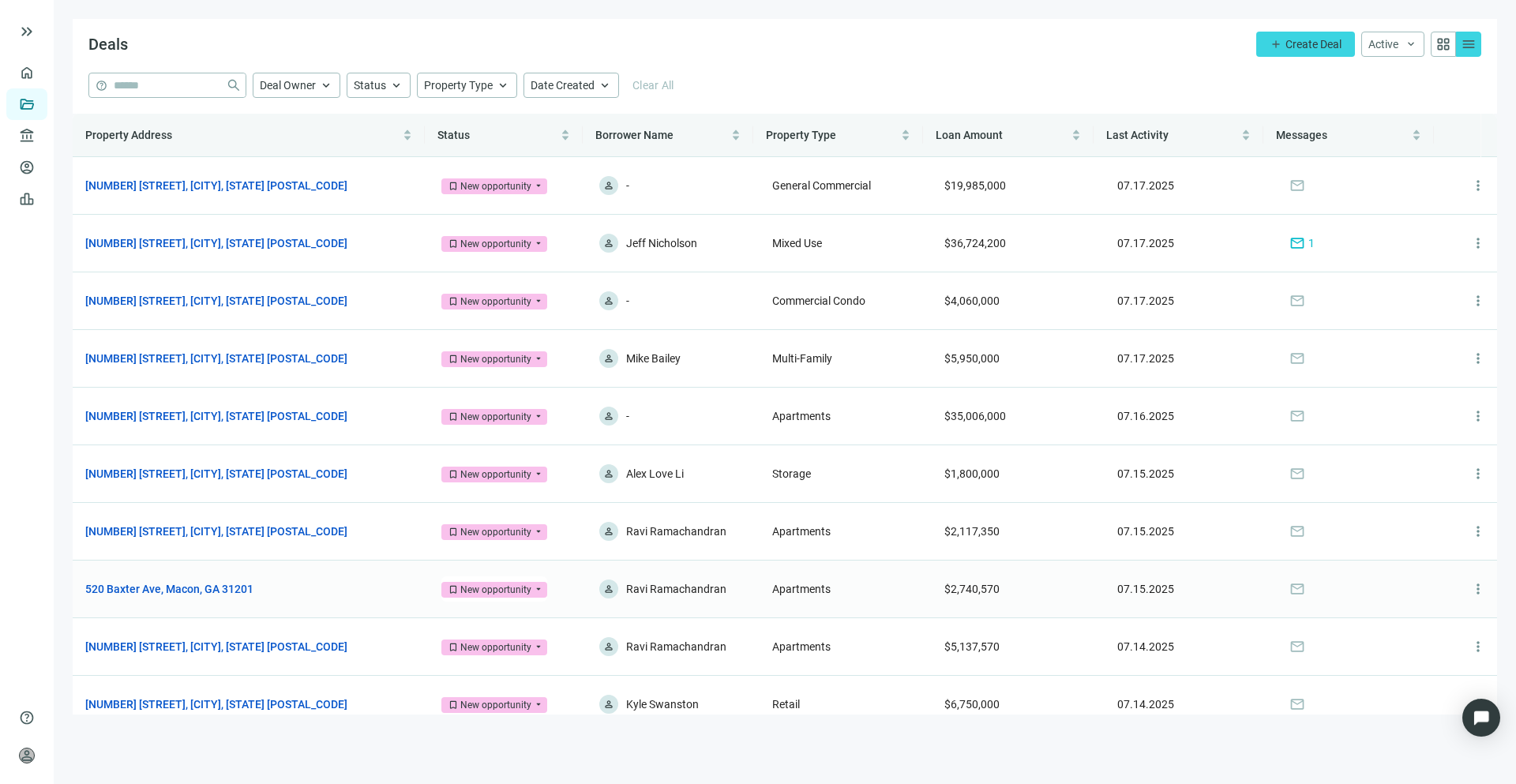 scroll, scrollTop: 19, scrollLeft: 0, axis: vertical 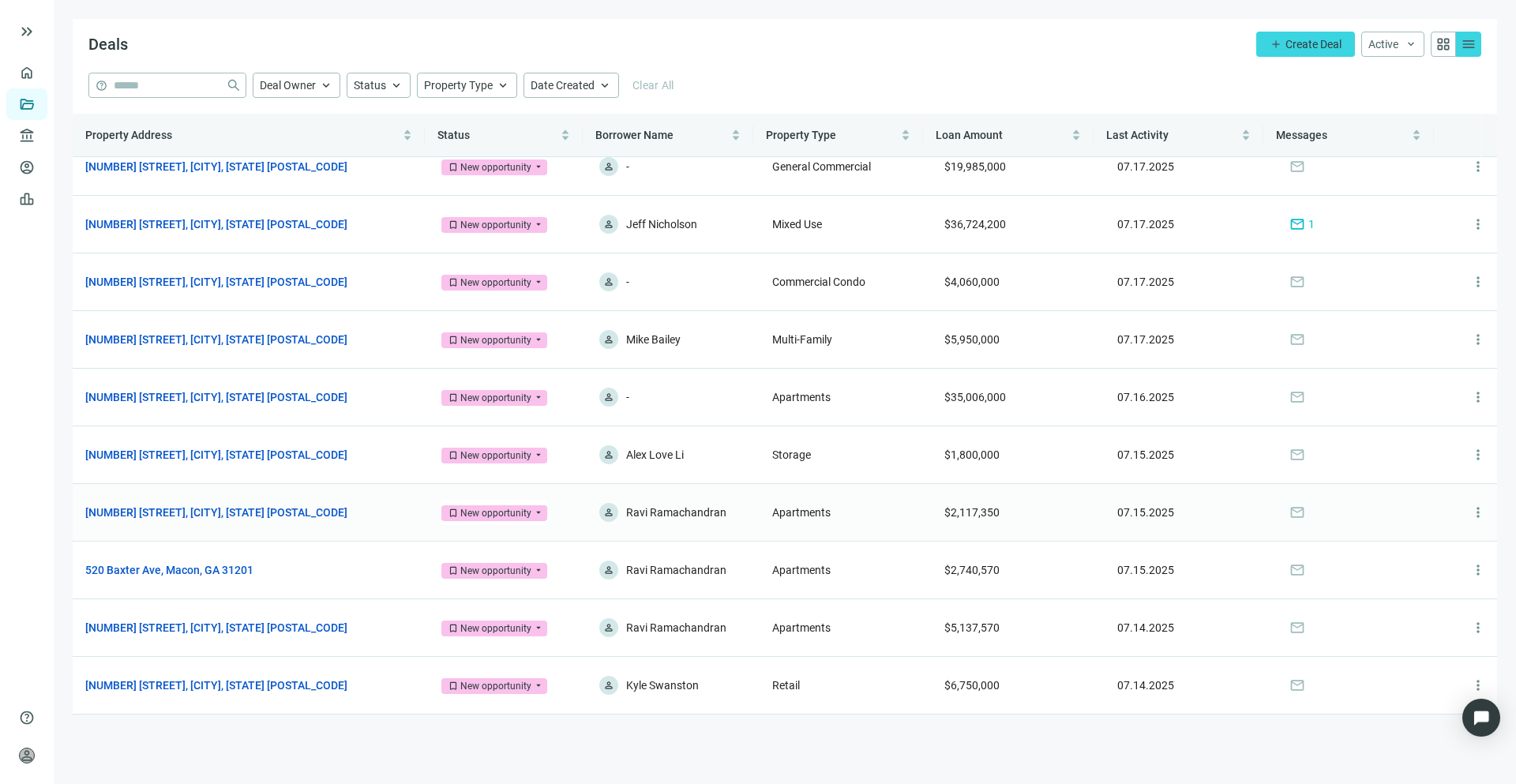 click on "mail" at bounding box center [1297, 512] 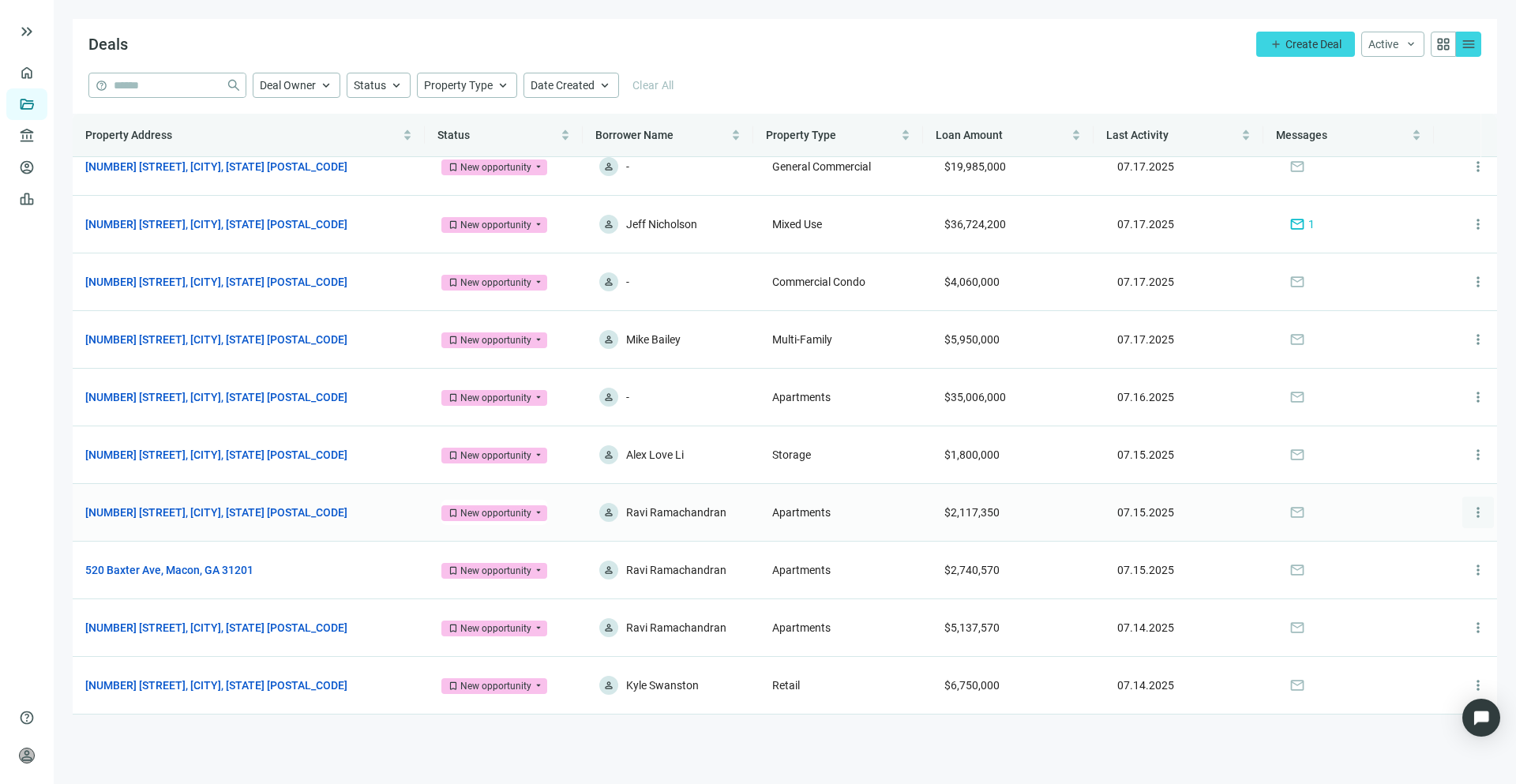 click on "more_vert" at bounding box center (1478, 512) 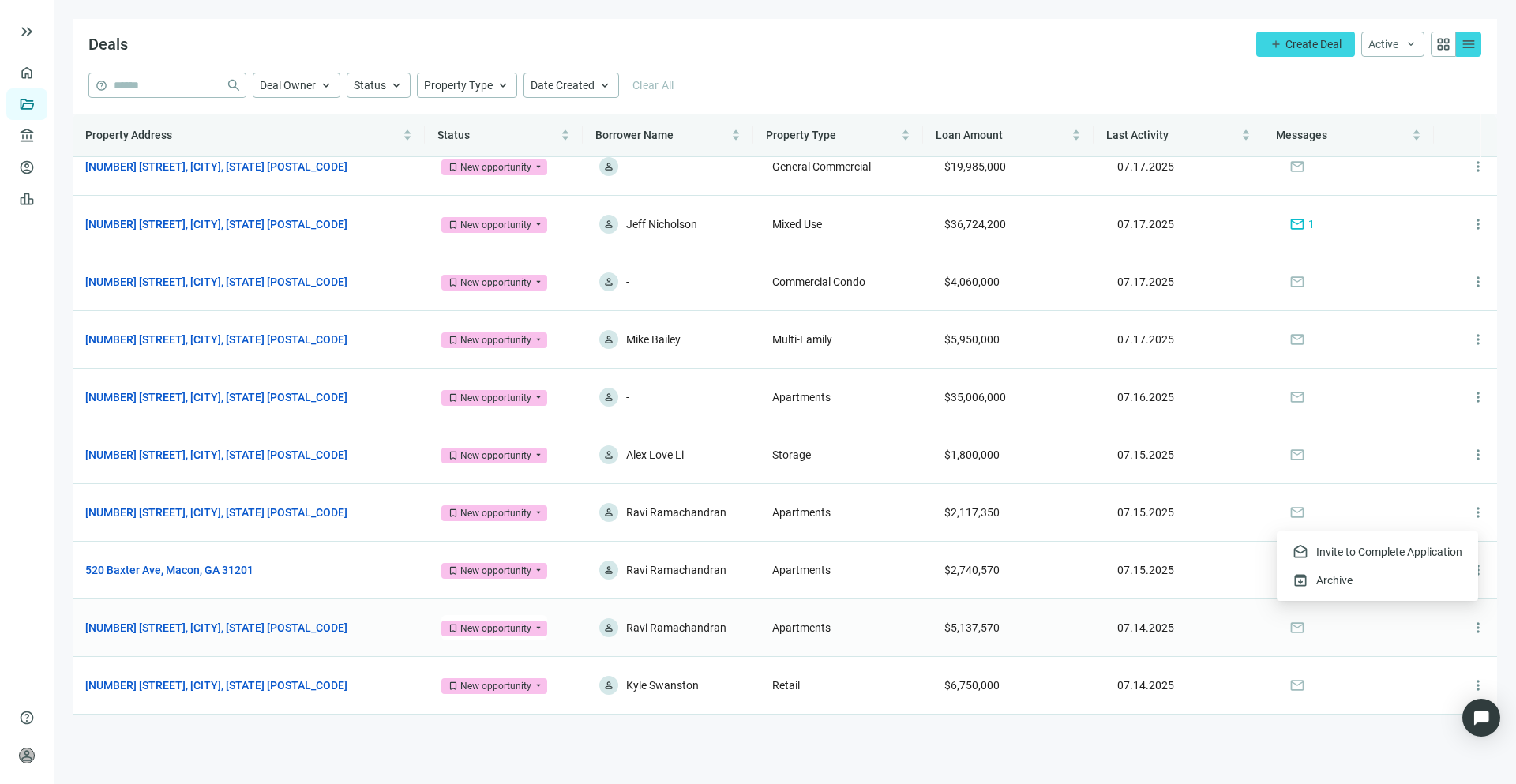 click on "more_vert" at bounding box center (1473, 628) 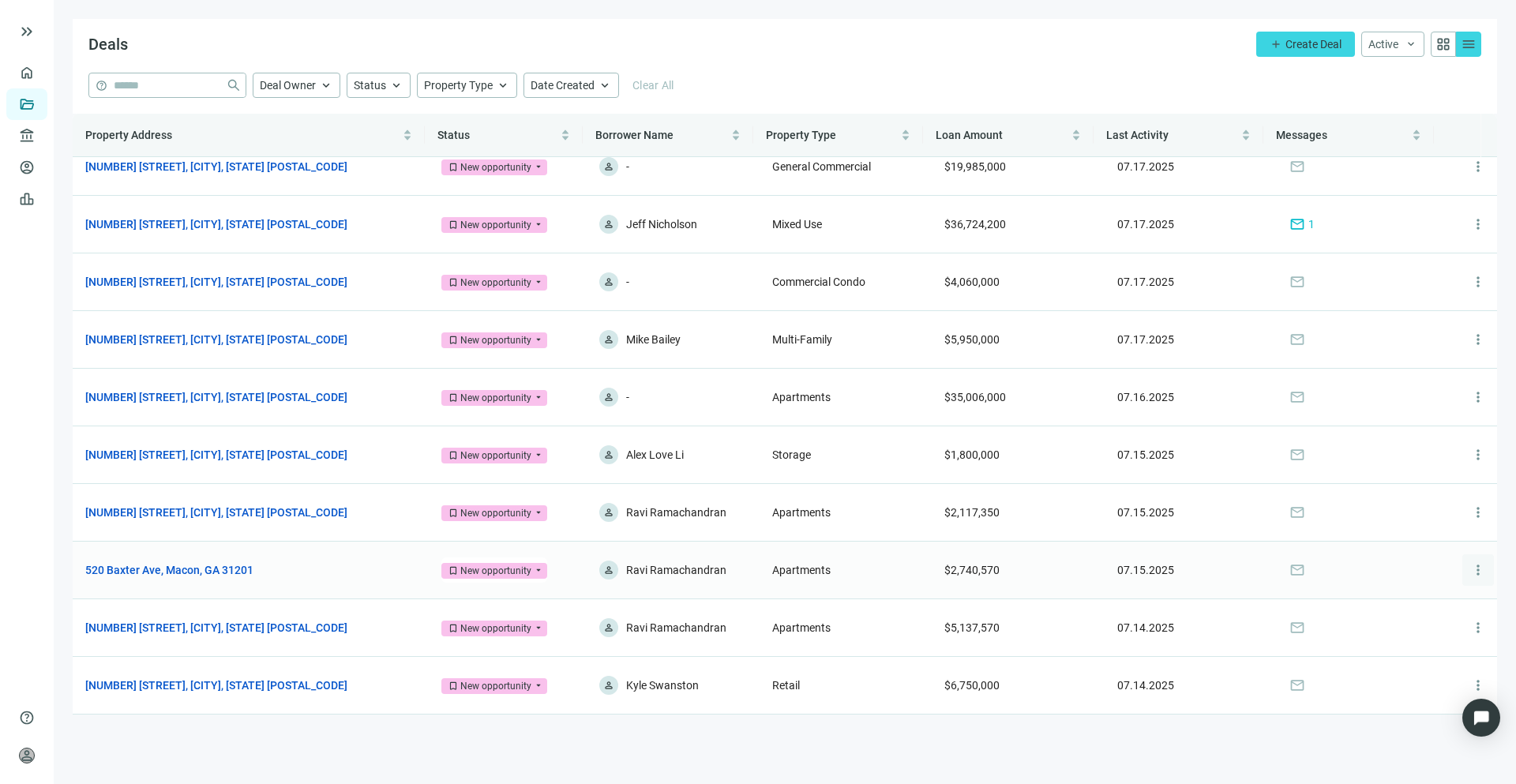 click on "more_vert" at bounding box center (1478, 570) 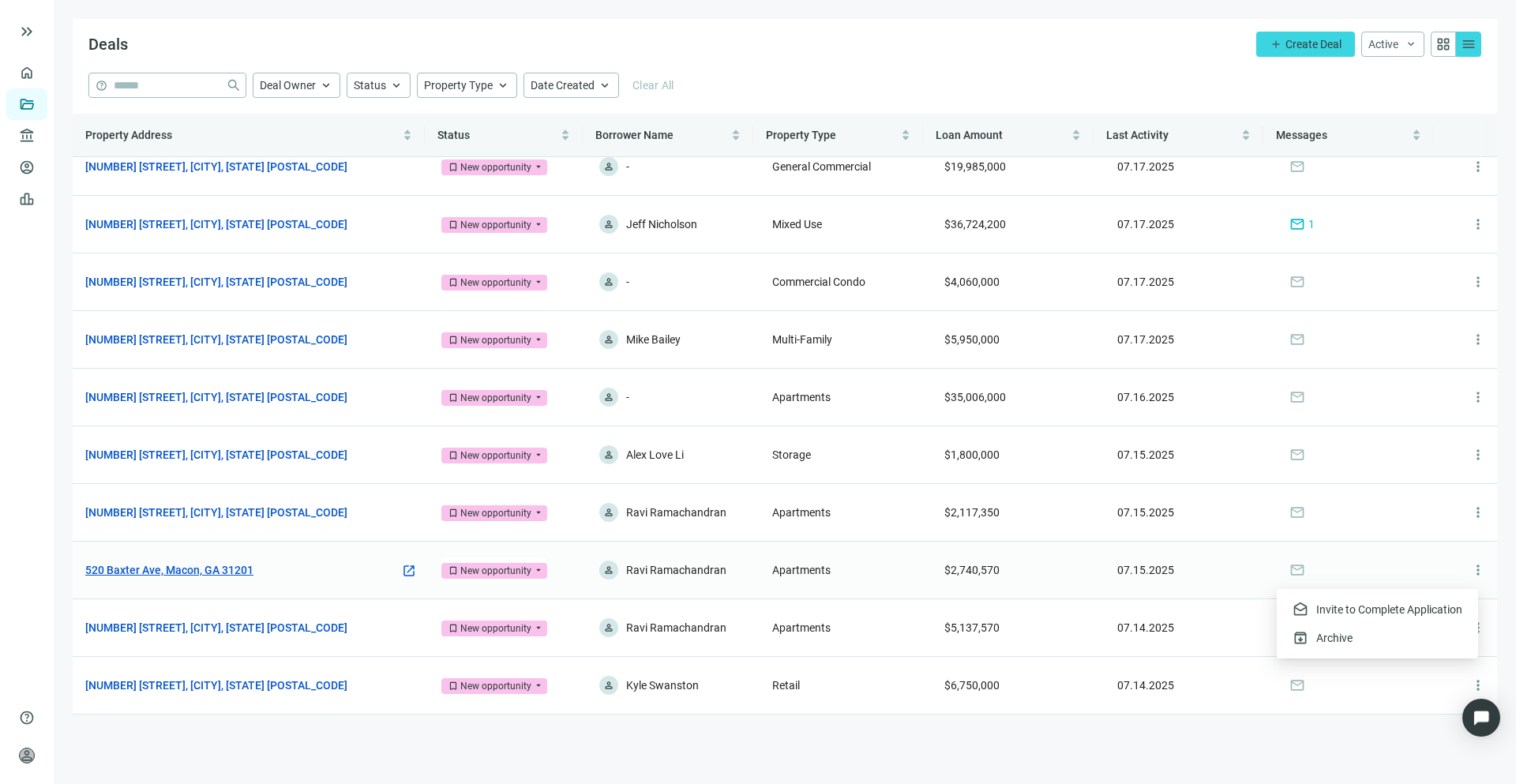 click on "520 Baxter Ave, Macon, GA 31201" at bounding box center [169, 570] 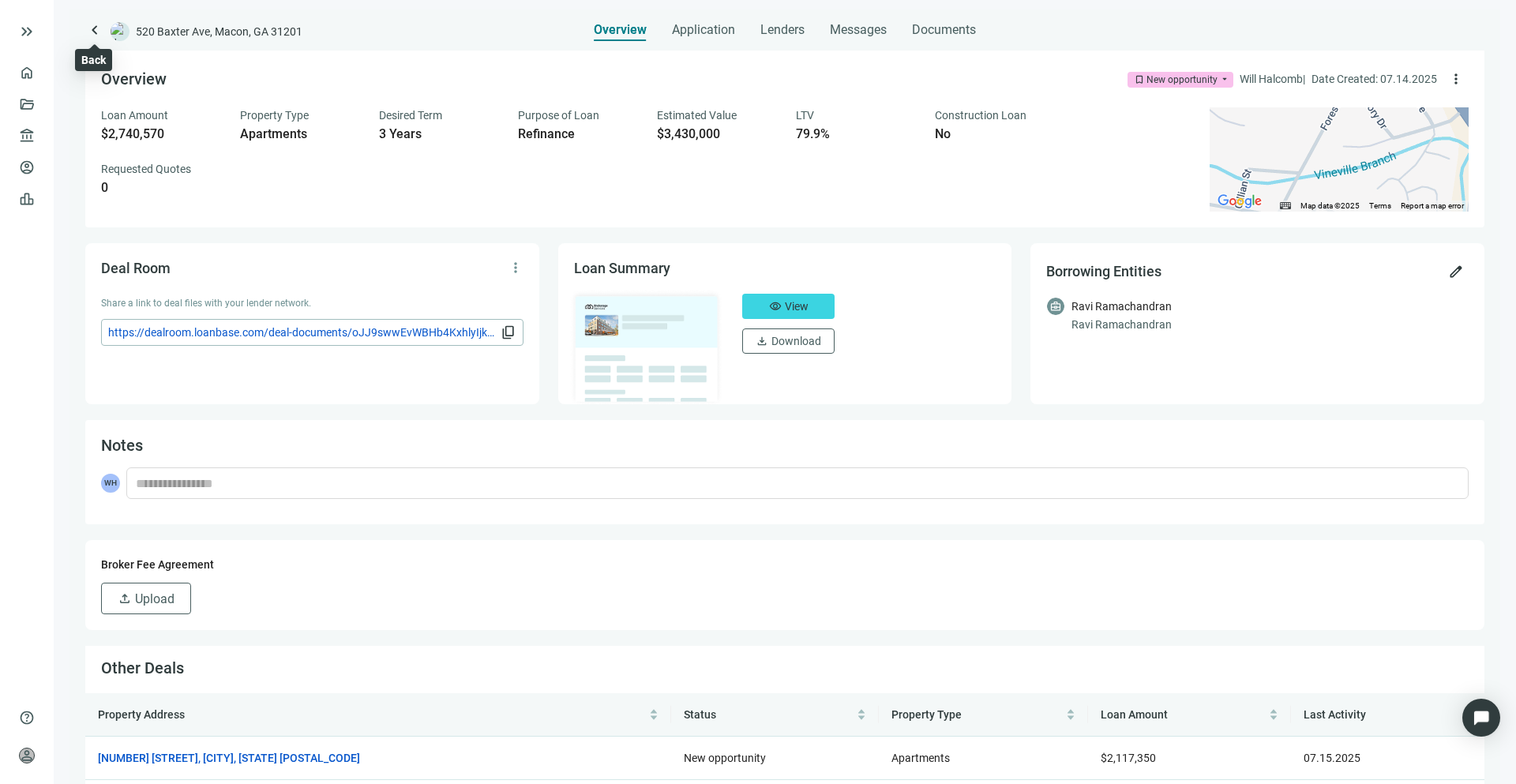 click on "keyboard_arrow_left" at bounding box center [95, 30] 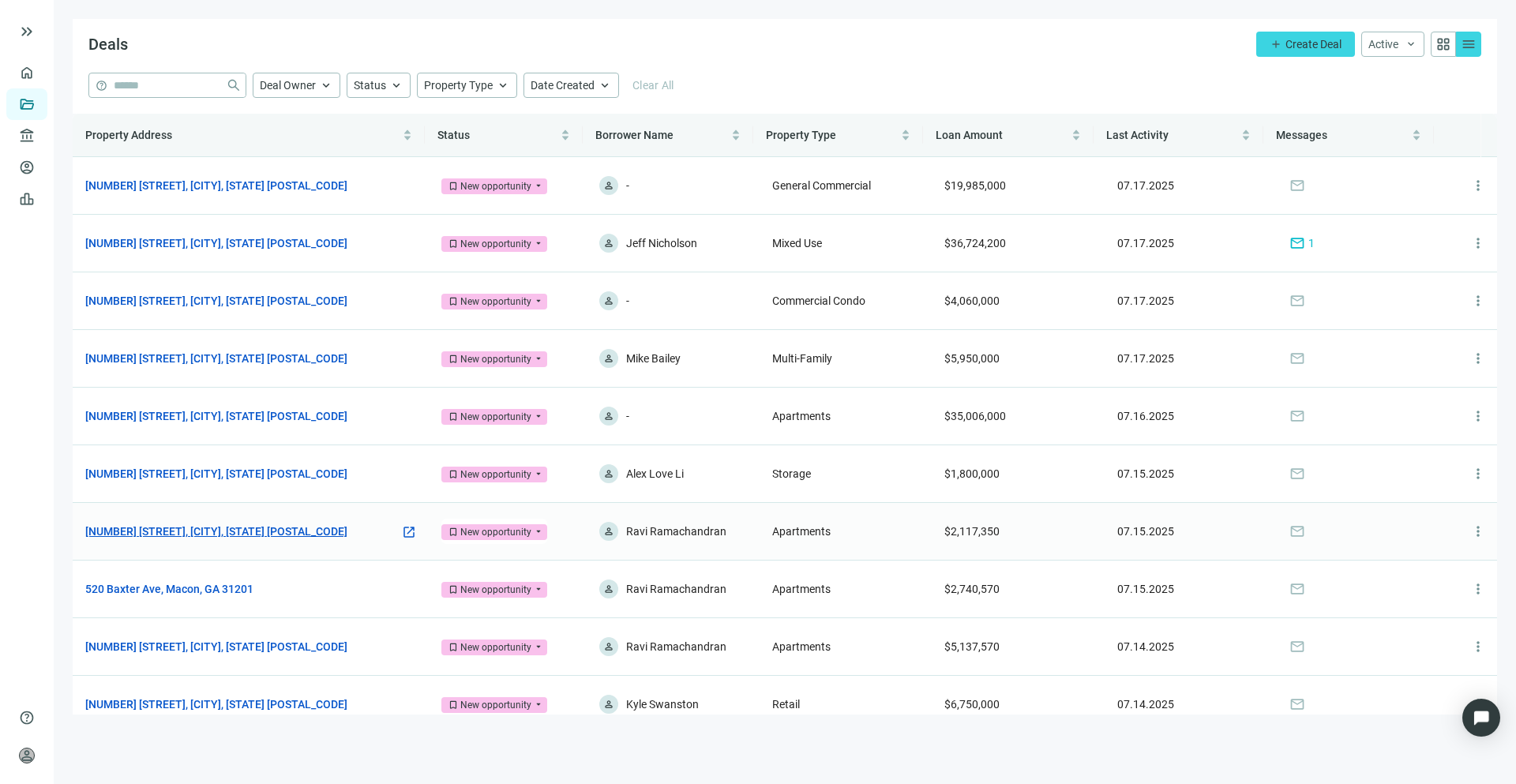 click on "[NUMBER] [STREET], [CITY], [STATE] [POSTAL_CODE]" at bounding box center (216, 531) 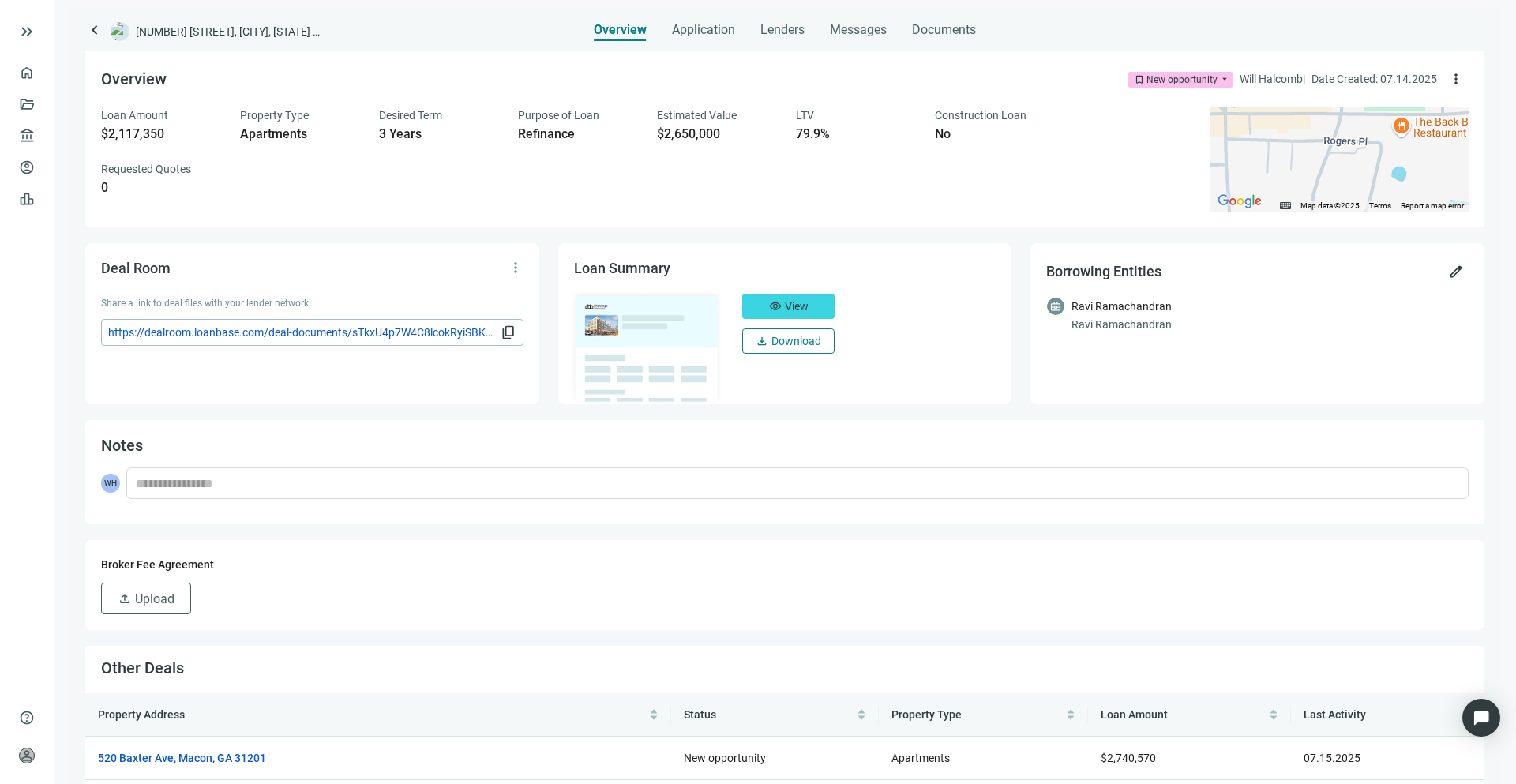 click on "Download" at bounding box center [796, 341] 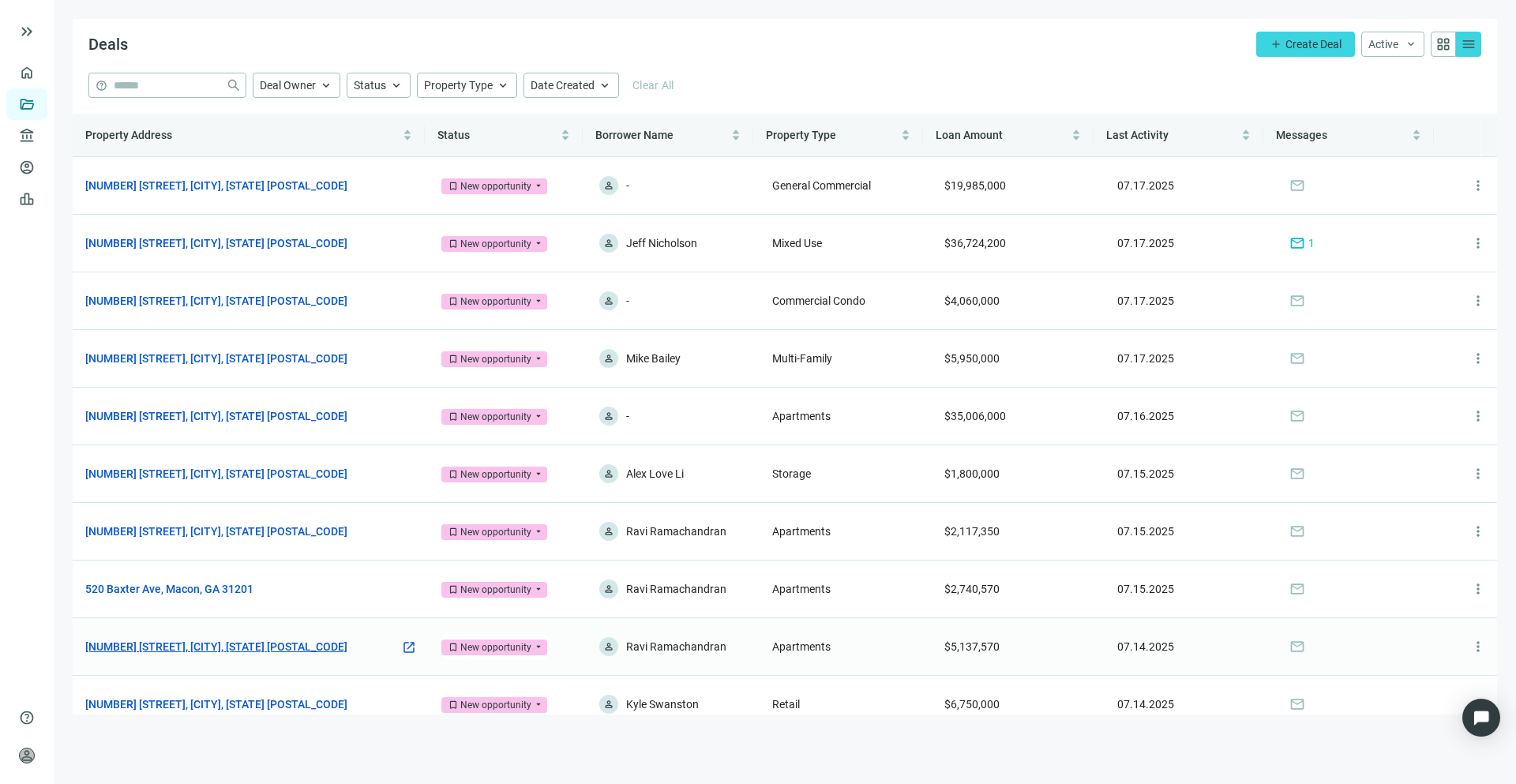 scroll, scrollTop: 19, scrollLeft: 0, axis: vertical 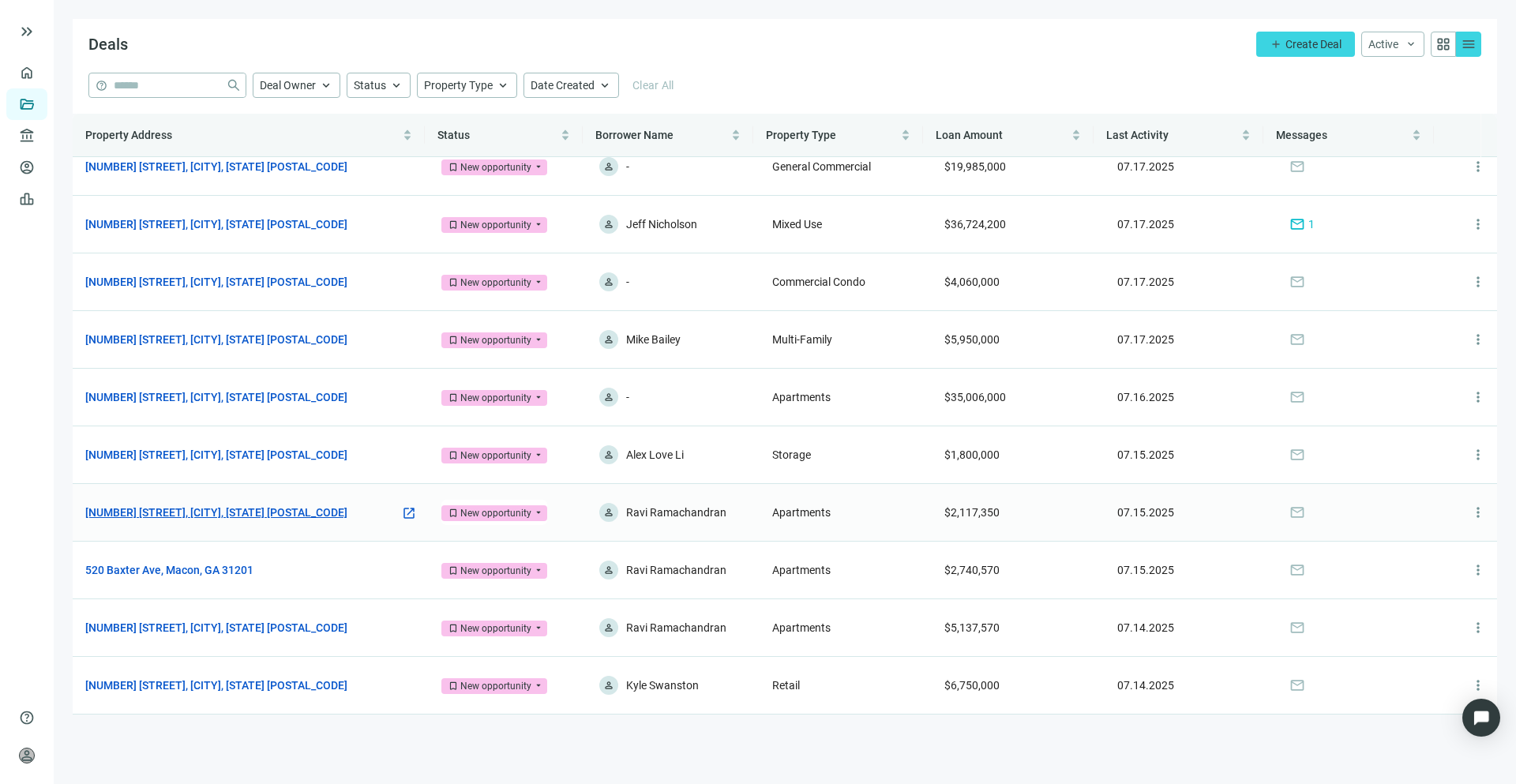 click on "[NUMBER] [STREET], [CITY], [STATE] [POSTAL_CODE]" at bounding box center [216, 512] 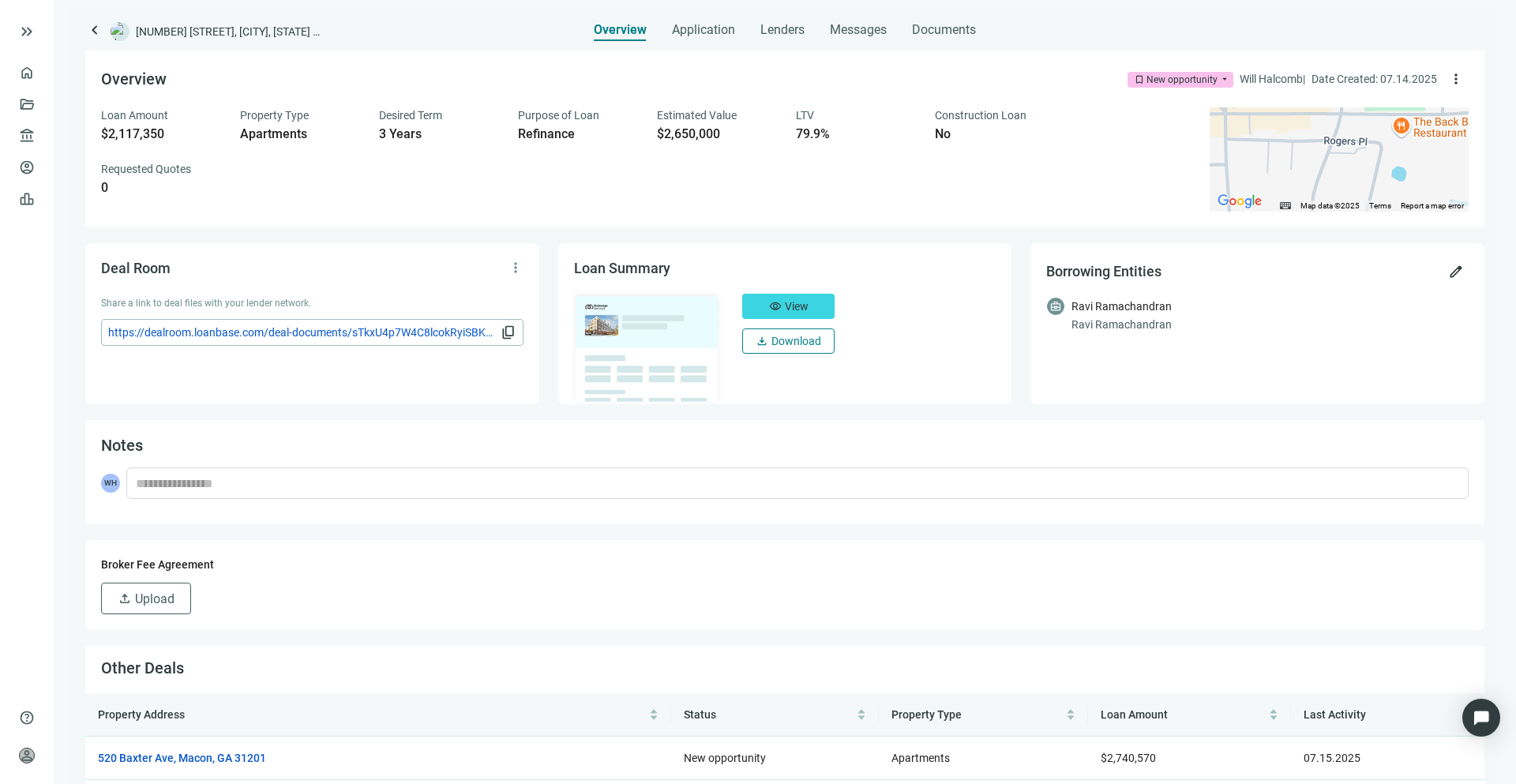 click on "Download" at bounding box center (796, 341) 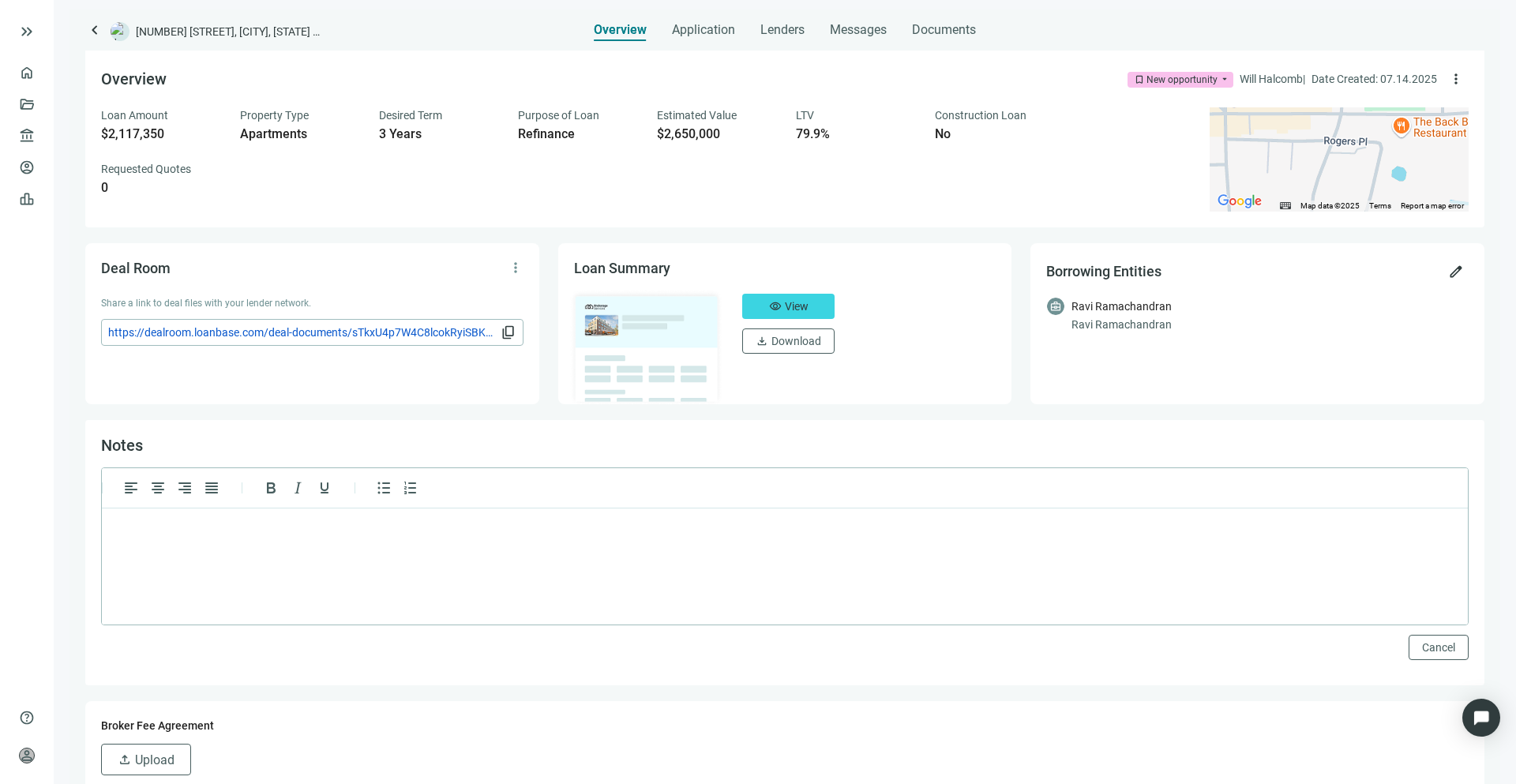 scroll, scrollTop: 0, scrollLeft: 0, axis: both 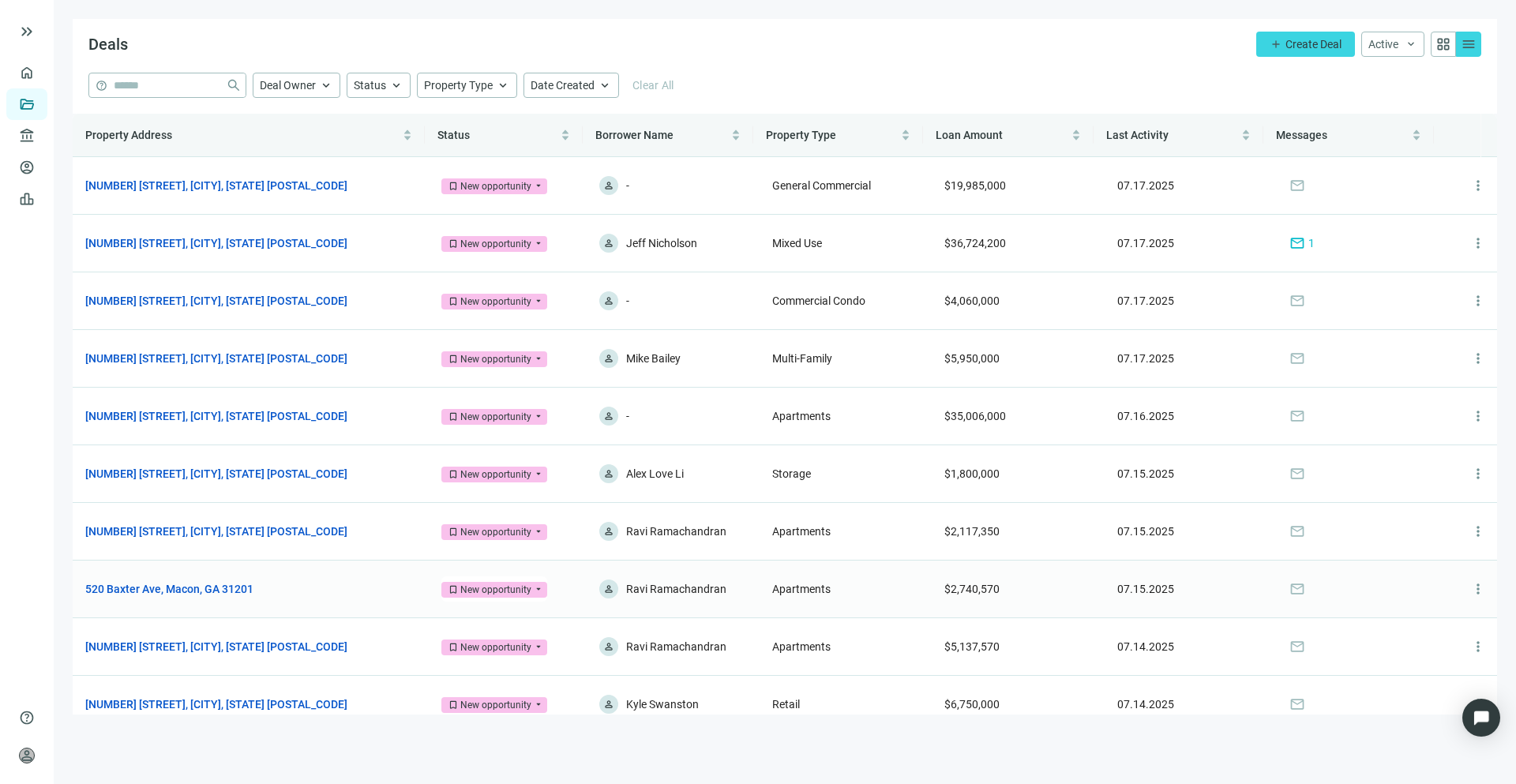 click on "[NUMBER] [STREET], [CITY], [STATE] open_in_new" at bounding box center [250, 589] 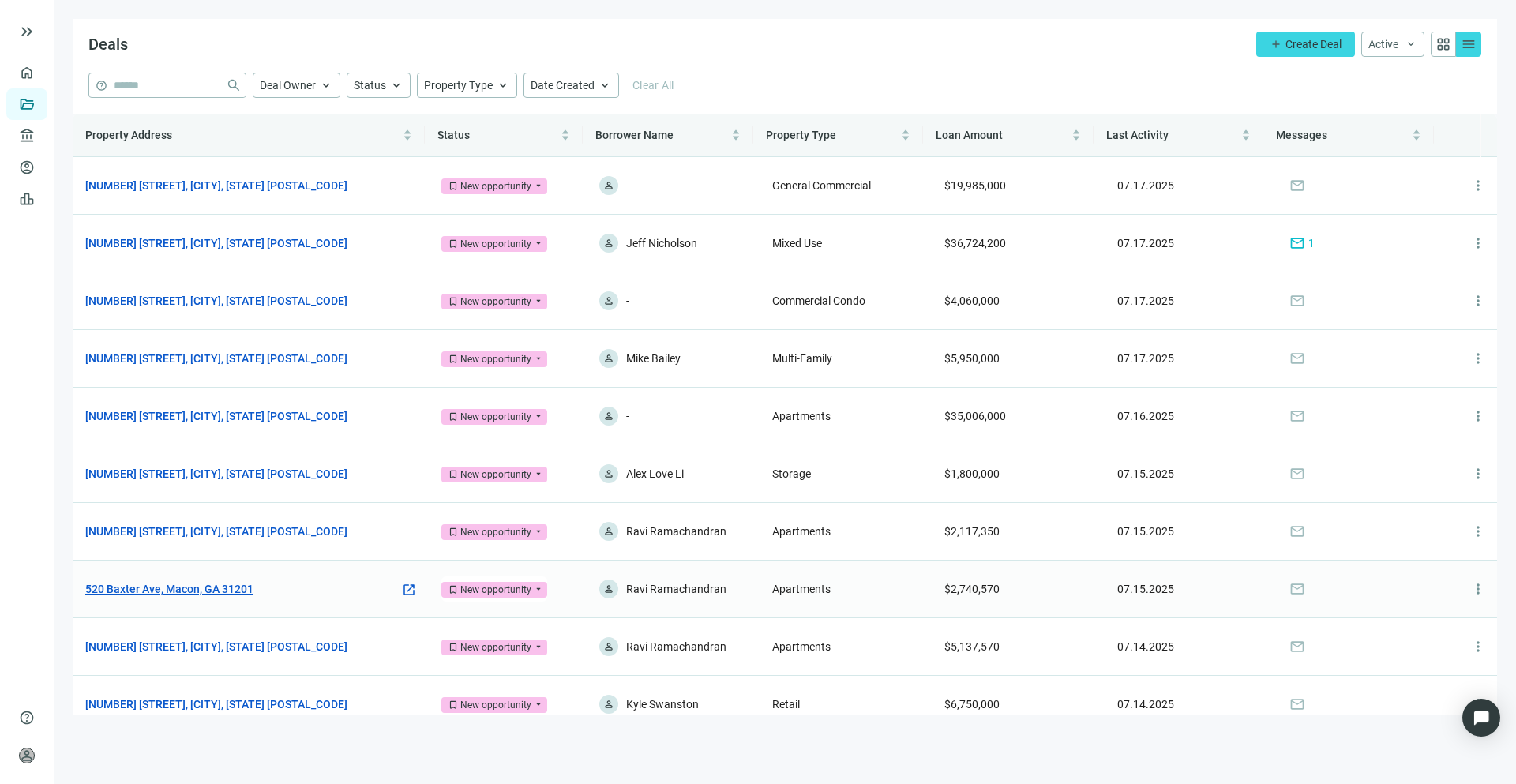 click on "520 Baxter Ave, Macon, GA 31201" at bounding box center (169, 589) 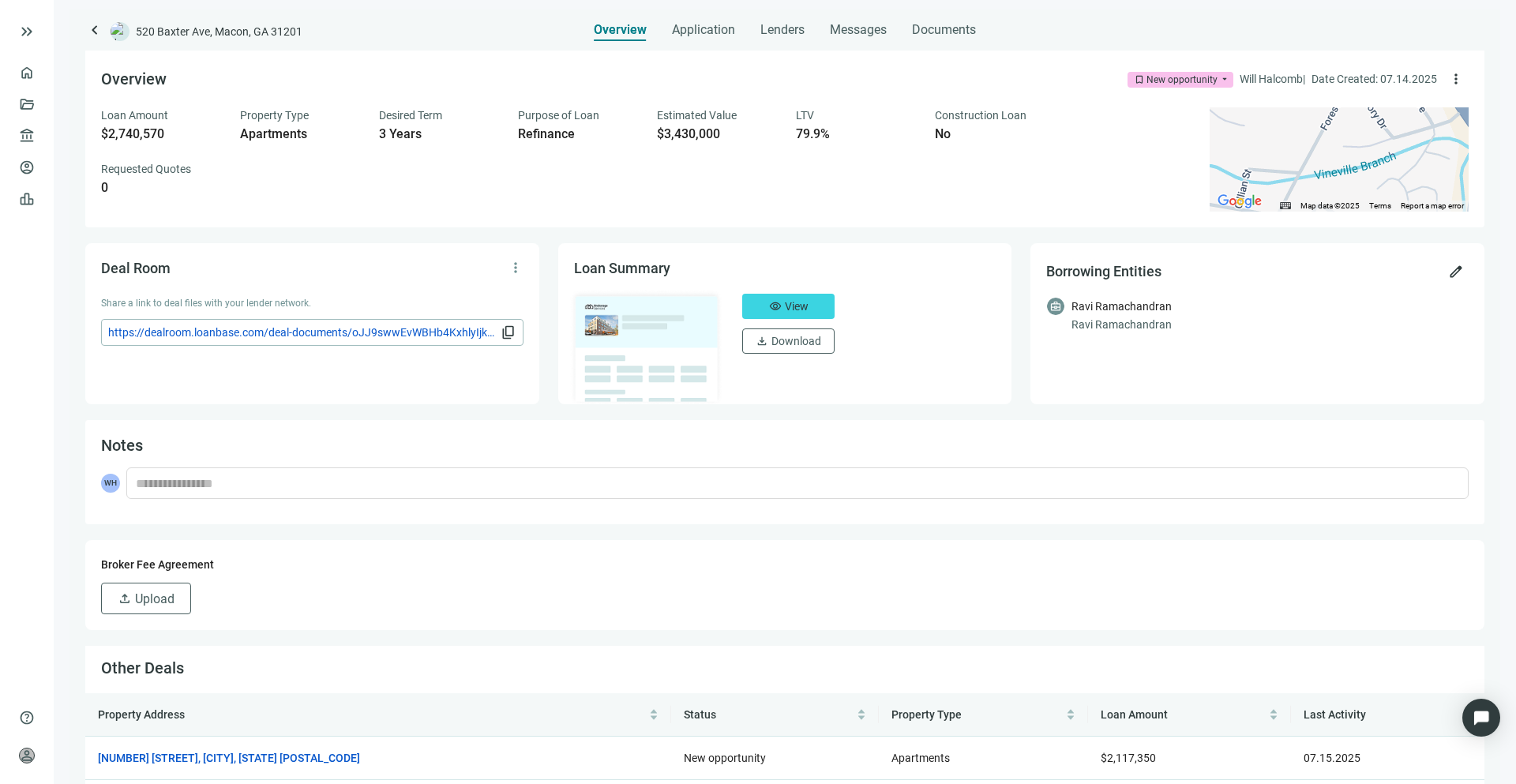 scroll, scrollTop: 55, scrollLeft: 0, axis: vertical 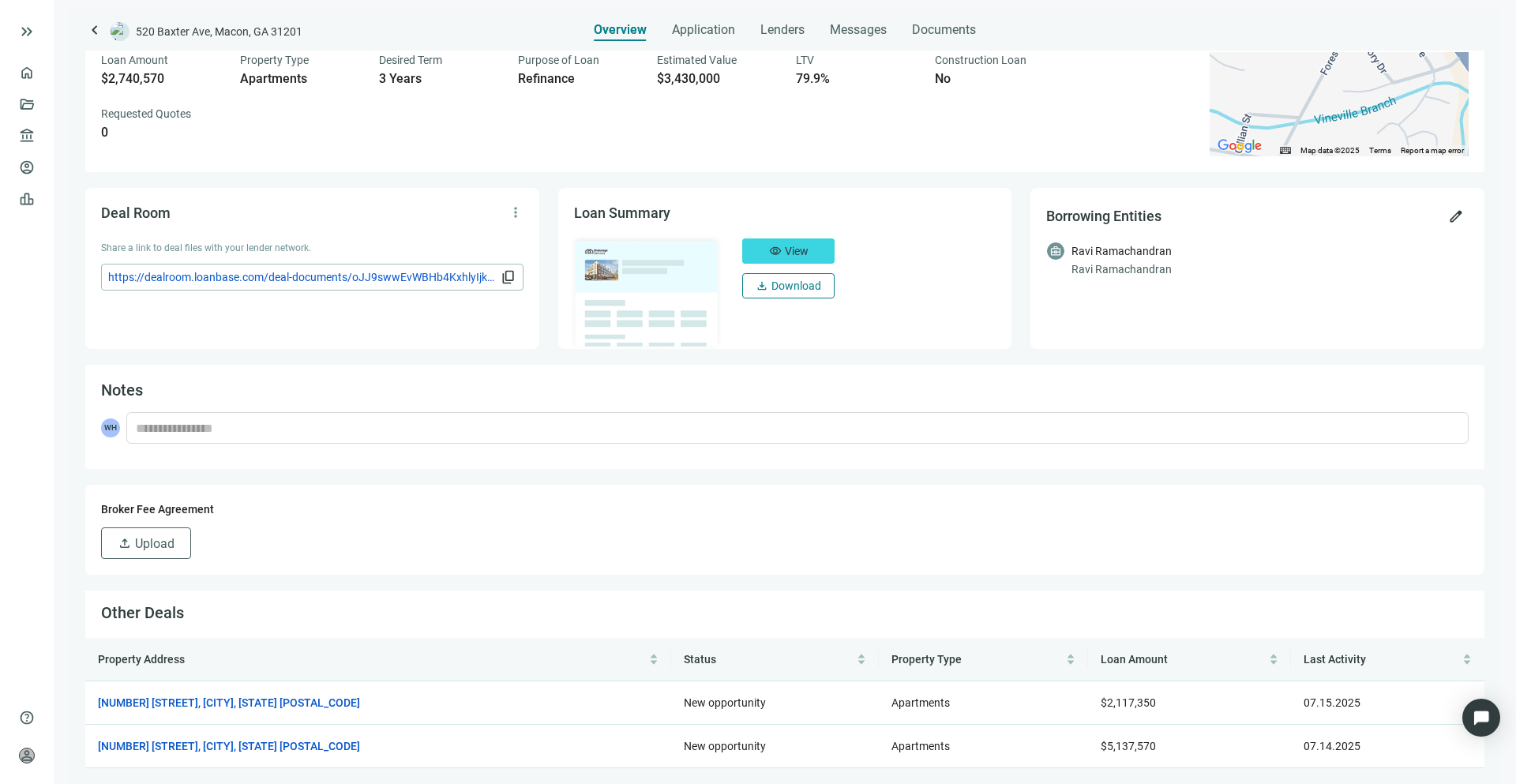 click on "Download" at bounding box center (796, 286) 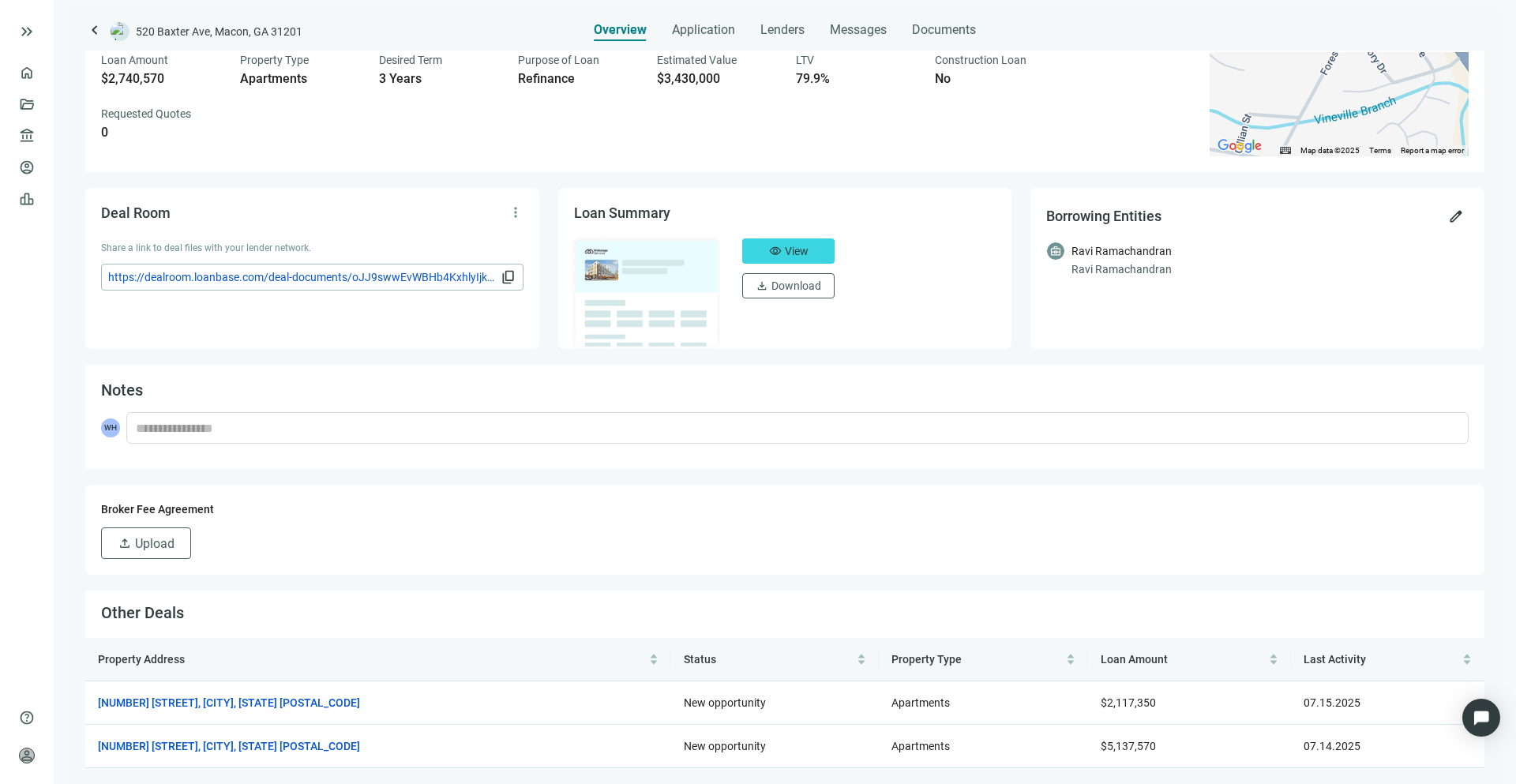 click on "Deal Room more_vert Share a link to deal files with your lender network. https://dealroom.loanbase.com/deal-documents/oJJ9swwEvWBHb4KxhlyIjkom1ReebcEf3HRhQlXfQdAAHOczWckUK92hGP193iIJ content_copy" at bounding box center (312, 268) 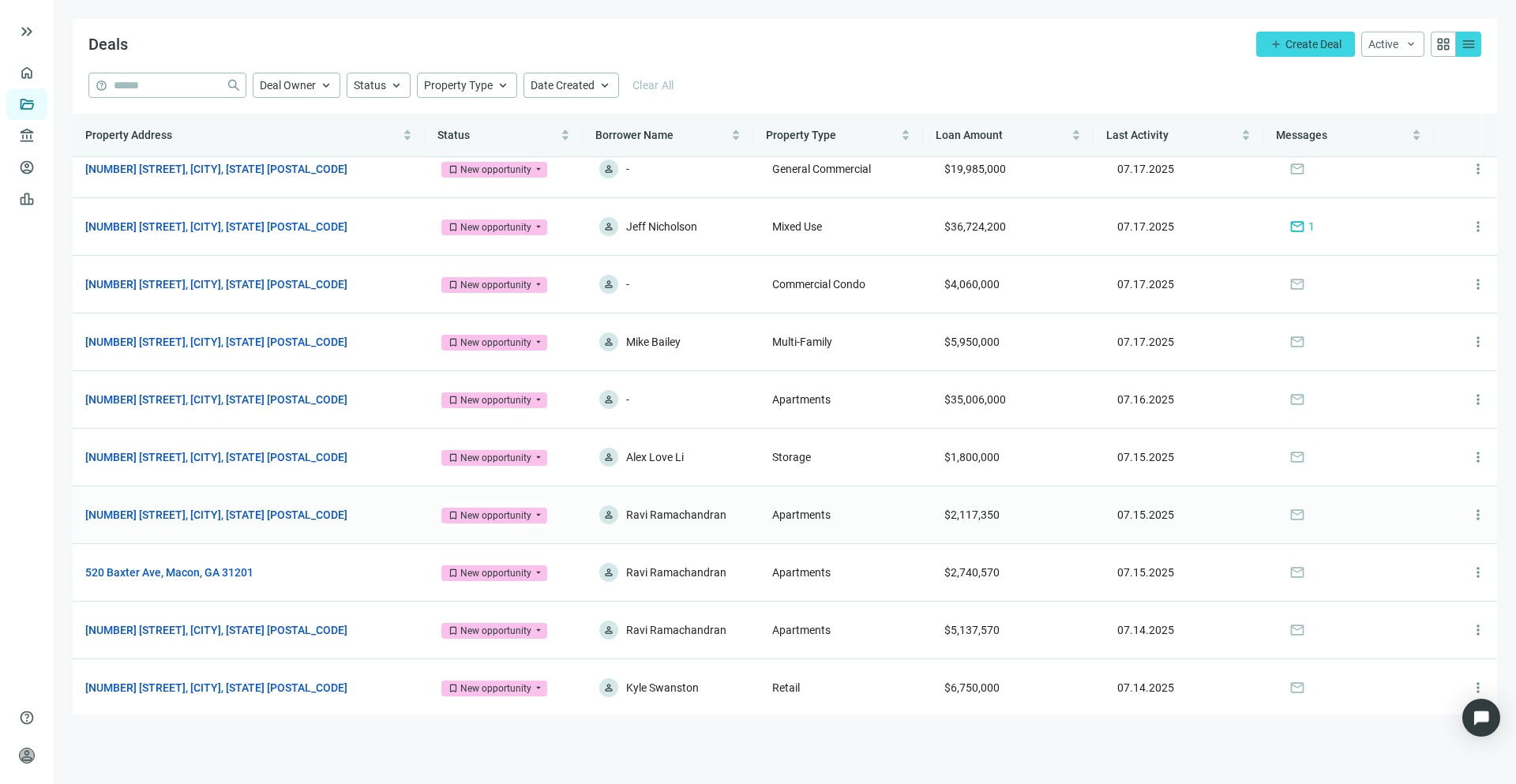 scroll, scrollTop: 19, scrollLeft: 0, axis: vertical 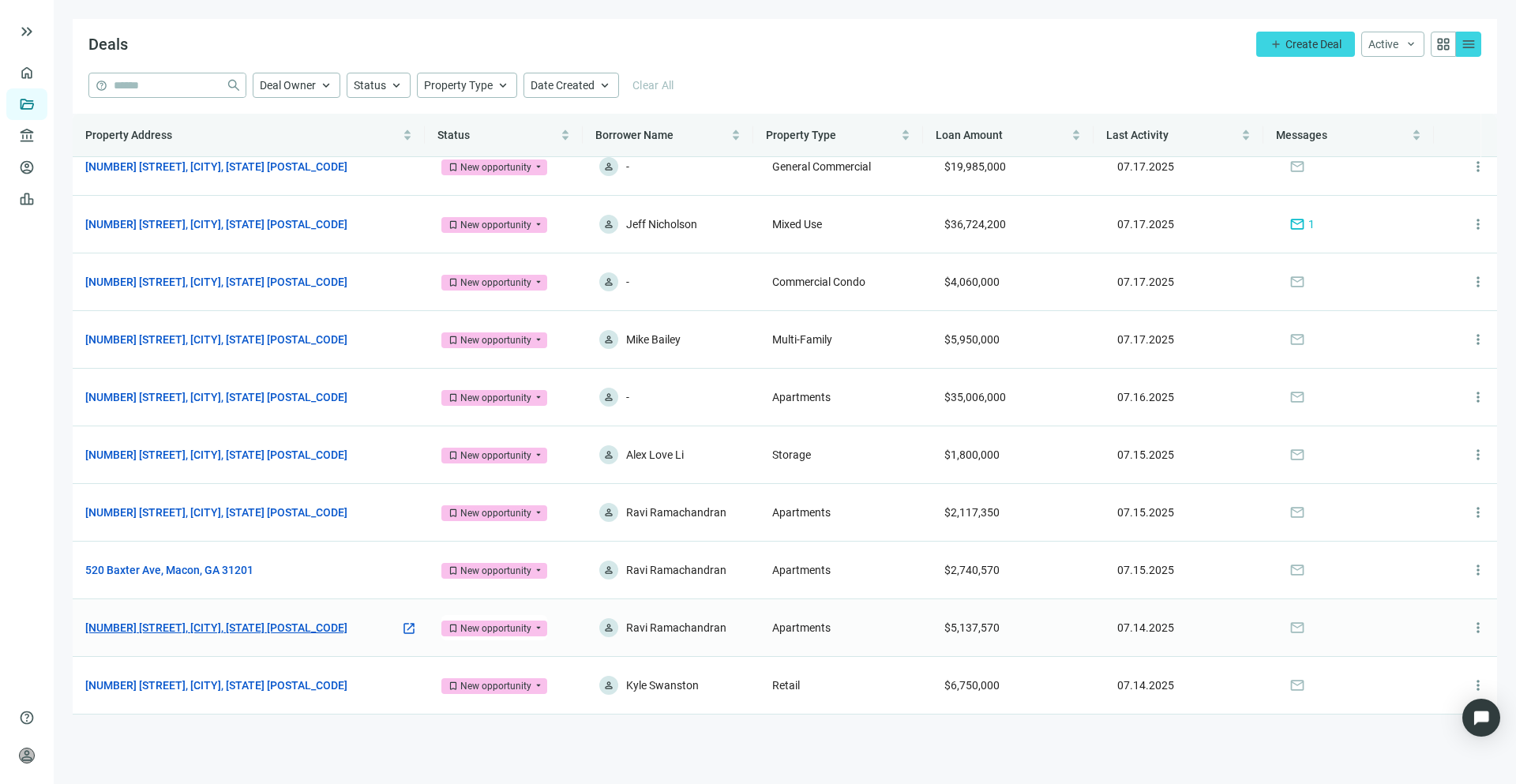 click on "[NUMBER] [STREET], [CITY], [STATE] [POSTAL_CODE]" at bounding box center (216, 628) 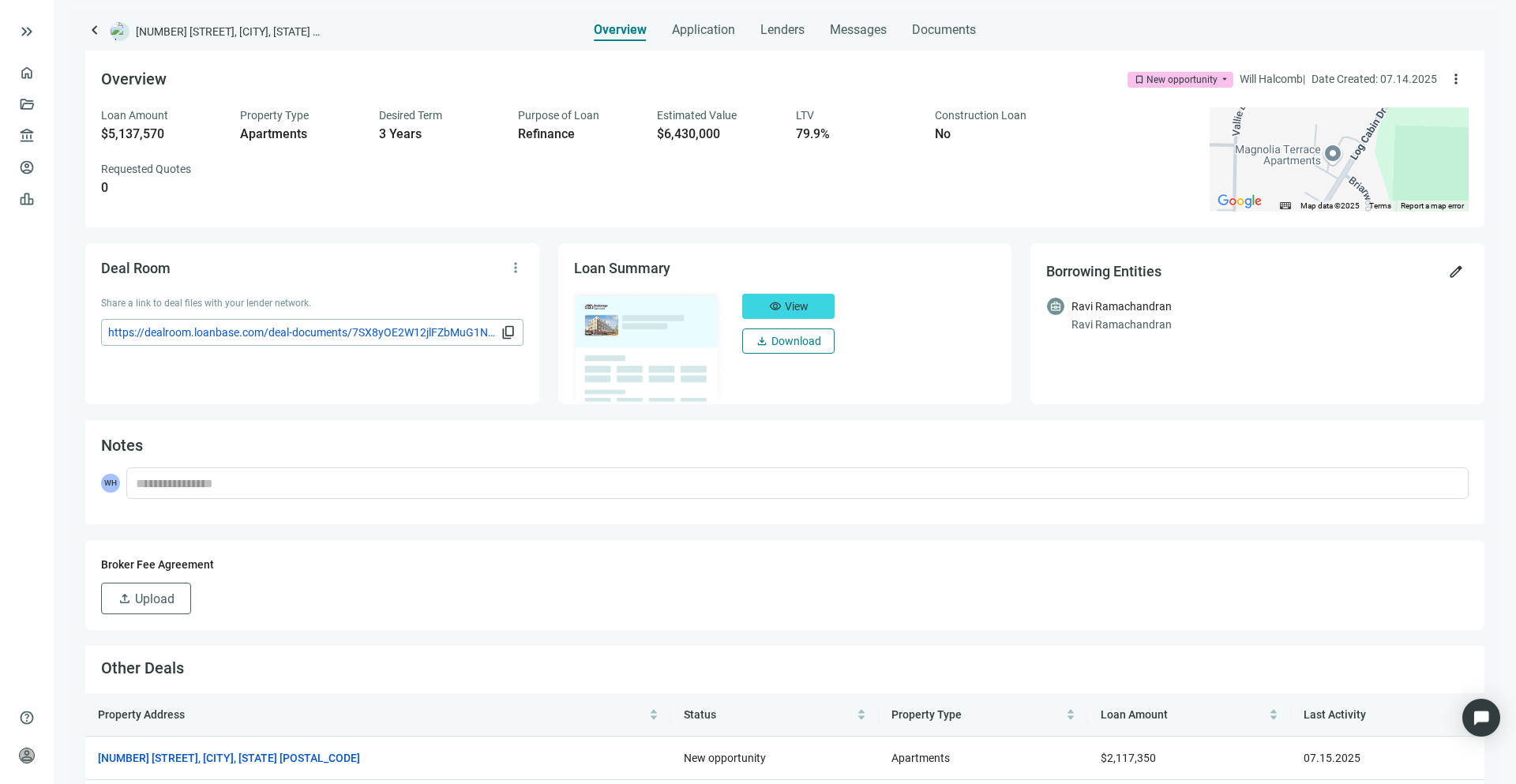 click on "download Download" at bounding box center [788, 341] 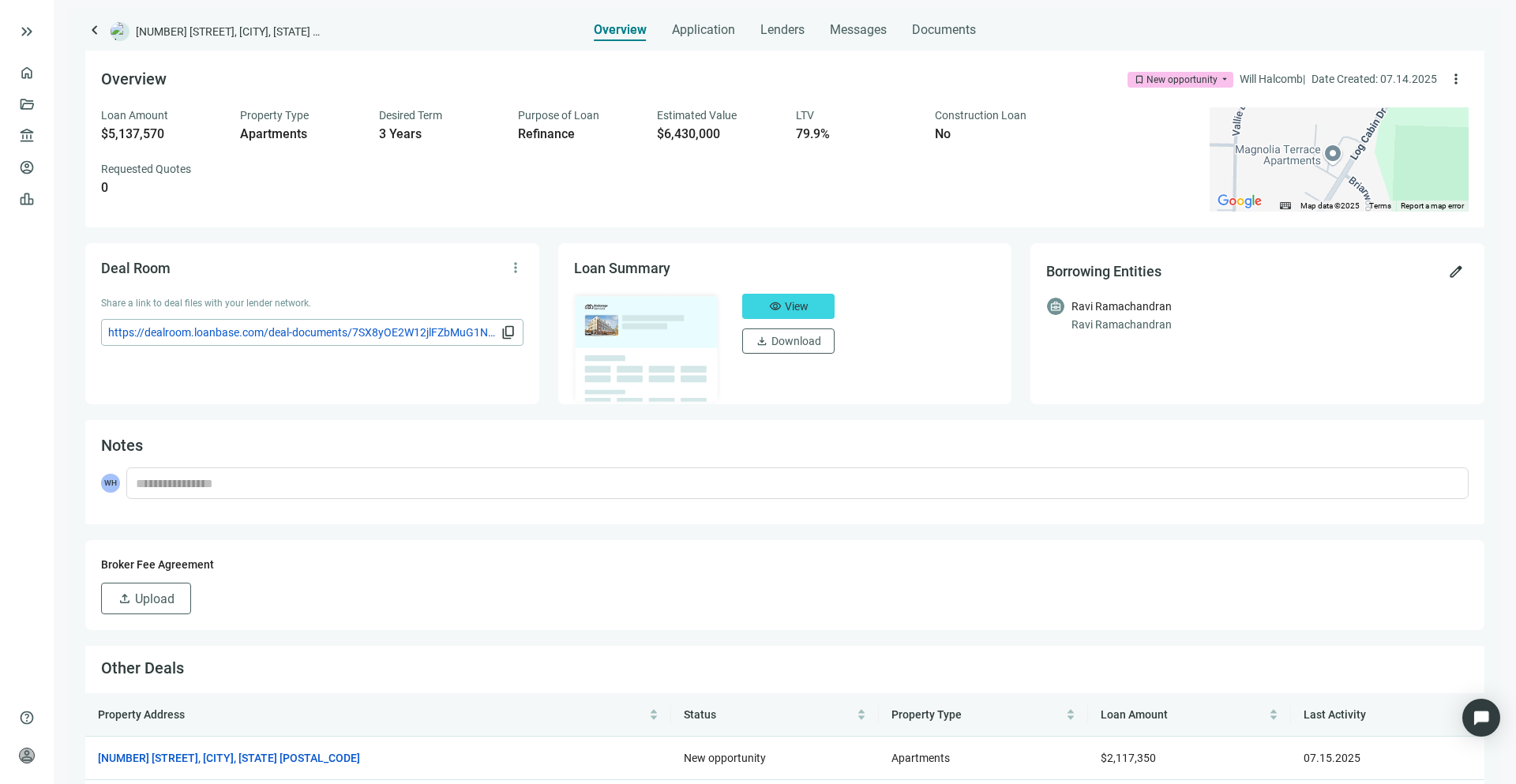 click on "keyboard_arrow_left" at bounding box center (95, 30) 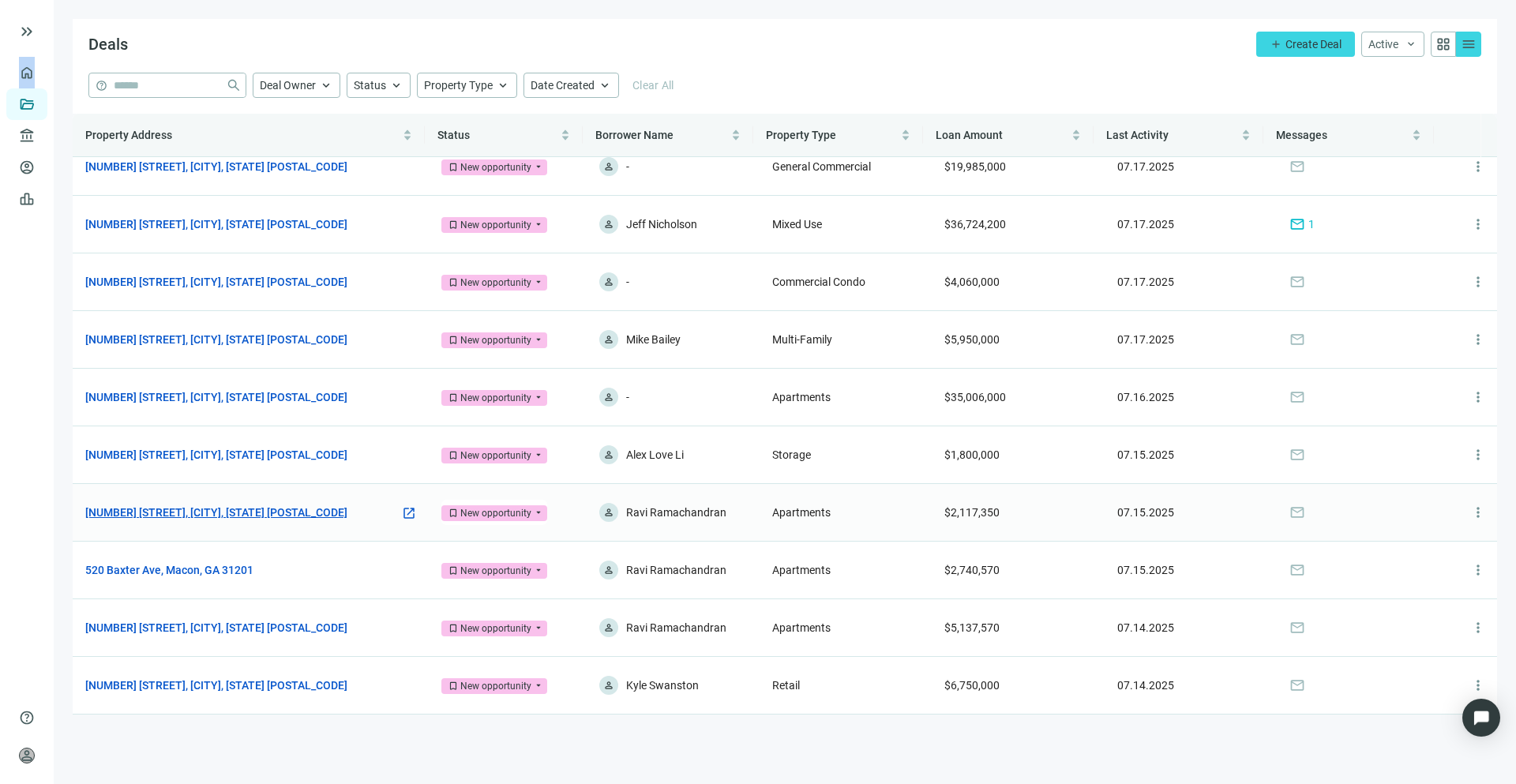 scroll, scrollTop: 0, scrollLeft: 0, axis: both 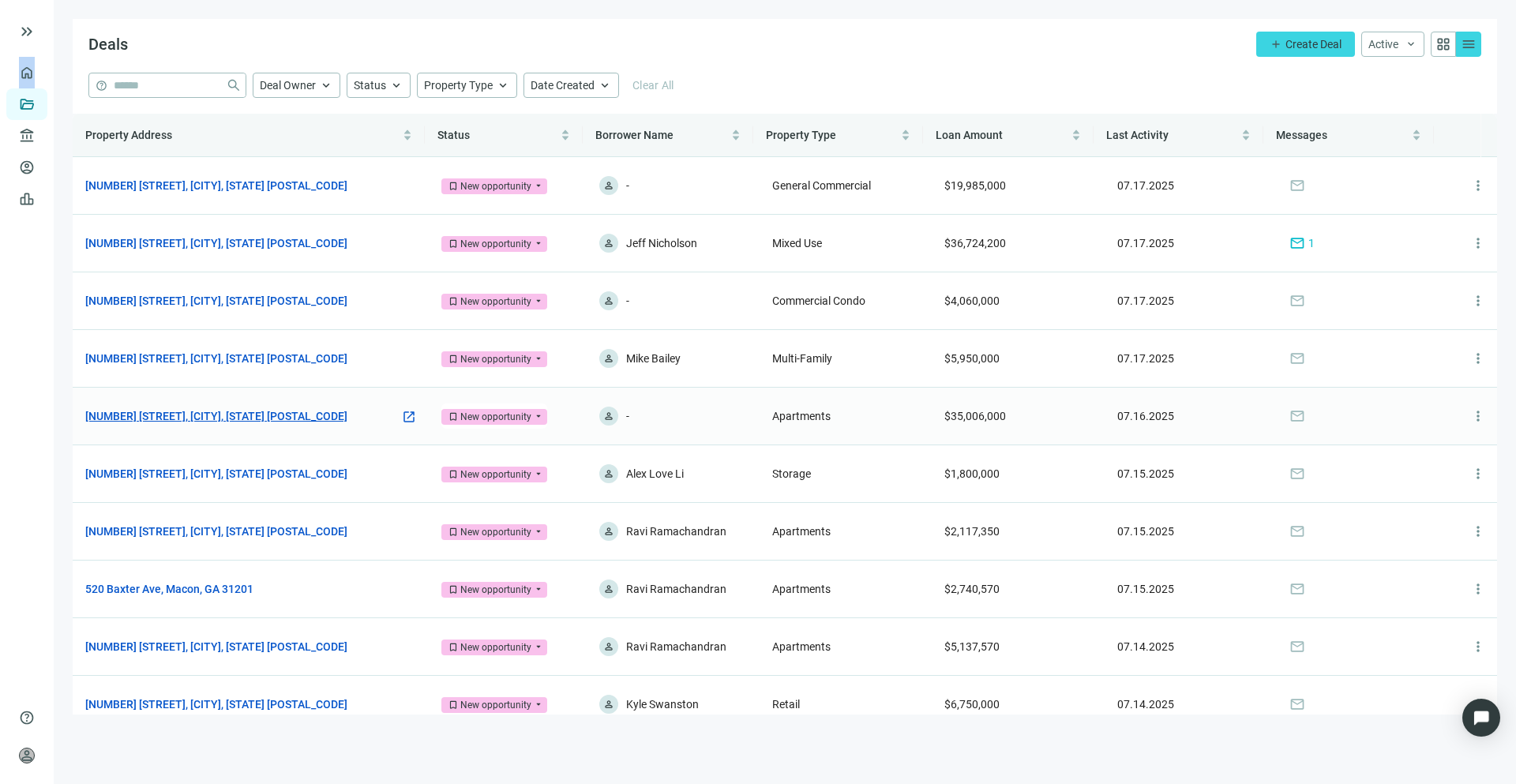 click on "[NUMBER] [STREET], [CITY], [STATE] [POSTAL_CODE]" at bounding box center (216, 416) 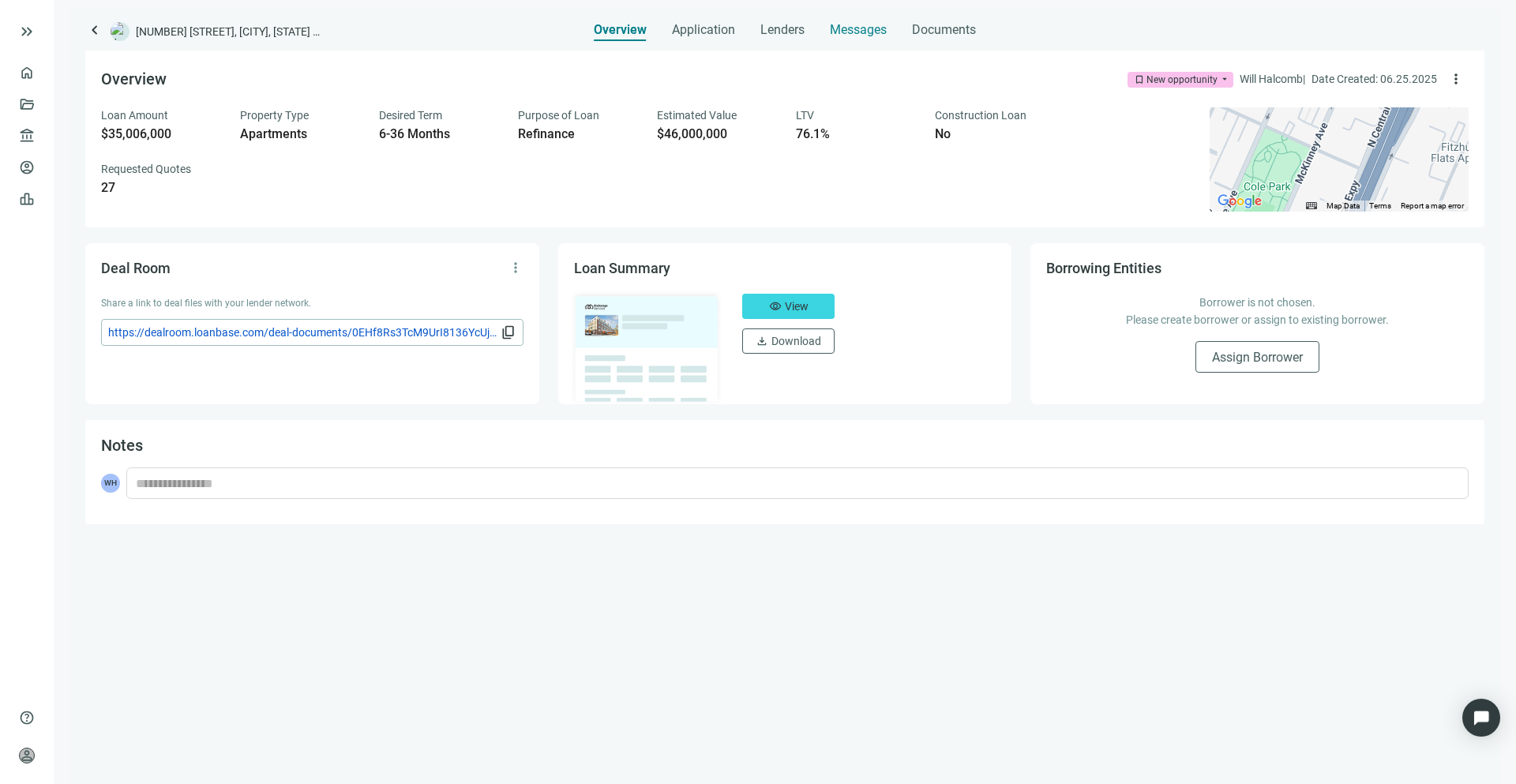 click on "Messages" at bounding box center (858, 29) 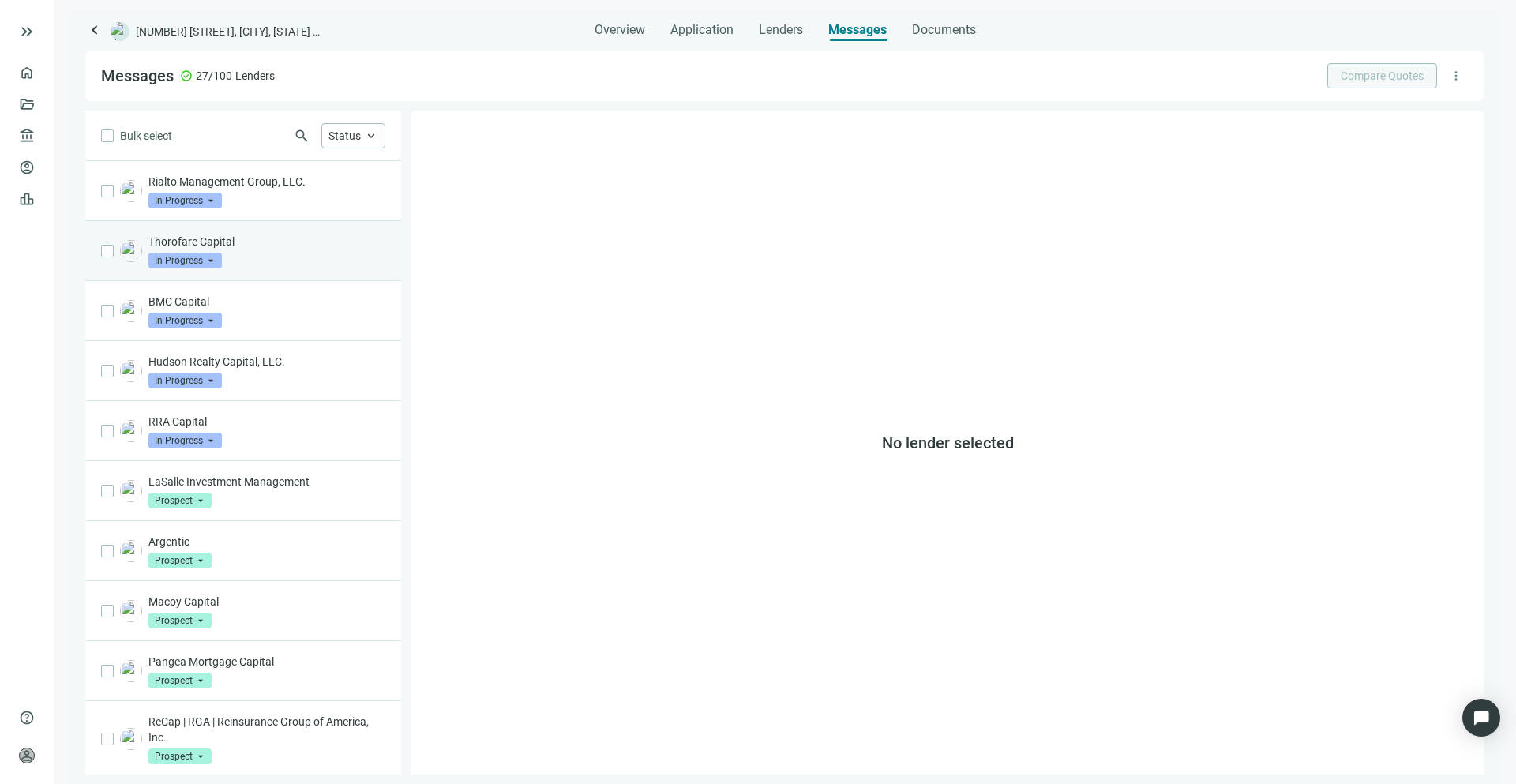 click on "Thorofare Capital In Progress arrow_drop_down" at bounding box center (267, 251) 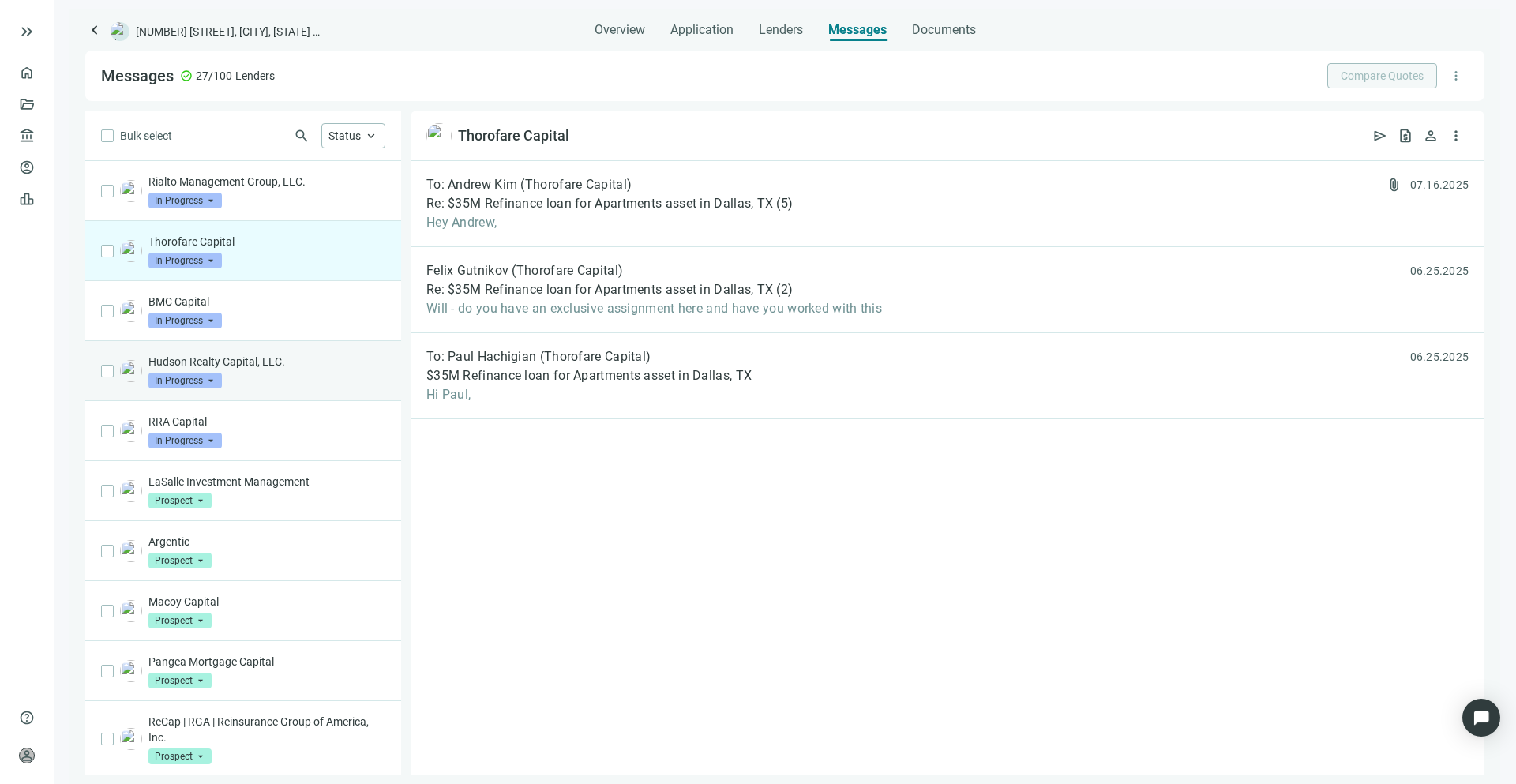 click on "Hudson Realty Capital, LLC. In Progress arrow_drop_down" at bounding box center (243, 371) 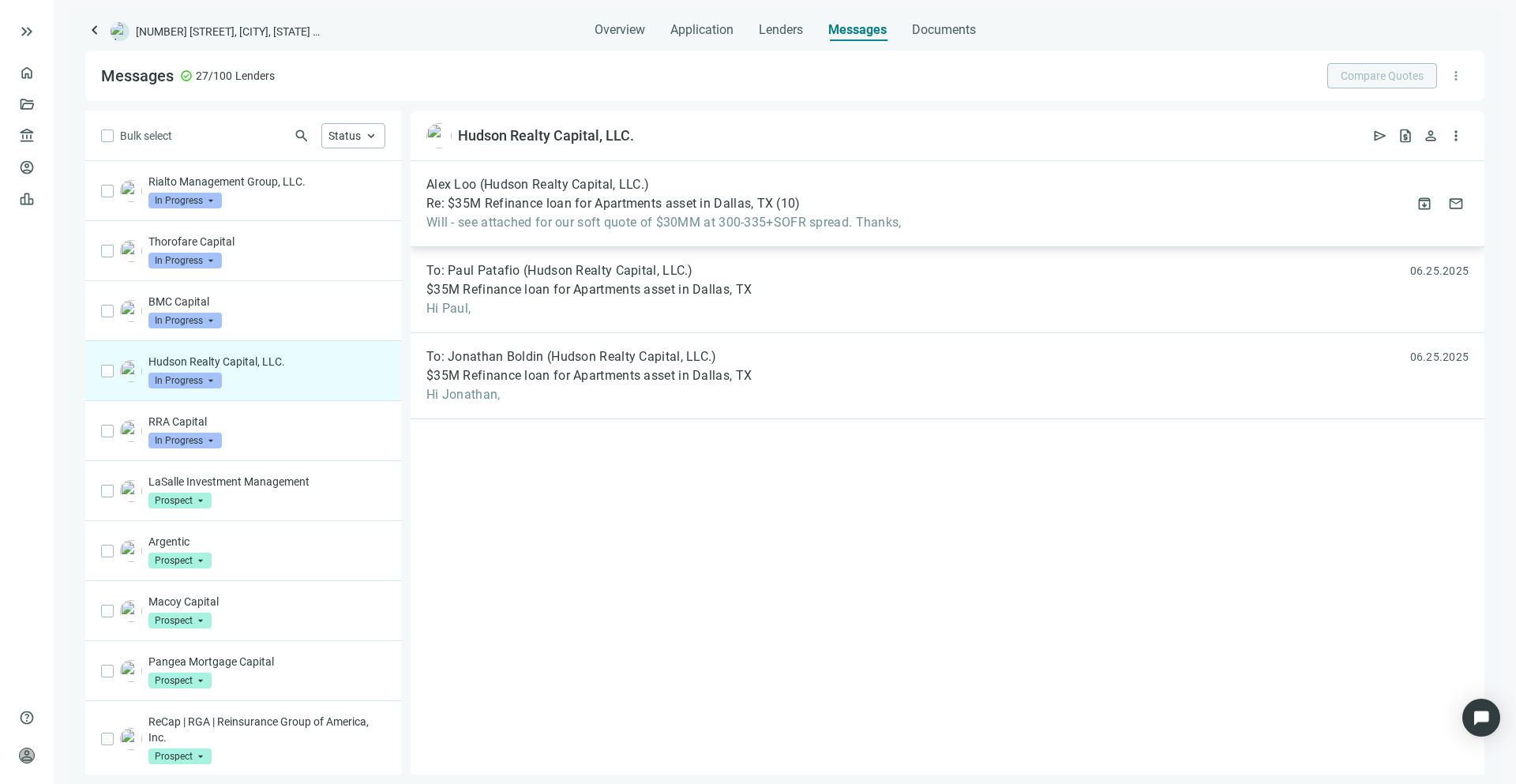 click on "Re: $35M Refinance loan for Apartments asset in Dallas, TX" at bounding box center (599, 204) 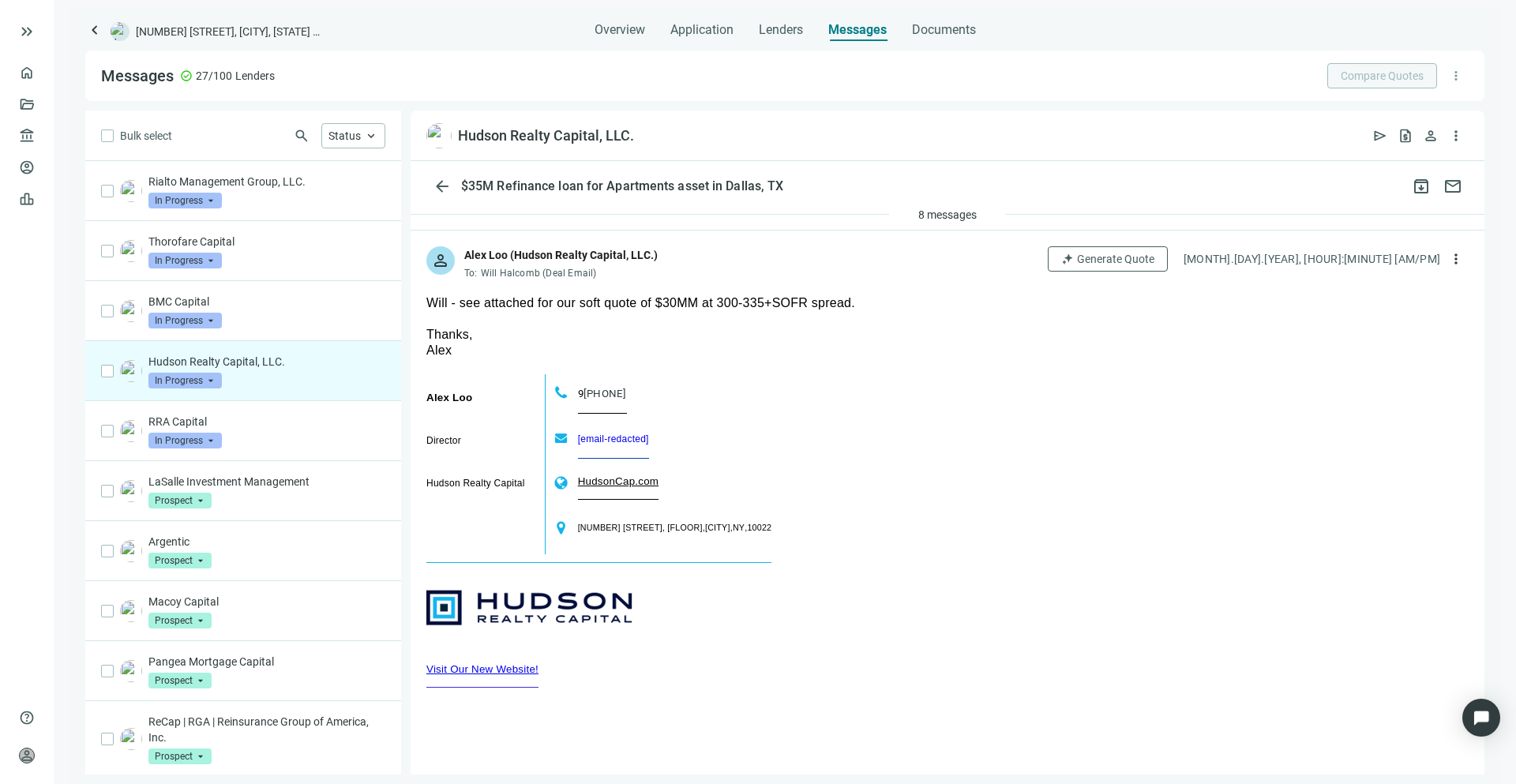 scroll, scrollTop: 0, scrollLeft: 0, axis: both 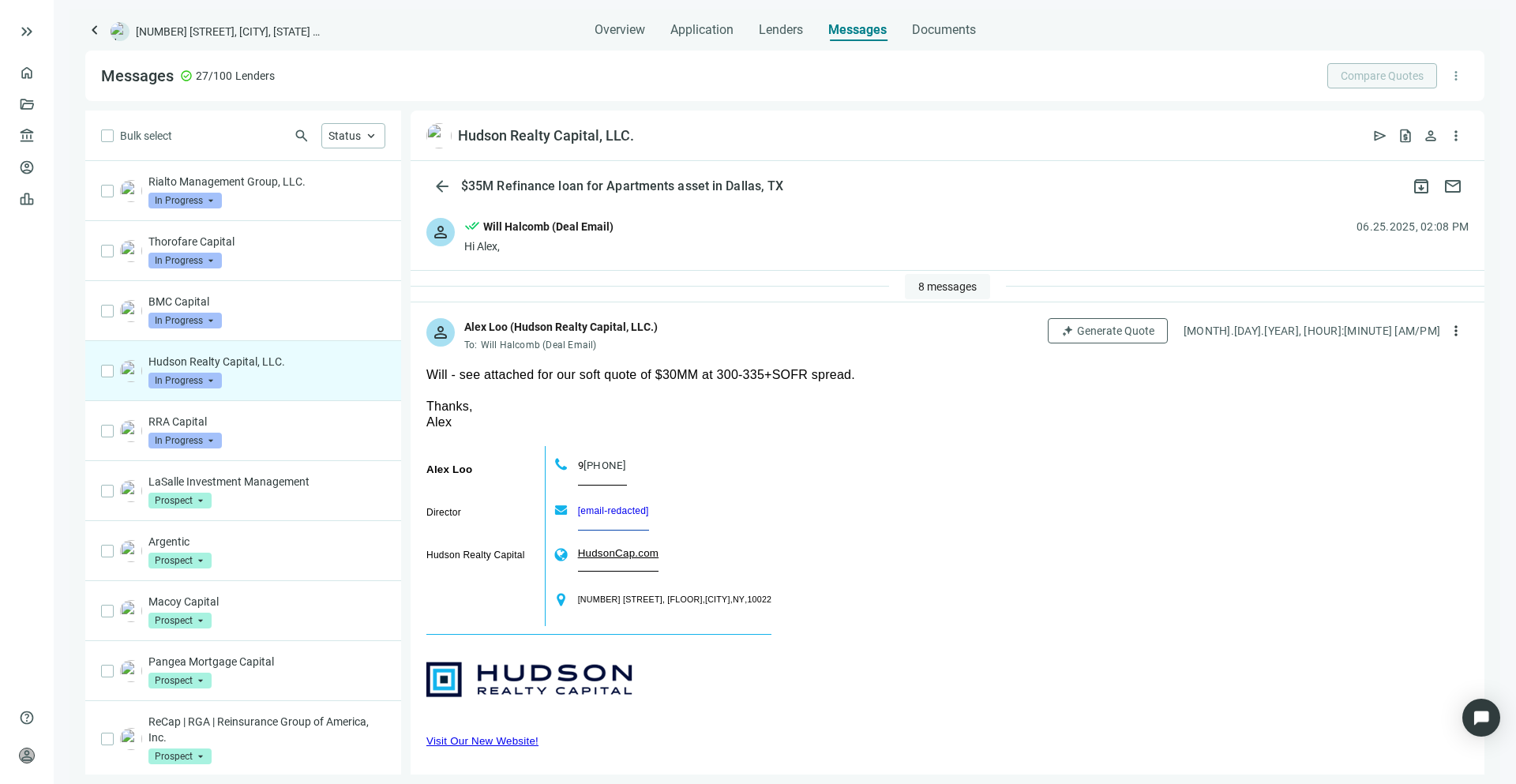 click on "8 messages" at bounding box center [948, 287] 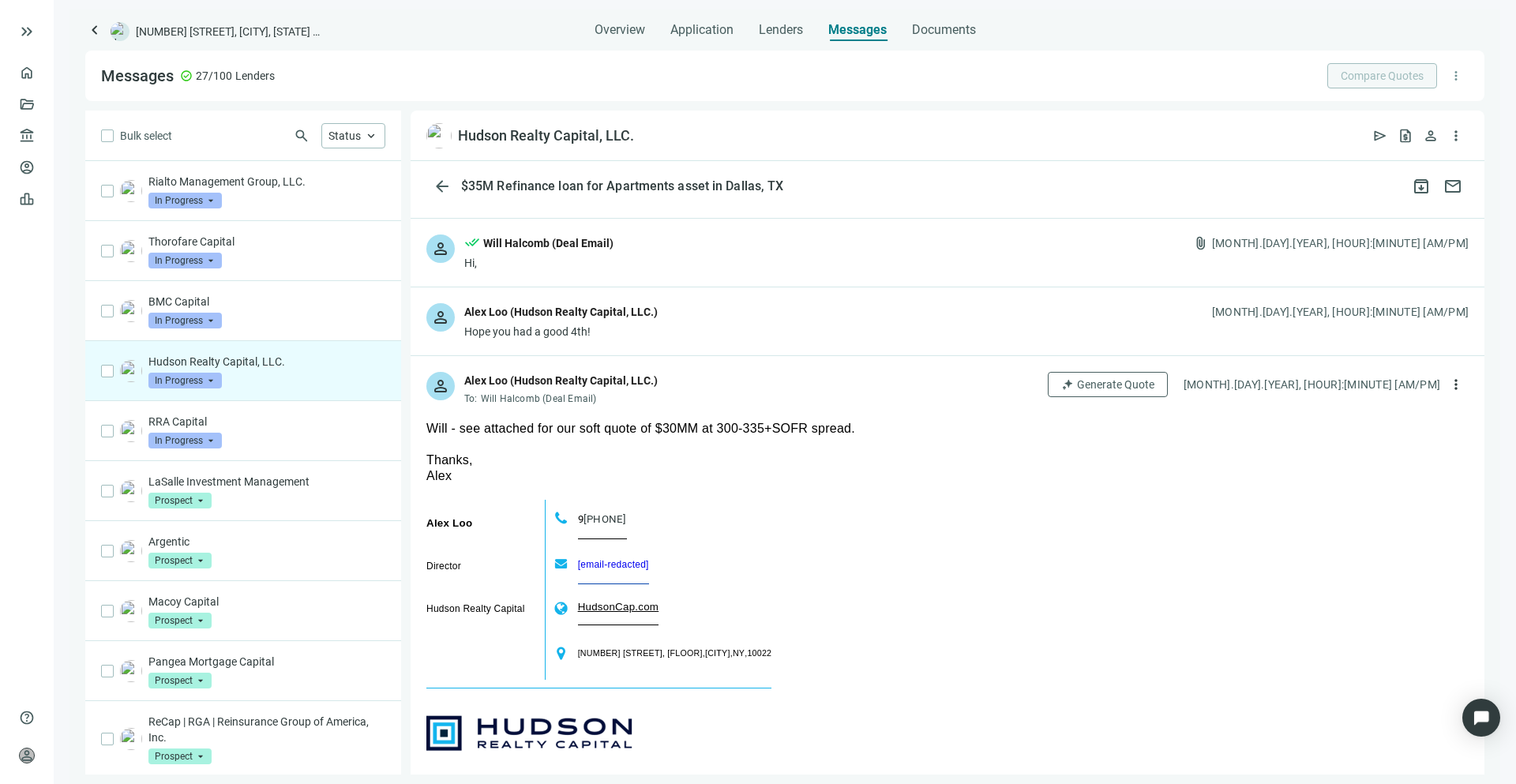 scroll, scrollTop: 381, scrollLeft: 0, axis: vertical 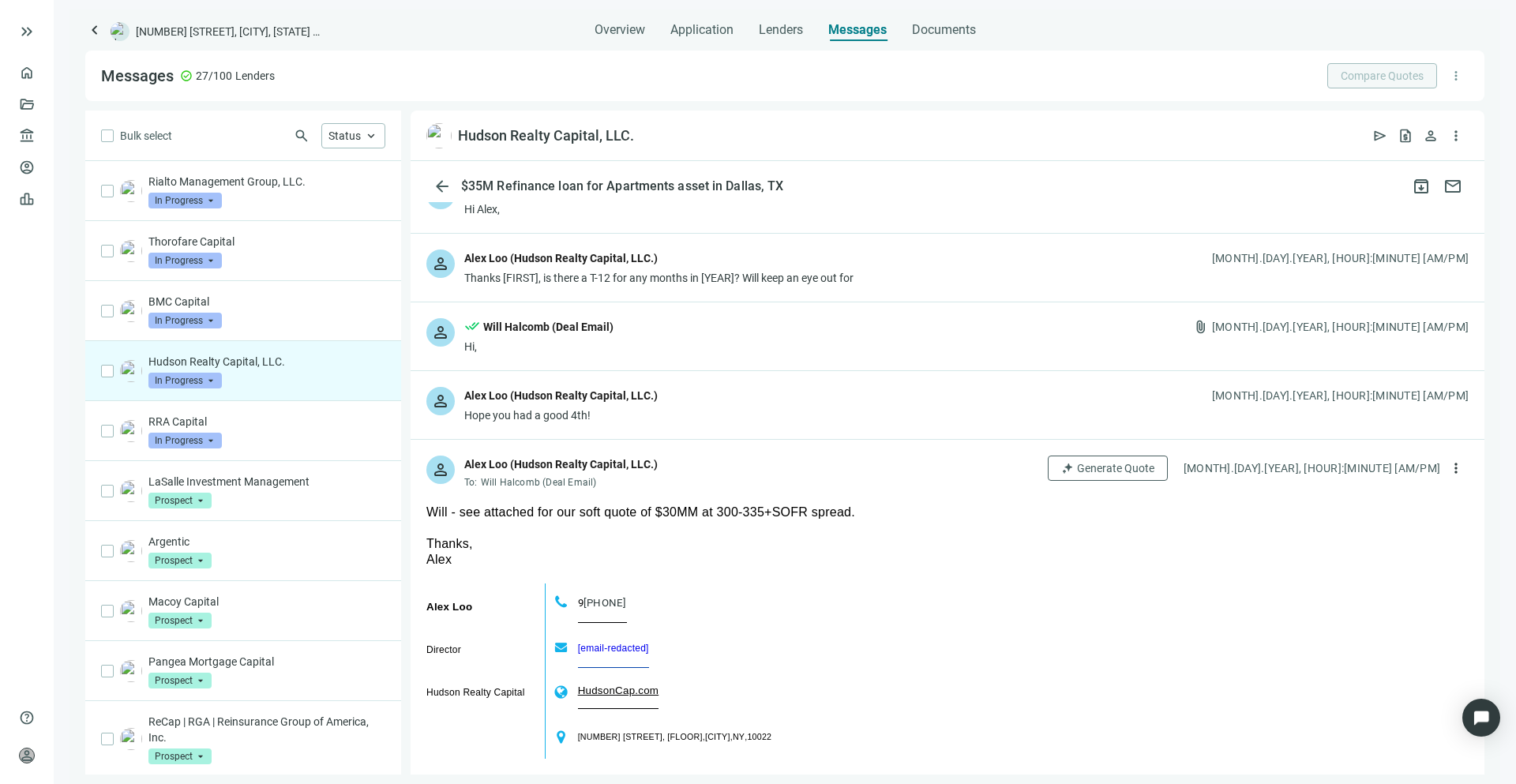 click on "person [FIRST] [LAST] (Hudson Realty Capital, LLC.) Hope you had a good 4th! [MONTH].[DAY].[YEAR], [HOUR]:[MINUTE] [AM/PM]" at bounding box center [948, 405] 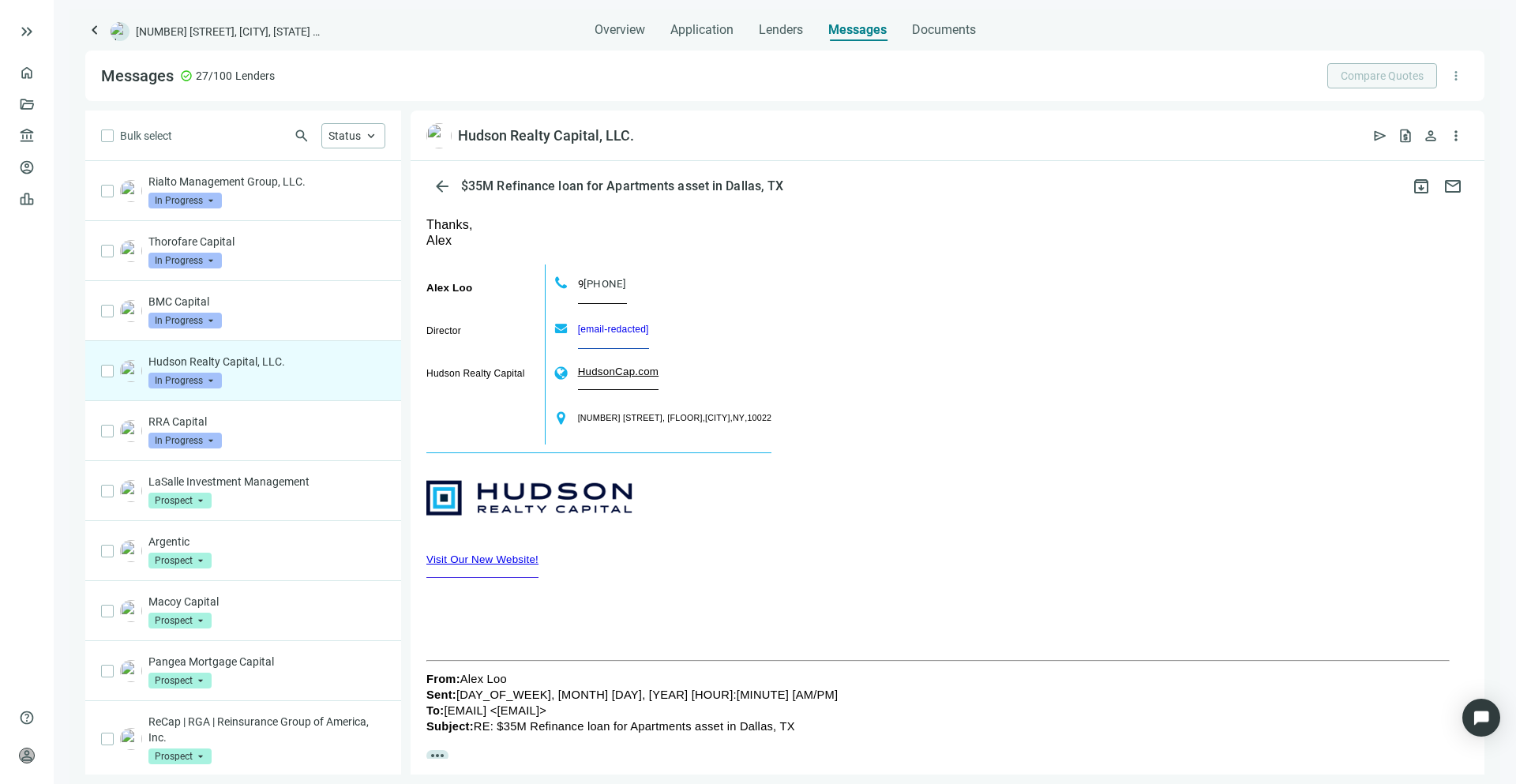 scroll, scrollTop: 4528, scrollLeft: 0, axis: vertical 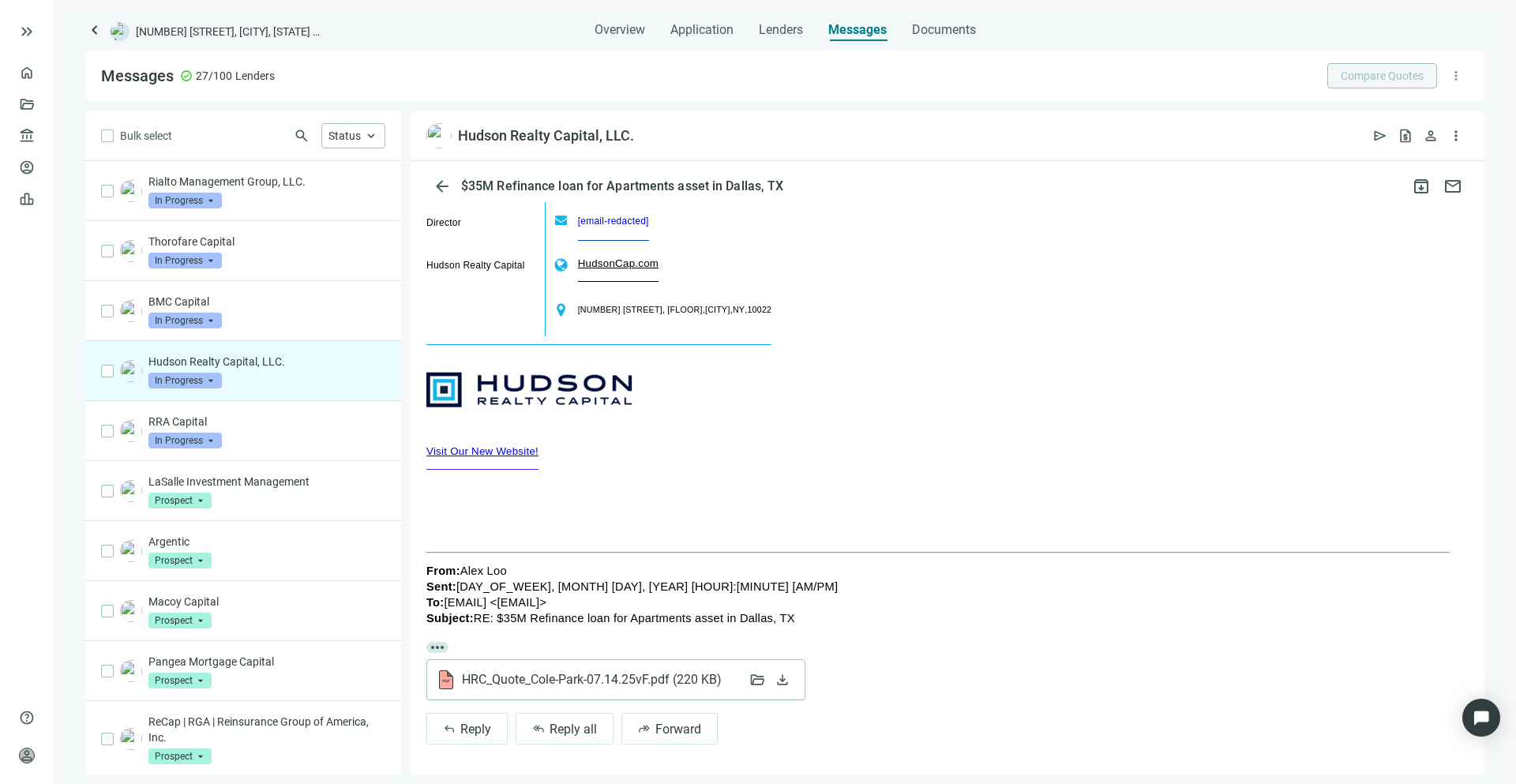 click on "HRC_Quote_Cole-Park-07.14.25vF.pdf ( 220 KB ) folder_open download" at bounding box center (616, 680) 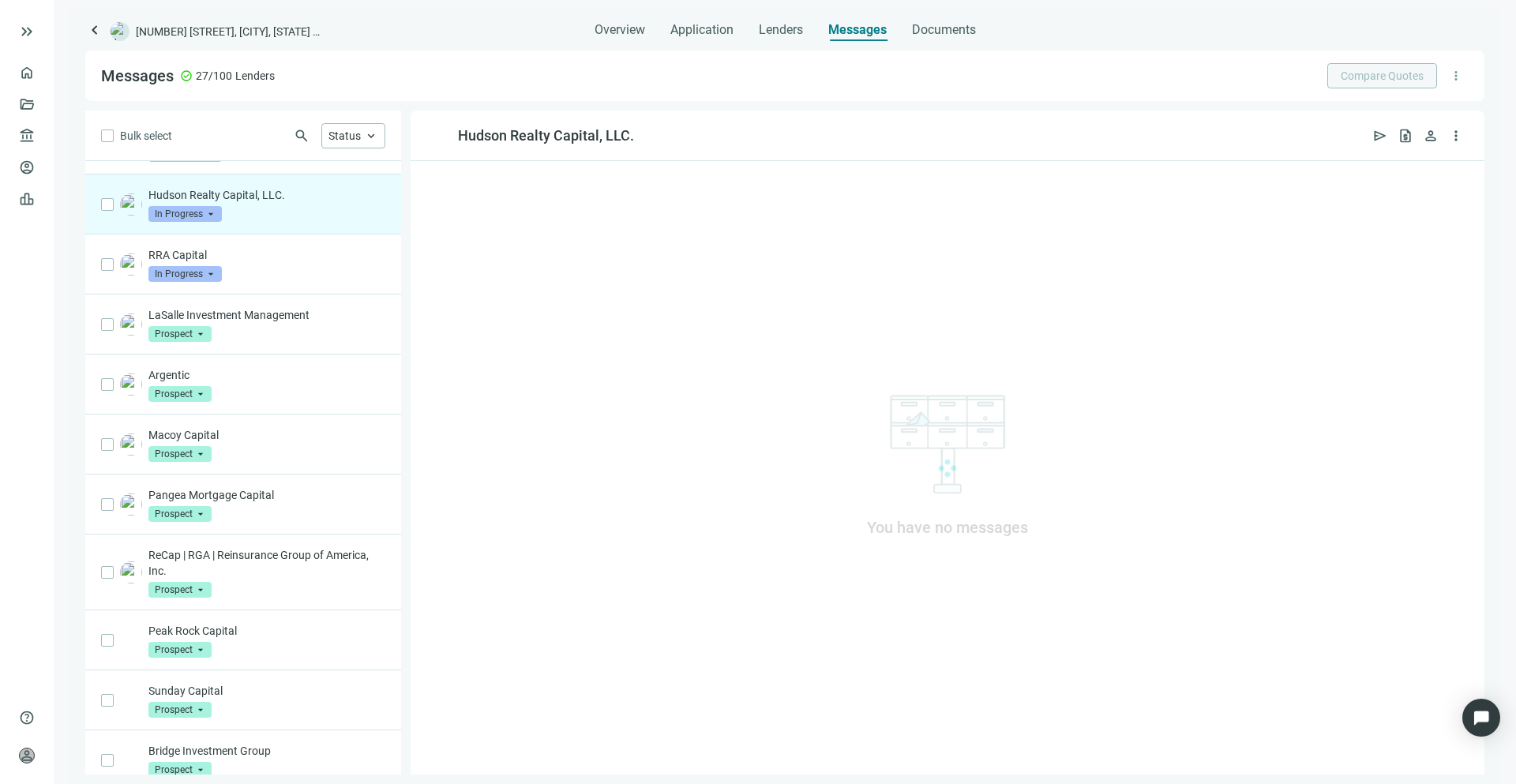 scroll, scrollTop: 180, scrollLeft: 0, axis: vertical 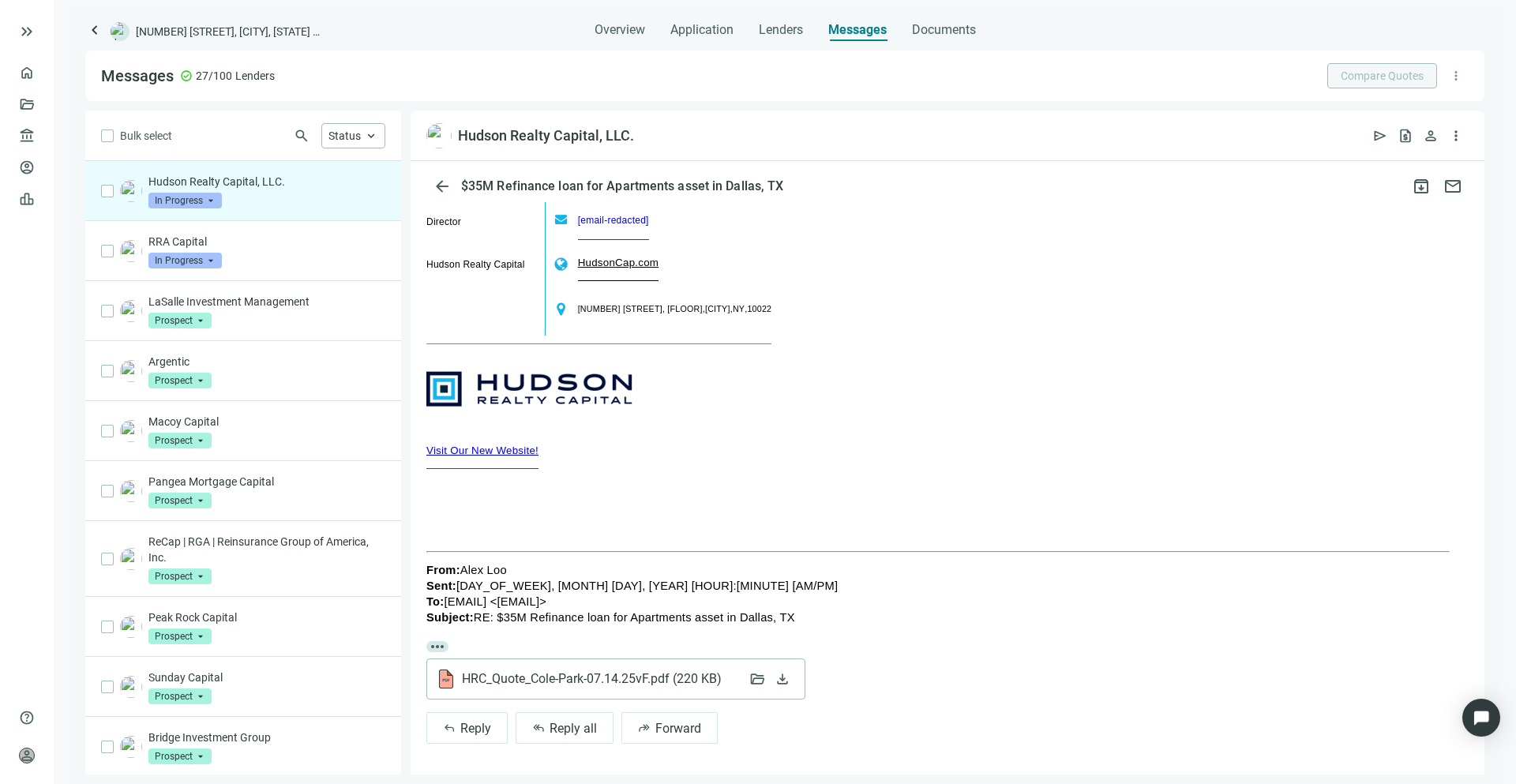 click on "HRC_Quote_Cole-Park-07.14.25vF.pdf ( 220 KB )" at bounding box center [591, 679] 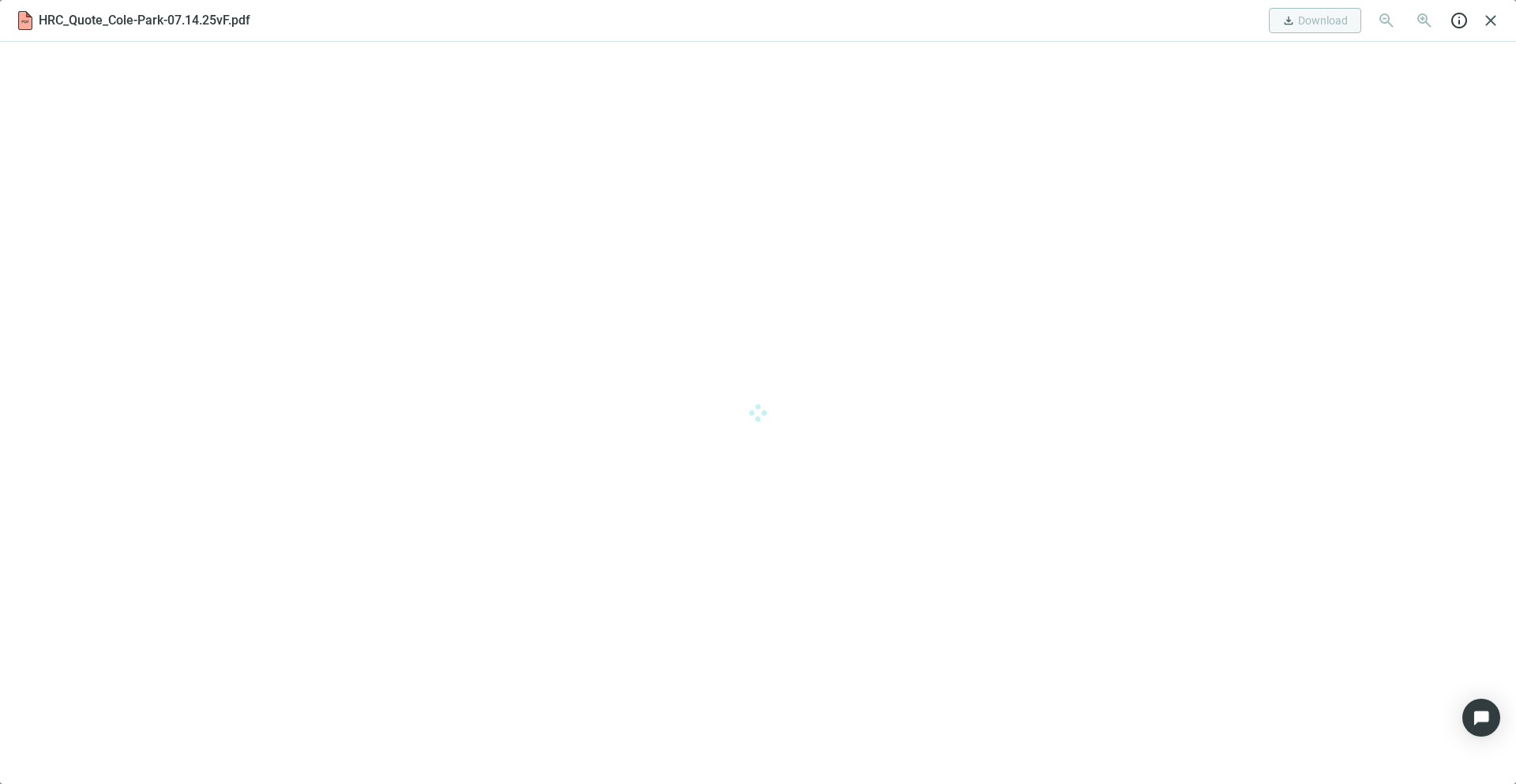 click on "keyboard_double_arrow_right home Overview folder_open Deals account_balance Lenders keyboard_arrow_down account_circle Borrowers leaderboard Leads help Support person [FIRST] [LAST] Rency keyboard_arrow_right keyboard_arrow_left [NUMBER] [STREET], [CITY], [STATE] Overview Application Lenders Messages Messages check_circle 27/100 Lenders Compare Quotes more_vert Bulk select search Status keyboard_arrow_up Rialto Management Group, LLC. In Progress arrow_drop_down Thorofare Capital In Progress arrow_drop_down BMC Capital In Progress arrow_drop_down Hudson Realty Capital, LLC. In Progress arrow_drop_down RRA Capital In Progress arrow_drop_down LaSalle Investment Management Prospect arrow_drop_down Argentic Prospect arrow_drop_down Macoy Capital Prospect arrow_drop_down Pangea Mortgage Capital Prospect arrow_drop_down ReCap | RGA | Reinsurance Group of America, Inc. Prospect arrow_drop_down Peak Rock Capital Prospect arrow_drop_down Sunday Capital Prospect arrow_drop_down Bridge Investment Group Prospect" at bounding box center (758, 392) 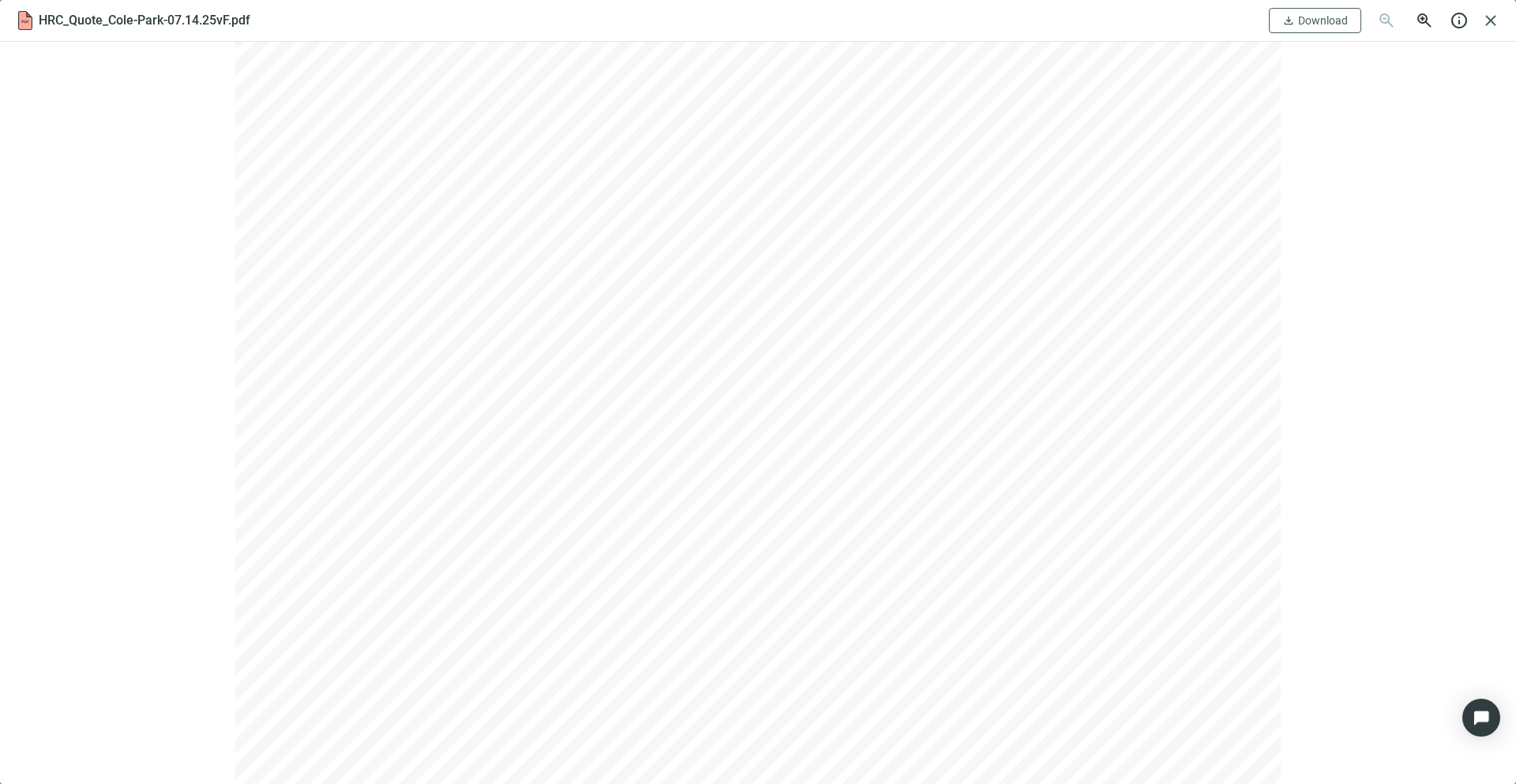 scroll, scrollTop: 64, scrollLeft: 0, axis: vertical 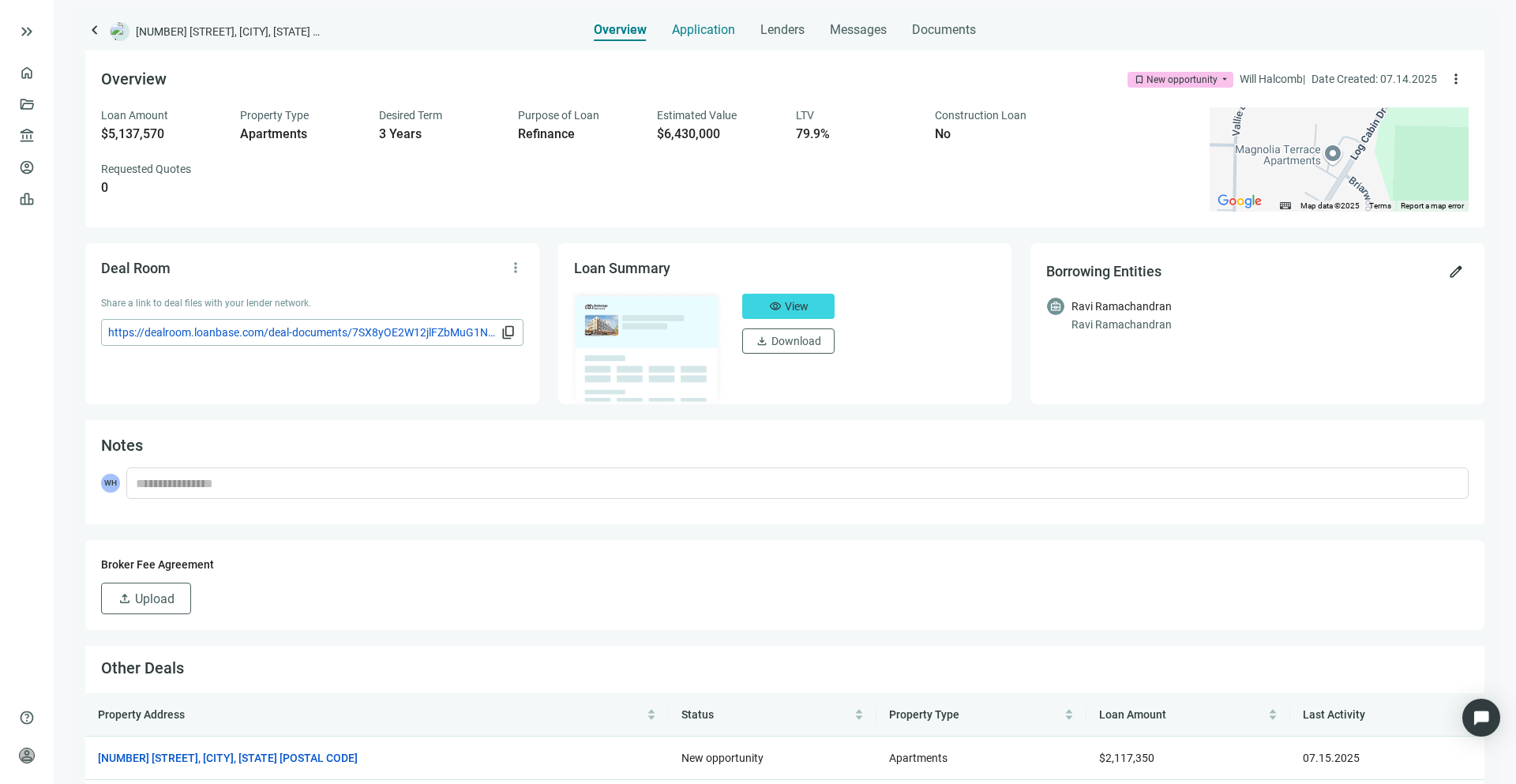 click on "Application" at bounding box center [704, 30] 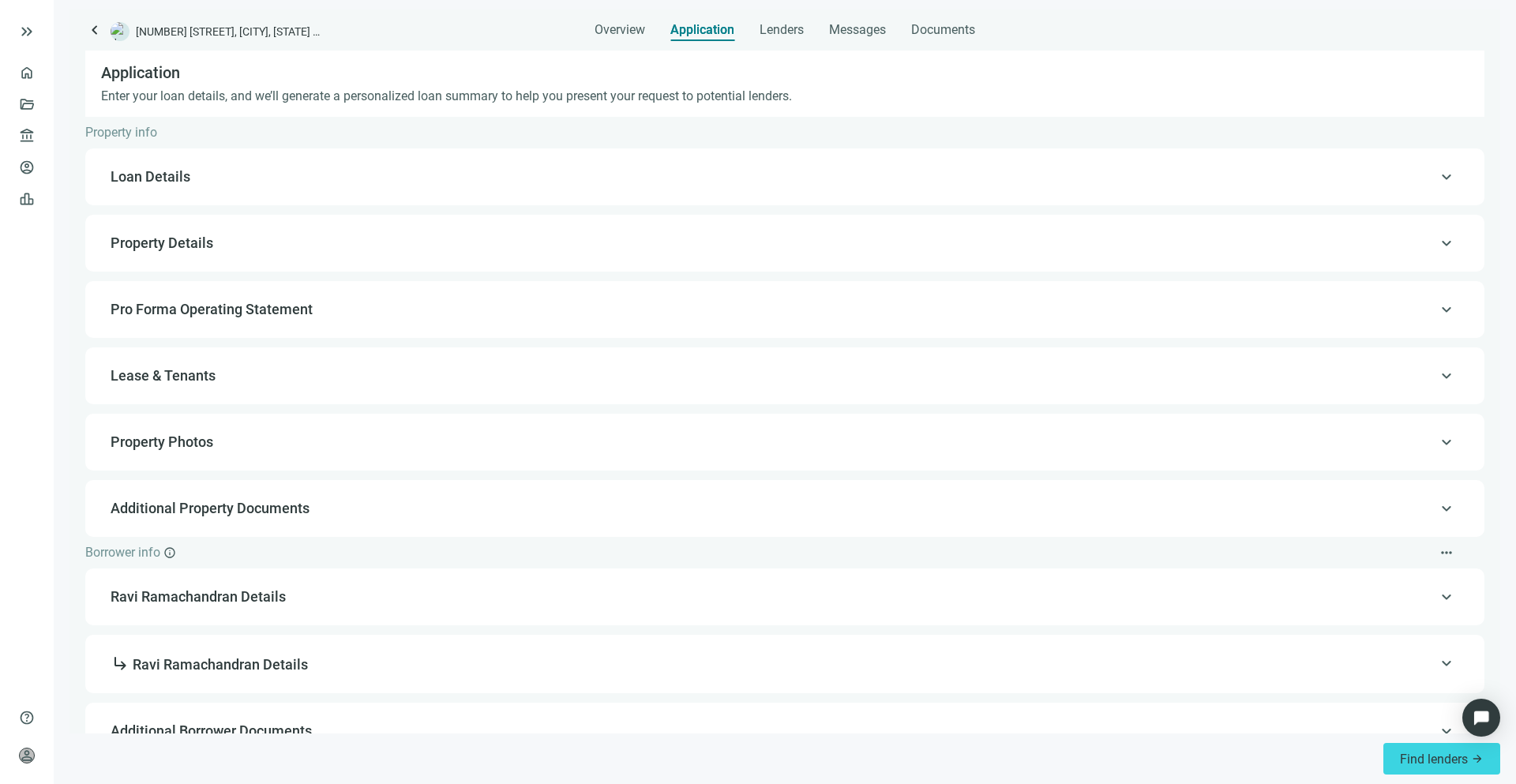 click on "Loan Details" at bounding box center (783, 177) 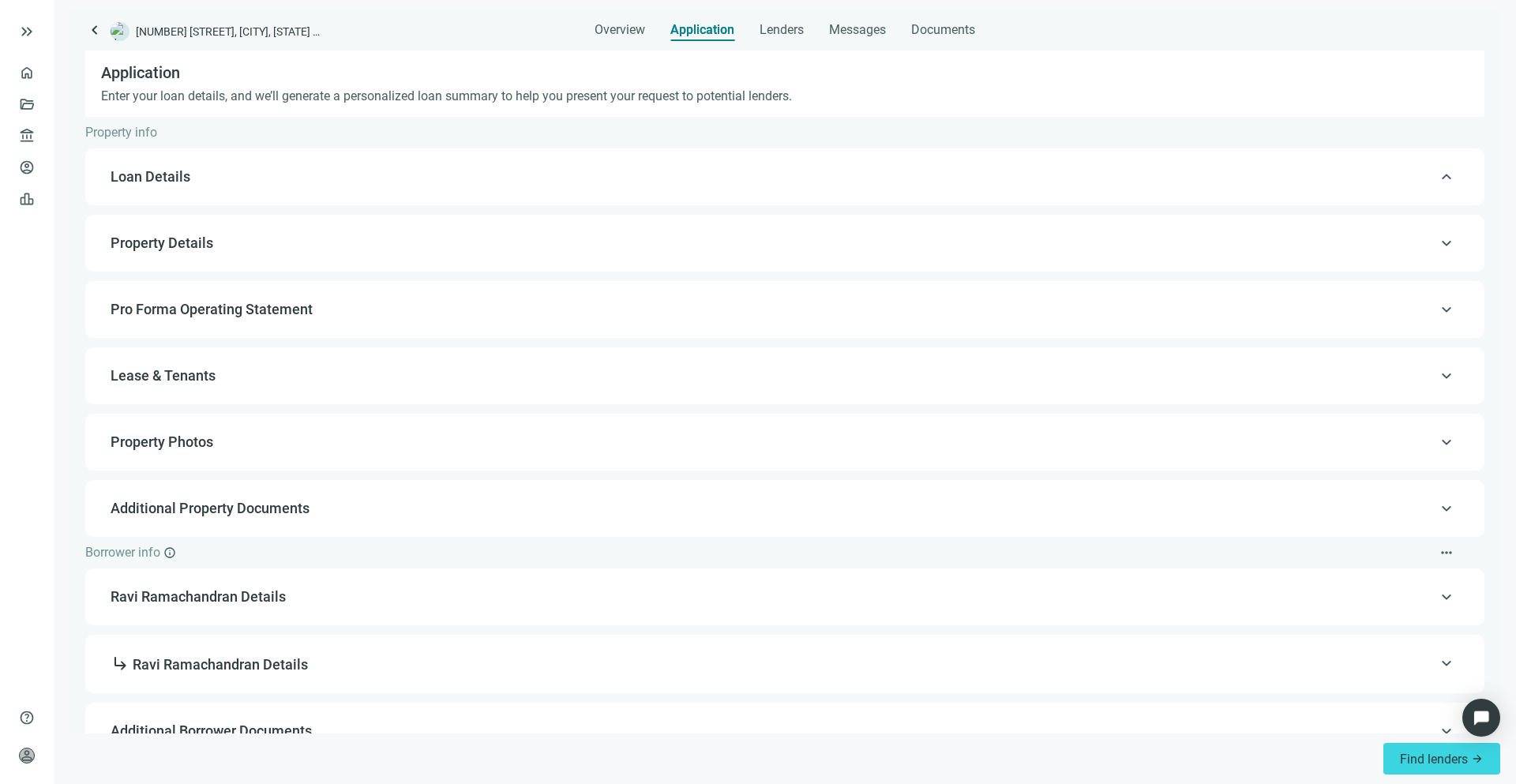 type on "**********" 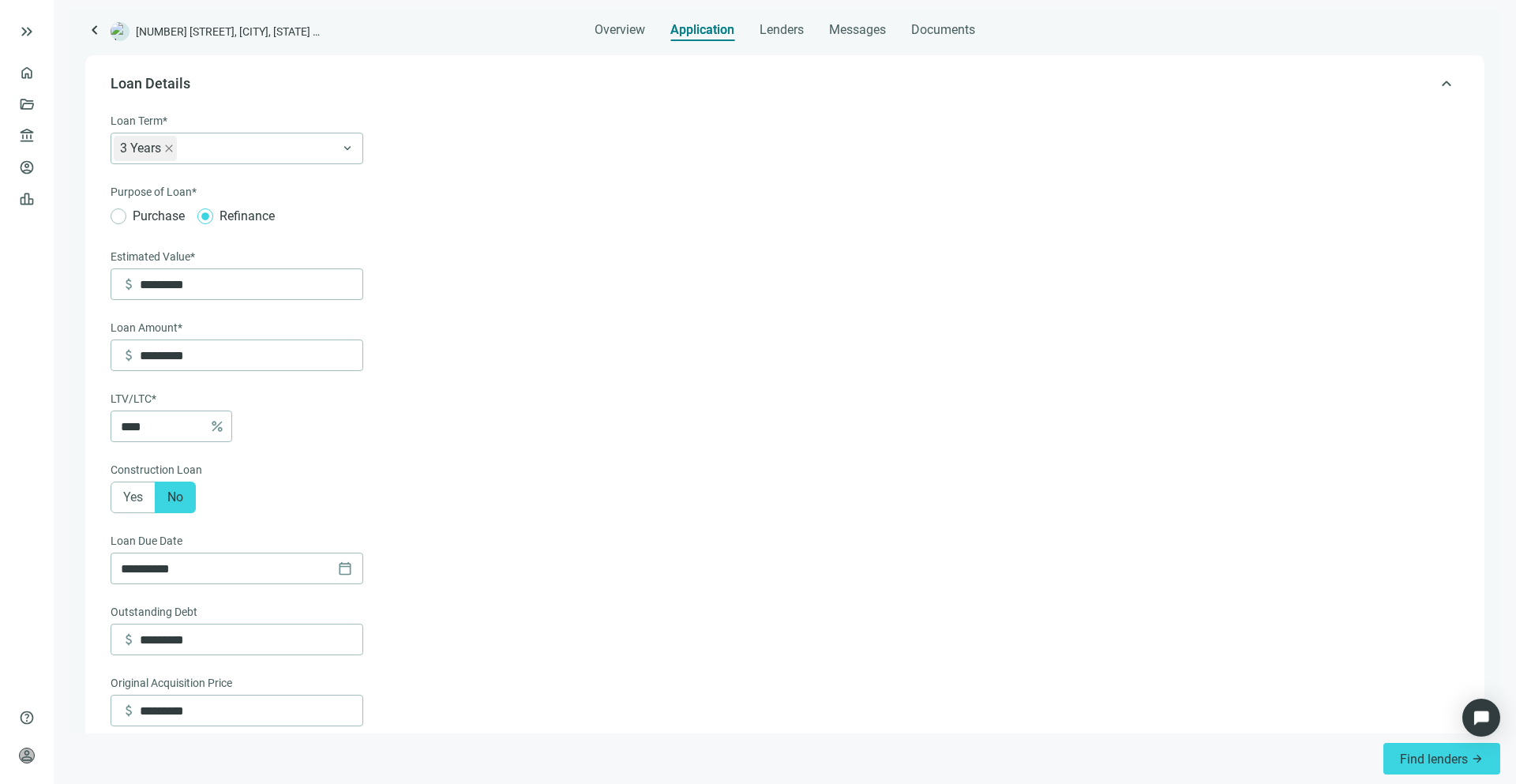 scroll, scrollTop: 98, scrollLeft: 0, axis: vertical 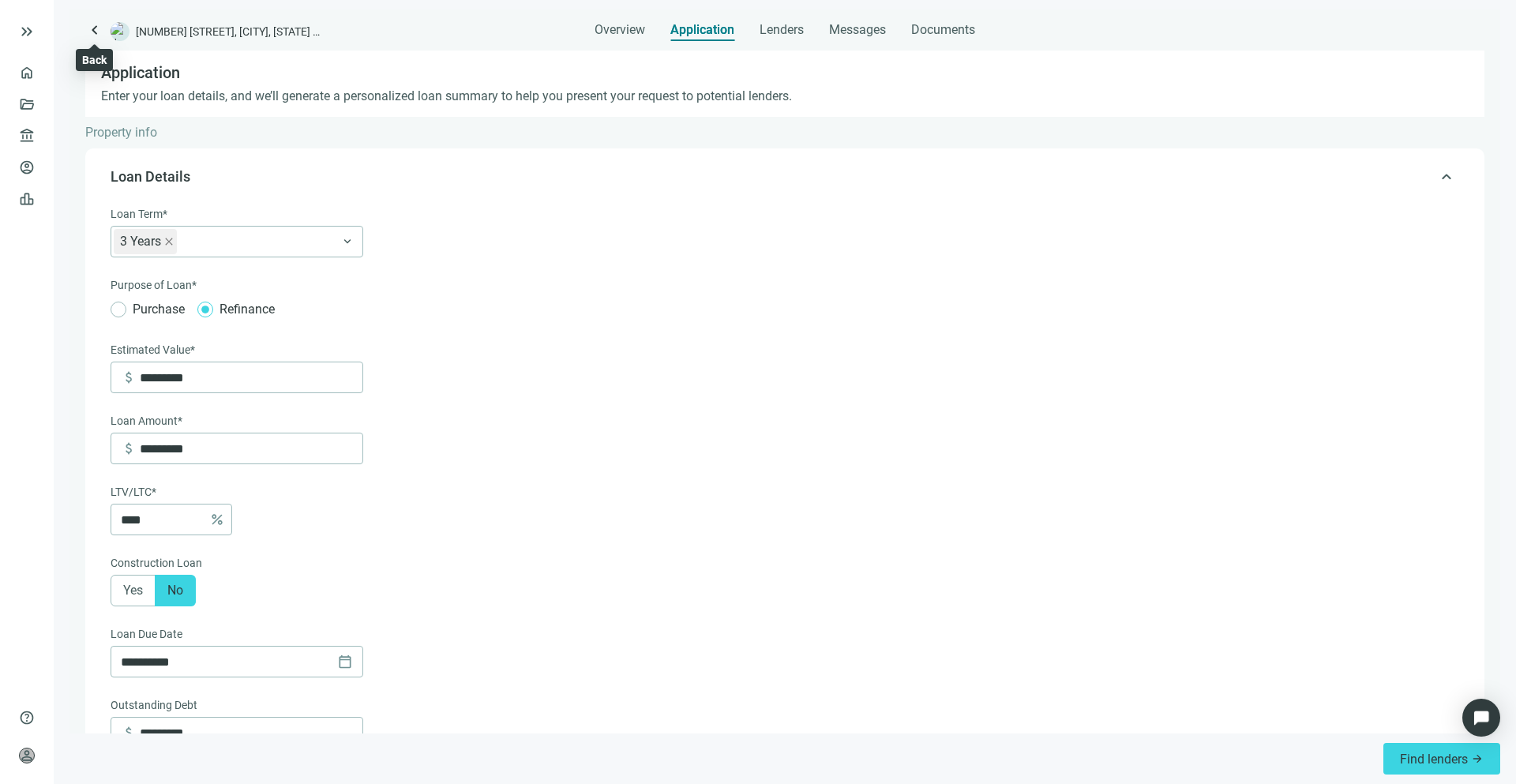 click on "keyboard_arrow_left" at bounding box center (95, 30) 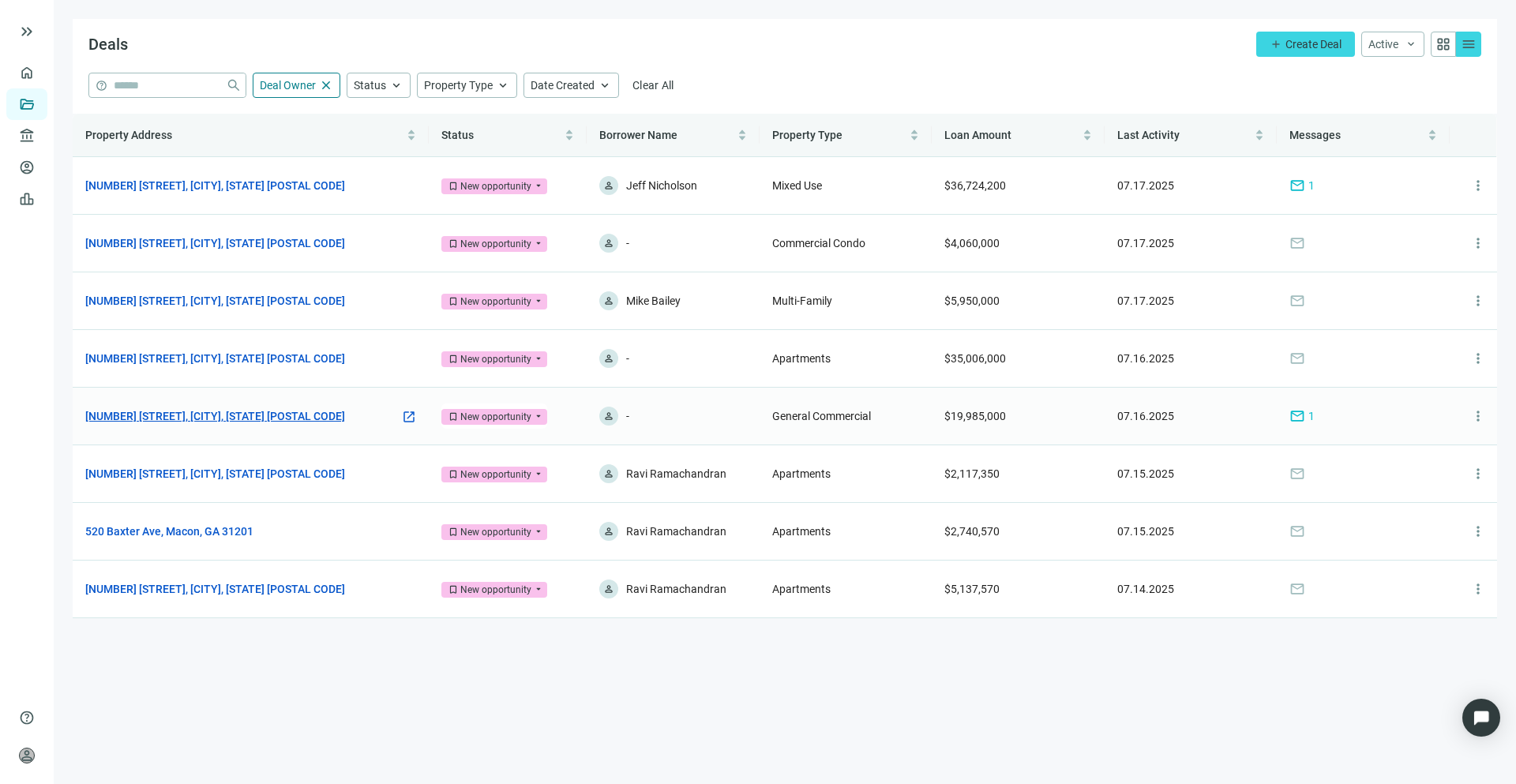 click on "[NUMBER] [STREET], [CITY], [STATE] [POSTAL CODE]" at bounding box center [215, 416] 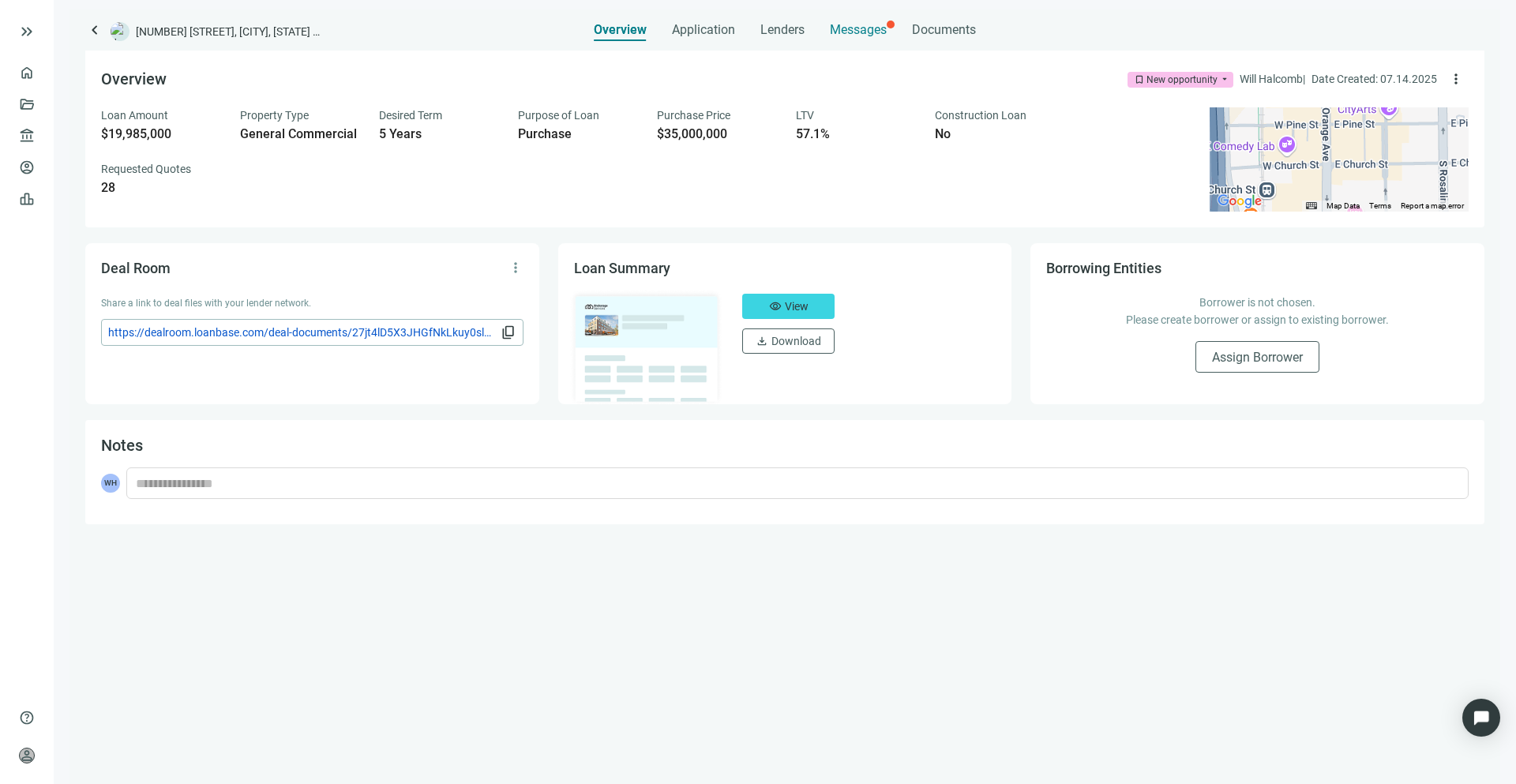 click on "Messages" at bounding box center [858, 29] 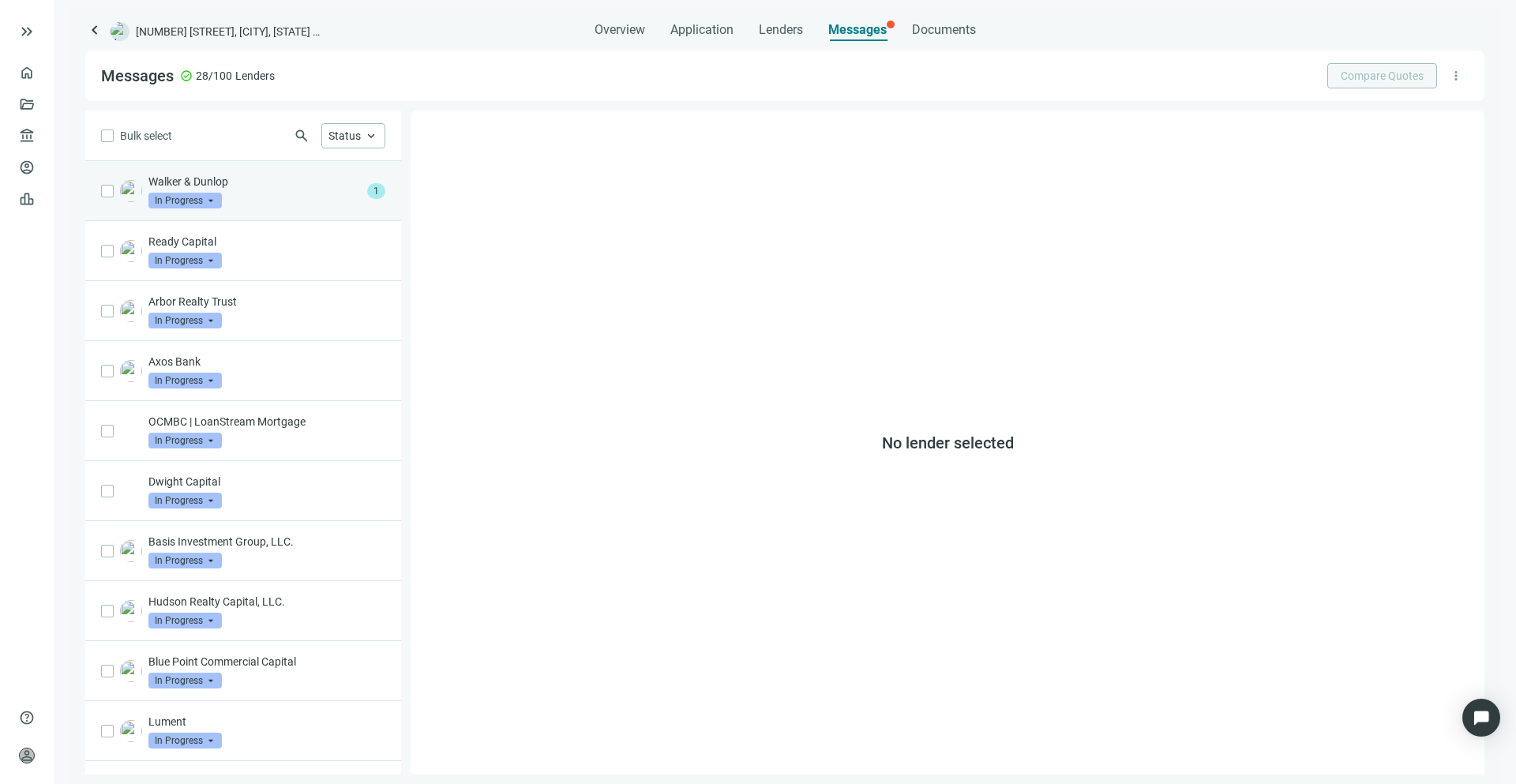 click on "Walker & Dunlop In Progress arrow_drop_down" at bounding box center [254, 191] 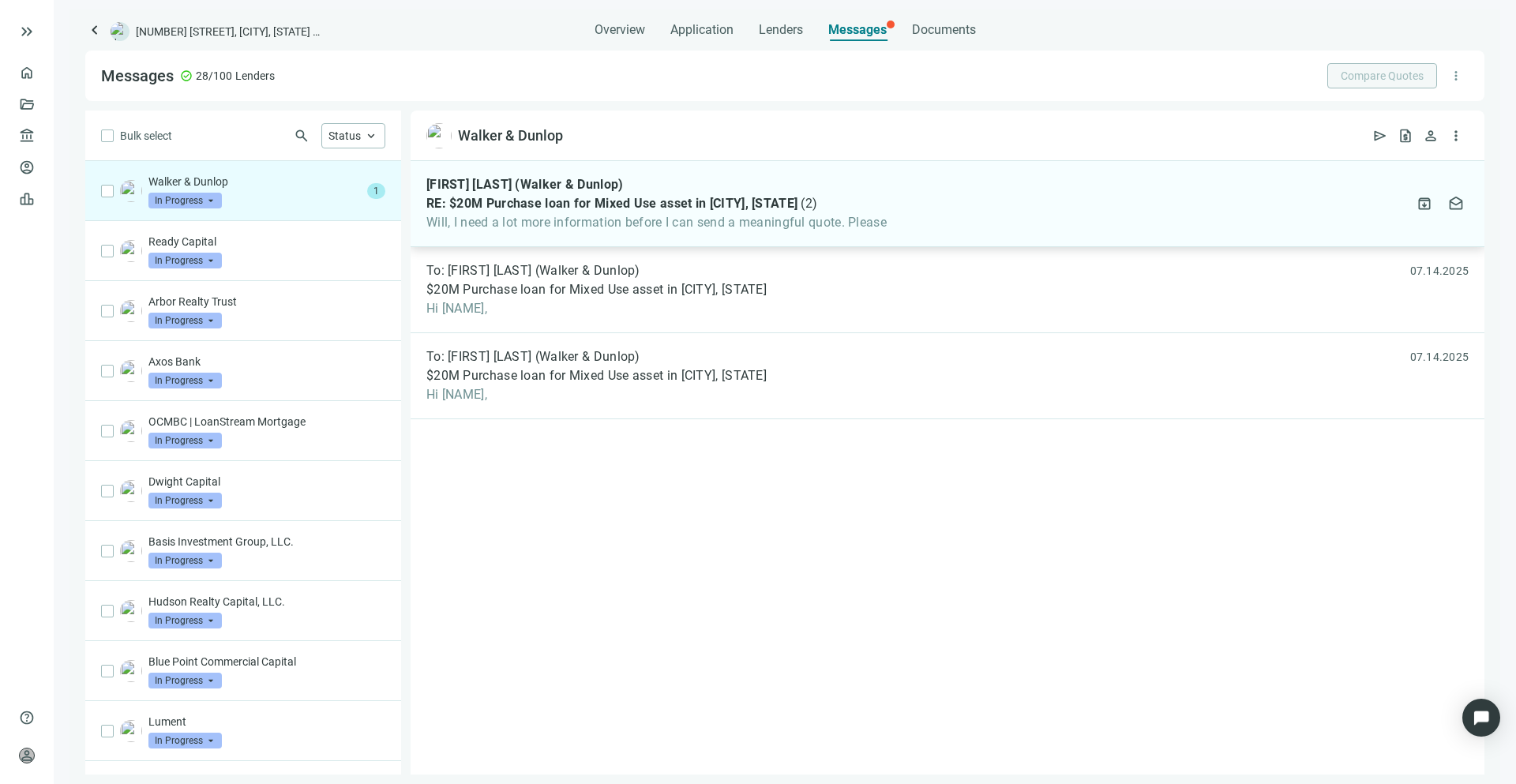 click on "[FIRST] [LAST] (Walker & Dunlop) RE: $20M Purchase loan for Mixed Use asset in [CITY], [STATE] ( 2 ) [FIRST], I need a lot more information before I can send a meaningful quote. Please 07.16.2025 archive drafts" at bounding box center (948, 204) 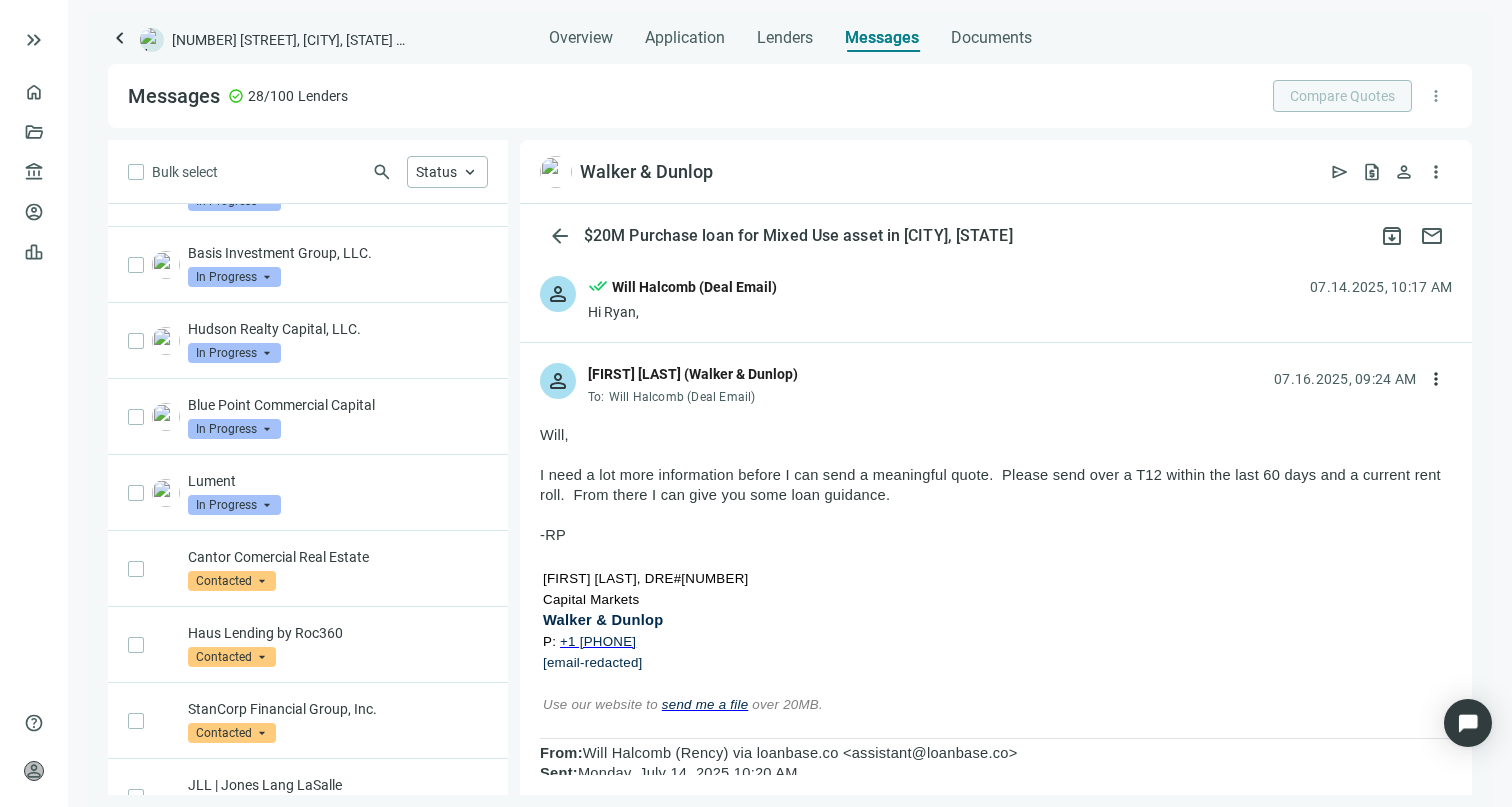 scroll, scrollTop: 454, scrollLeft: 0, axis: vertical 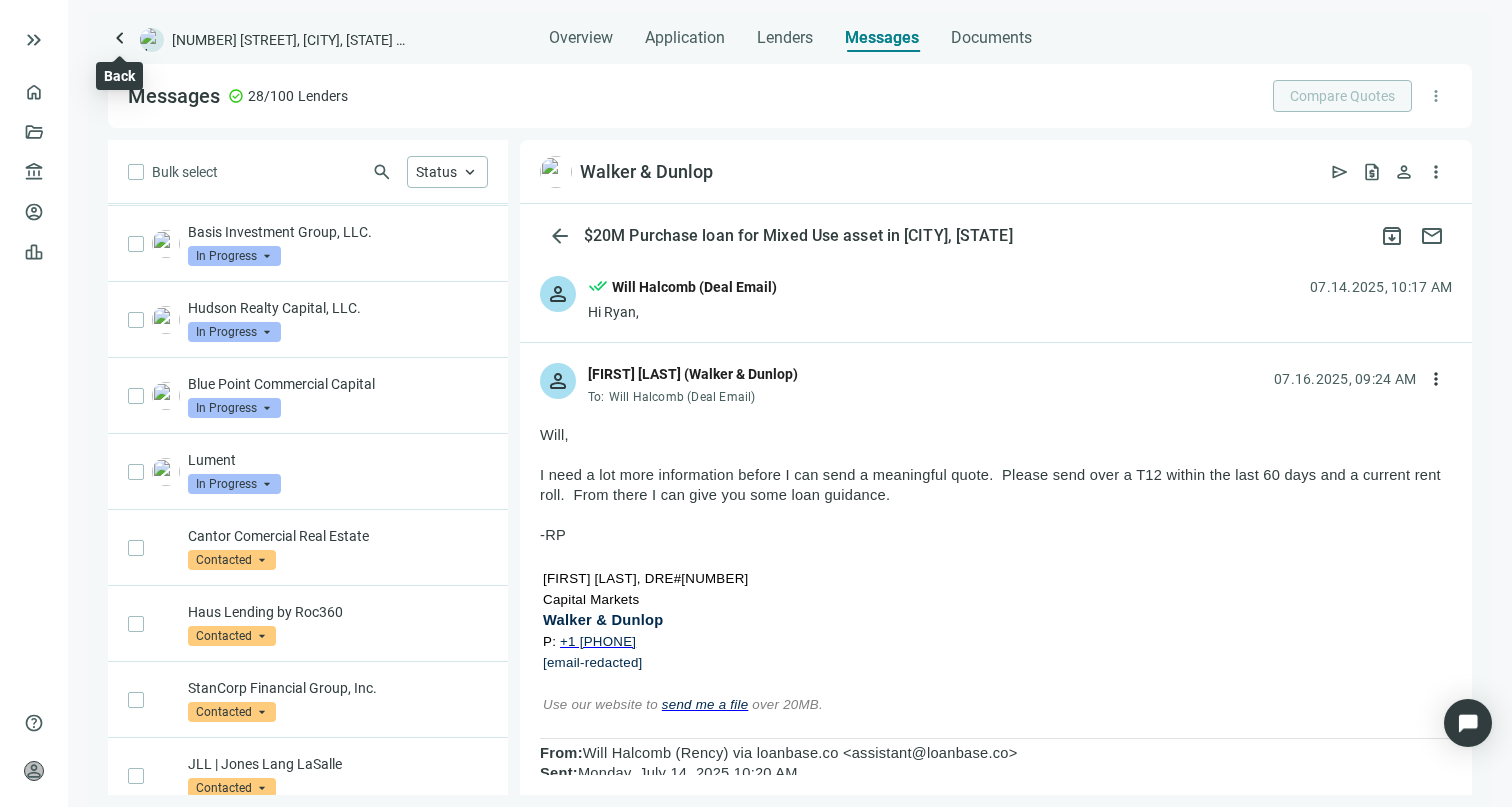 click on "keyboard_arrow_left" at bounding box center [120, 38] 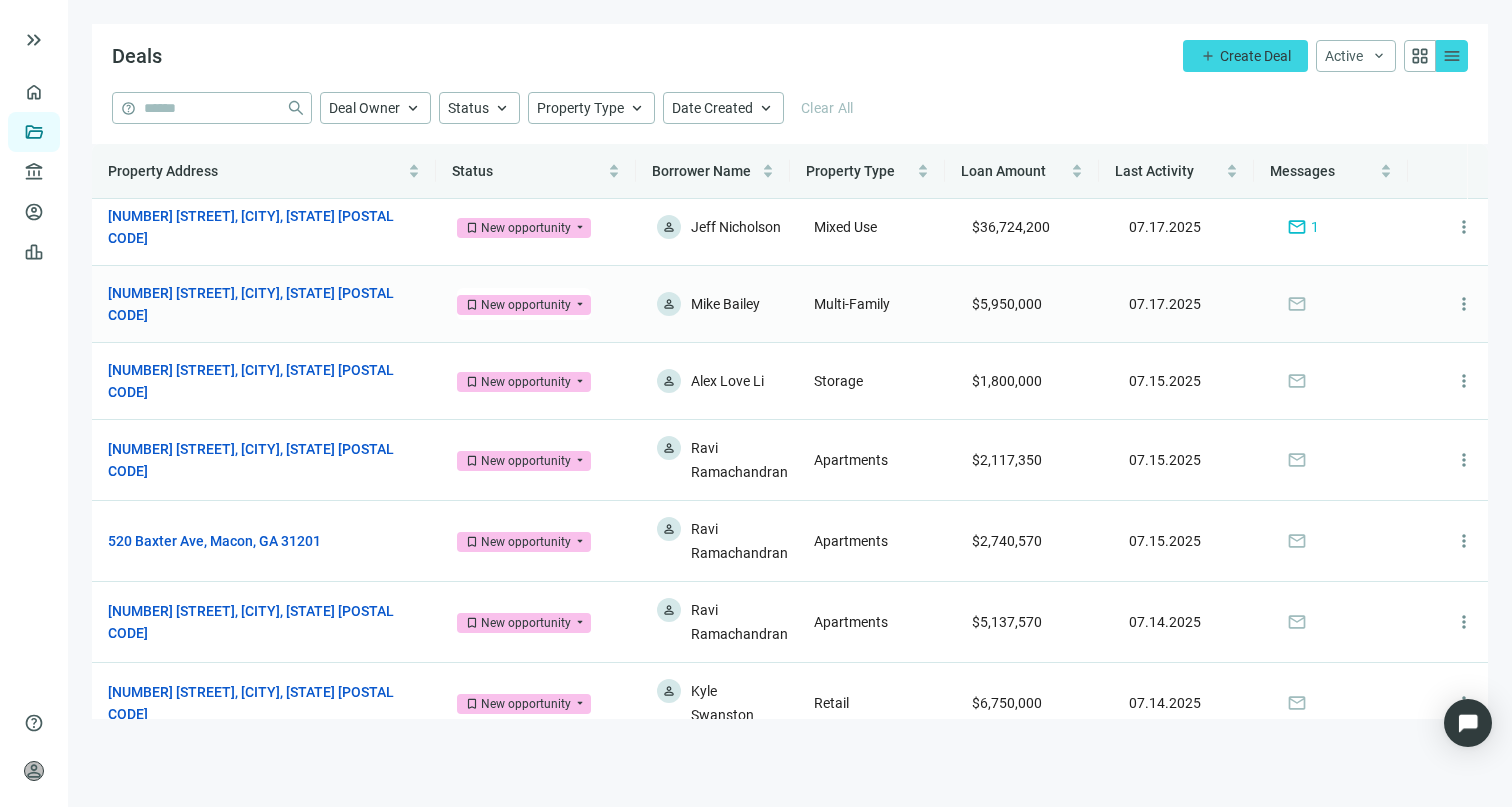 scroll, scrollTop: 0, scrollLeft: 0, axis: both 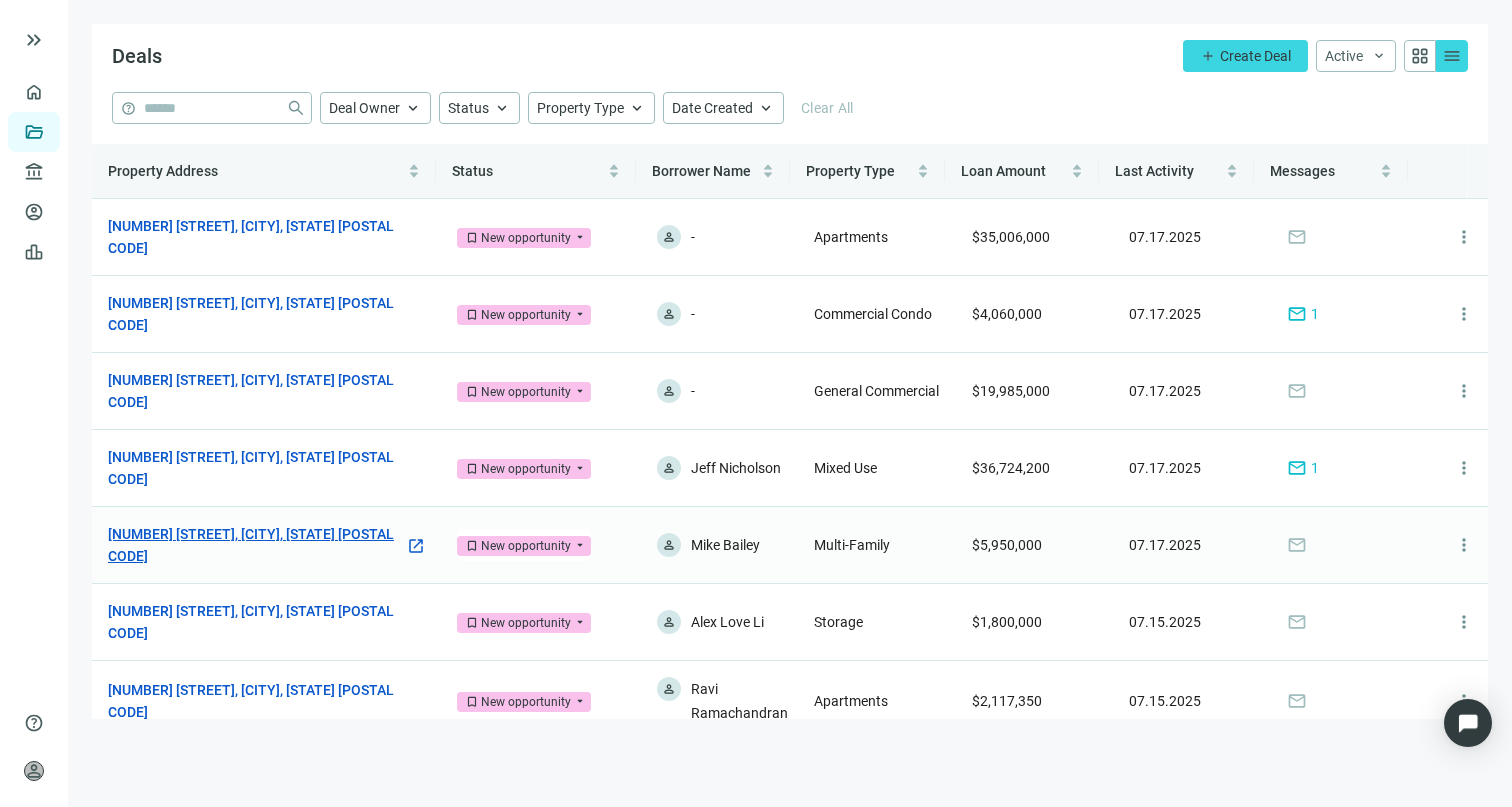 click on "9400 Grannis St, [CITY], [STATE] [POSTAL_CODE]" at bounding box center (256, 545) 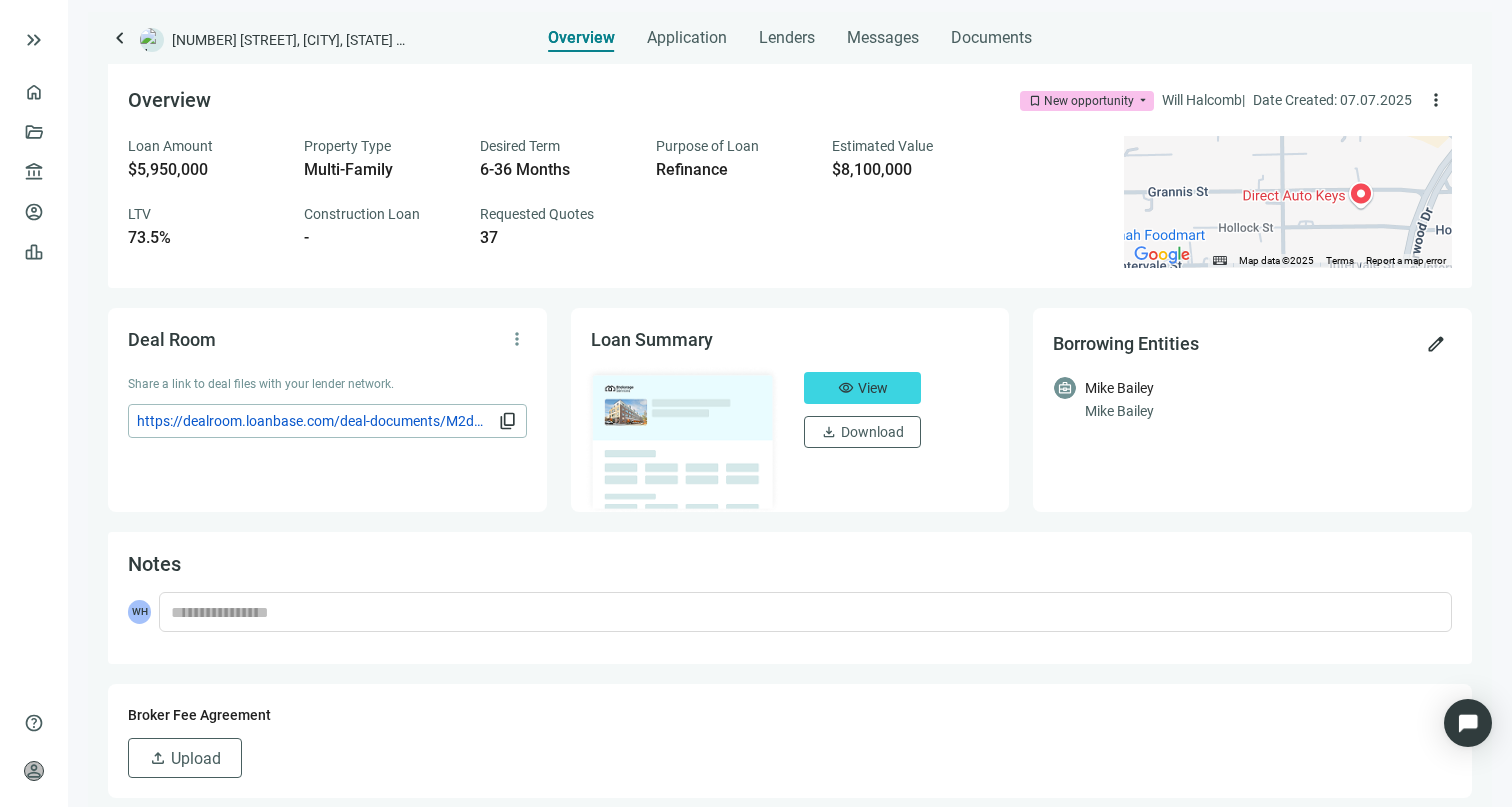 click on "keyboard_arrow_left 9400 Grannis St, Houston, TX 77075 Overview Application Lenders Messages Documents Overview bookmark New opportunity arrow_drop_down Will Halcomb  | Date Created: 07.07.2025 more_vert Loan Amount $5,950,000 Property Type Multi-Family Desired Term 6-36 Months Purpose of Loan Refinance Estimated Value $8,100,000 LTV 73.5% Construction Loan - Requested Quotes 37 ← Move left → Move right ↑ Move up ↓ Move down + Zoom in - Zoom out Home Jump left by 75% End Jump right by 75% Page Up Jump up by 75% Page Down Jump down by 75% To activate drag with keyboard, press Alt + Enter. Once in keyboard drag state, use the arrow keys to move the marker. To complete the drag, press the Enter key. To cancel, press Escape. Map Data Map data ©2025 Map data ©2025 100 m  Click to toggle between metric and imperial units Terms Report a map error Deal Room more_vert Share a link to deal files with your lender network. content_copy Loan Summary visibility View download Download Borrowing Entities edit WH" at bounding box center [790, 409] 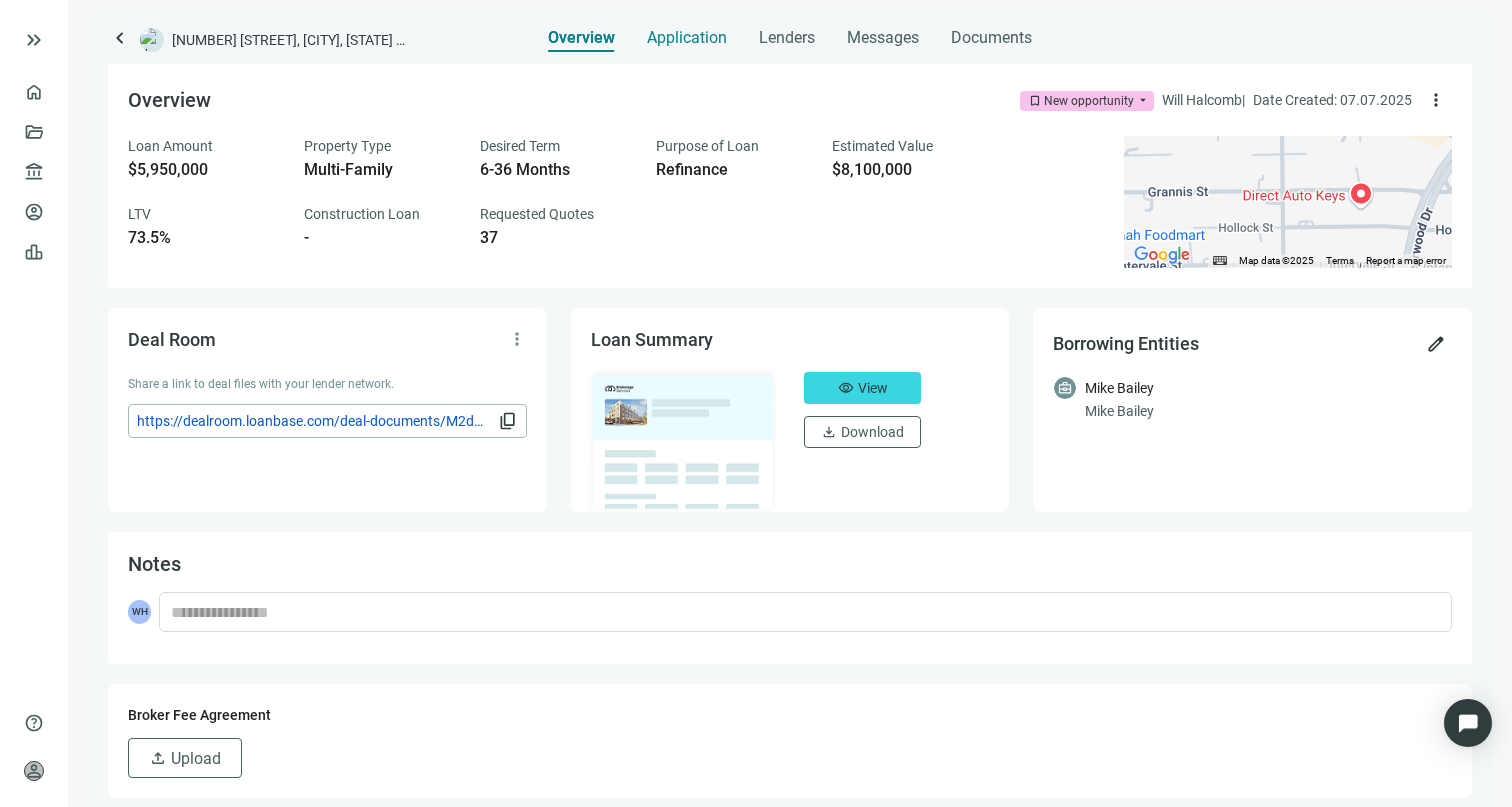 click on "Application" at bounding box center (687, 38) 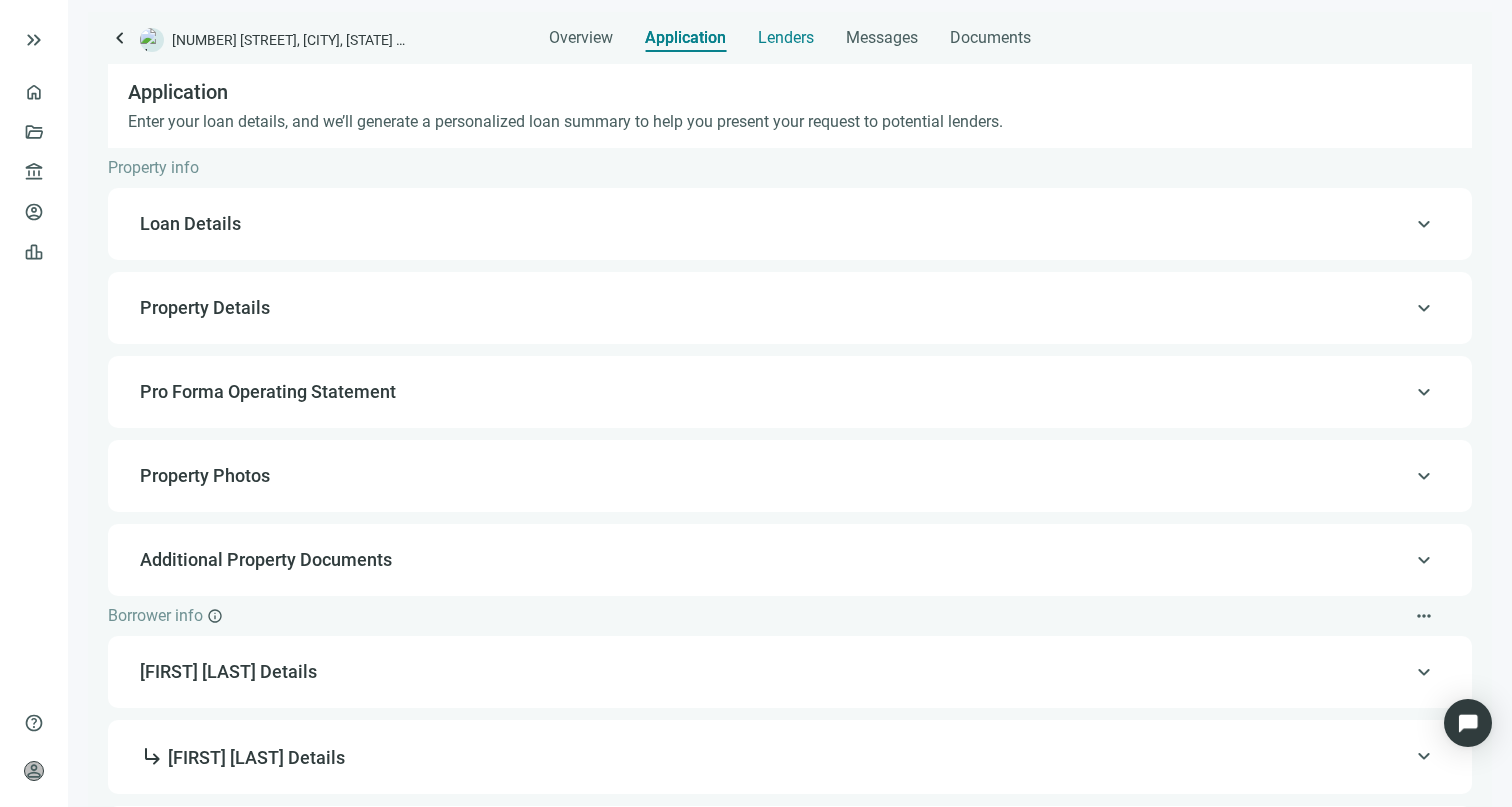 click on "Lenders" at bounding box center (786, 38) 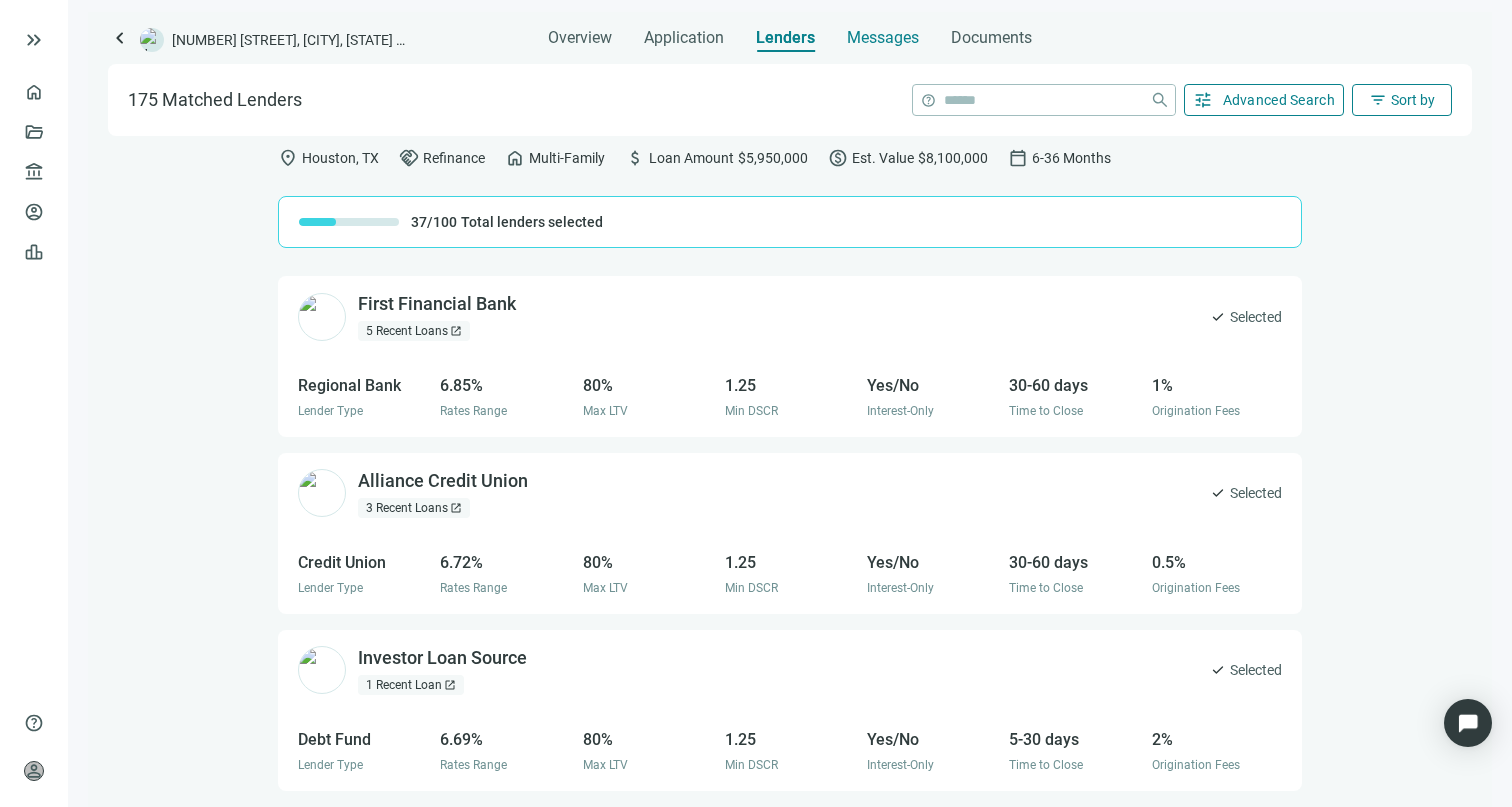 click on "Messages" at bounding box center (883, 37) 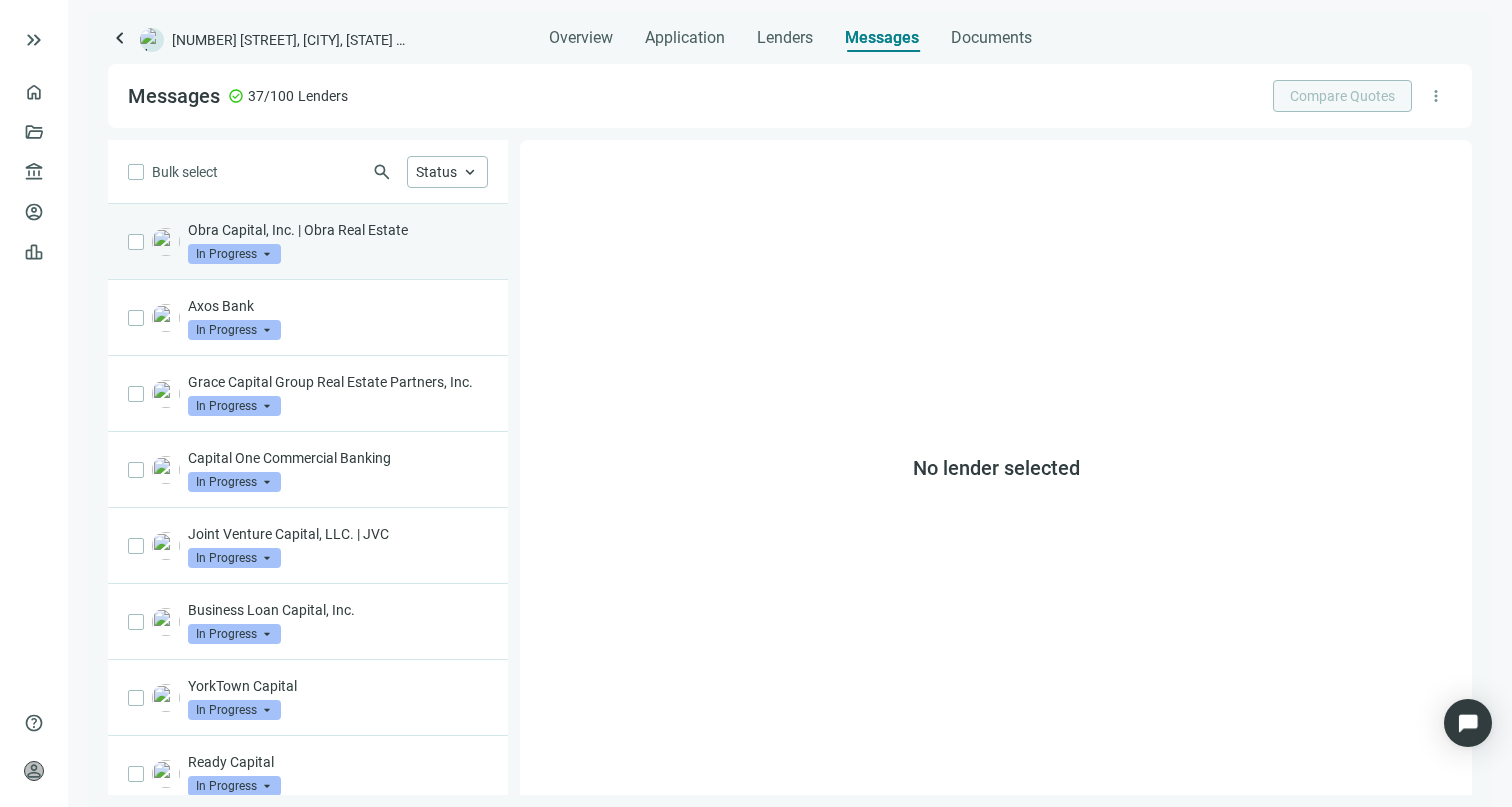 click on "Obra Capital, Inc. | Obra Real Estate In Progress arrow_drop_down" at bounding box center (308, 242) 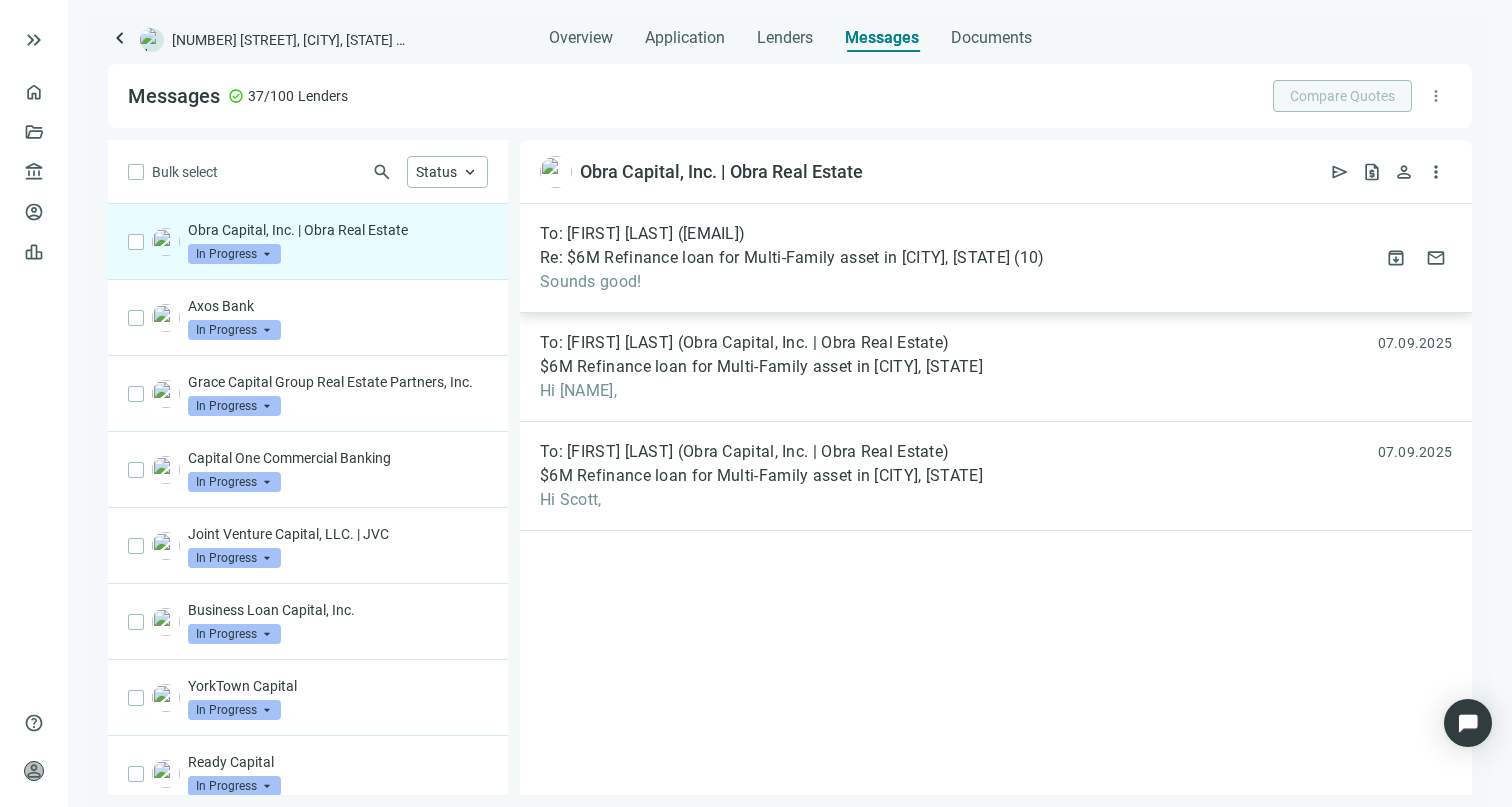 click on "Sounds good!" at bounding box center (792, 282) 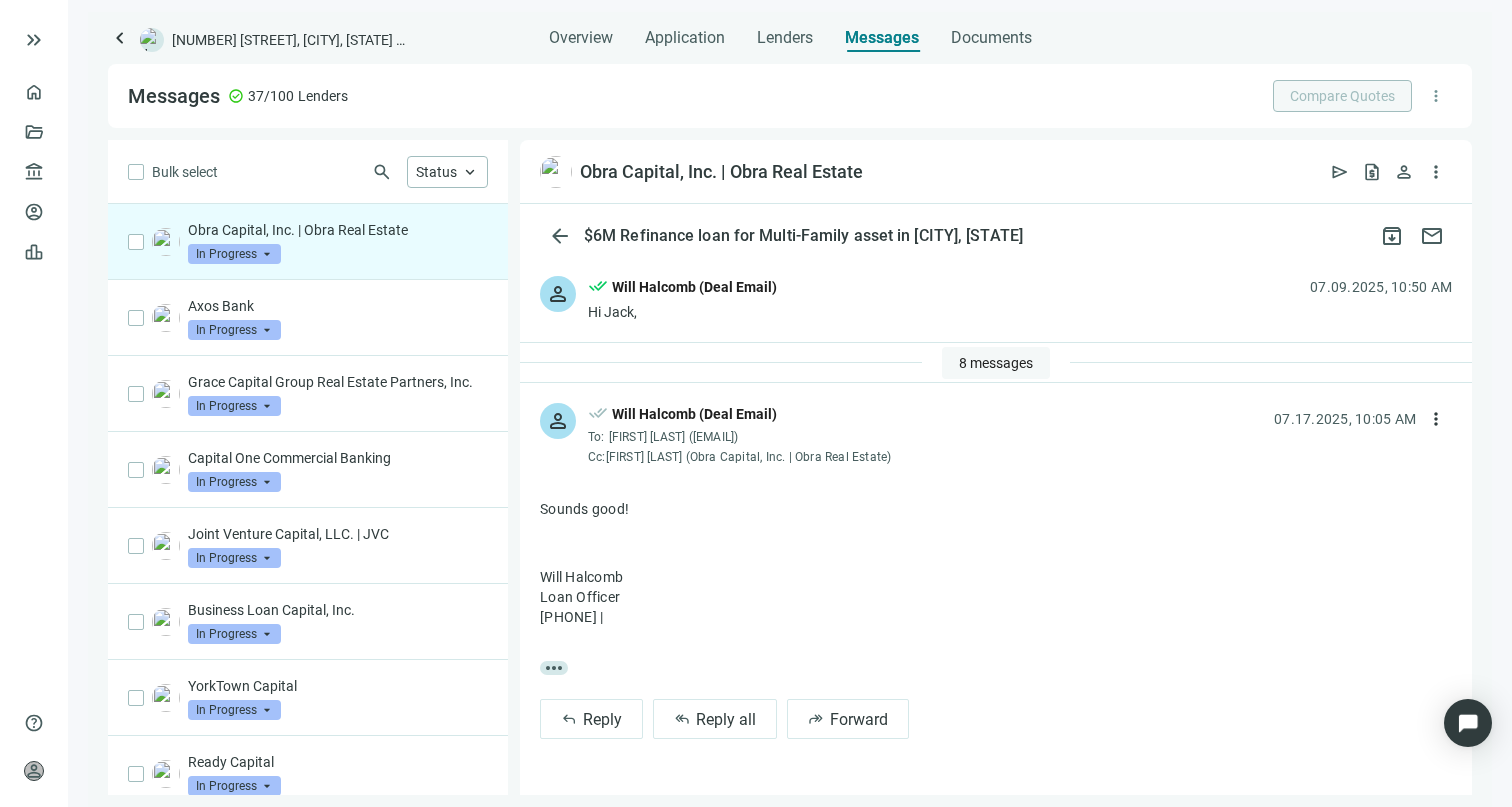 click on "8 messages" at bounding box center (996, 363) 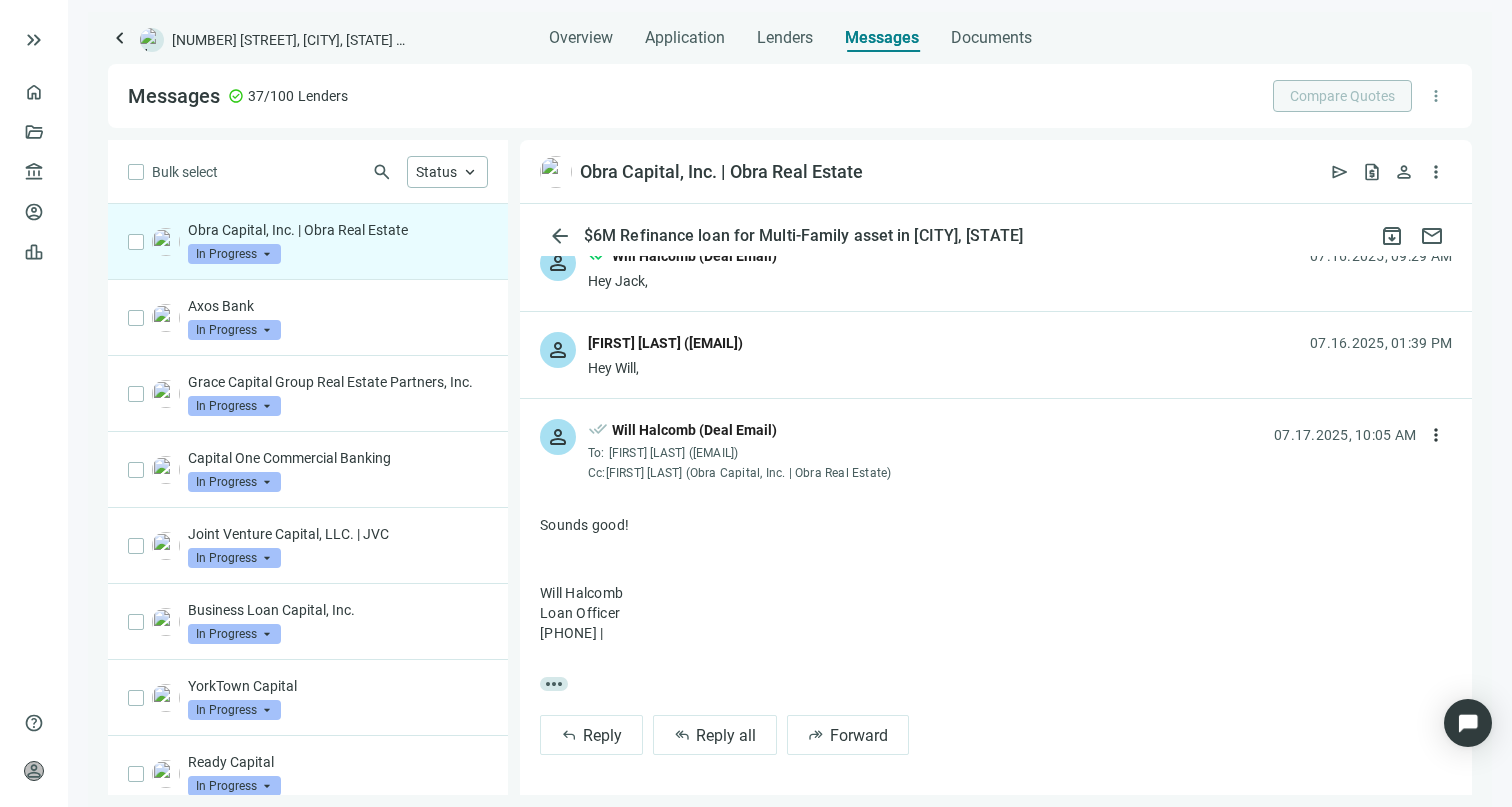 scroll, scrollTop: 530, scrollLeft: 0, axis: vertical 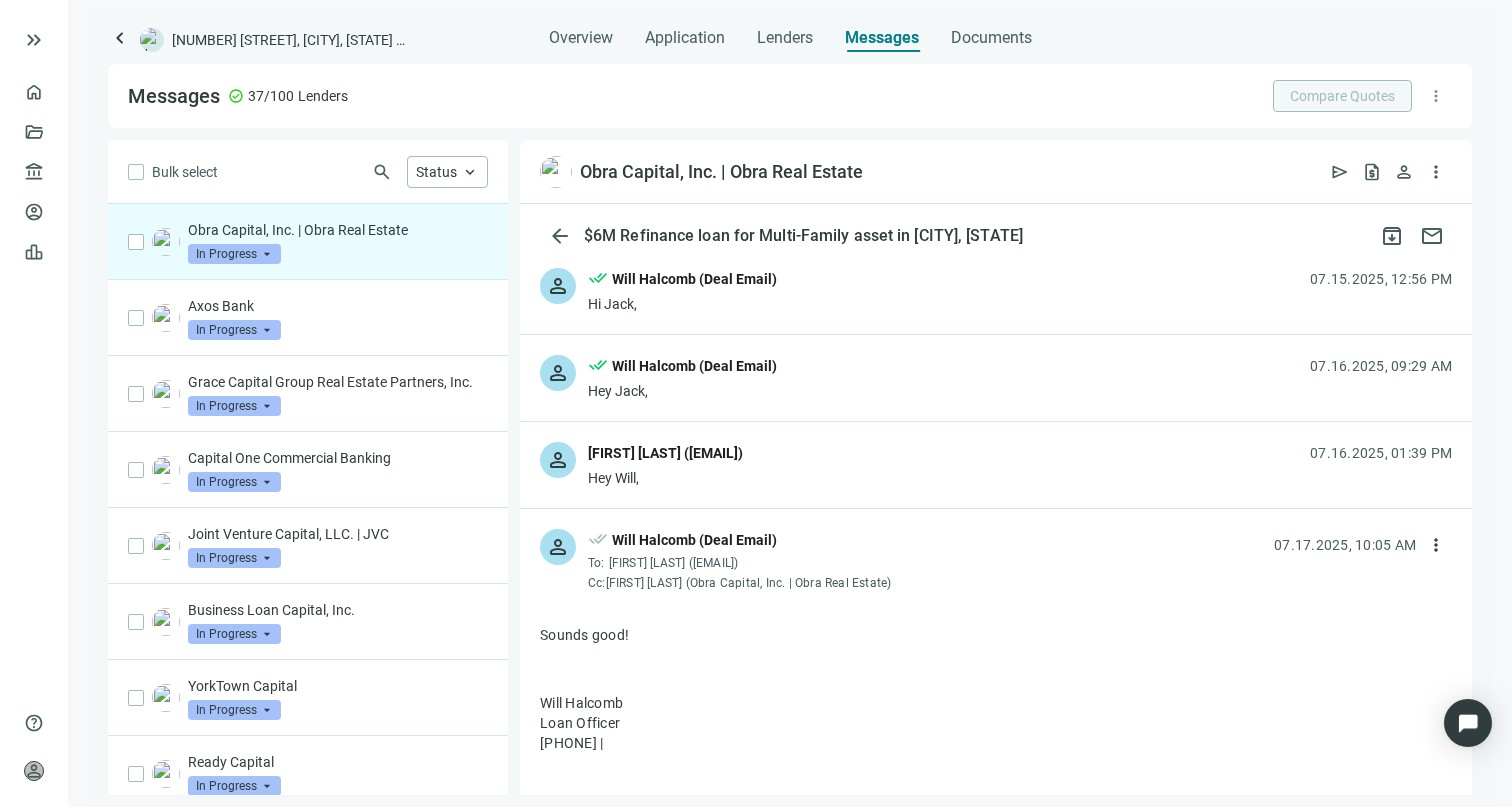 click on "person Jacob Zimpfer (jacob.zimpfer@obra.com) Hey Will, 07.16.2025, 01:39 PM" at bounding box center (996, 465) 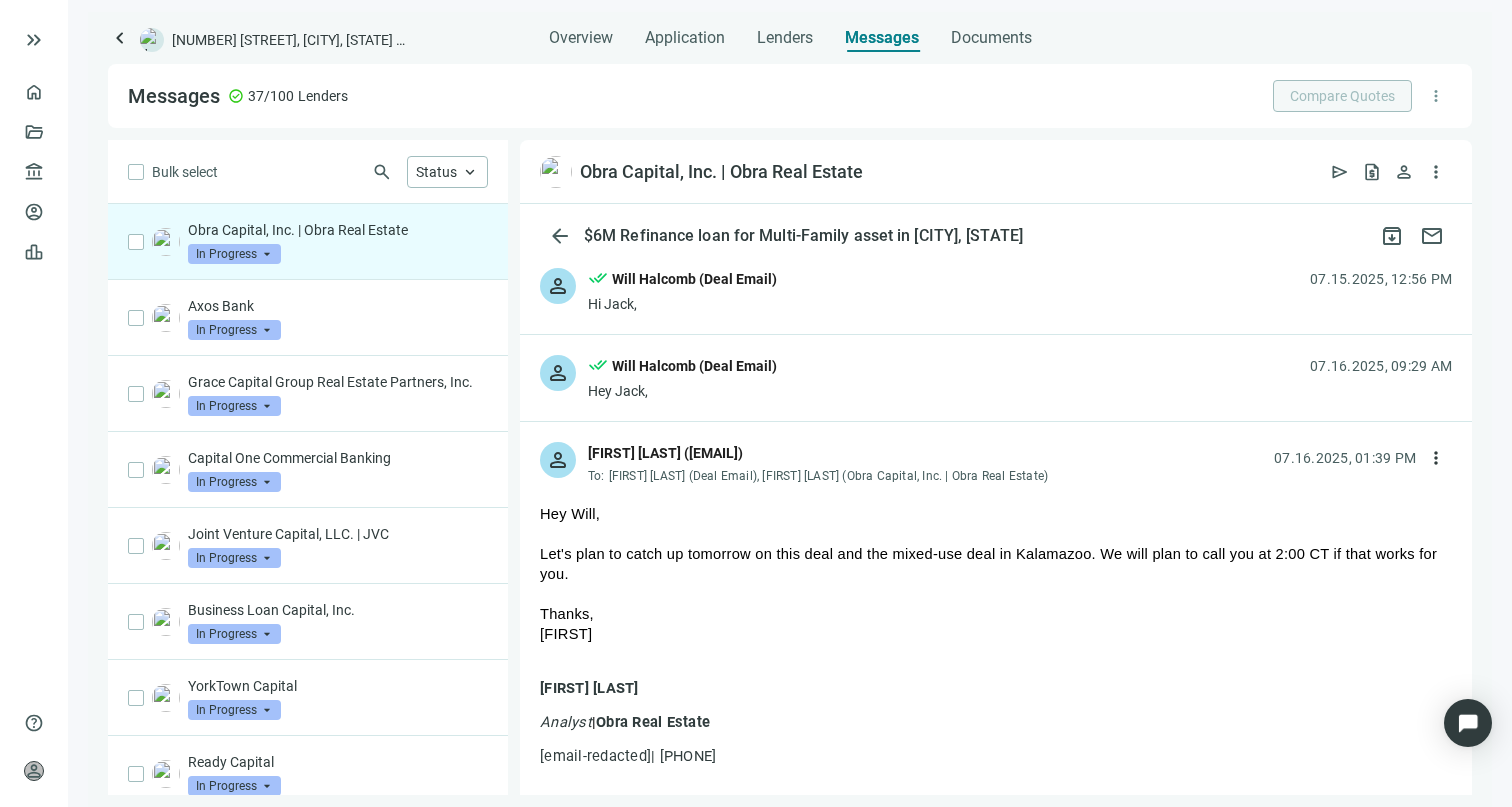 click on "person done_all Will Halcomb (Deal Email) Hey Jack, 07.16.2025, 09:29 AM" at bounding box center (996, 378) 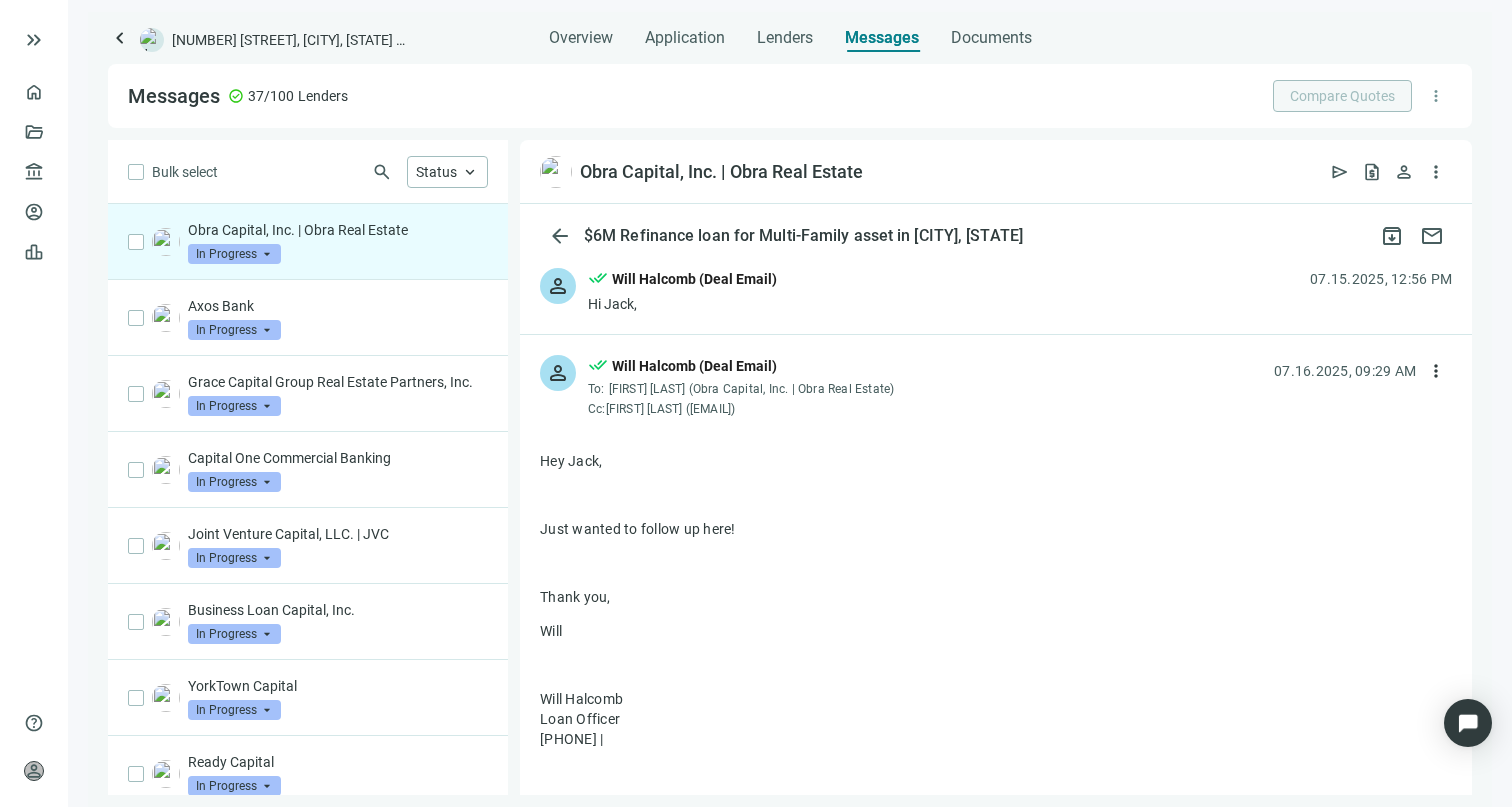 click on "person done_all Will Halcomb (Deal Email) Hi Jack, 07.15.2025, 12:56 PM" at bounding box center (996, 291) 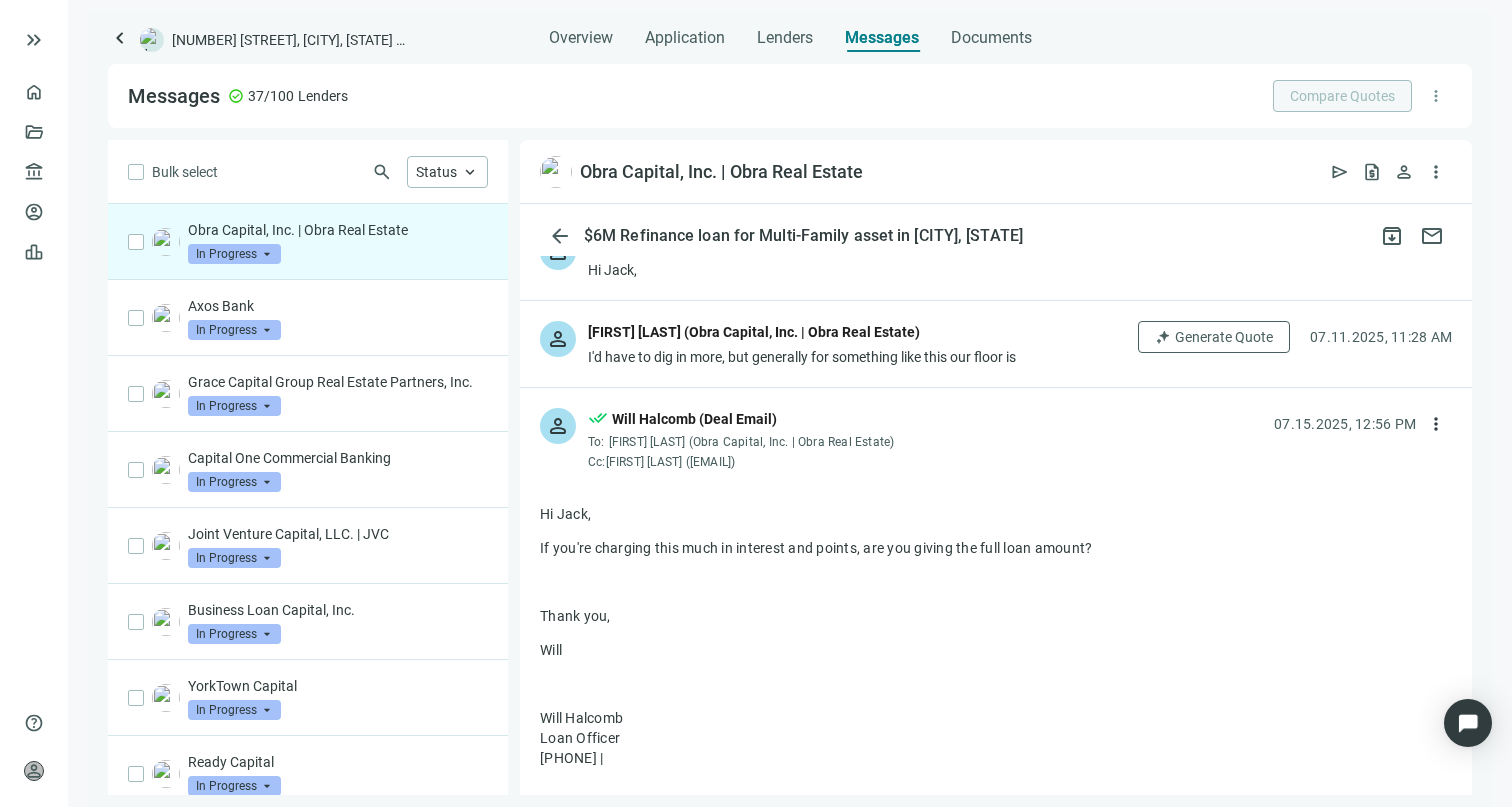 scroll, scrollTop: 328, scrollLeft: 0, axis: vertical 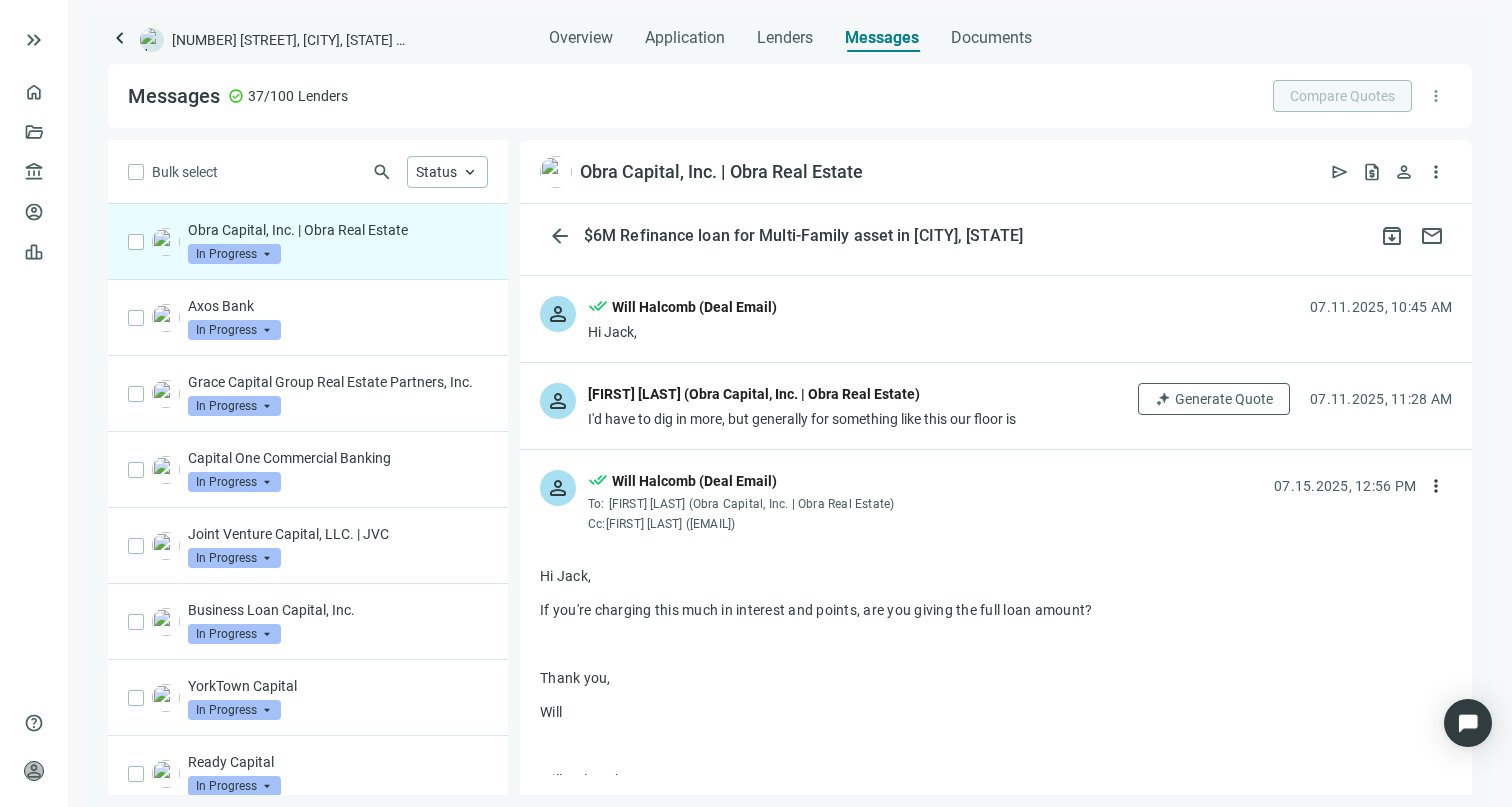 click on "I'd have to dig in more, but generally for something like this our floor is" at bounding box center (802, 419) 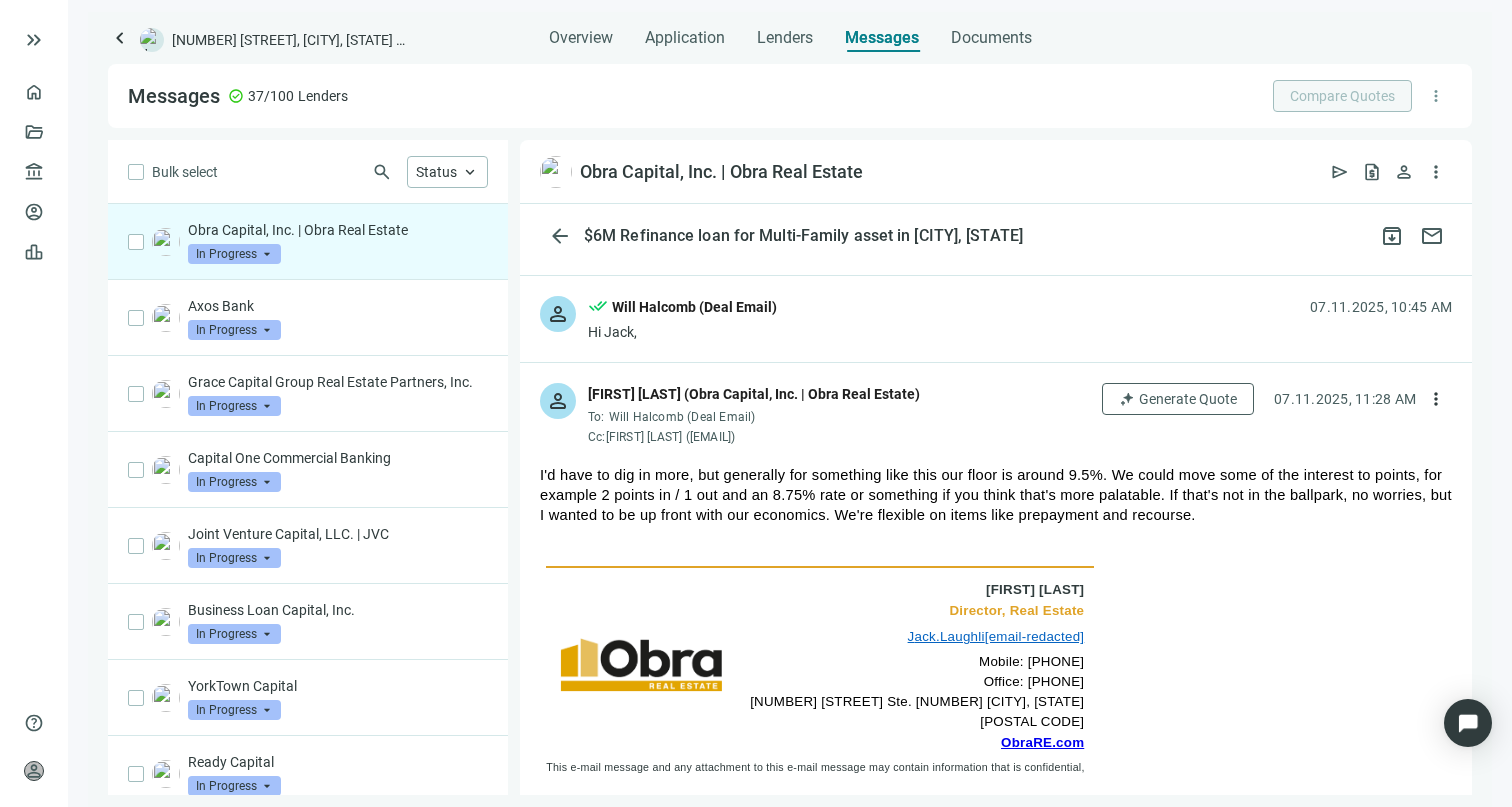 drag, startPoint x: 1071, startPoint y: 473, endPoint x: 1103, endPoint y: 477, distance: 32.24903 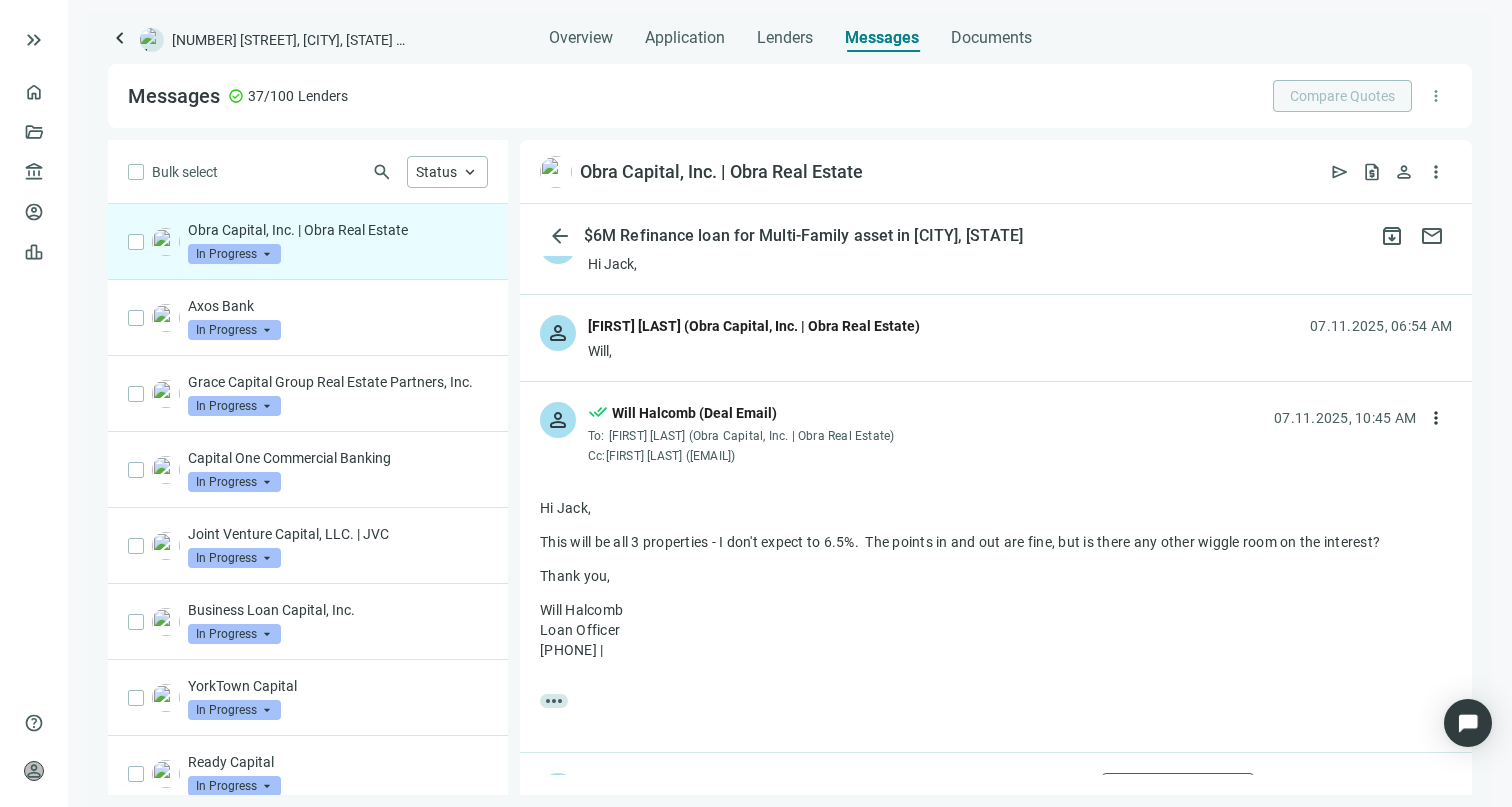 scroll, scrollTop: 212, scrollLeft: 0, axis: vertical 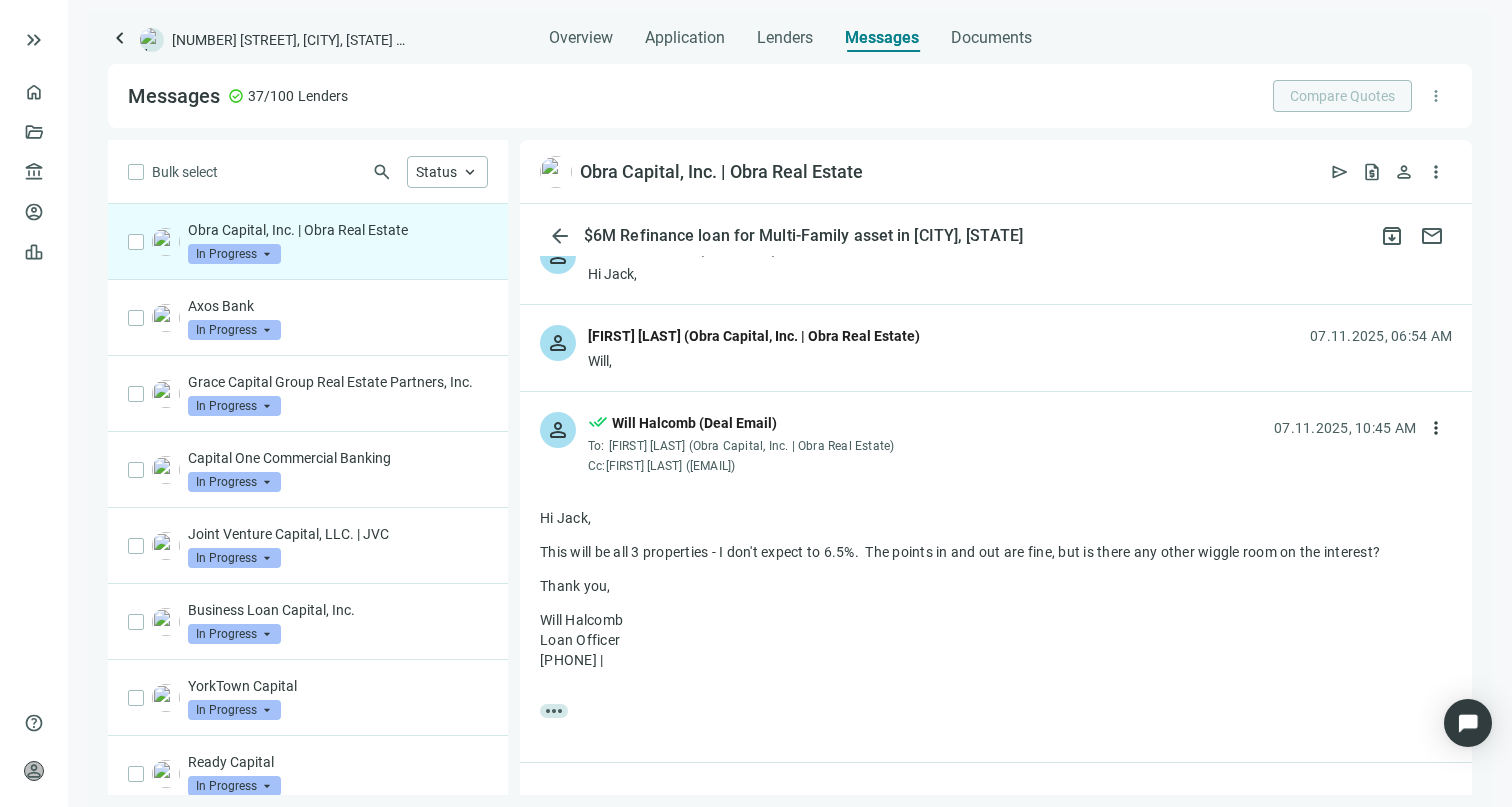 click on "person Jack Laughlin (Obra Capital, Inc. | Obra Real Estate) Will, 07.11.2025, 06:54 AM" at bounding box center (996, 348) 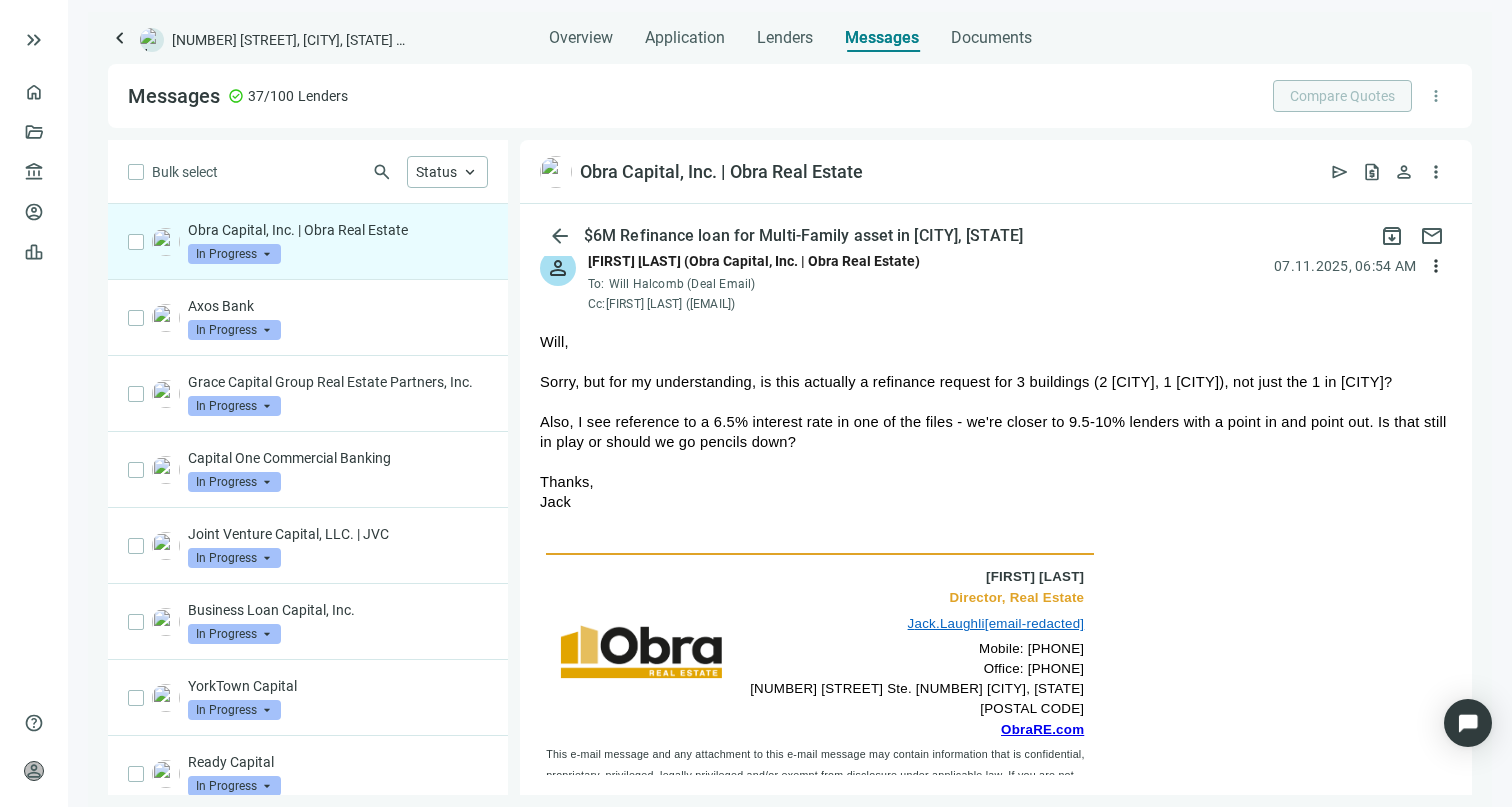 scroll, scrollTop: 283, scrollLeft: 0, axis: vertical 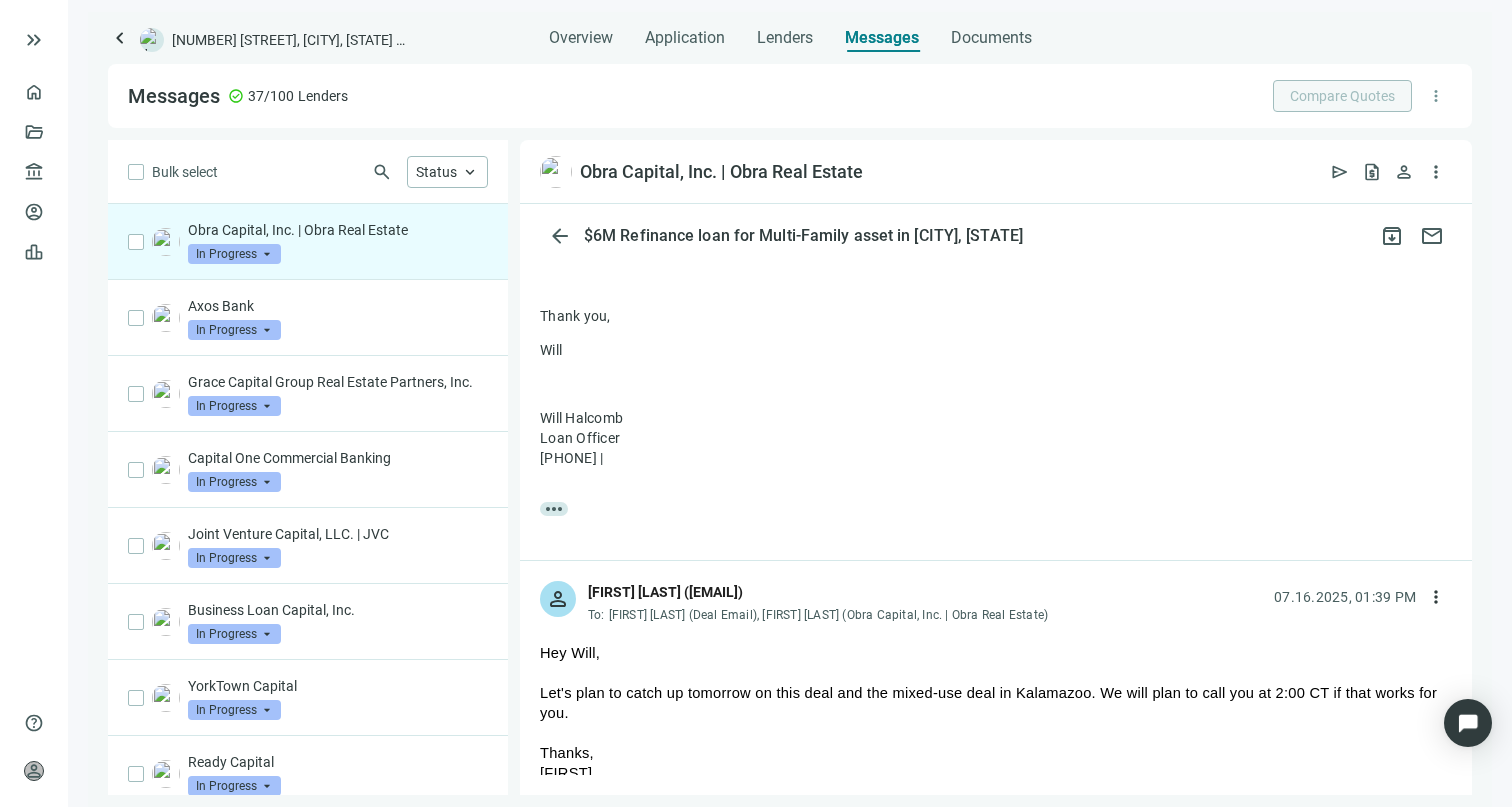 click on "keyboard_arrow_left" at bounding box center [120, 38] 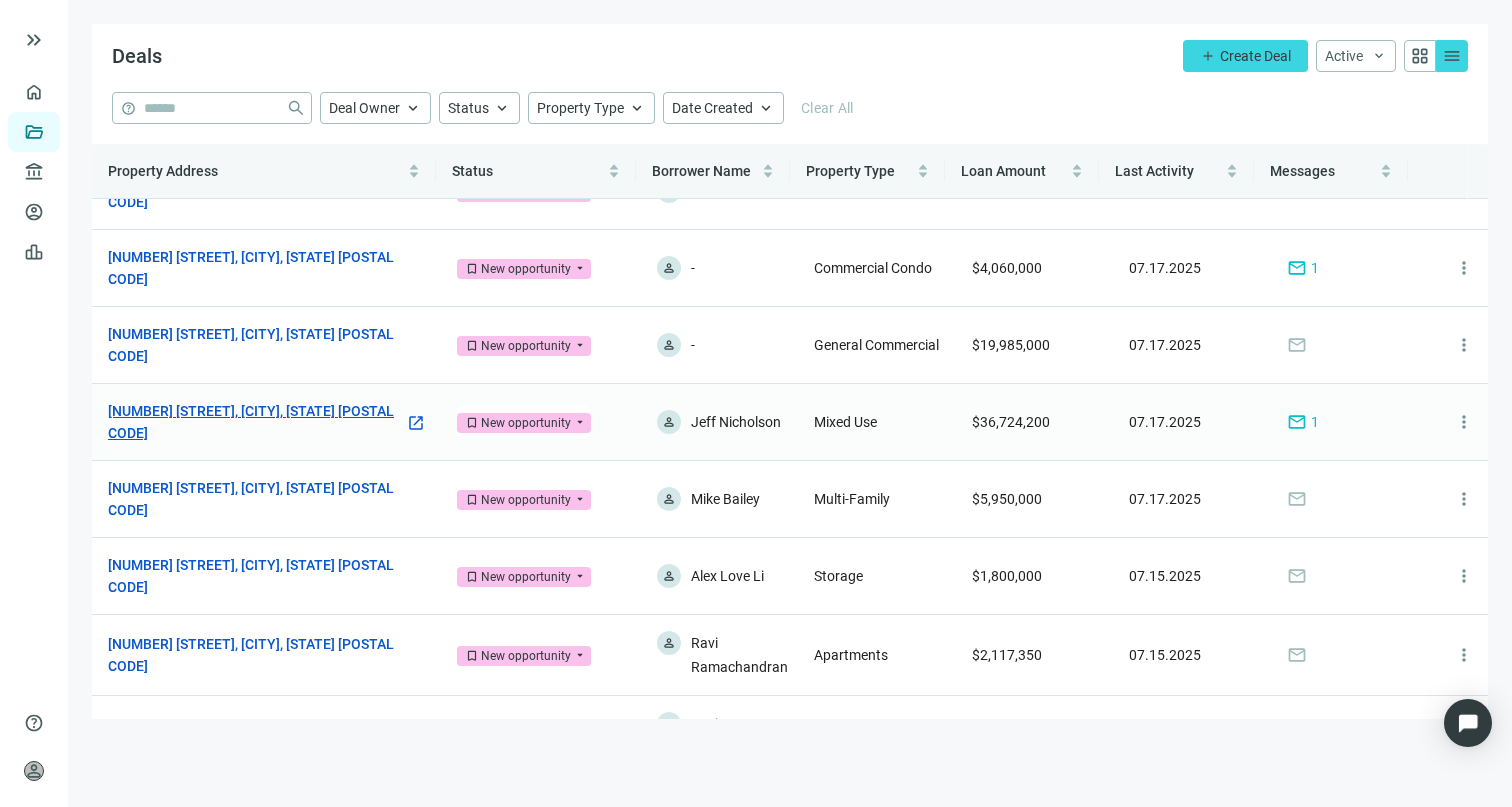 scroll, scrollTop: 0, scrollLeft: 0, axis: both 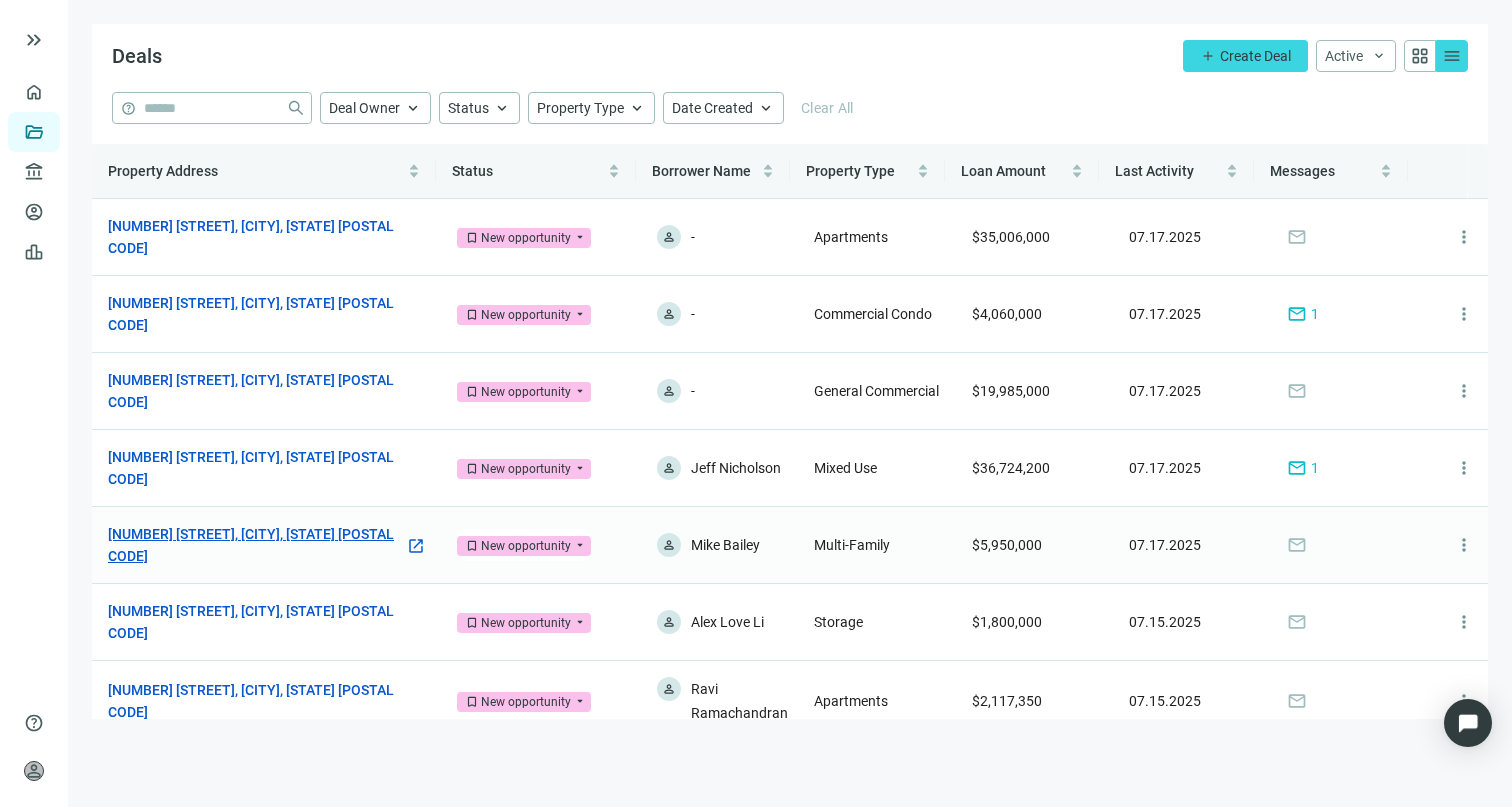 click on "9400 Grannis St, [CITY], [STATE] [POSTAL_CODE]" at bounding box center (256, 545) 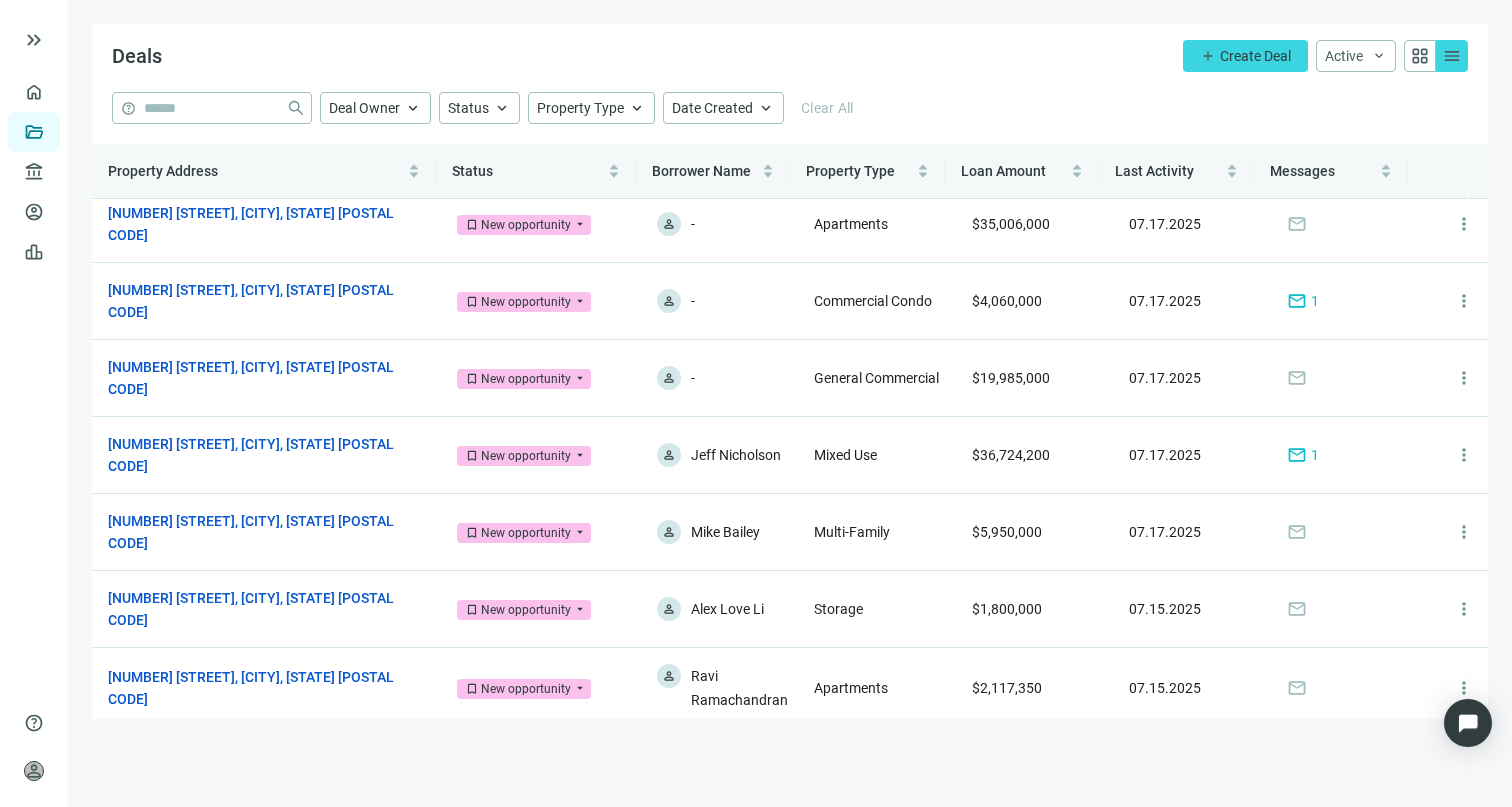 scroll, scrollTop: 0, scrollLeft: 0, axis: both 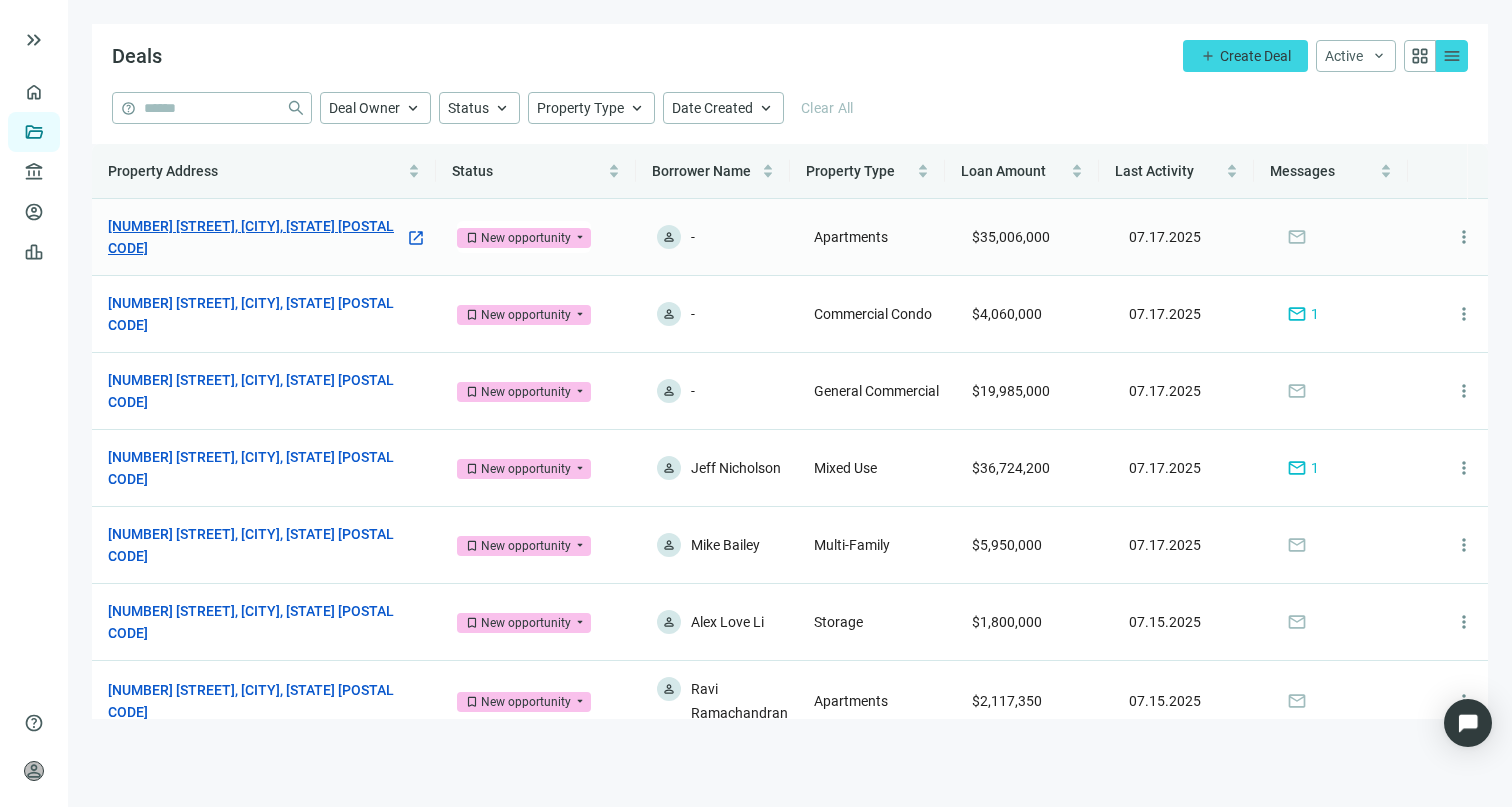 click on "3040 Elizabeth St, [CITY], [STATE] [POSTAL_CODE]" at bounding box center (256, 237) 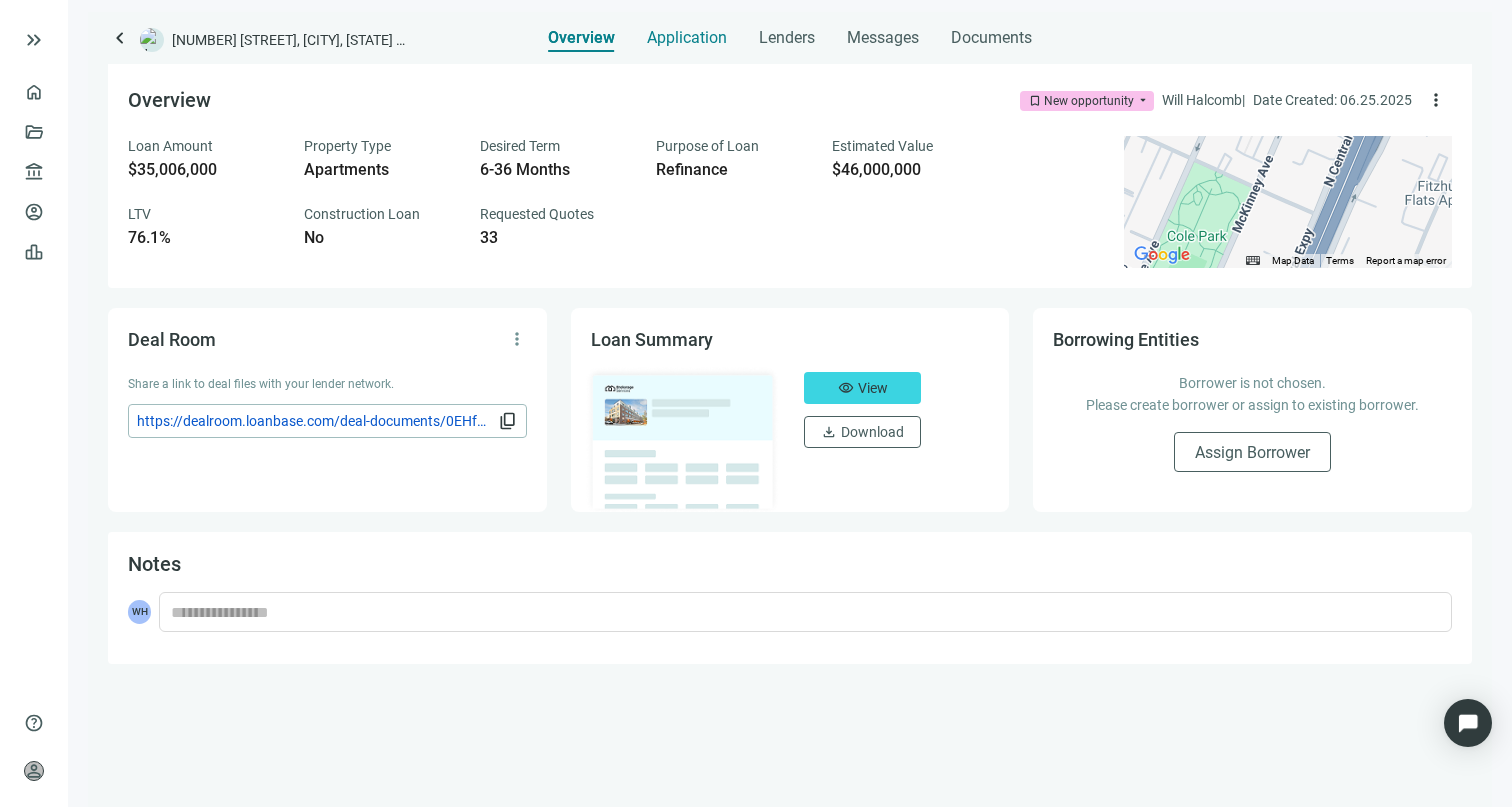 click on "Application" at bounding box center [687, 32] 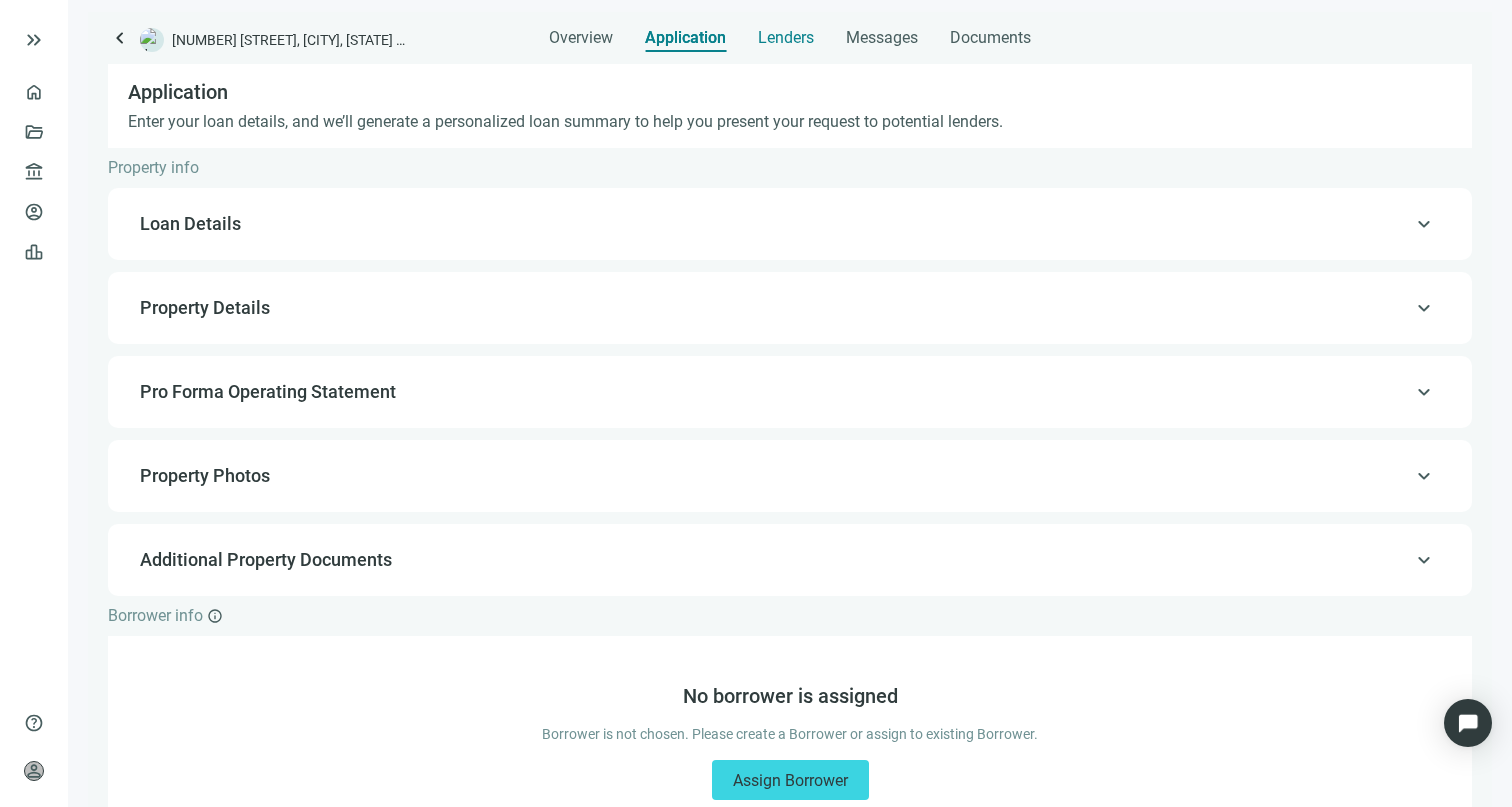 click on "Lenders" at bounding box center [786, 38] 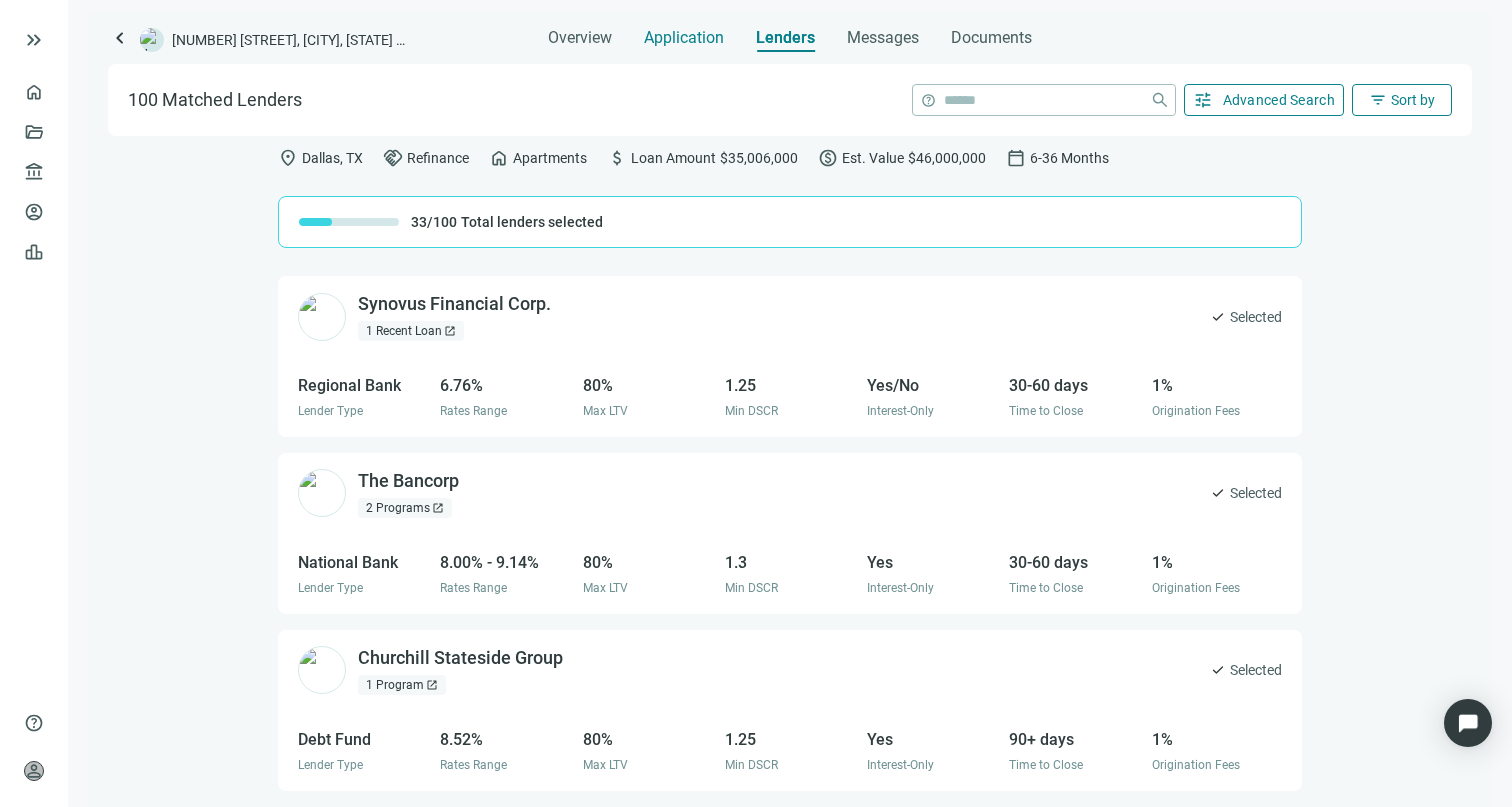 click on "Application" at bounding box center (684, 38) 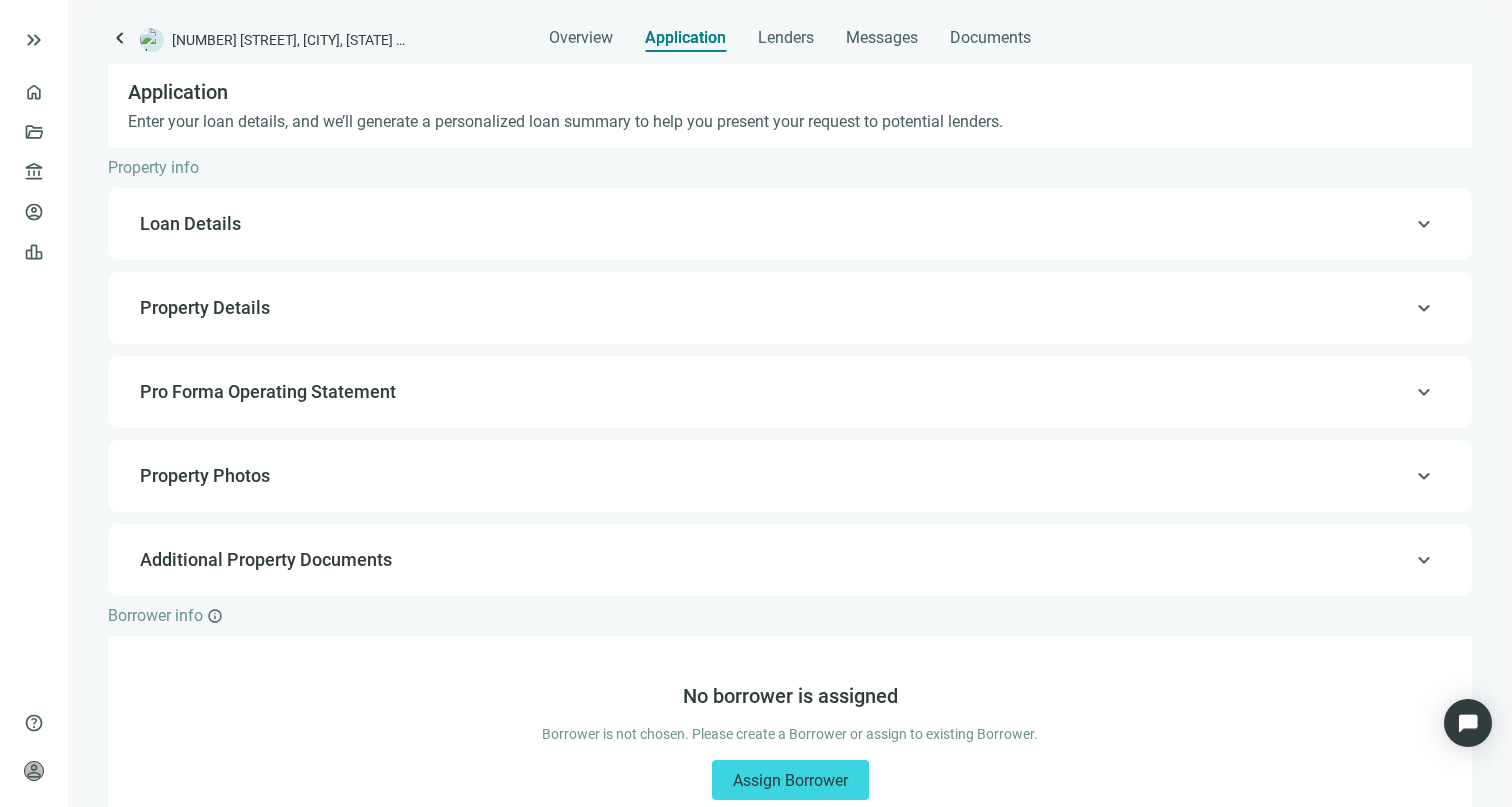 click on "Loan Details" at bounding box center [788, 224] 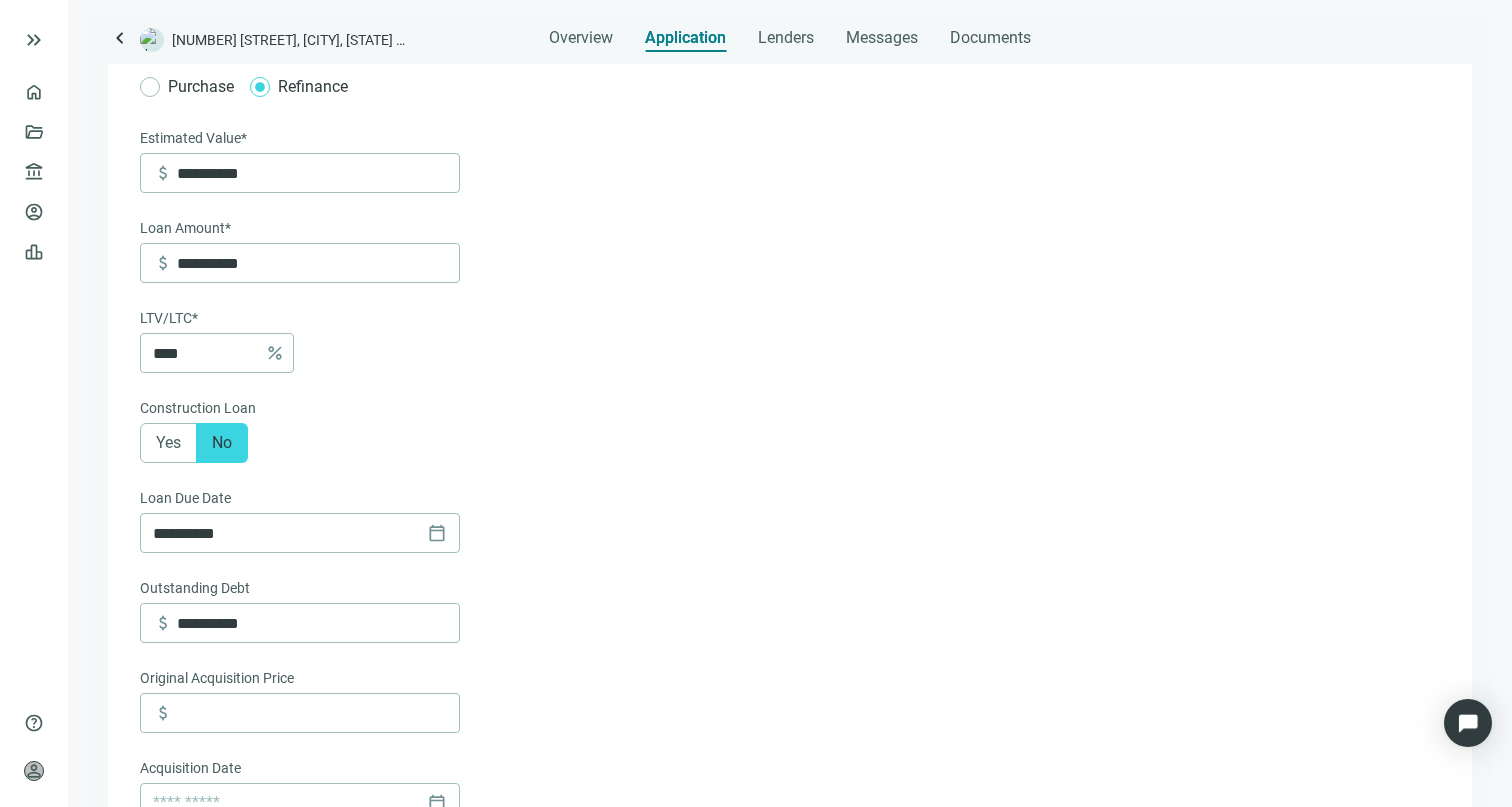 scroll, scrollTop: 734, scrollLeft: 0, axis: vertical 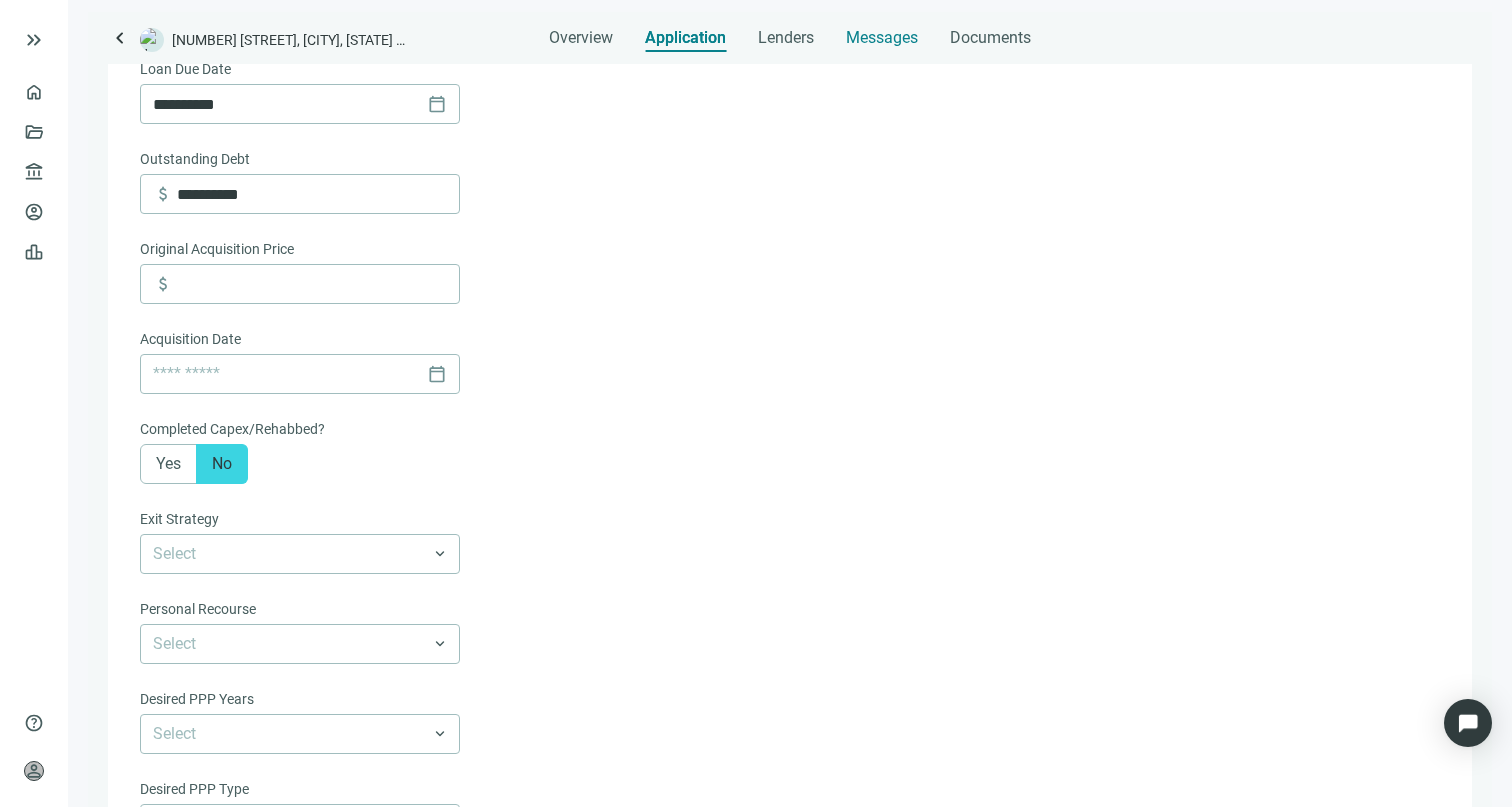 click on "Messages" at bounding box center (882, 32) 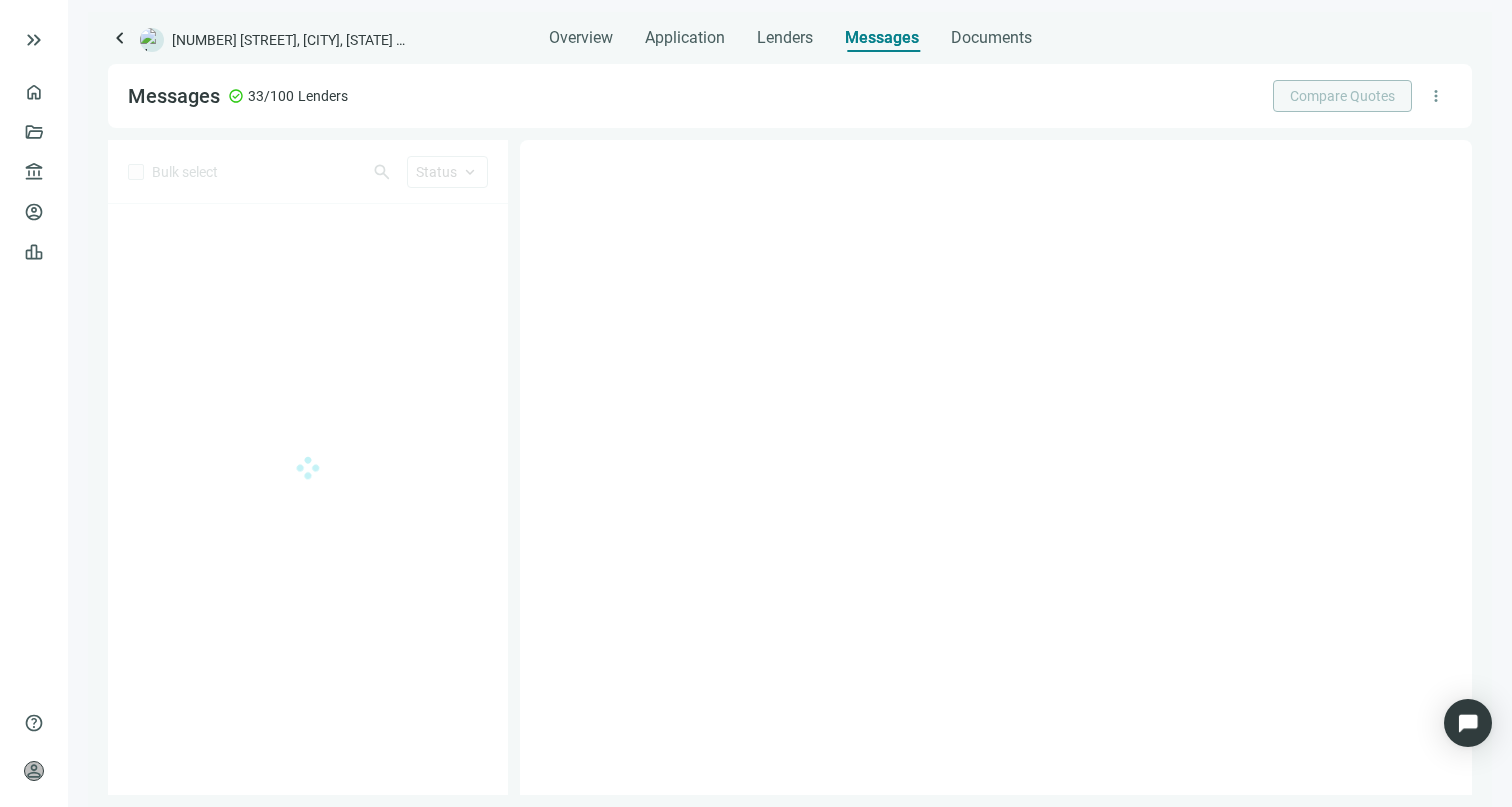 scroll, scrollTop: 0, scrollLeft: 0, axis: both 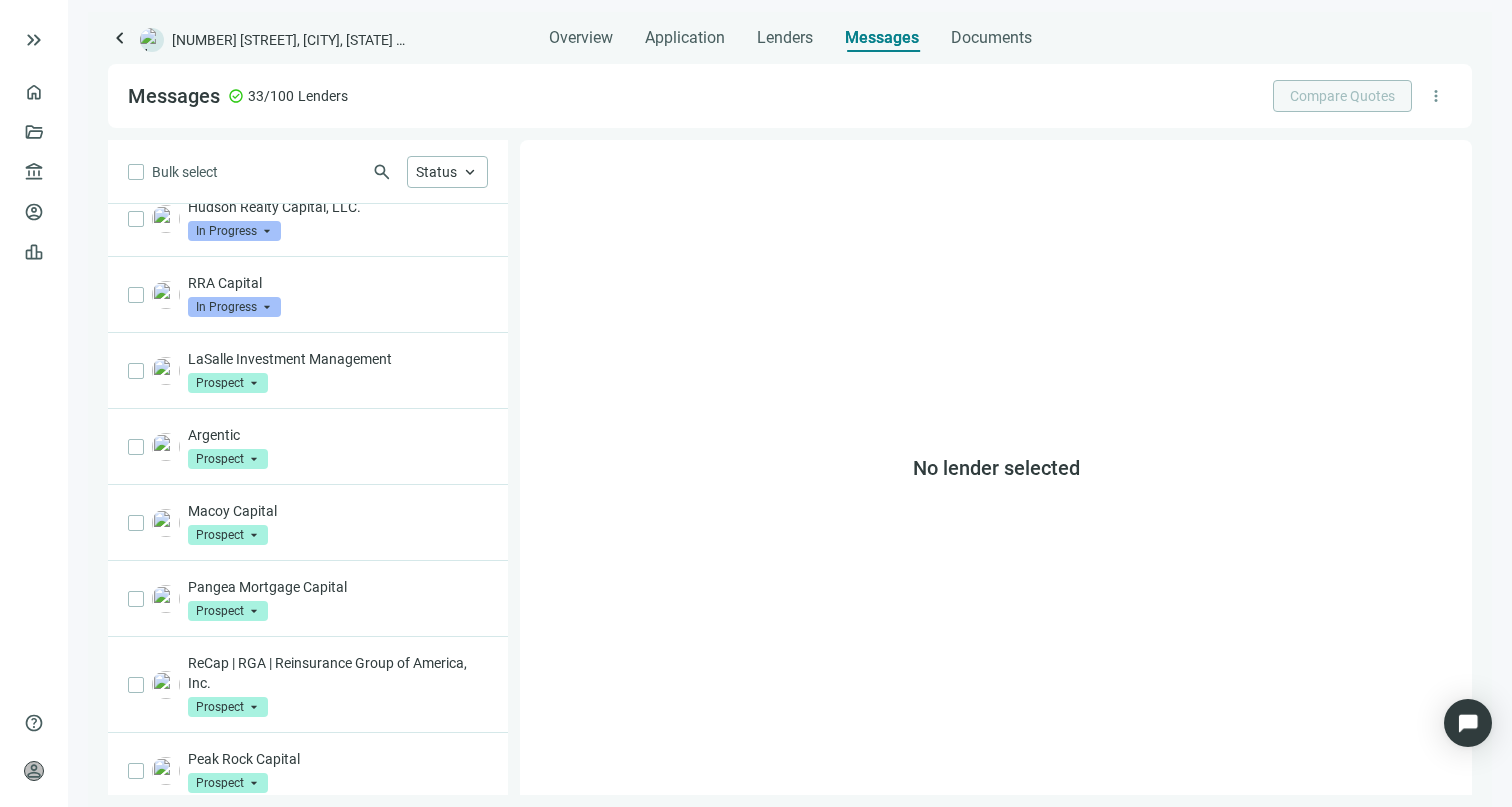 click on "keyboard_arrow_left" at bounding box center (120, 38) 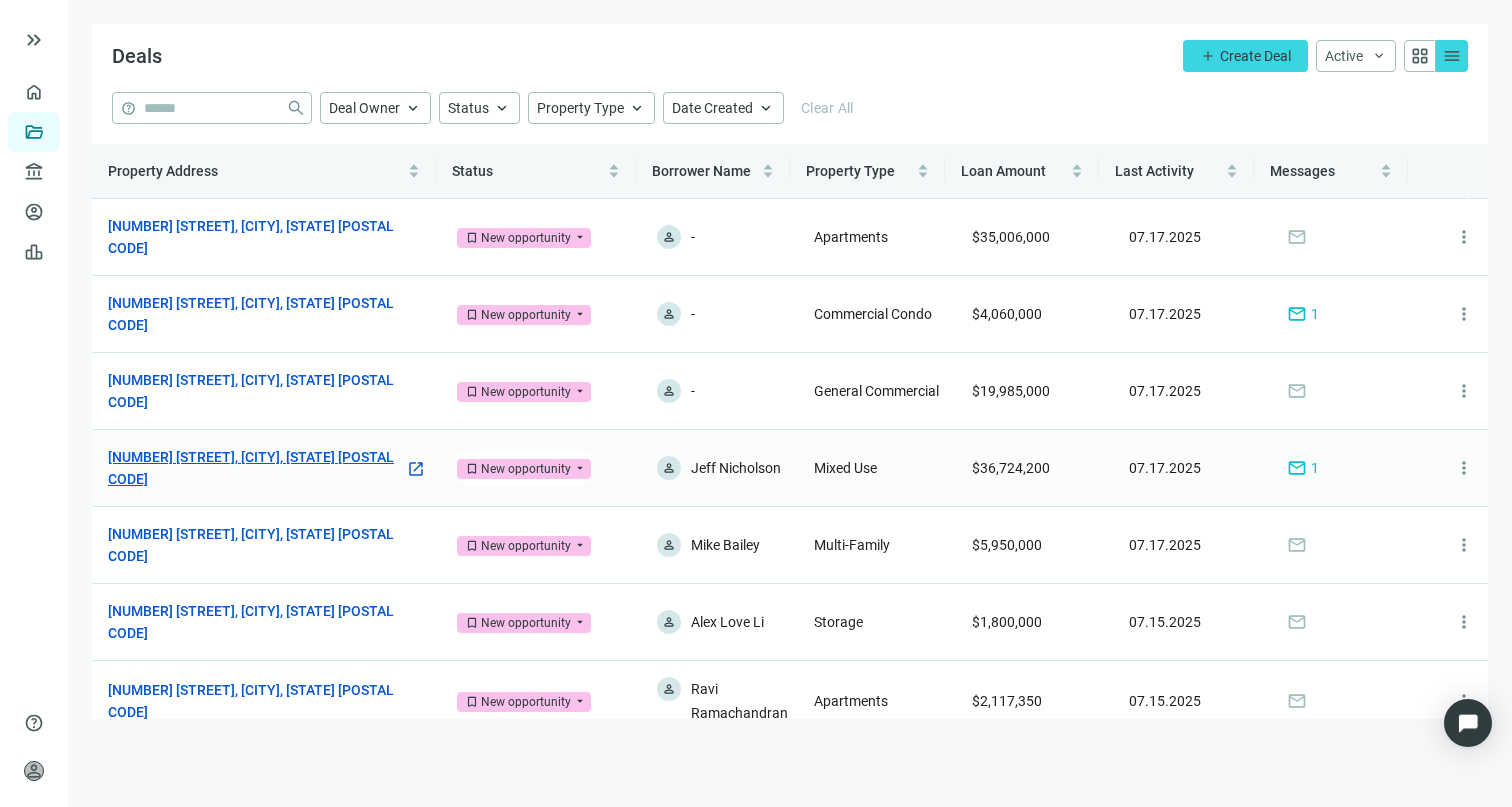 click on "155 W Michigan Ave, Kalamazoo, MI 49007" at bounding box center [256, 468] 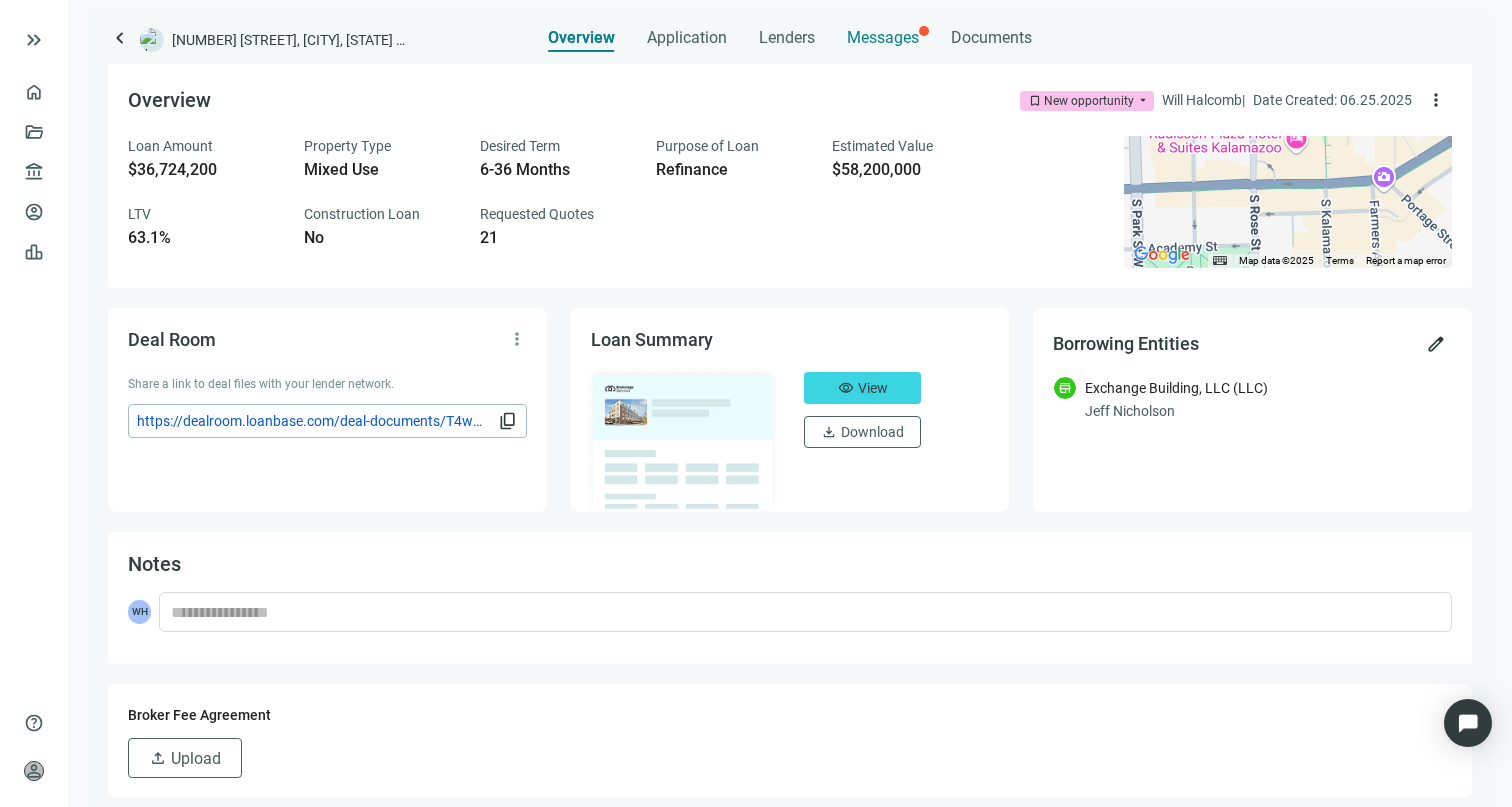 click on "Messages" at bounding box center (883, 38) 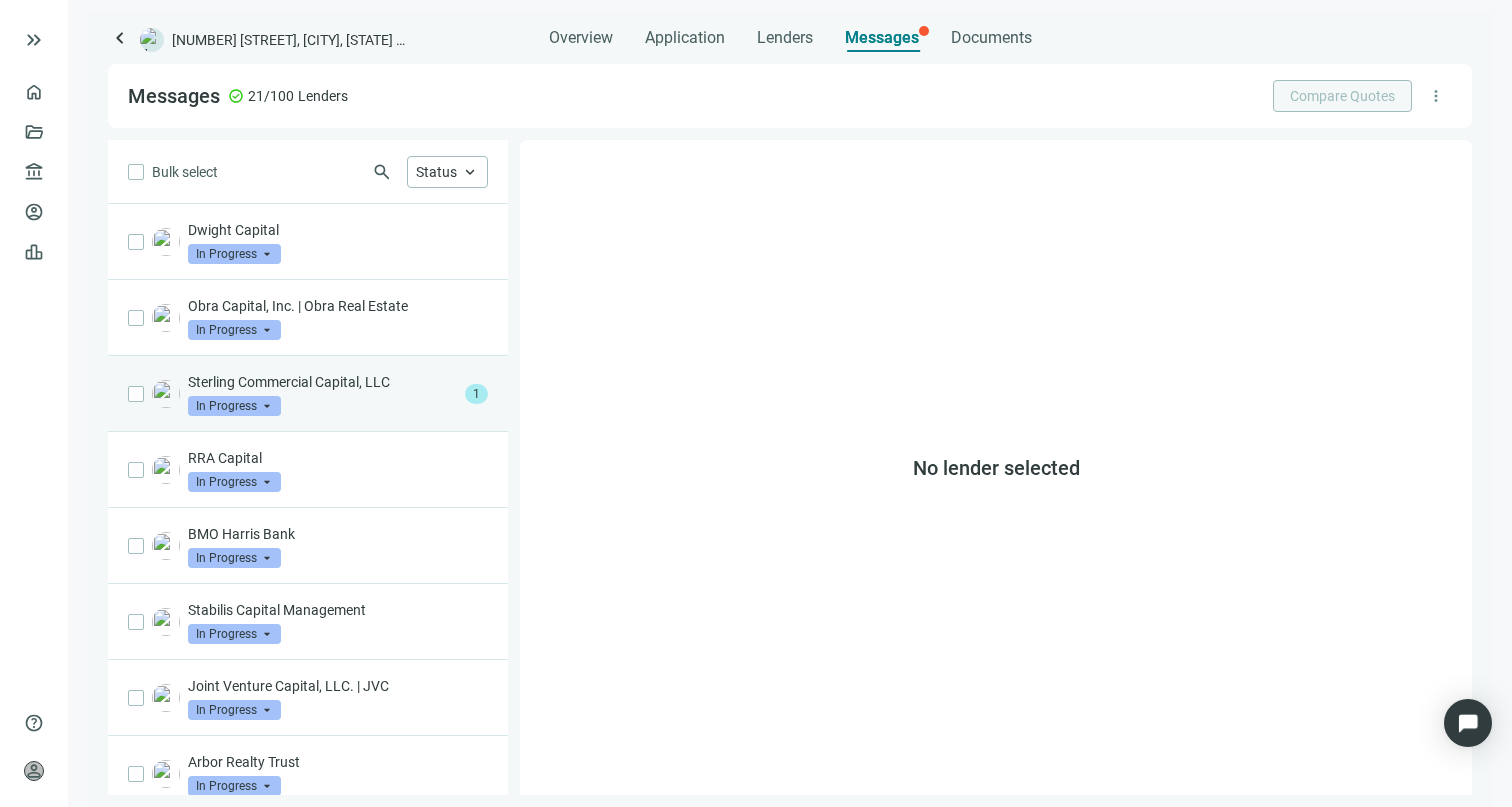 click on "Sterling Commercial Capital, LLC In Progress arrow_drop_down" at bounding box center (322, 394) 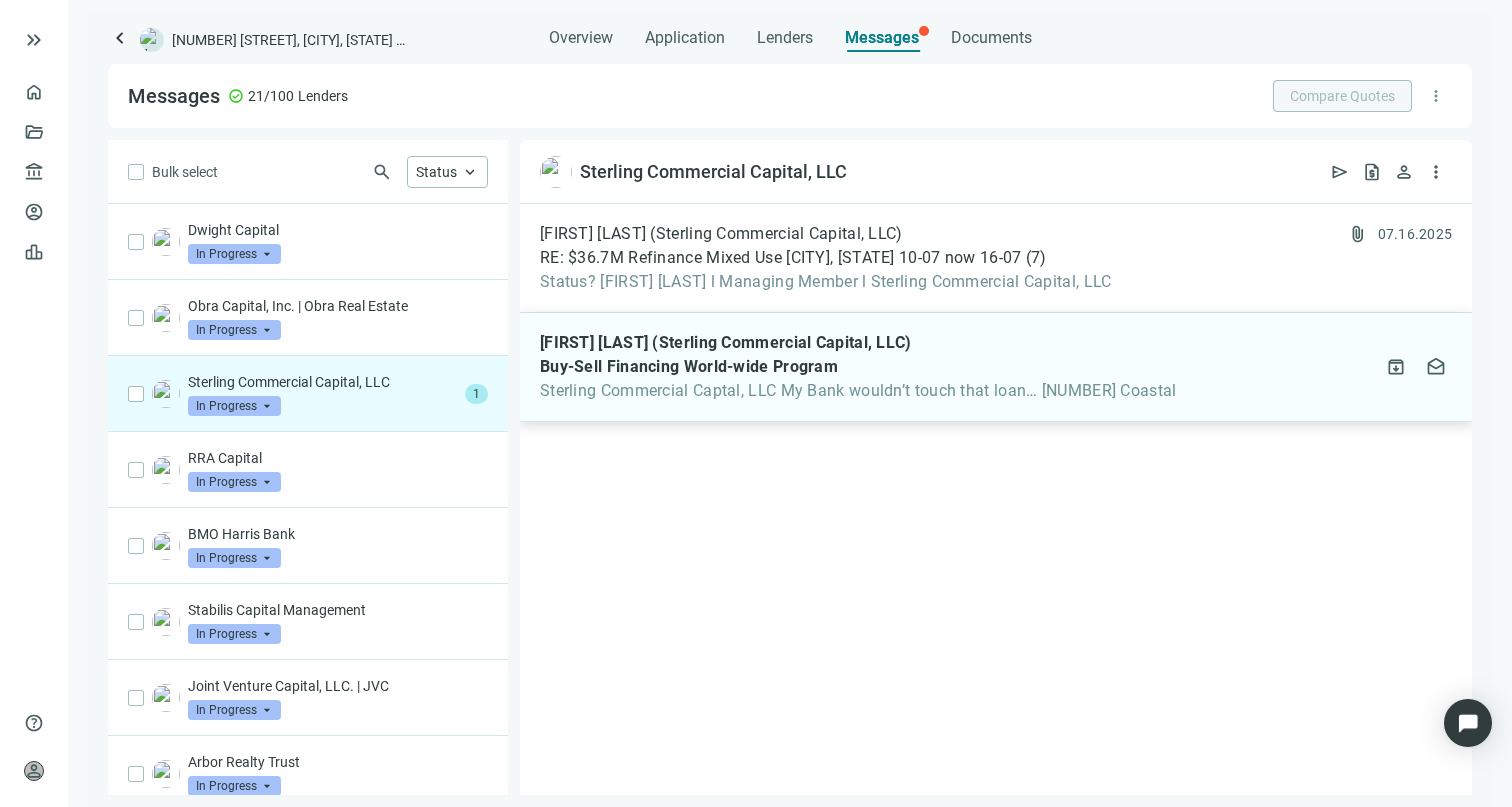 click on "Brian Opert (Sterling Commercial Capital, LLC) Buy-Sell Financing World-wide Program Sterling Commercial Captal, LLC My Bank wouldn’t touch that loan… 16192 Coastal 07.14.2025 archive drafts" at bounding box center (996, 367) 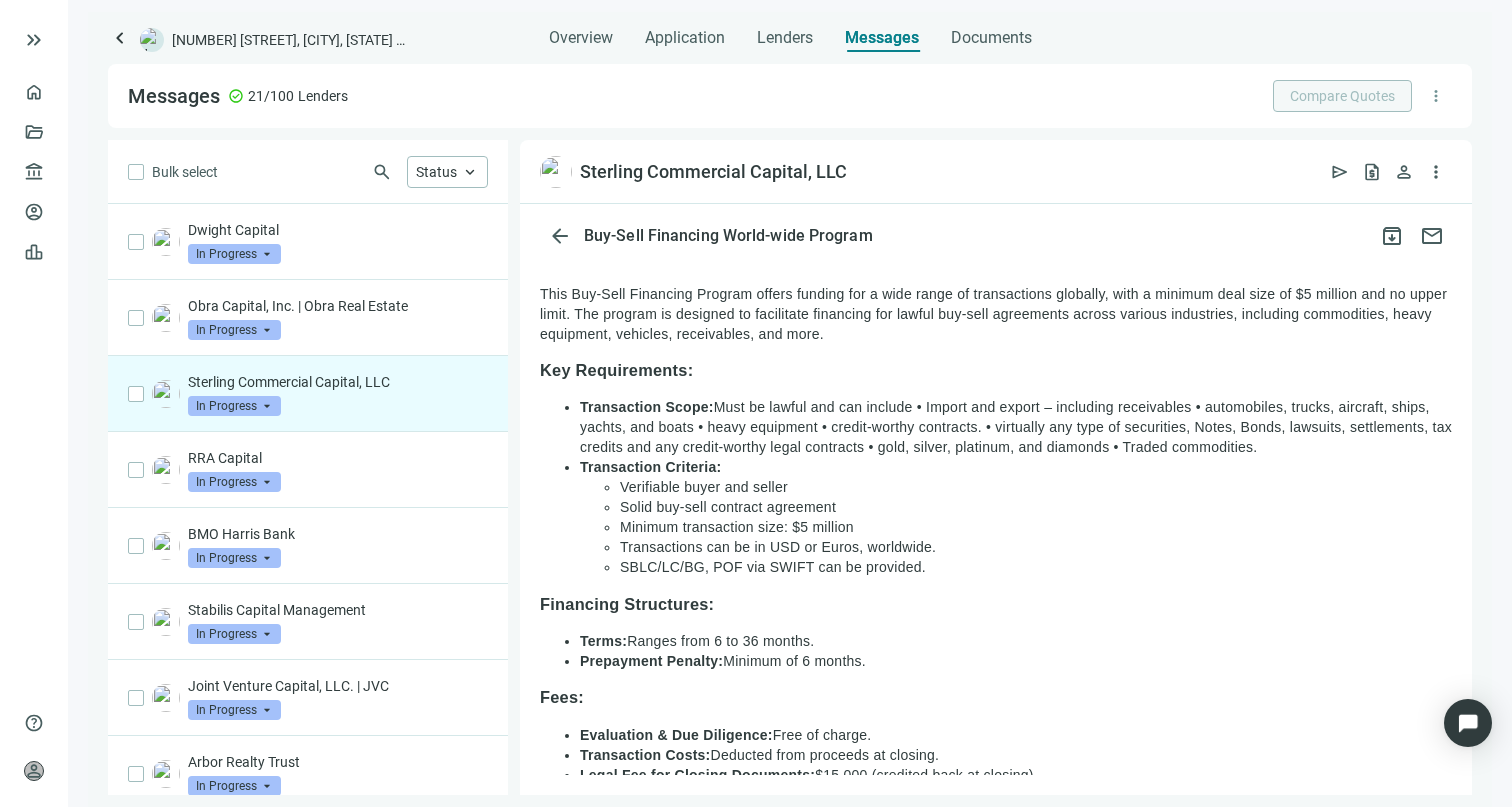 scroll, scrollTop: 283, scrollLeft: 0, axis: vertical 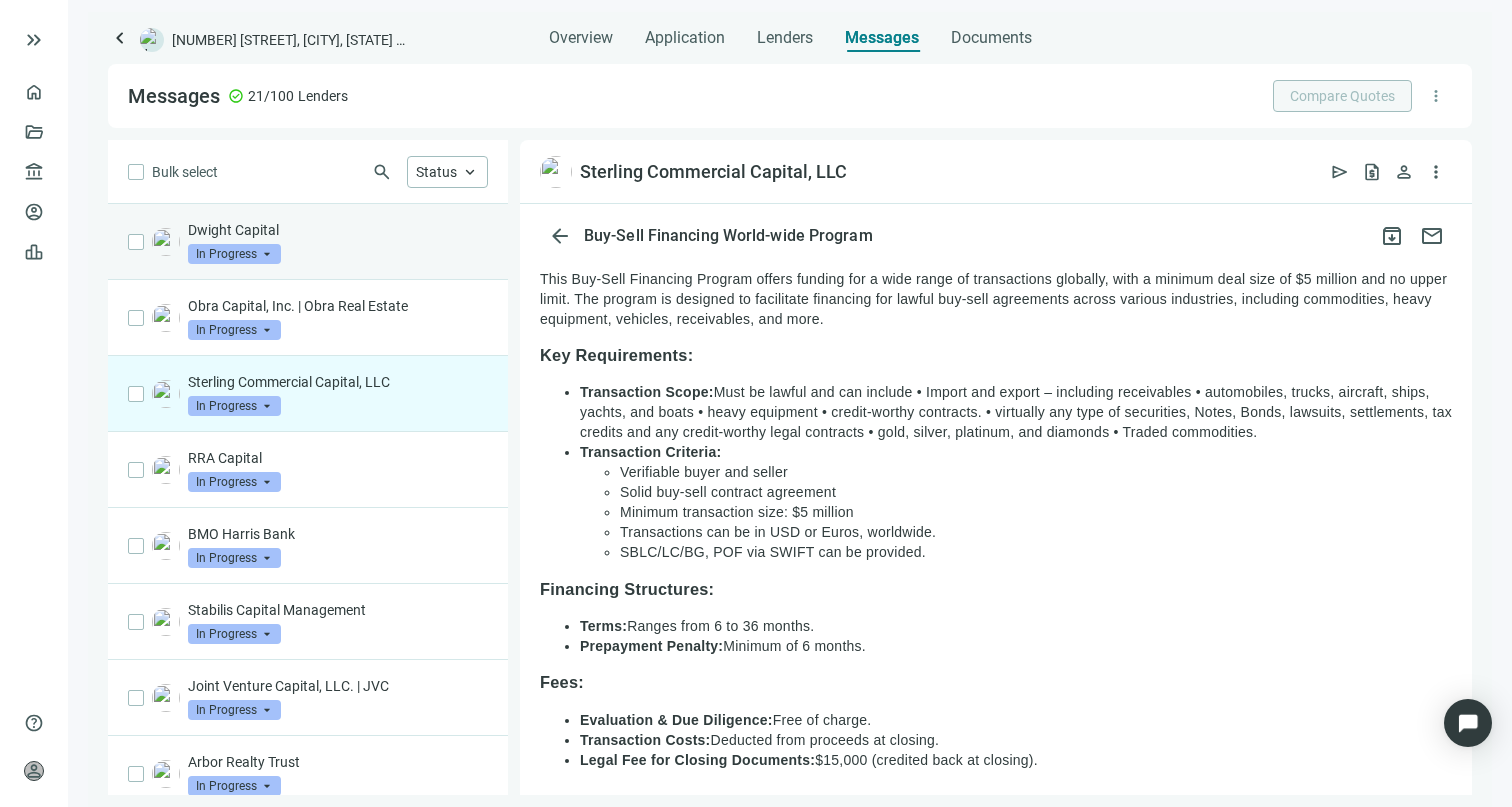 click on "Dwight Capital" at bounding box center (338, 230) 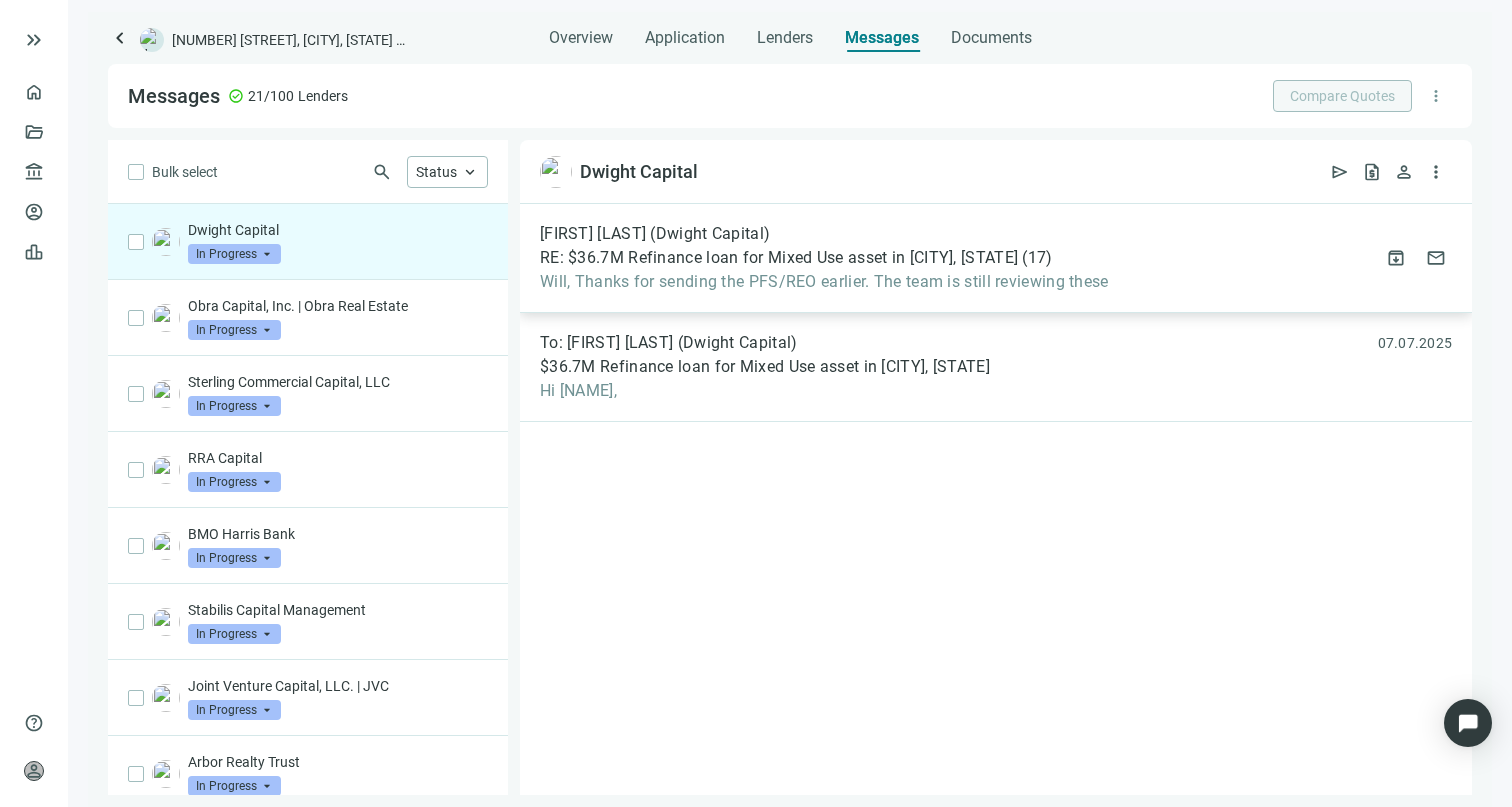 click on "Jordan Wong (Dwight Capital) RE: $36.7M Refinance loan for Mixed Use asset in Kalamazoo, MI ( 17 ) Will, Thanks for sending the PFS/REO earlier. The team is still reviewing these attach_file 07.16.2025 archive mail" at bounding box center [996, 258] 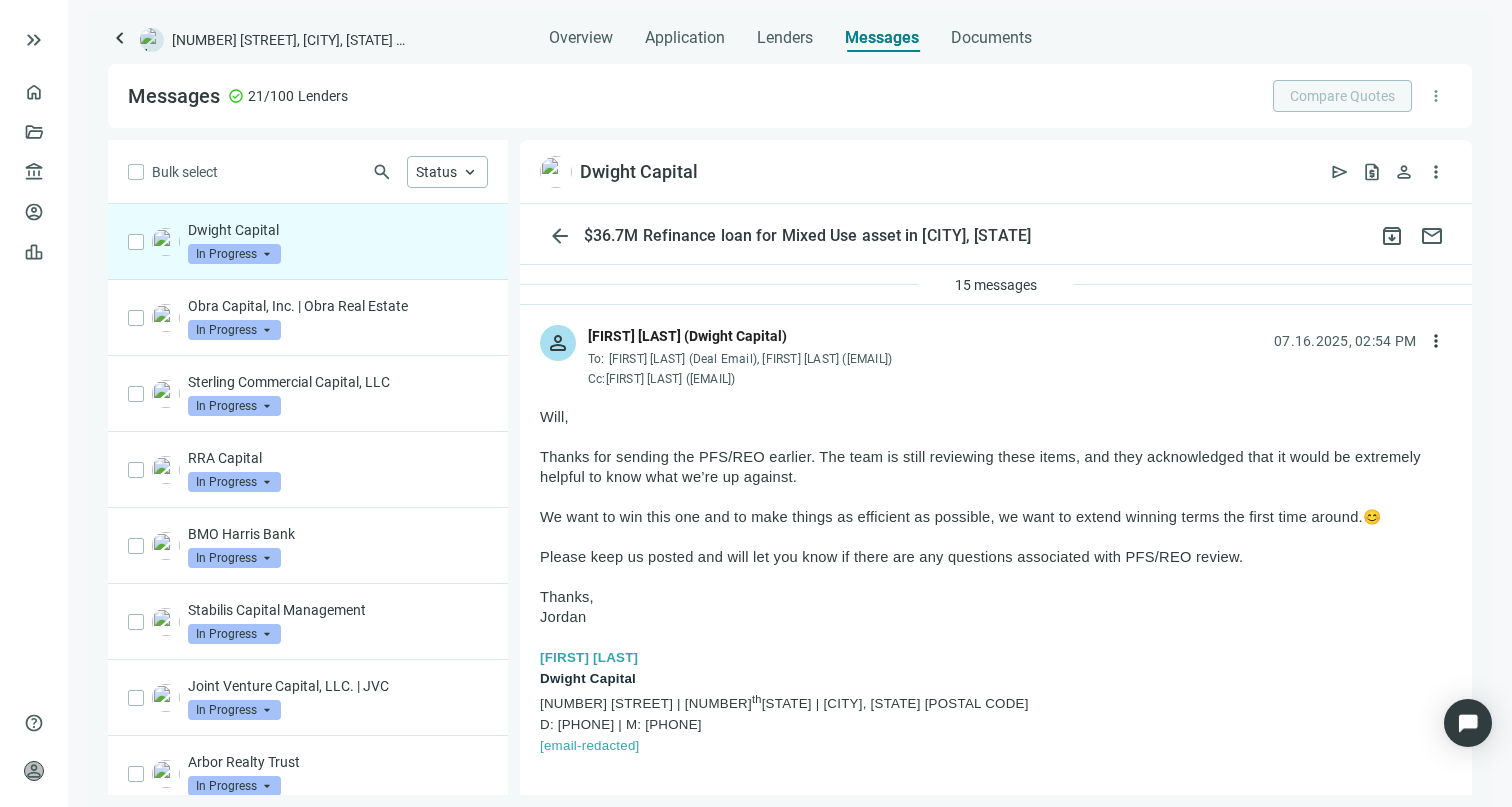 scroll, scrollTop: 124, scrollLeft: 0, axis: vertical 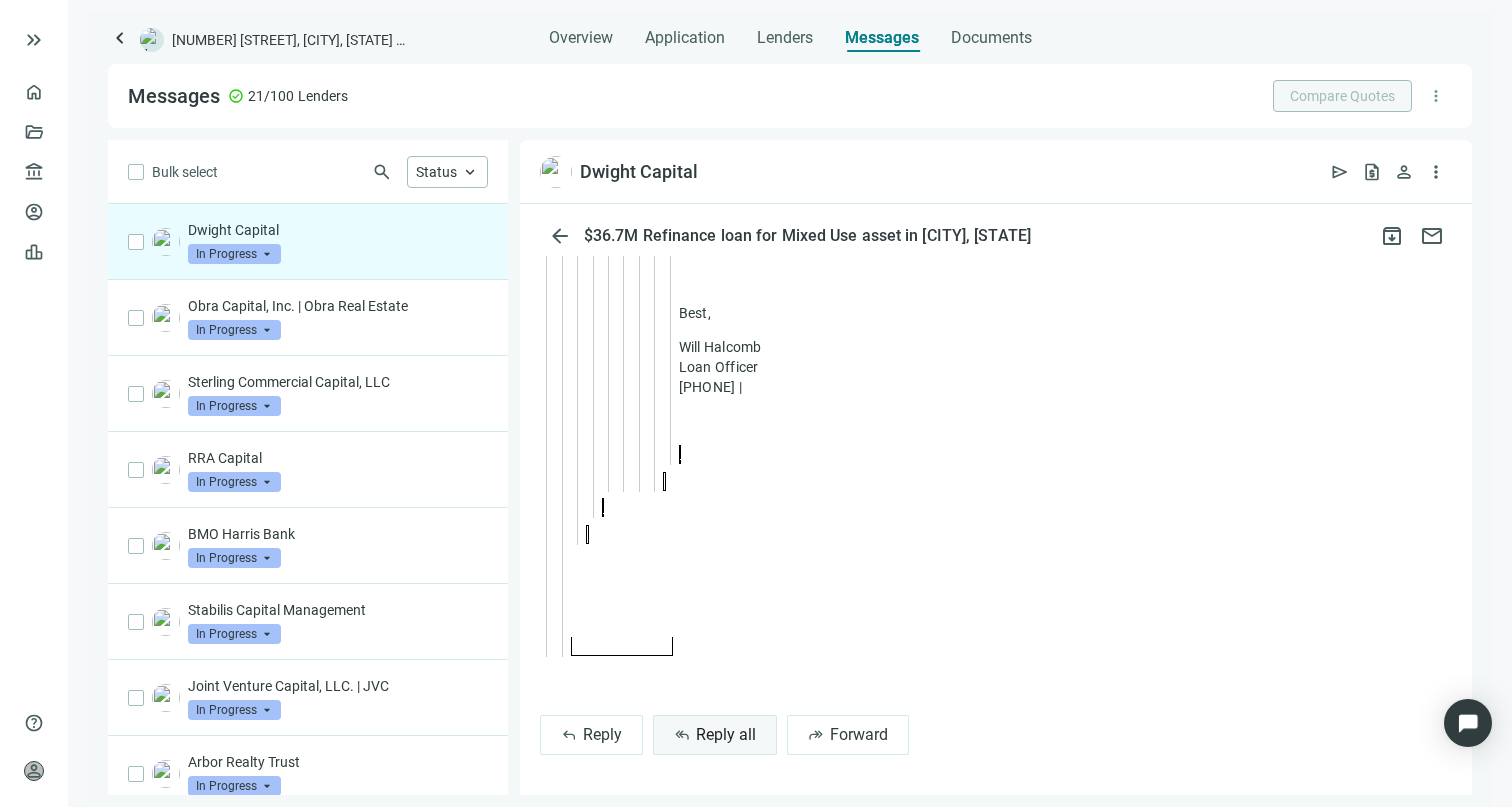 click on "Reply all" at bounding box center (726, 734) 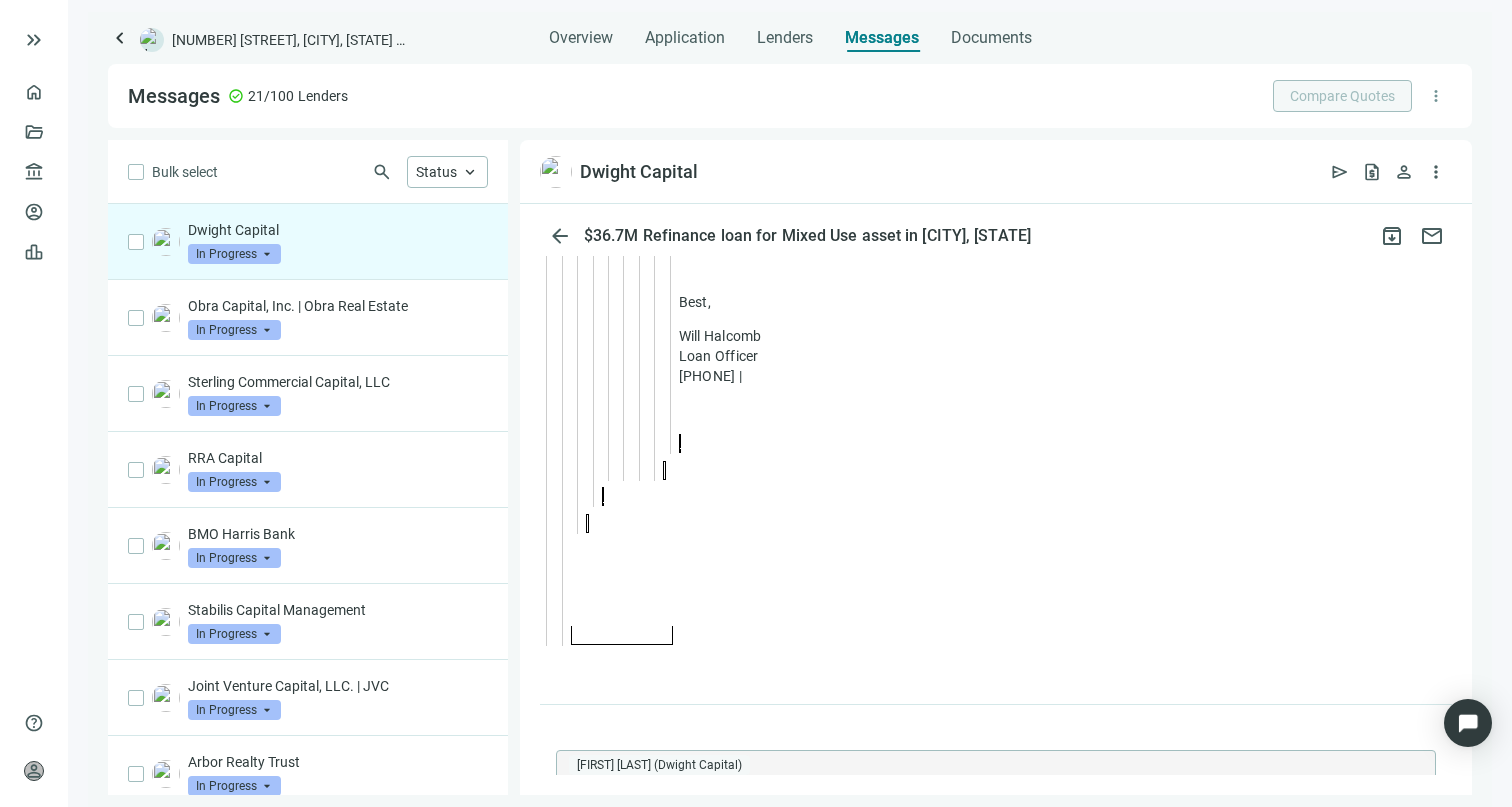 scroll, scrollTop: 7509, scrollLeft: 0, axis: vertical 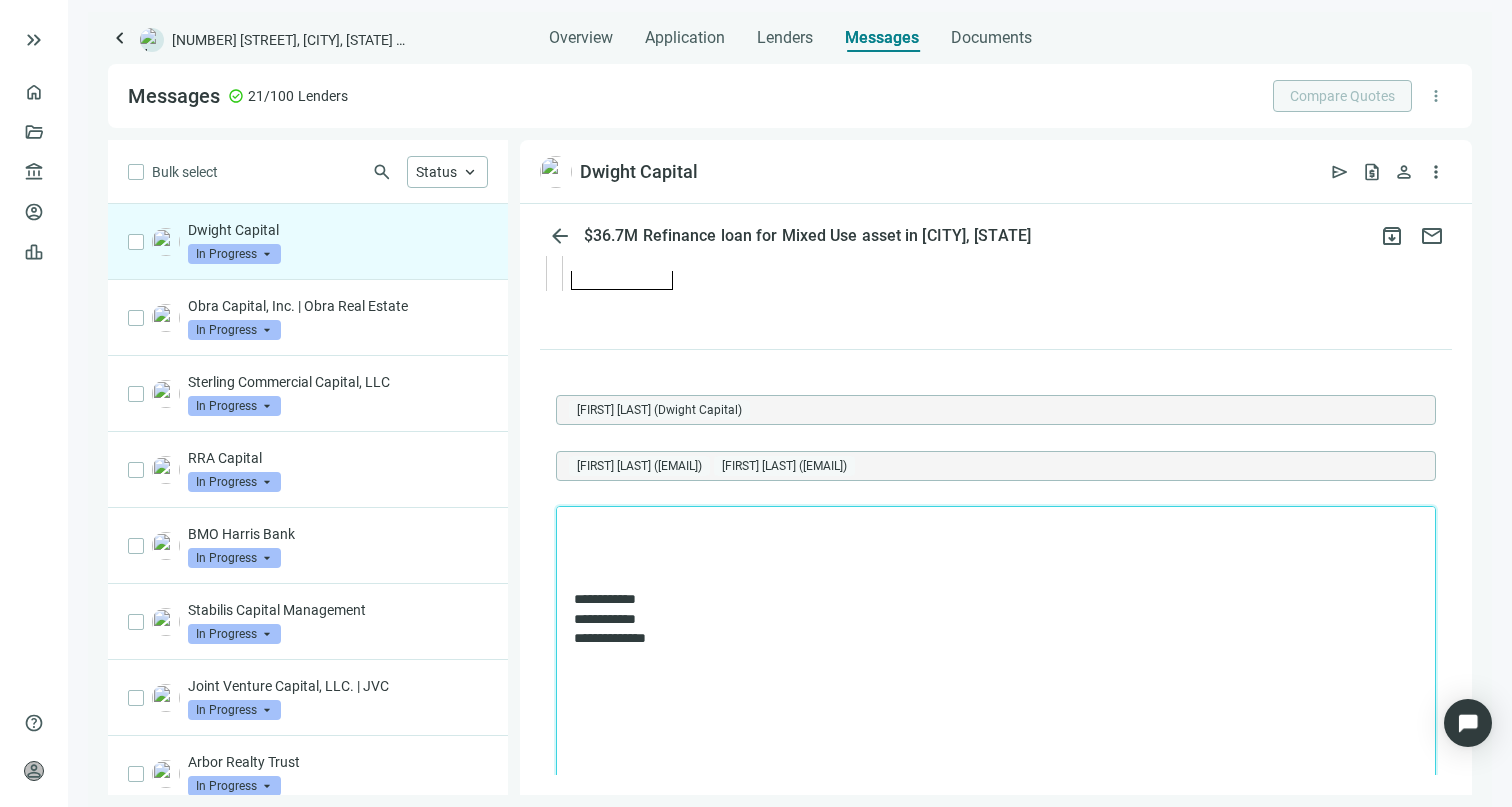 type 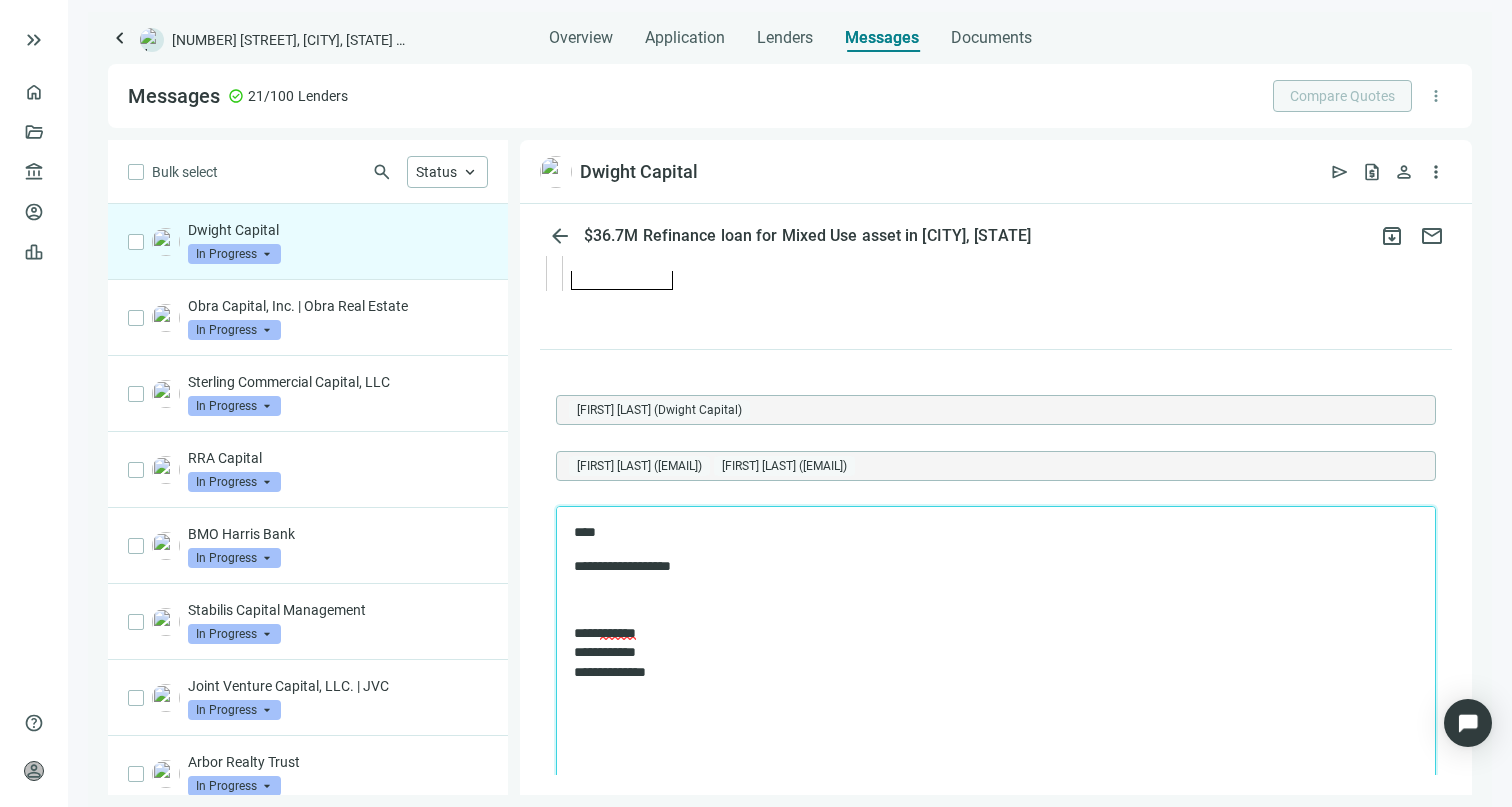 drag, startPoint x: 767, startPoint y: 568, endPoint x: 777, endPoint y: 565, distance: 10.440307 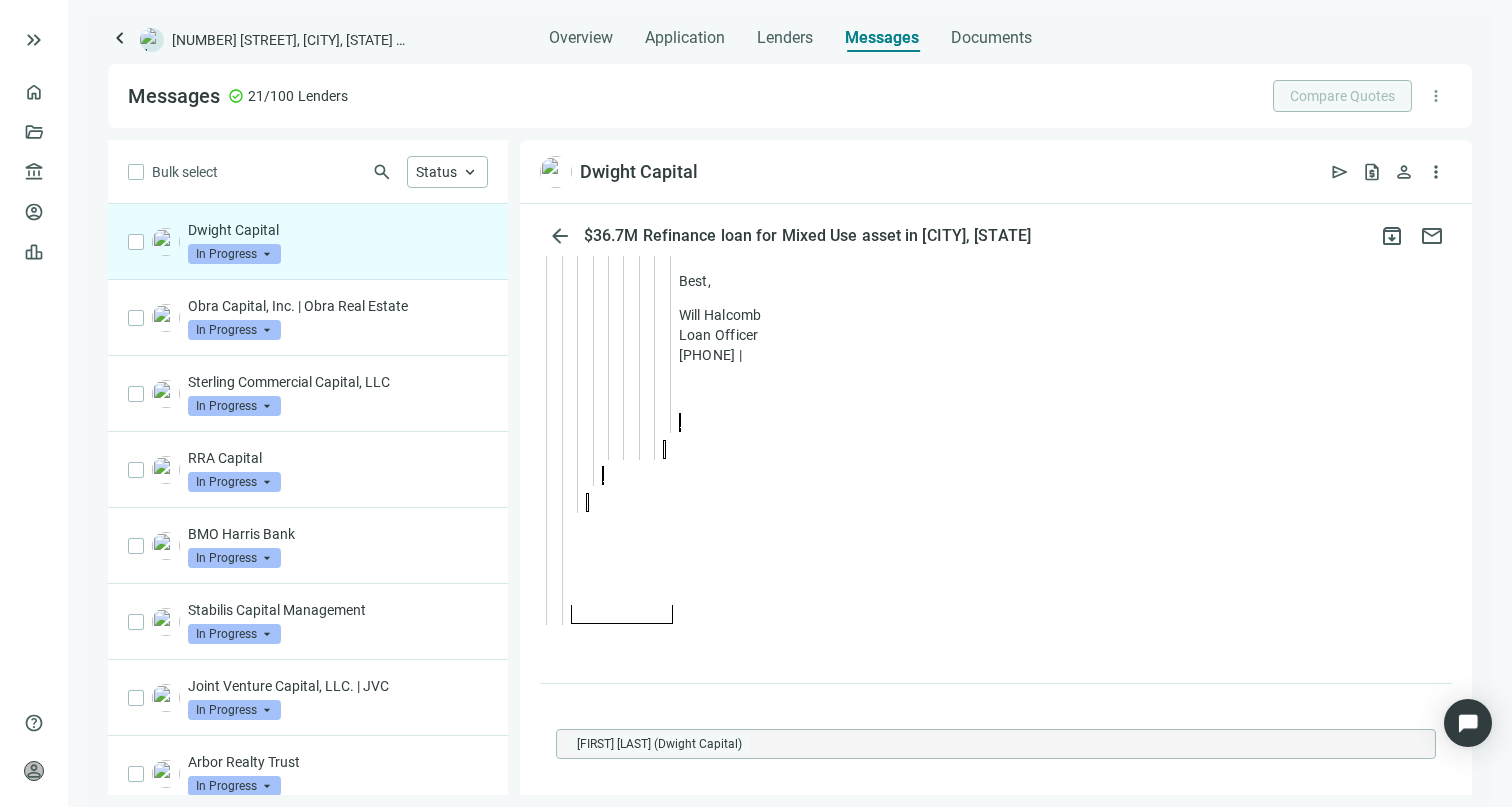 scroll, scrollTop: 7196, scrollLeft: 0, axis: vertical 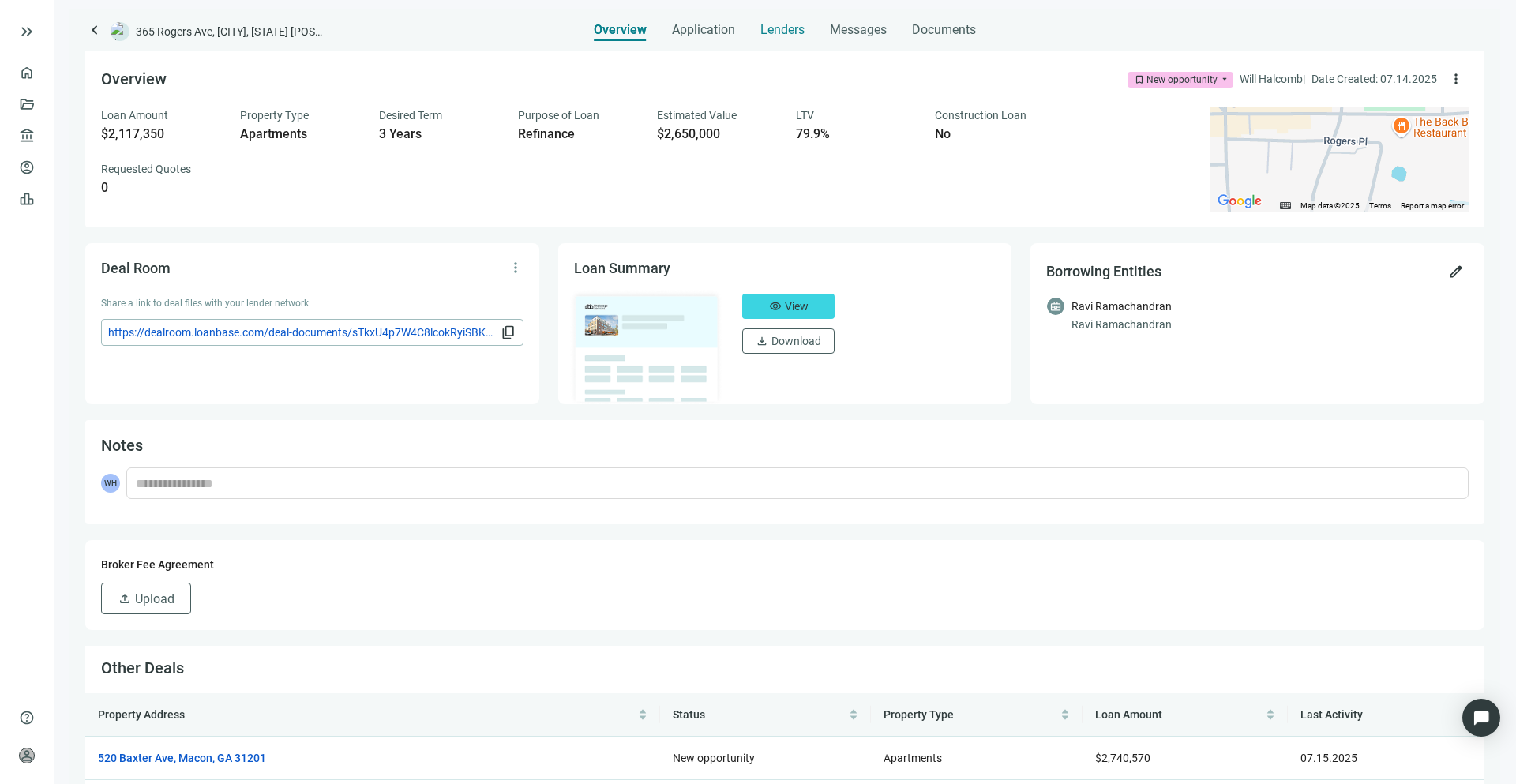 click on "Lenders" at bounding box center [782, 25] 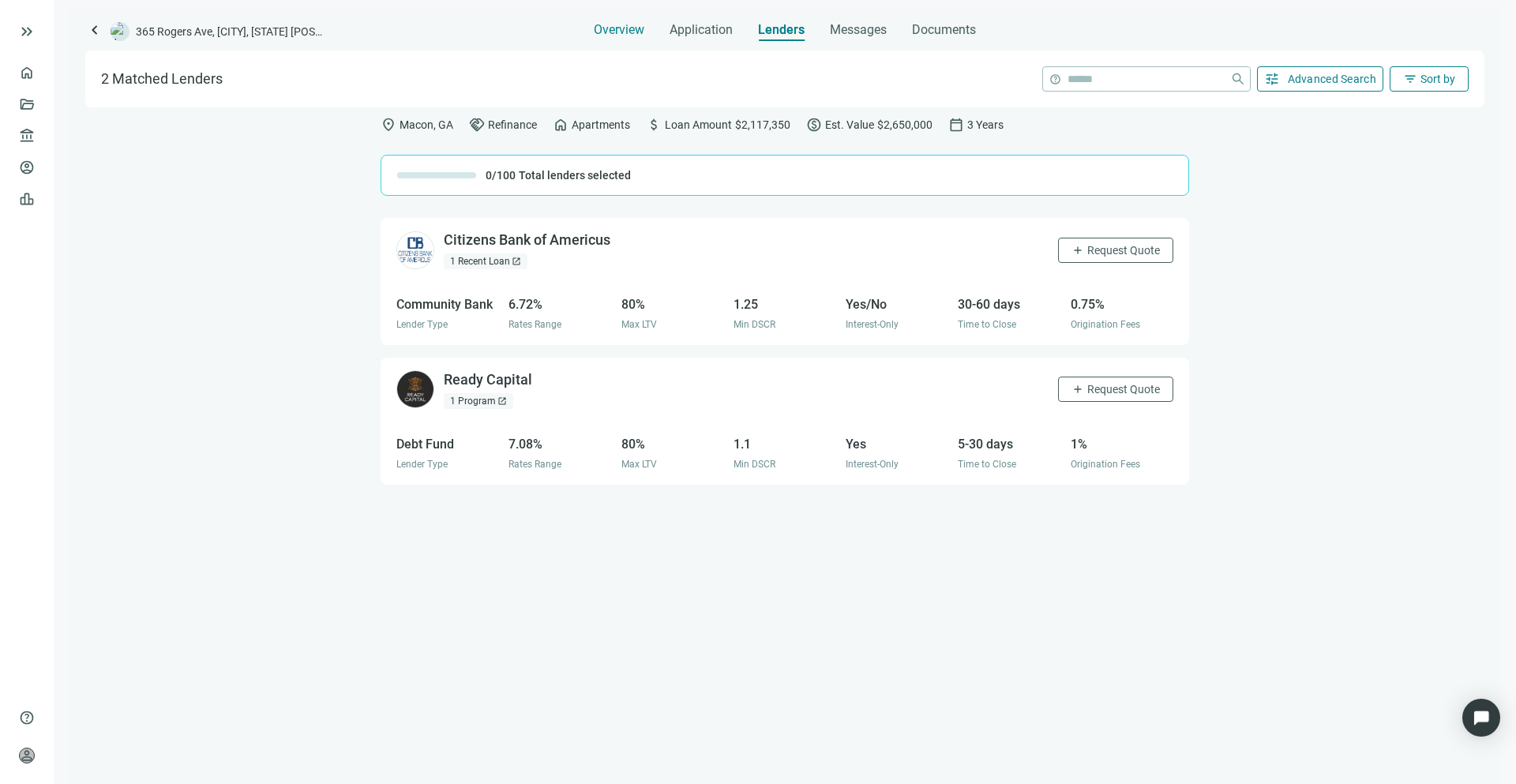 click on "Overview" at bounding box center (619, 25) 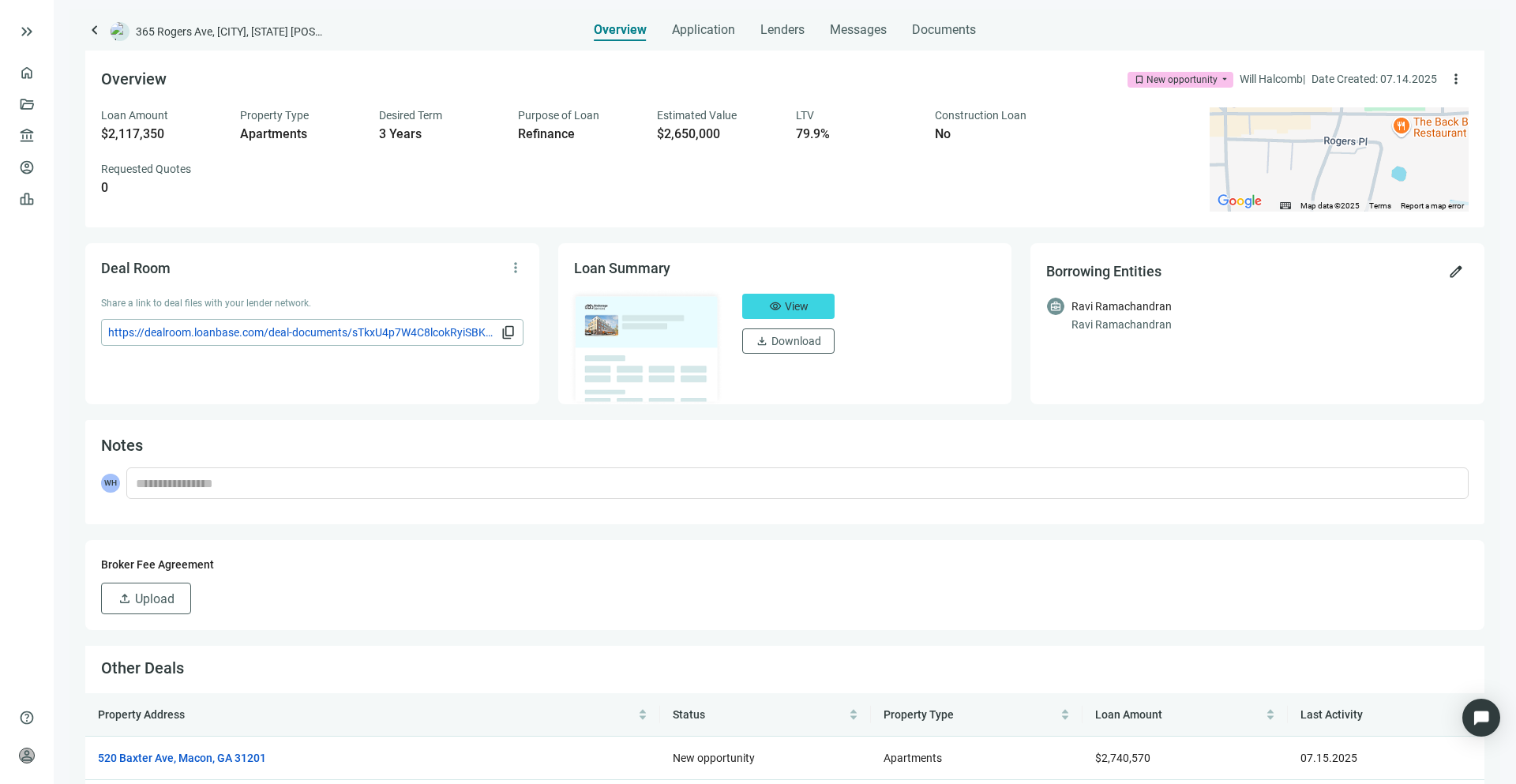 scroll, scrollTop: 55, scrollLeft: 0, axis: vertical 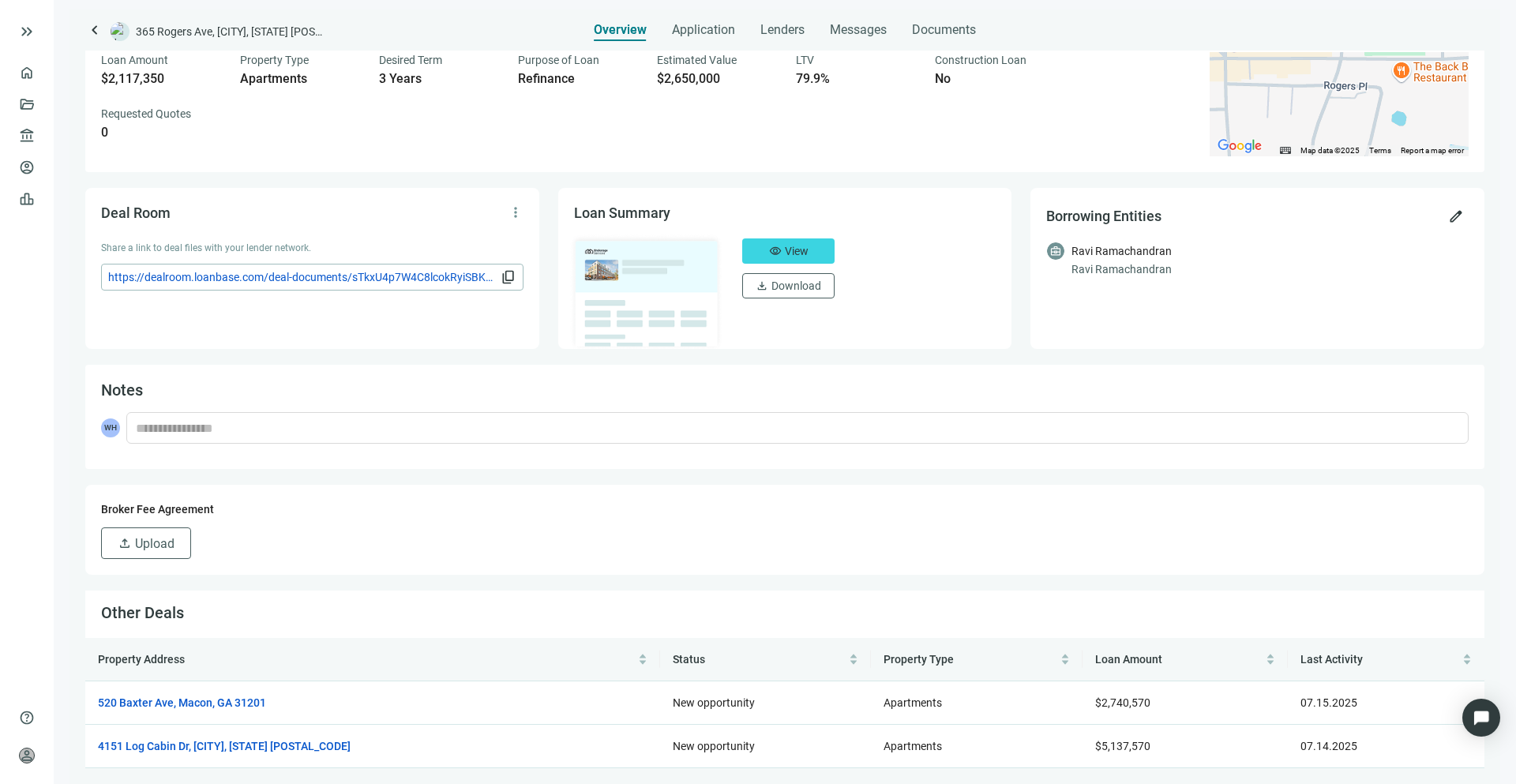 click on "keyboard_arrow_left" at bounding box center (95, 30) 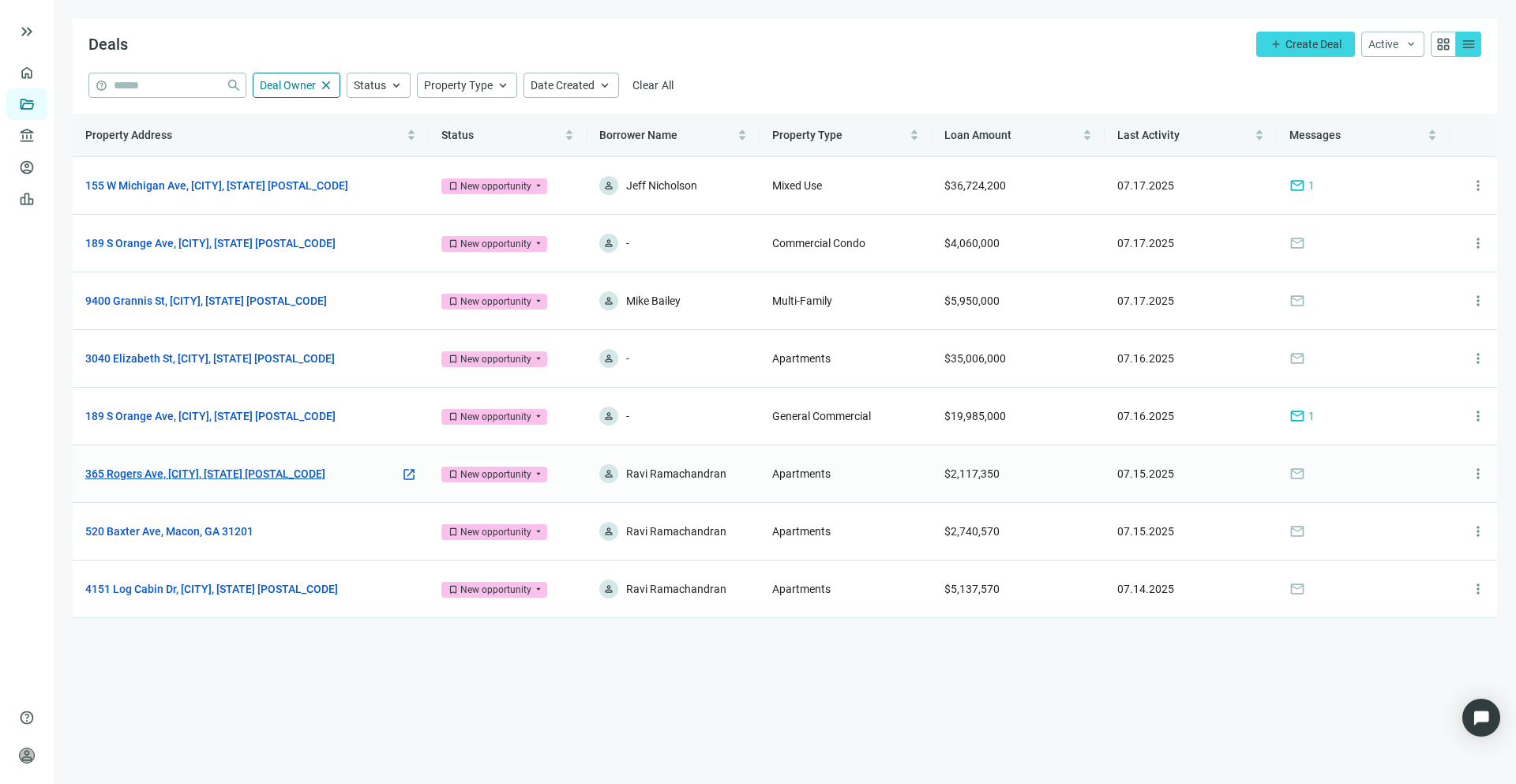 click on "365 Rogers Ave, [CITY], [STATE] [POSTAL_CODE]" at bounding box center [205, 474] 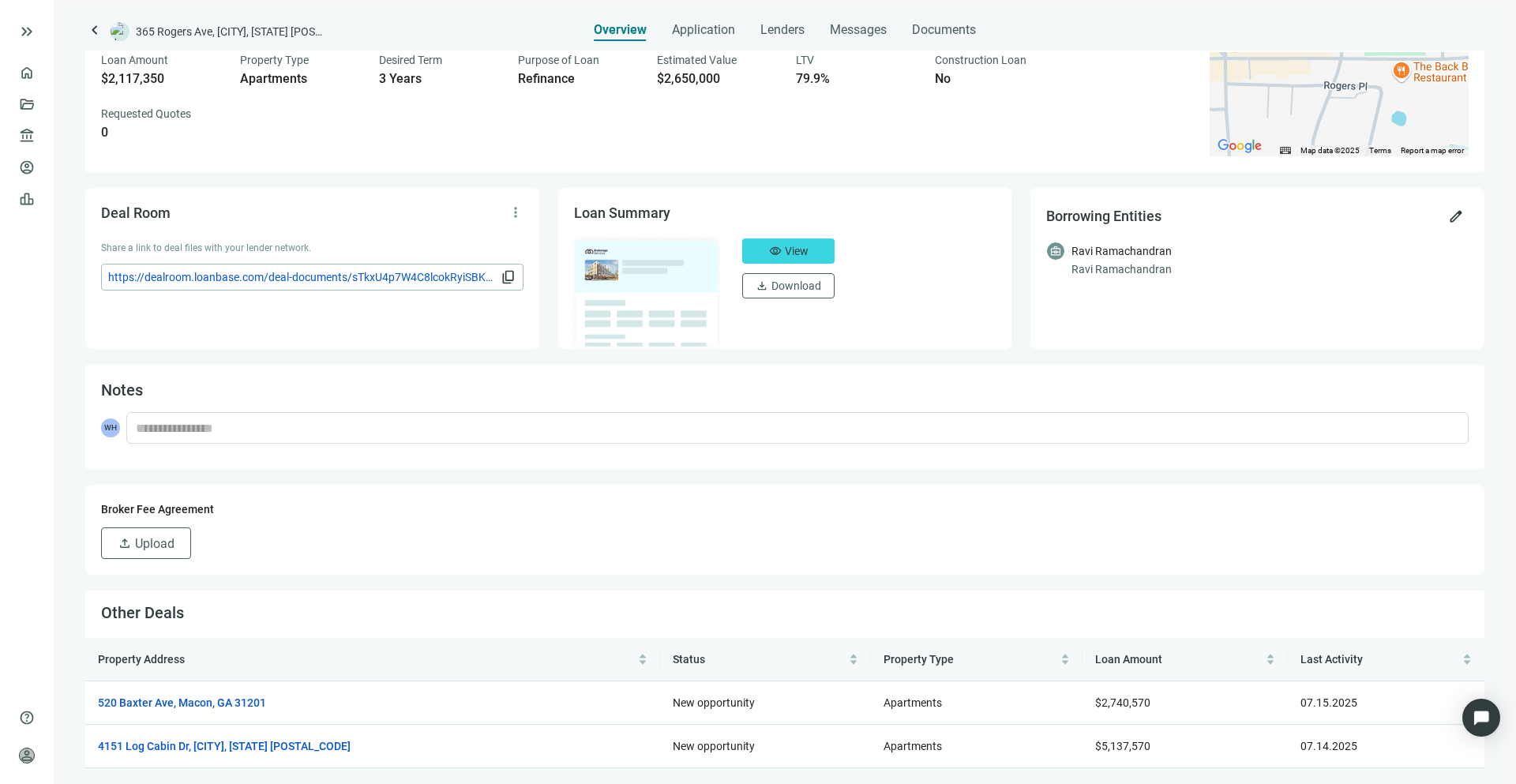 scroll, scrollTop: 0, scrollLeft: 0, axis: both 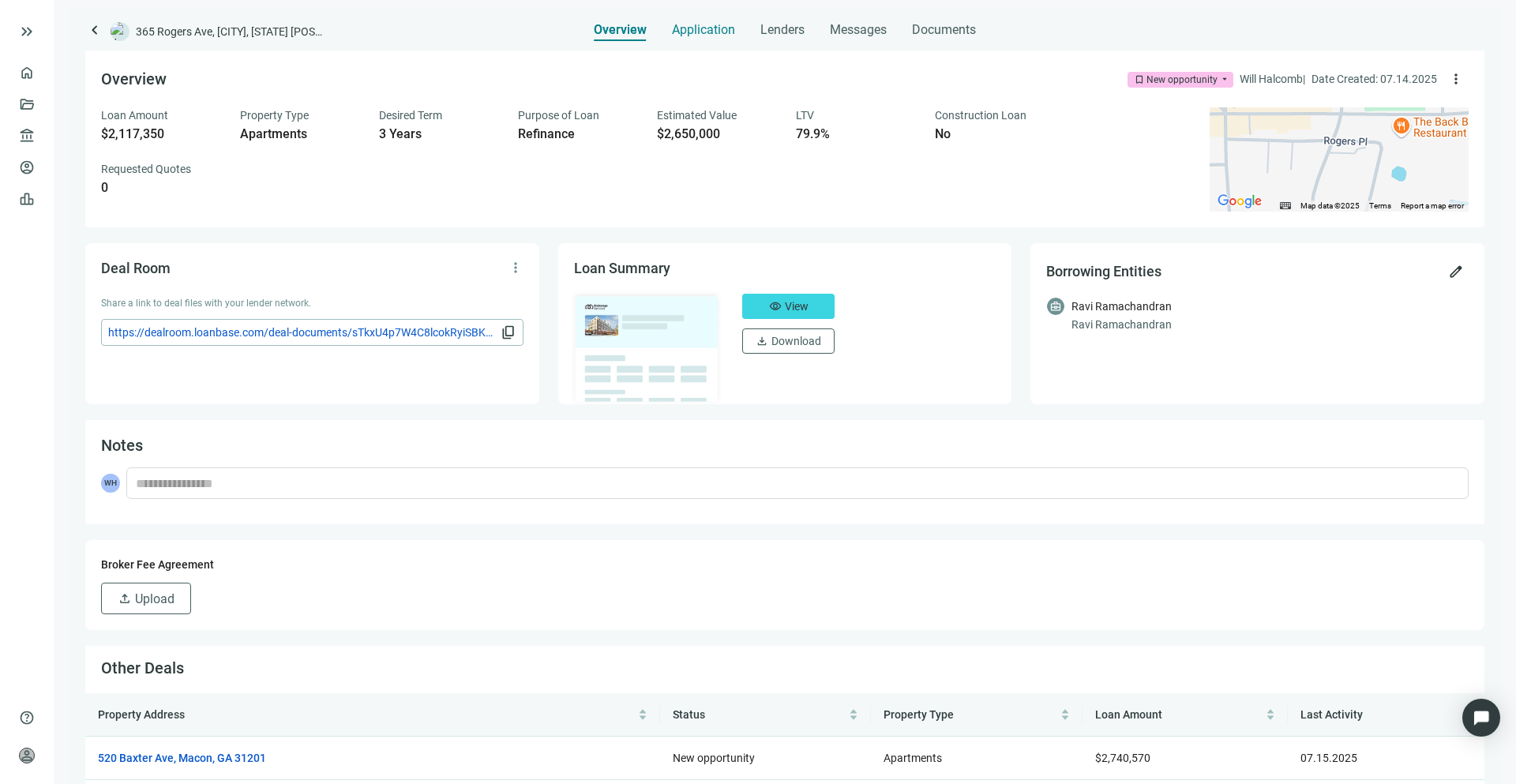 click on "Application" at bounding box center [704, 25] 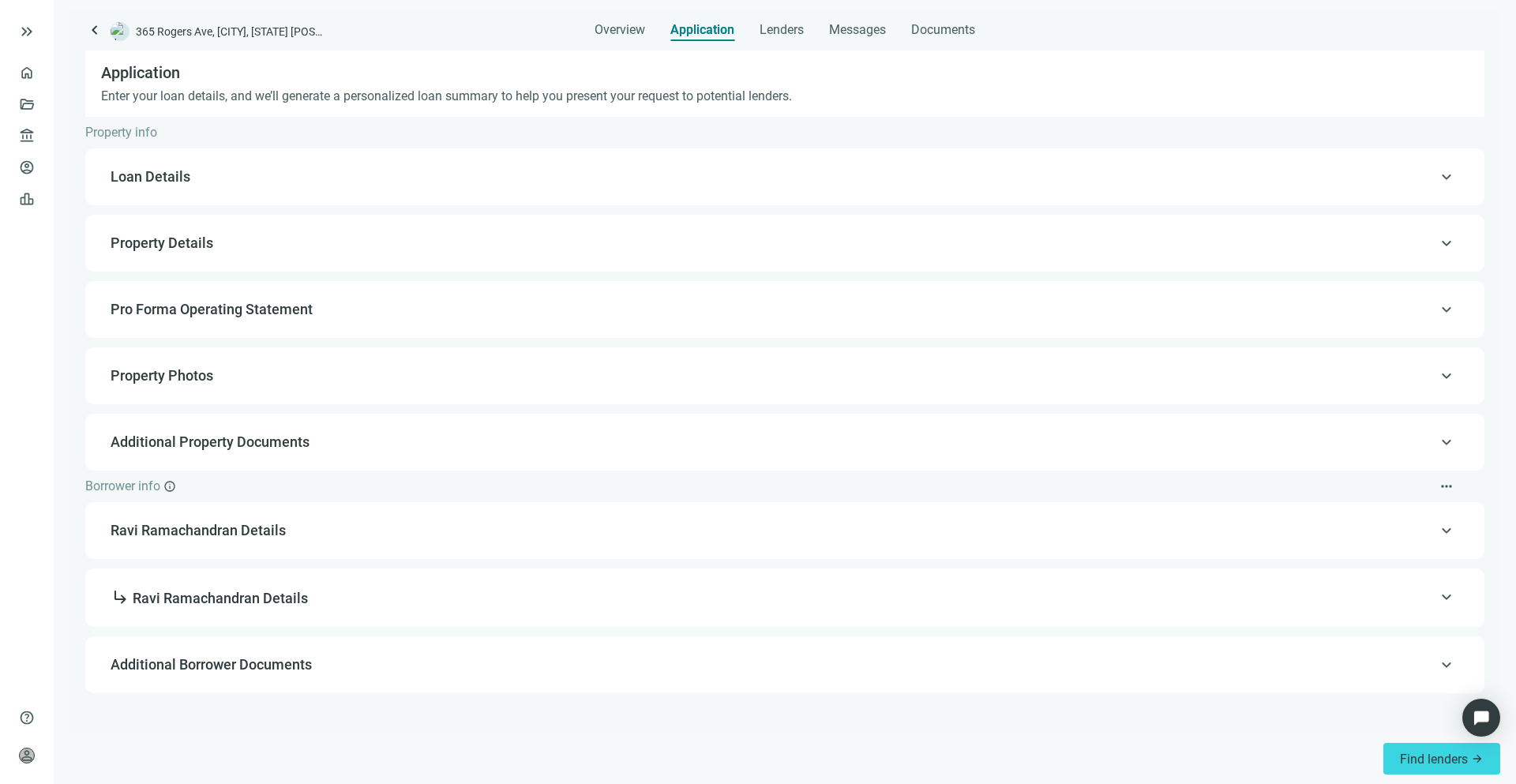 click on "Loan Details" at bounding box center (783, 177) 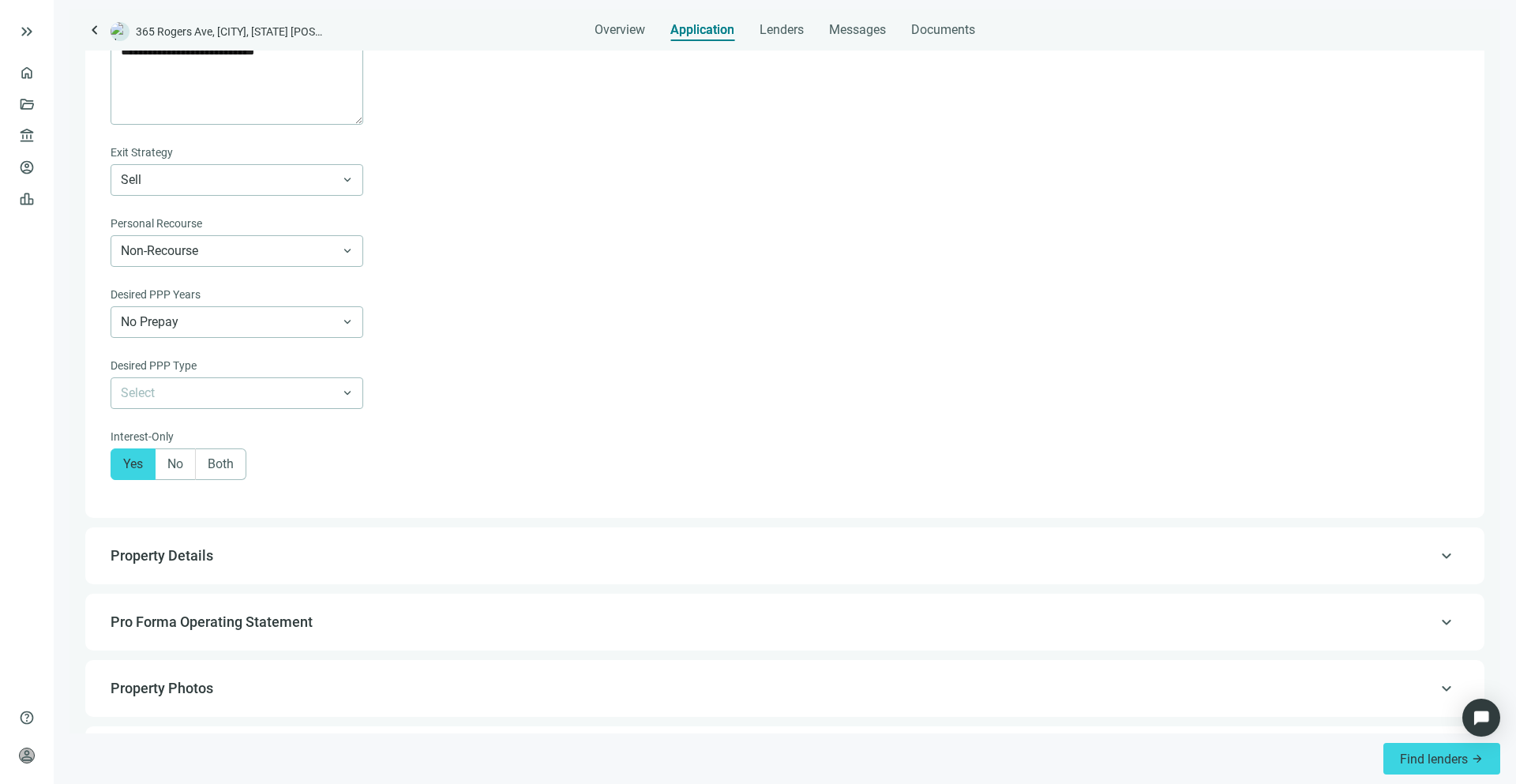 scroll, scrollTop: 1068, scrollLeft: 0, axis: vertical 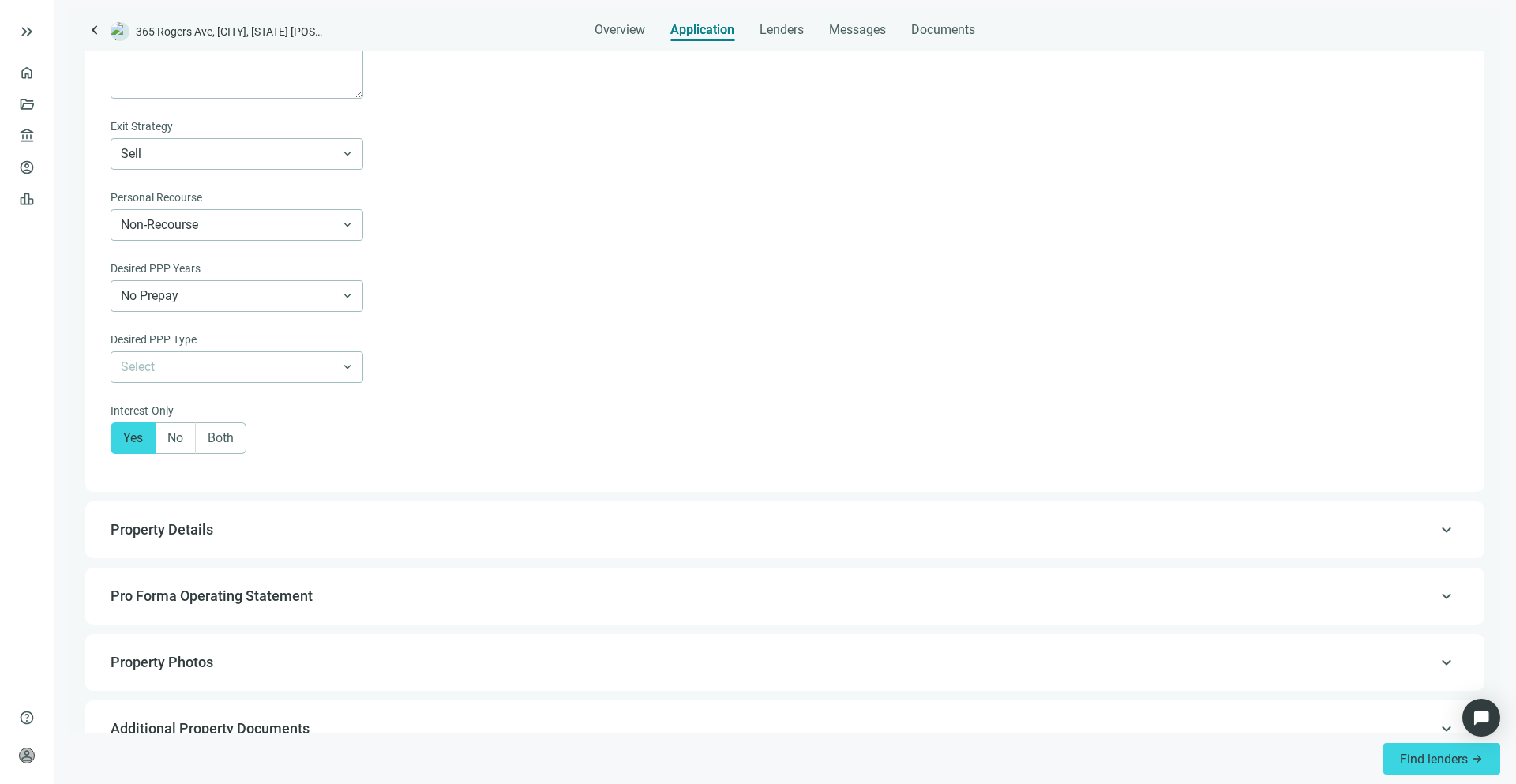 click on "Property Details" at bounding box center [783, 530] 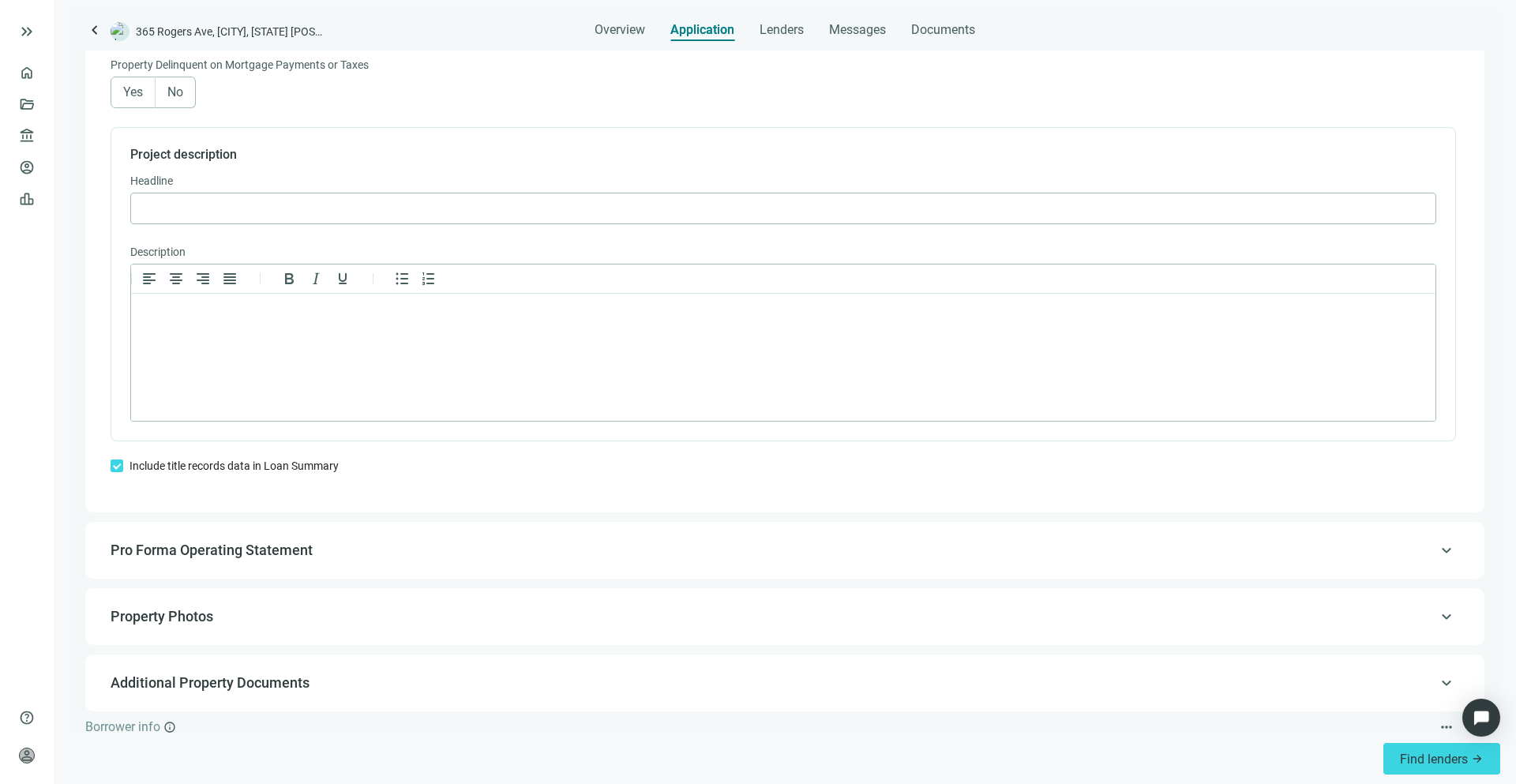 scroll, scrollTop: 0, scrollLeft: 0, axis: both 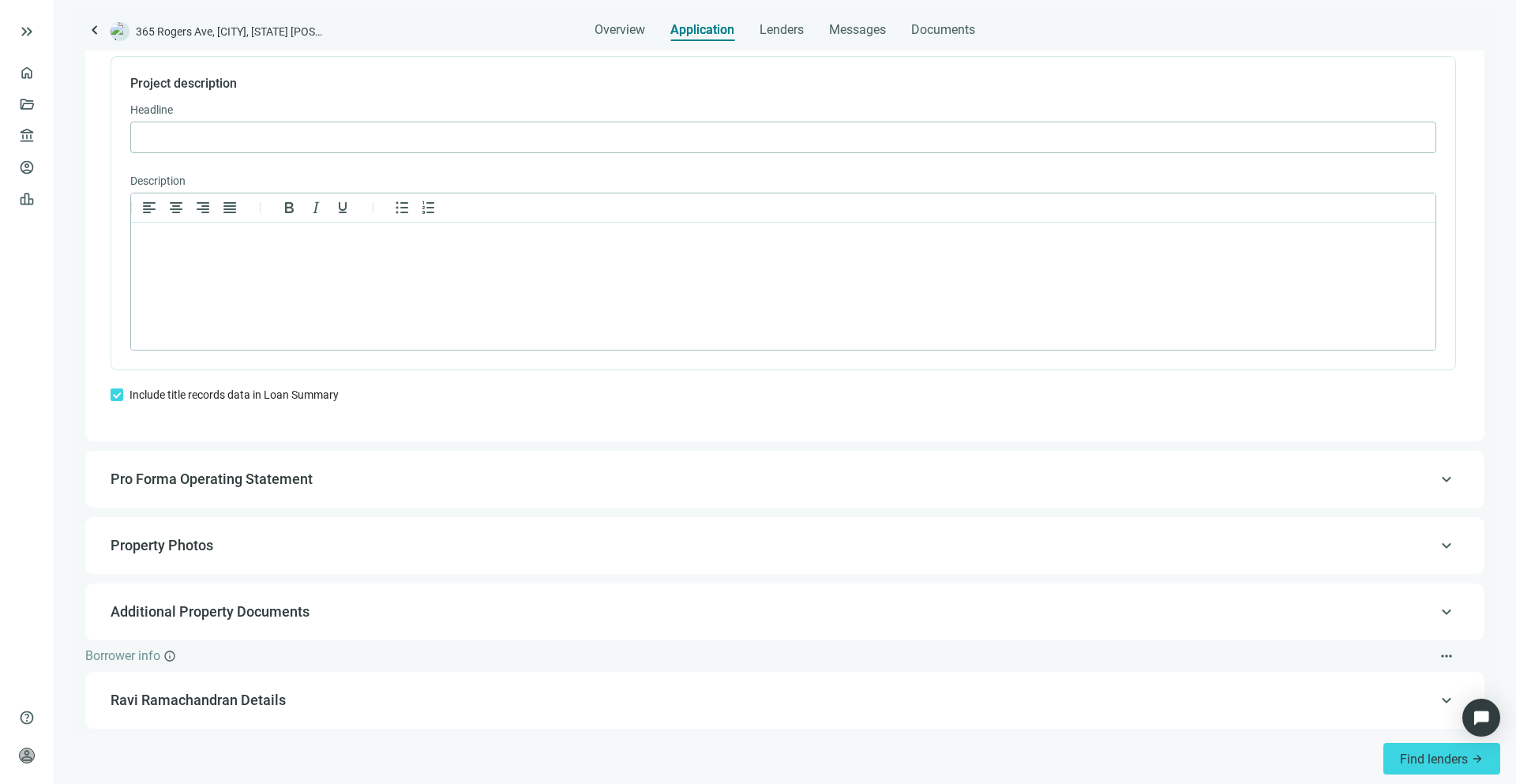 click on "Pro Forma Operating Statement" at bounding box center [212, 478] 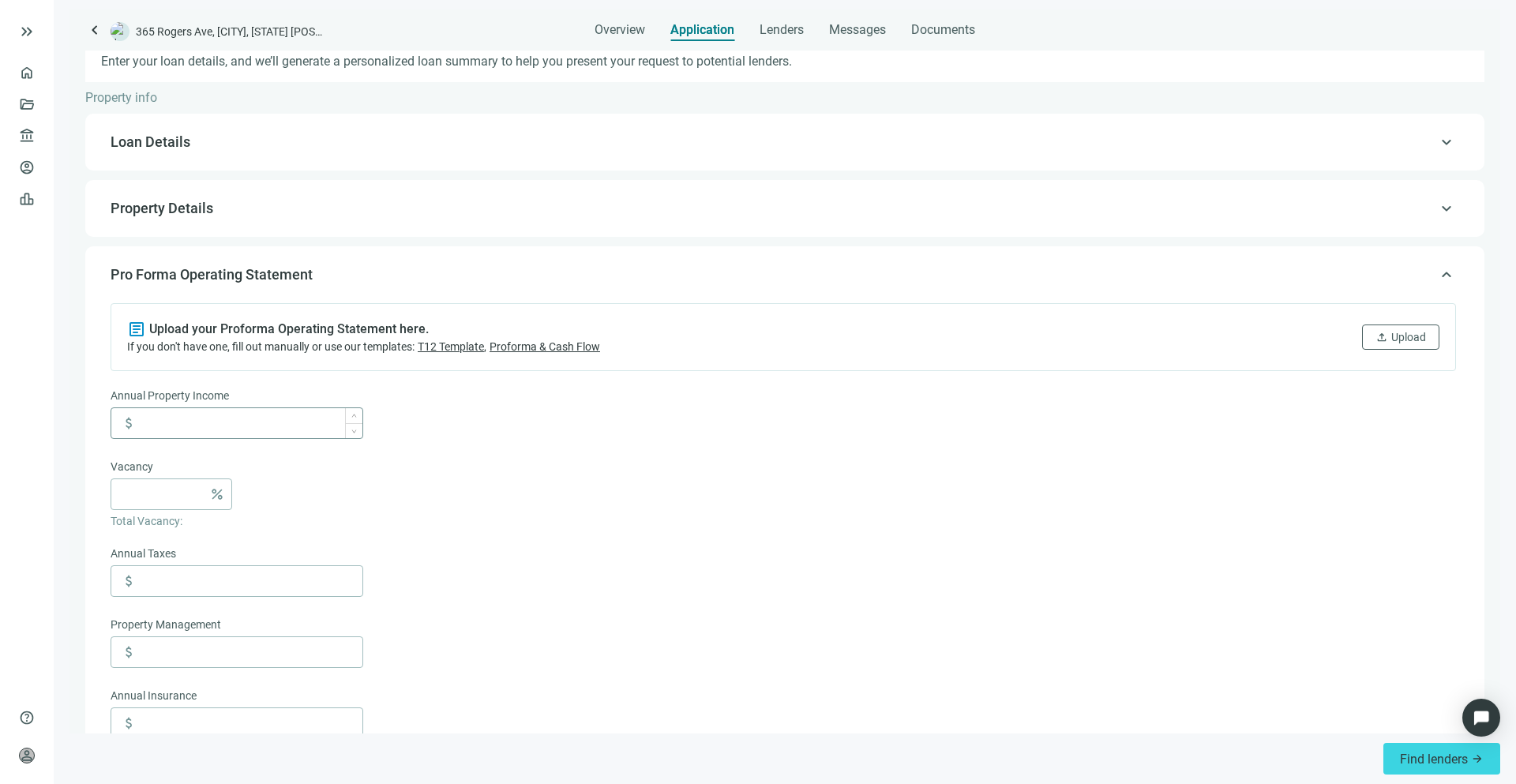 scroll, scrollTop: 0, scrollLeft: 0, axis: both 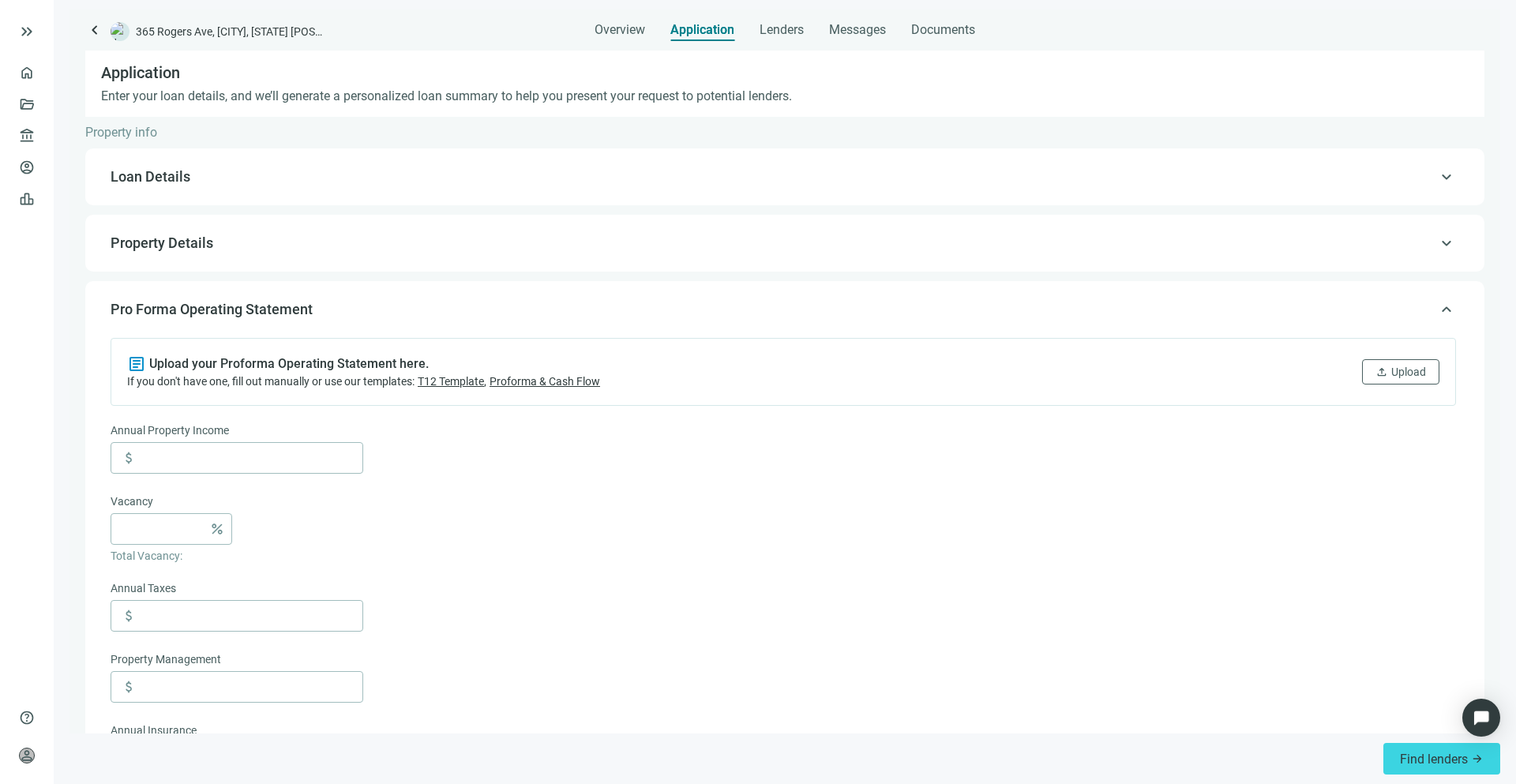 click on "**********" at bounding box center (785, 177) 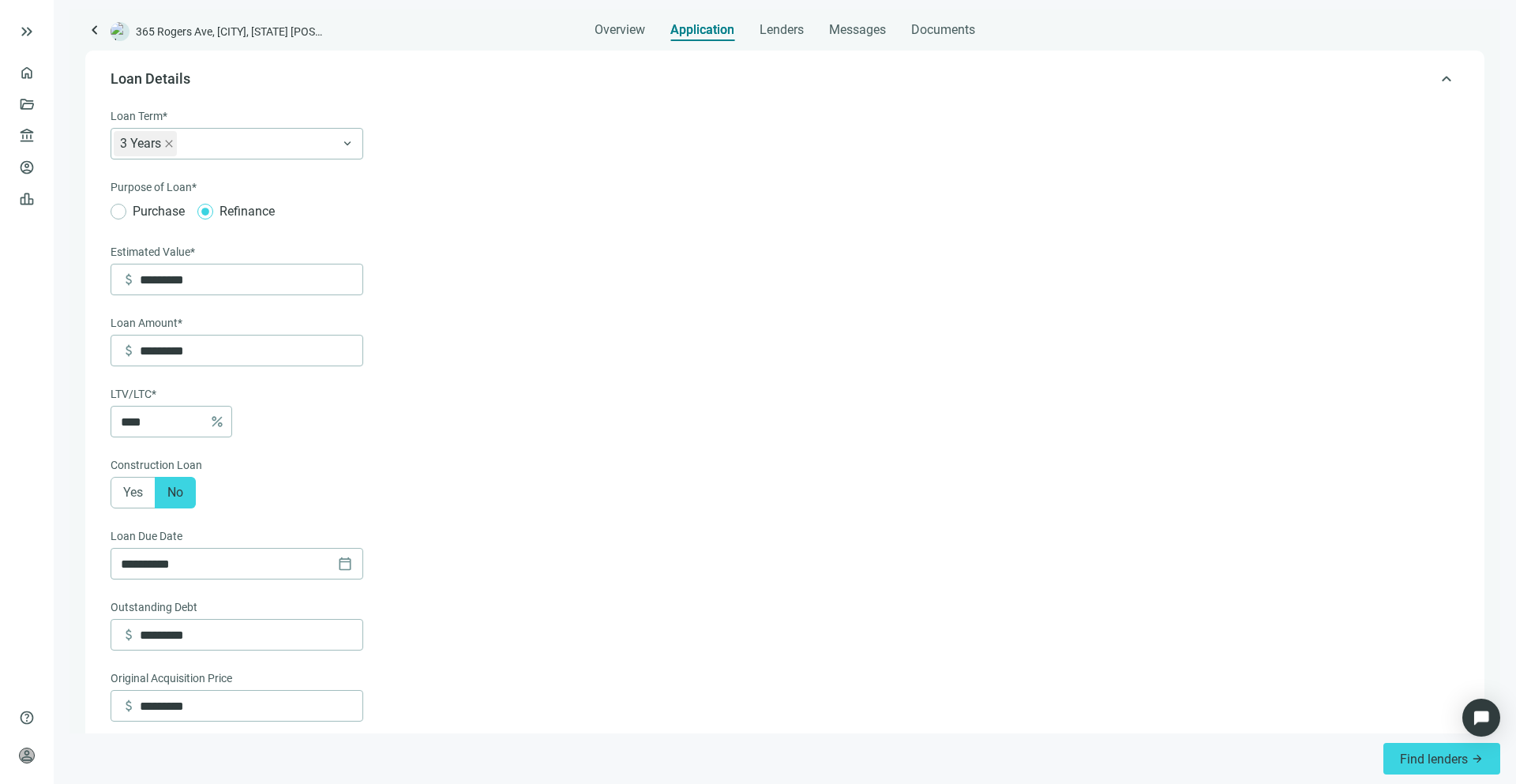 scroll, scrollTop: 115, scrollLeft: 0, axis: vertical 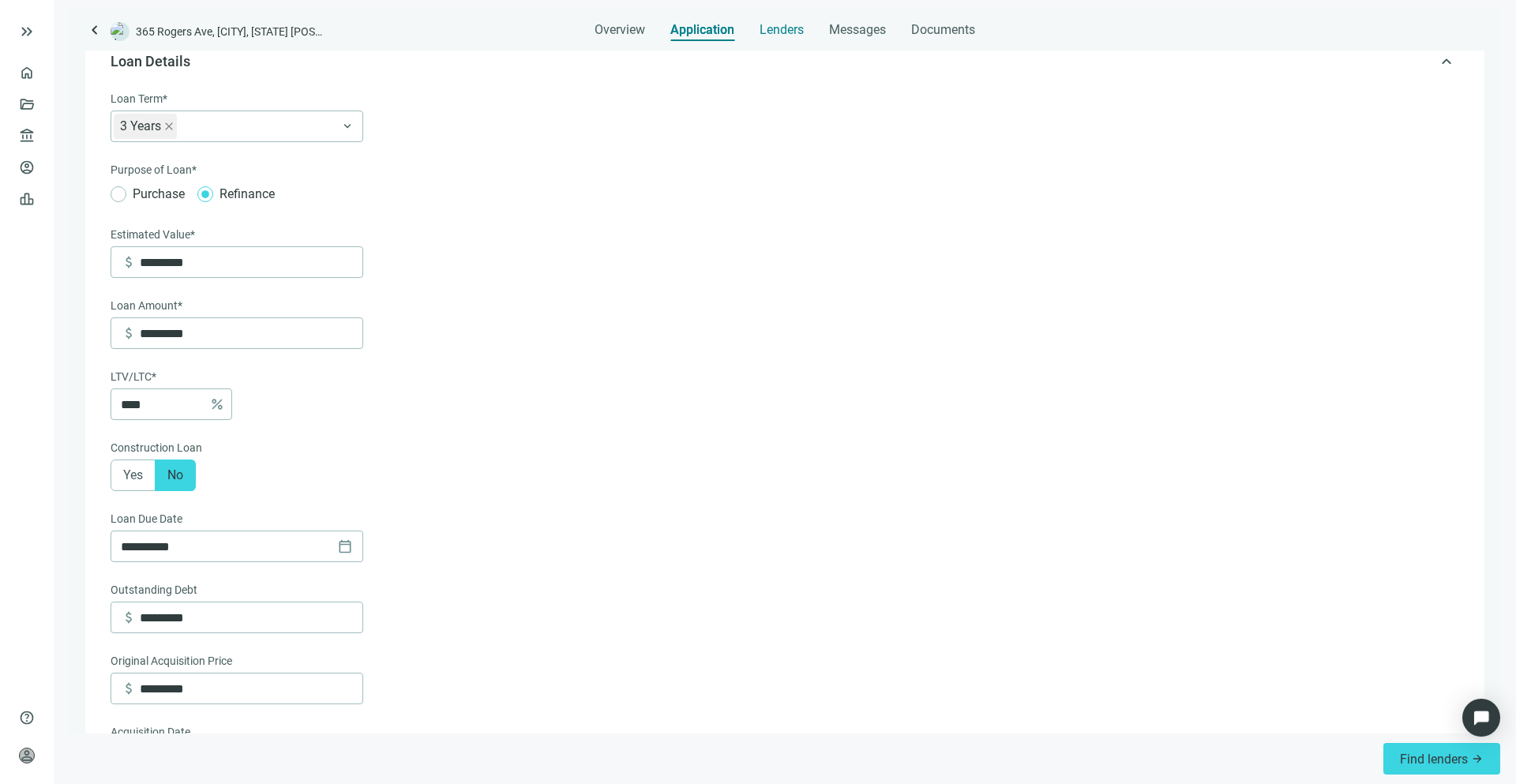 click on "Lenders" at bounding box center (782, 30) 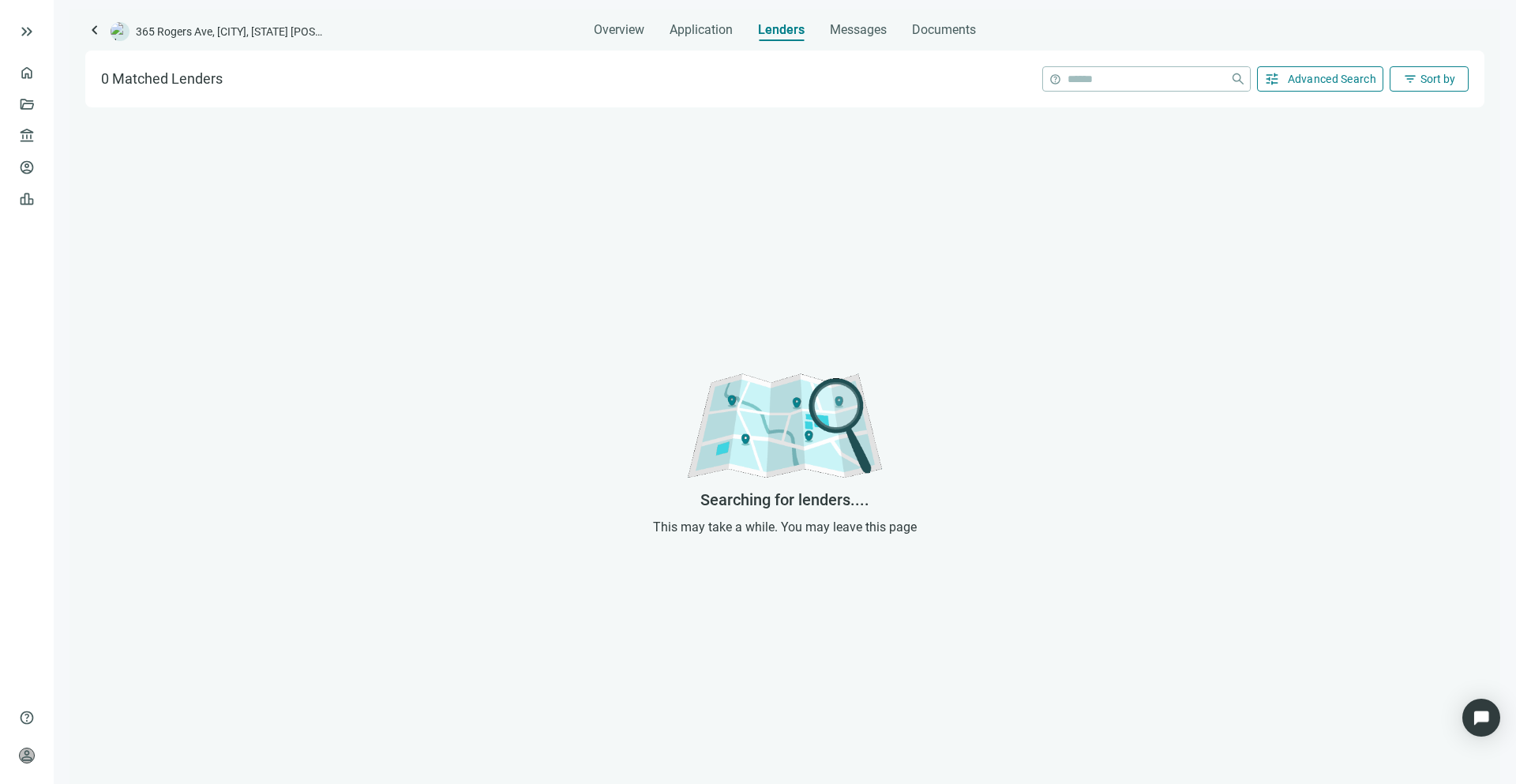 scroll, scrollTop: 0, scrollLeft: 0, axis: both 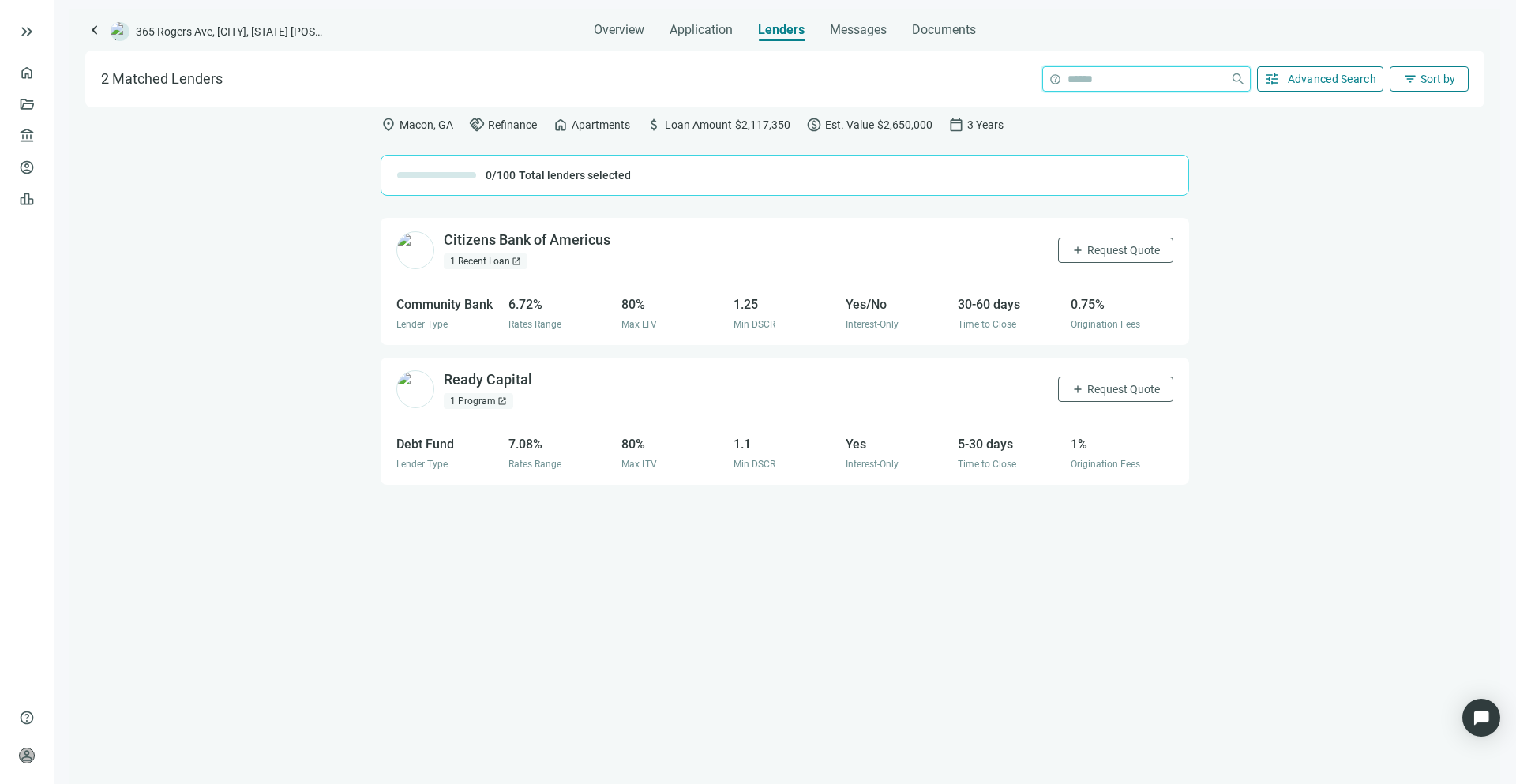 click at bounding box center [1146, 79] 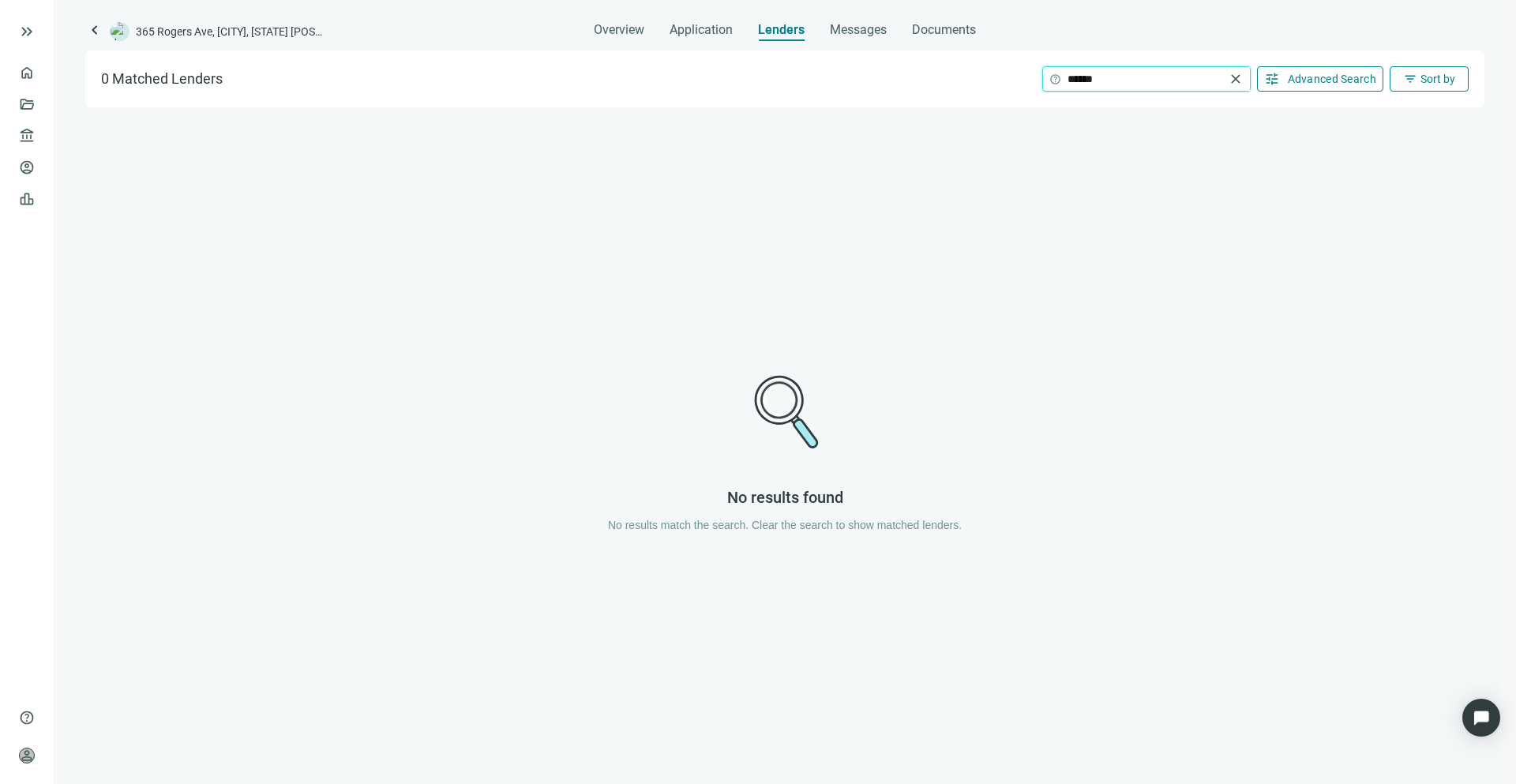 type on "******" 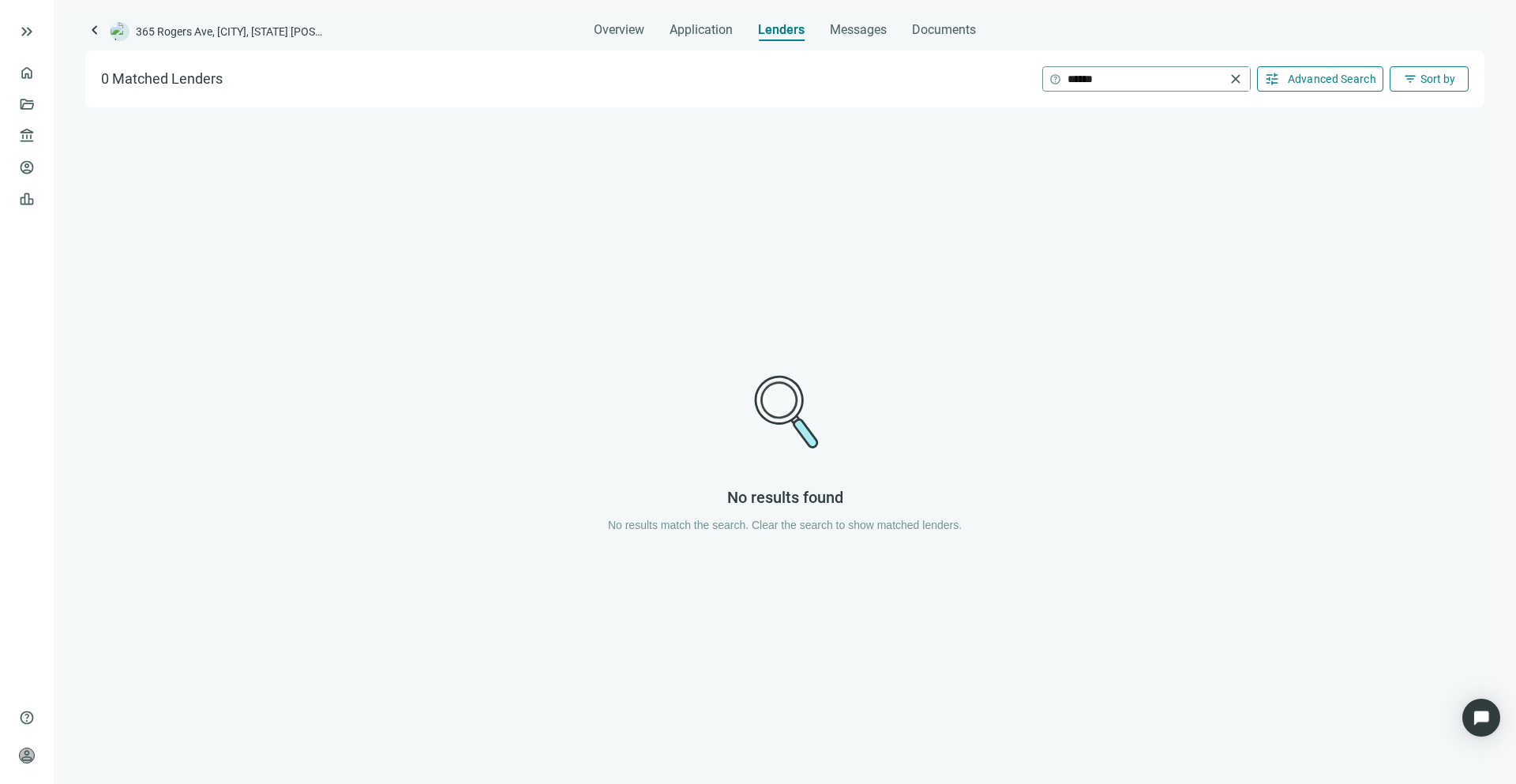 click on "close" at bounding box center [1236, 79] 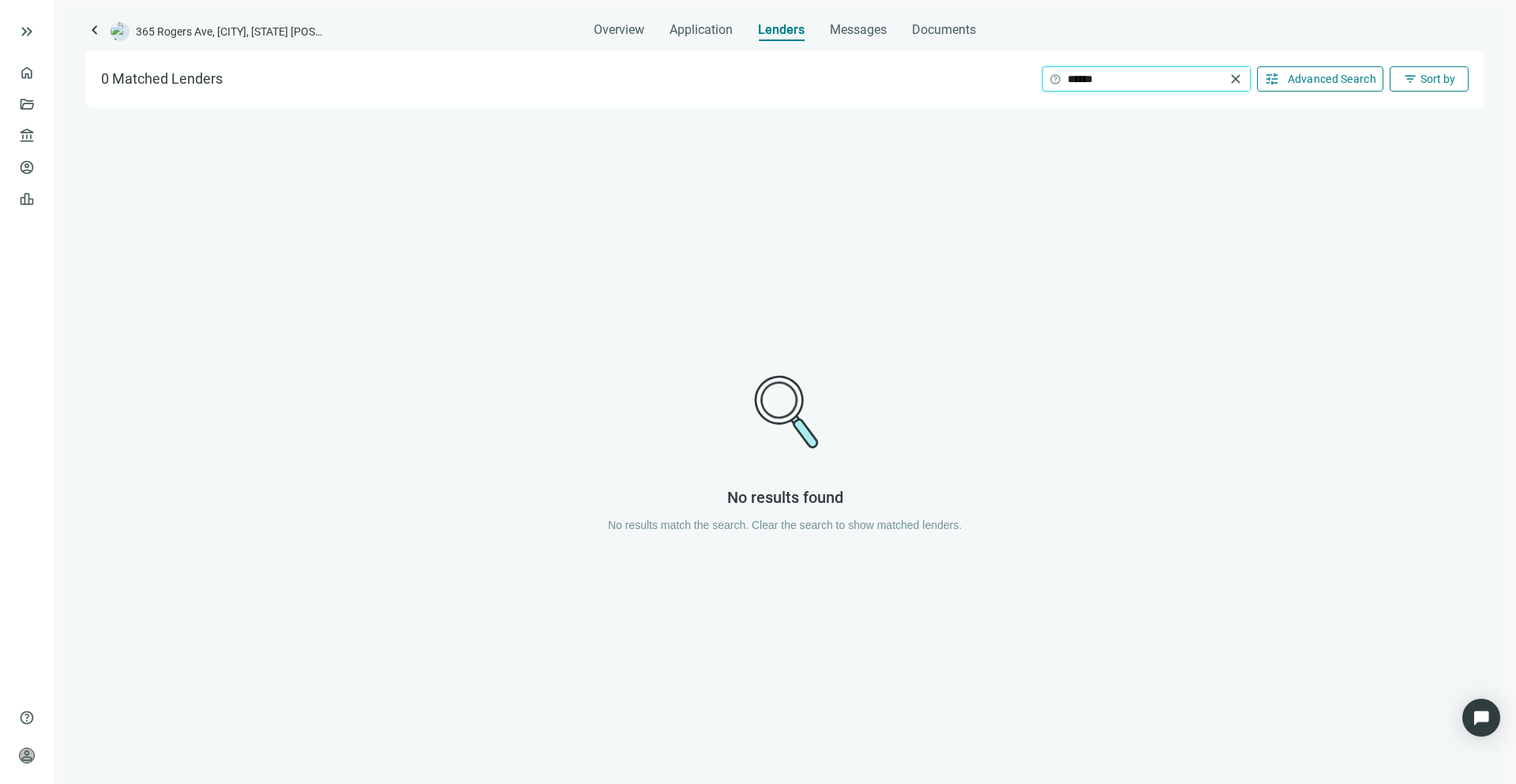 type 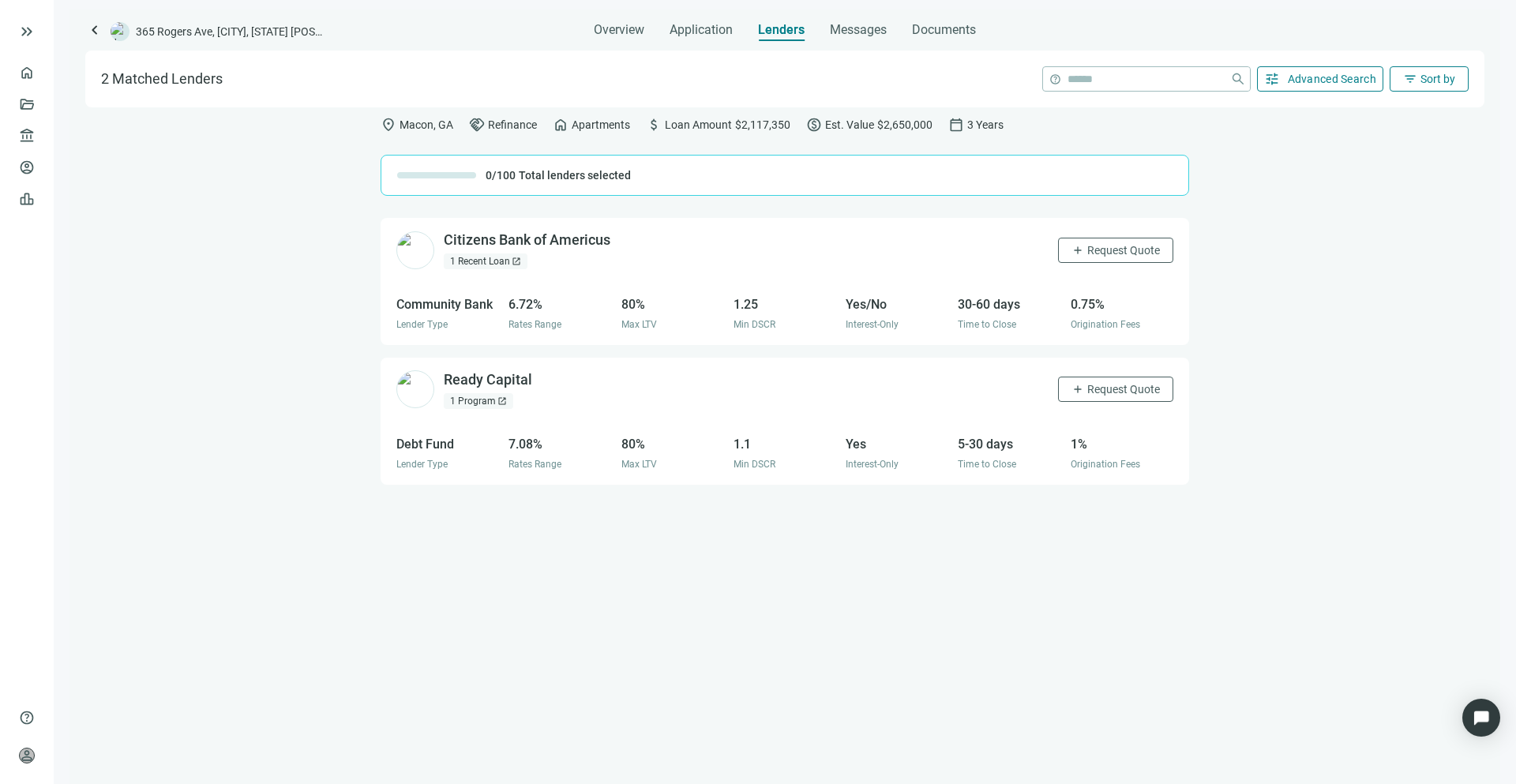 click on "tune Advanced Search" at bounding box center (1320, 79) 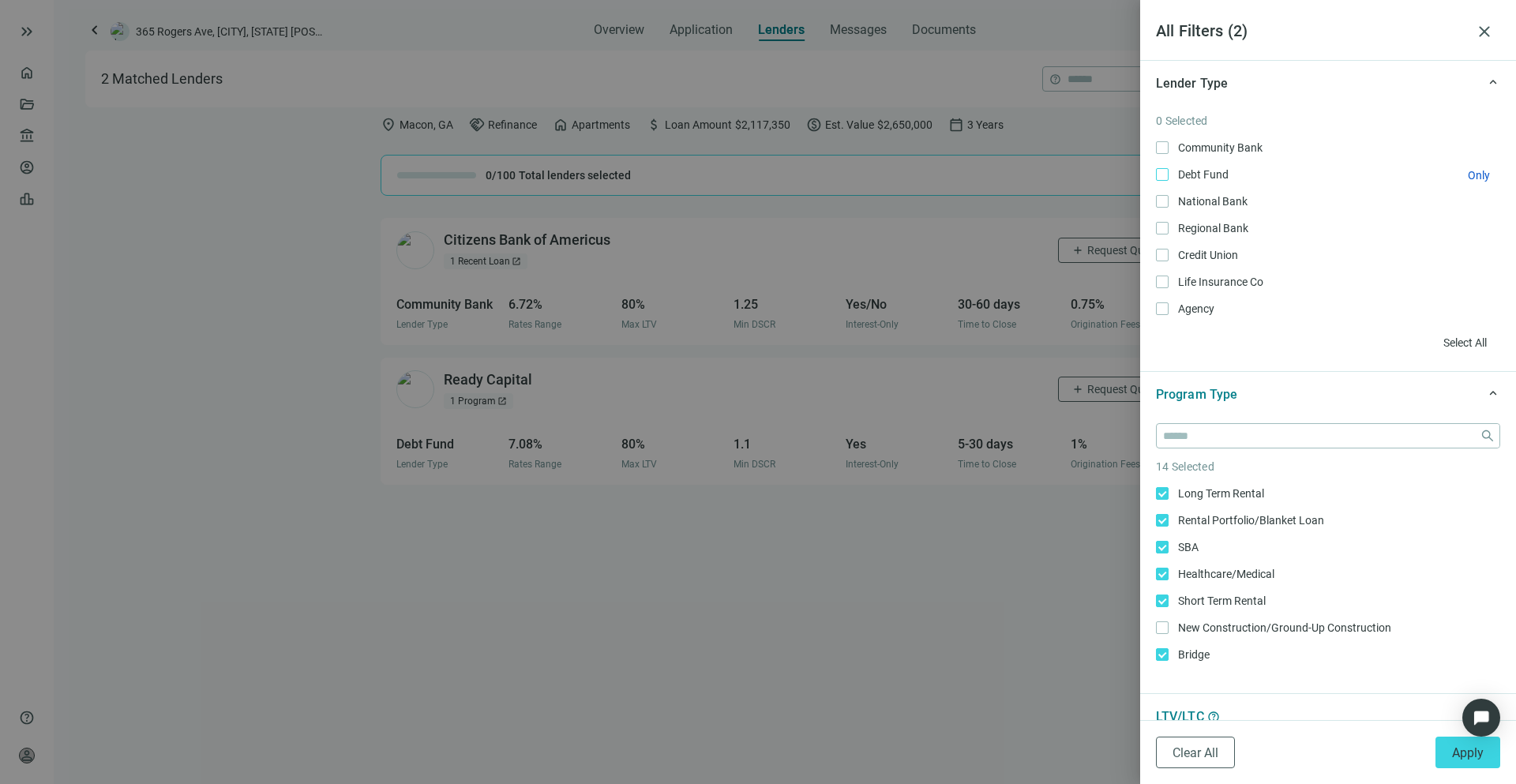 click on "Debt Fund Only" at bounding box center (1328, 174) 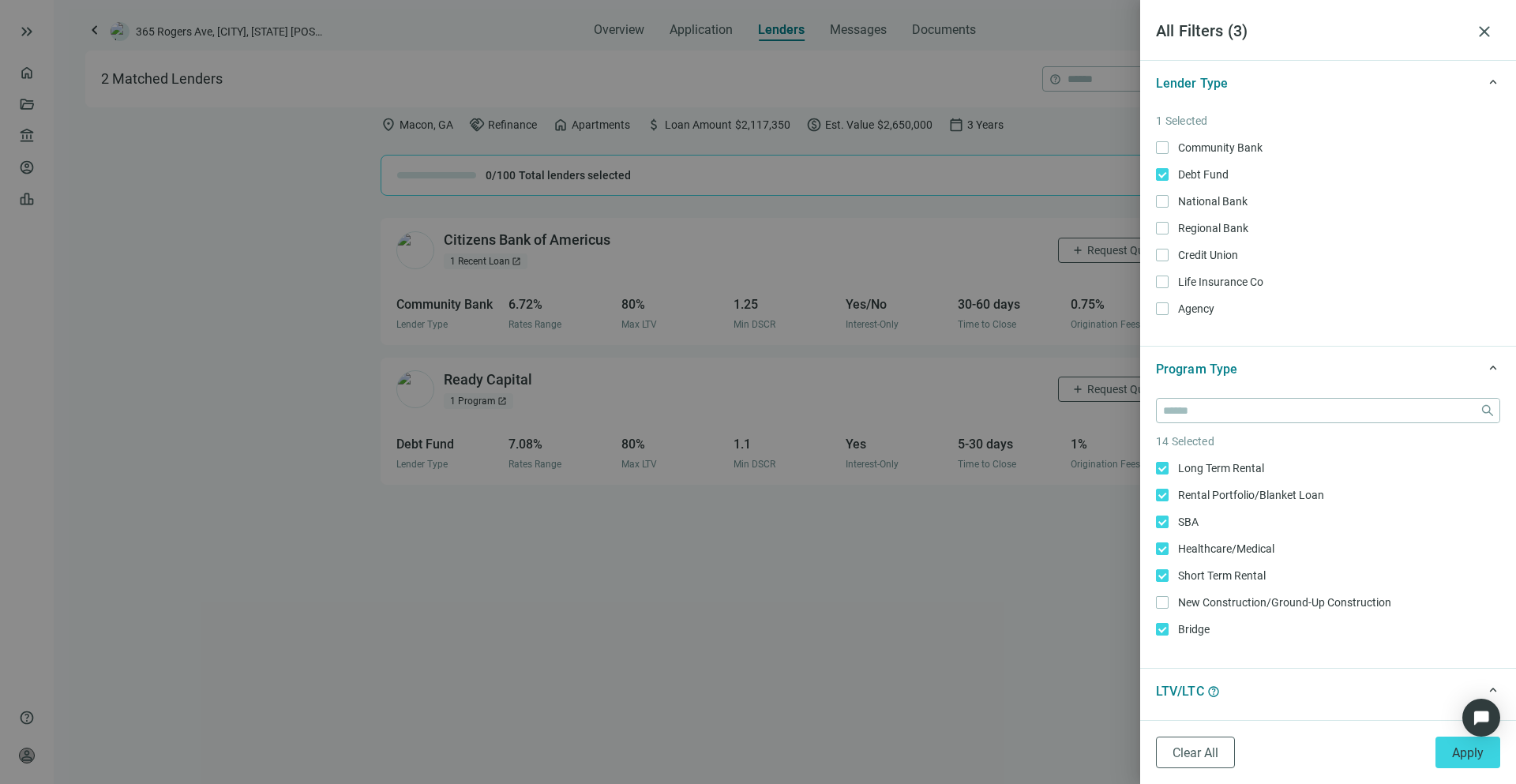 click at bounding box center (758, 392) 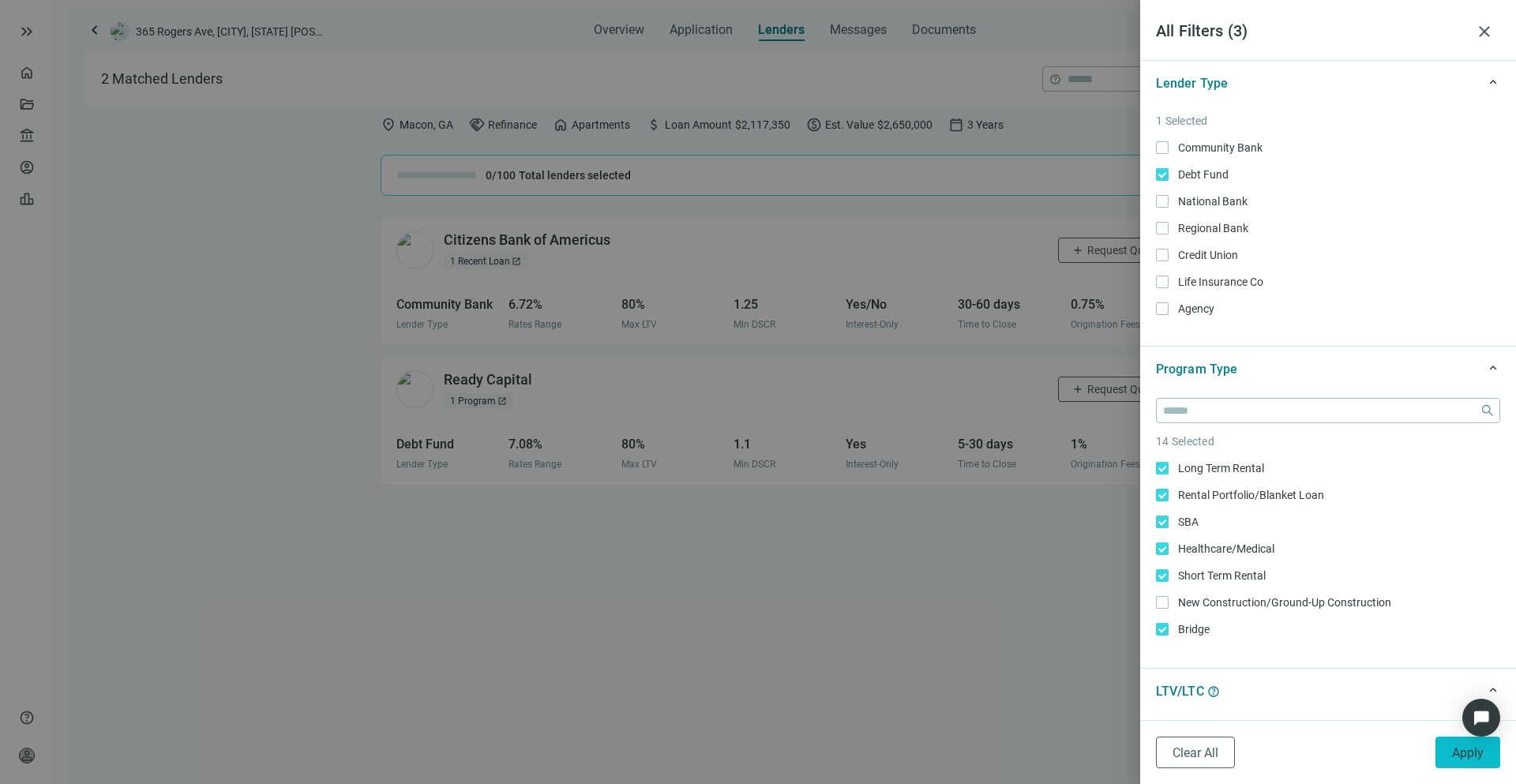 click on "Apply" at bounding box center (1468, 752) 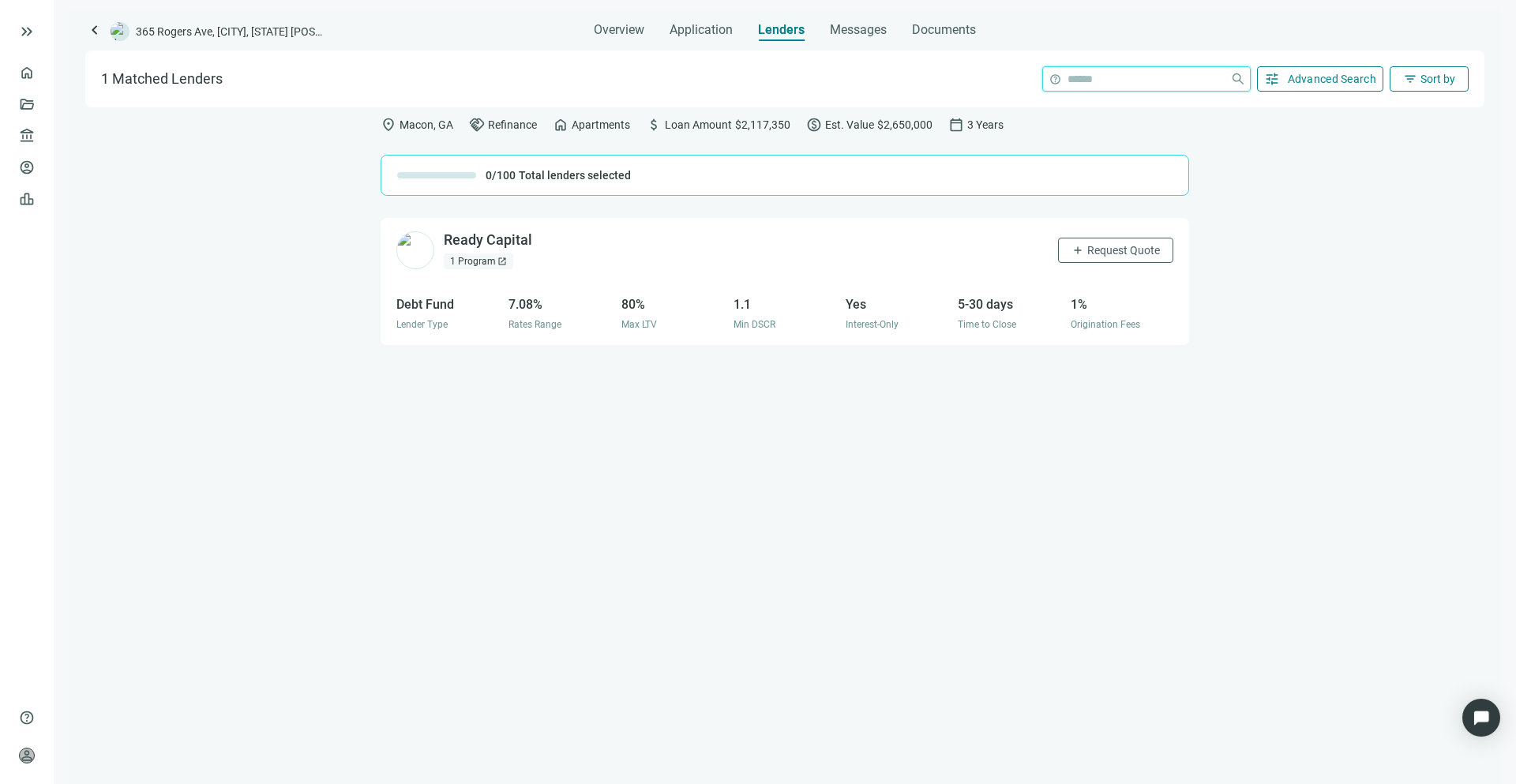 click at bounding box center [1146, 79] 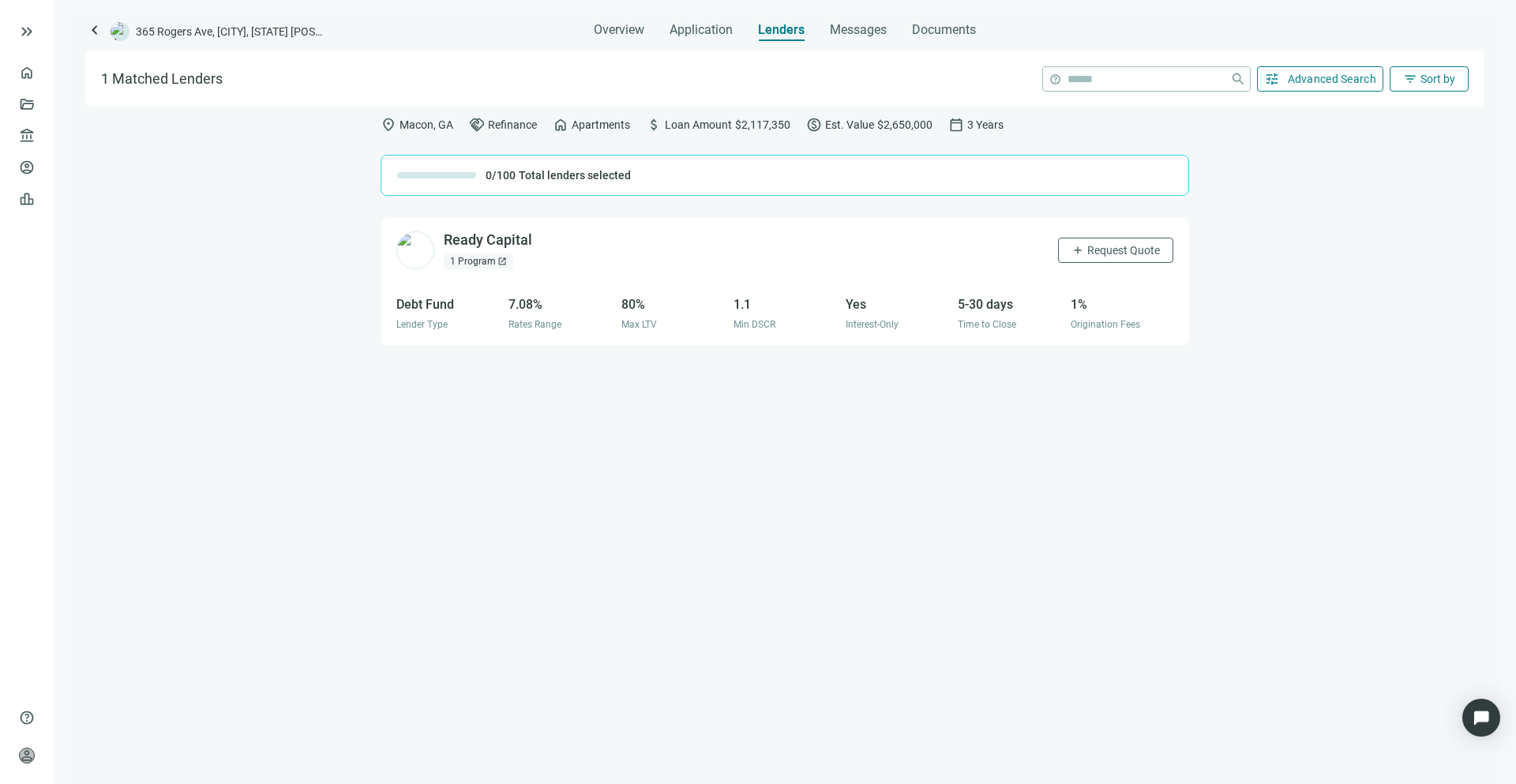 click on "tune Advanced Search" at bounding box center (1320, 79) 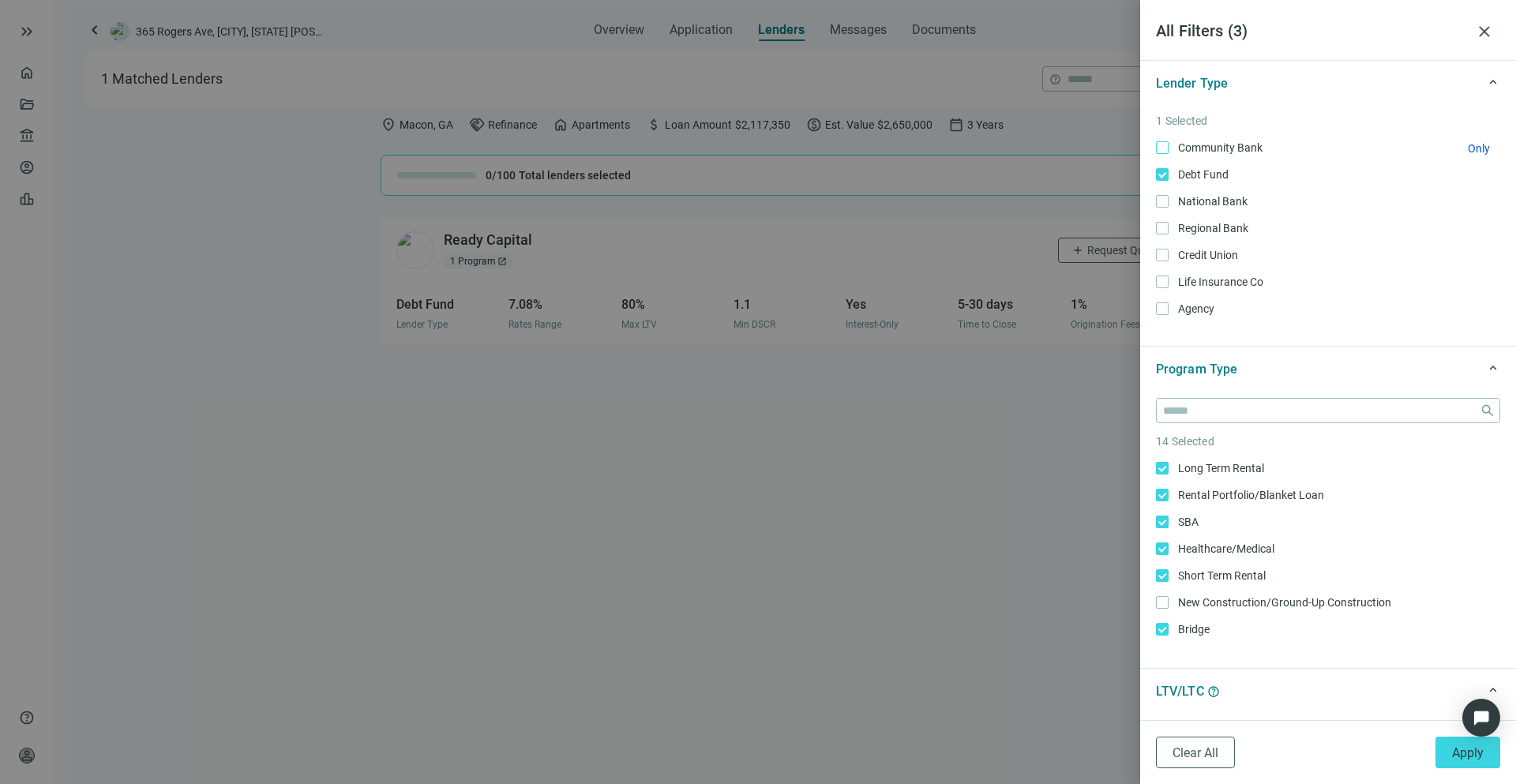 click on "Community Bank Only" at bounding box center [1328, 148] 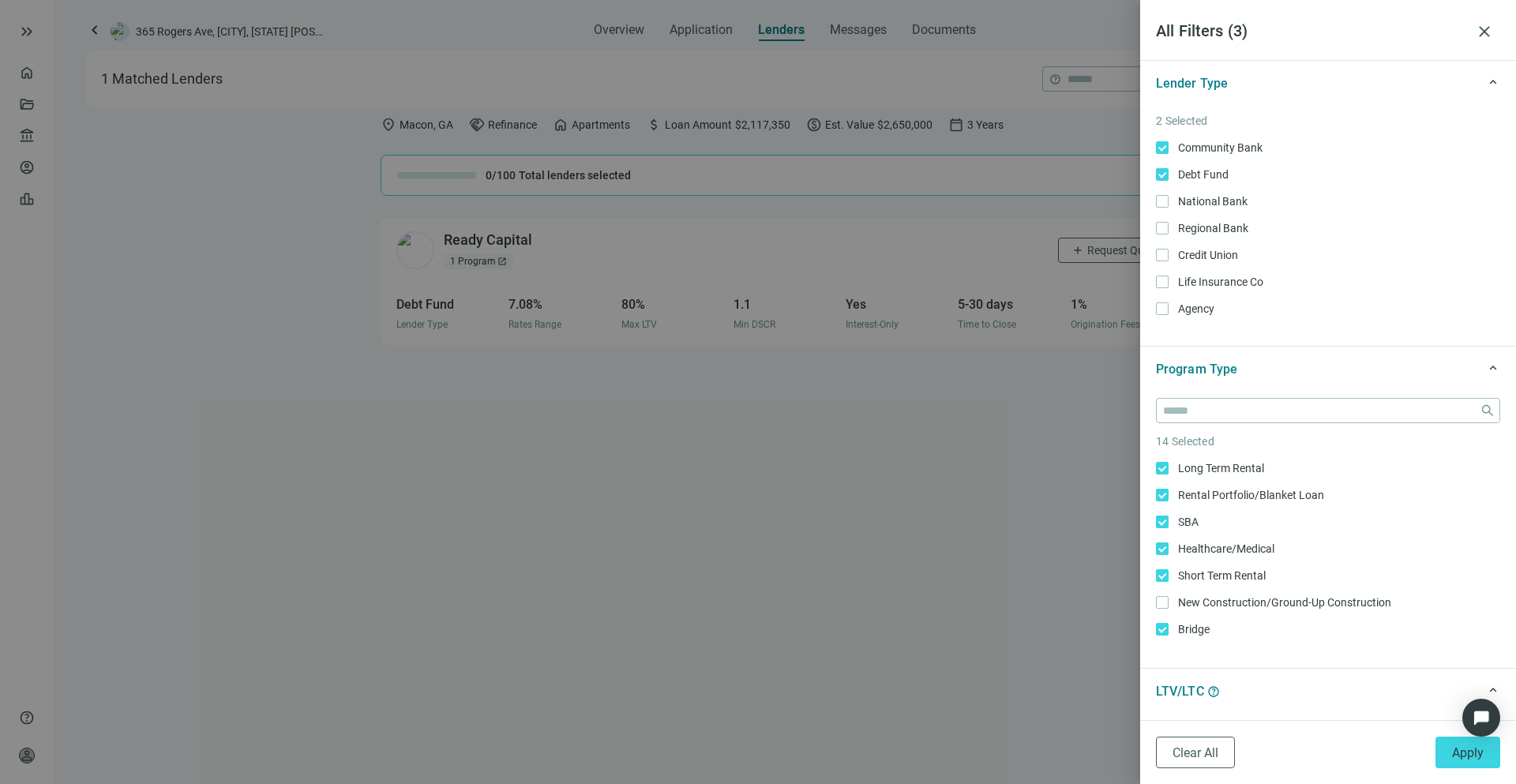 click on "Community Bank Only Debt Fund Only National Bank Only Regional Bank Only Credit Union Only Life Insurance Co Only Agency Only" at bounding box center (1328, 228) 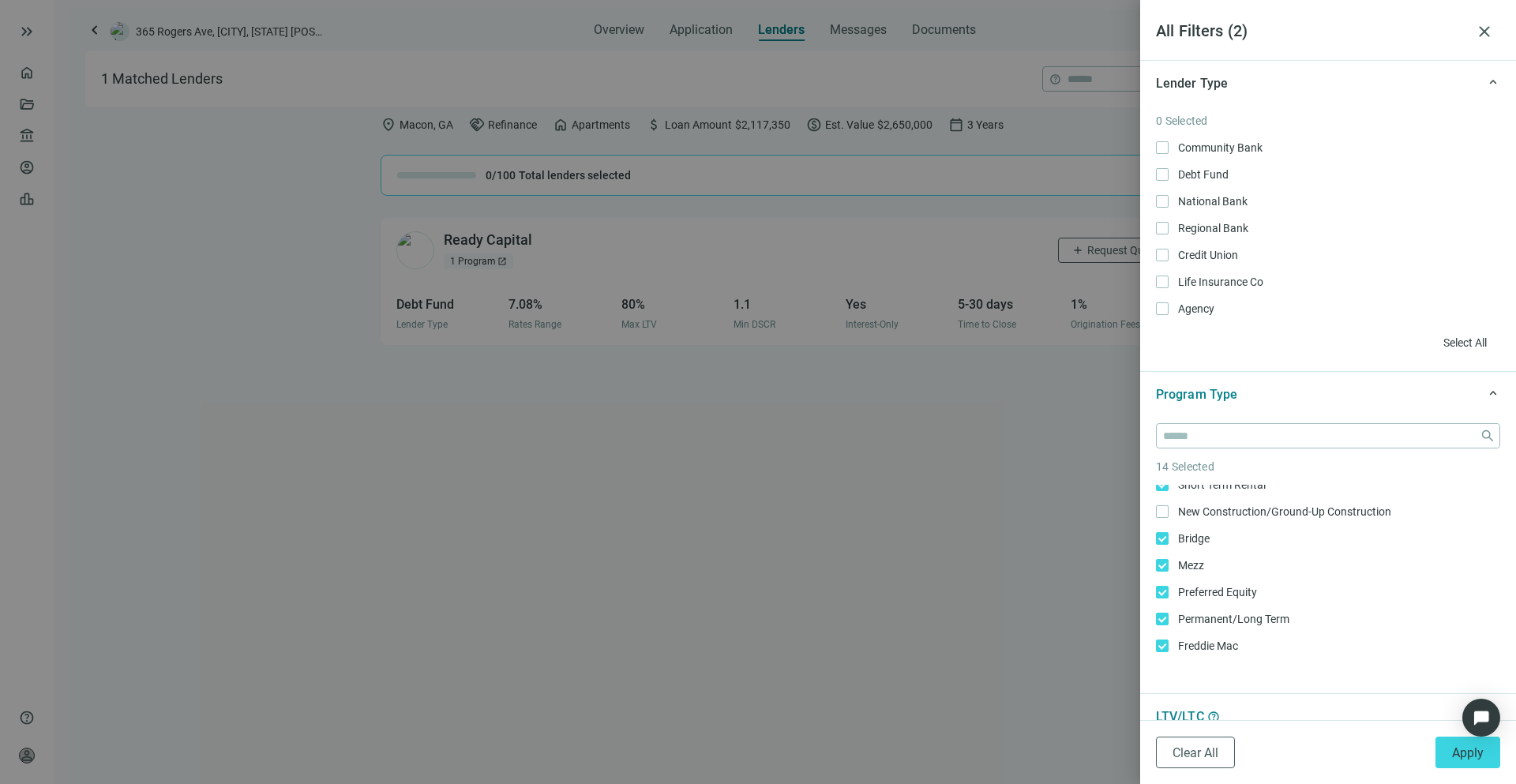 scroll, scrollTop: 267, scrollLeft: 0, axis: vertical 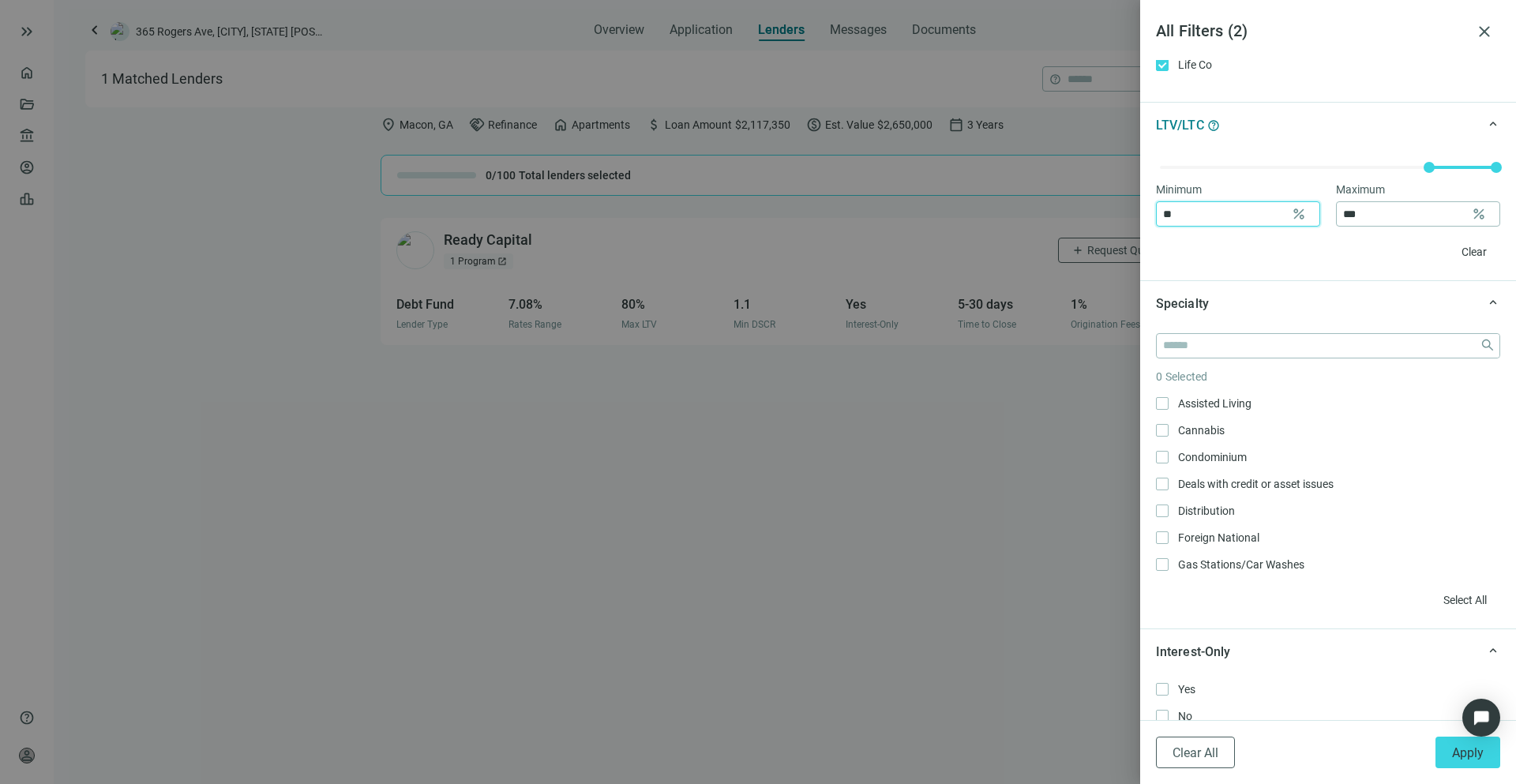 click on "**" at bounding box center (1224, 214) 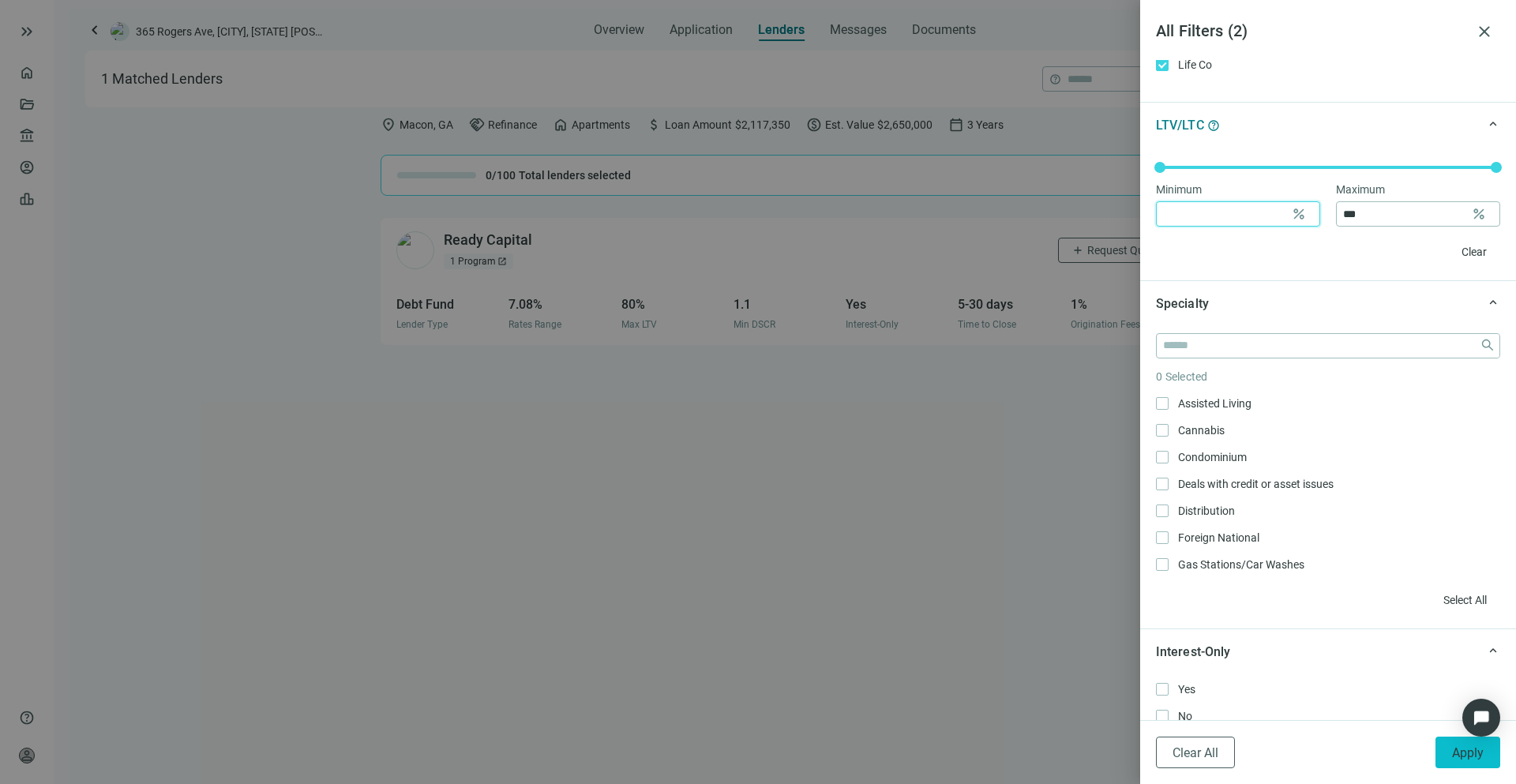 type 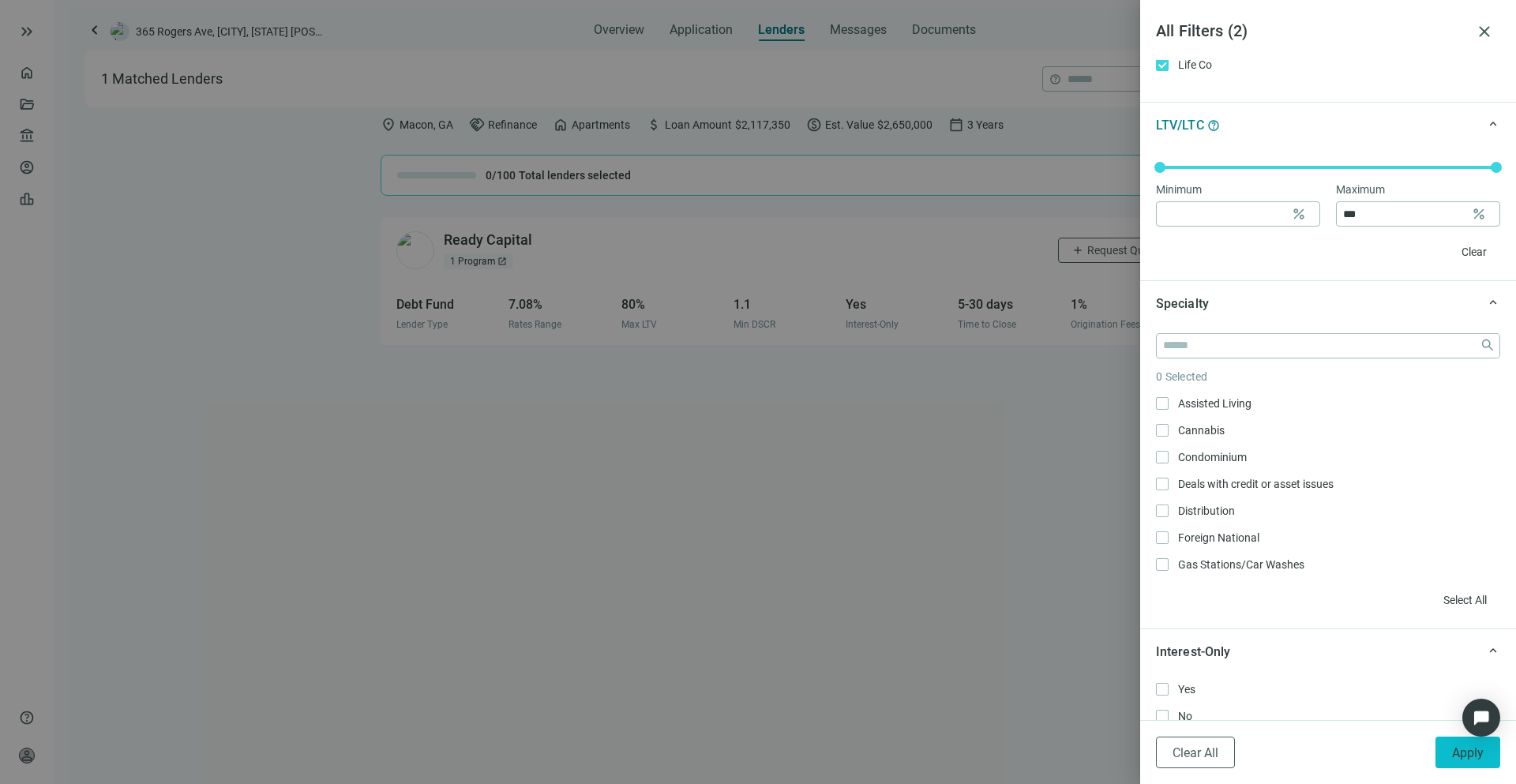 click on "Apply" at bounding box center [1468, 752] 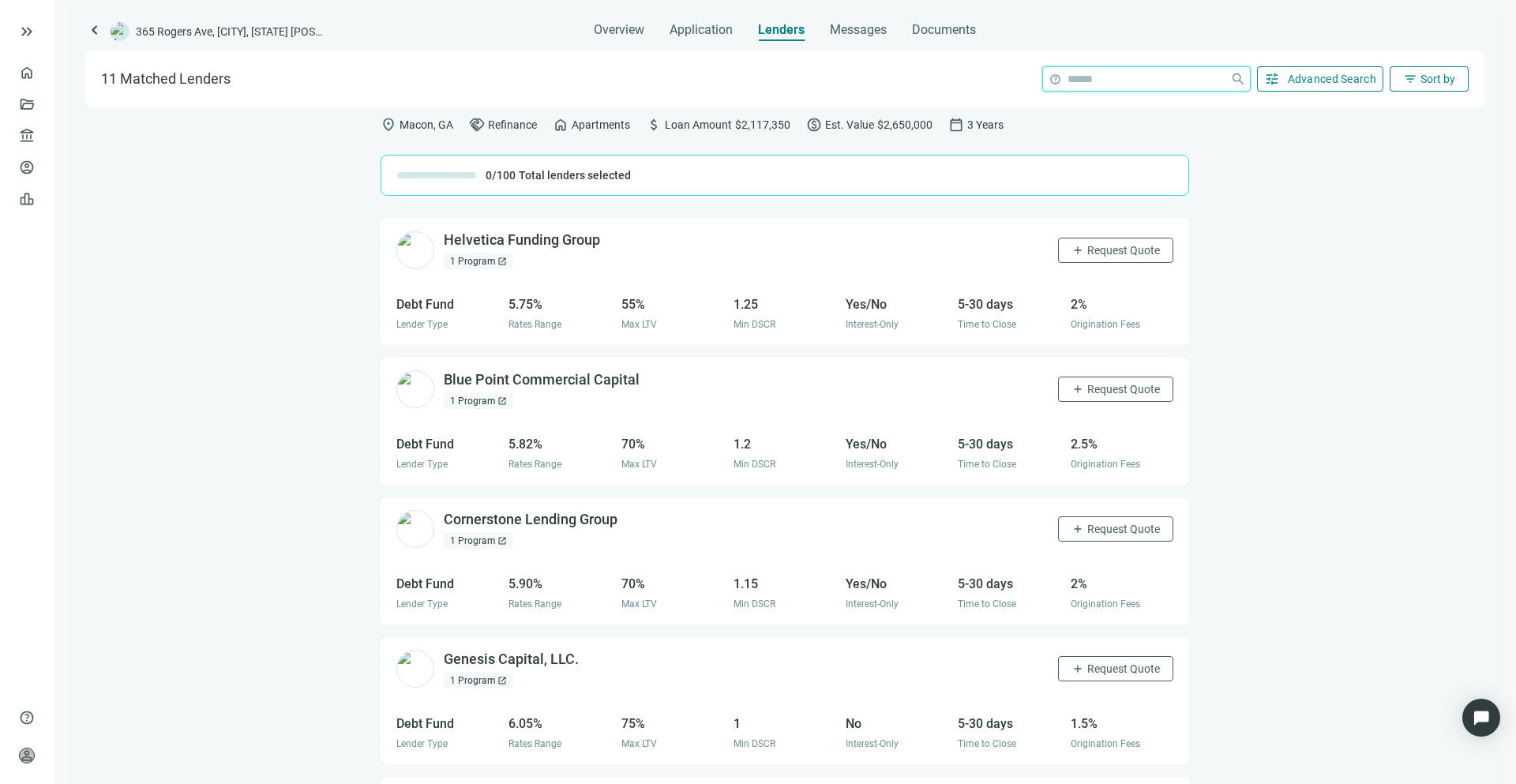 click at bounding box center [1146, 79] 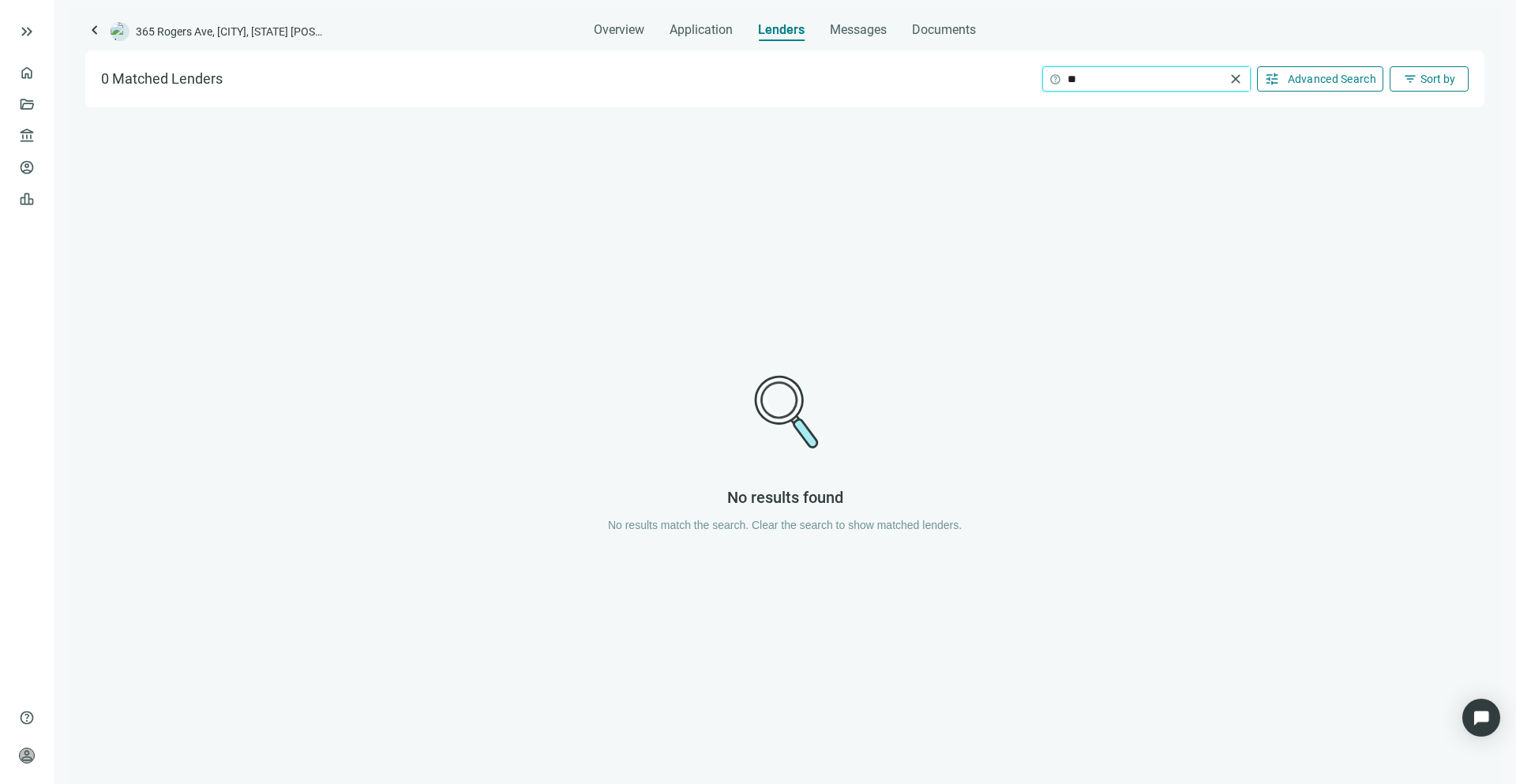 type on "*" 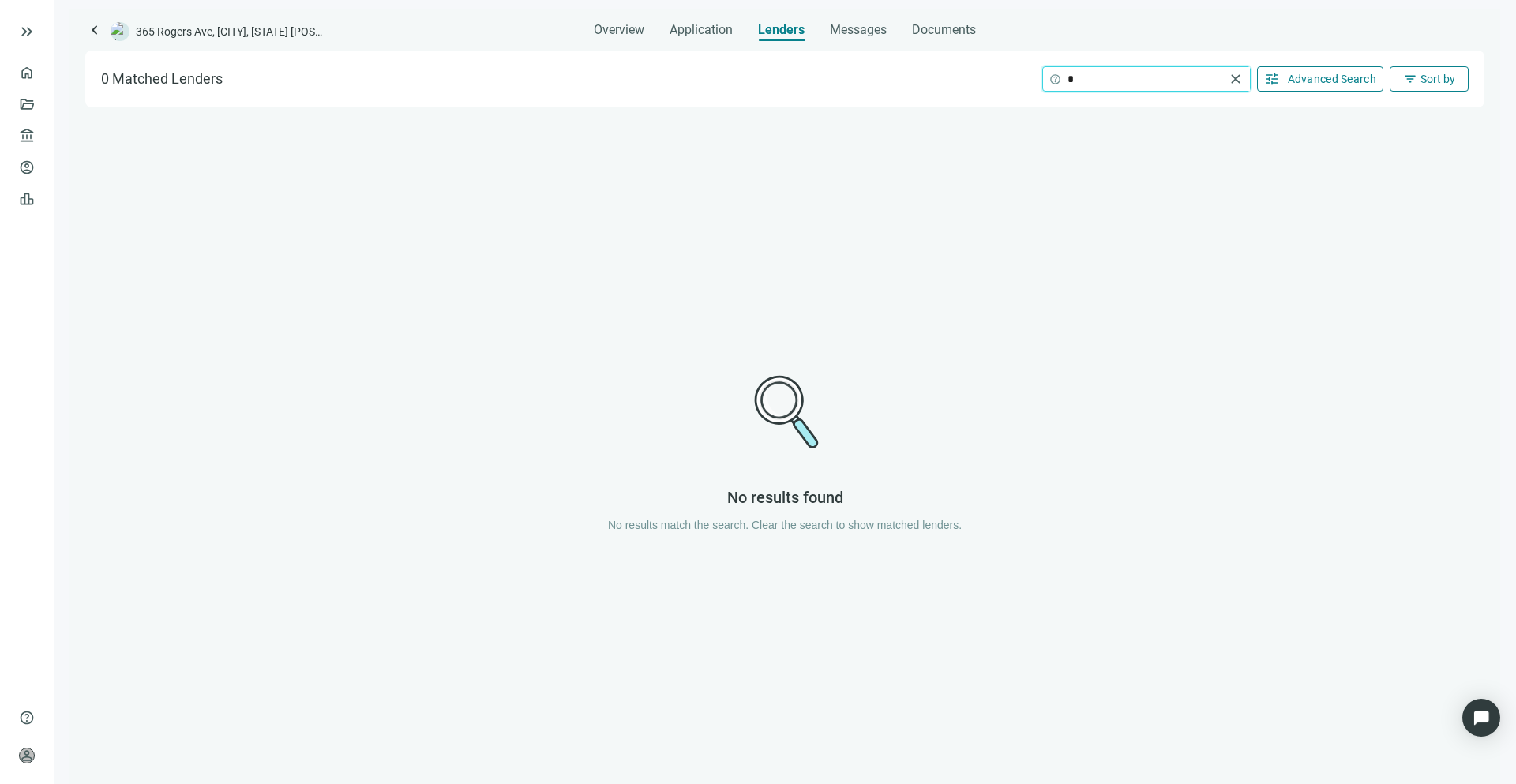 type 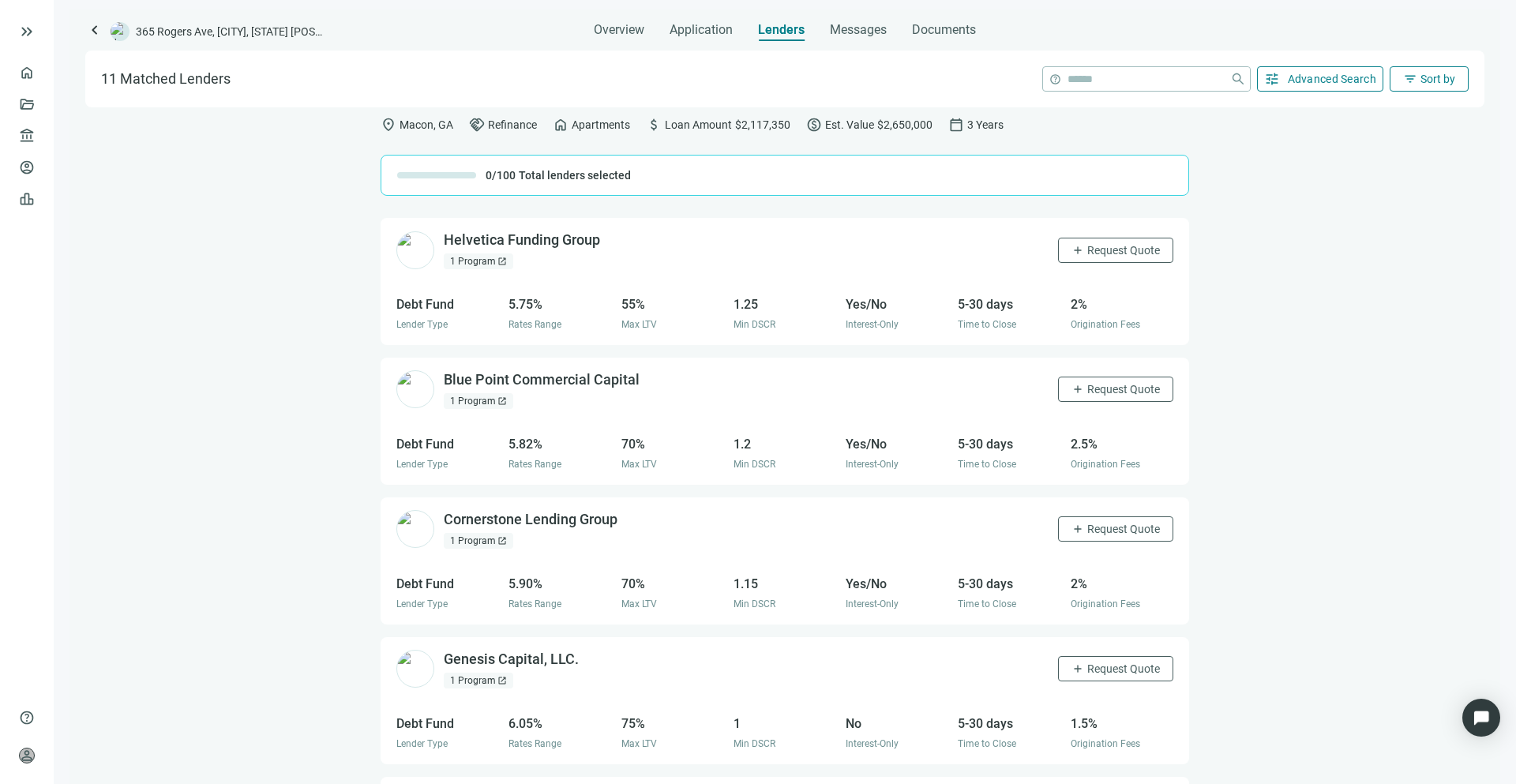 click on "tune Advanced Search" at bounding box center (1320, 79) 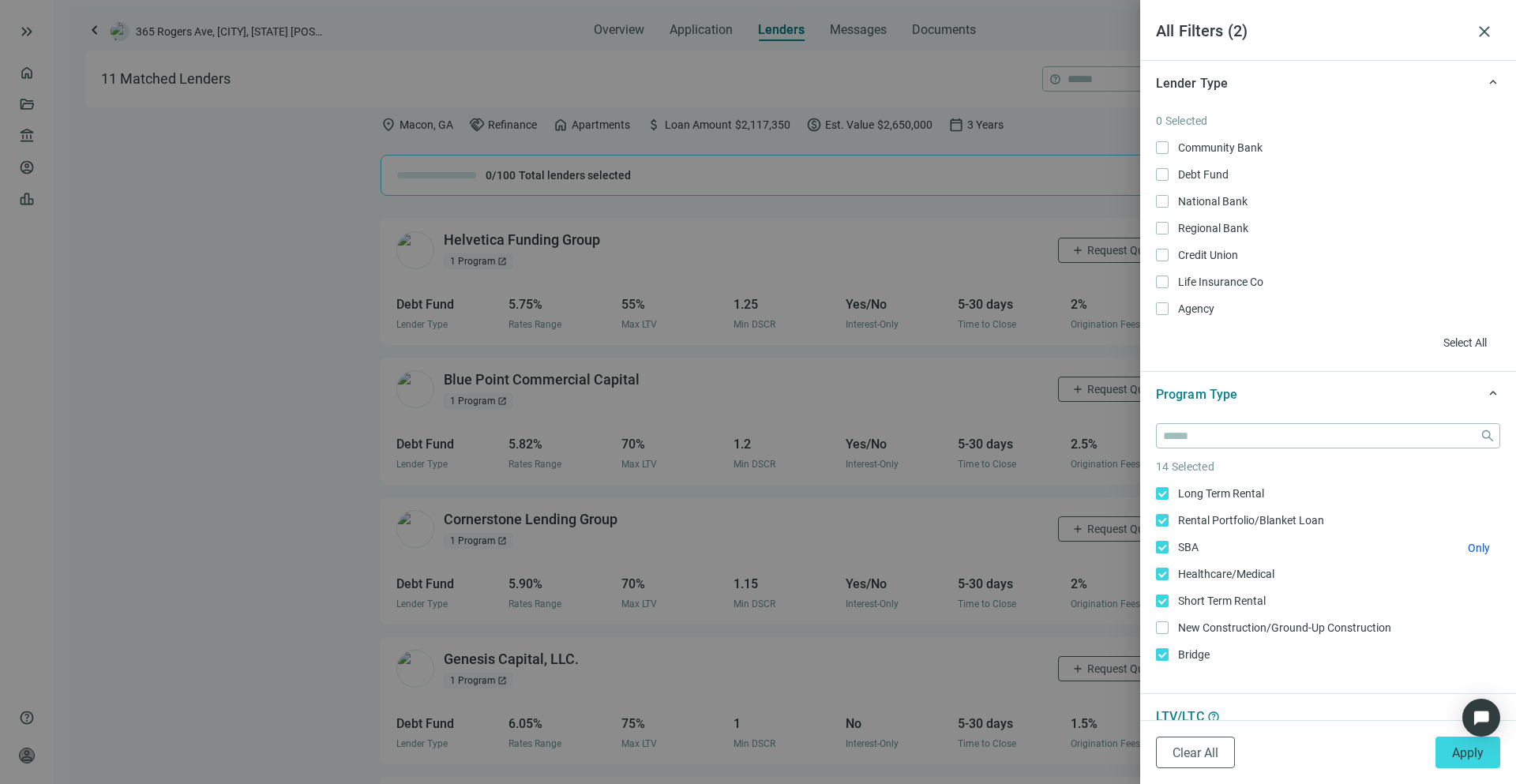 scroll, scrollTop: 267, scrollLeft: 0, axis: vertical 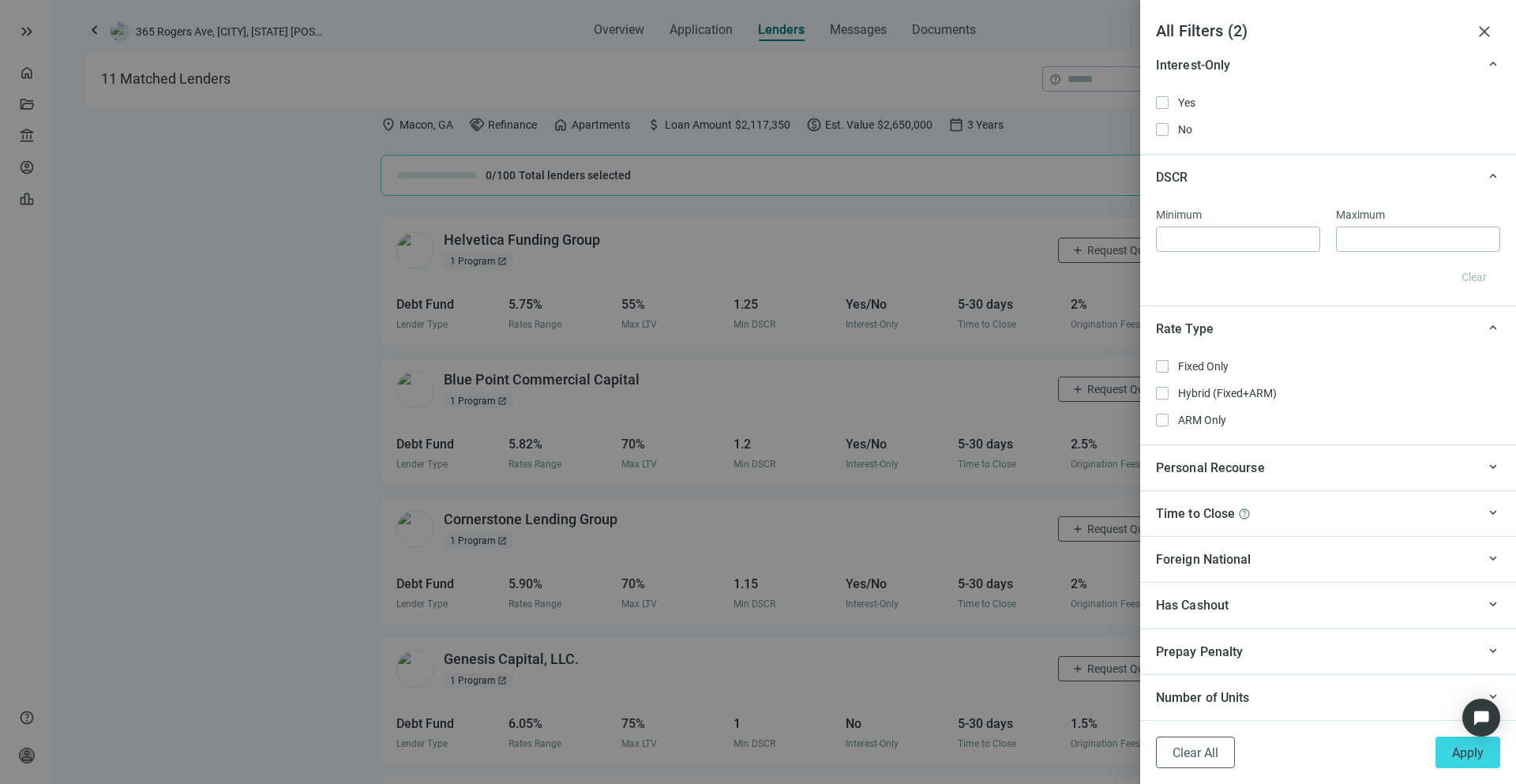 click on "keyboard_arrow_up Prepay Penalty" at bounding box center [1328, 651] 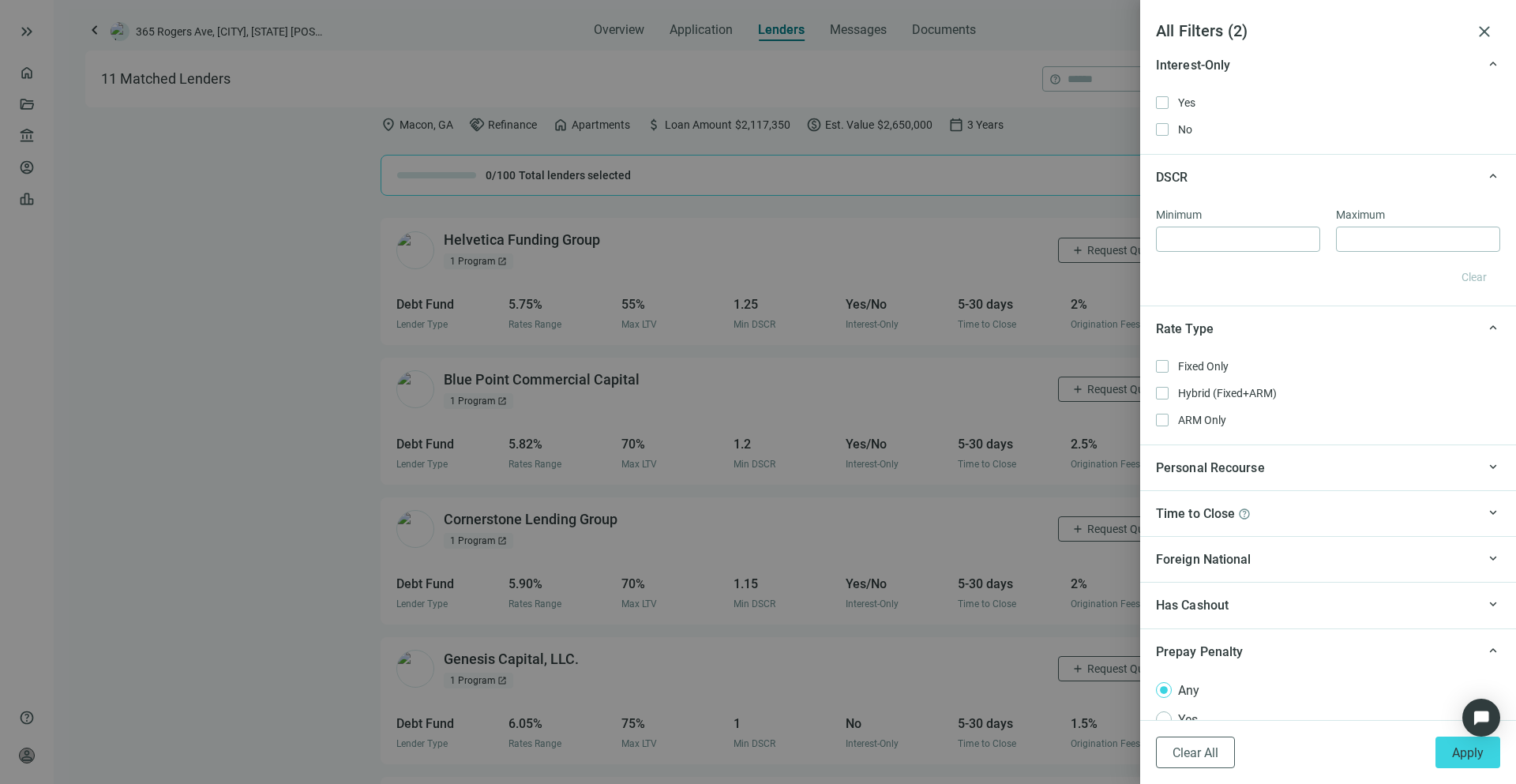 click on "Has Cashout" at bounding box center (1316, 605) 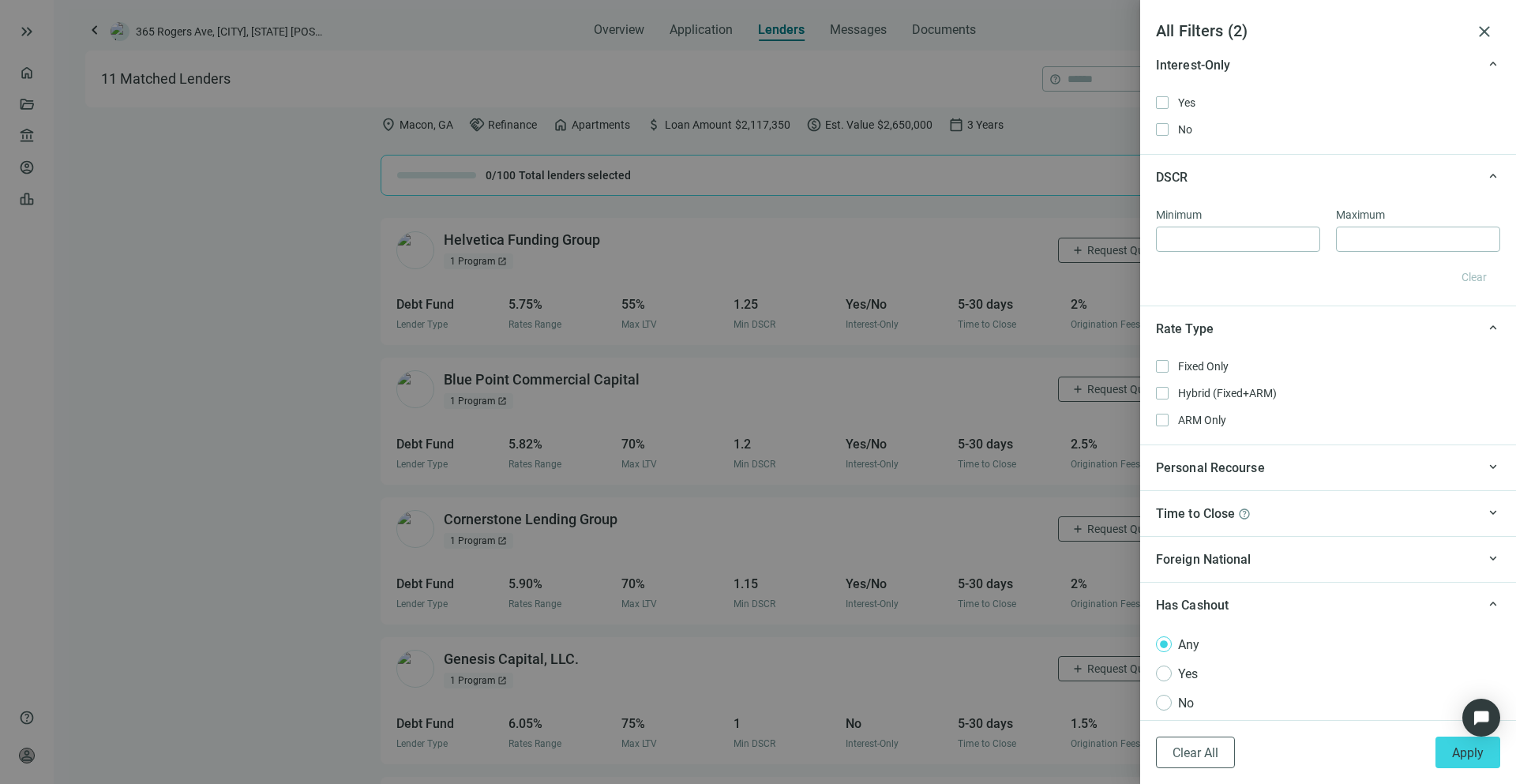 click on "Foreign National" at bounding box center [1316, 559] 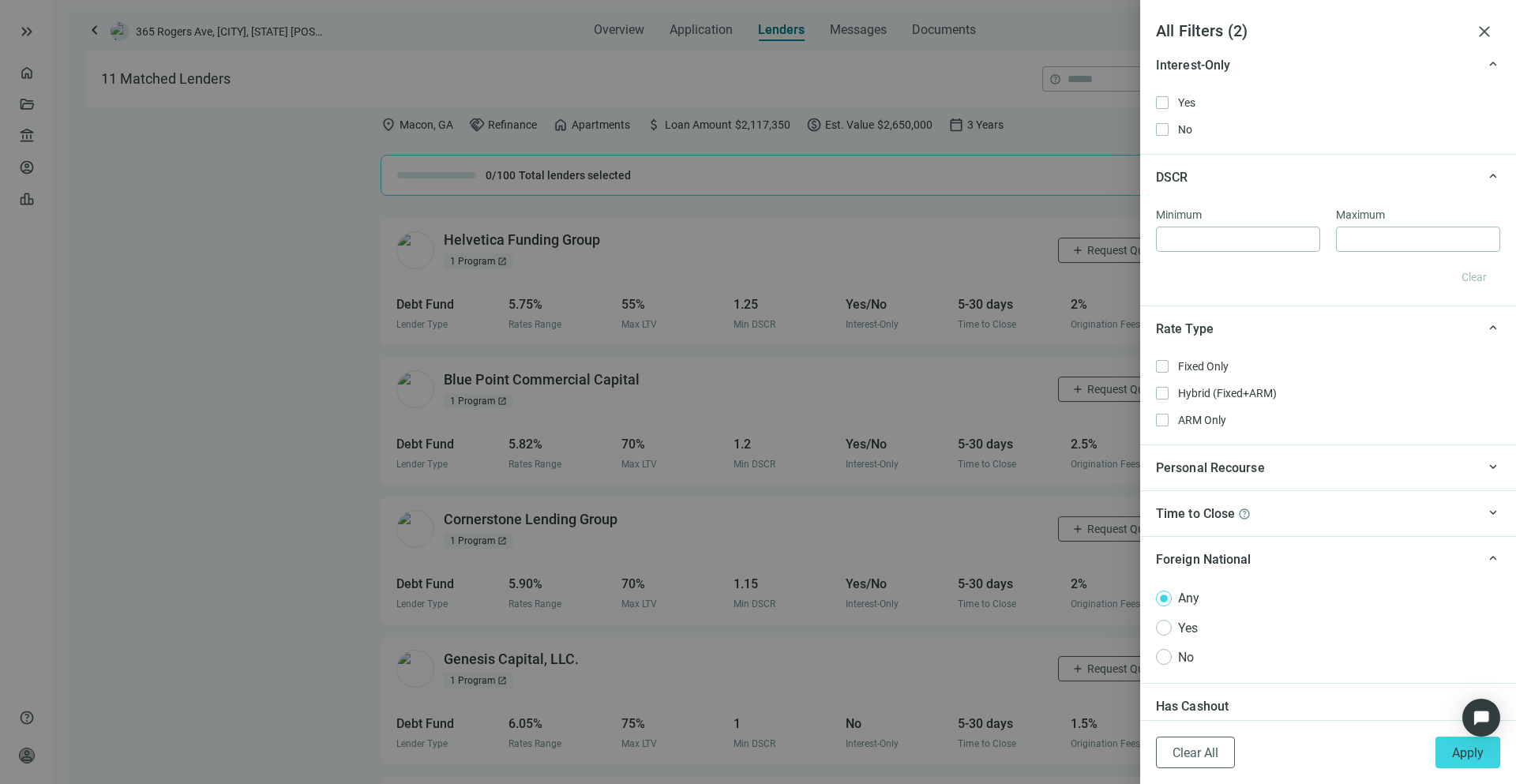 click on "Time to Close help" at bounding box center [1316, 513] 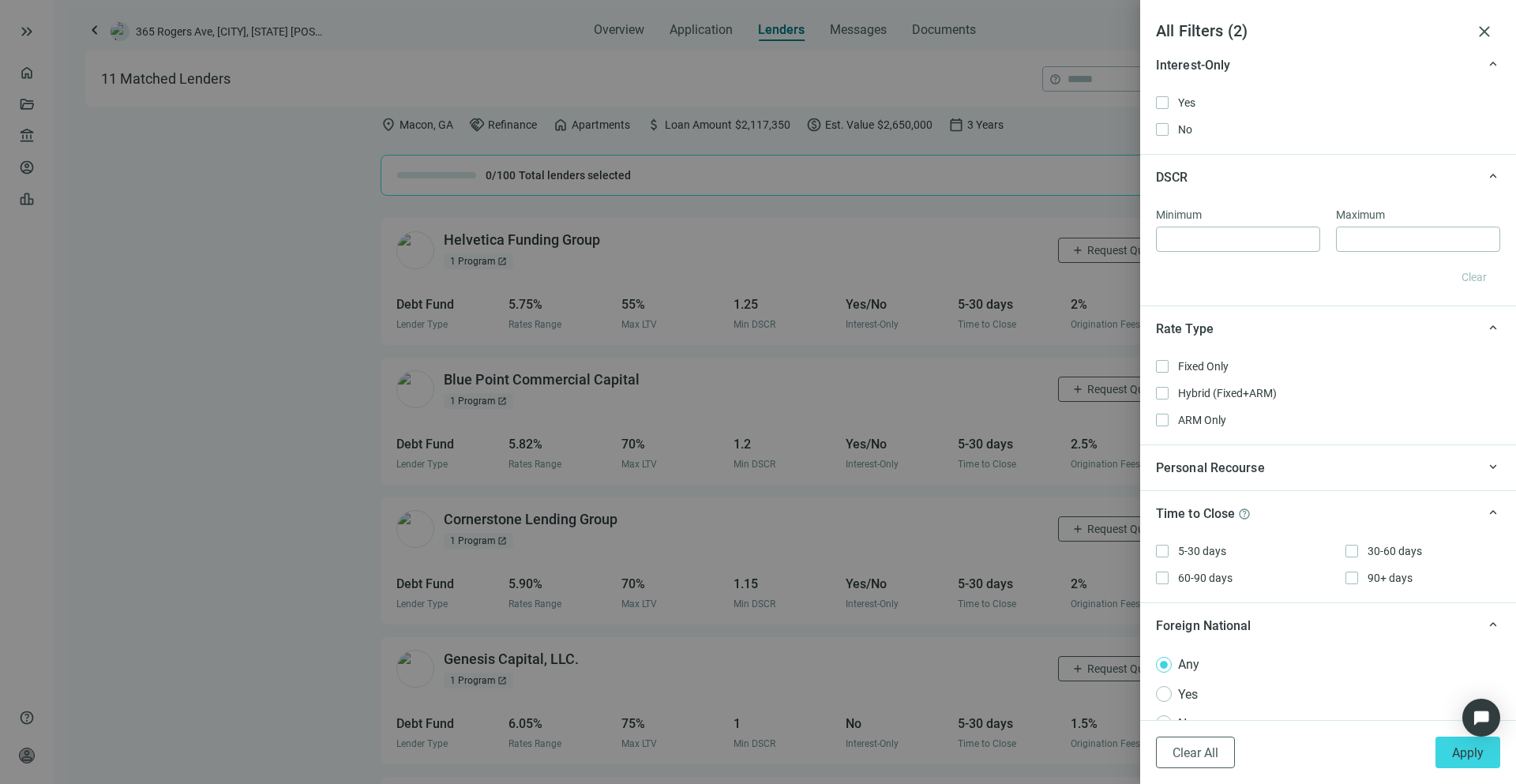 click on "Personal Recourse" at bounding box center (1316, 467) 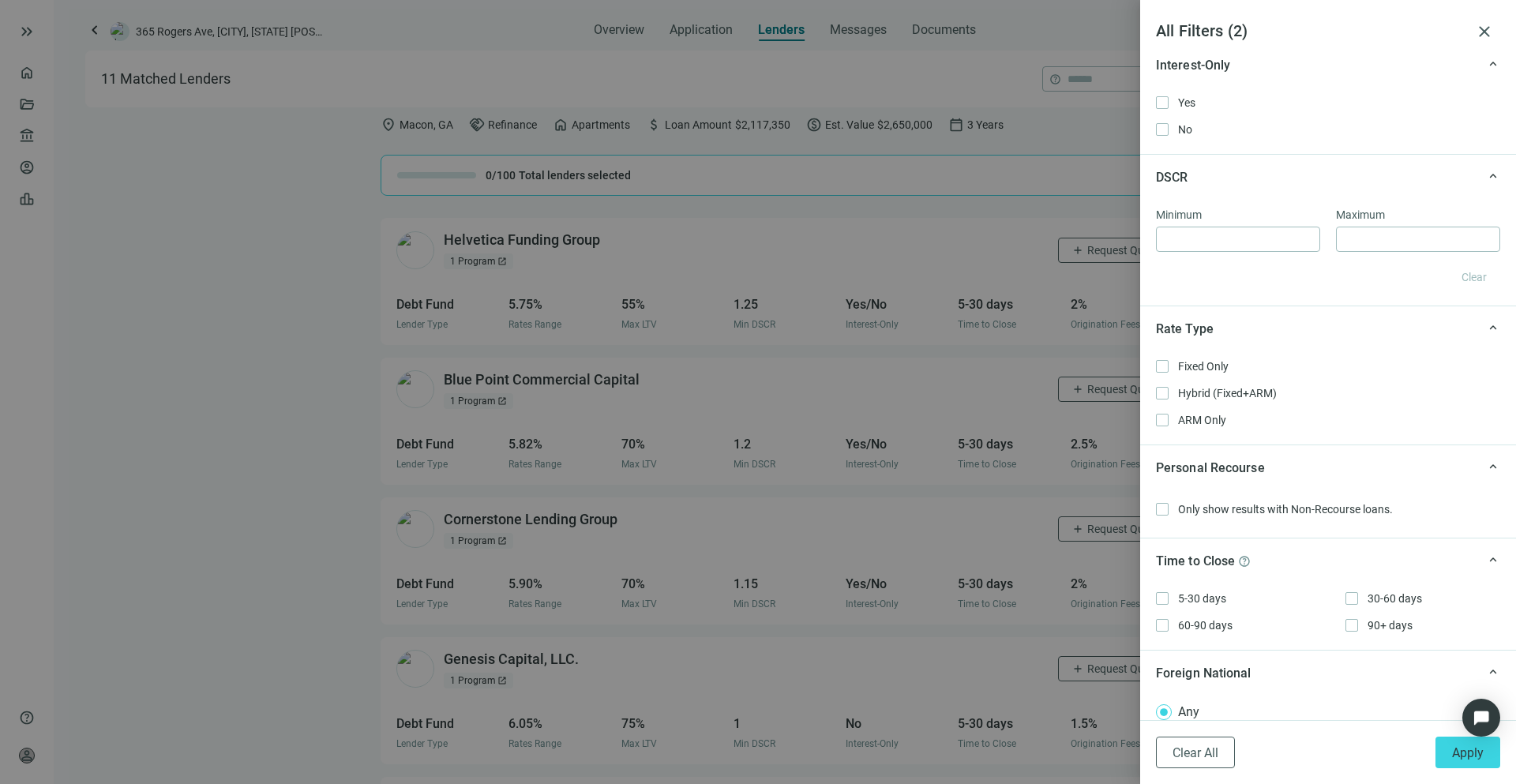 scroll, scrollTop: 1593, scrollLeft: 0, axis: vertical 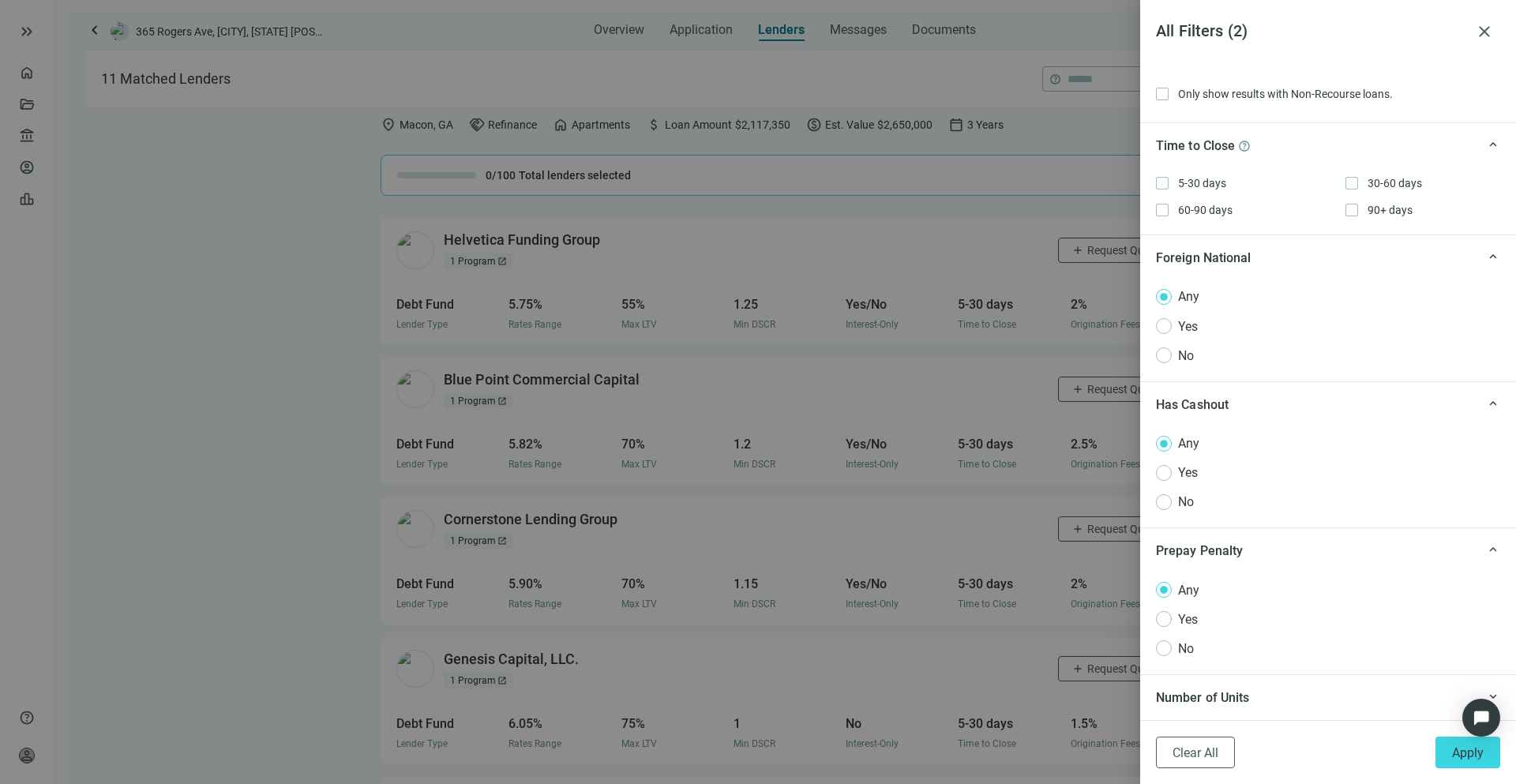 click on "Number of Units" at bounding box center (1316, 697) 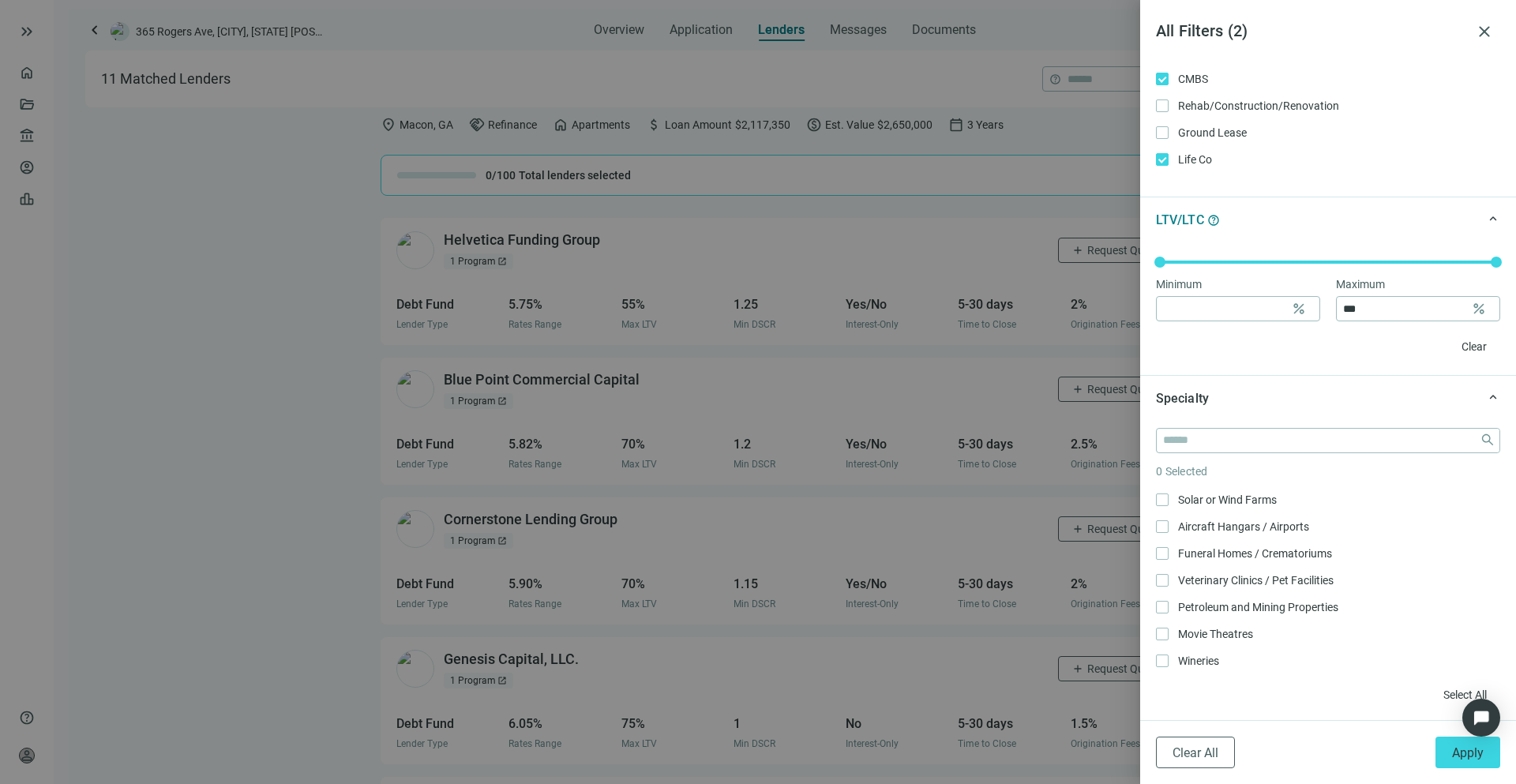 scroll, scrollTop: 403, scrollLeft: 0, axis: vertical 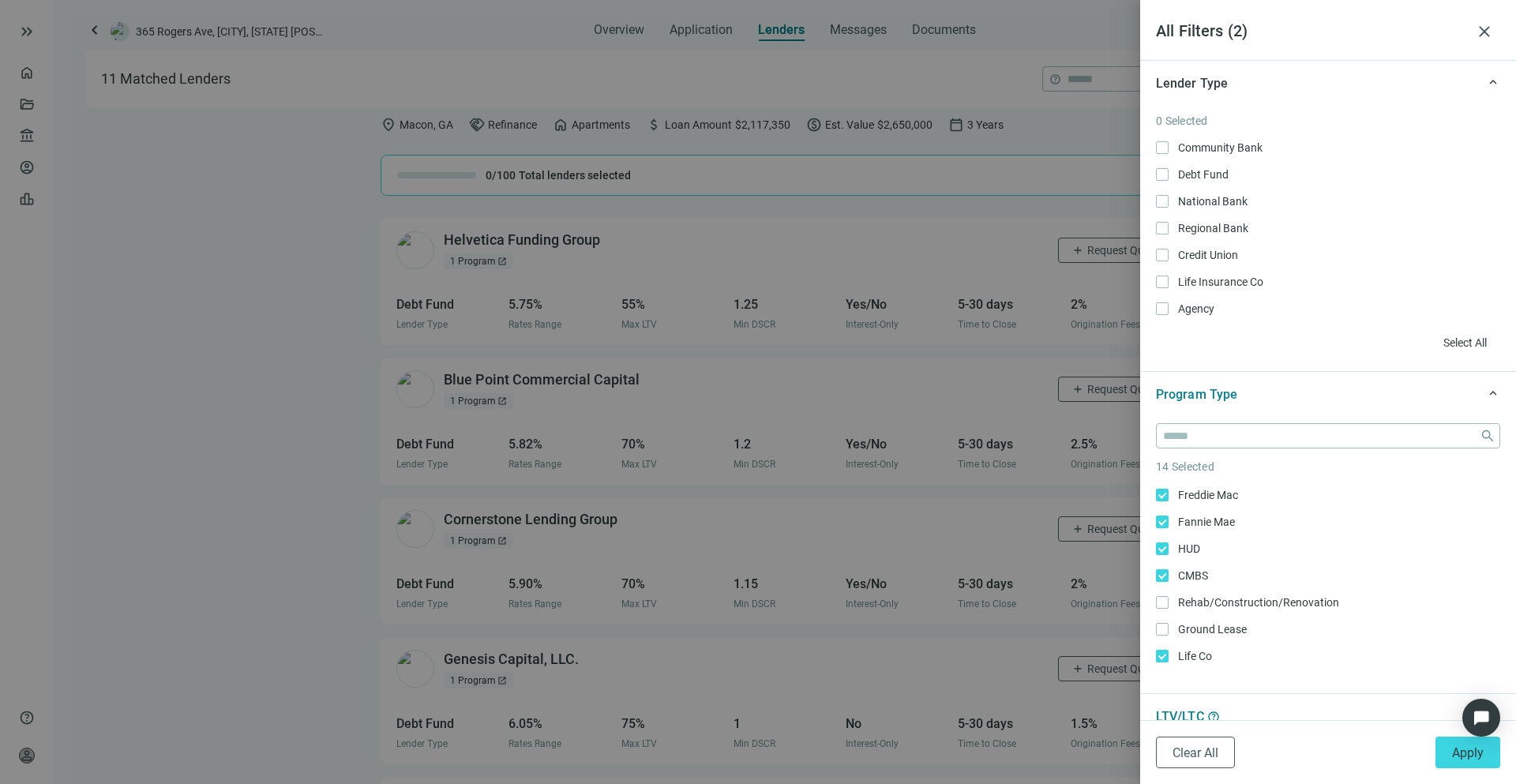 click at bounding box center [758, 392] 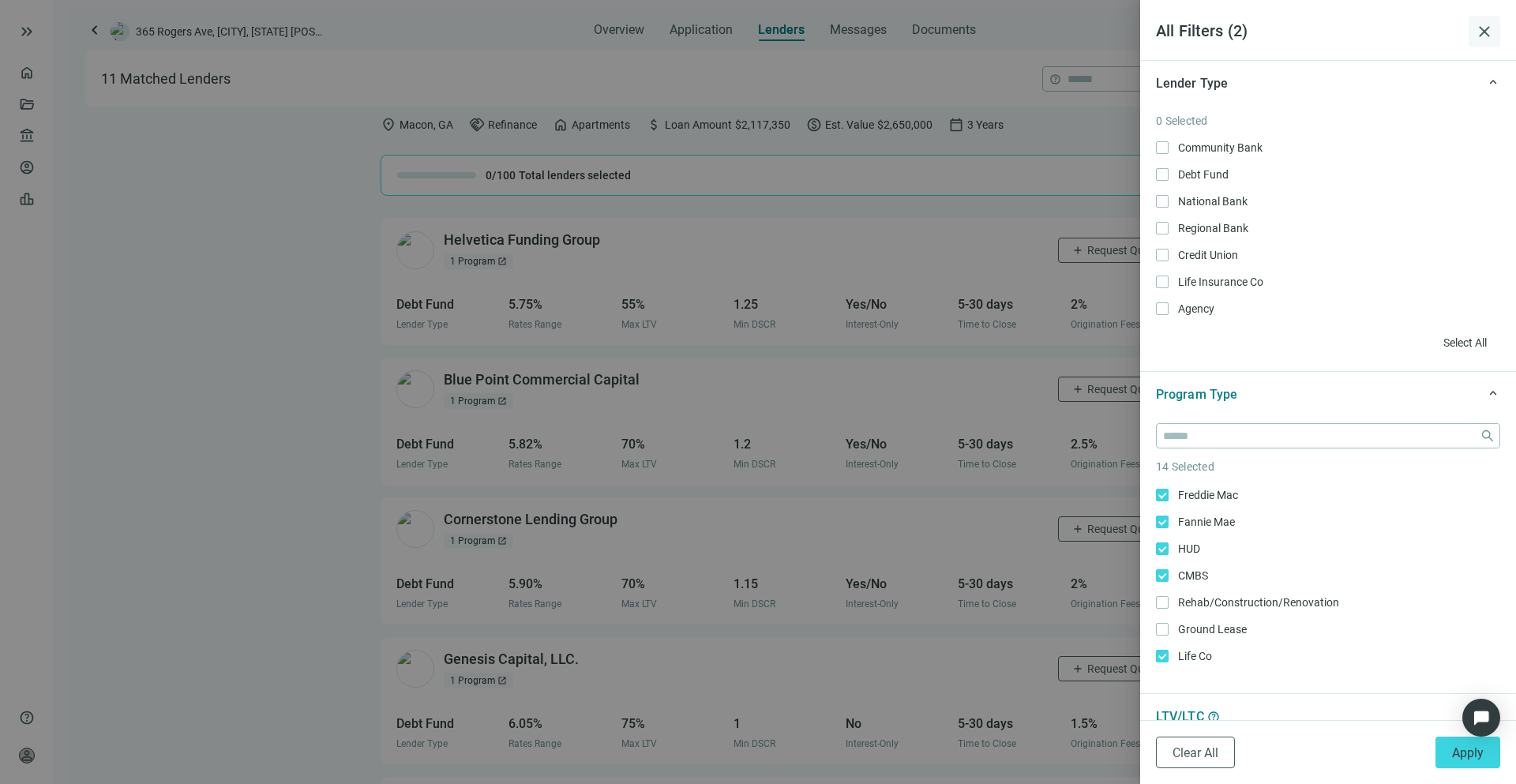 click on "close" at bounding box center [1484, 32] 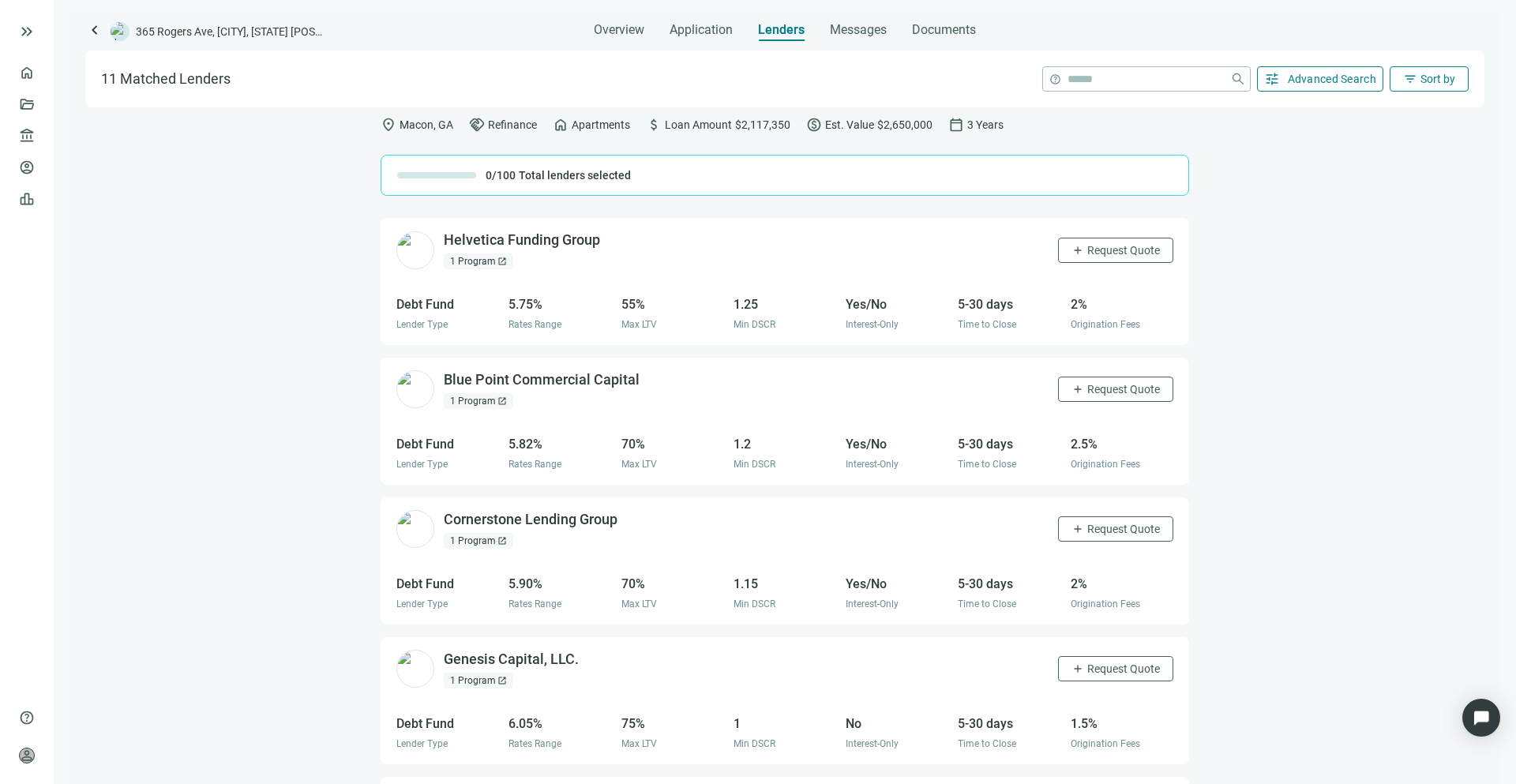 click on "11 Matched Lenders help close tune Advanced Search filter_list Sort by" at bounding box center [785, 79] 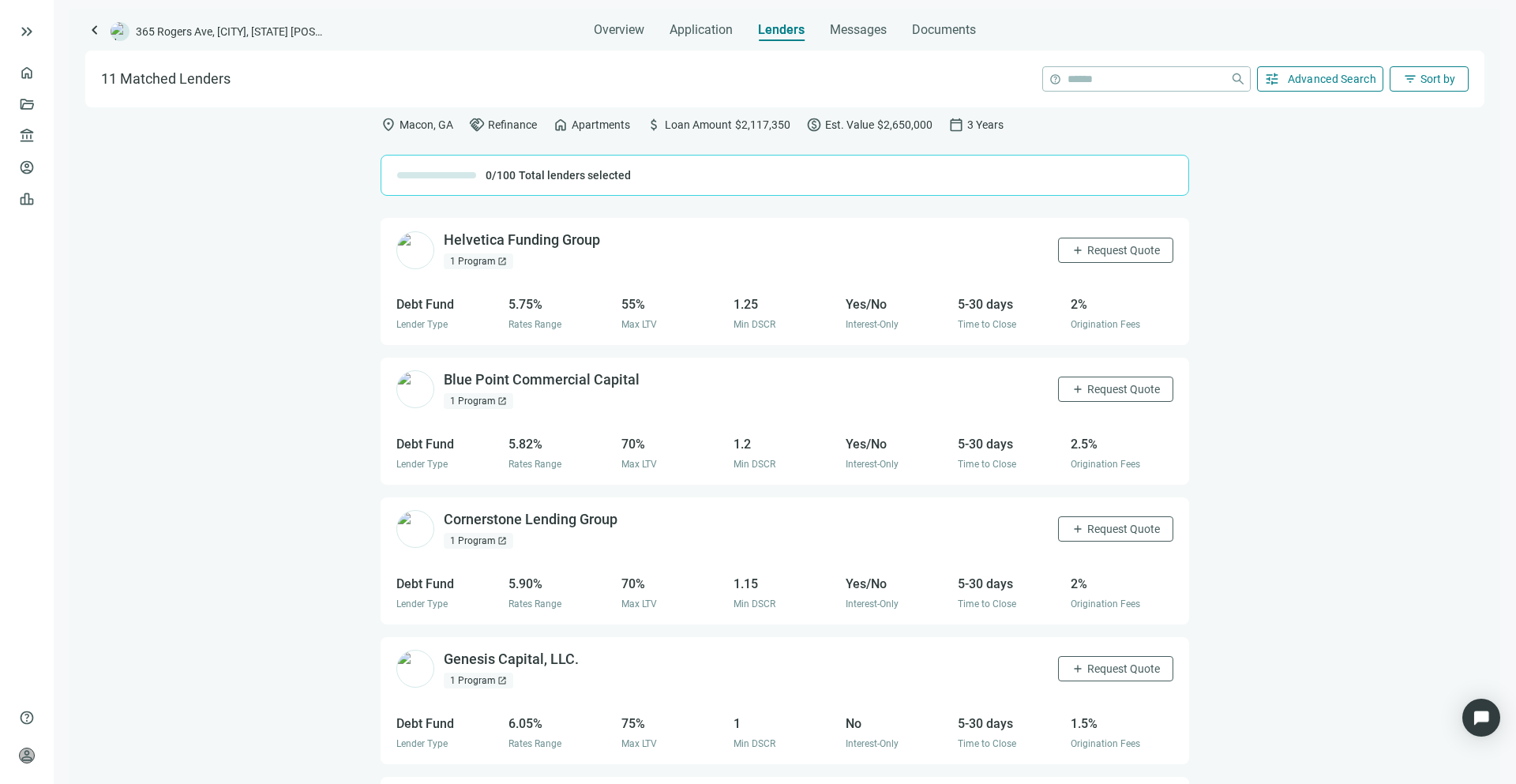 click on "Advanced Search" at bounding box center [1332, 79] 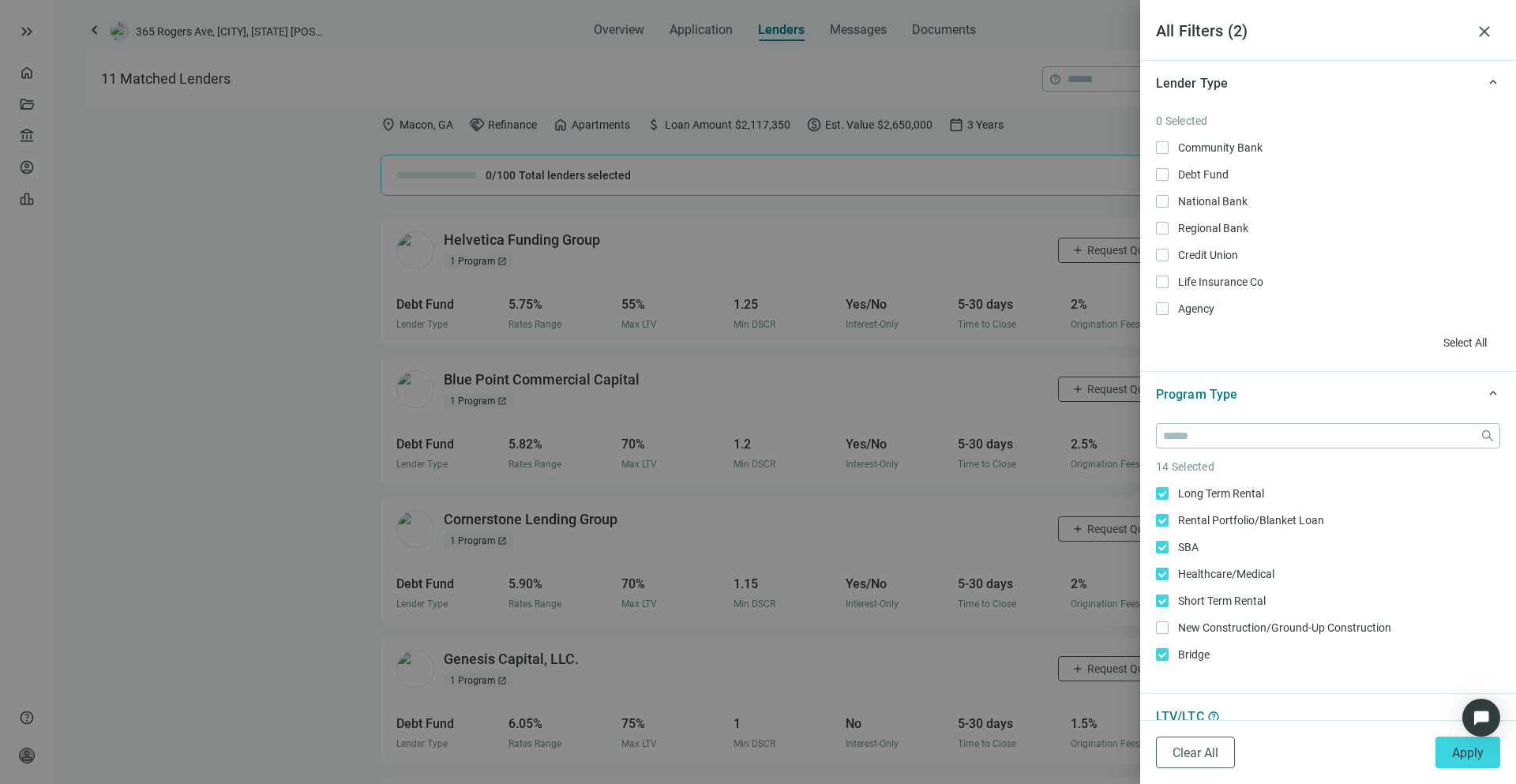 click at bounding box center (758, 392) 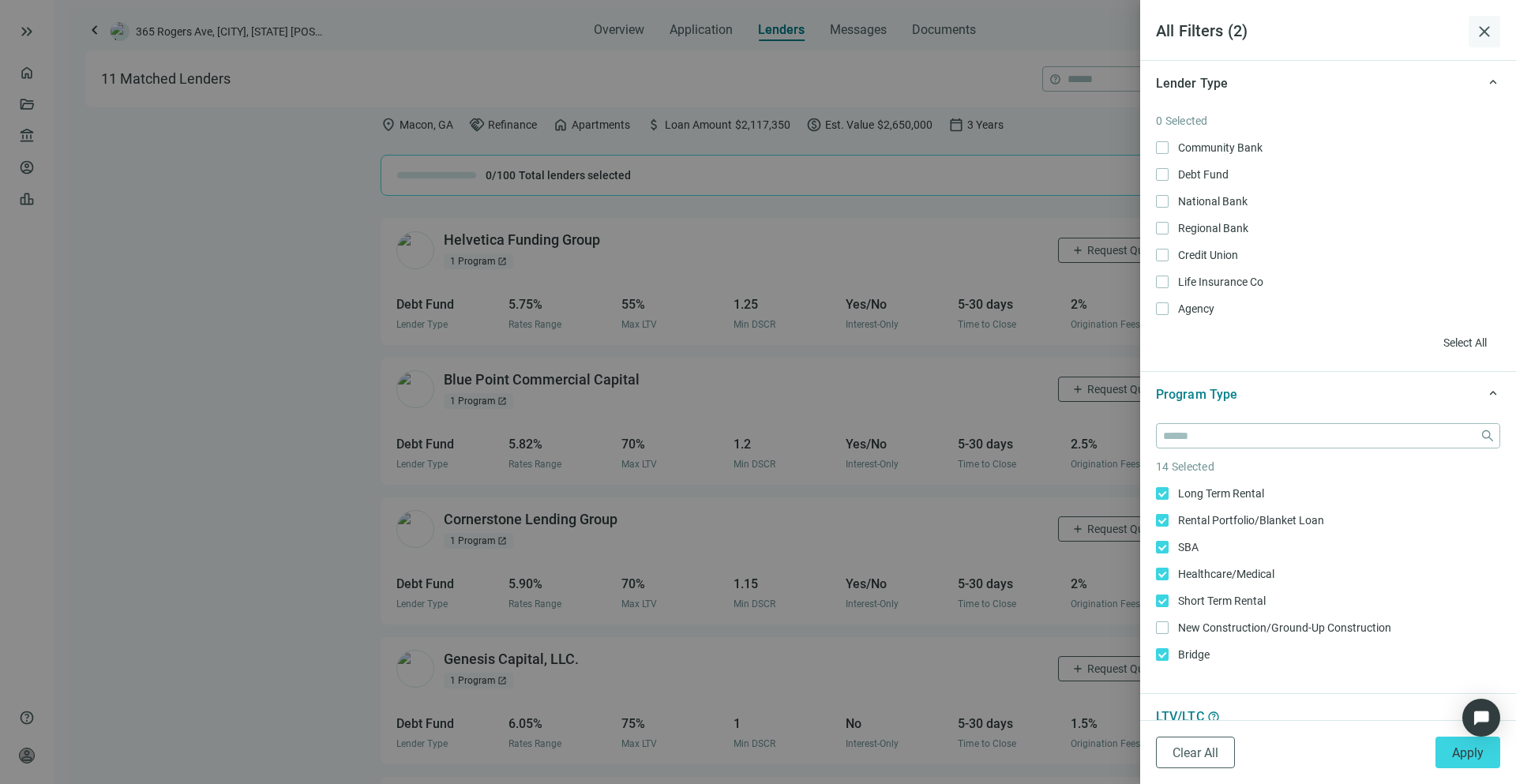 click on "close" at bounding box center [1484, 32] 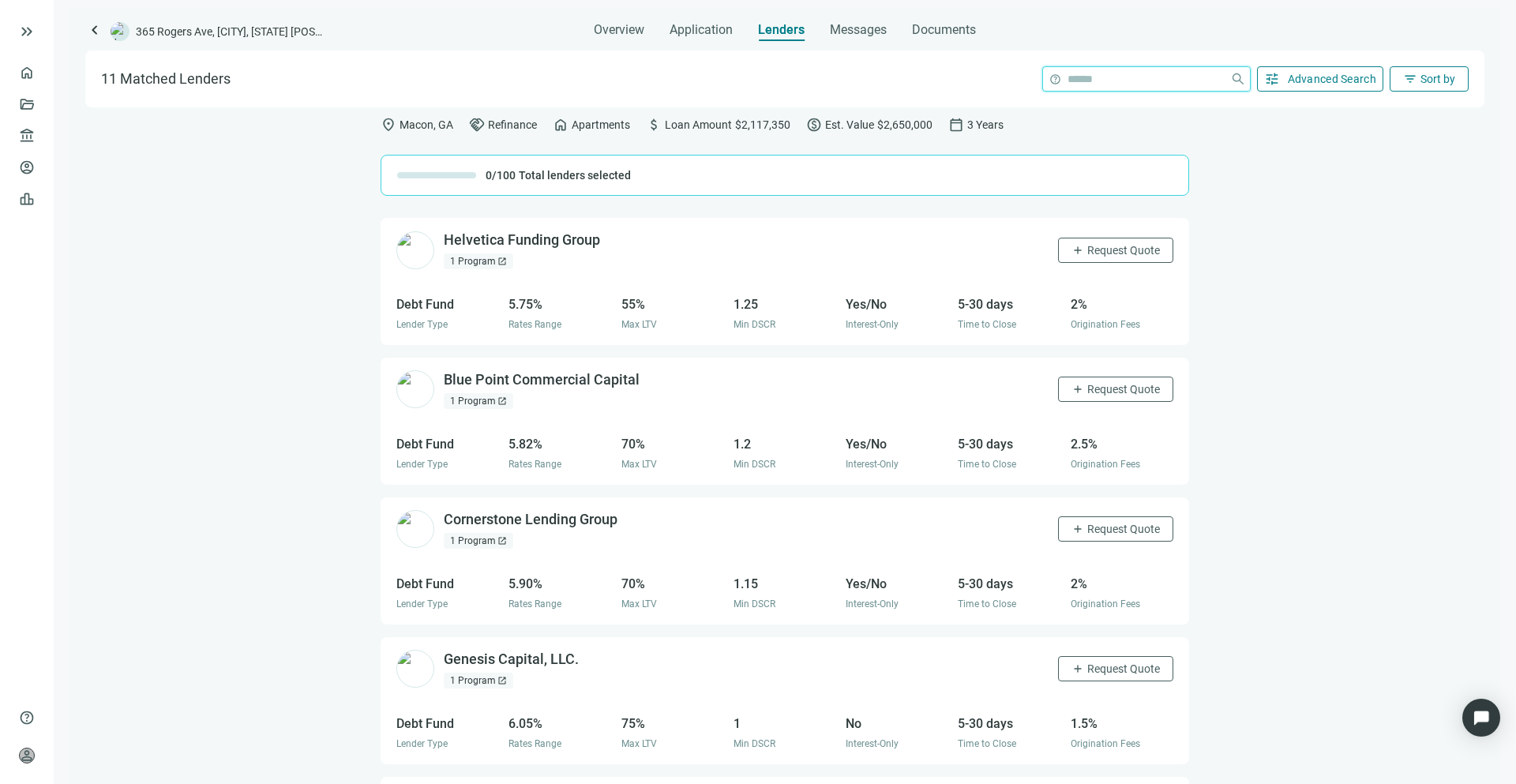 click at bounding box center [1146, 79] 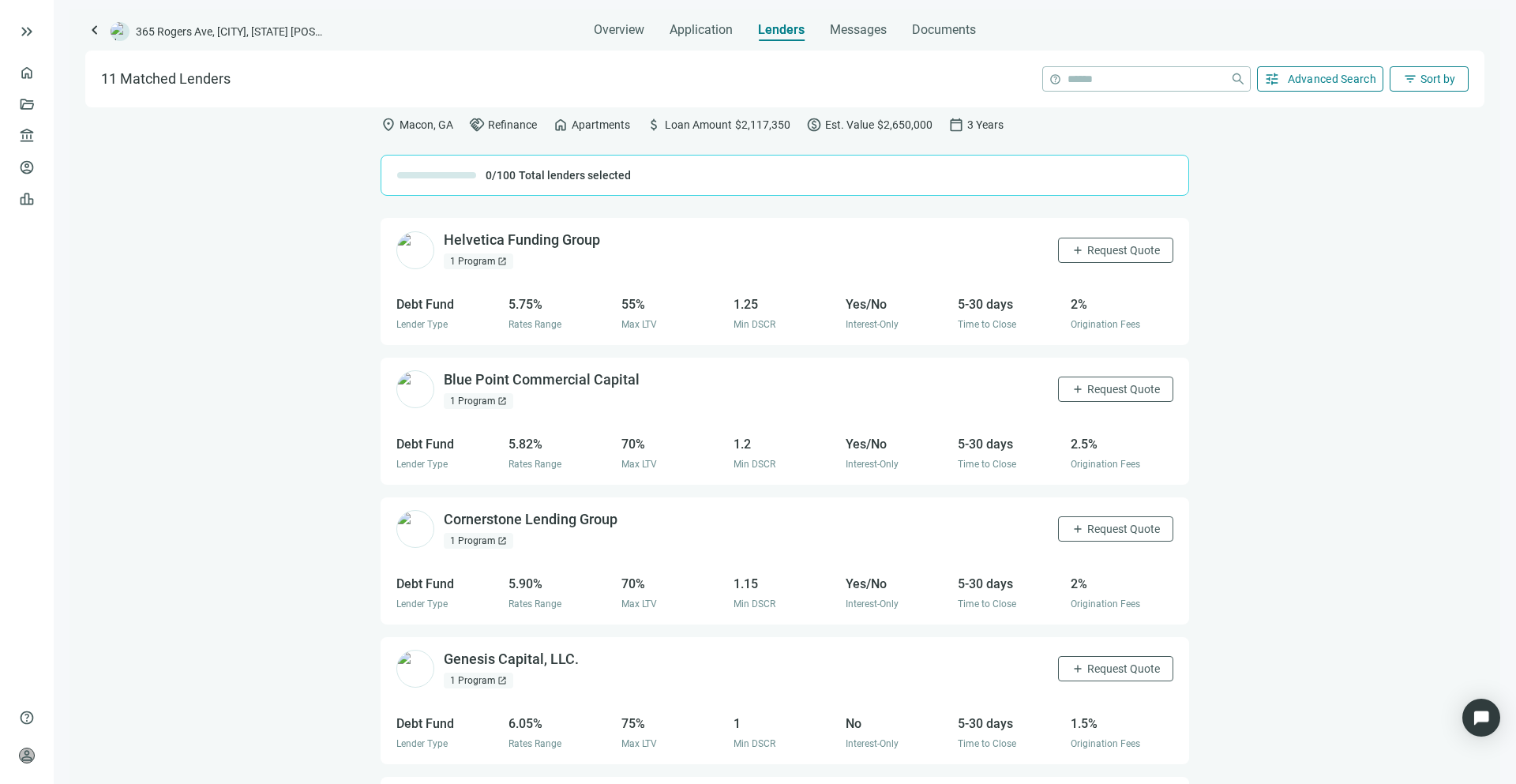click on "Lenders" at bounding box center [781, 30] 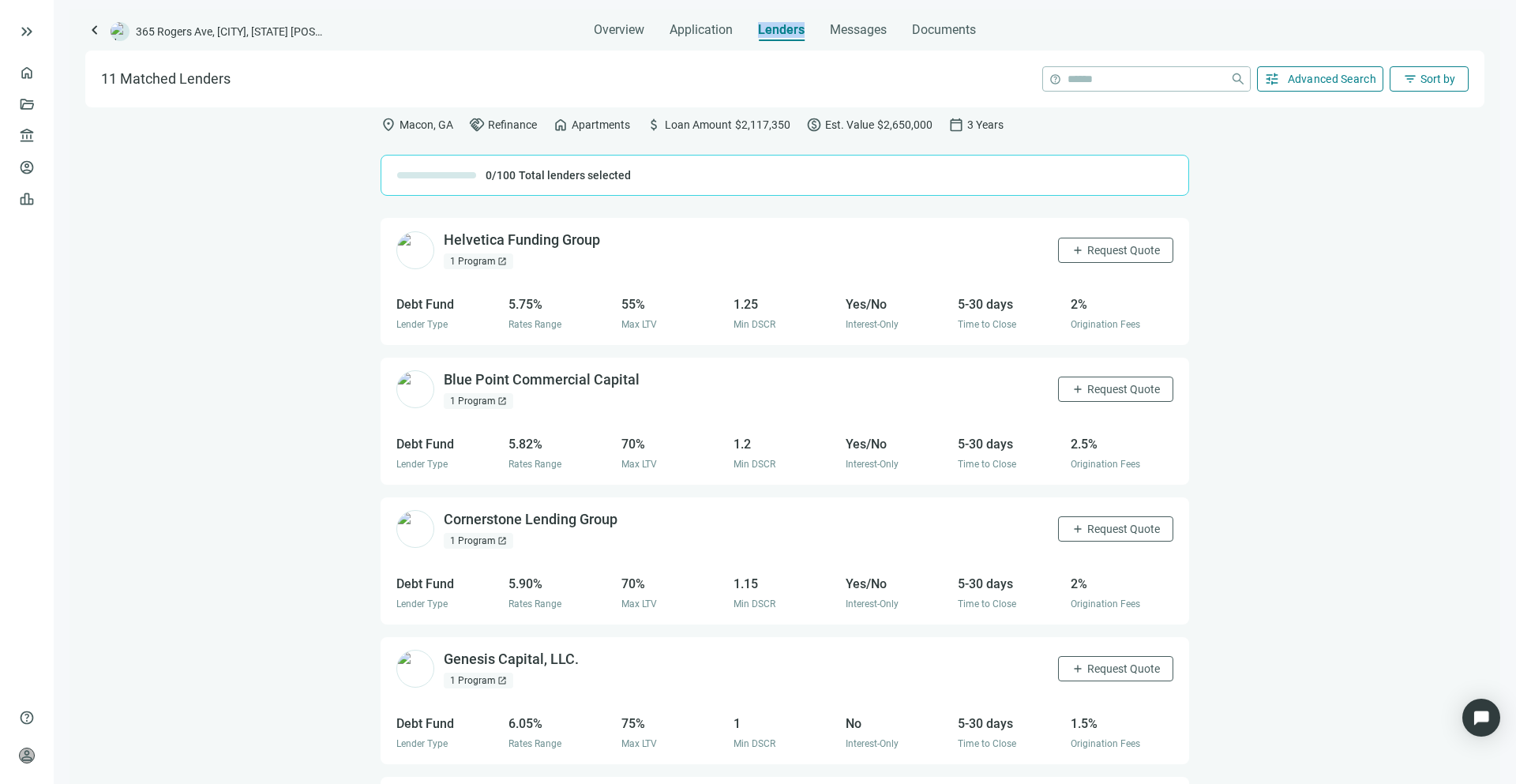 click on "Lenders" at bounding box center (781, 30) 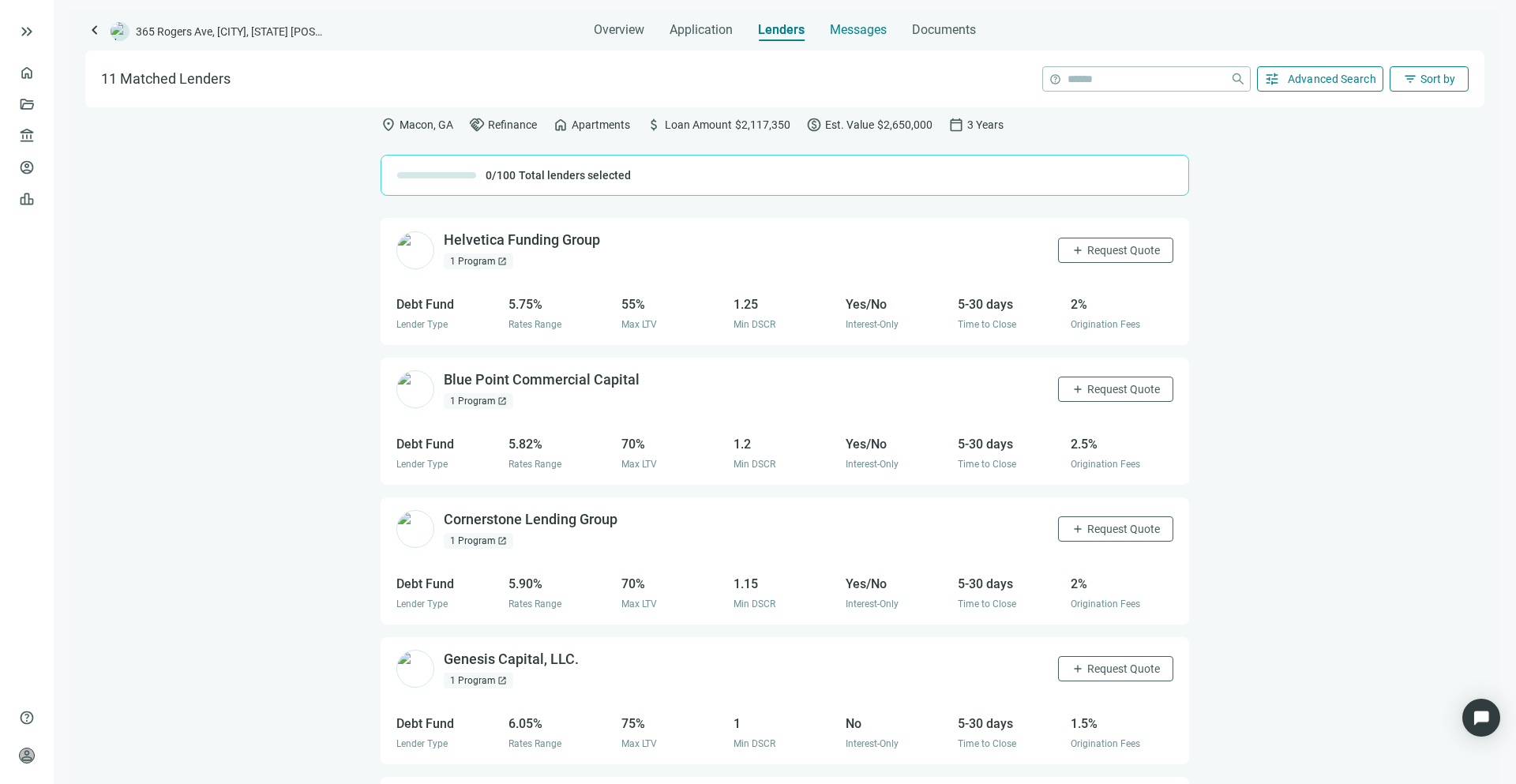 click on "Messages" at bounding box center [858, 29] 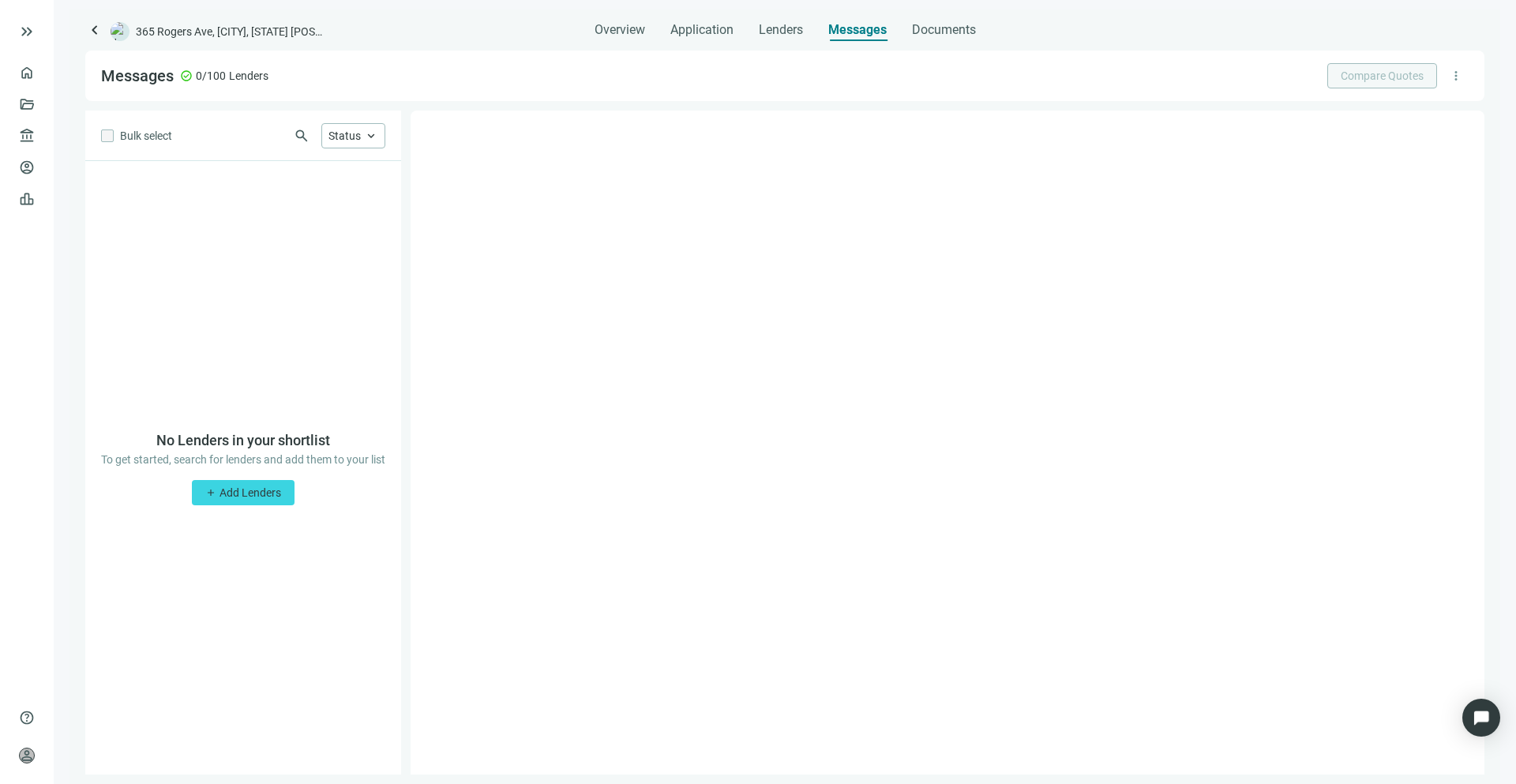 click on "keyboard_arrow_left 365 Rogers Ave, Macon, GA 31204 Overview Application Lenders Messages Documents Messages check_circle 0/100 Lenders Compare Quotes more_vert Bulk select search Status keyboard_arrow_up No Lenders in your shortlist To get started, search for lenders and add them to your list add Add Lenders" at bounding box center [785, 396] 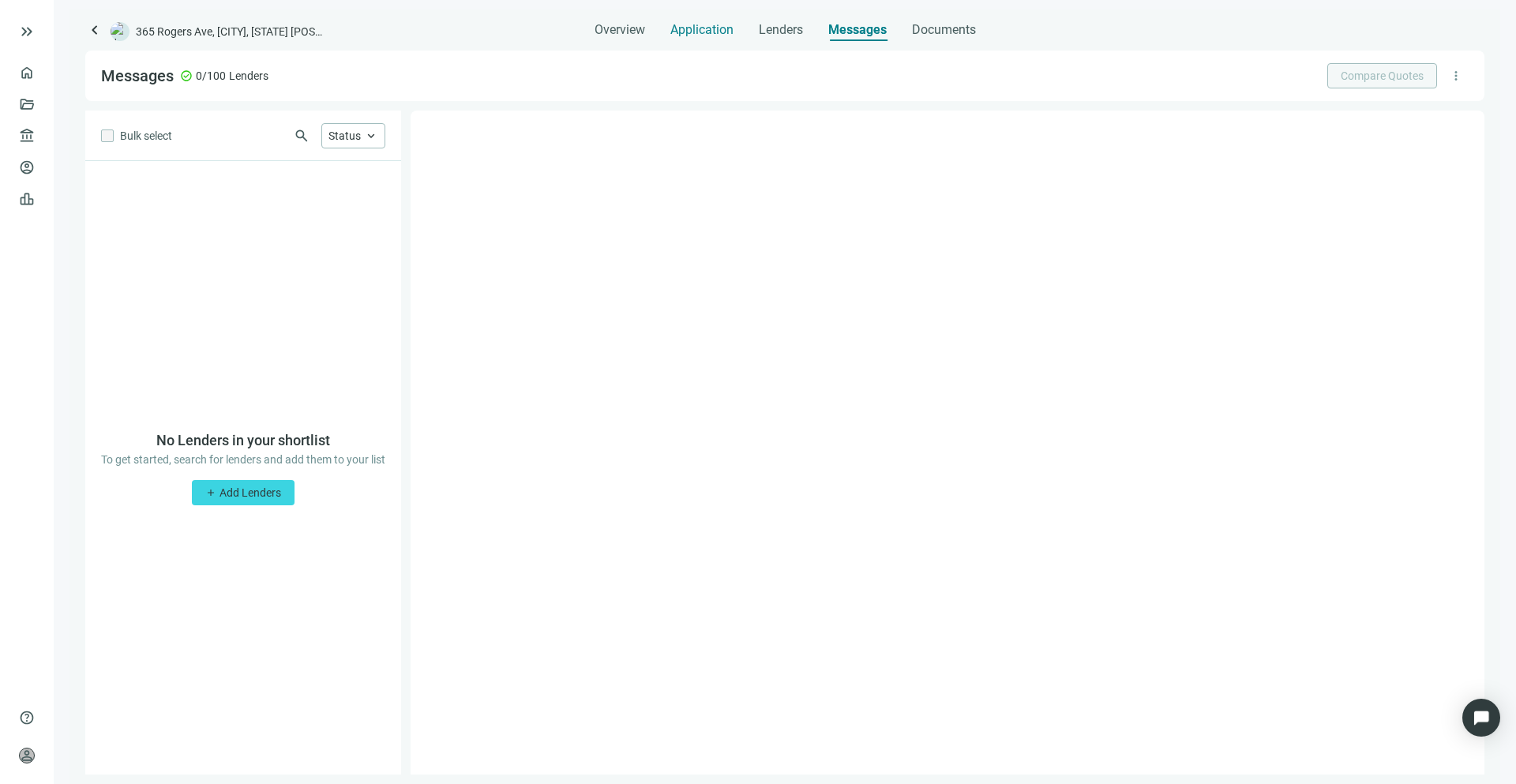 click on "Application" at bounding box center [702, 30] 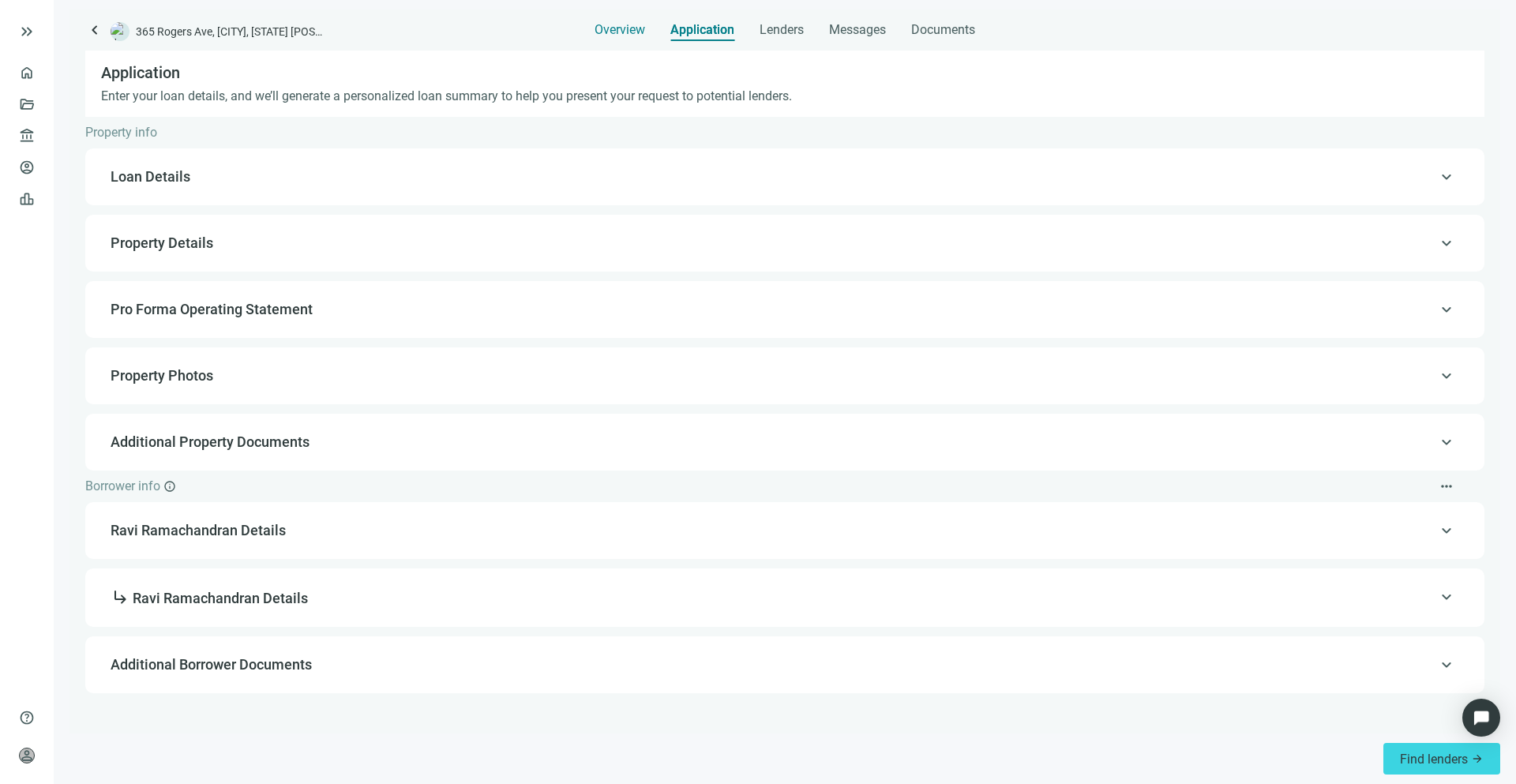 click on "Overview" at bounding box center (620, 30) 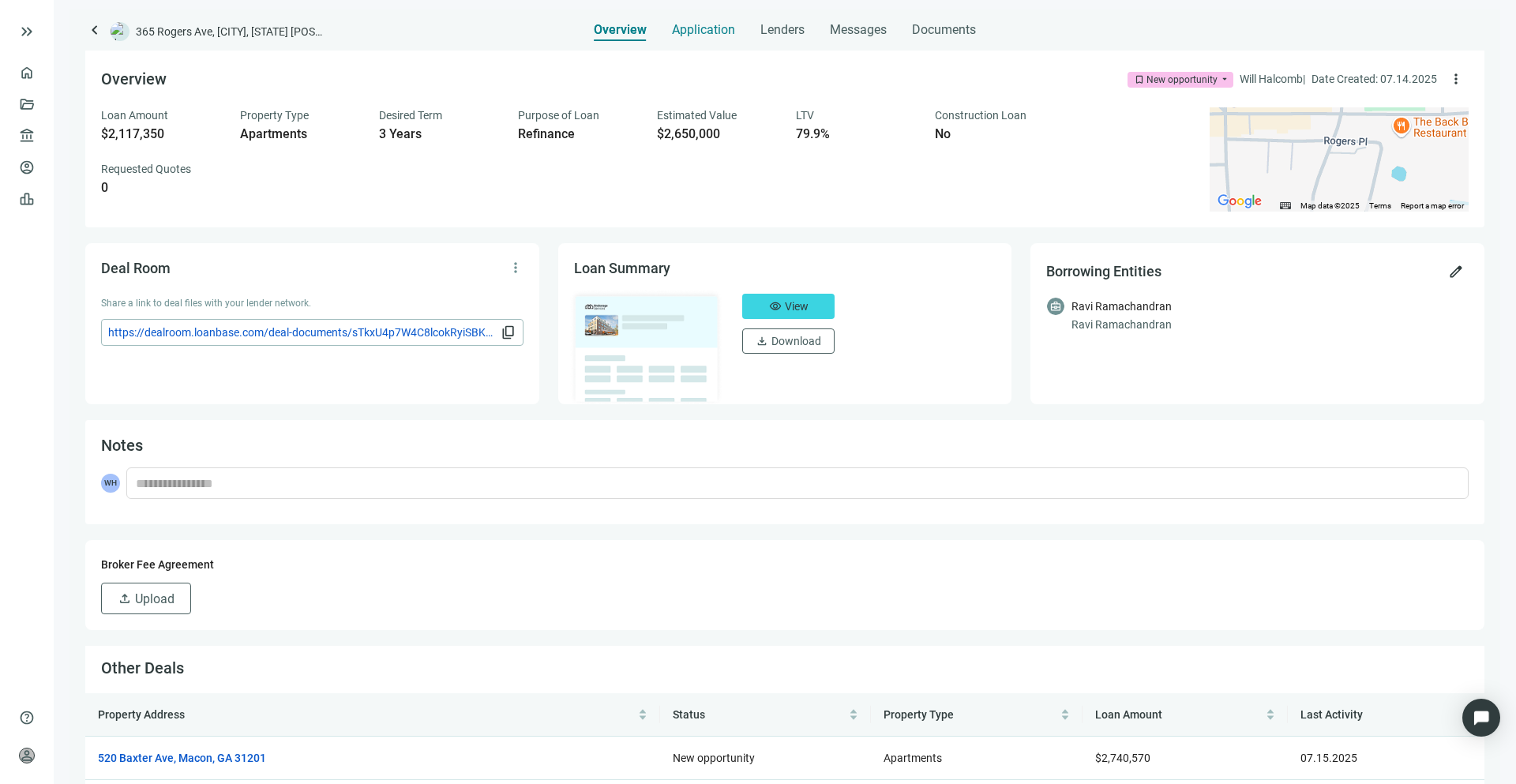 click on "Application" at bounding box center (704, 30) 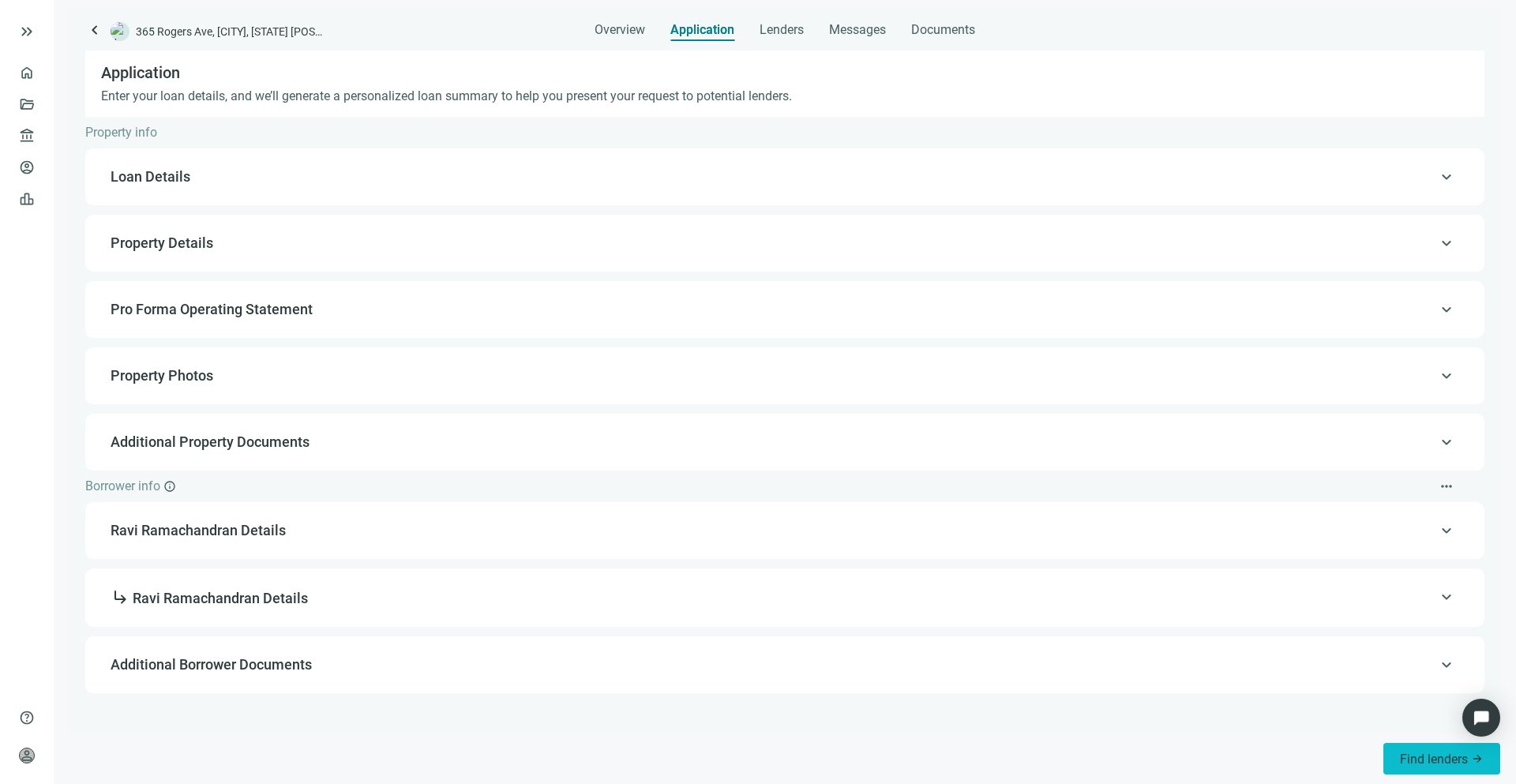 click on "Find lenders arrow_forward" at bounding box center [1442, 759] 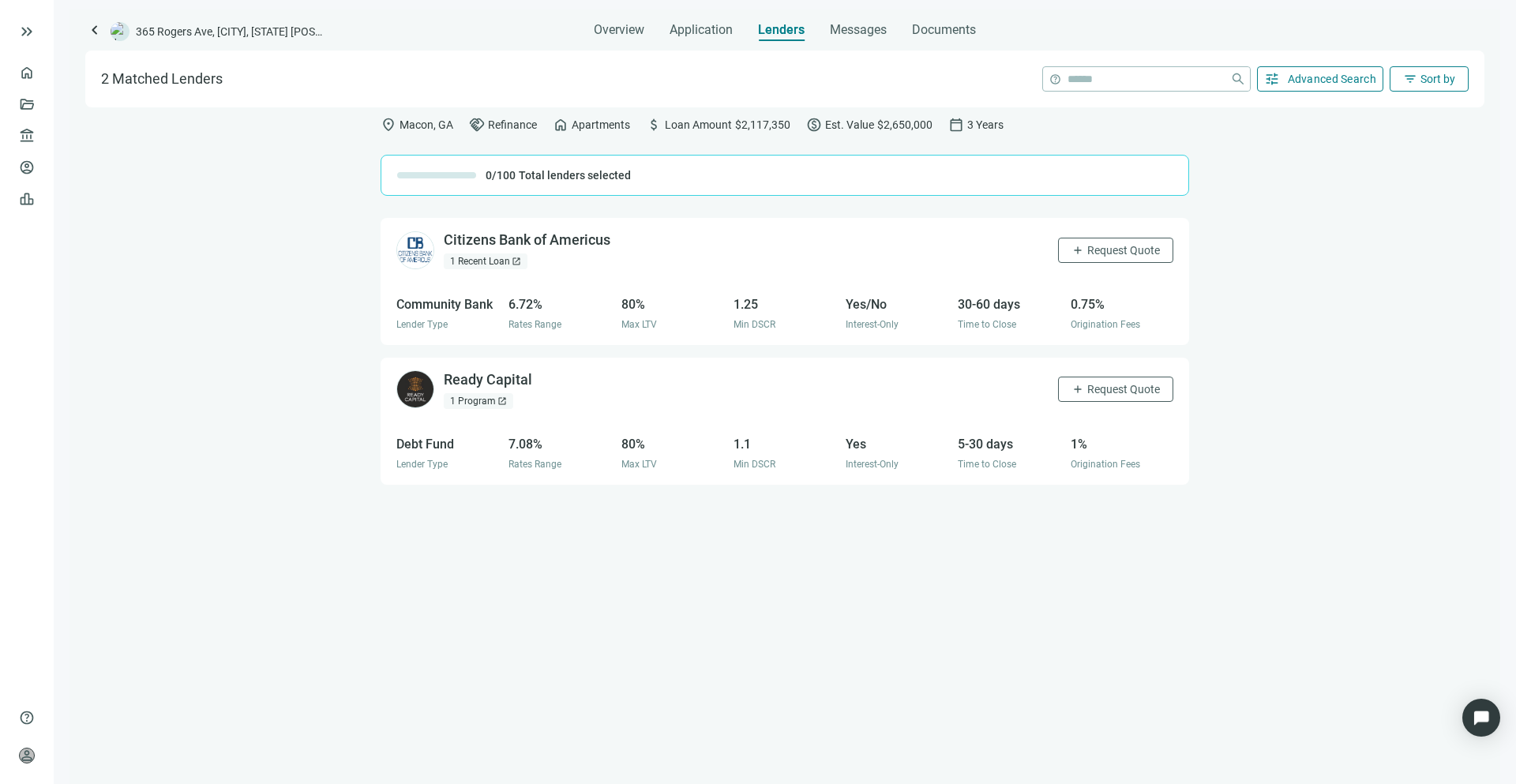 click on "0/100 Total lenders selected" at bounding box center (785, 175) 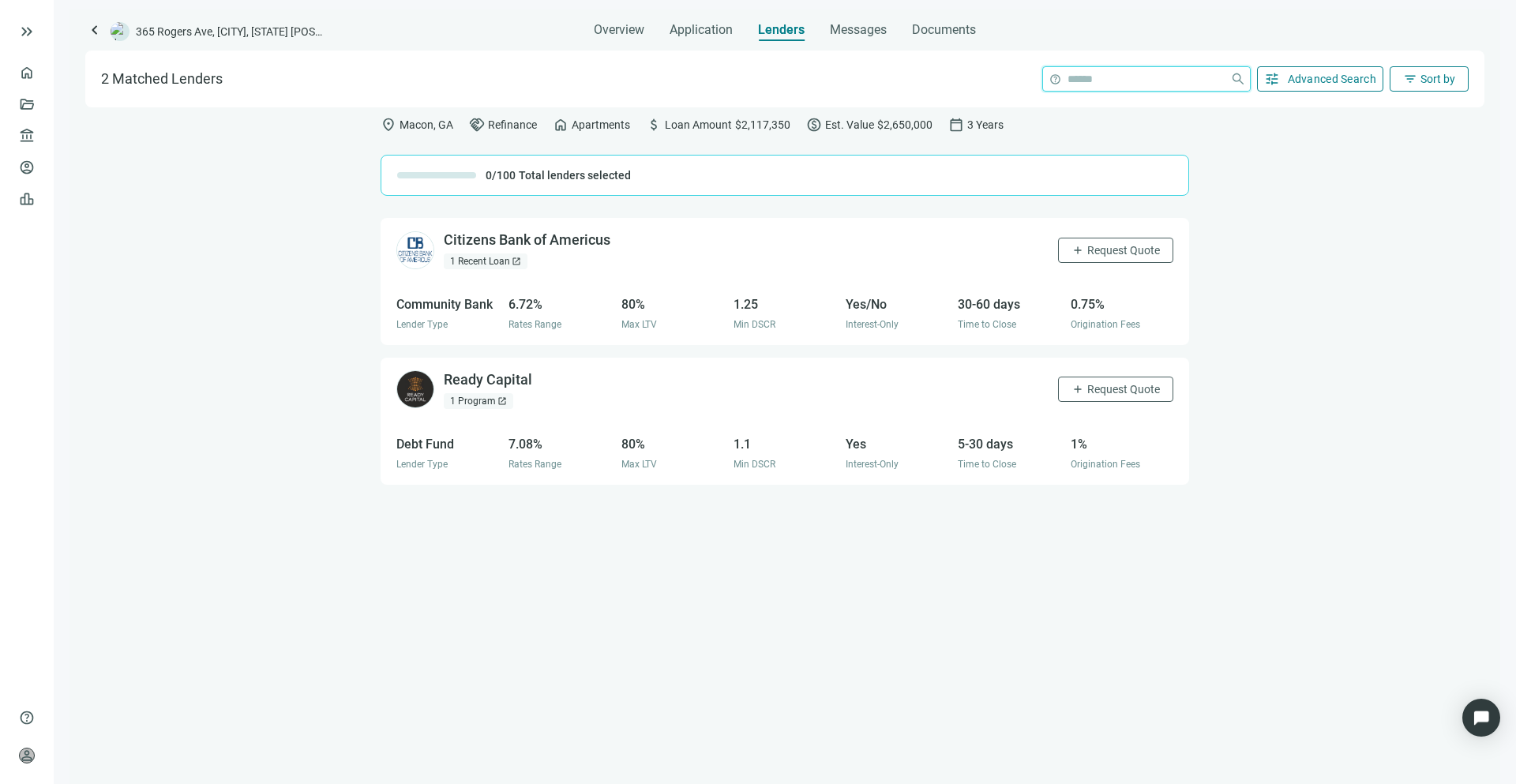 click at bounding box center (1146, 79) 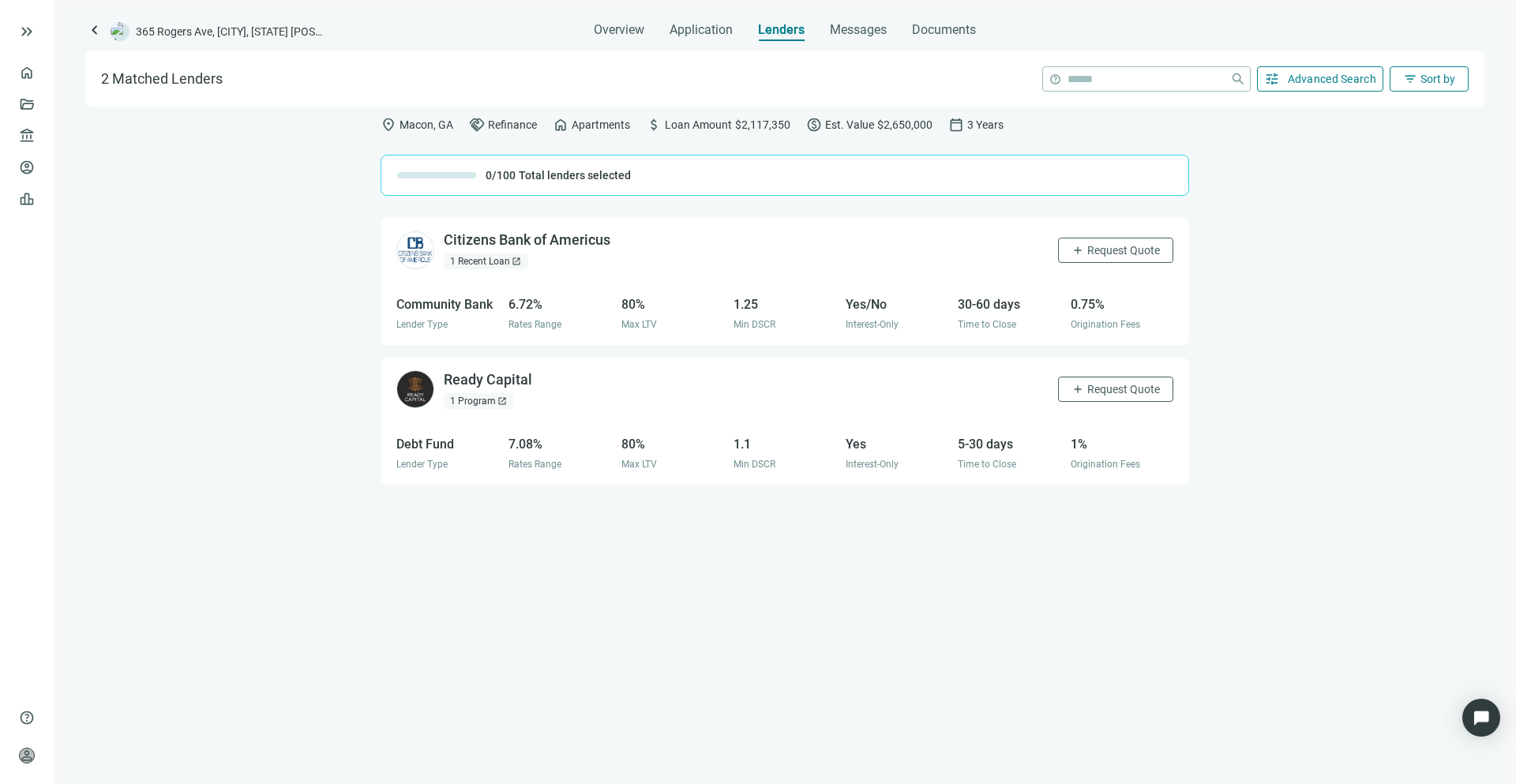 click on "Advanced Search" at bounding box center (1332, 79) 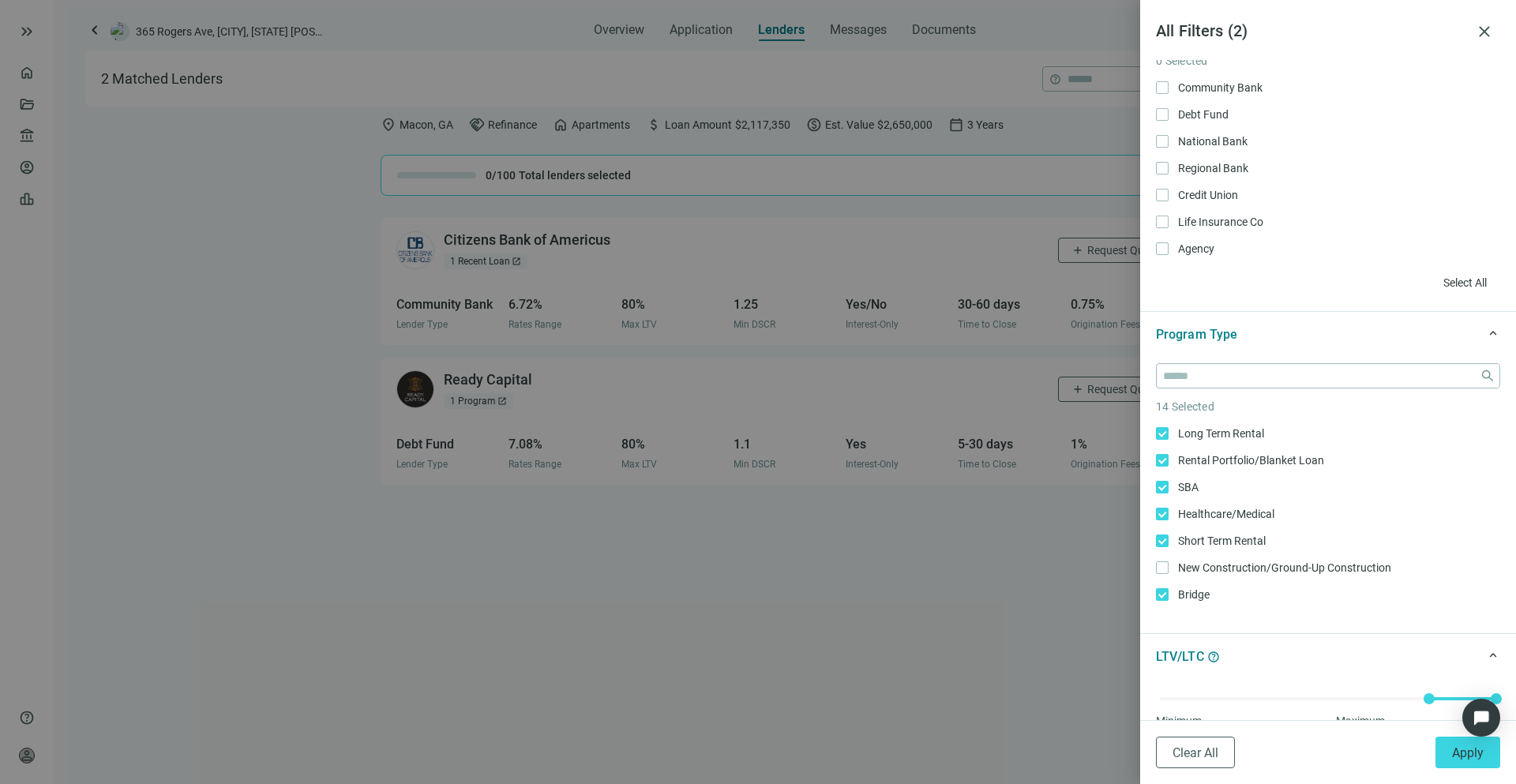 scroll, scrollTop: 113, scrollLeft: 0, axis: vertical 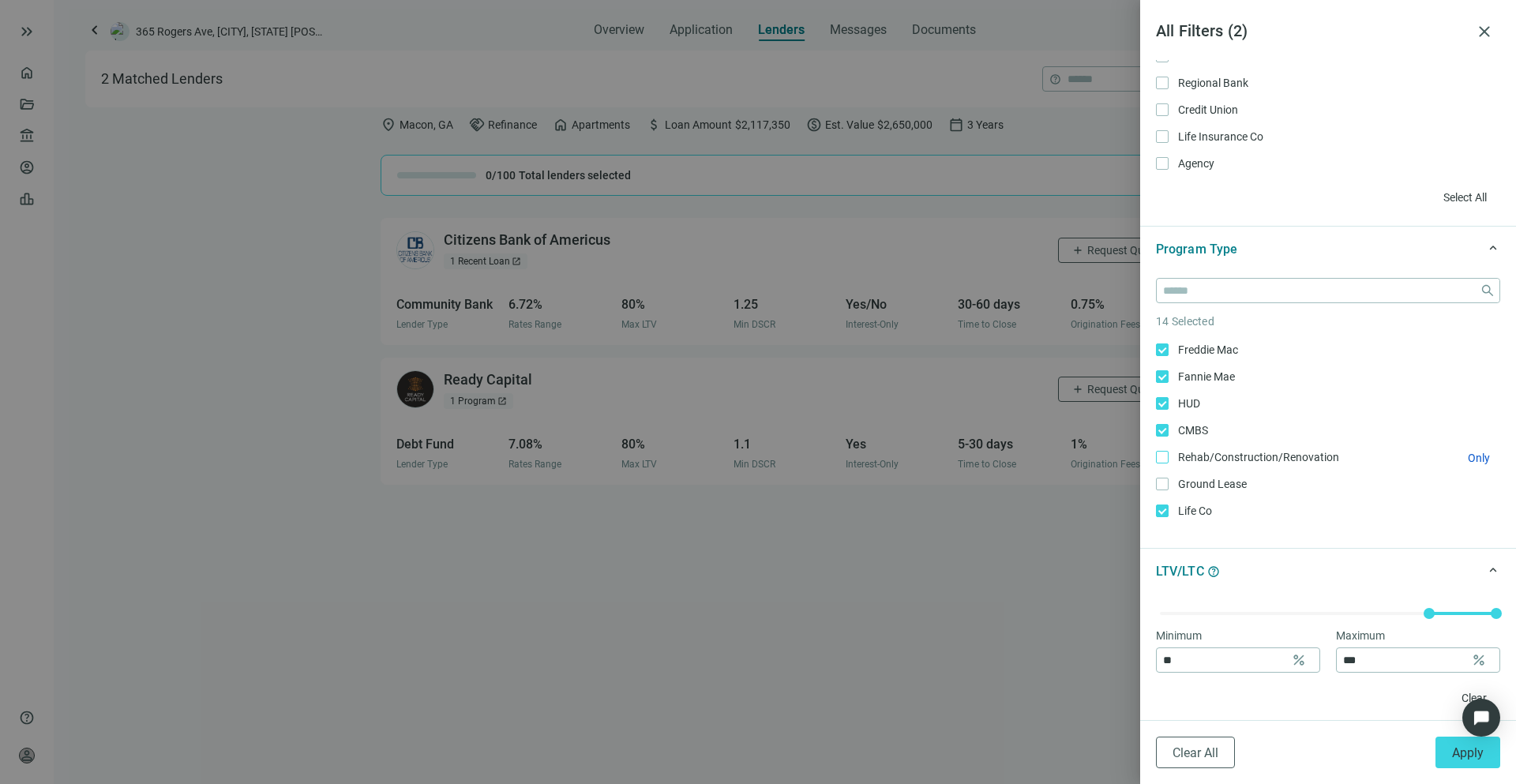 click on "Rehab/Construction/Renovation Only" at bounding box center [1257, 457] 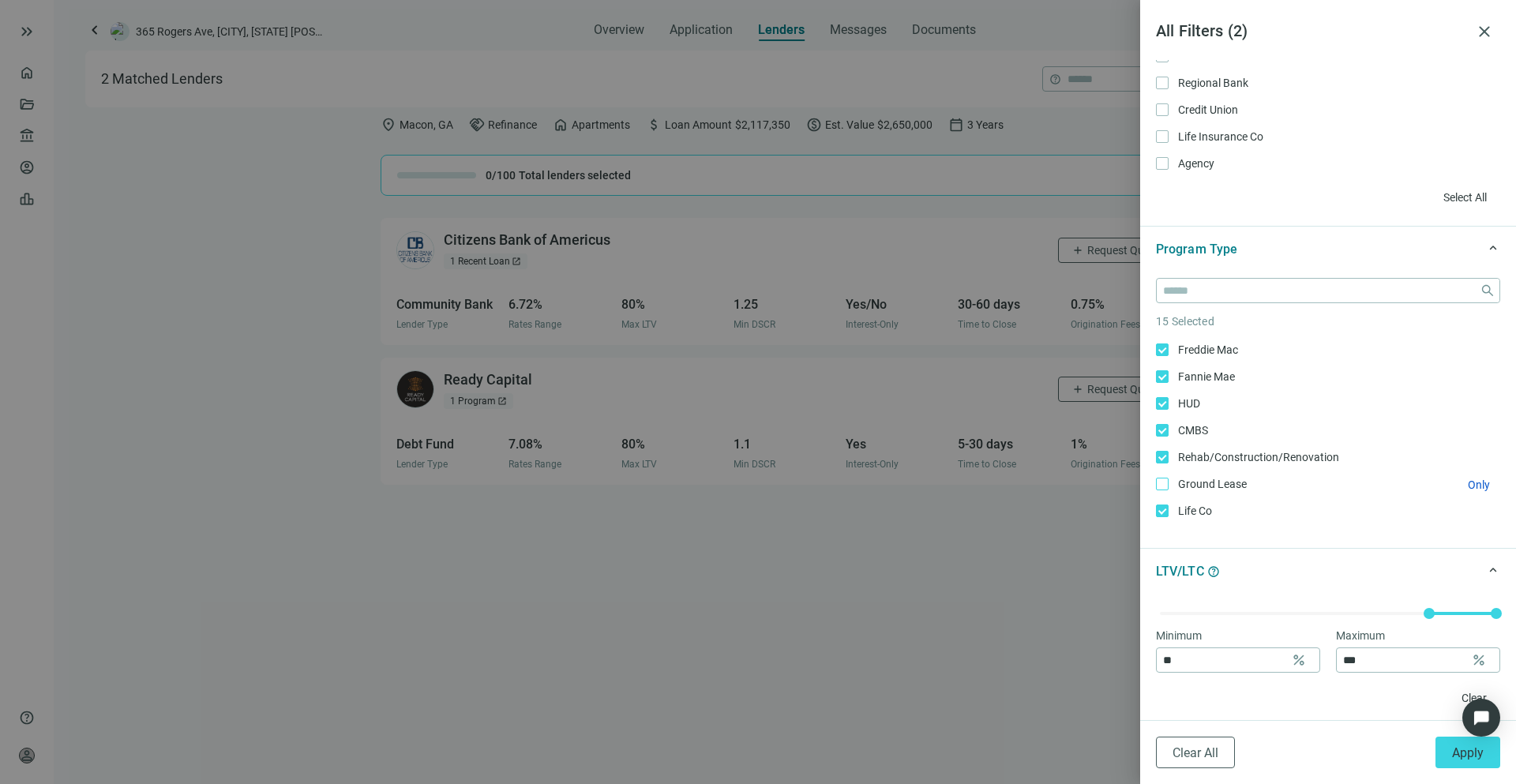 click on "Ground Lease Only" at bounding box center [1328, 484] 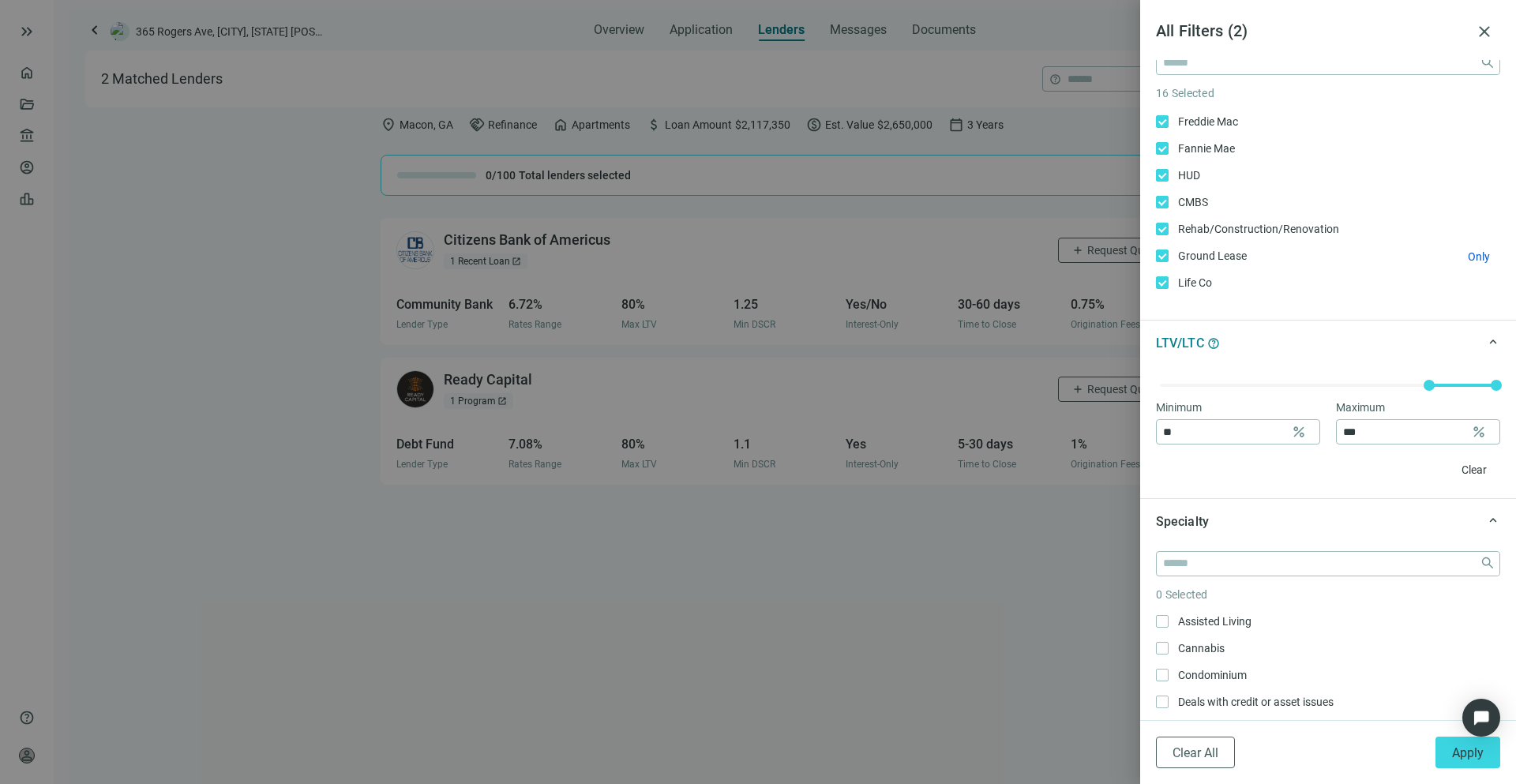 scroll, scrollTop: 381, scrollLeft: 0, axis: vertical 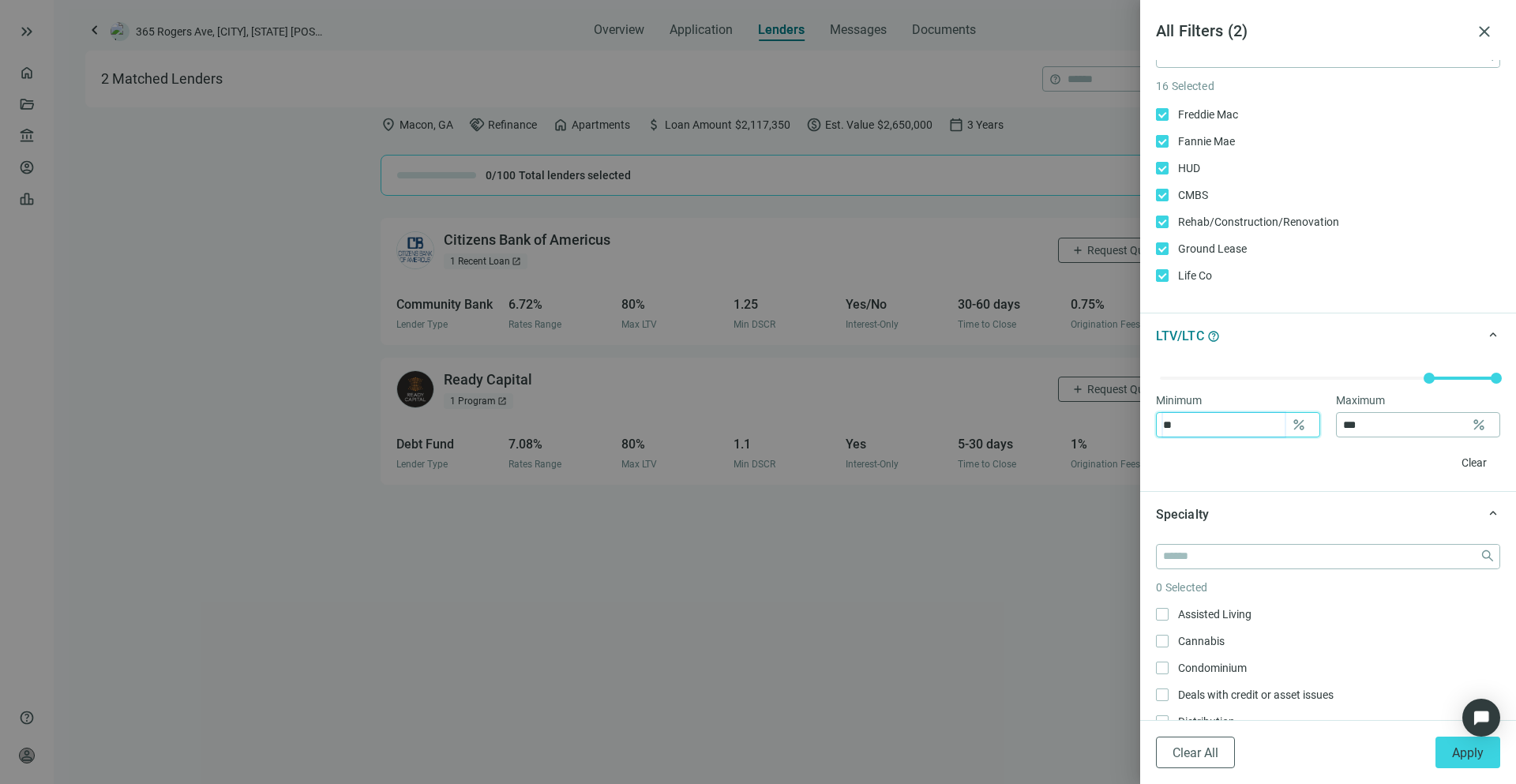 click on "**" at bounding box center (1224, 425) 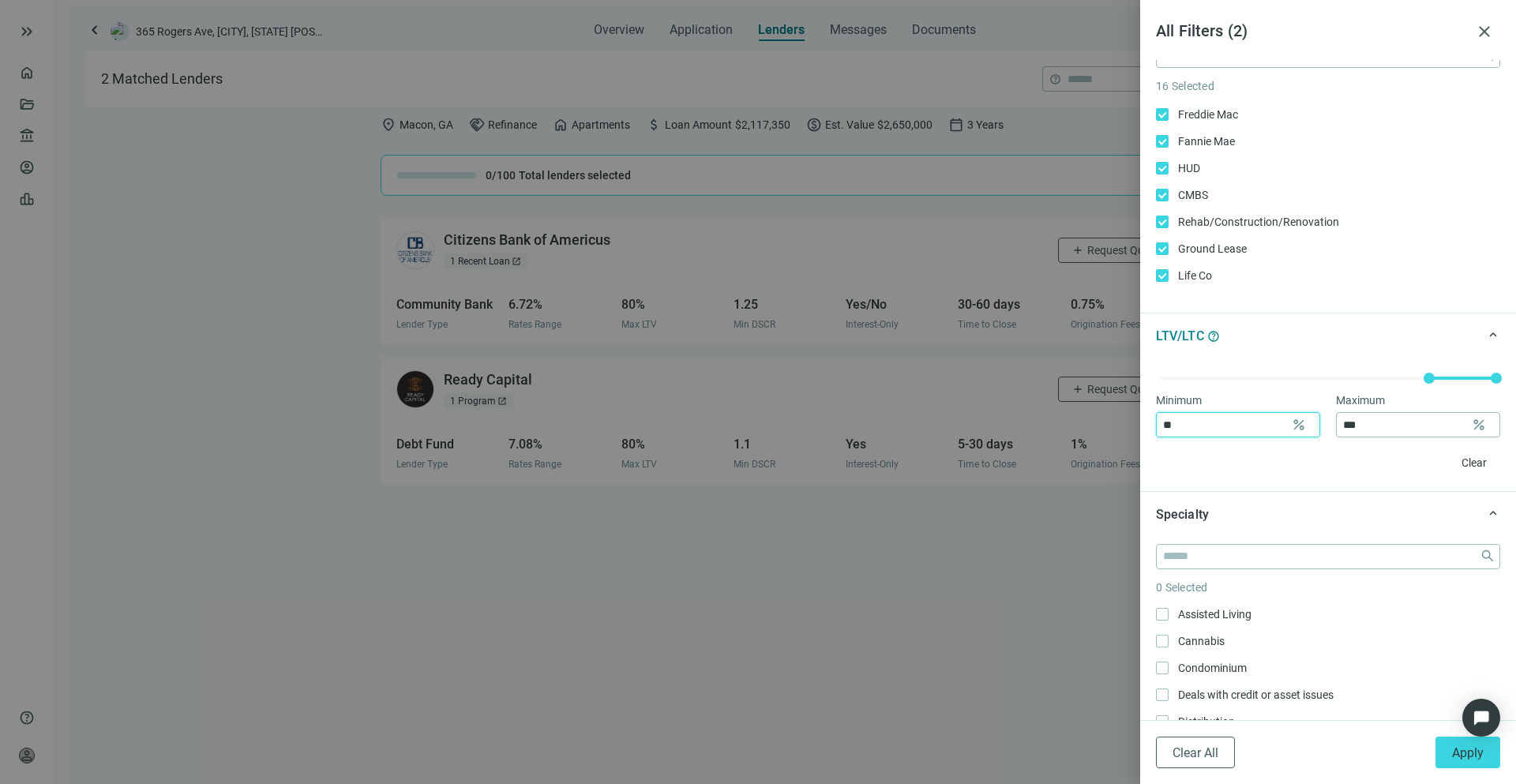 click on "**" at bounding box center [1224, 425] 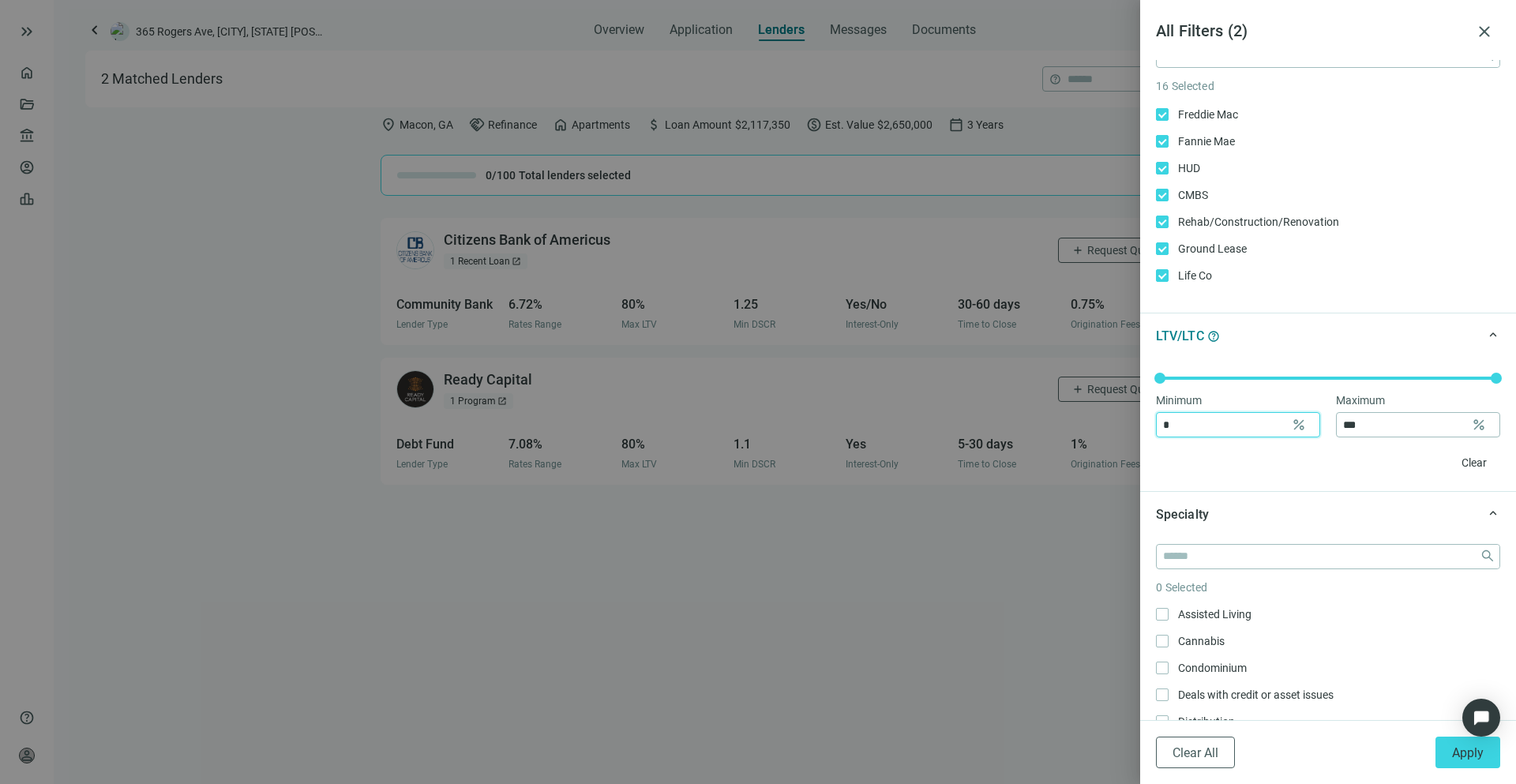 scroll, scrollTop: 659, scrollLeft: 0, axis: vertical 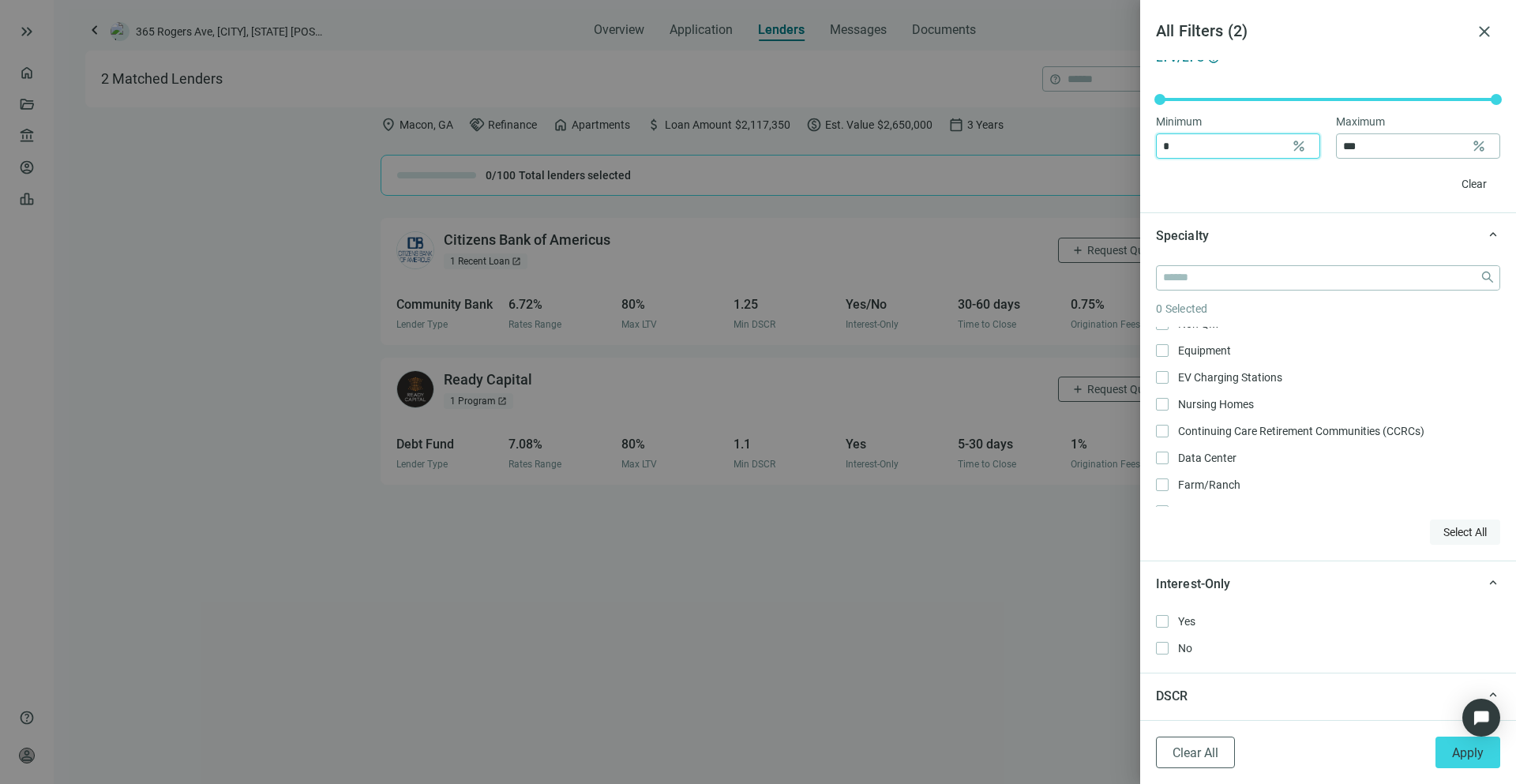 type on "*" 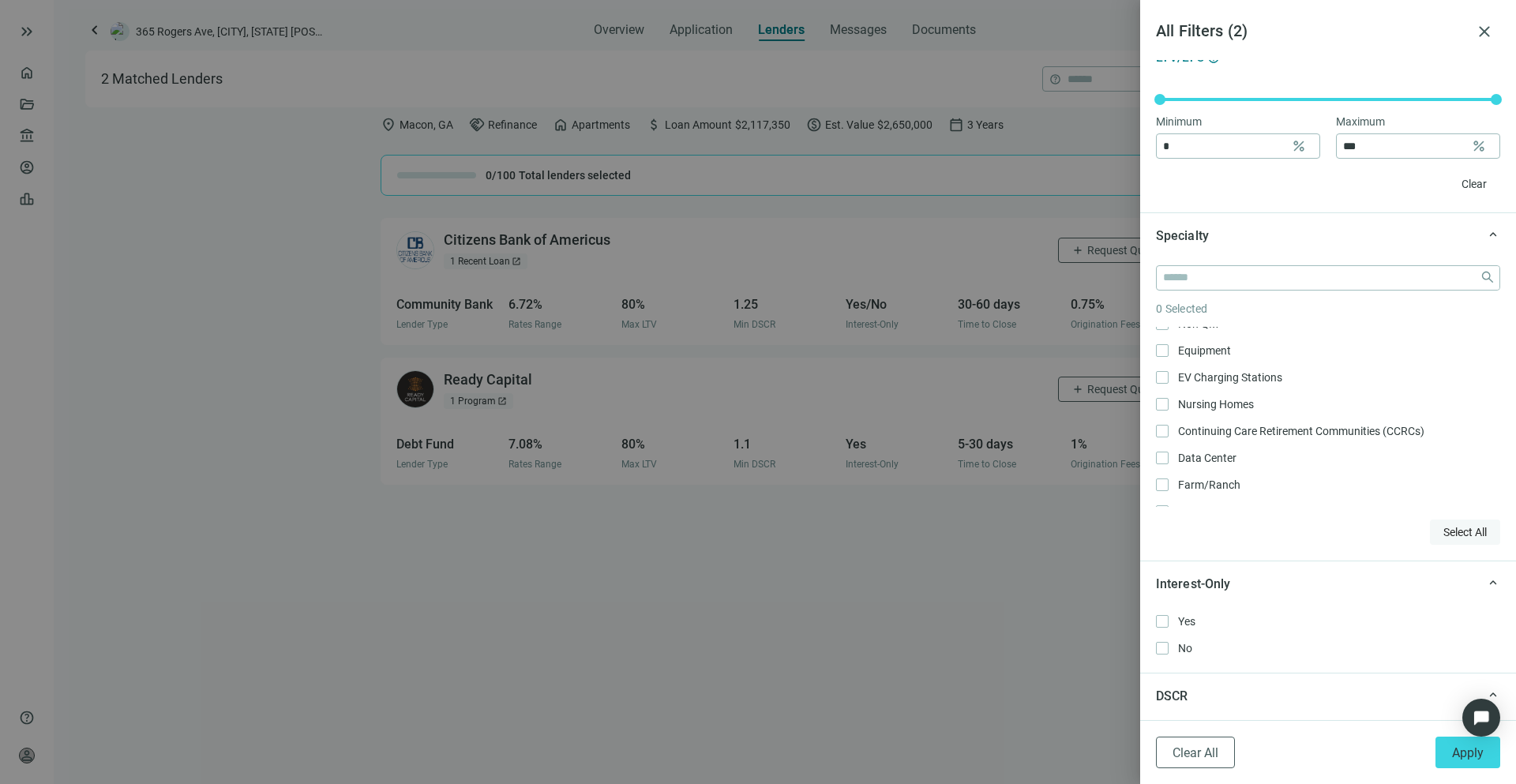 click on "Select All" at bounding box center [1465, 532] 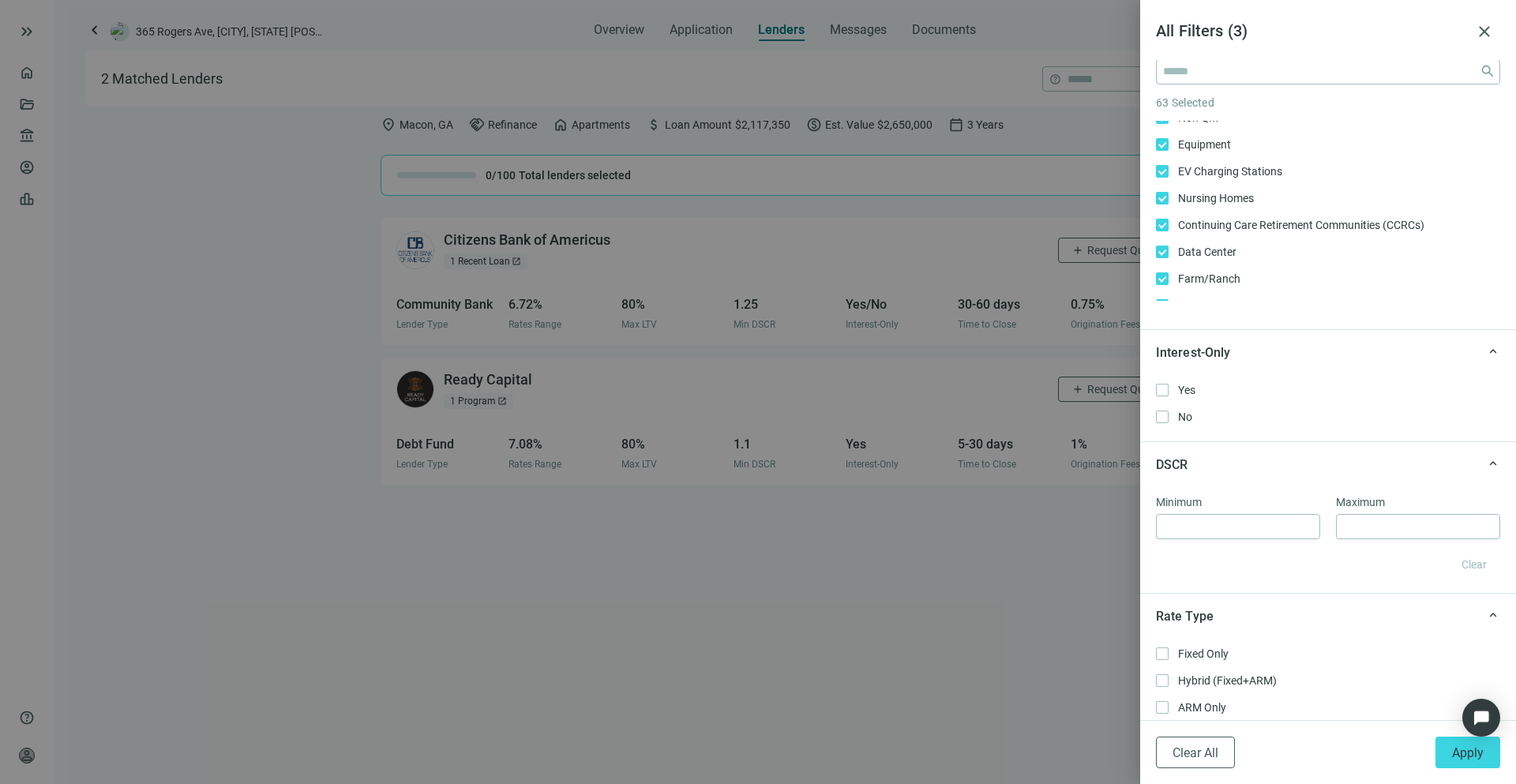 scroll, scrollTop: 1010, scrollLeft: 0, axis: vertical 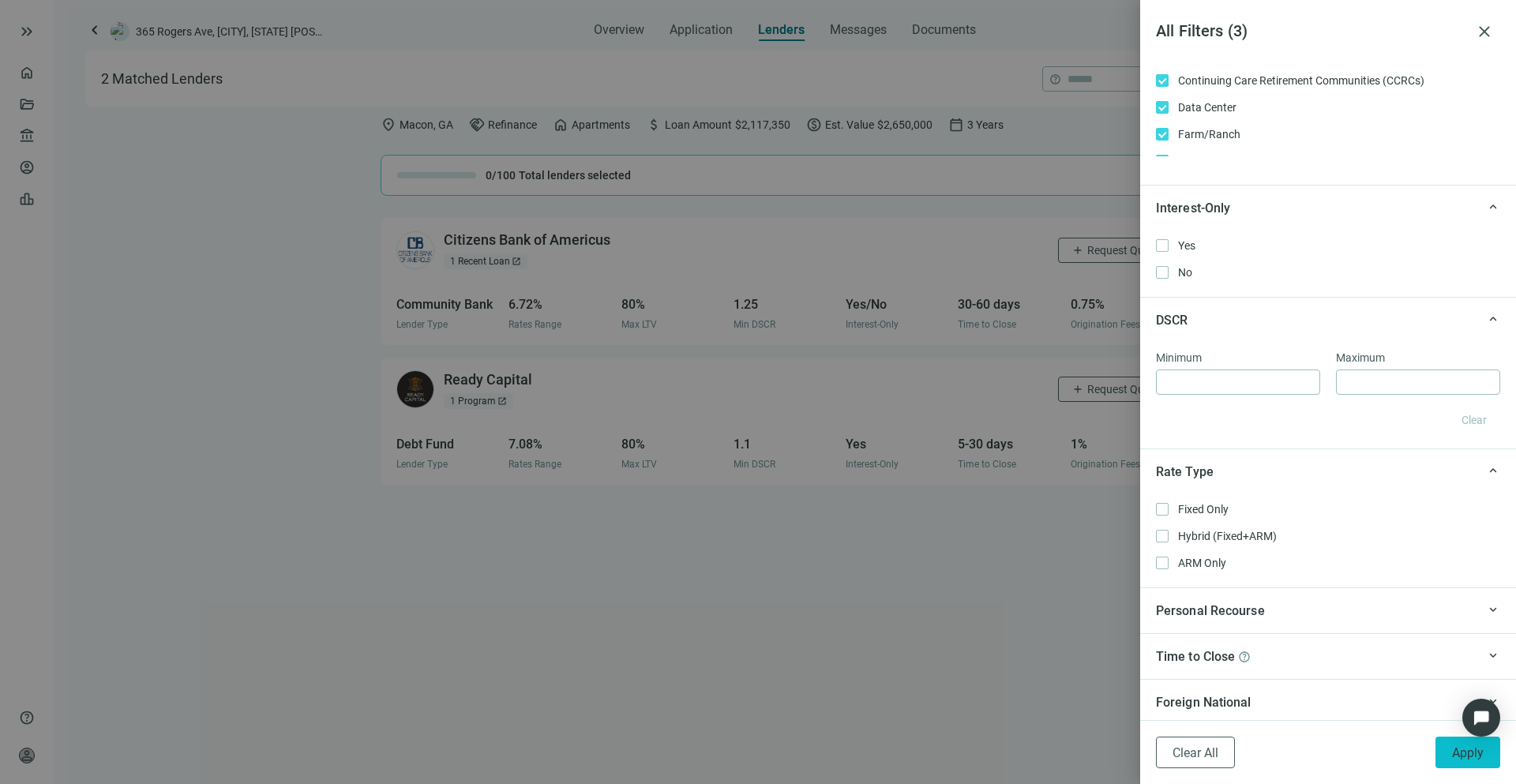 click on "Apply" at bounding box center (1468, 752) 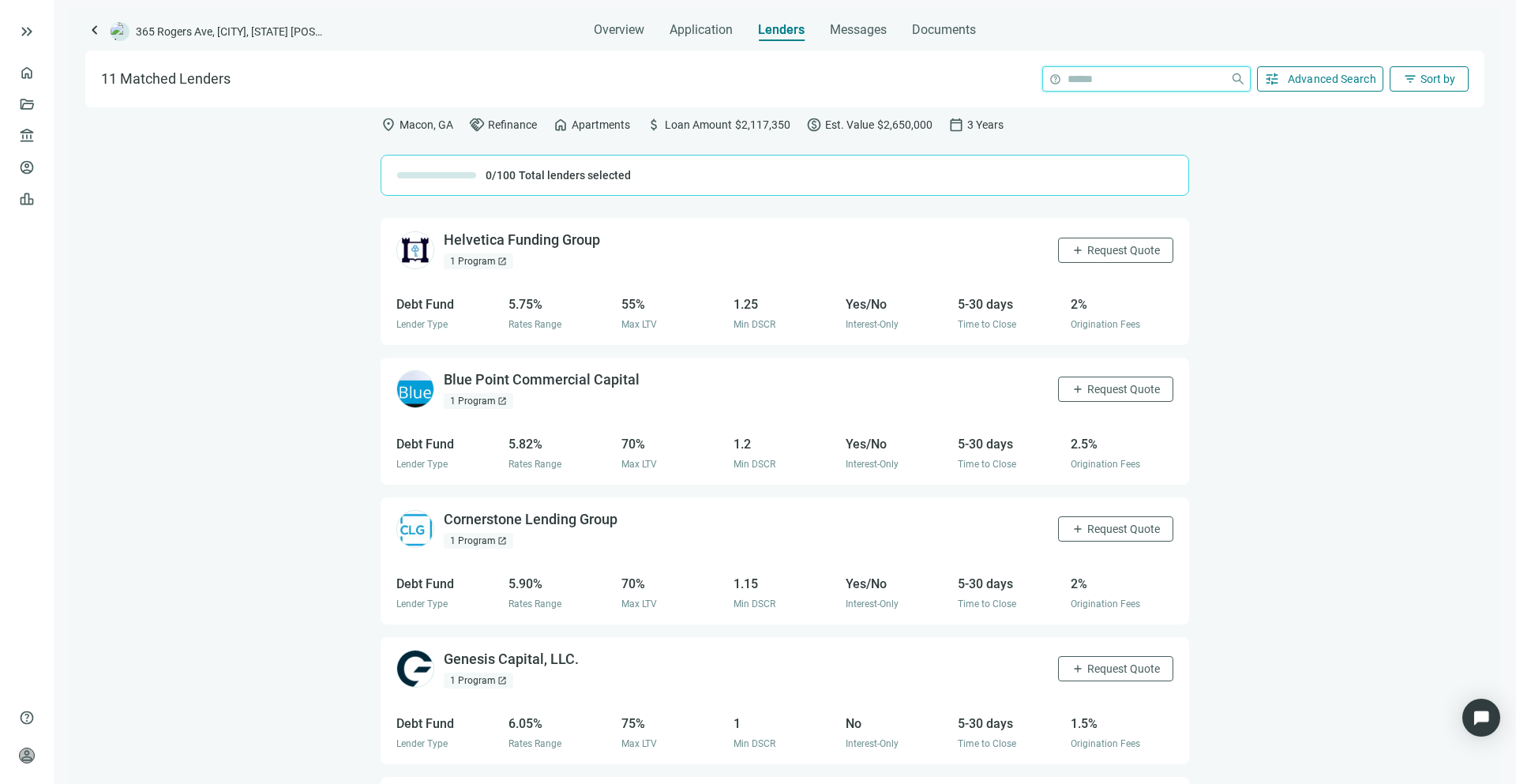 click at bounding box center [1146, 79] 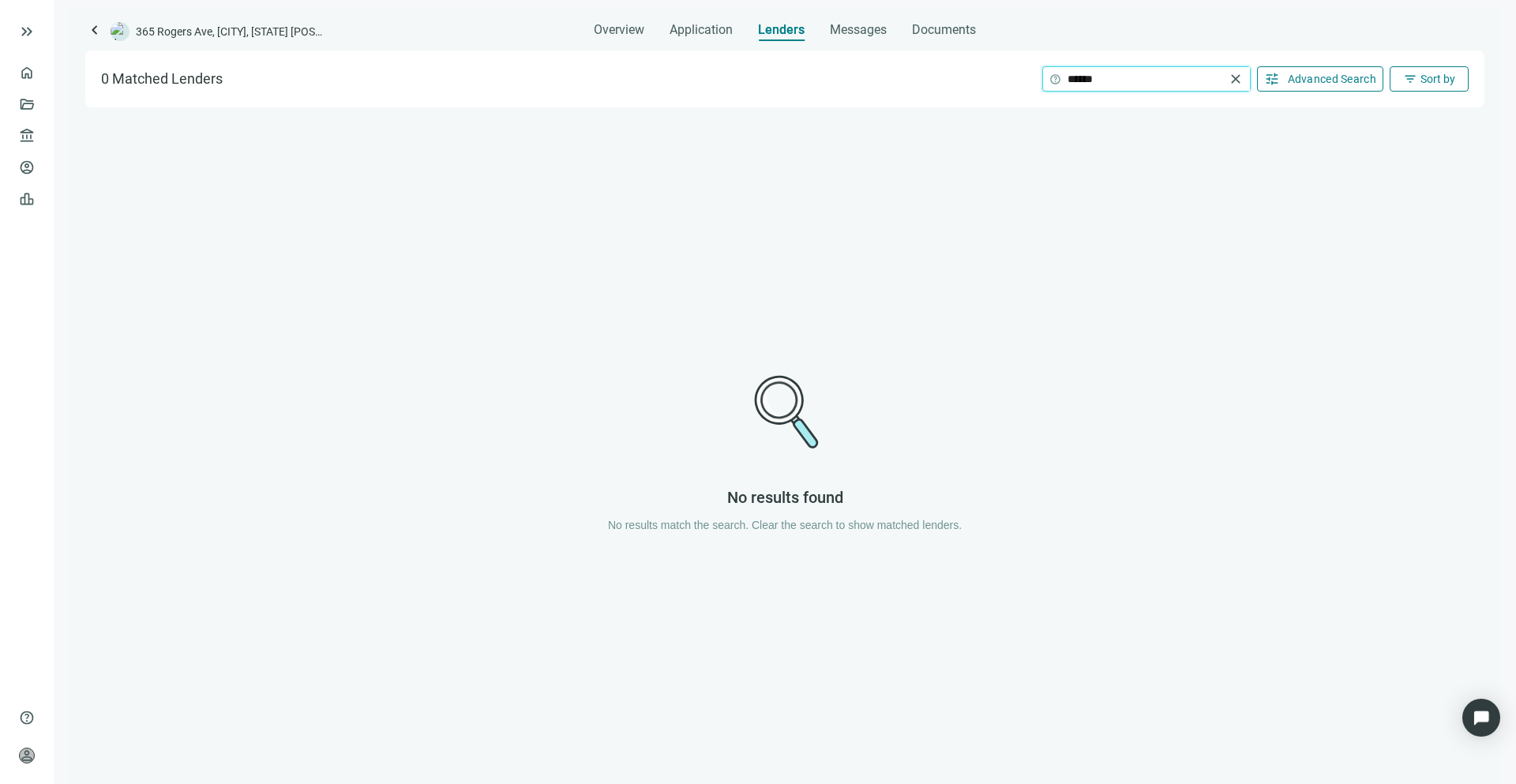 type on "******" 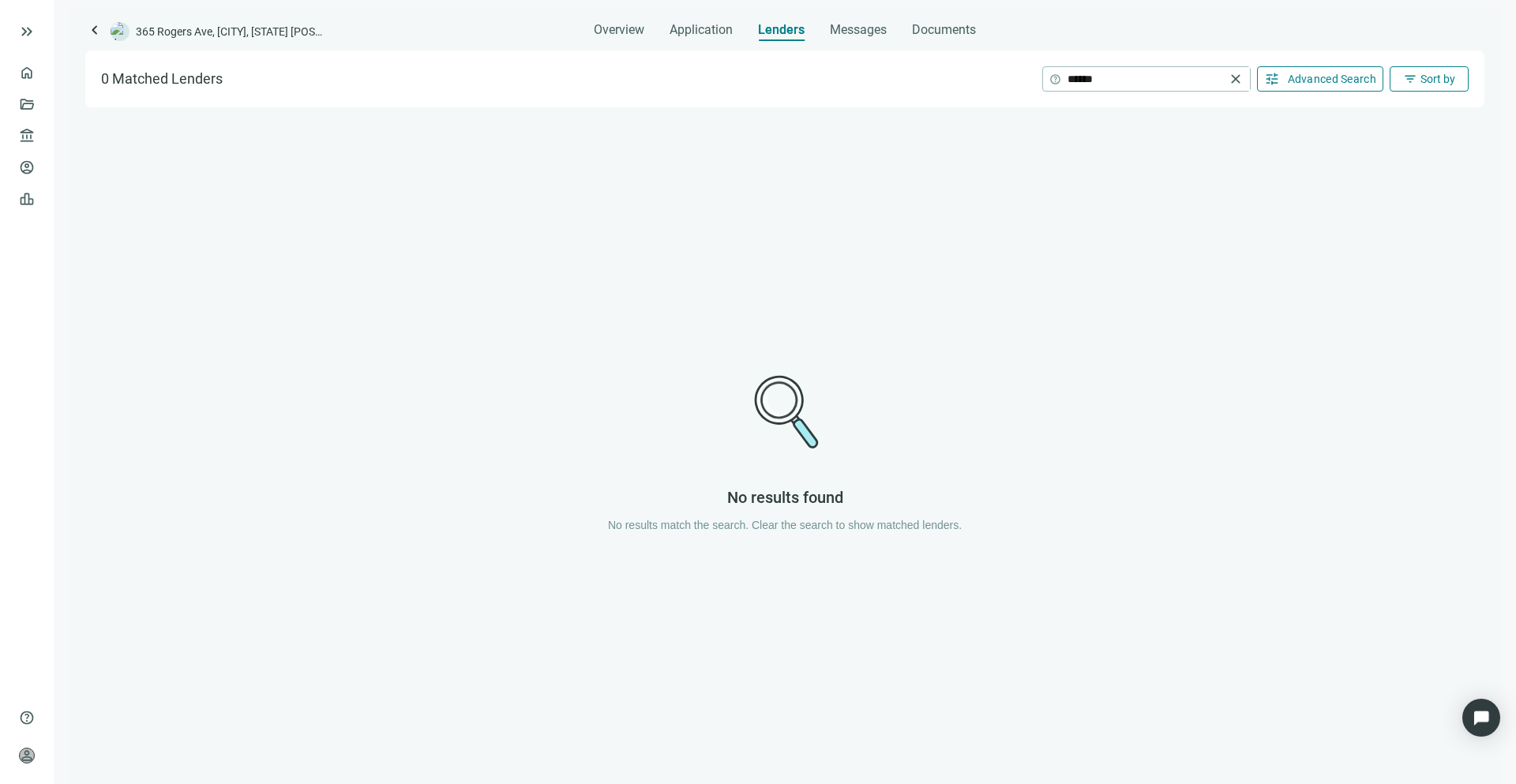 click on "keyboard_arrow_left 365 Rogers Ave, Macon, GA 31204 Overview Application Lenders Messages Documents 0 Matched Lenders help ****** close tune Advanced Search filter_list Sort by No results found No results match the search. Clear the search to show matched lenders." at bounding box center (785, 396) 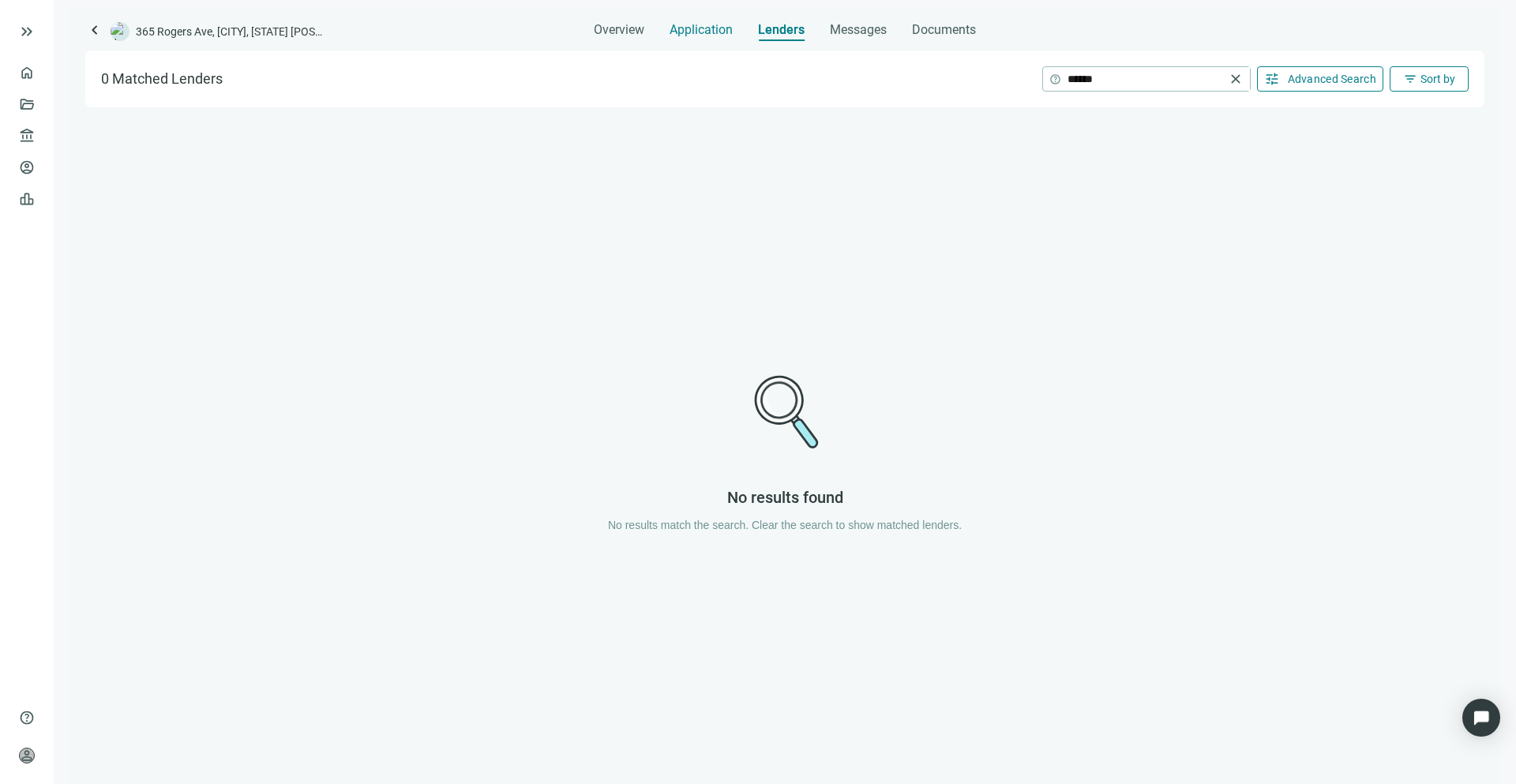click on "Application" at bounding box center [701, 30] 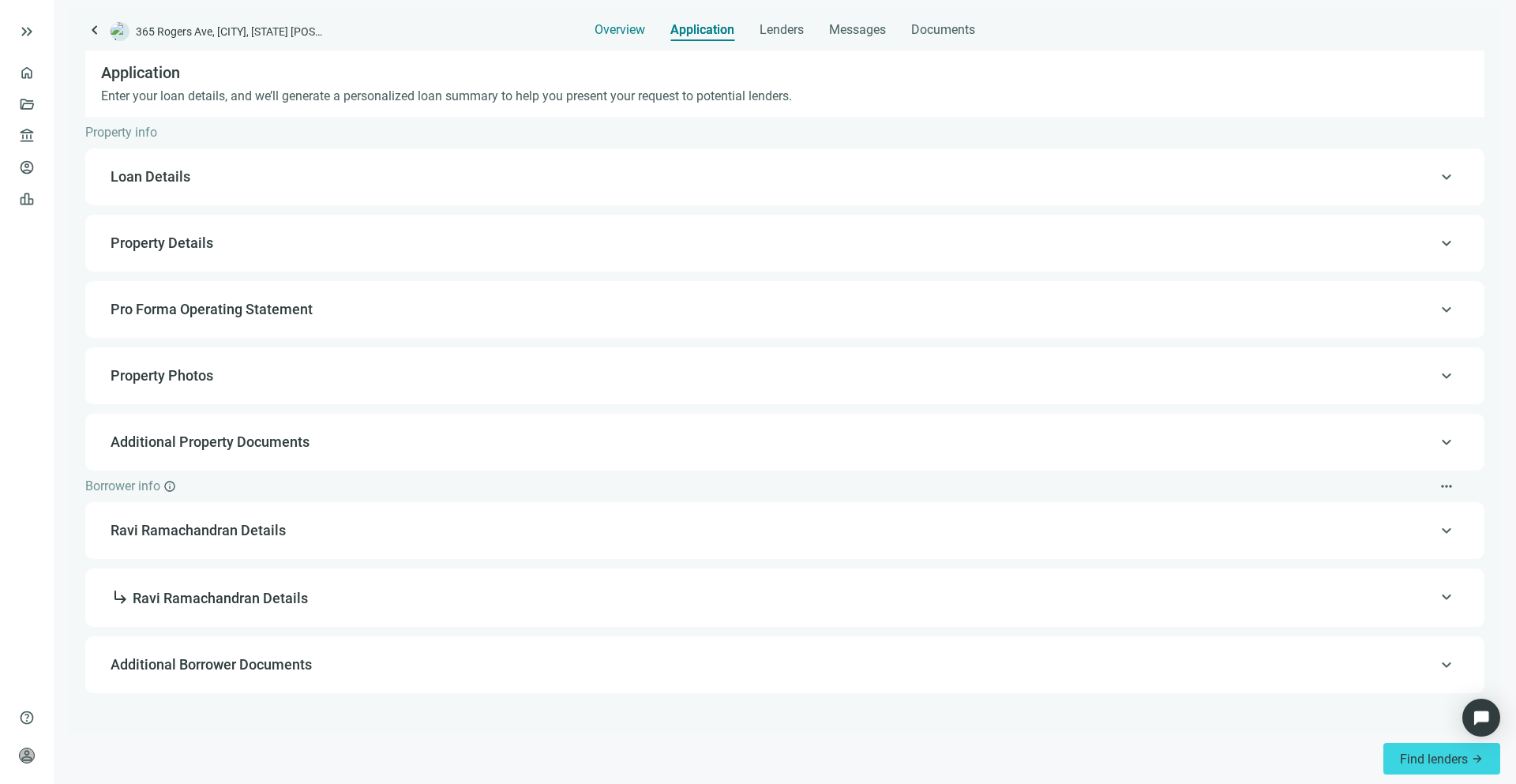 click on "Overview" at bounding box center (620, 30) 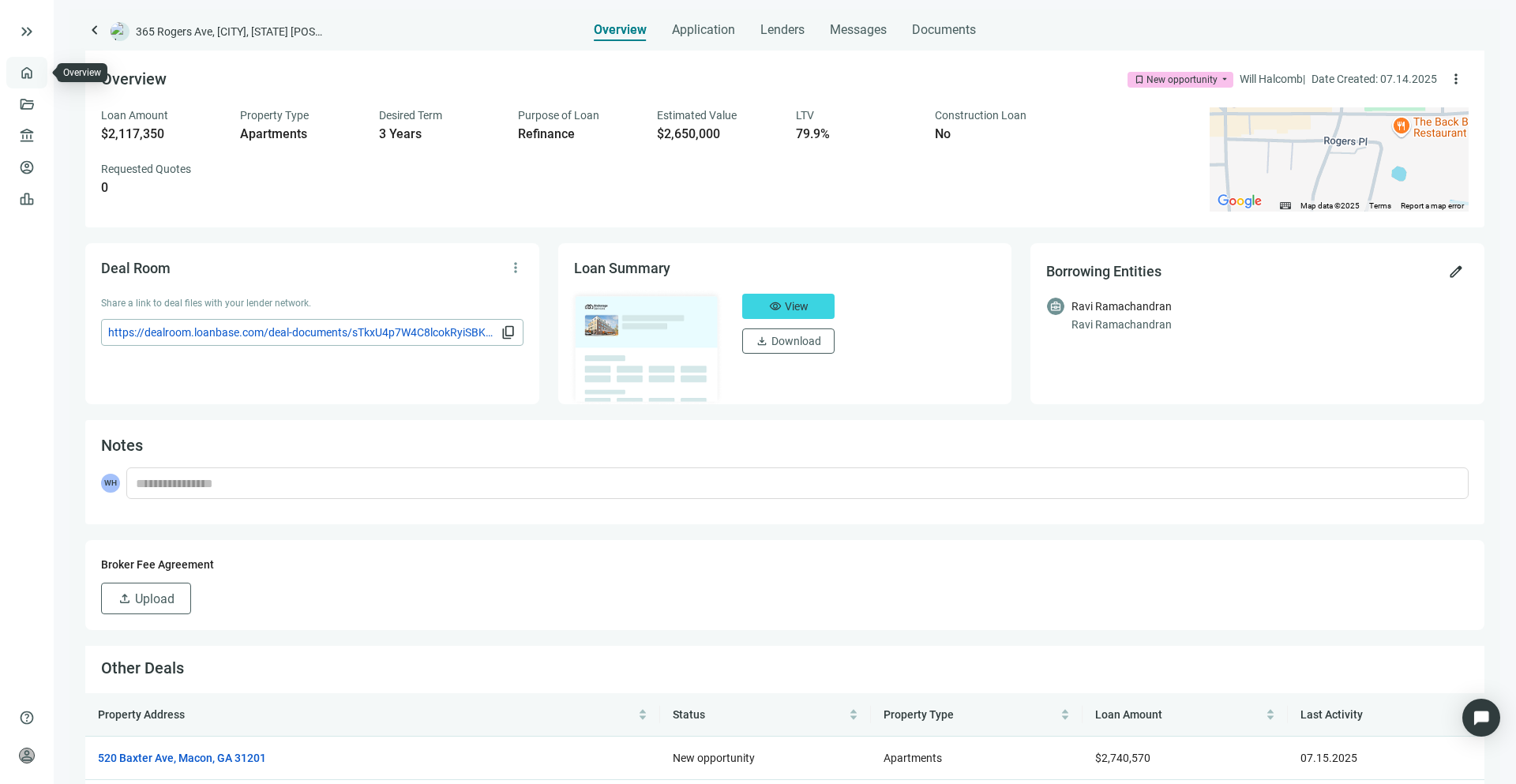 click on "Overview" at bounding box center [62, 73] 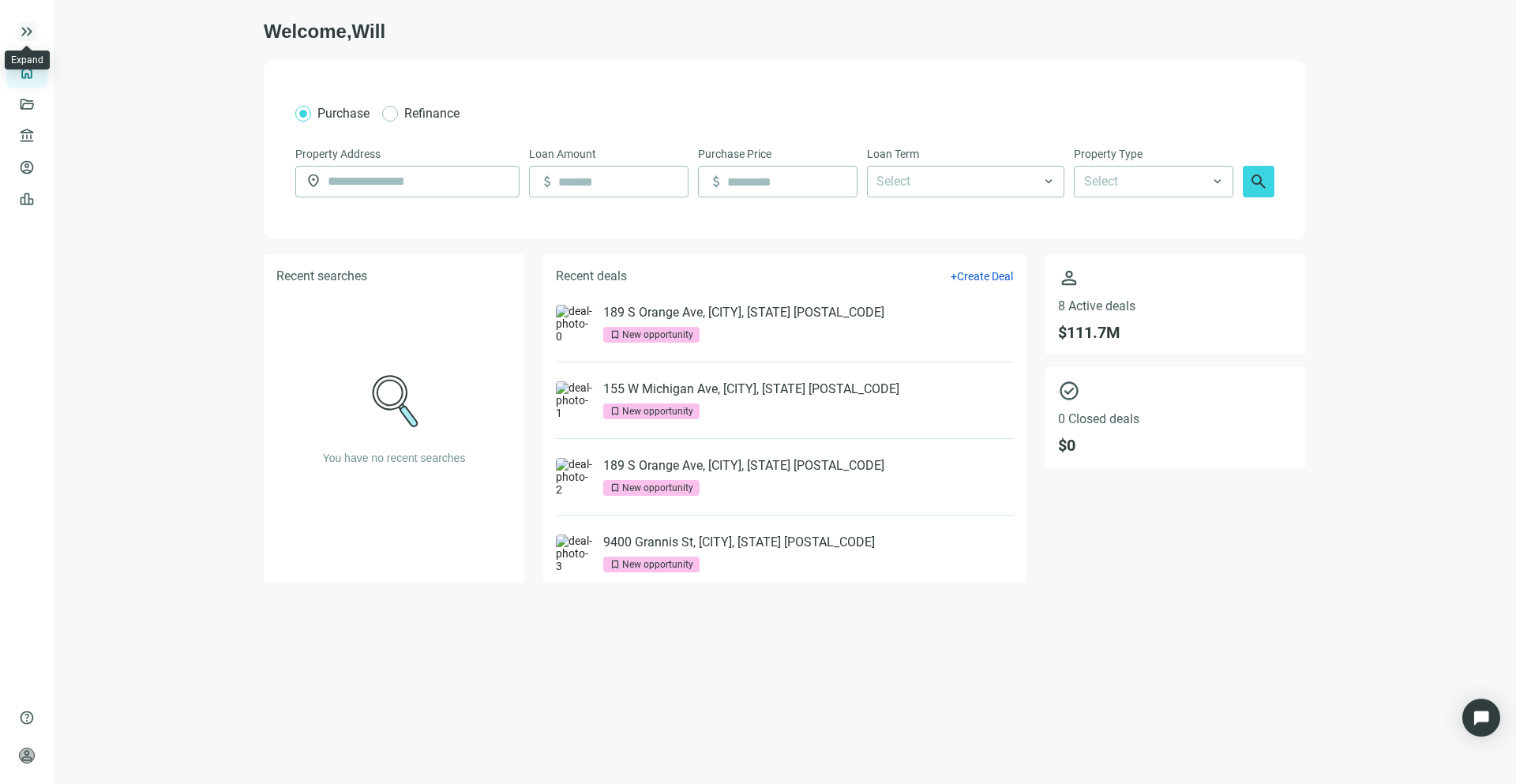 click on "keyboard_double_arrow_right" at bounding box center (27, 32) 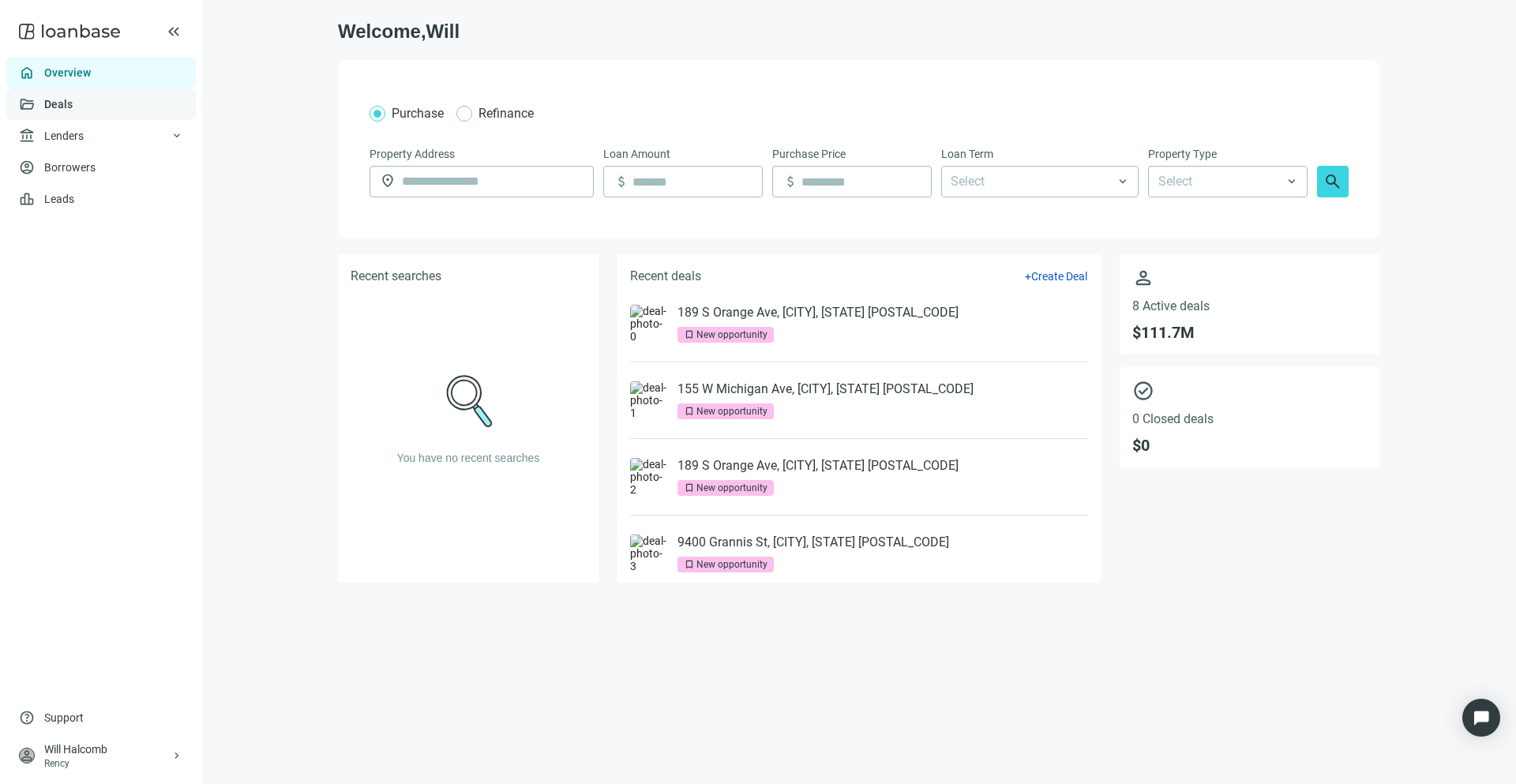 click on "Deals" at bounding box center (58, 104) 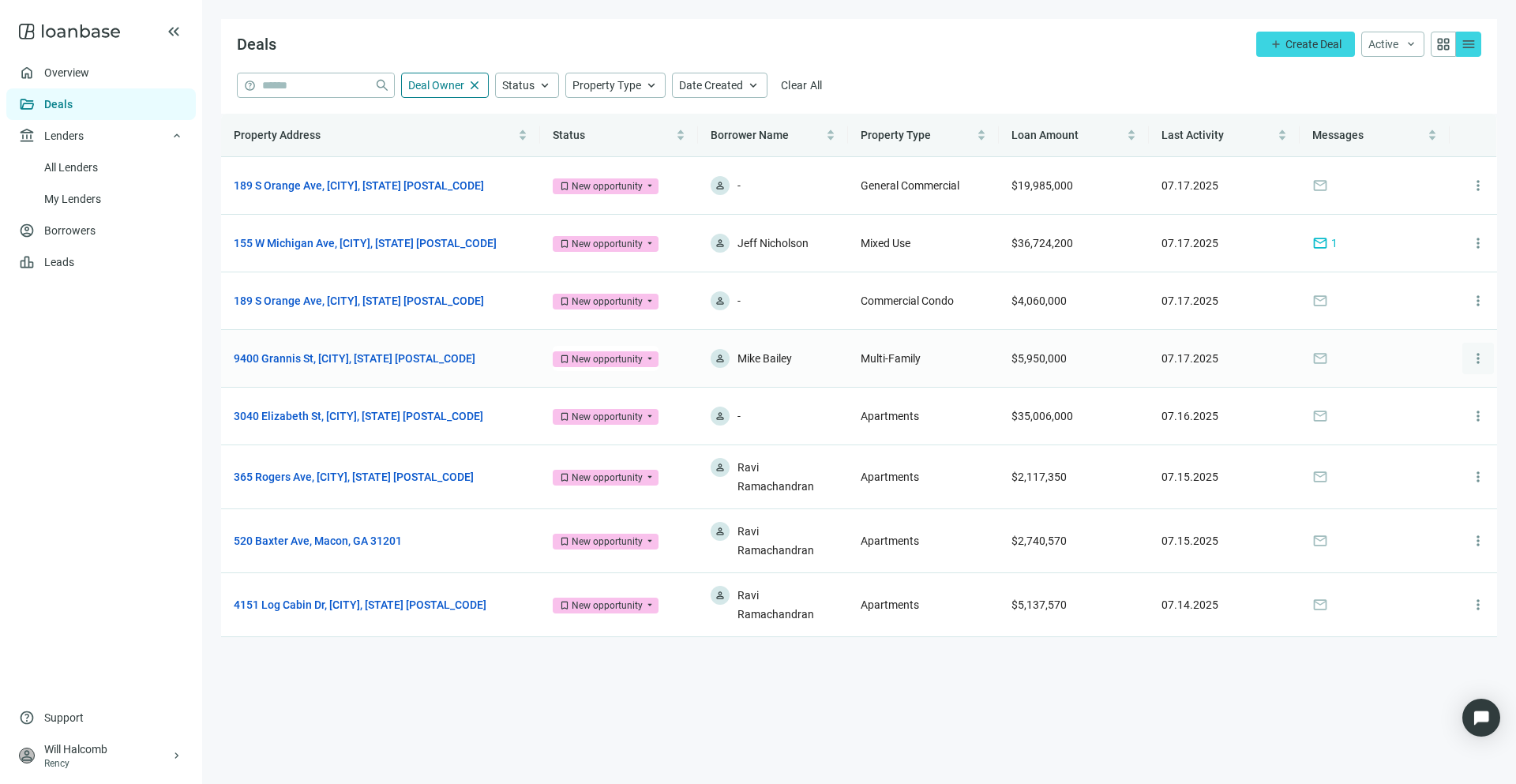 click on "more_vert" at bounding box center [1478, 358] 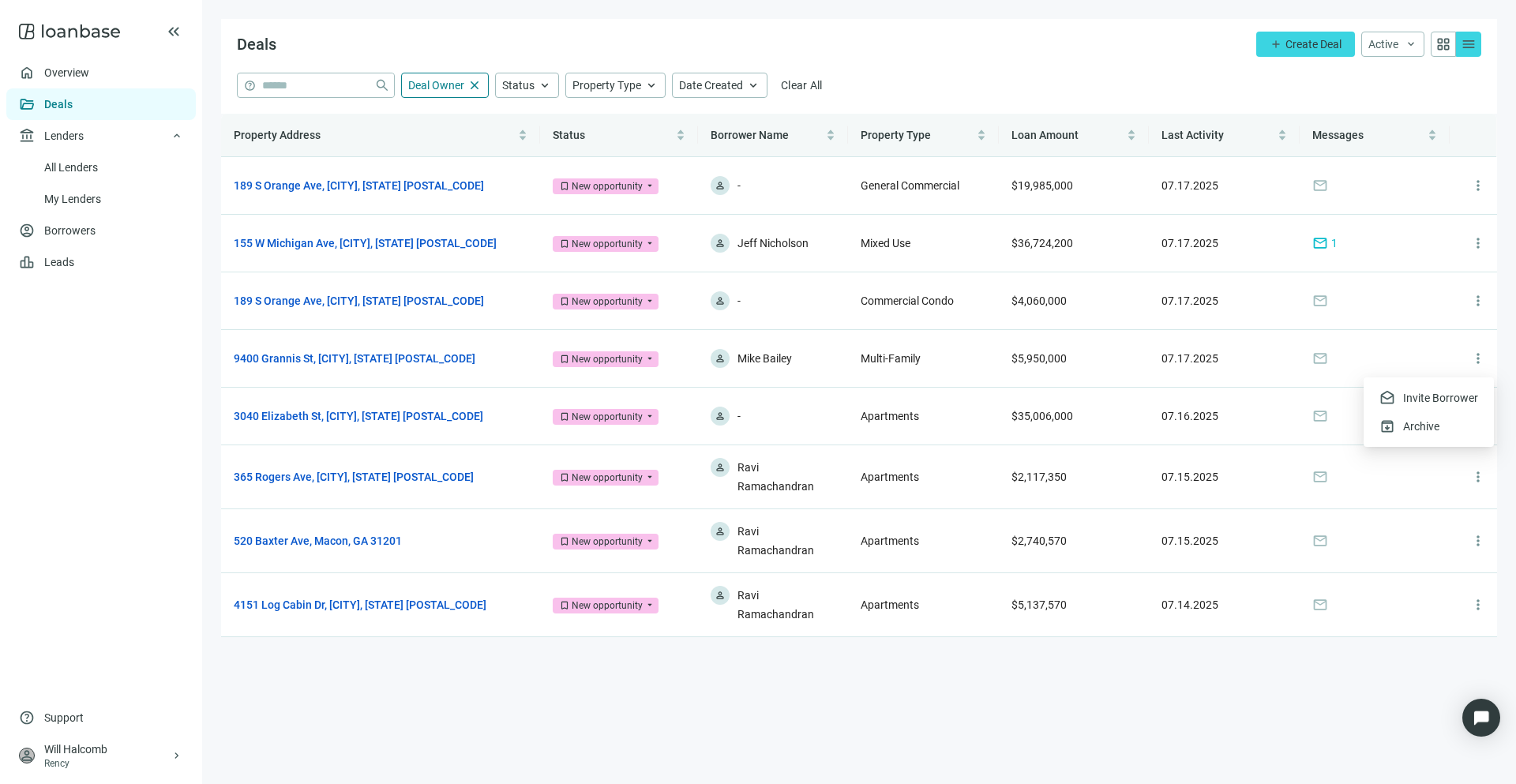 click on "Deals add Create Deal Active keyboard_arrow_down grid_view menu help close Deal Owner close Status keyboard_arrow_up Property Type keyboard_arrow_up Date Created keyboard_arrow_up Clear All Property Address Status Borrower Name Property Type Loan Amount Last Activity Messages                 189 S Orange Ave, Orlando, FL 32801 open_in_new bookmark New opportunity arrow_drop_down person - General Commercial $19,985,000 07.17.2025 mail more_vert 155 W Michigan Ave, Kalamazoo, MI 49007 open_in_new bookmark New opportunity arrow_drop_down person Jeff Nicholson Mixed Use $36,724,200 07.17.2025 mail 1 more_vert 189 S Orange Ave, Orlando, FL 32801 open_in_new bookmark New opportunity arrow_drop_down person - Commercial Condo $4,060,000 07.17.2025 mail more_vert 9400 Grannis St, Houston, TX 77075 open_in_new bookmark New opportunity arrow_drop_down person Mike Bailey Multi-Family $5,950,000 07.17.2025 mail more_vert 3040 Elizabeth St, Dallas, TX 75204 open_in_new bookmark New opportunity arrow_drop_down -" at bounding box center (859, 392) 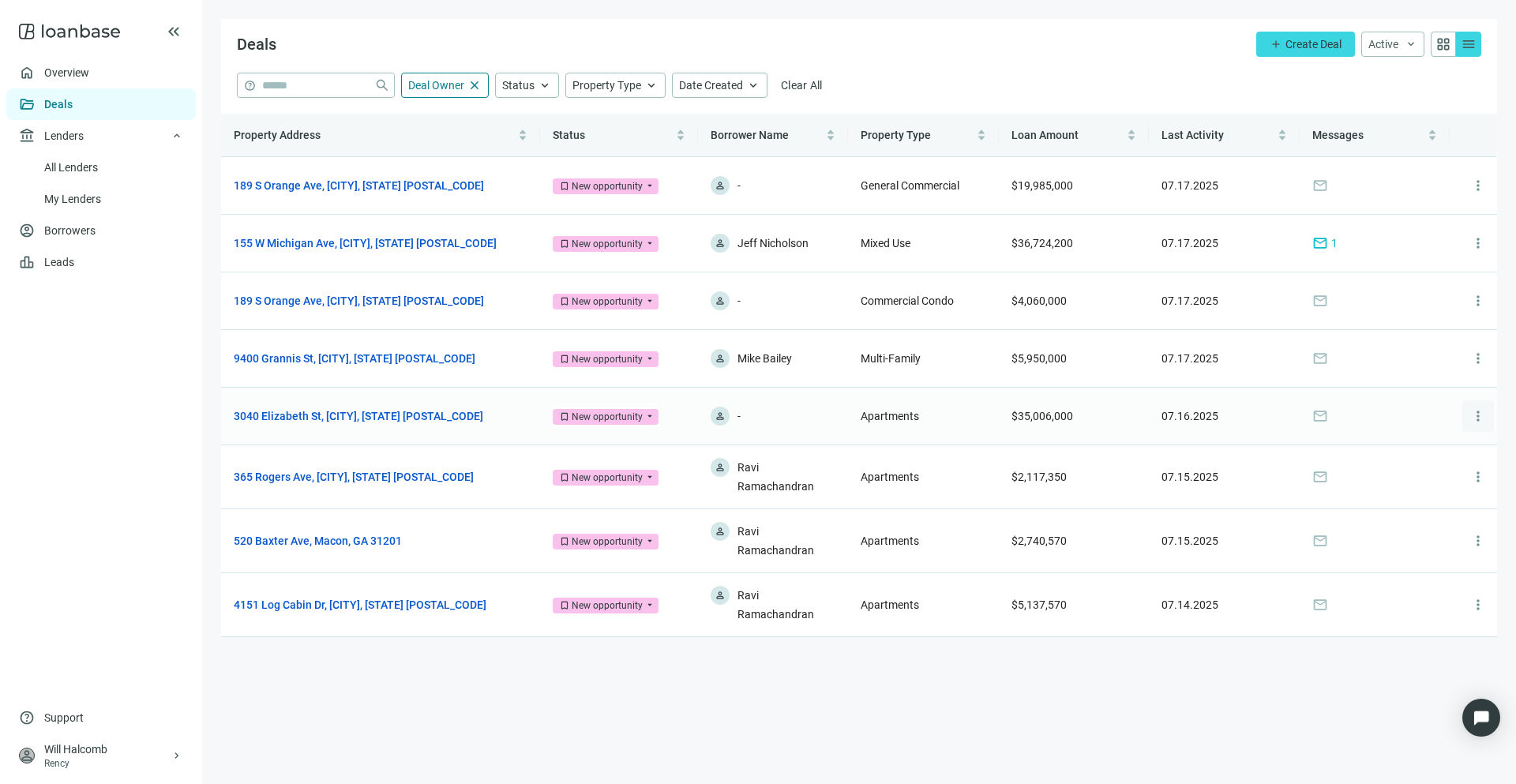 click on "more_vert" at bounding box center (1478, 416) 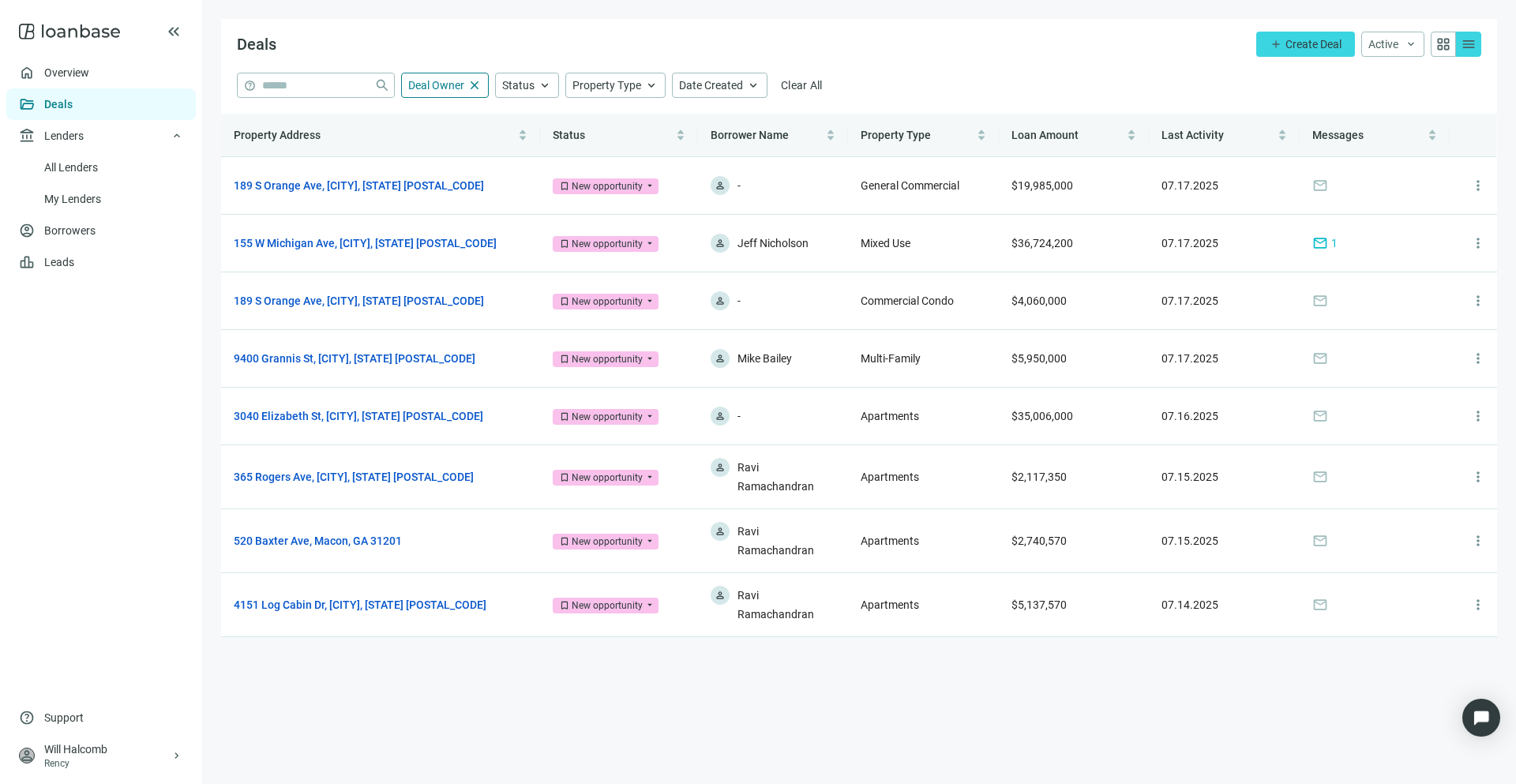 click on "Deals add Create Deal Active keyboard_arrow_down grid_view menu help close Deal Owner close Status keyboard_arrow_up Property Type keyboard_arrow_up Date Created keyboard_arrow_up Clear All Property Address Status Borrower Name Property Type Loan Amount Last Activity Messages                 189 S Orange Ave, Orlando, FL 32801 open_in_new bookmark New opportunity arrow_drop_down person - General Commercial $19,985,000 07.17.2025 mail more_vert 155 W Michigan Ave, Kalamazoo, MI 49007 open_in_new bookmark New opportunity arrow_drop_down person Jeff Nicholson Mixed Use $36,724,200 07.17.2025 mail 1 more_vert 189 S Orange Ave, Orlando, FL 32801 open_in_new bookmark New opportunity arrow_drop_down person - Commercial Condo $4,060,000 07.17.2025 mail more_vert 9400 Grannis St, Houston, TX 77075 open_in_new bookmark New opportunity arrow_drop_down person Mike Bailey Multi-Family $5,950,000 07.17.2025 mail more_vert 3040 Elizabeth St, Dallas, TX 75204 open_in_new bookmark New opportunity arrow_drop_down -" at bounding box center (859, 392) 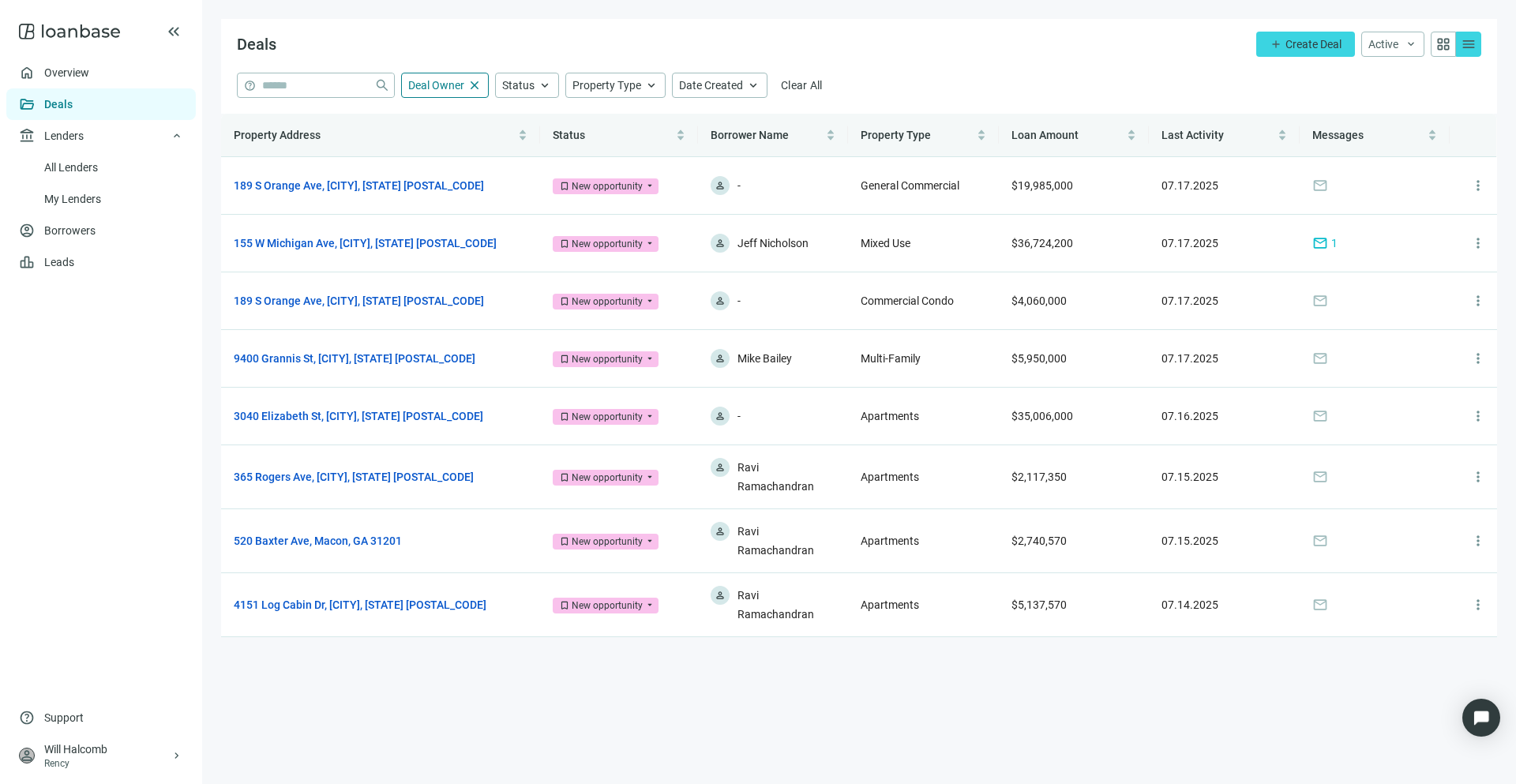 click on "grid_view" at bounding box center [1443, 44] 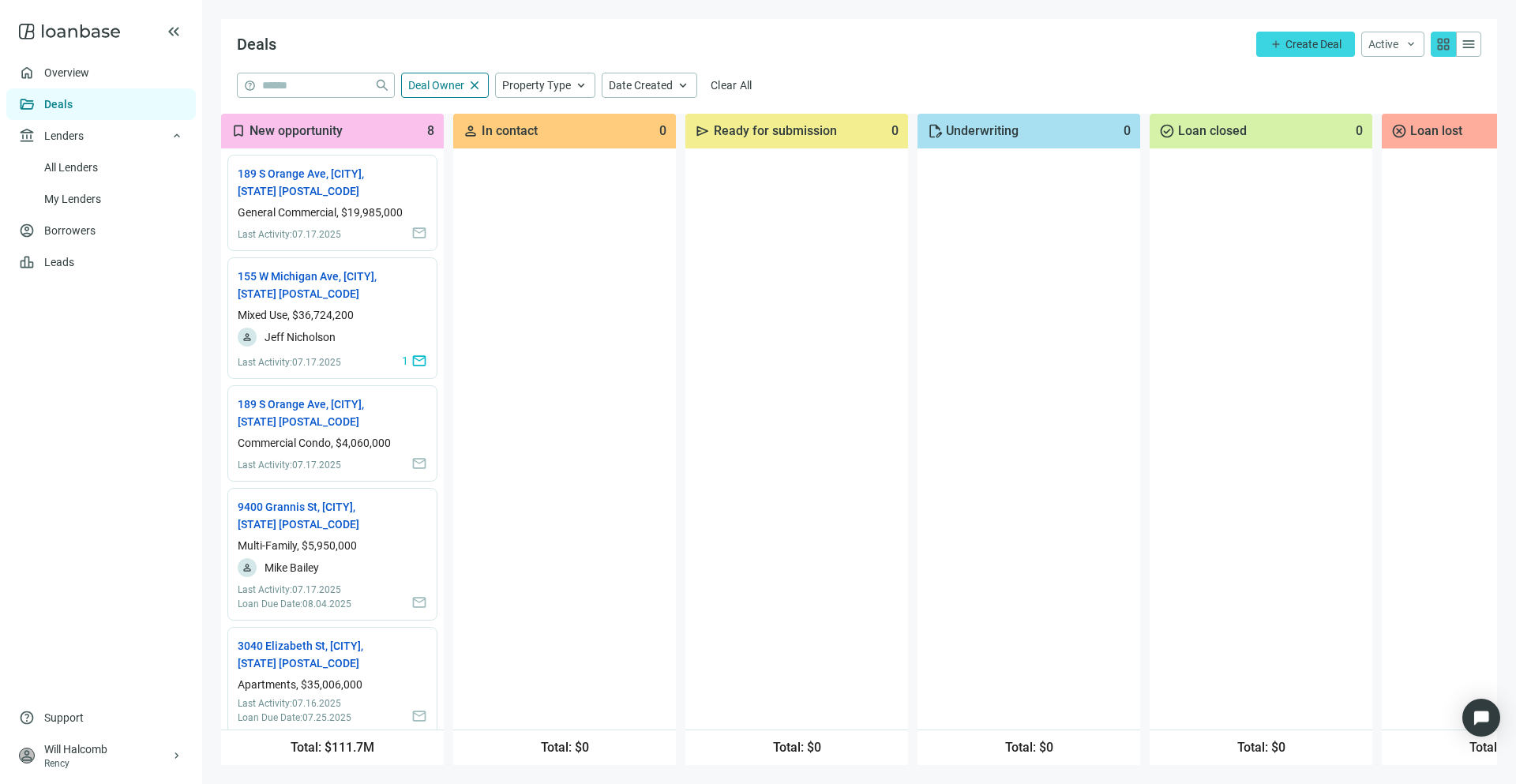 click on "menu" at bounding box center (1469, 44) 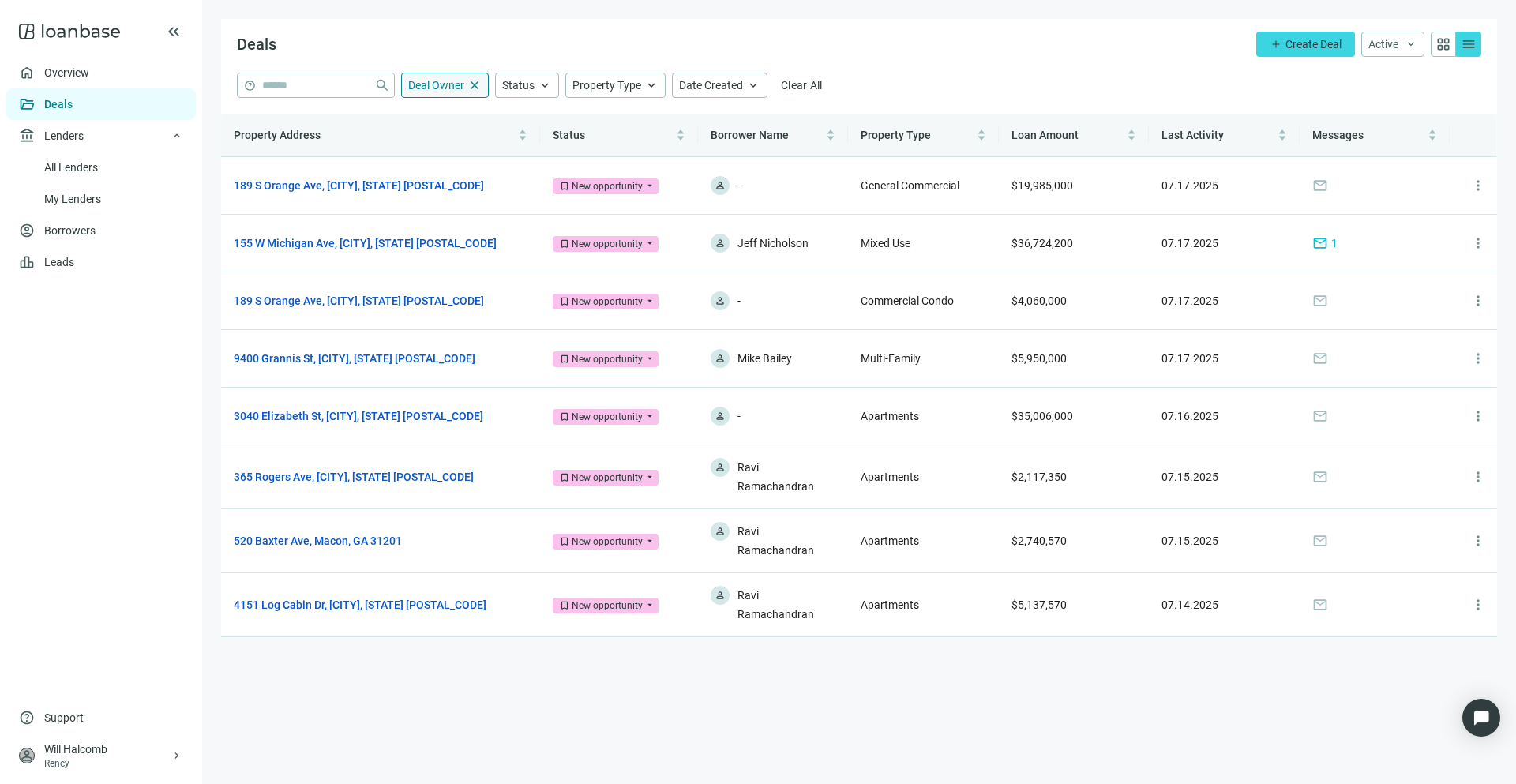 click on "close" at bounding box center [475, 85] 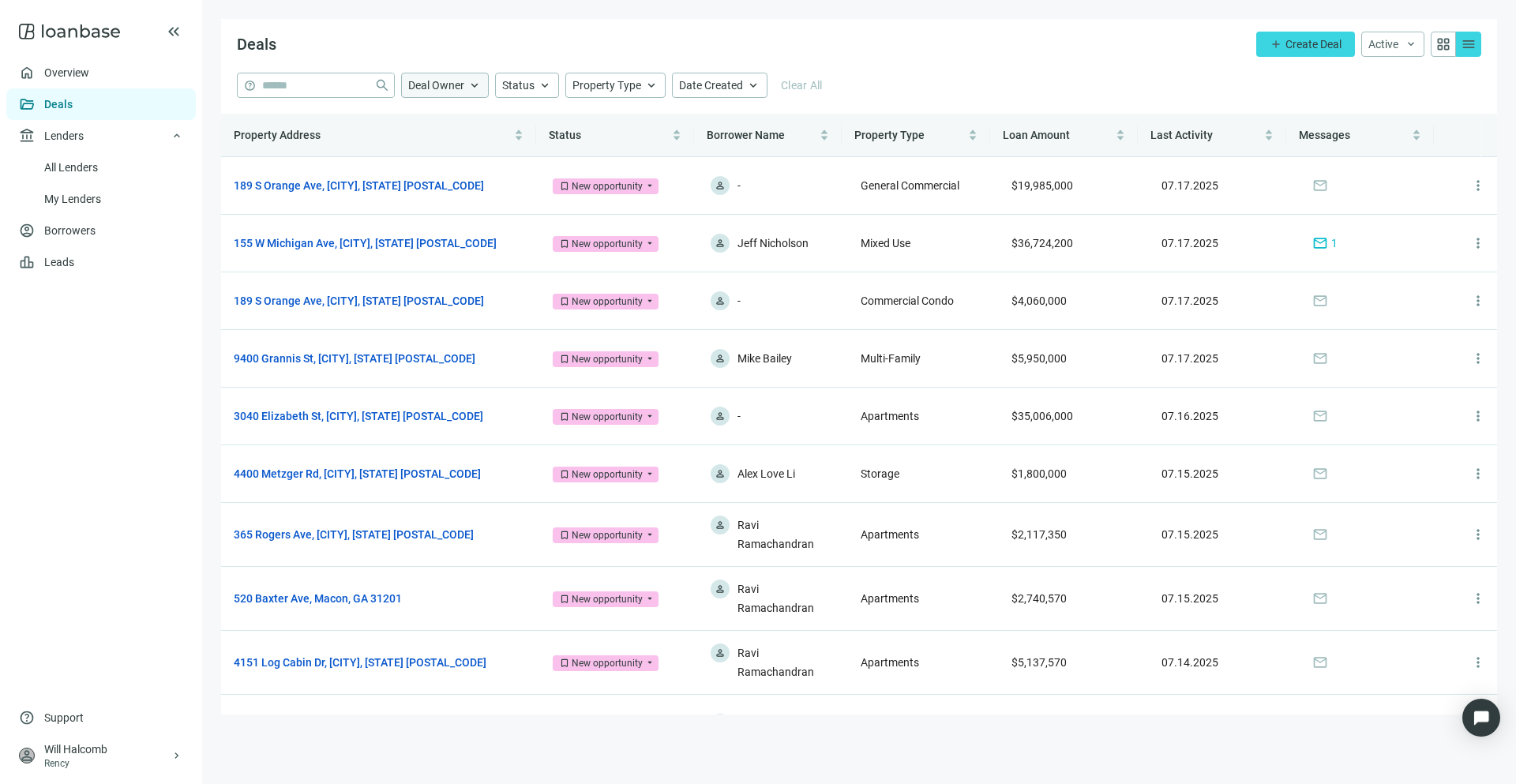 click on "keyboard_arrow_up" at bounding box center [475, 85] 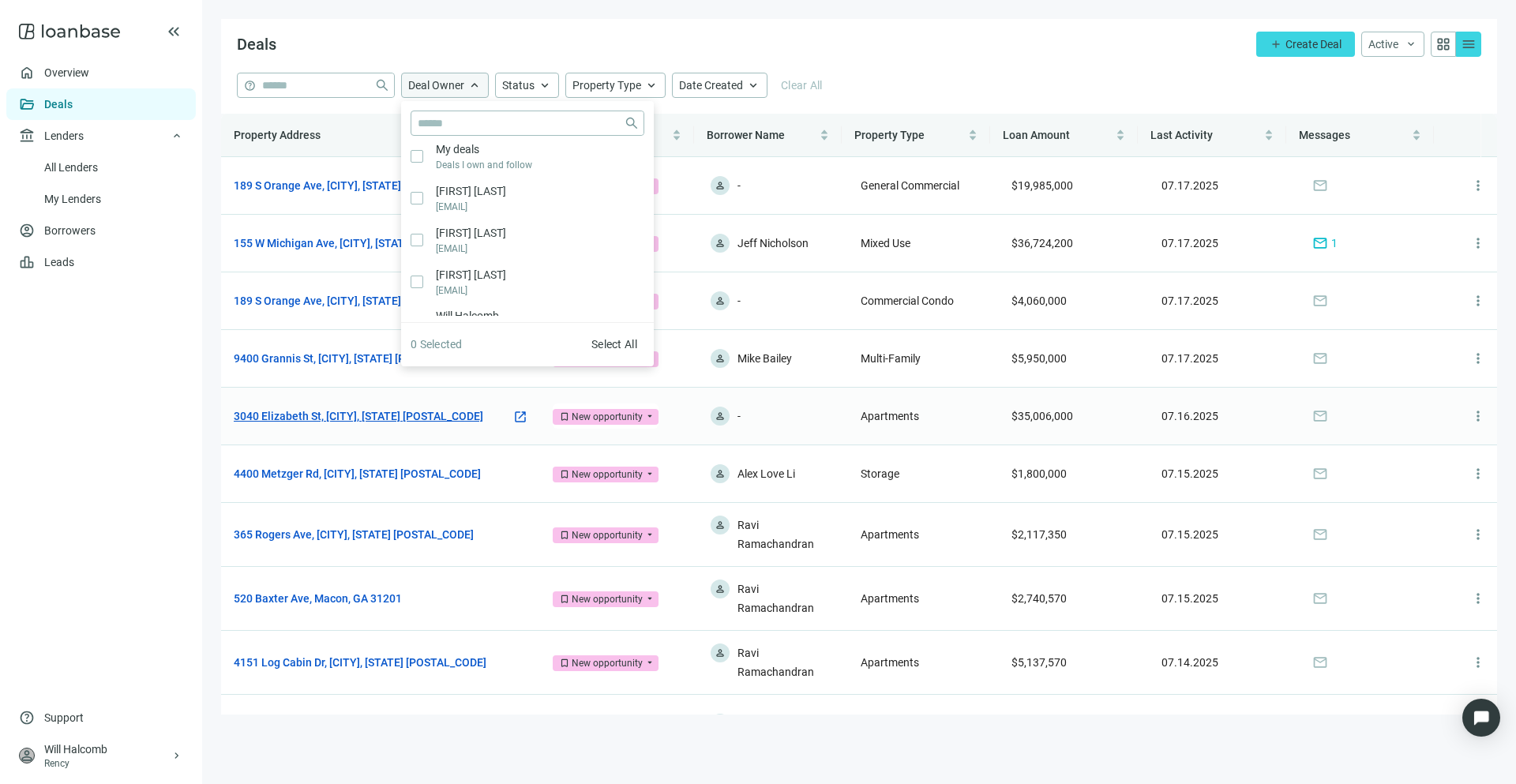 click on "Property Address Status Borrower Name Property Type Loan Amount Last Activity Messages                 189 S Orange Ave, Orlando, FL 32801 open_in_new bookmark New opportunity arrow_drop_down person - General Commercial $19,985,000 07.17.2025 mail more_vert 155 W Michigan Ave, Kalamazoo, MI 49007 open_in_new bookmark New opportunity arrow_drop_down person Jeff Nicholson Mixed Use $36,724,200 07.17.2025 mail 1 more_vert 189 S Orange Ave, Orlando, FL 32801 open_in_new bookmark New opportunity arrow_drop_down person - Commercial Condo $4,060,000 07.17.2025 mail more_vert 9400 Grannis St, Houston, TX 77075 open_in_new bookmark New opportunity arrow_drop_down person Mike Bailey Multi-Family $5,950,000 07.17.2025 mail more_vert 3040 Elizabeth St, Dallas, TX 75204 open_in_new bookmark New opportunity arrow_drop_down person - Apartments $35,006,000 07.16.2025 mail more_vert 4400 Metzger Rd, Fort Pierce, FL 34947 open_in_new bookmark New opportunity arrow_drop_down person Alex Love Li Storage $1,800,000 mail" at bounding box center [859, 414] 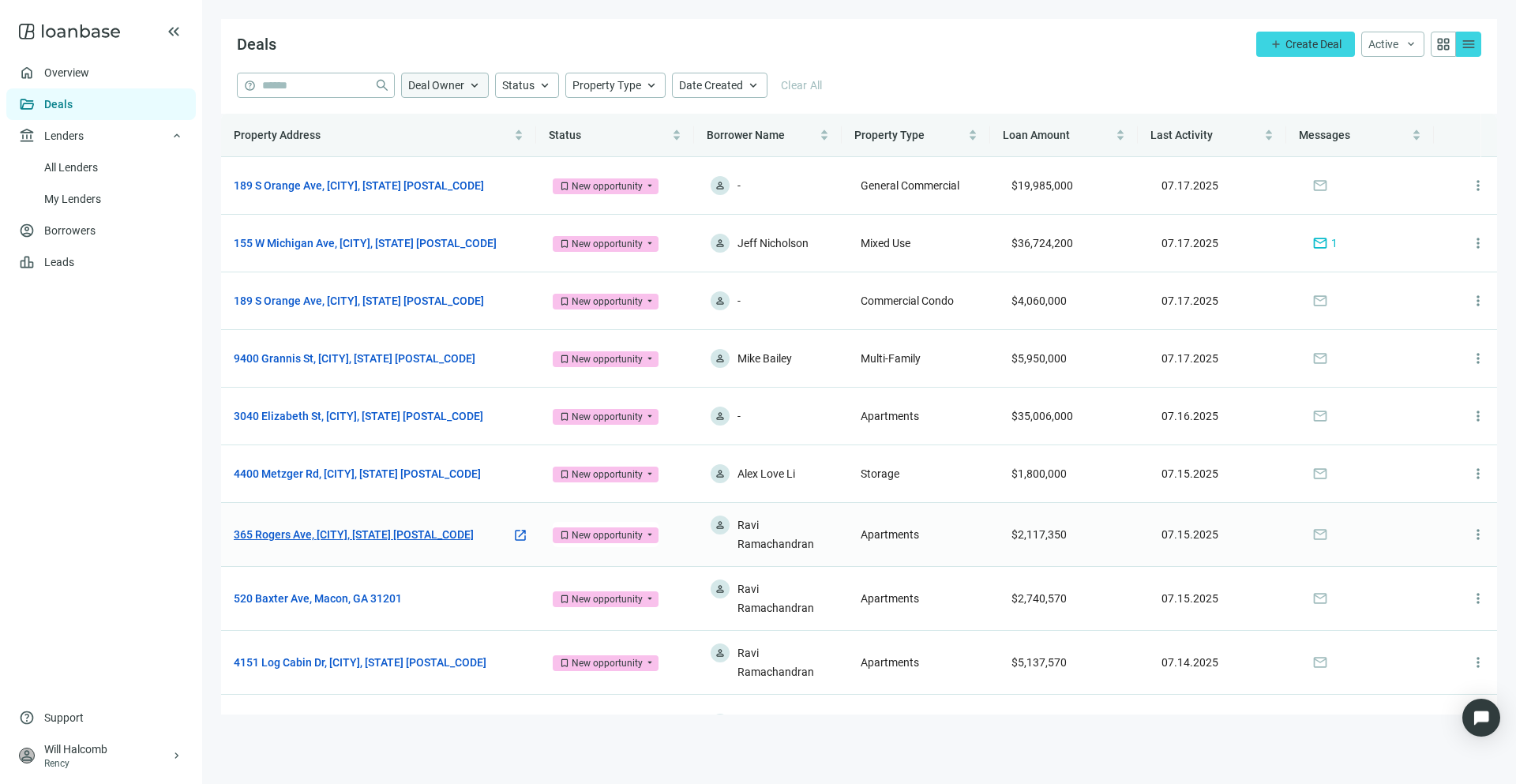 click on "365 Rogers Ave, Macon, GA 31204" at bounding box center (354, 535) 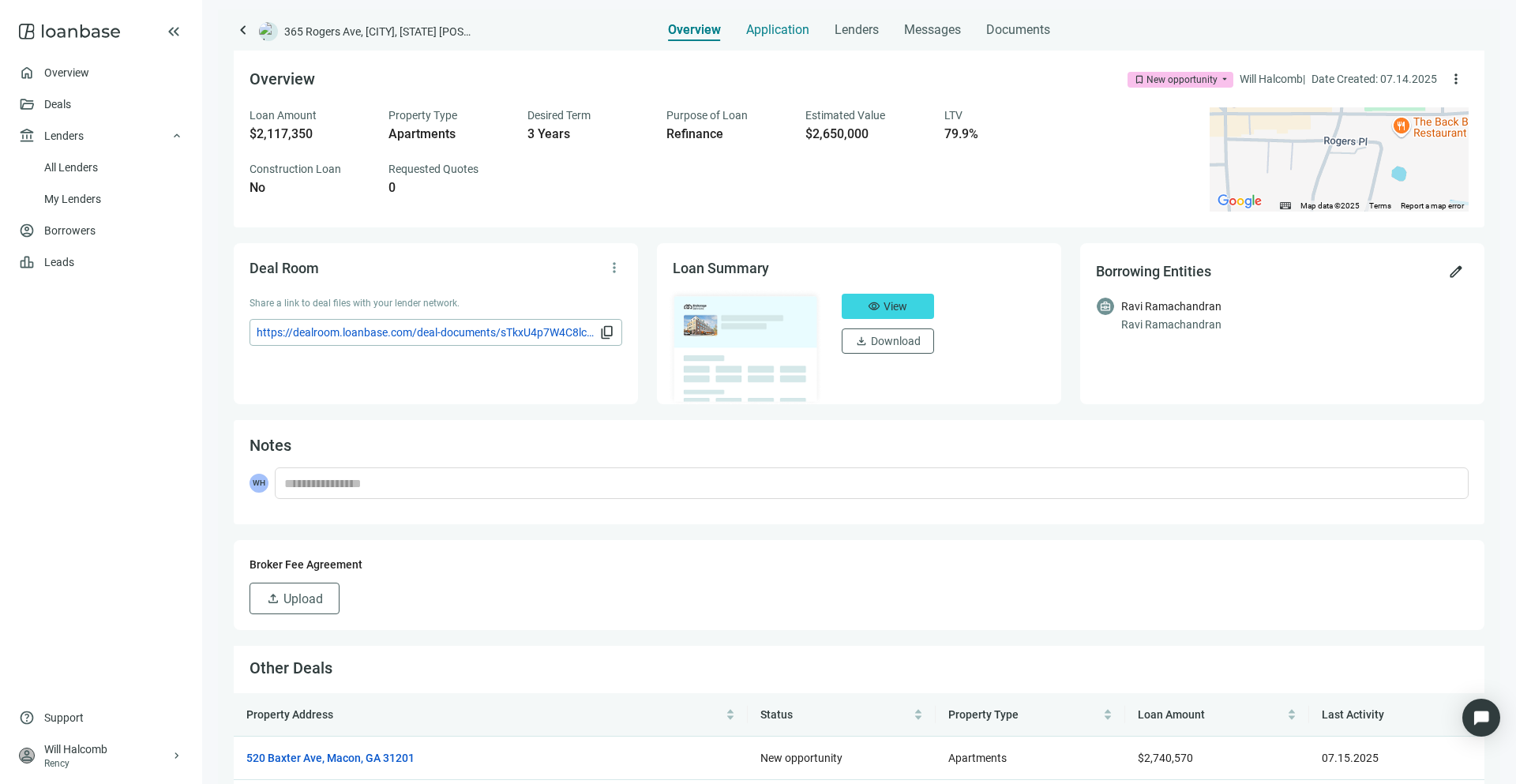 click on "Application" at bounding box center [778, 25] 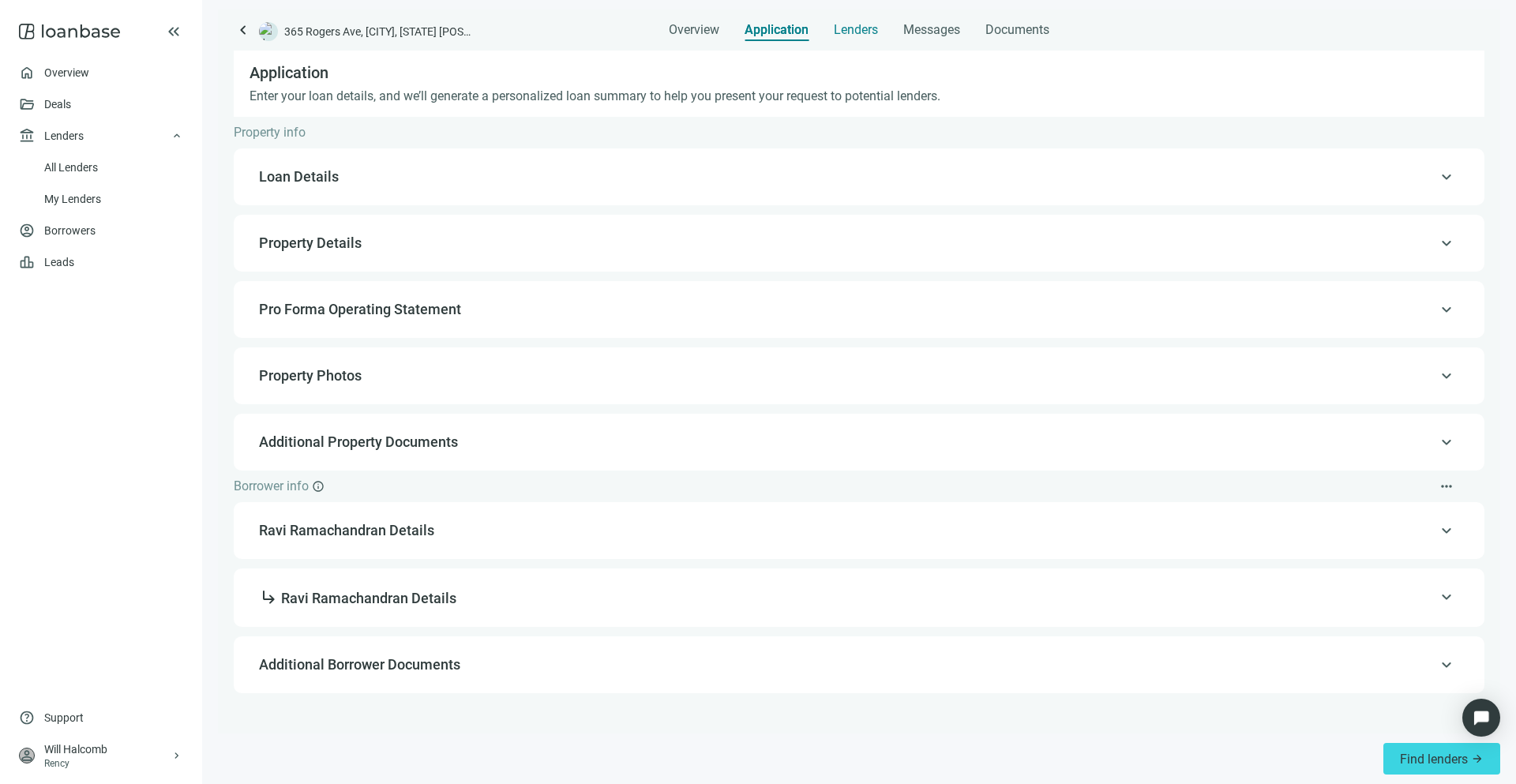 click on "Lenders" at bounding box center [856, 30] 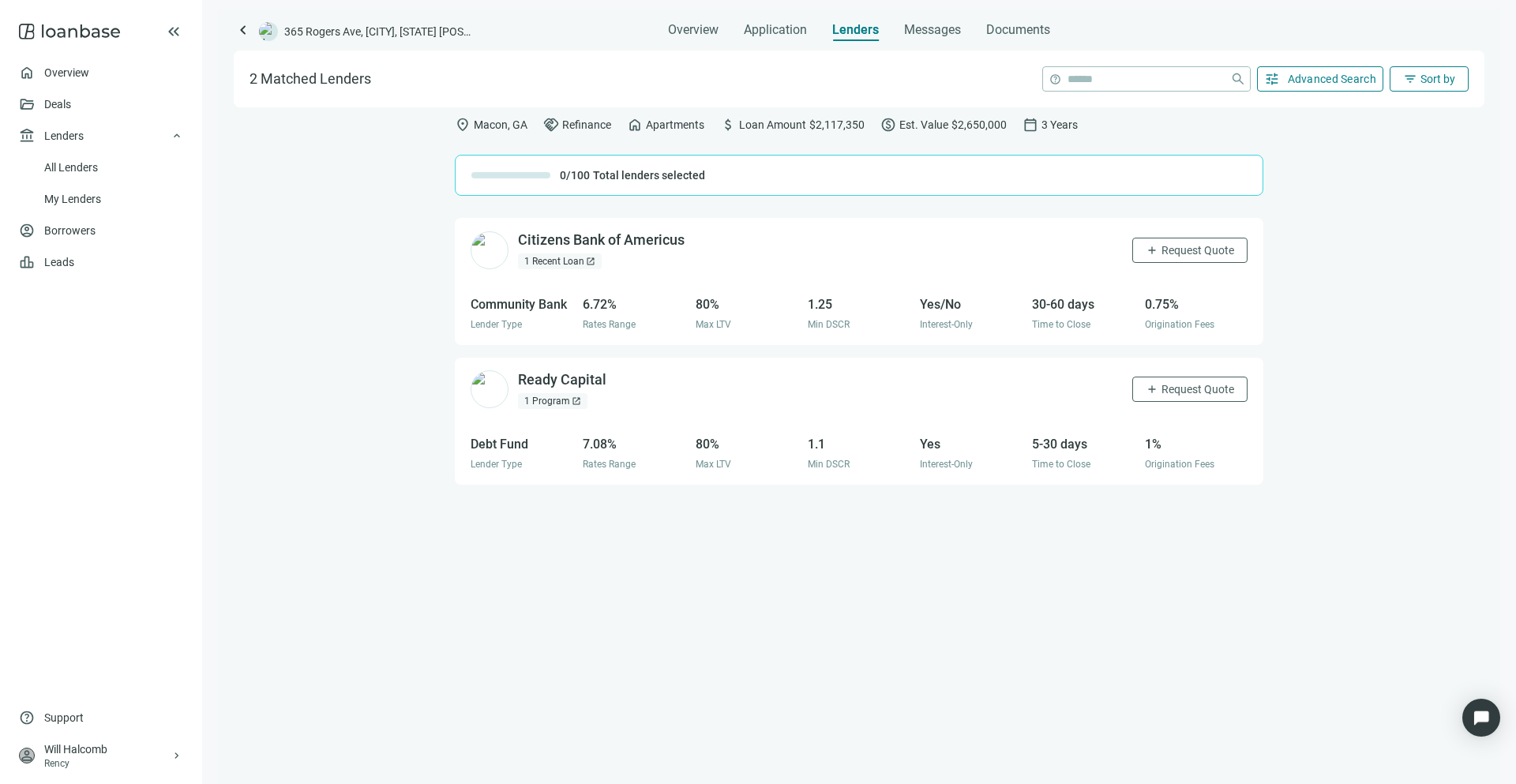 click on "Advanced Search" at bounding box center [1332, 79] 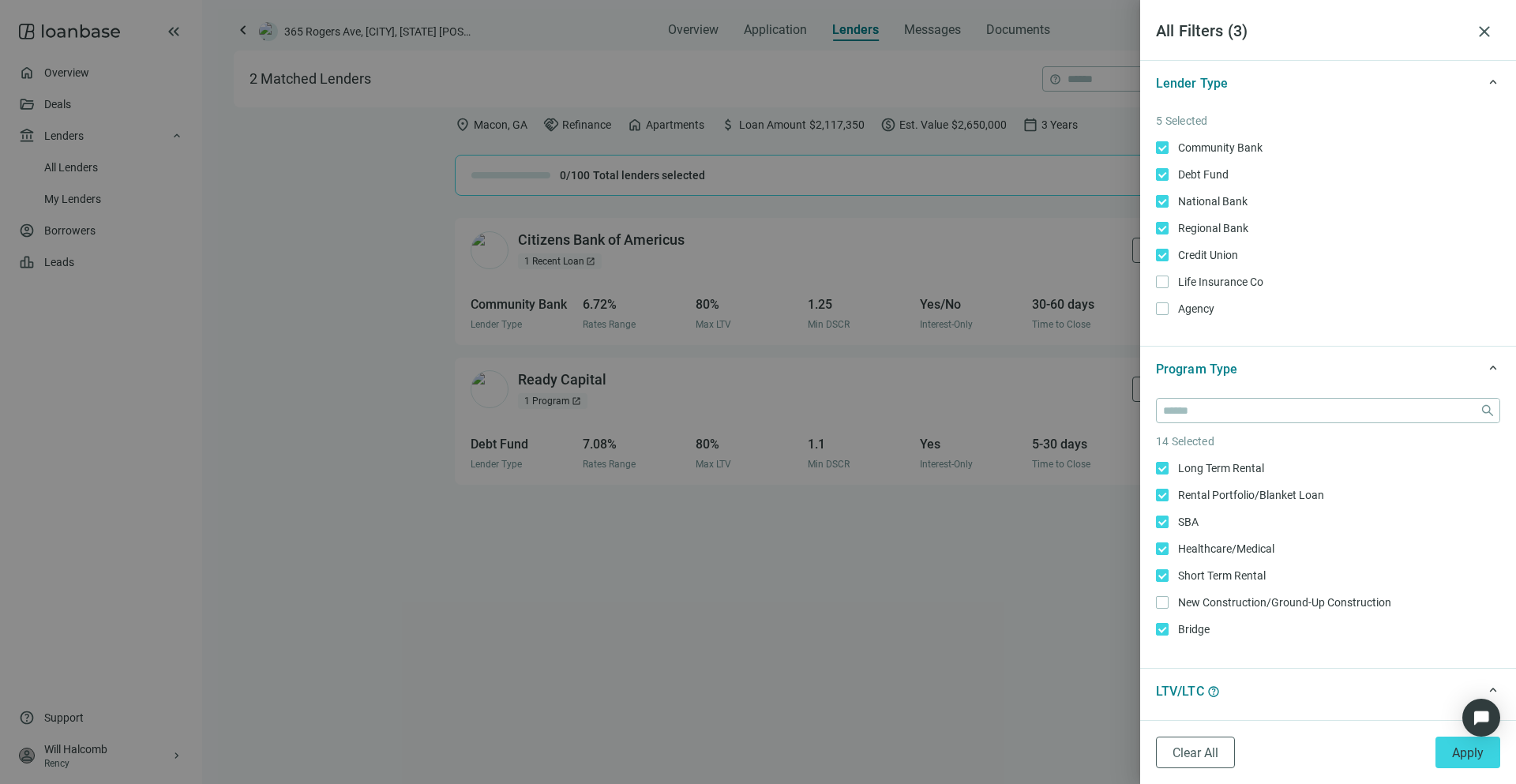 click at bounding box center [758, 392] 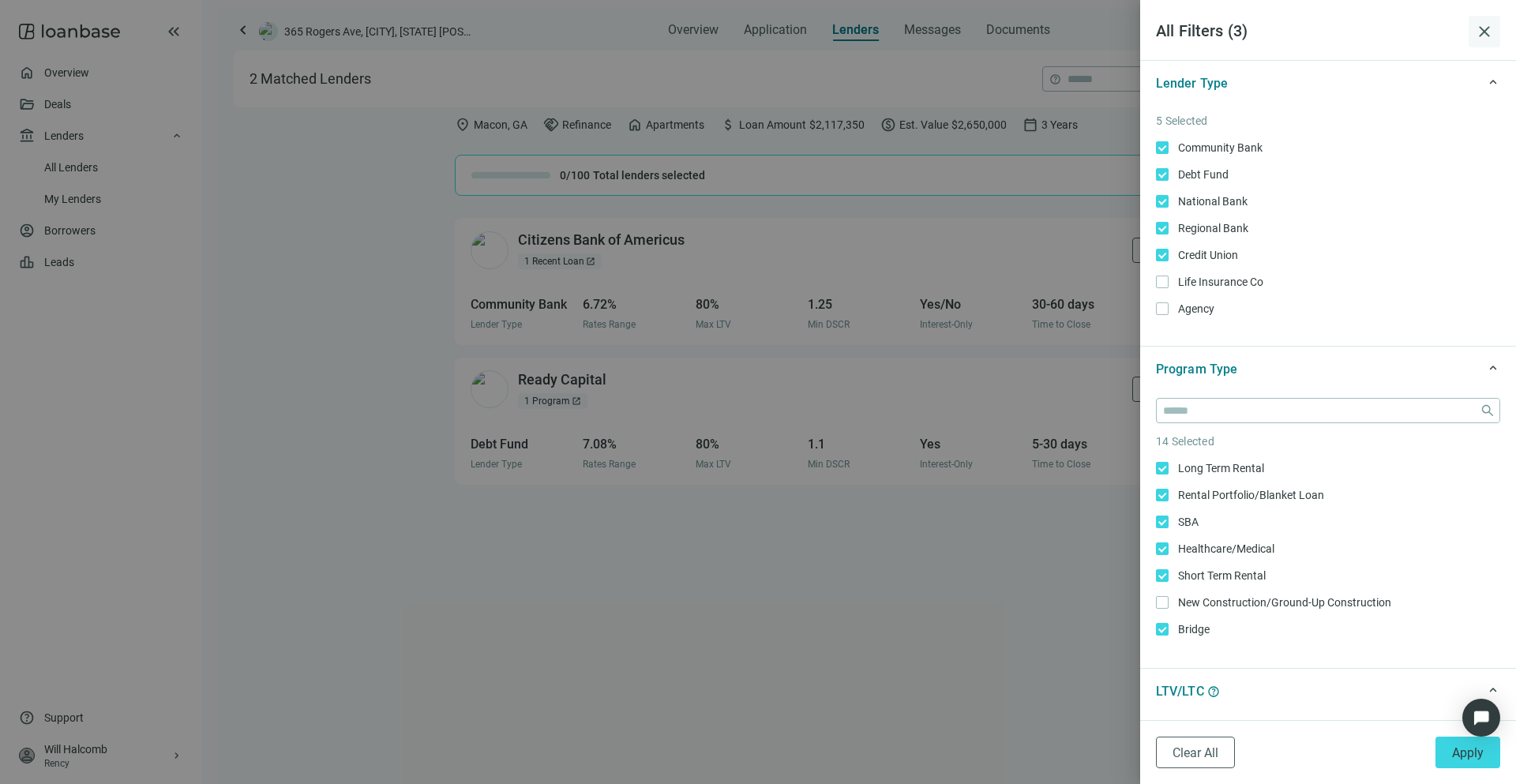 click on "close" at bounding box center [1484, 32] 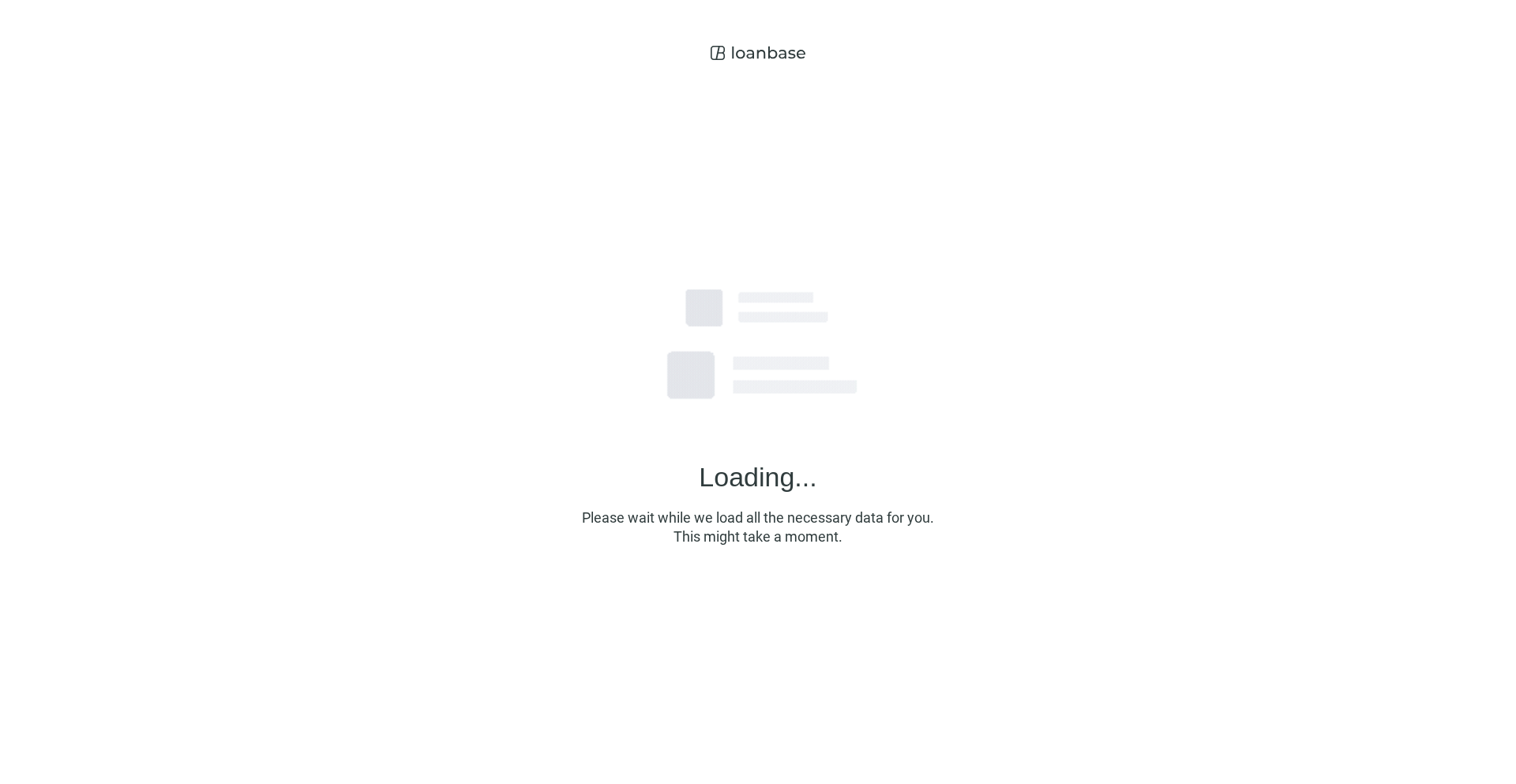 scroll, scrollTop: 0, scrollLeft: 0, axis: both 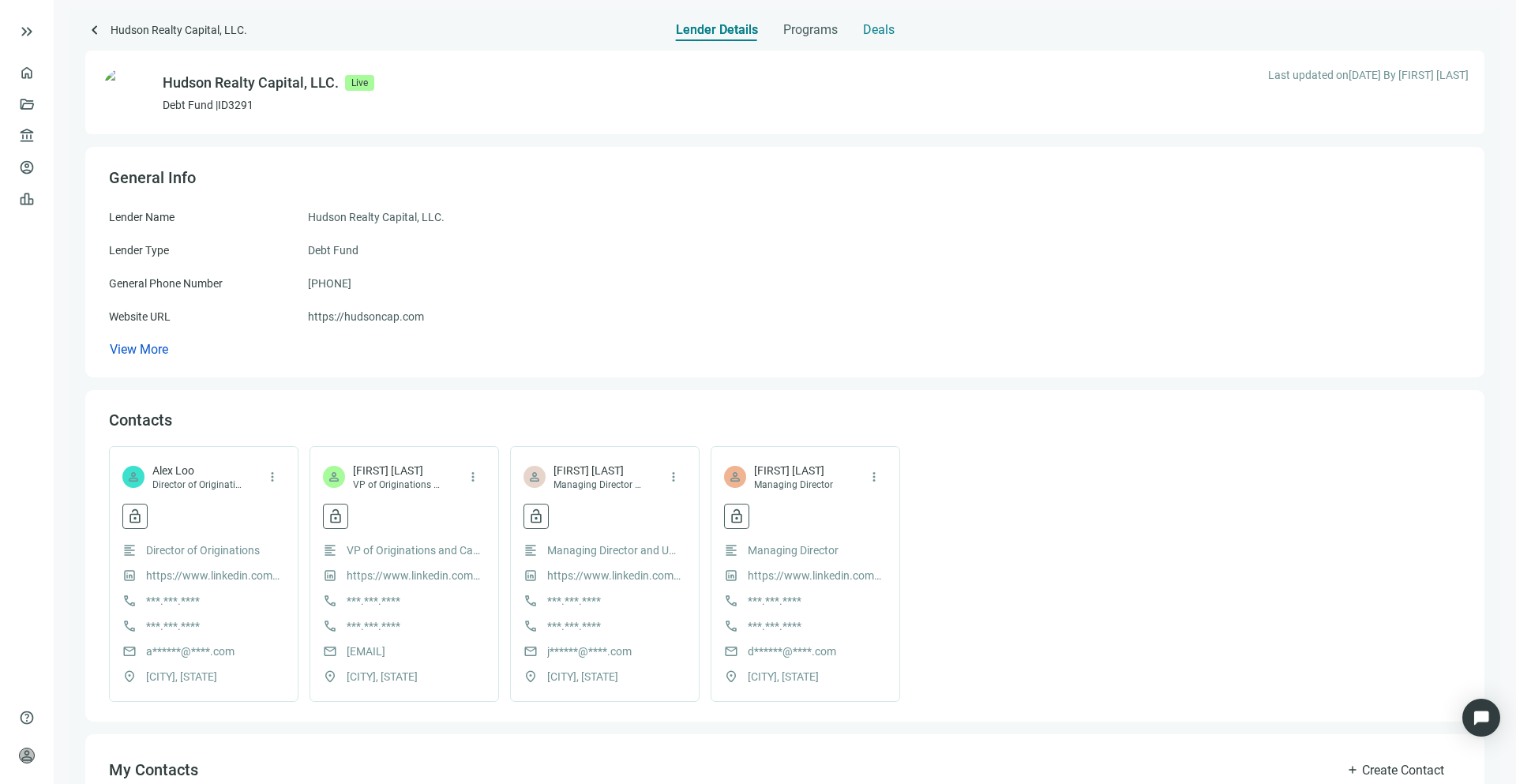 click on "Deals" at bounding box center (879, 30) 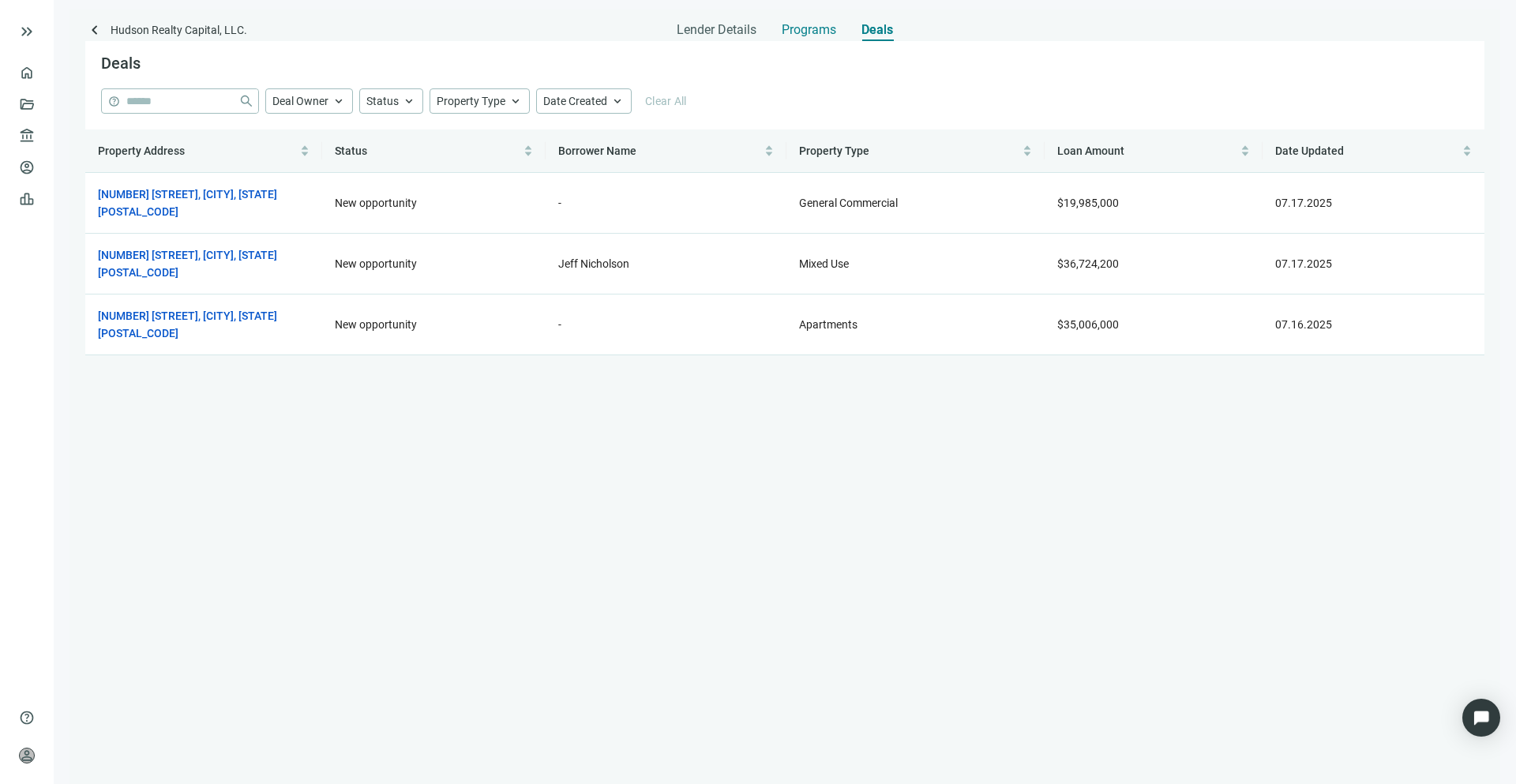click on "Programs" at bounding box center (809, 30) 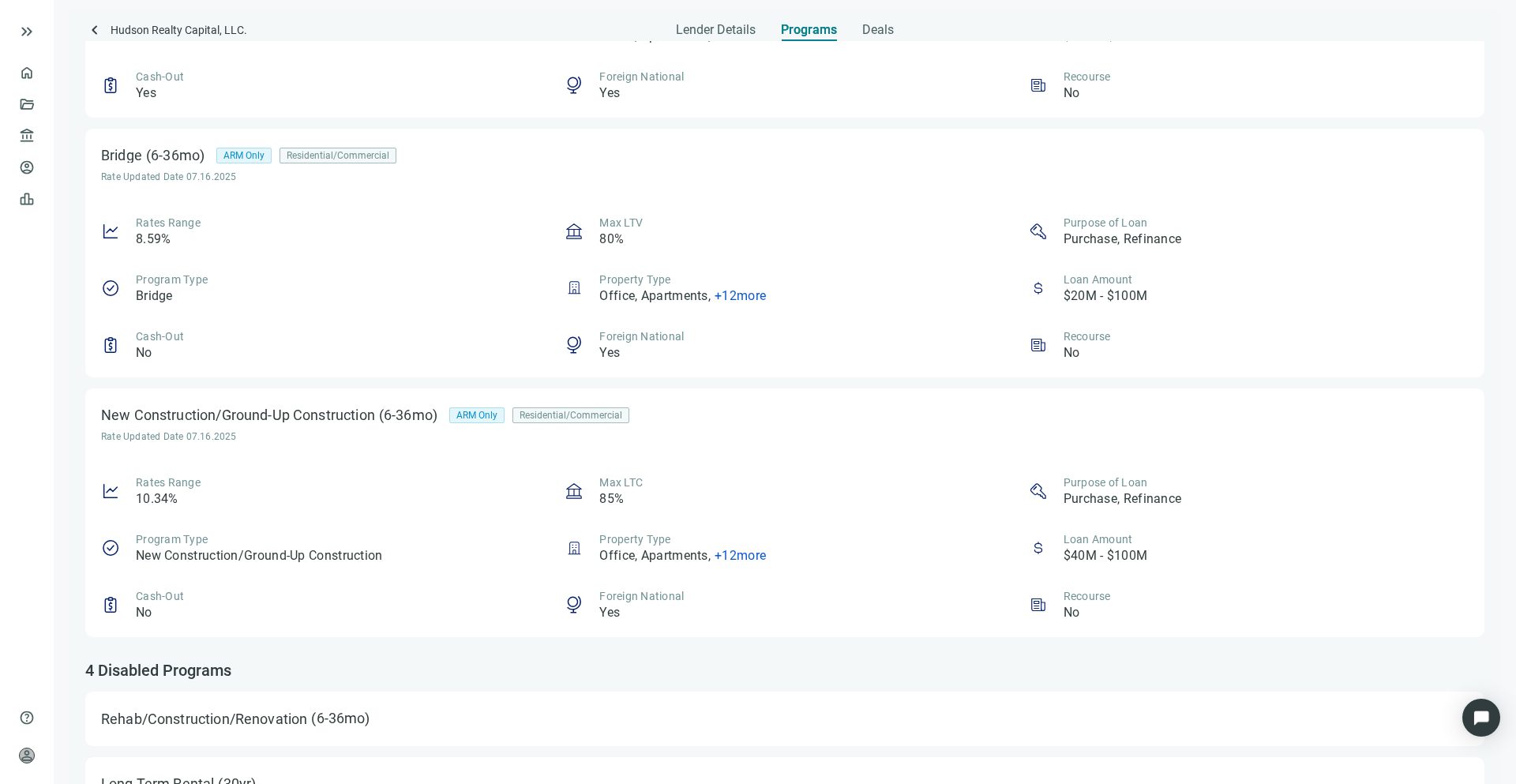 scroll, scrollTop: 919, scrollLeft: 0, axis: vertical 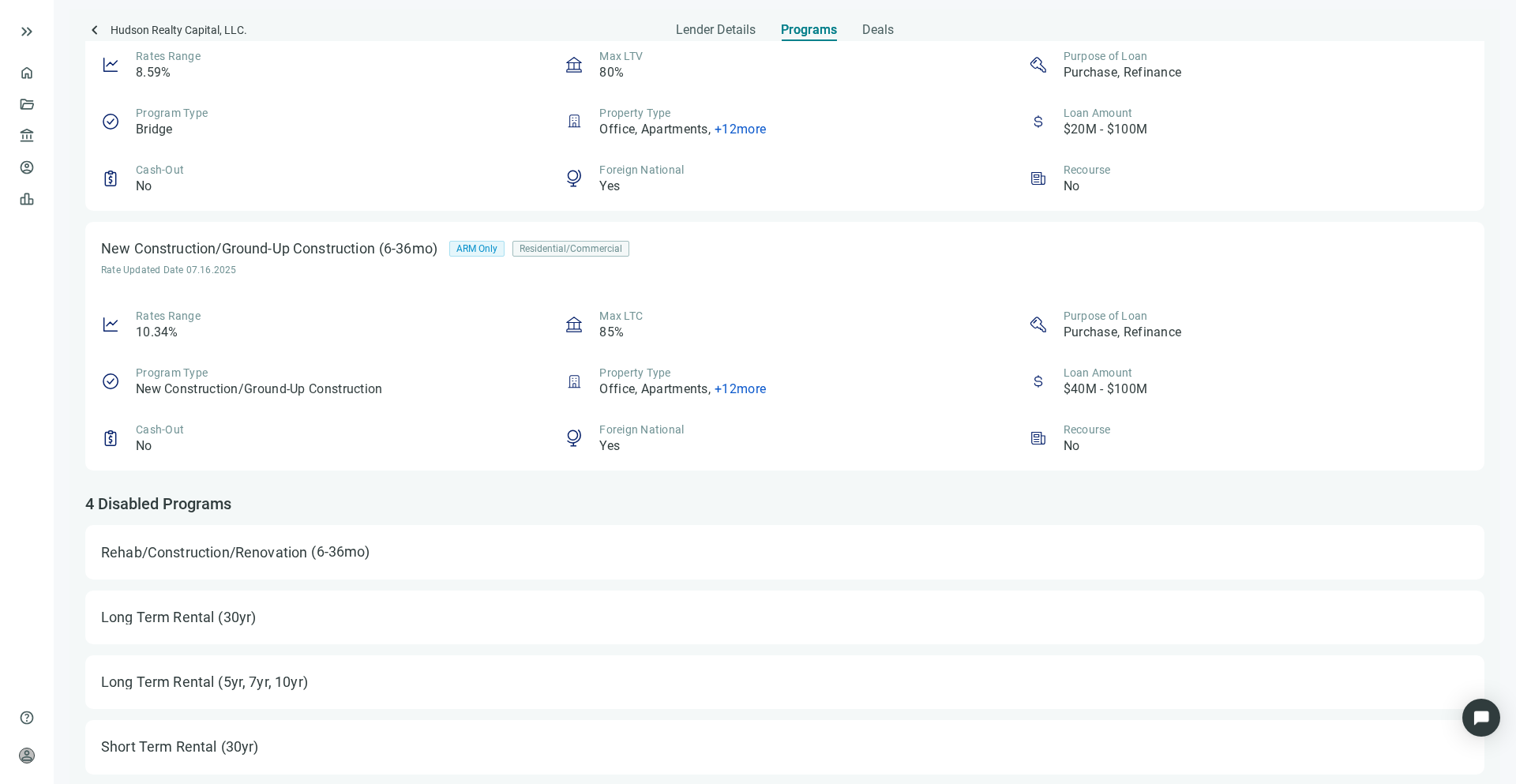 click on "Short Term Rental (30yr)" at bounding box center (785, 747) 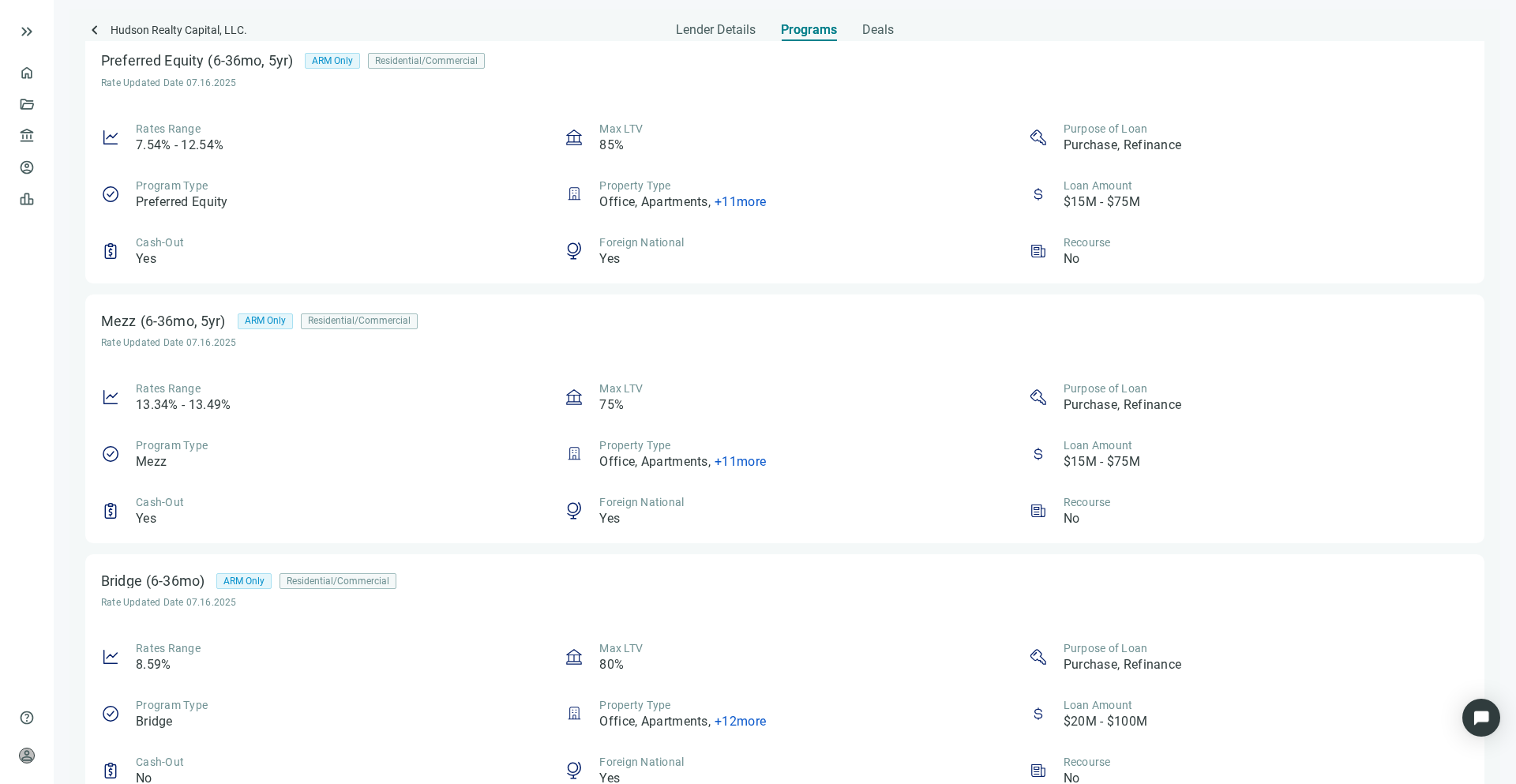 scroll, scrollTop: 0, scrollLeft: 0, axis: both 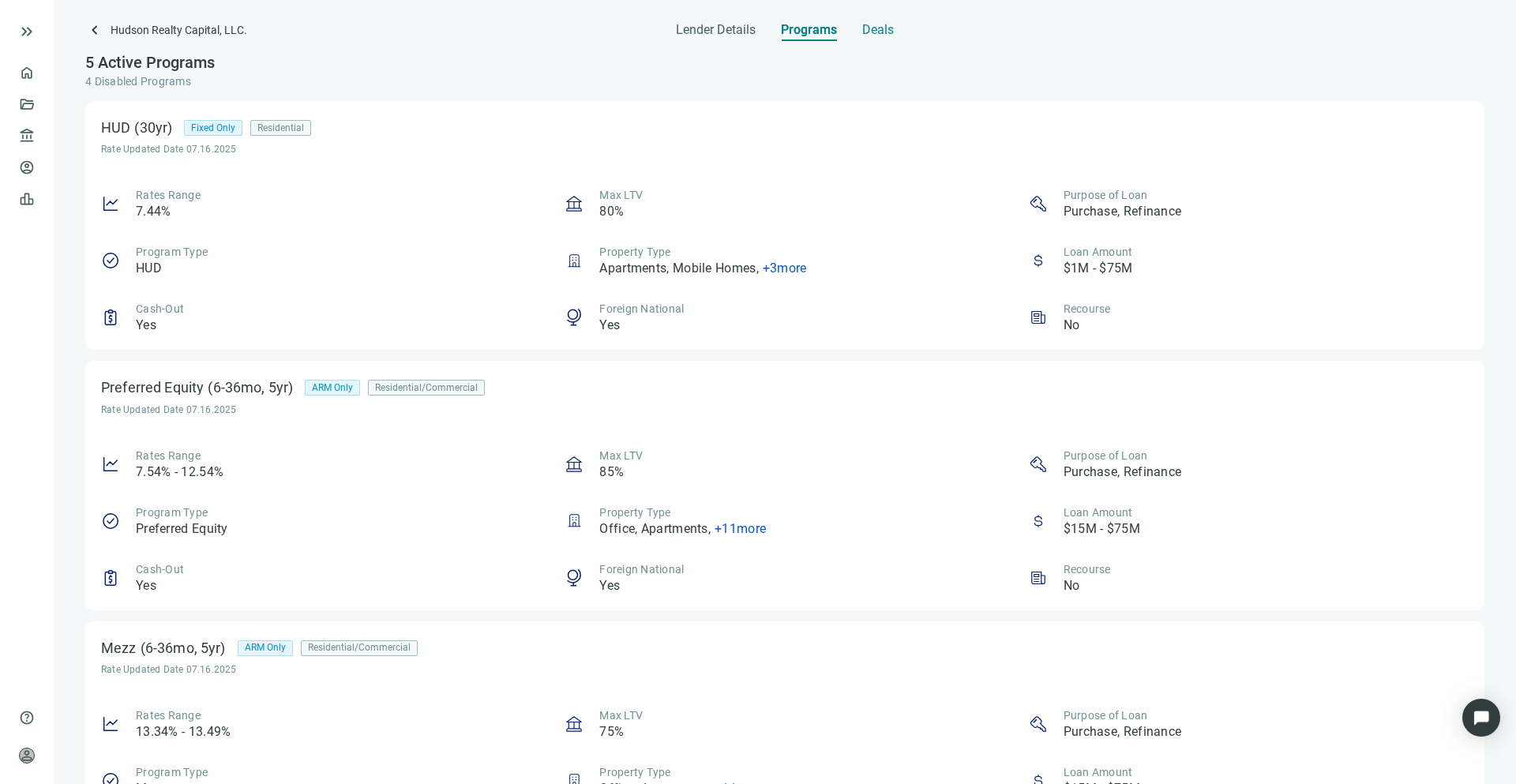 click on "Deals" at bounding box center [878, 30] 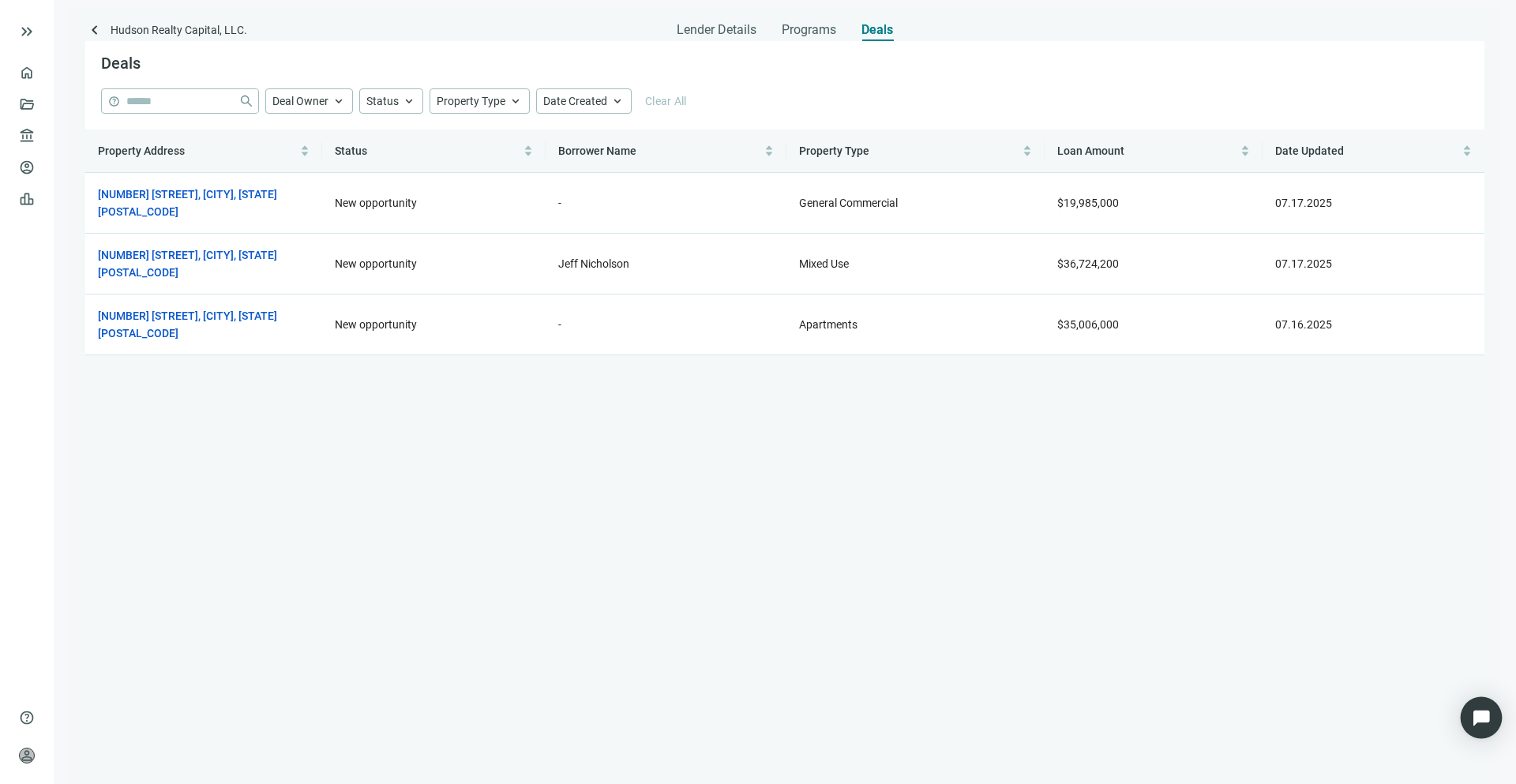 click at bounding box center [1481, 718] 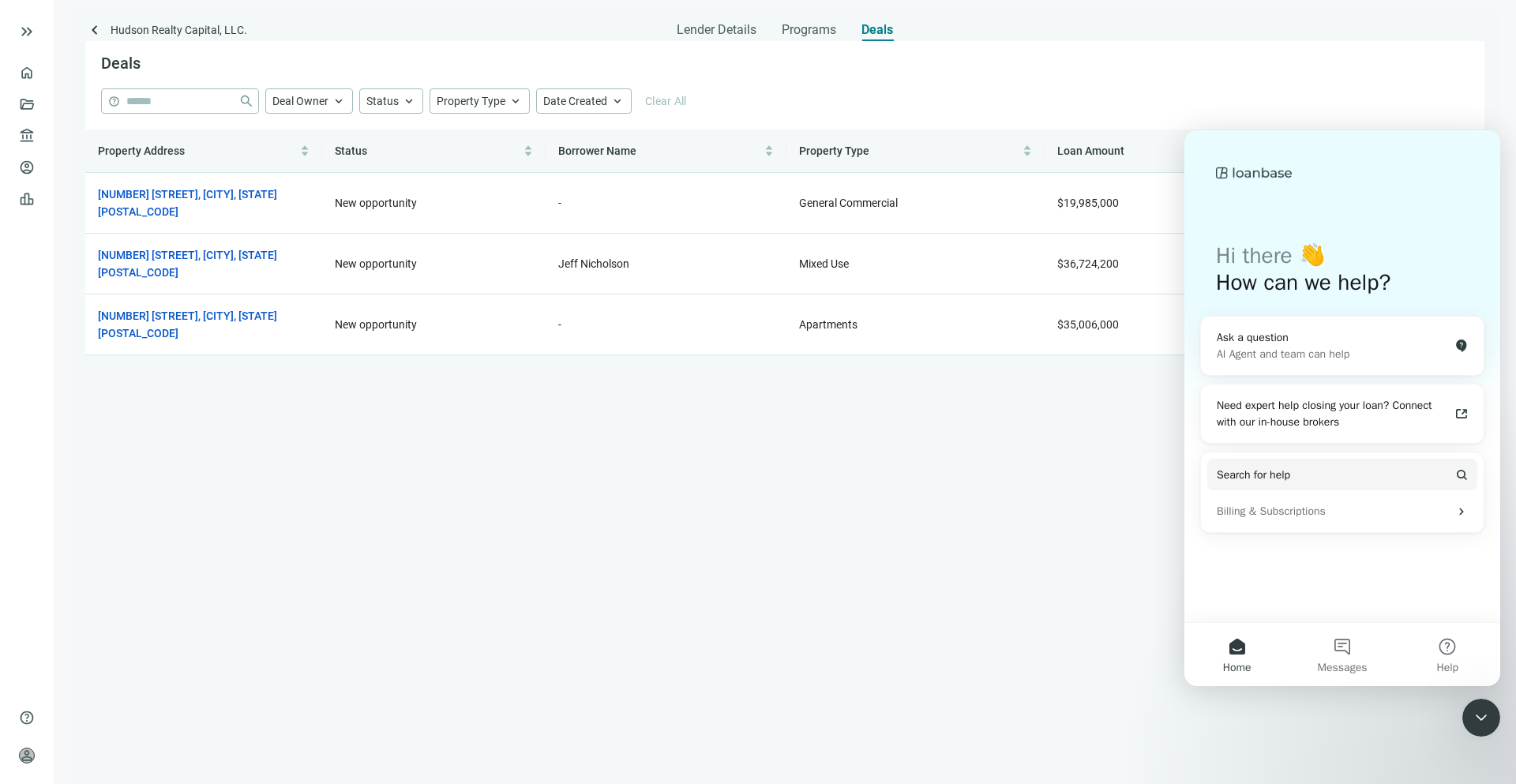 scroll, scrollTop: 0, scrollLeft: 0, axis: both 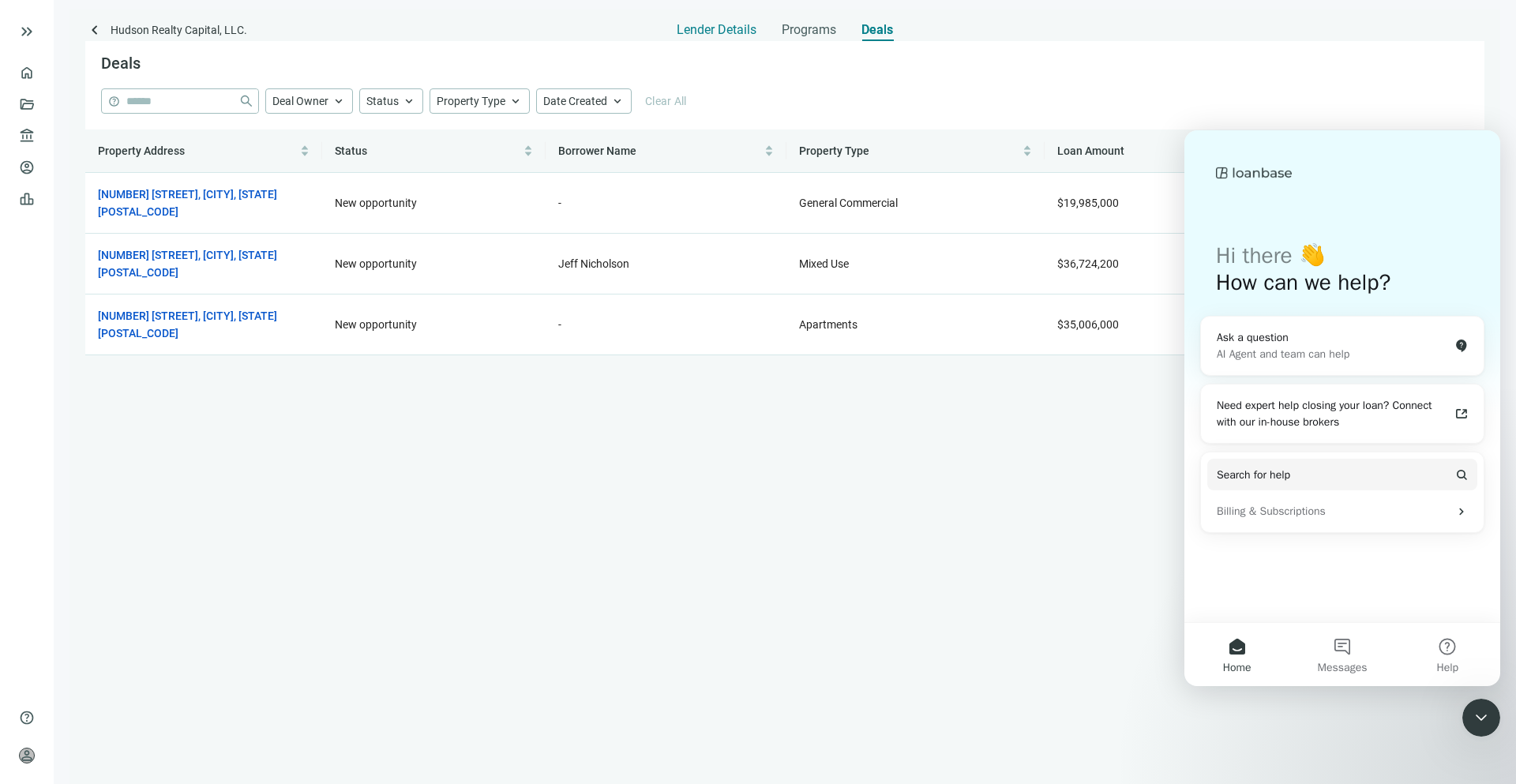click on "Lender Details" at bounding box center [716, 30] 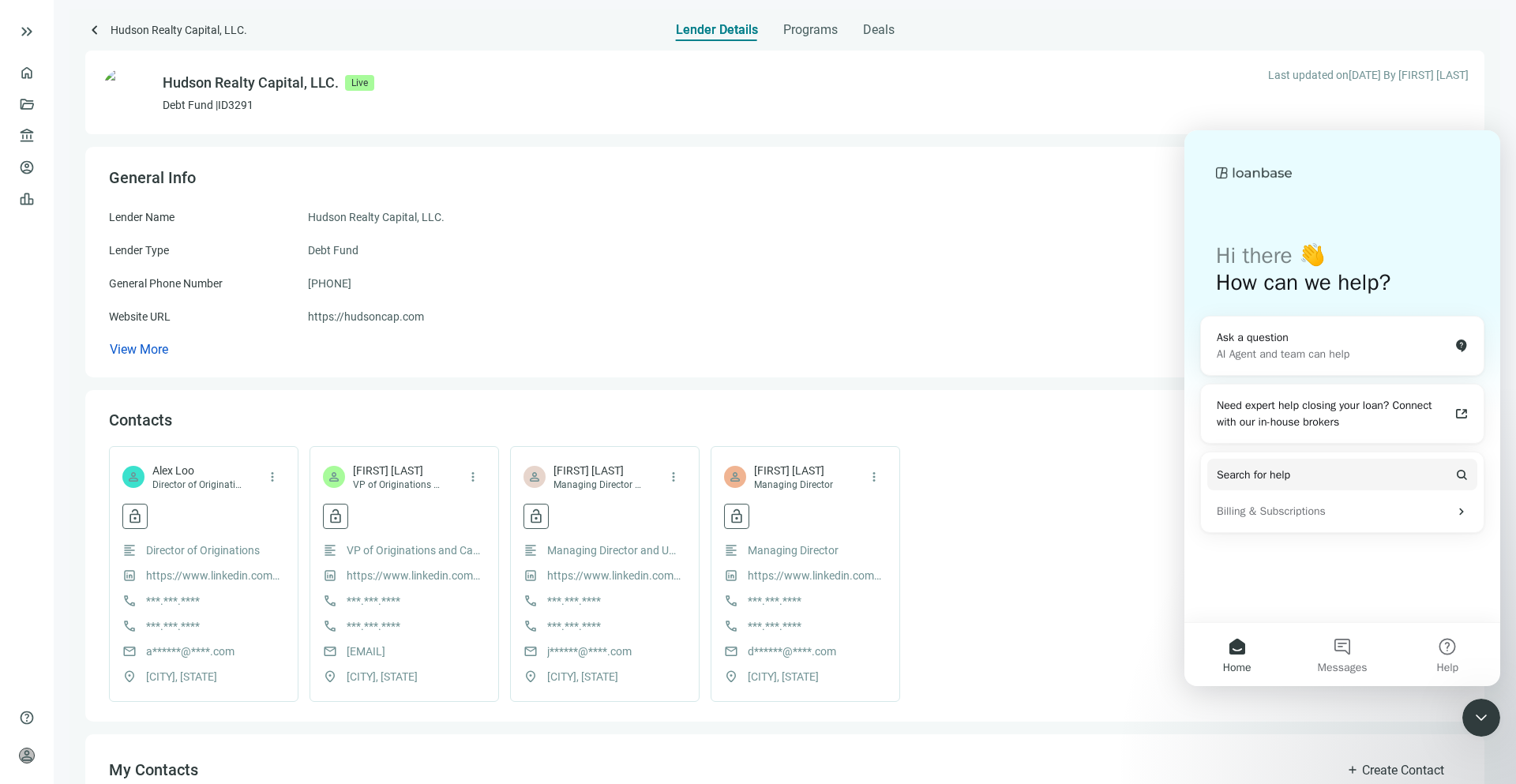 click on "General Info Lender Name Hudson Realty Capital, LLC. Lender Type Debt Fund General Phone Number [PHONE]  Website URL https://hudsoncap.com View More" at bounding box center (785, 262) 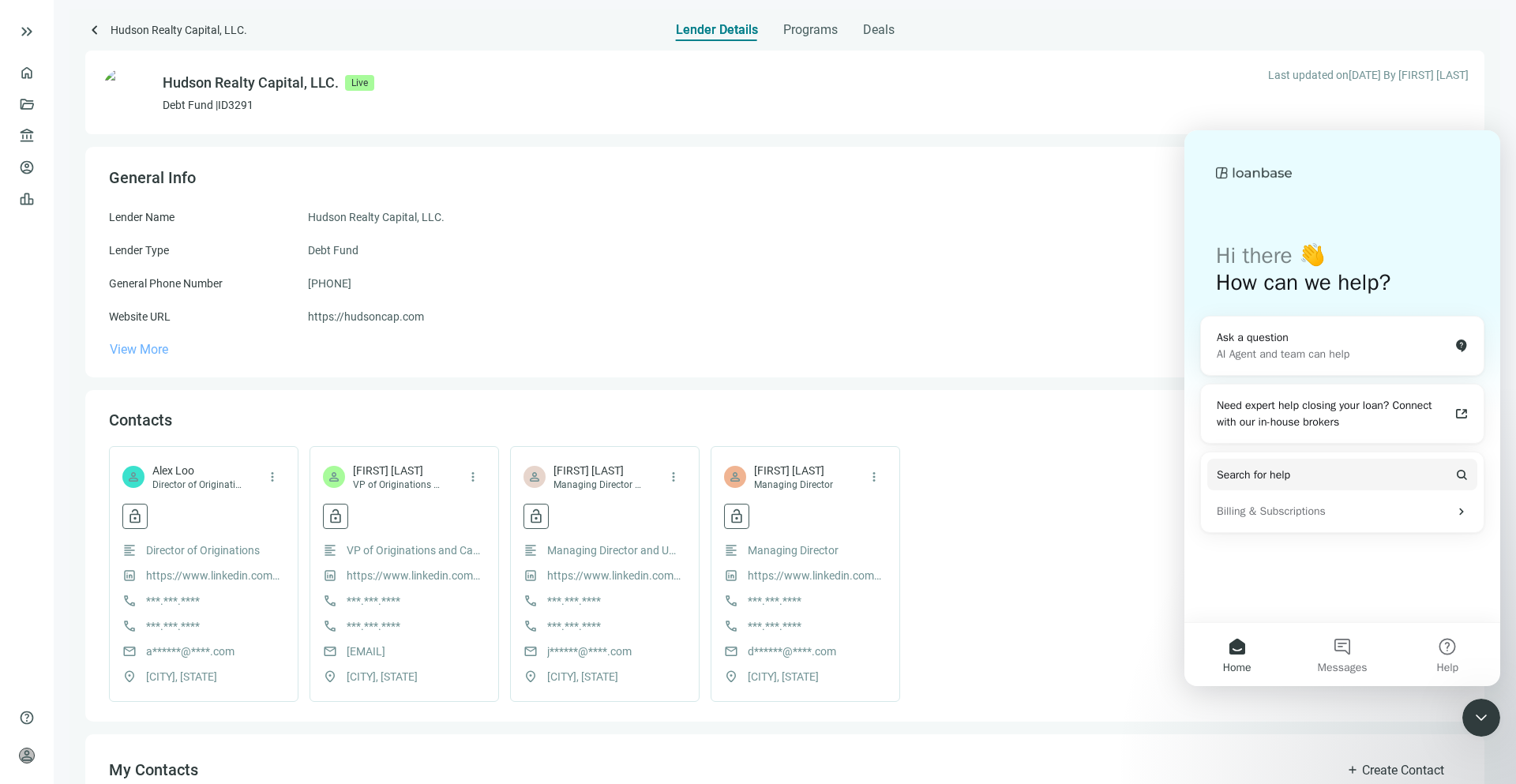click on "View More" at bounding box center (139, 349) 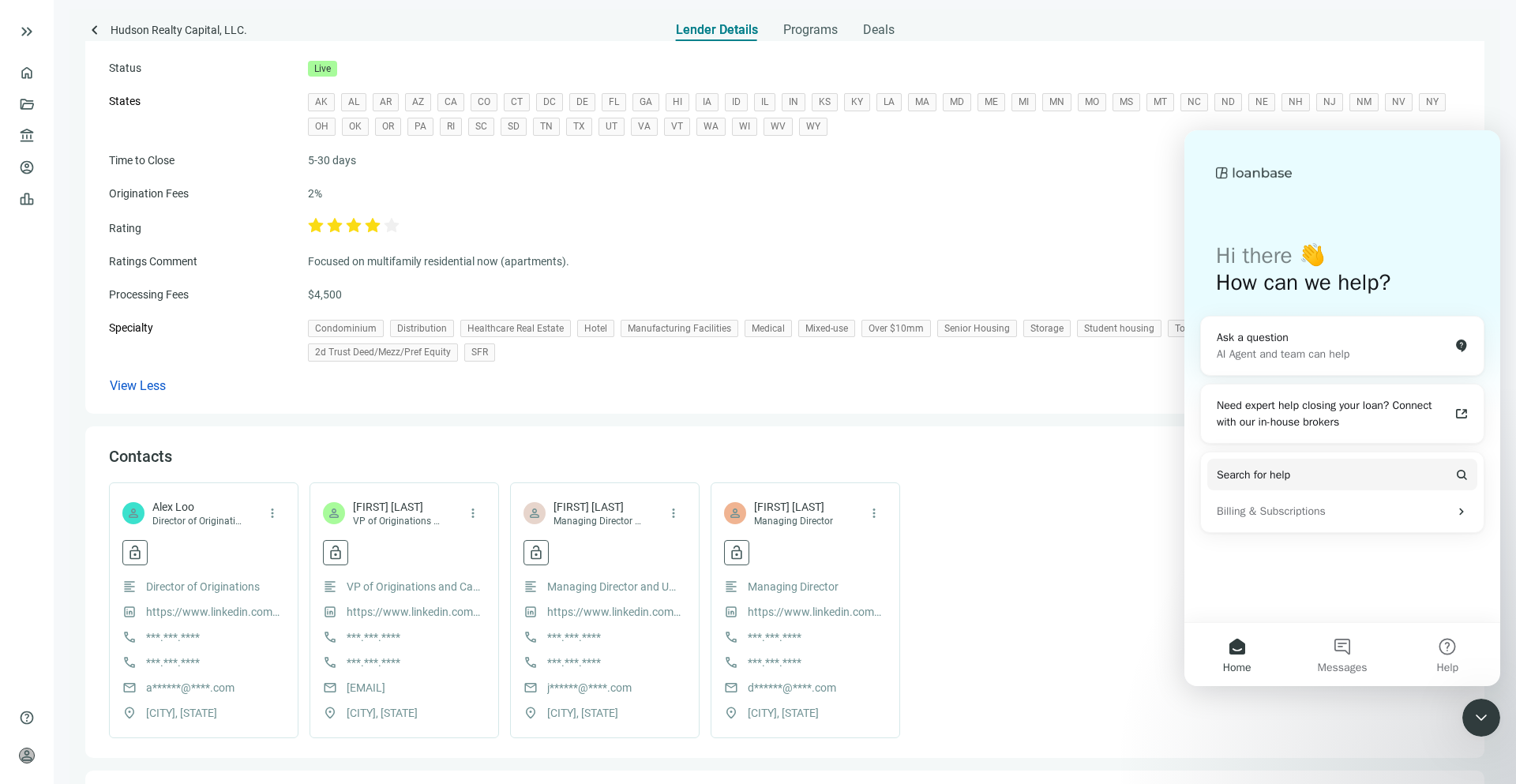 scroll, scrollTop: 0, scrollLeft: 0, axis: both 